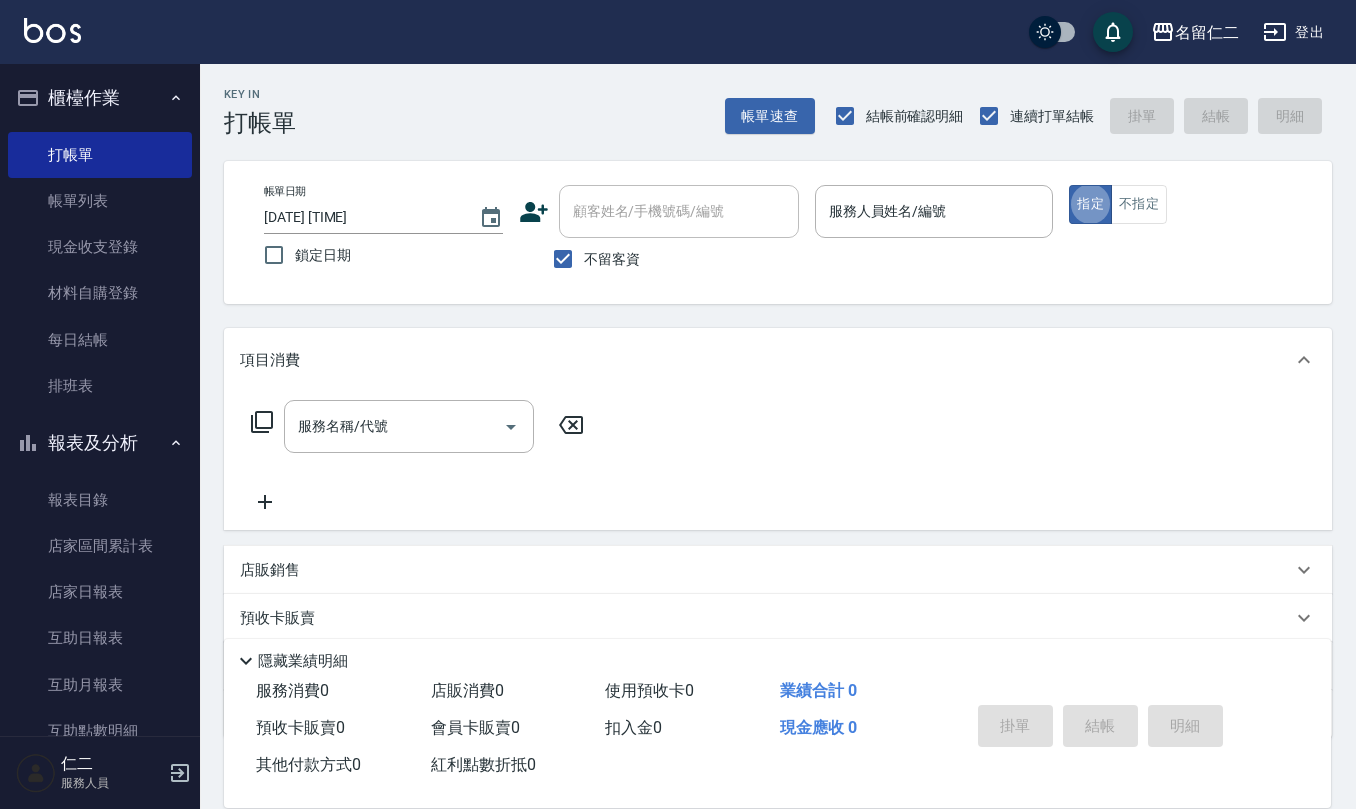 scroll, scrollTop: 0, scrollLeft: 0, axis: both 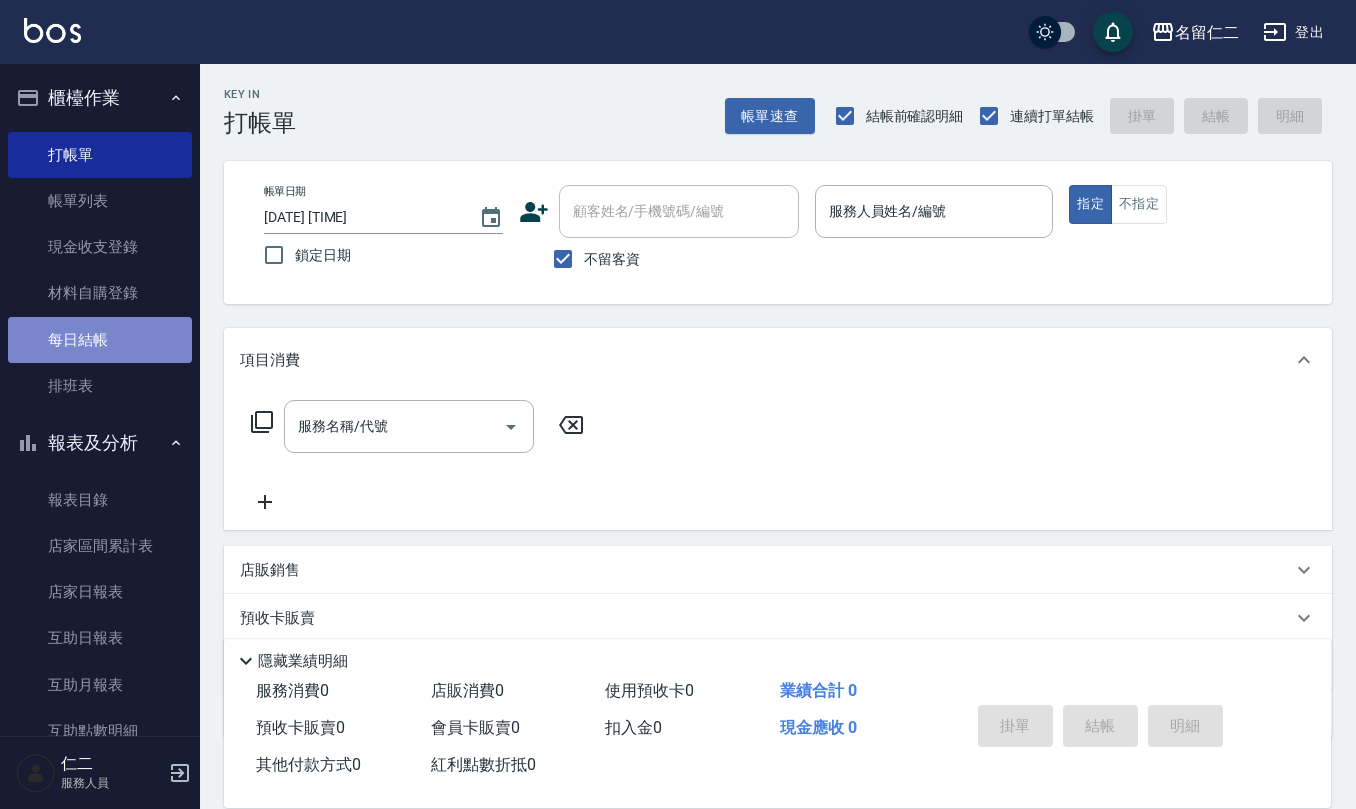 click on "每日結帳" at bounding box center [100, 340] 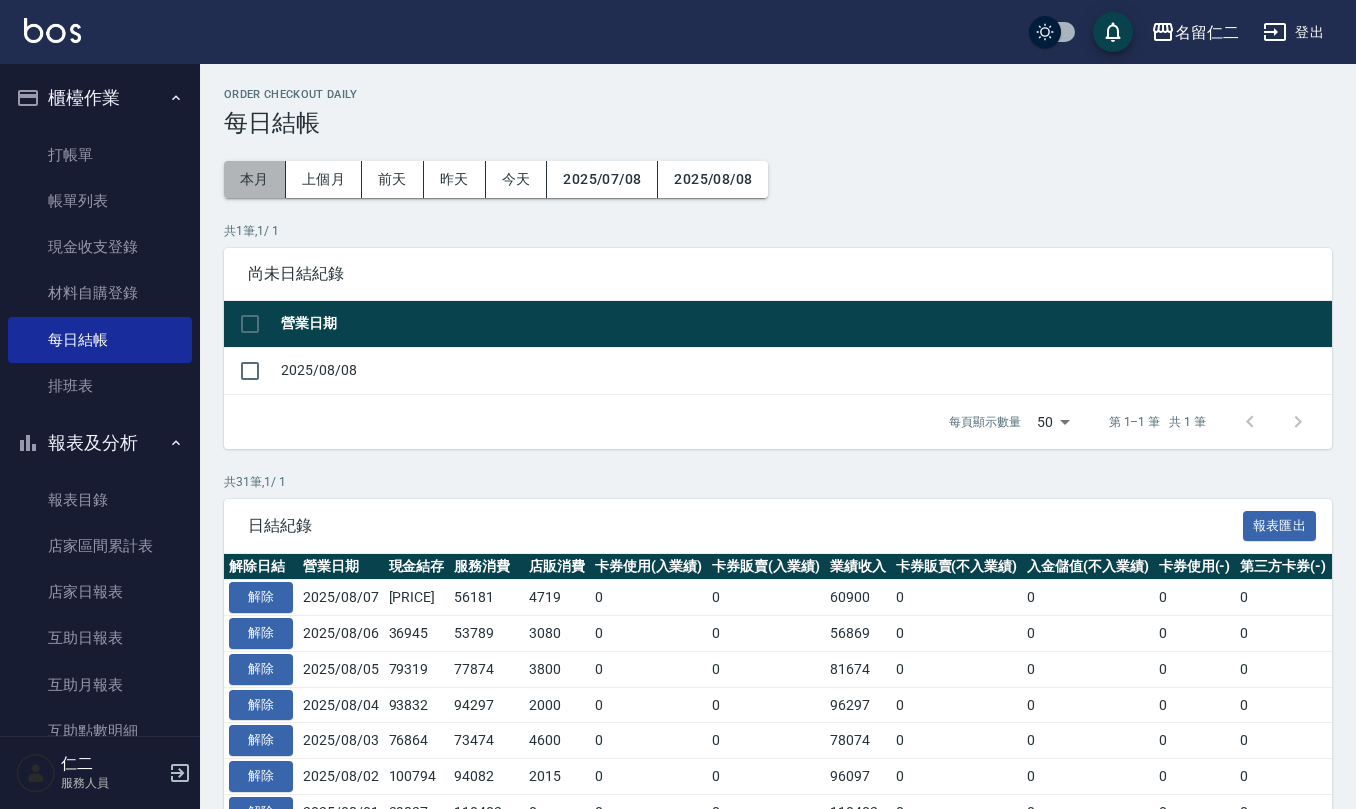click on "本月" at bounding box center [255, 179] 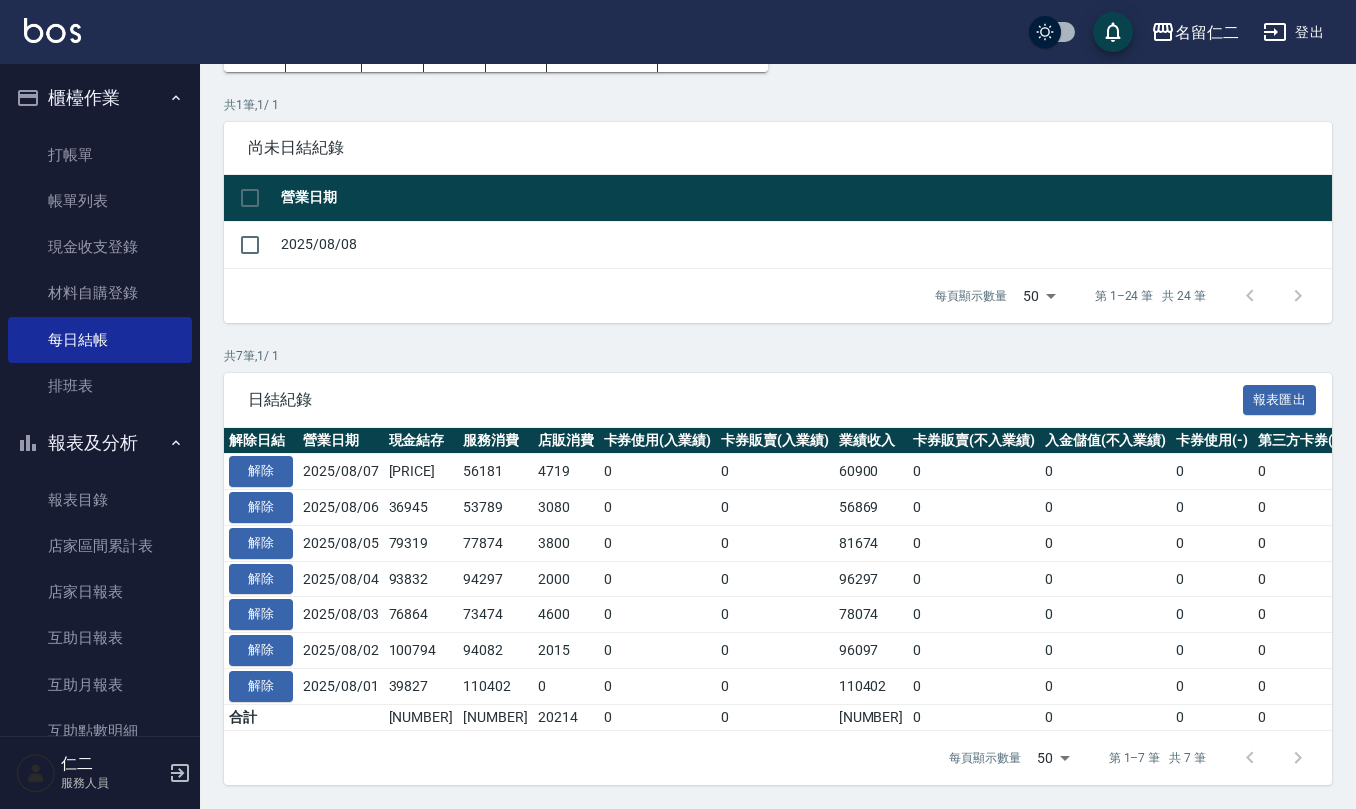 scroll, scrollTop: 149, scrollLeft: 0, axis: vertical 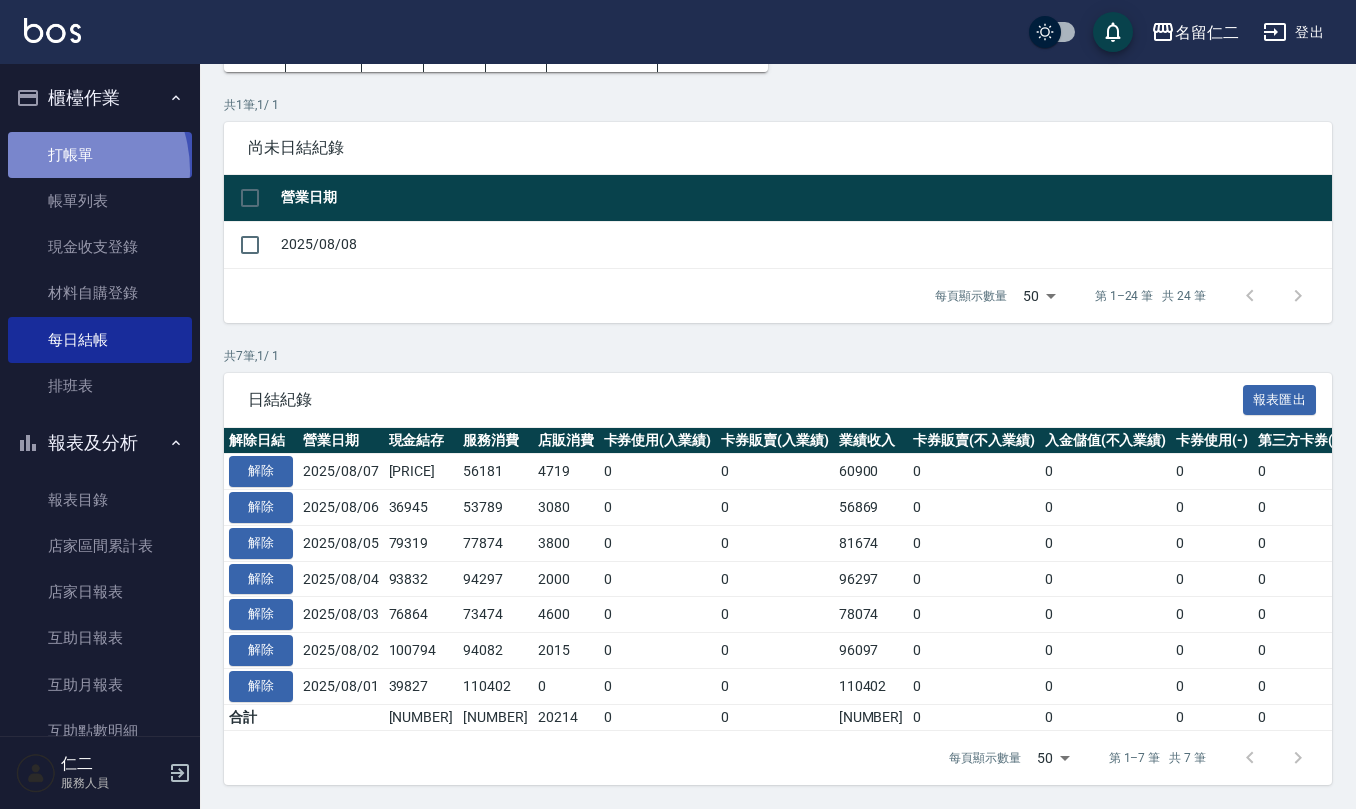 click on "打帳單" at bounding box center [100, 155] 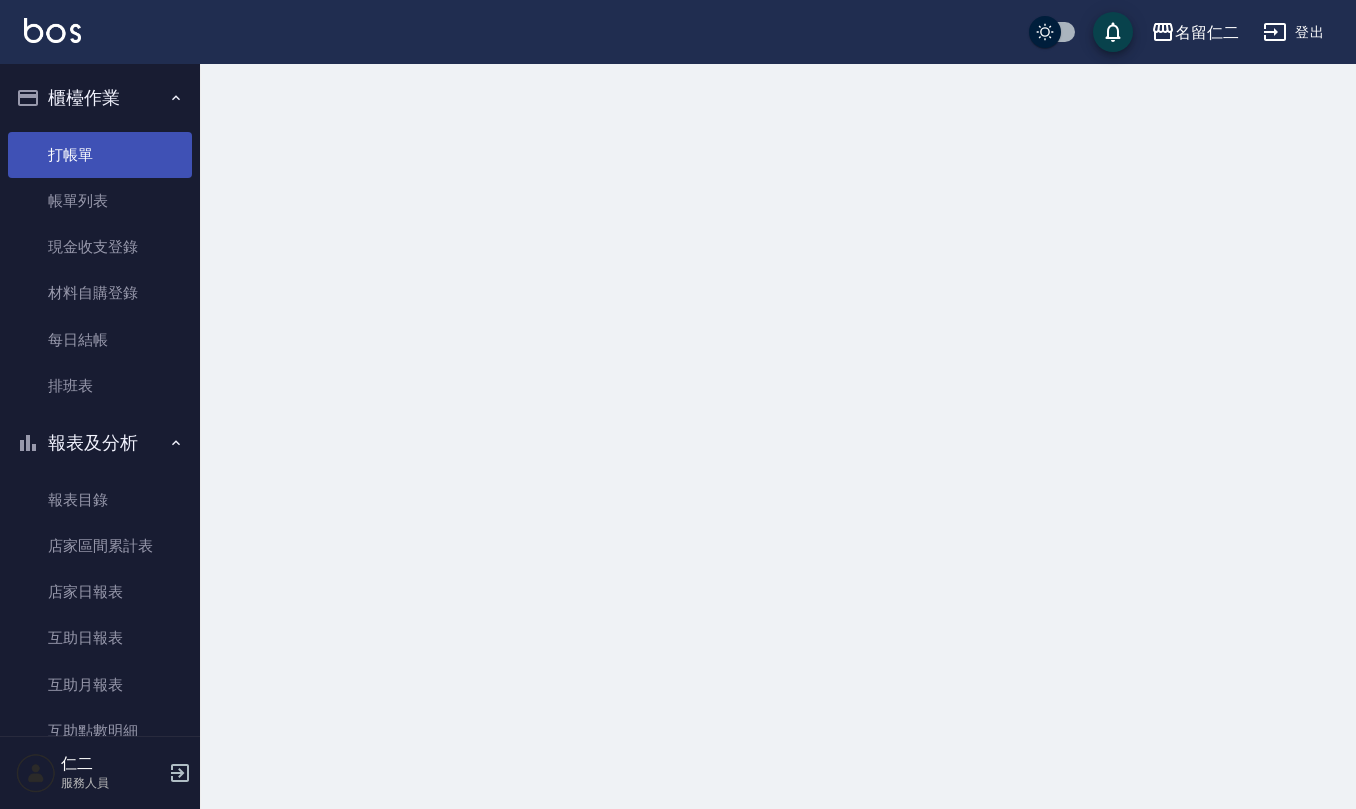 scroll, scrollTop: 0, scrollLeft: 0, axis: both 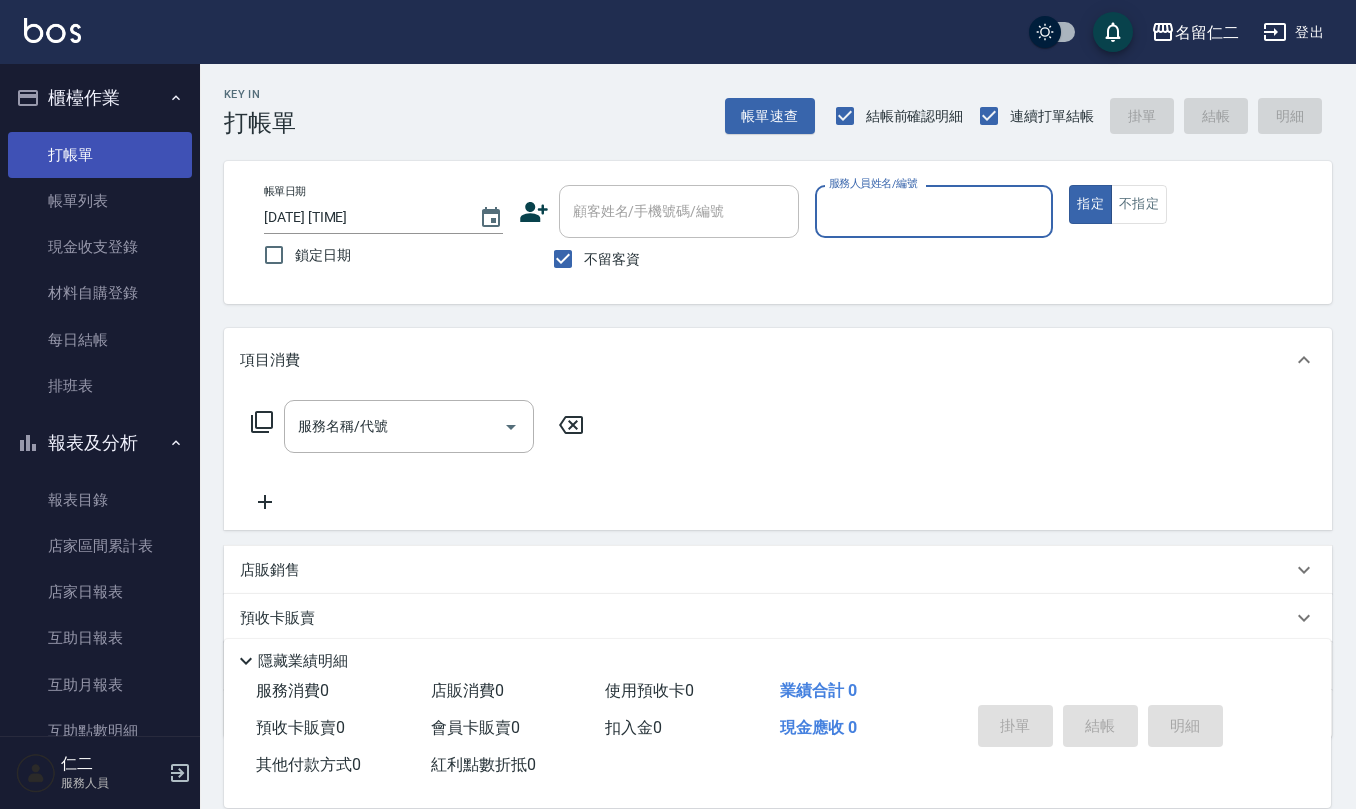 click on "指定" at bounding box center (1090, 204) 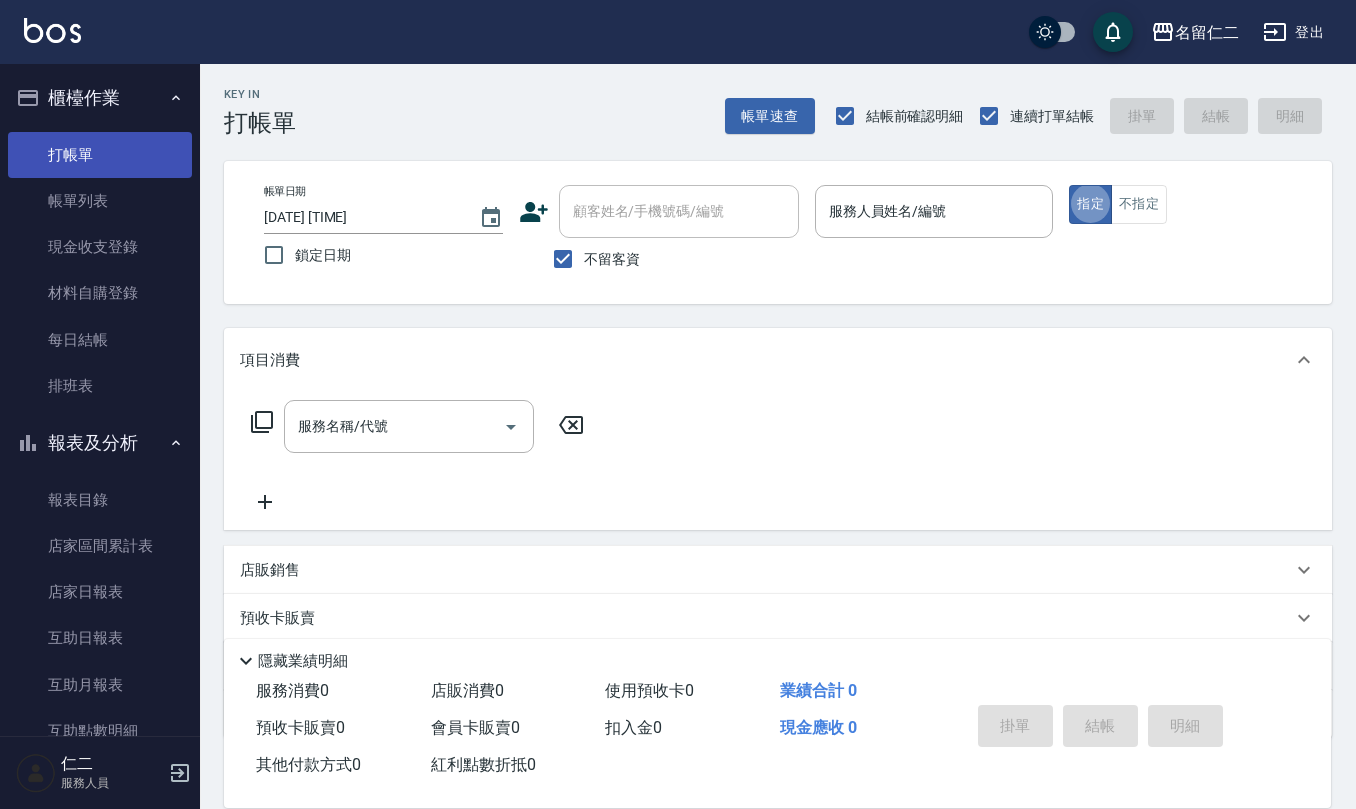 type on "true" 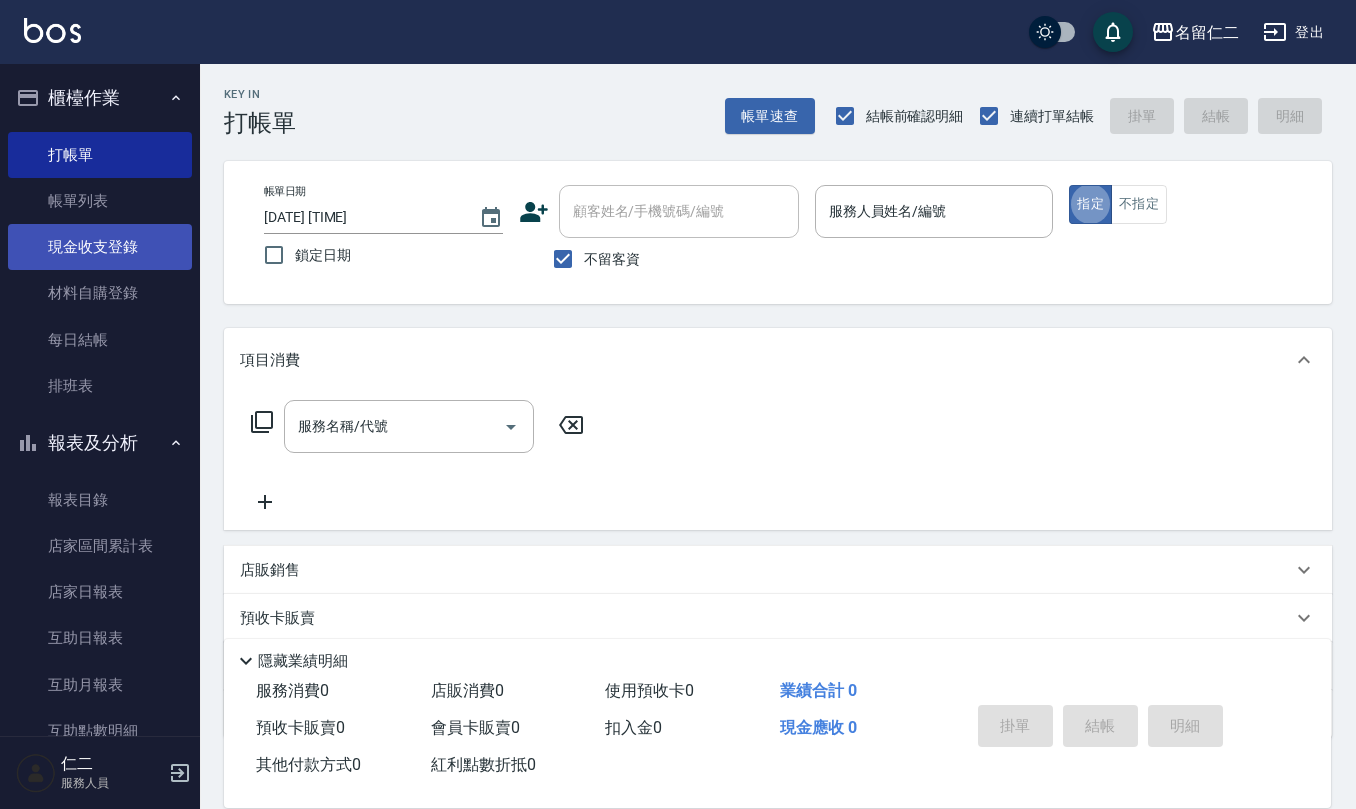 click on "現金收支登錄" at bounding box center [100, 247] 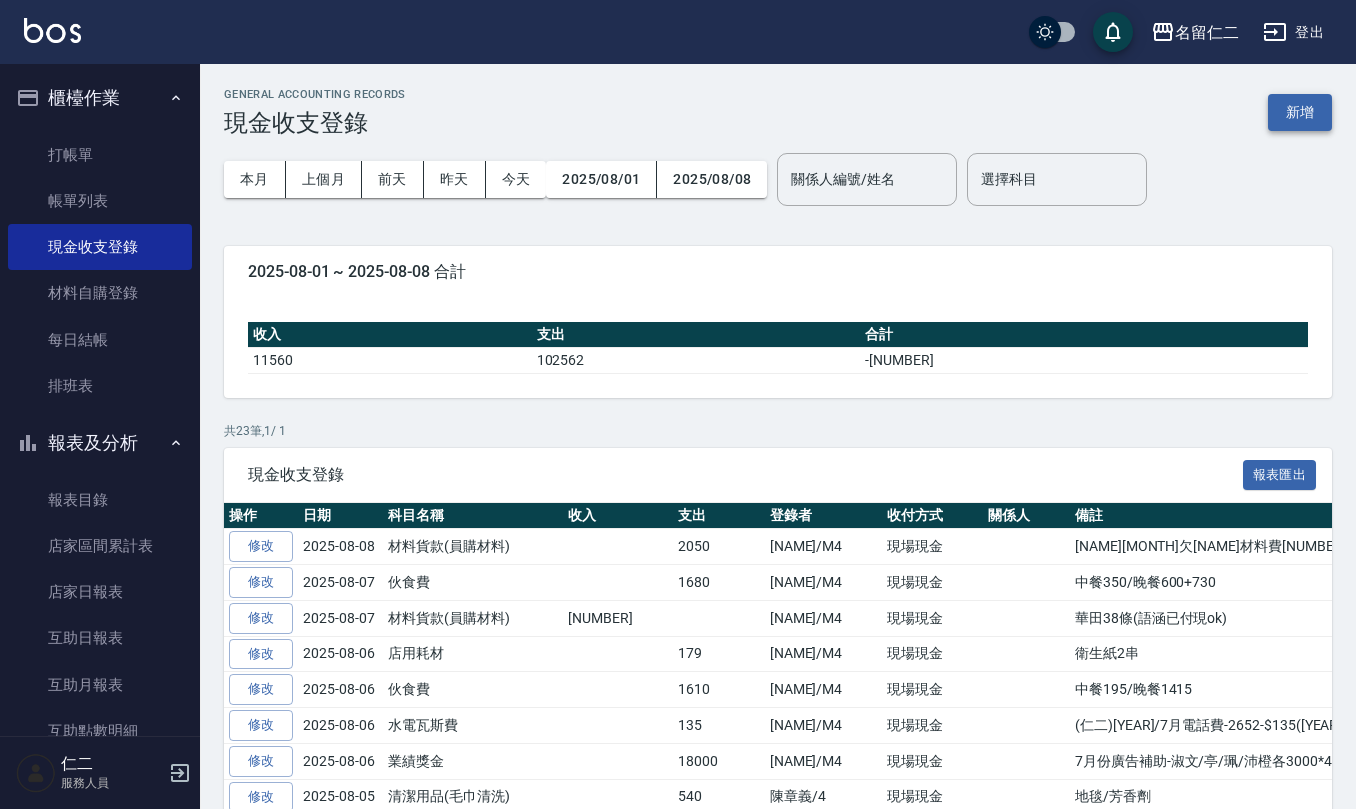 click on "新增" at bounding box center (1300, 112) 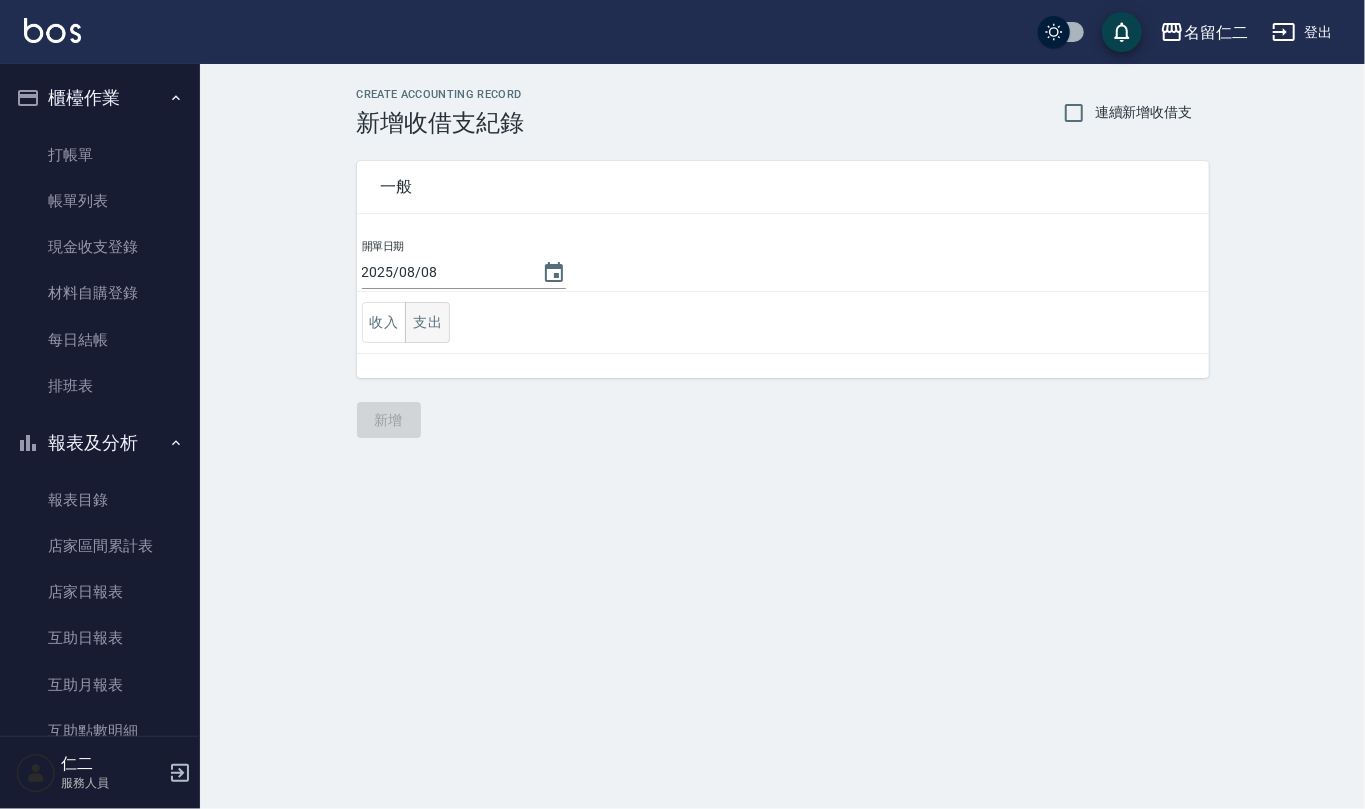 click on "支出" at bounding box center (427, 322) 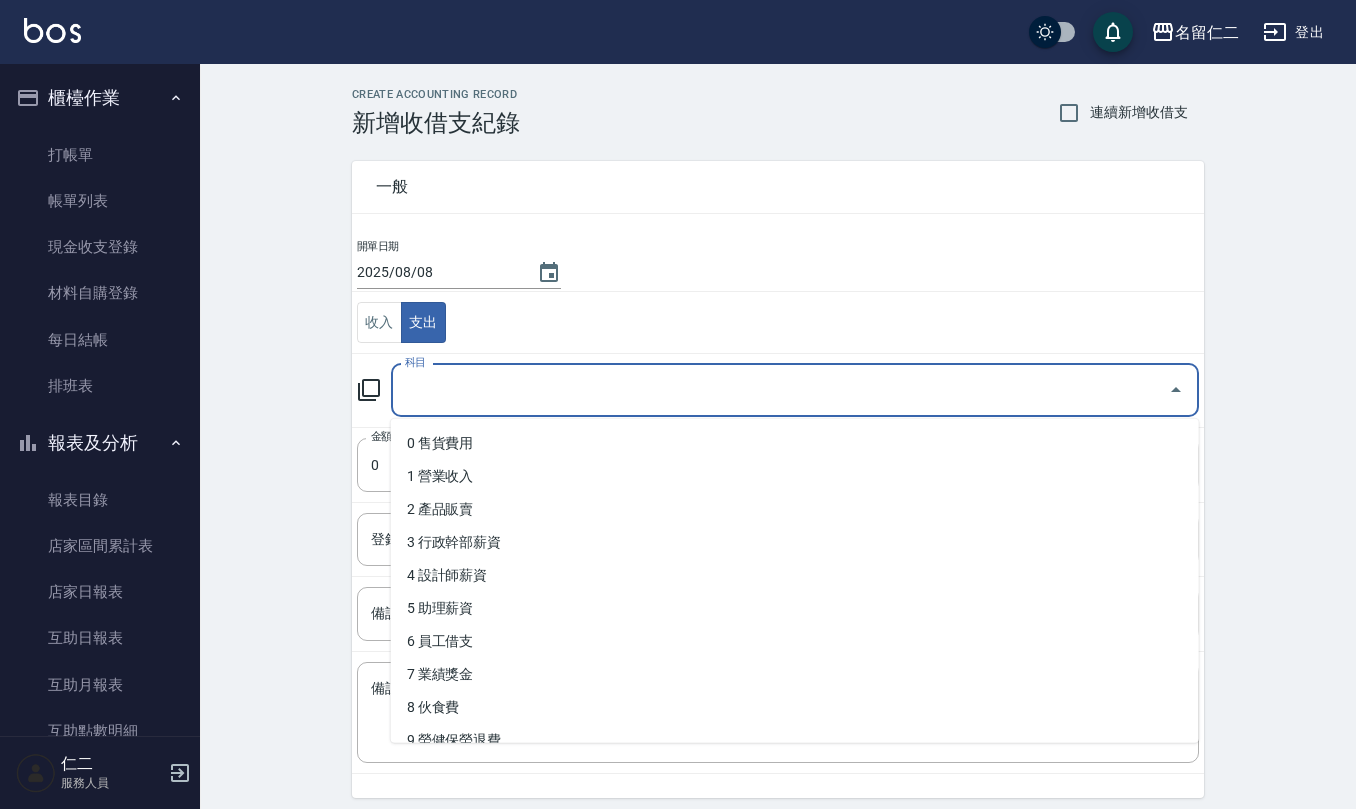 click on "科目" at bounding box center (780, 390) 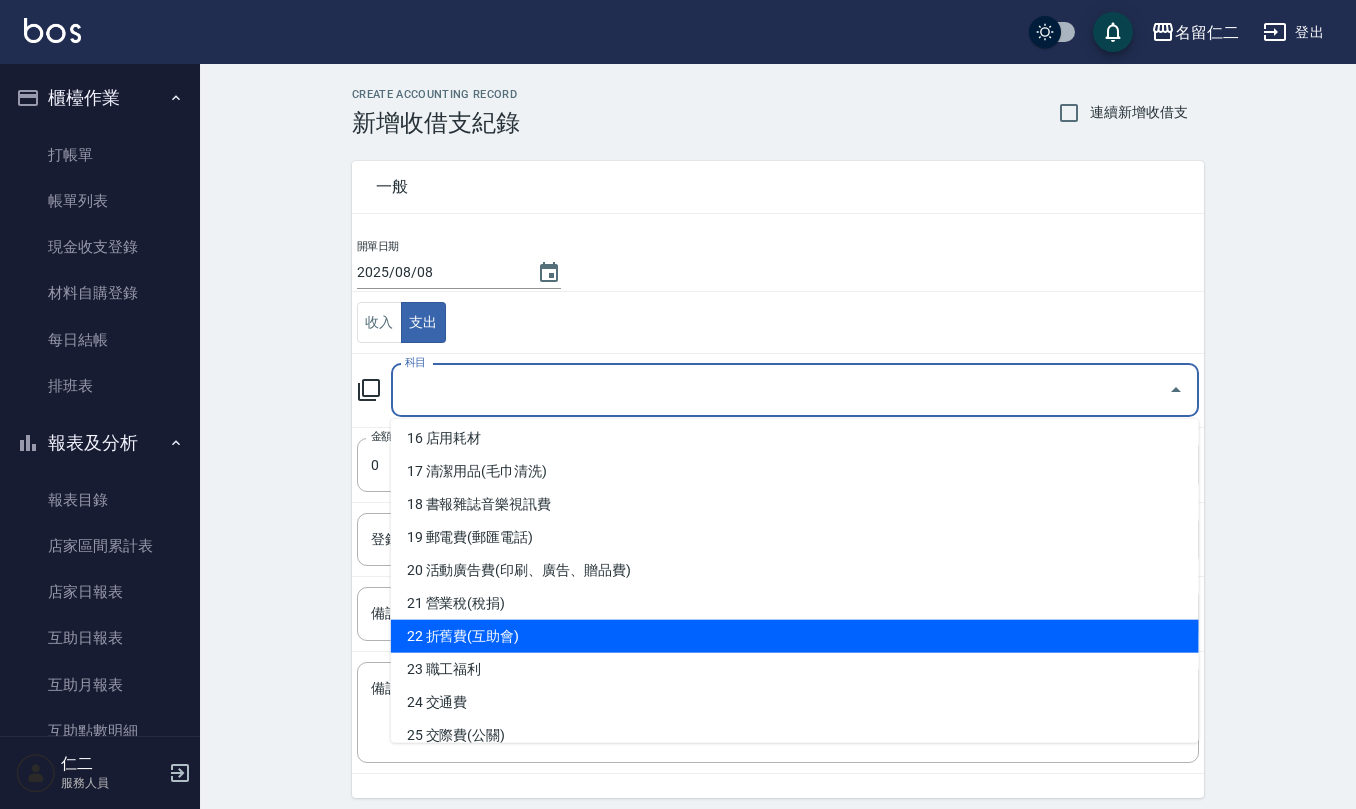 scroll, scrollTop: 666, scrollLeft: 0, axis: vertical 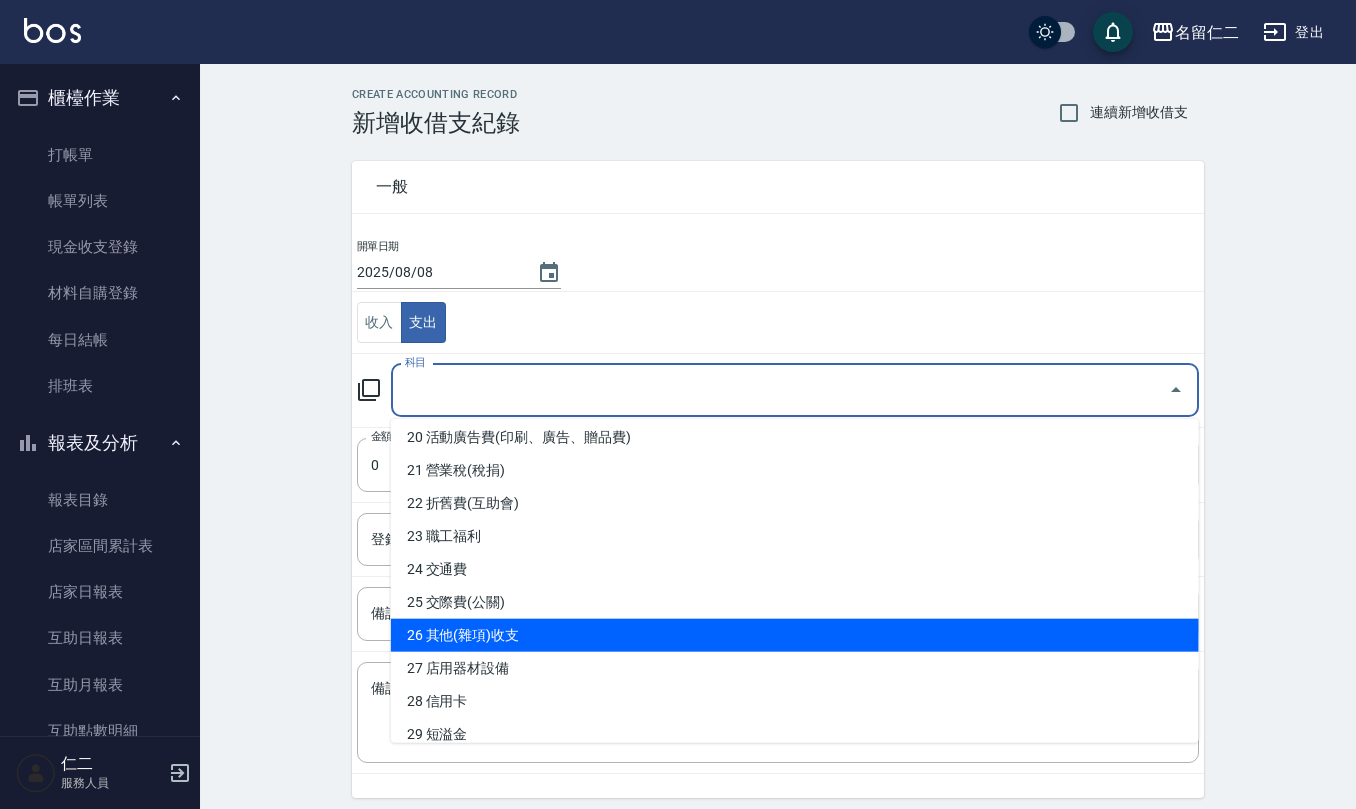 click on "26 其他(雜項)收支" at bounding box center (795, 635) 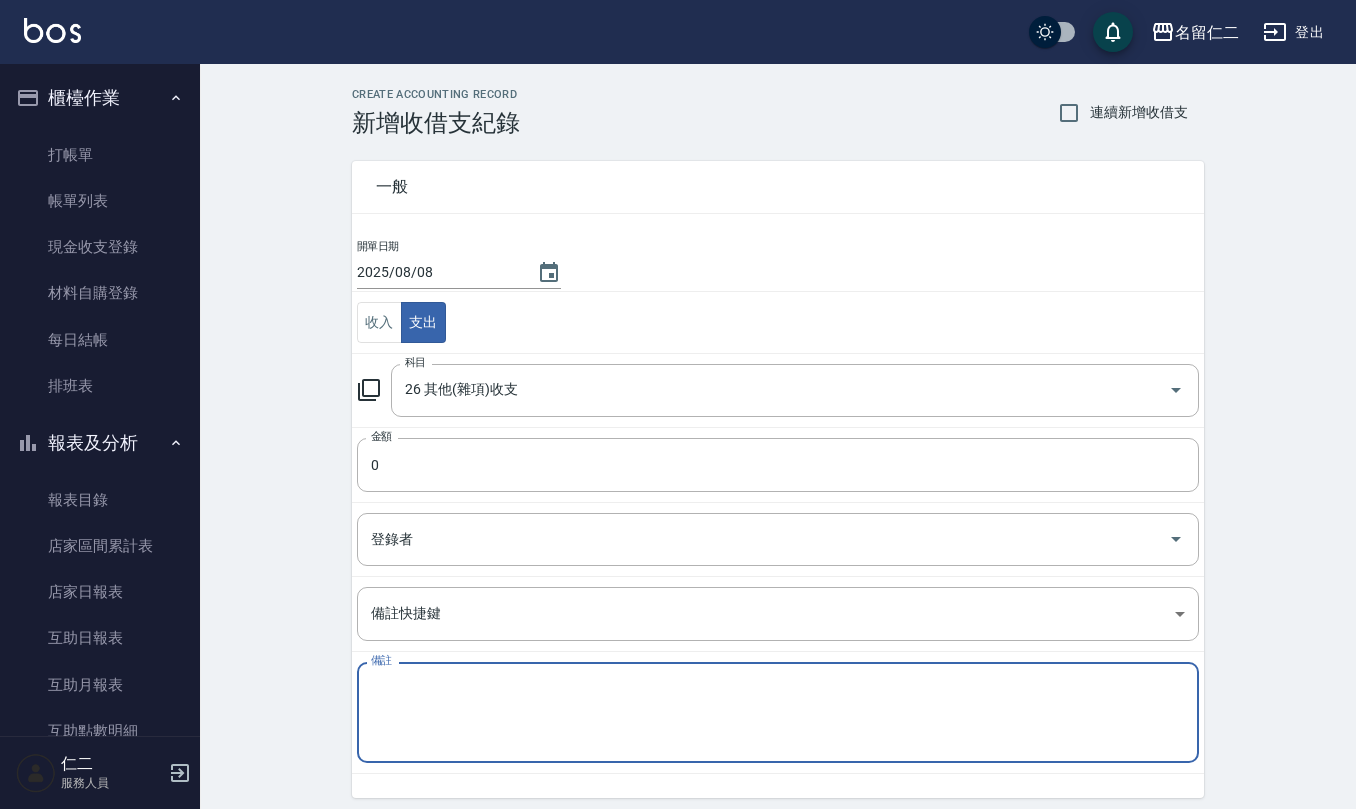 click on "備註" at bounding box center (778, 713) 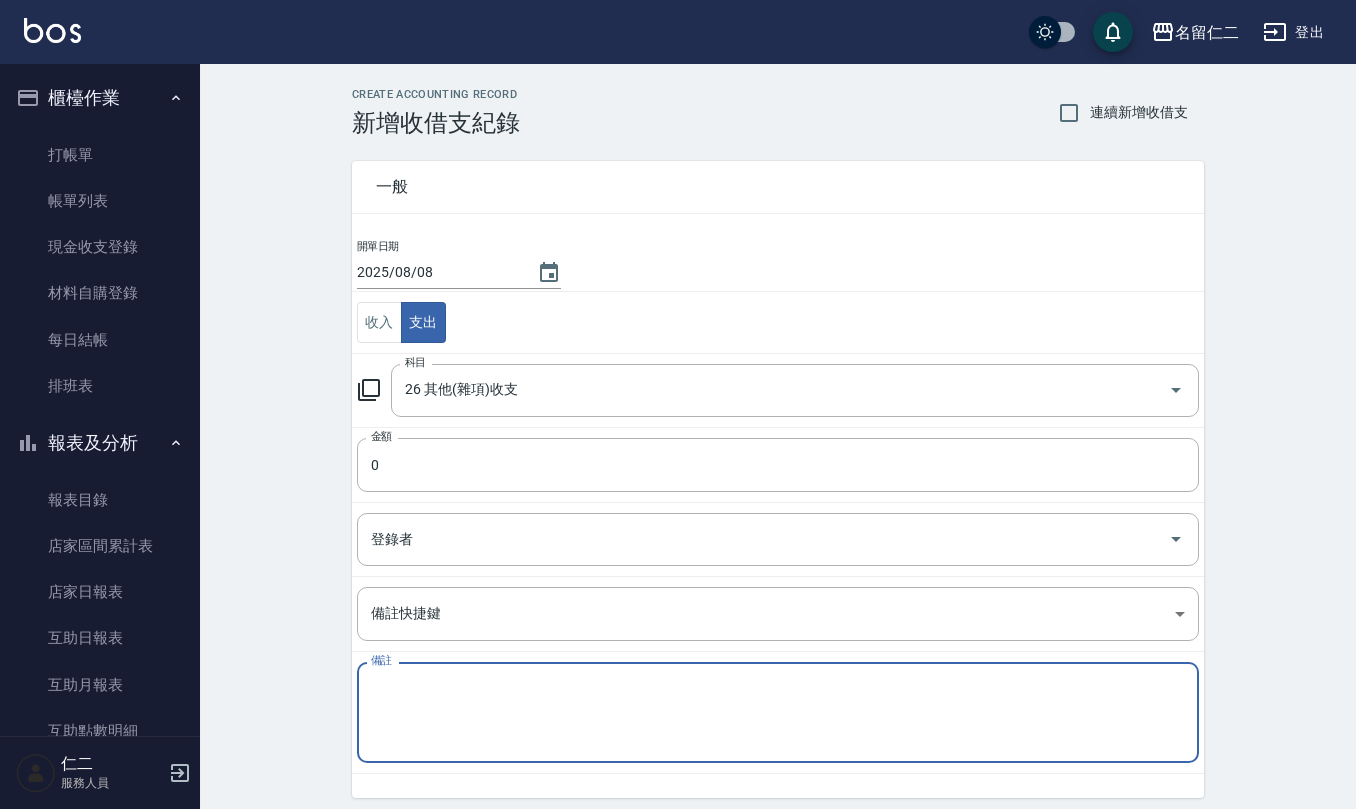 type on "a" 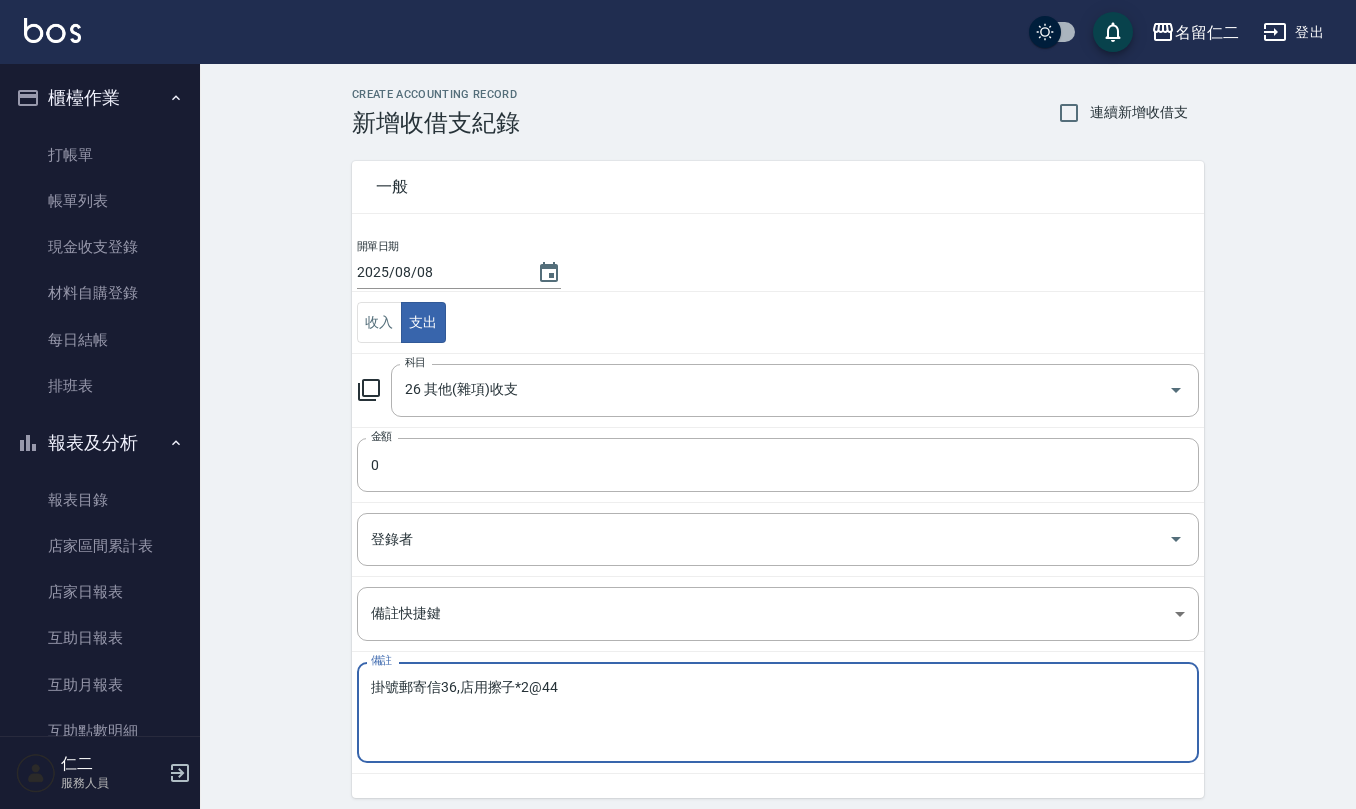 type on "掛號郵寄信36,店用擦子*2@44" 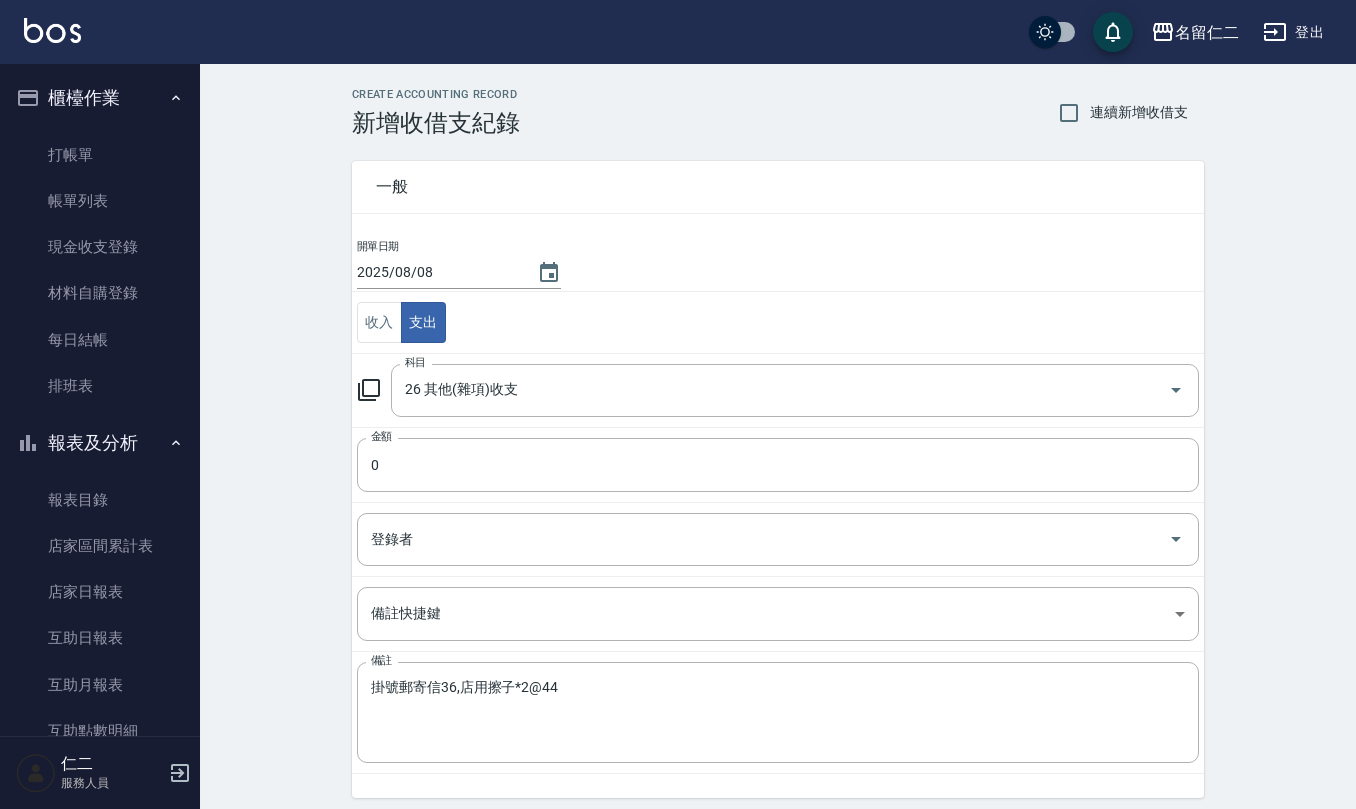 click on "金額 0 金額" at bounding box center (778, 464) 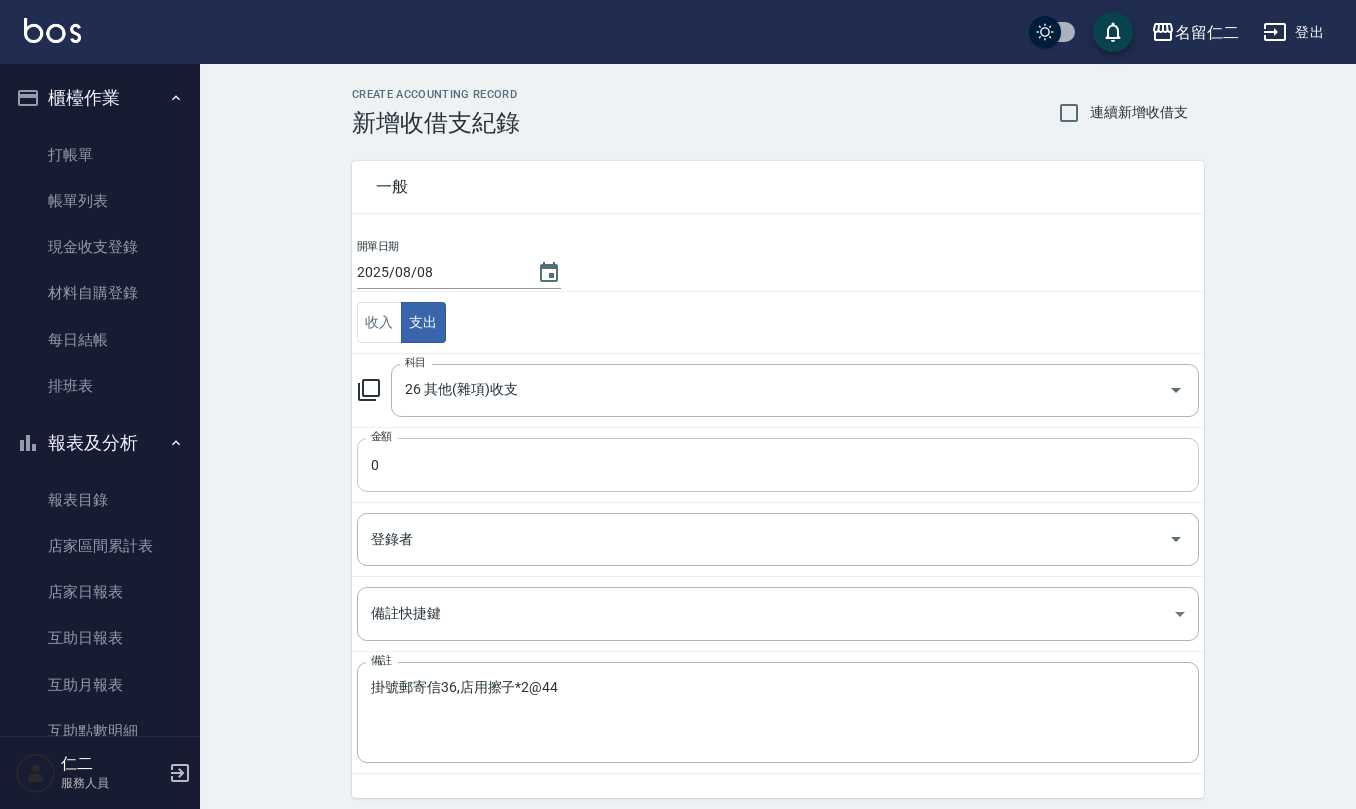 click on "0" at bounding box center [778, 465] 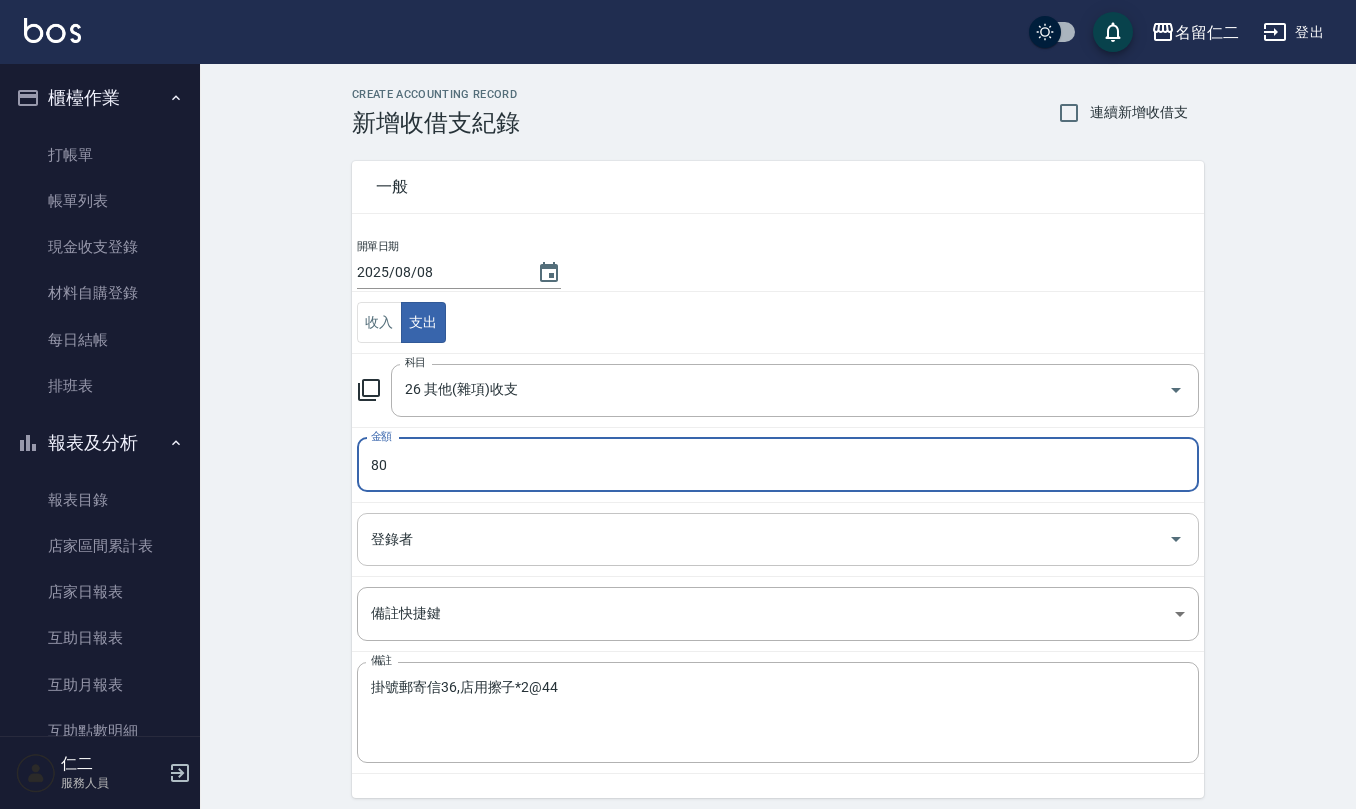 click on "登錄者" at bounding box center (778, 539) 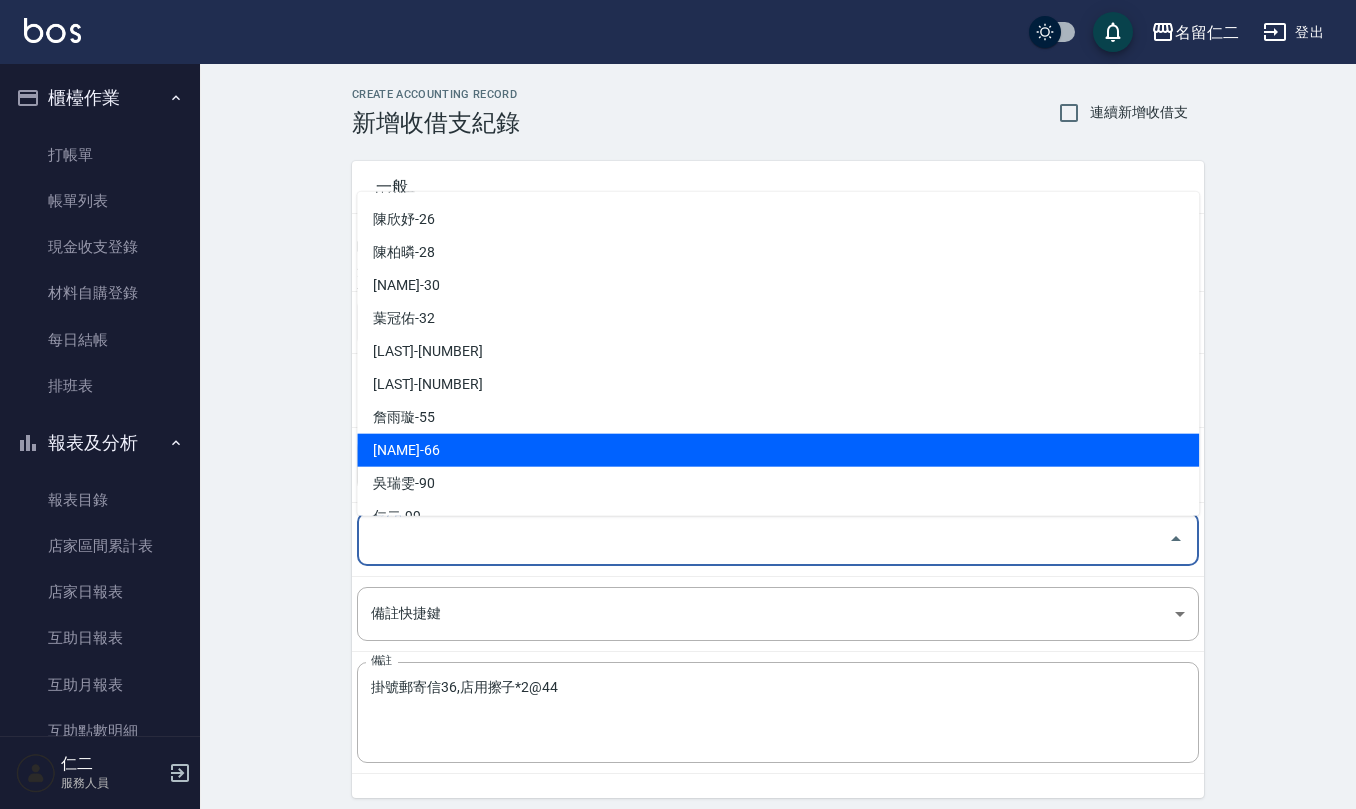 scroll, scrollTop: 846, scrollLeft: 0, axis: vertical 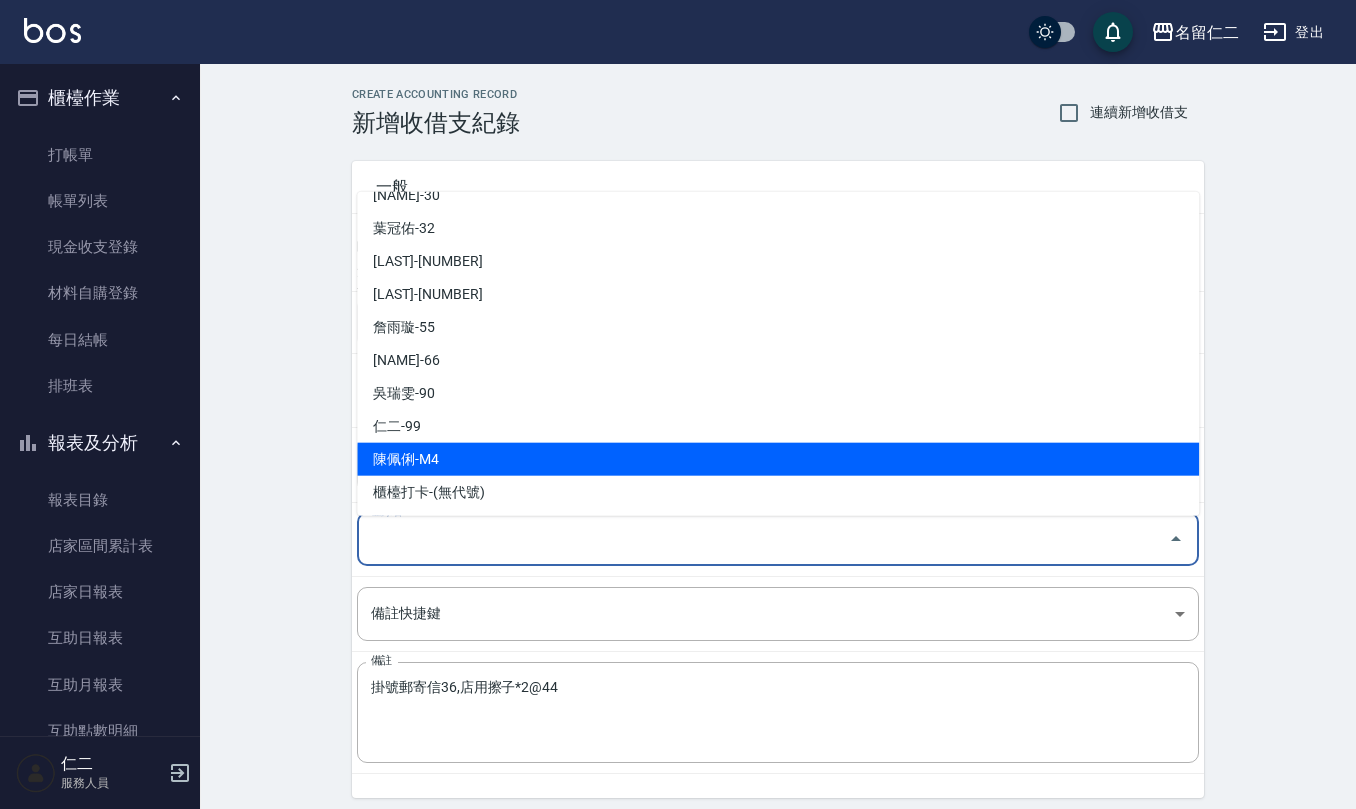 click on "陳佩俐-M4" at bounding box center (778, 459) 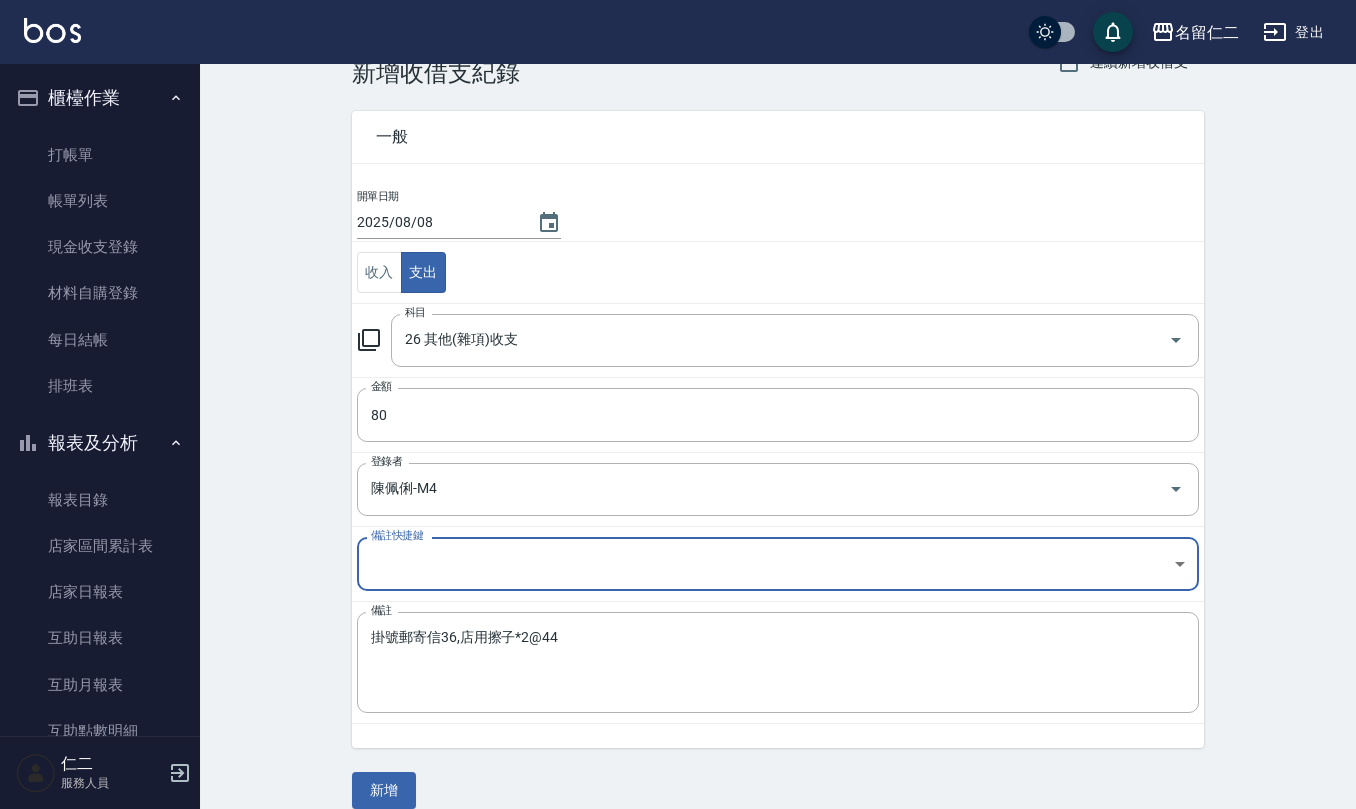 scroll, scrollTop: 76, scrollLeft: 0, axis: vertical 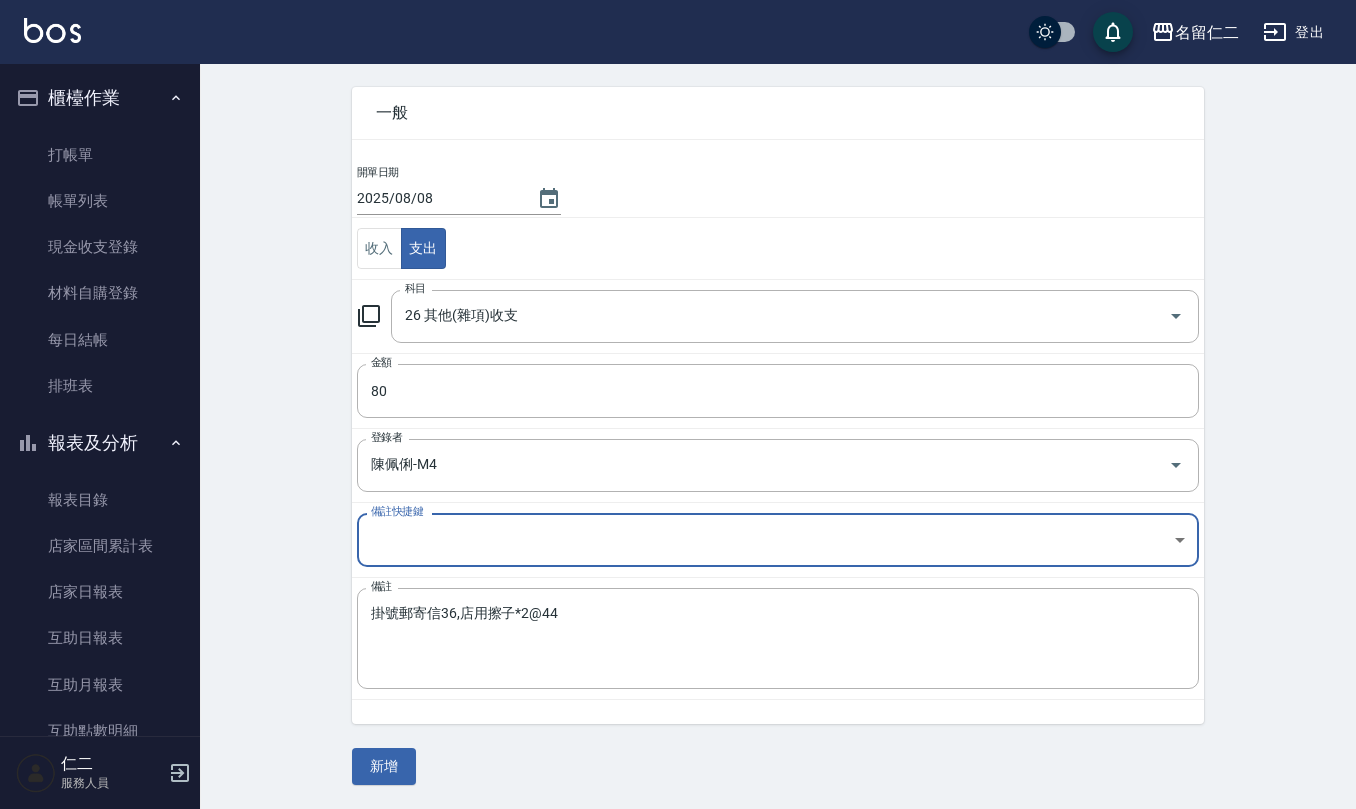 click on "新增" at bounding box center (384, 766) 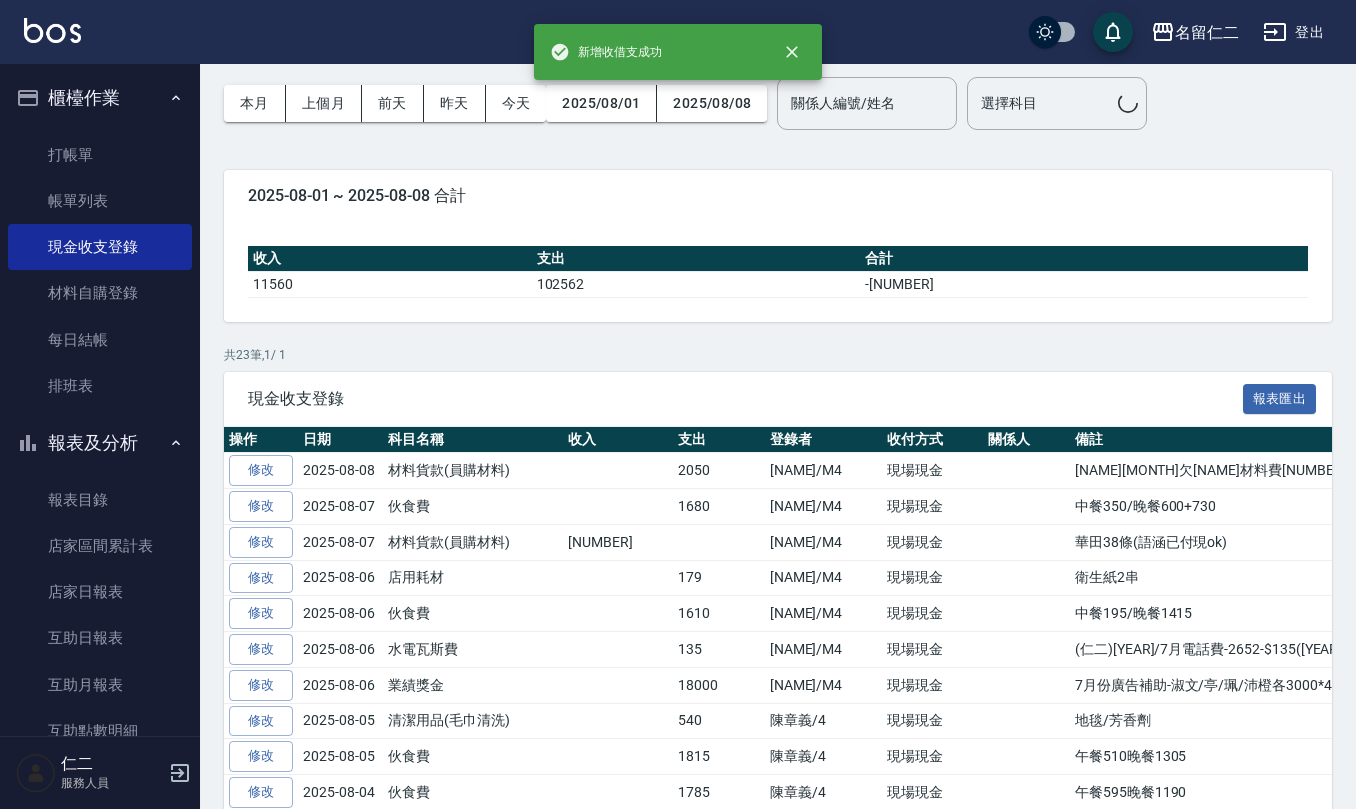 scroll, scrollTop: 0, scrollLeft: 0, axis: both 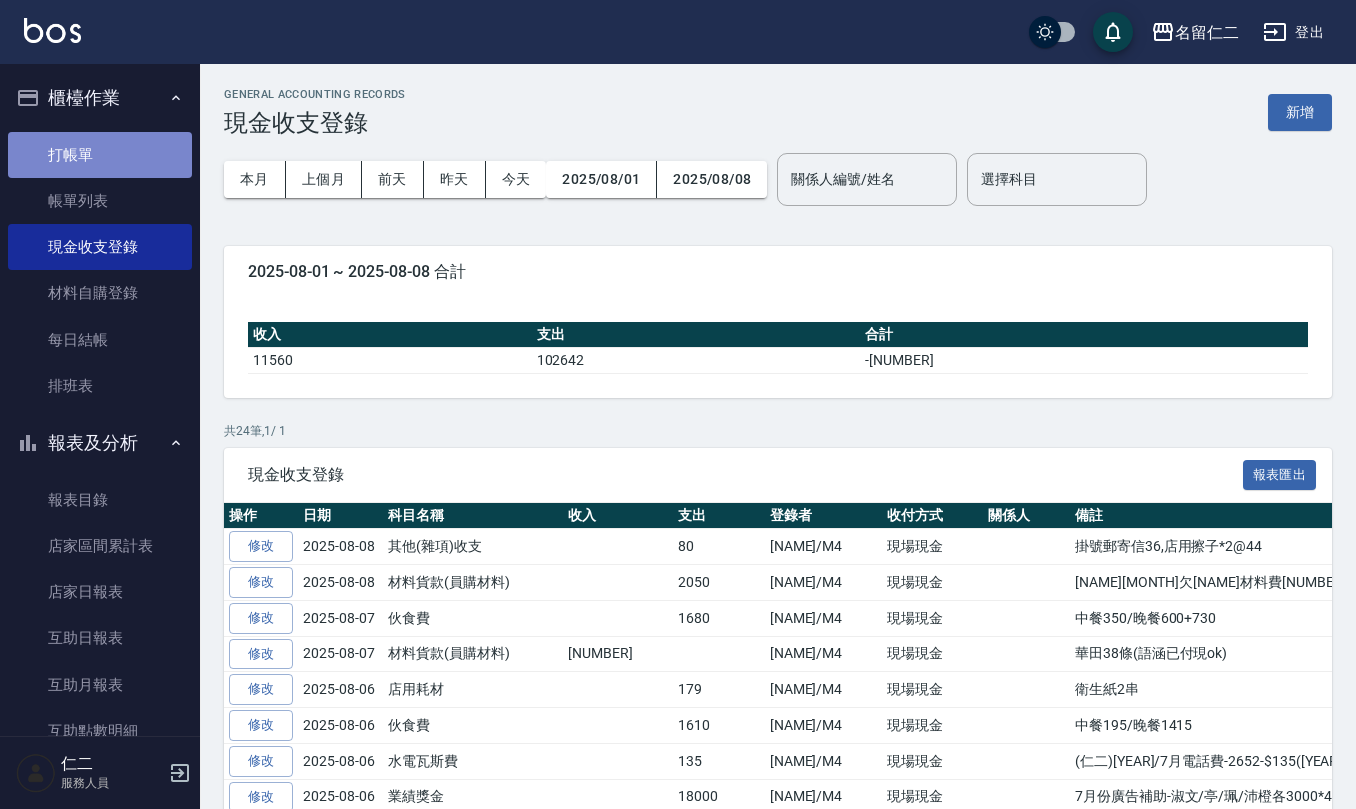 click on "打帳單" at bounding box center (100, 155) 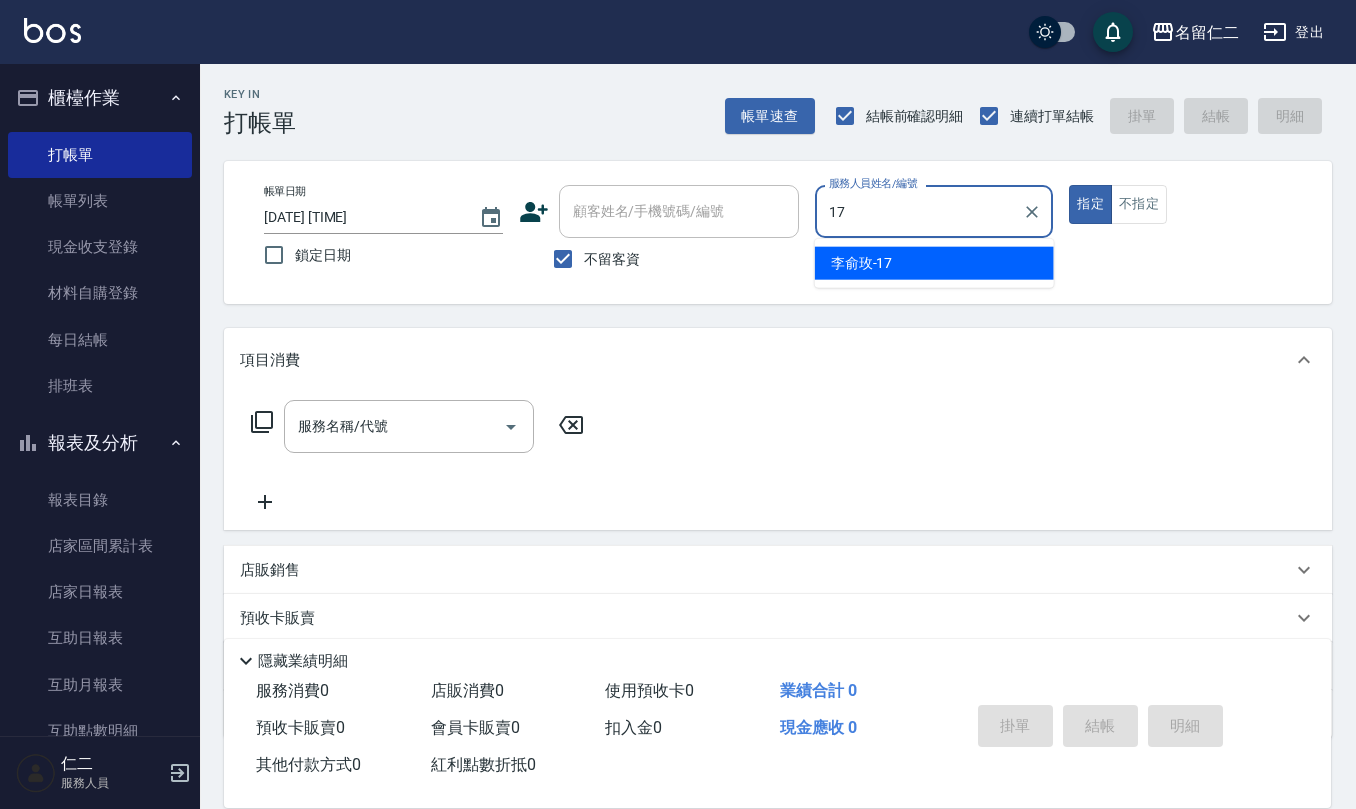 type on "李俞玫-17" 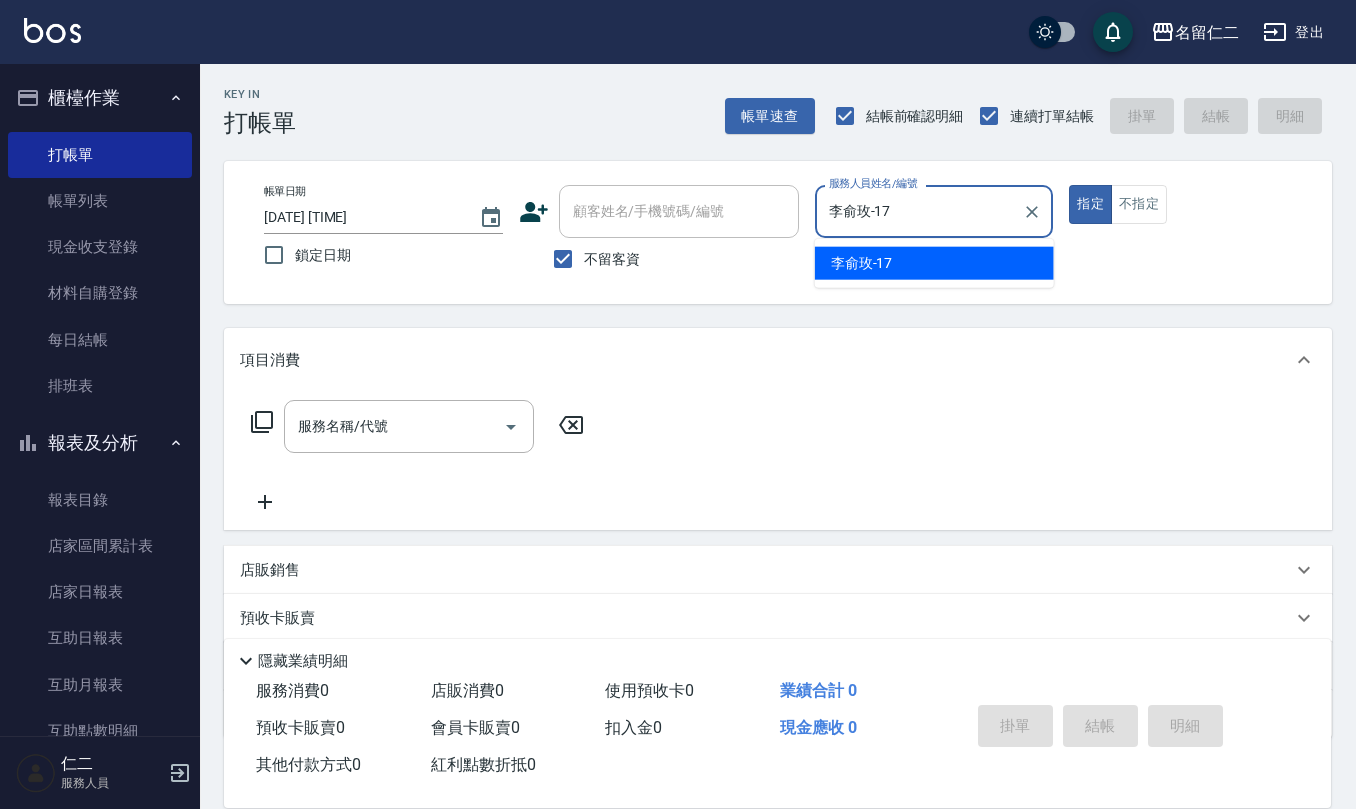 type on "true" 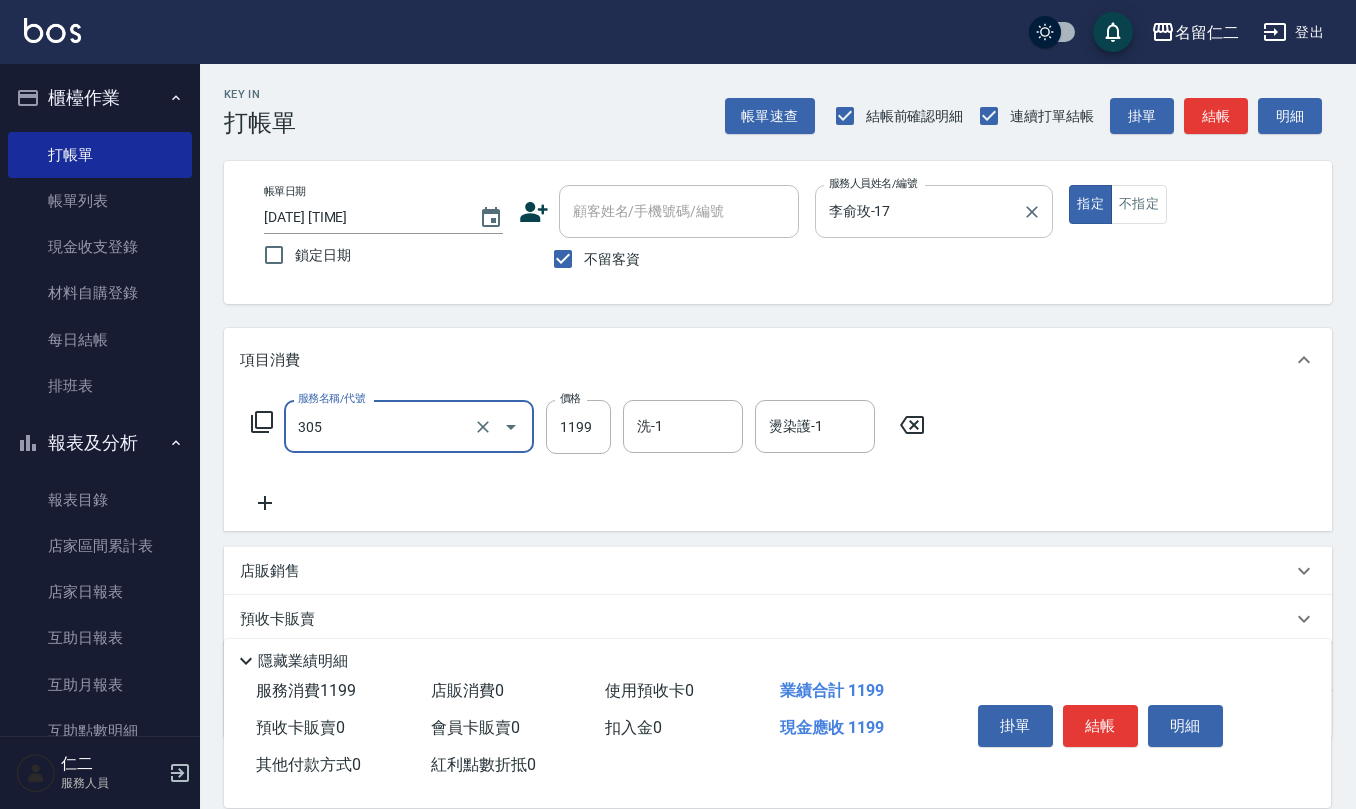 type on "燙髮(活動)(305)" 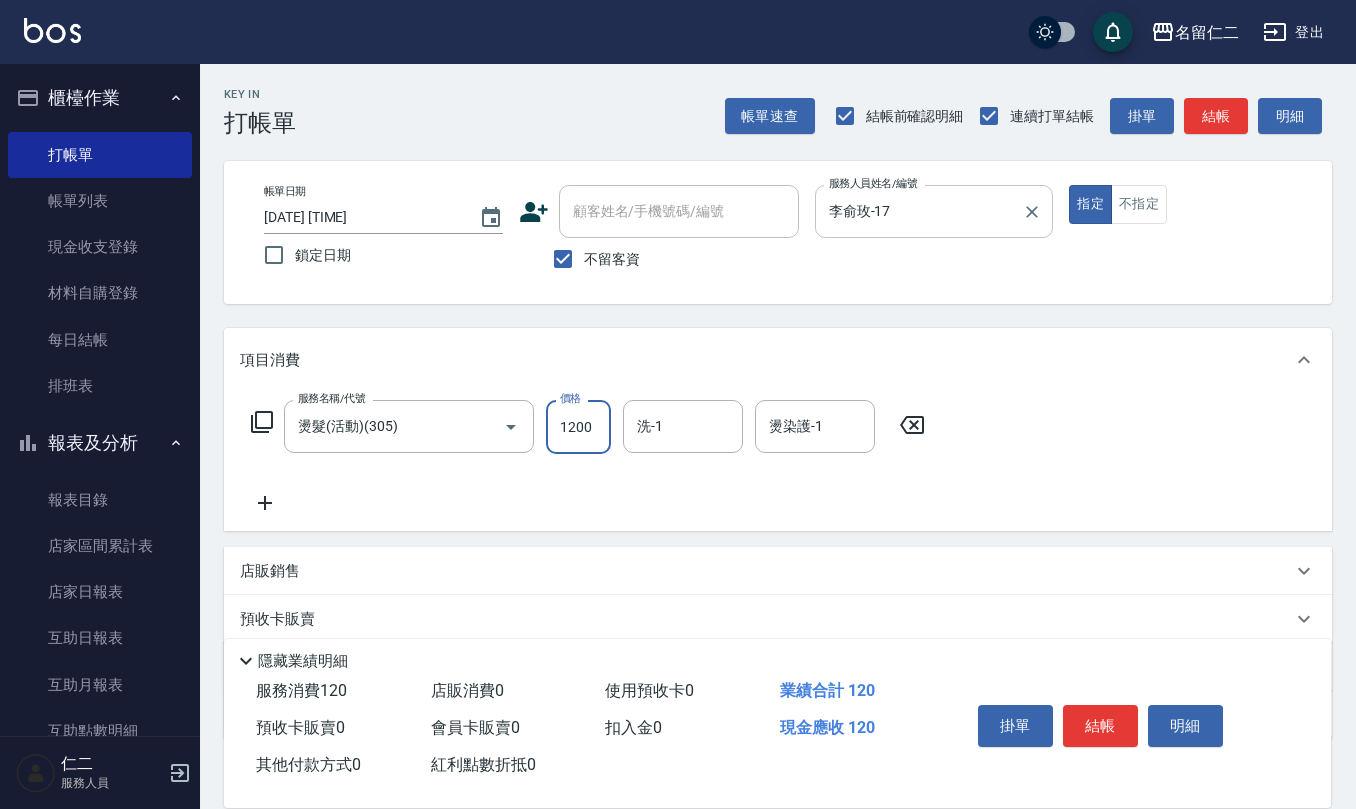 type on "1200" 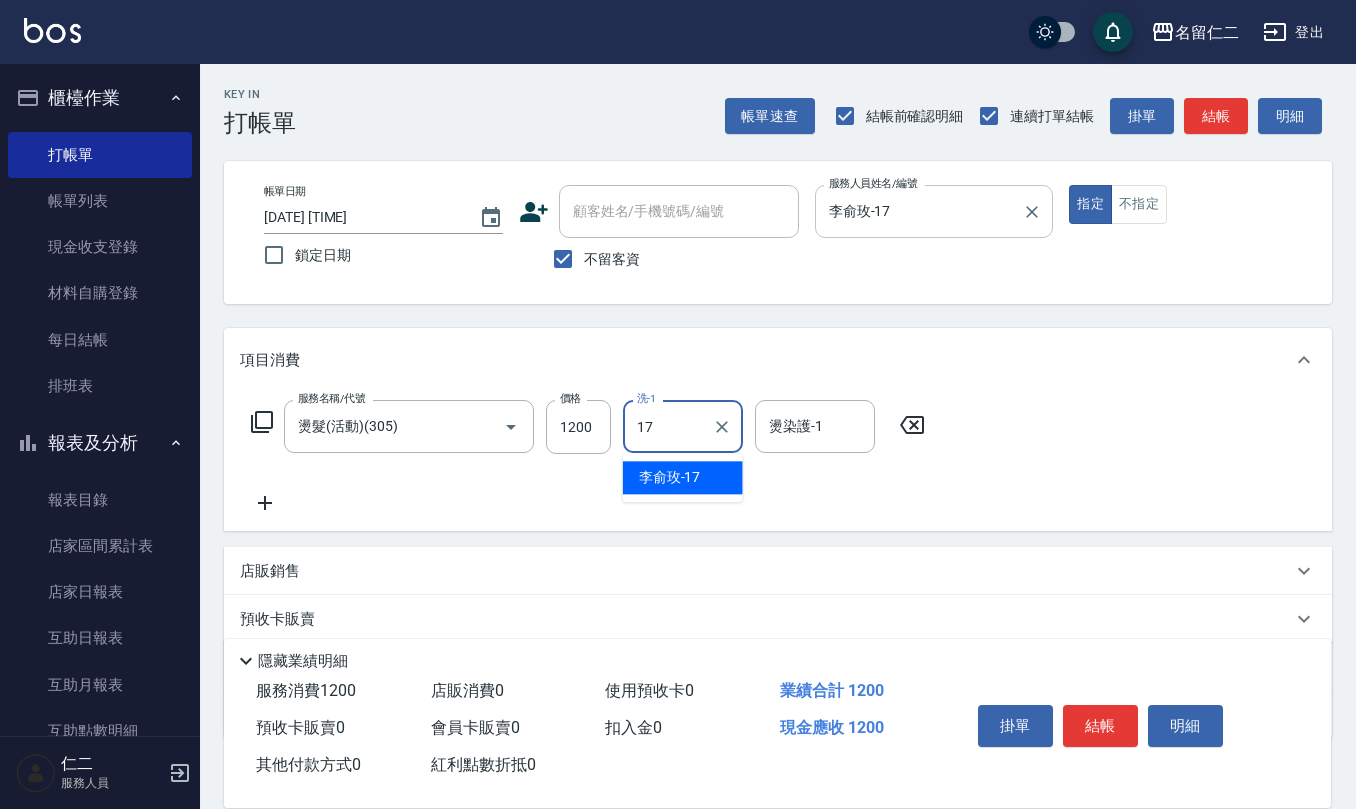 type on "李俞玫-17" 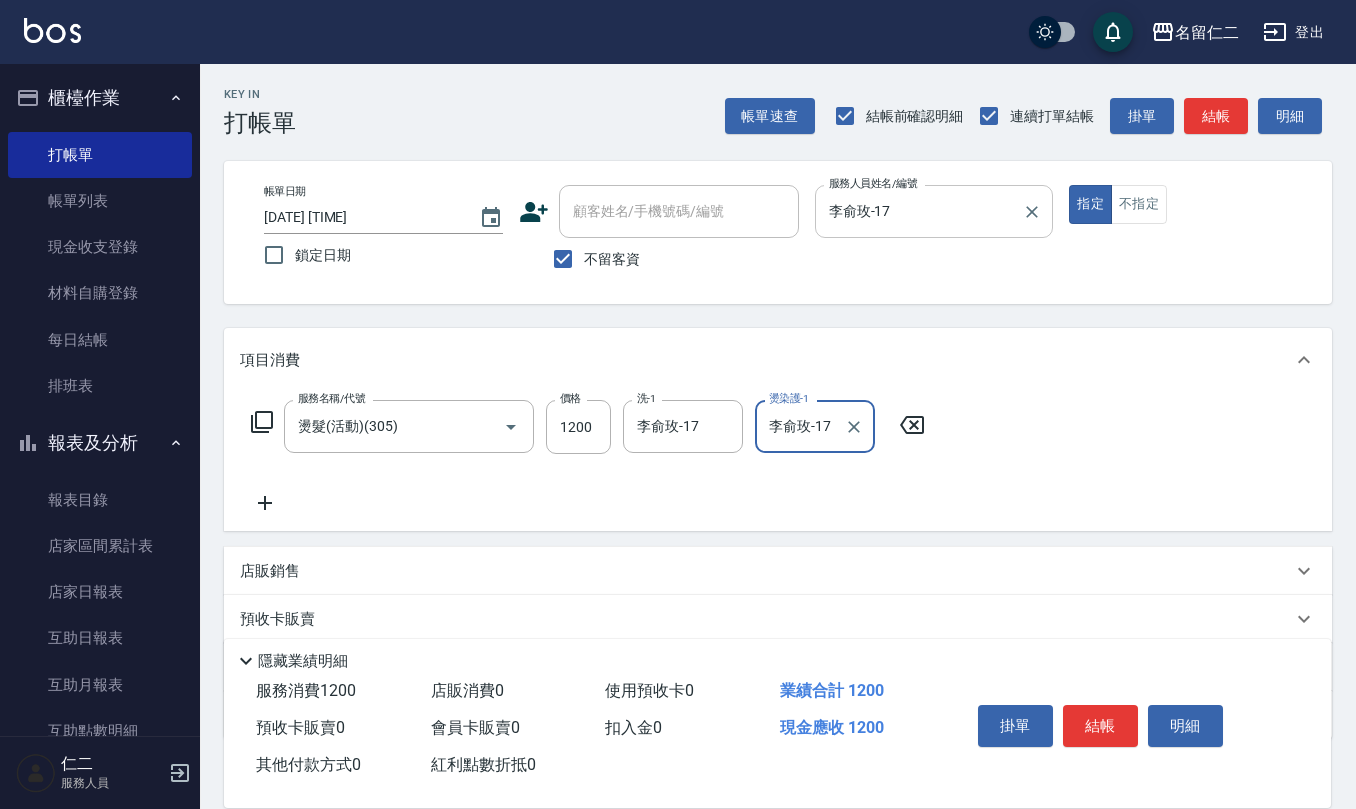 type on "李俞玫-17" 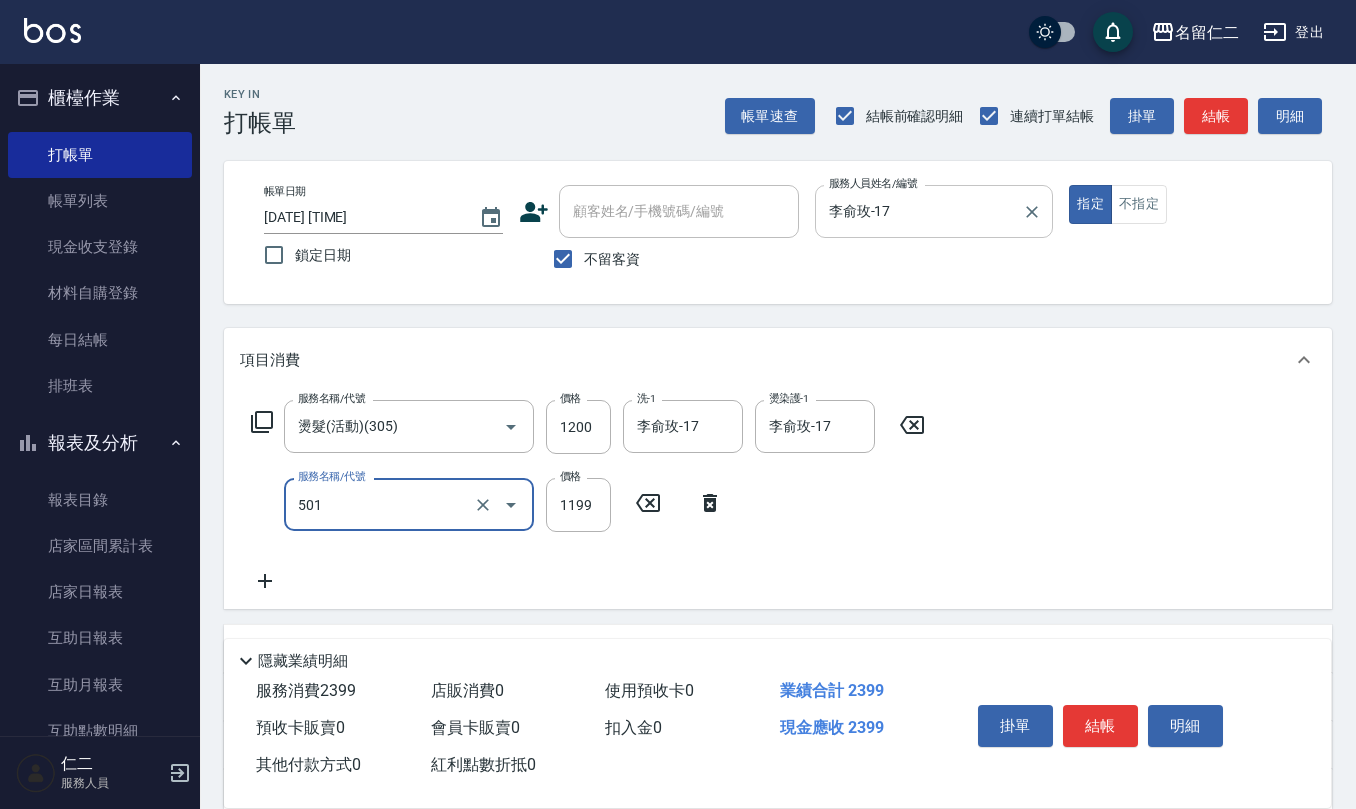 type on "染髮(501)" 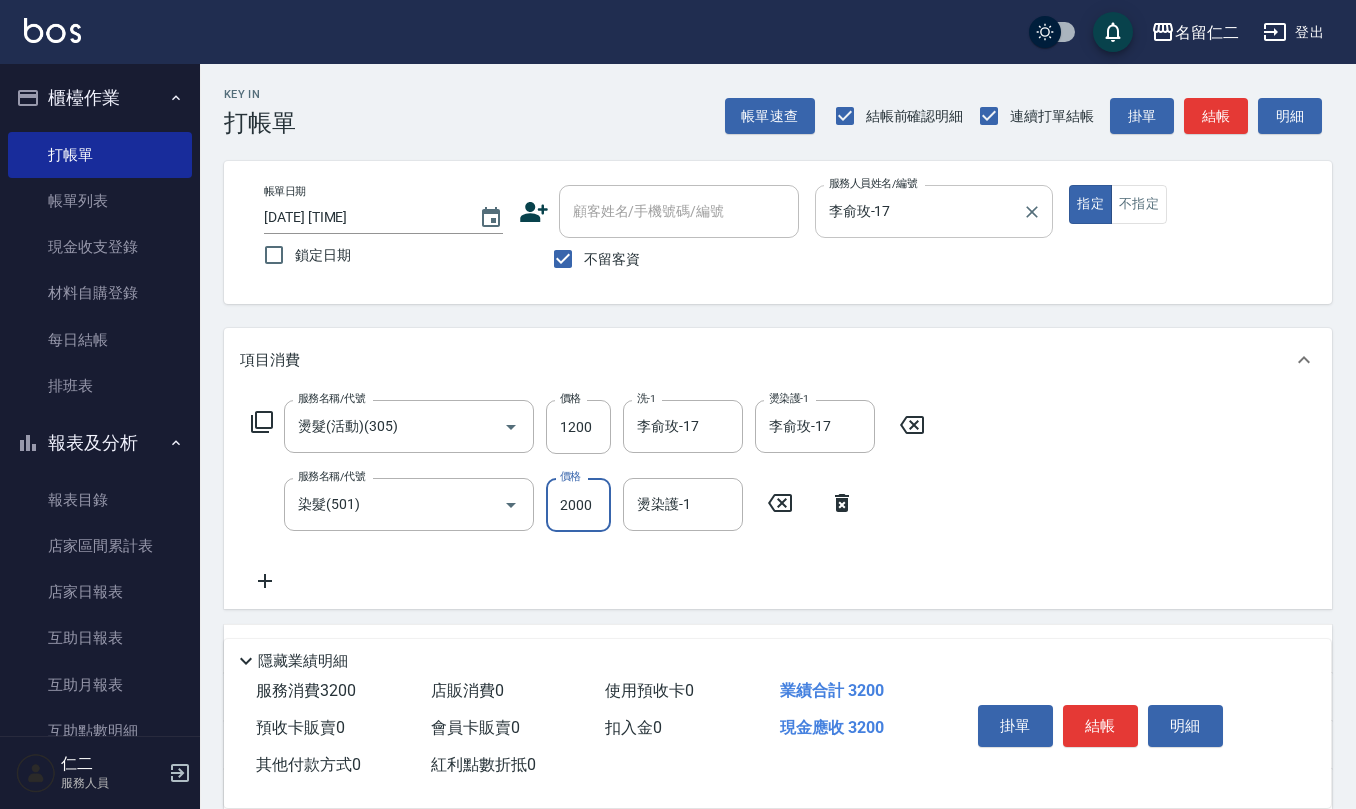 type on "2000" 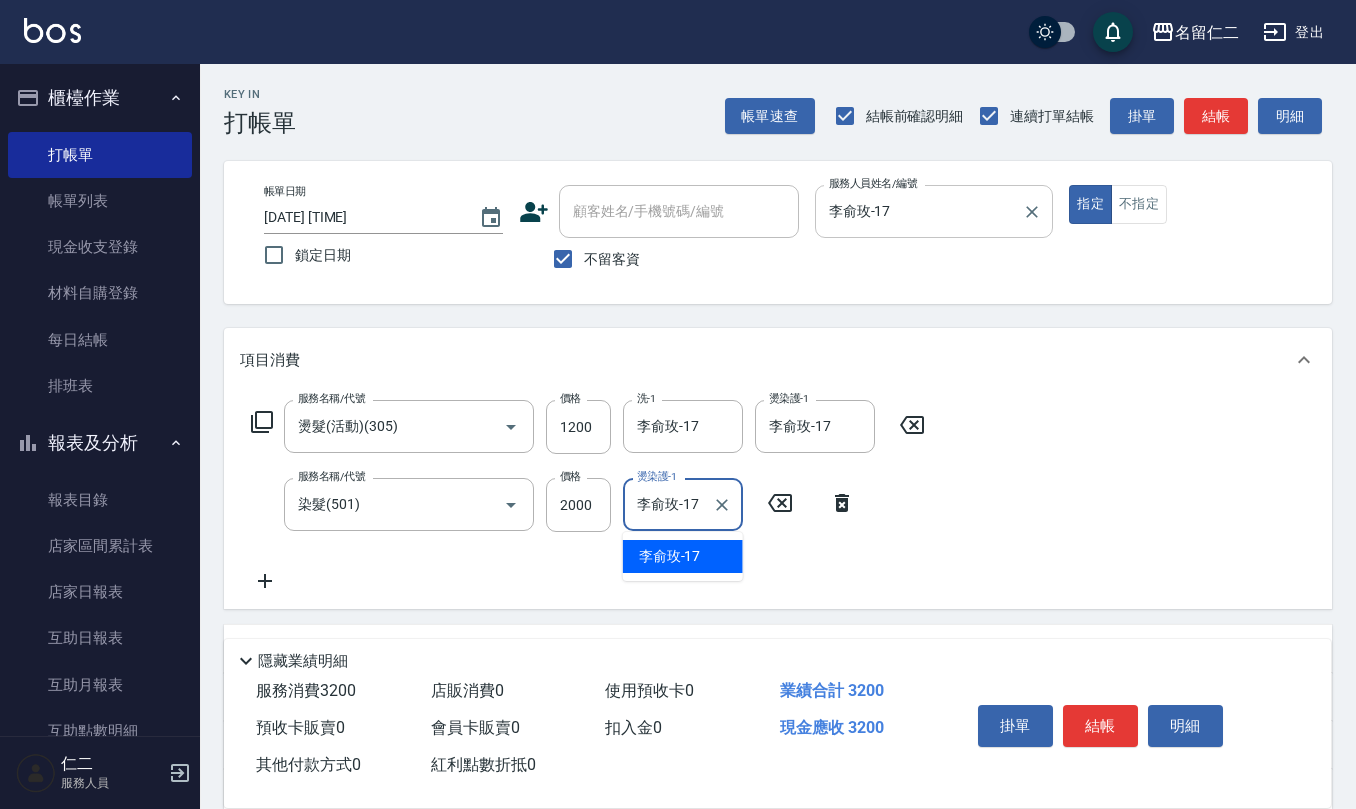 type on "李俞玫-17" 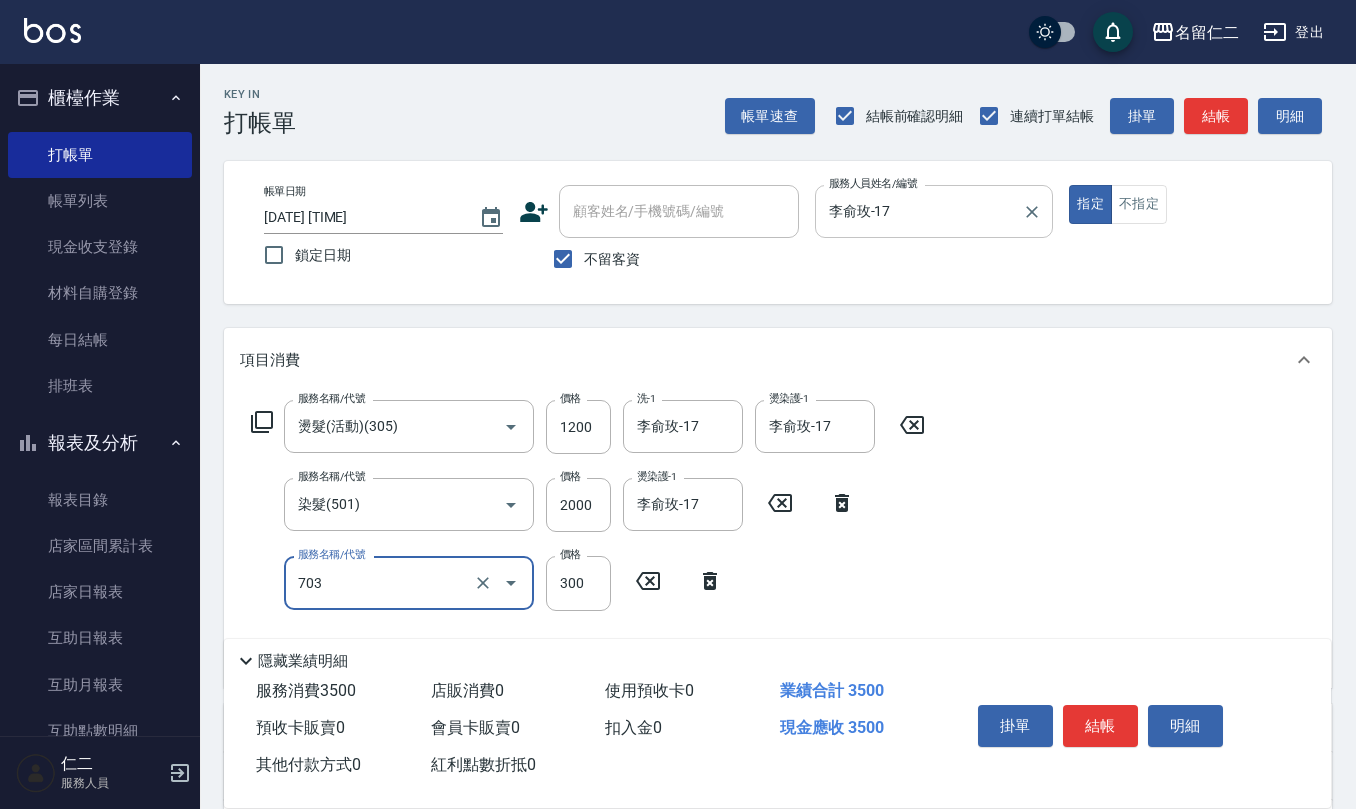 type on "(1236)設計師(703)" 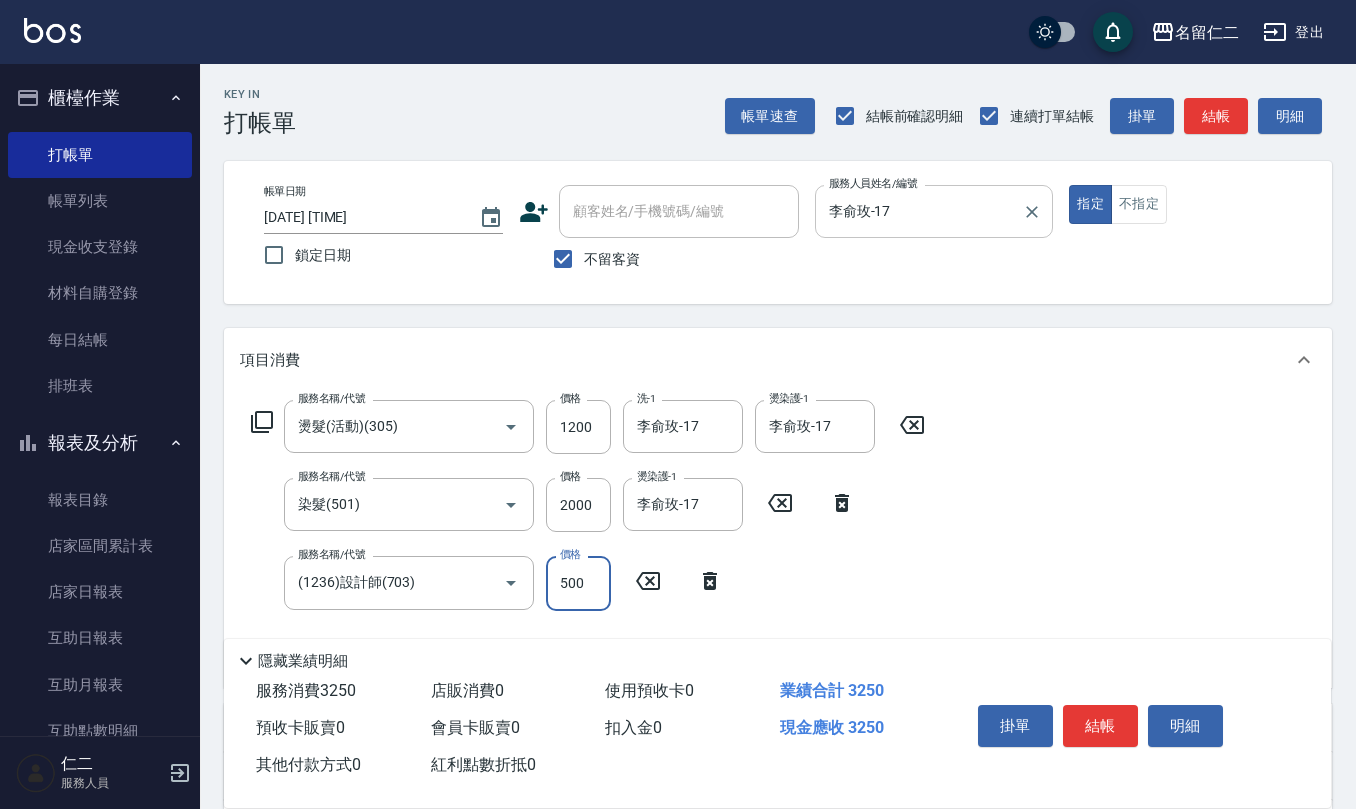 type on "500" 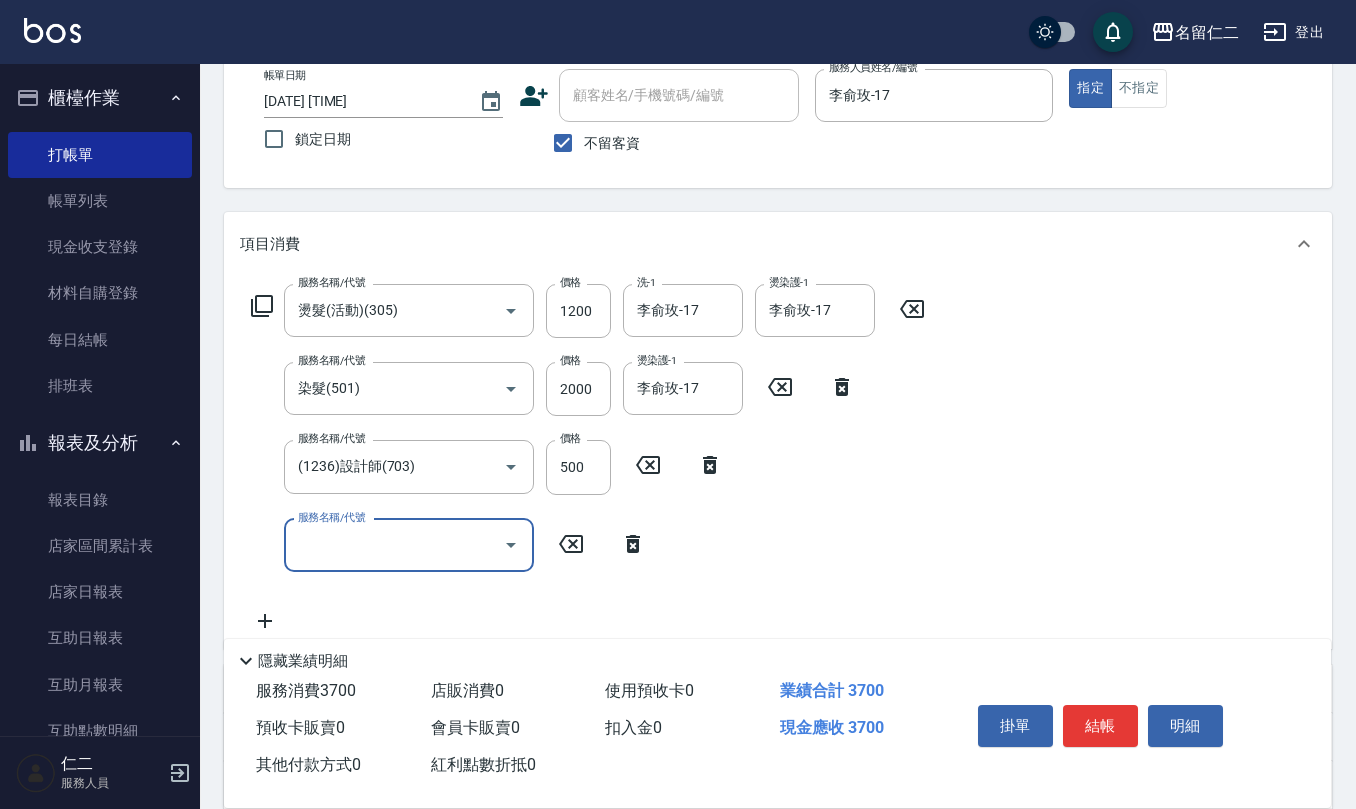 scroll, scrollTop: 266, scrollLeft: 0, axis: vertical 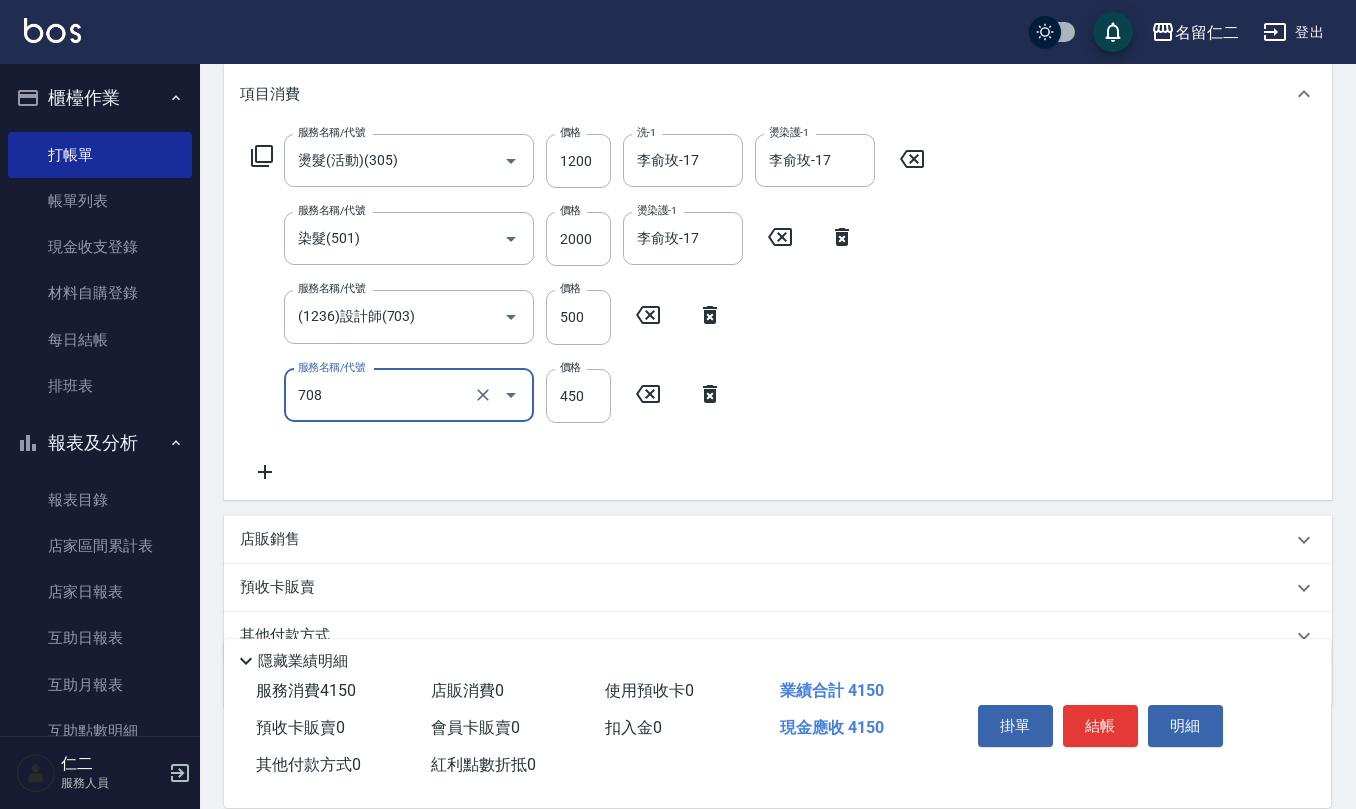 type on "松島舞鶴450(708)" 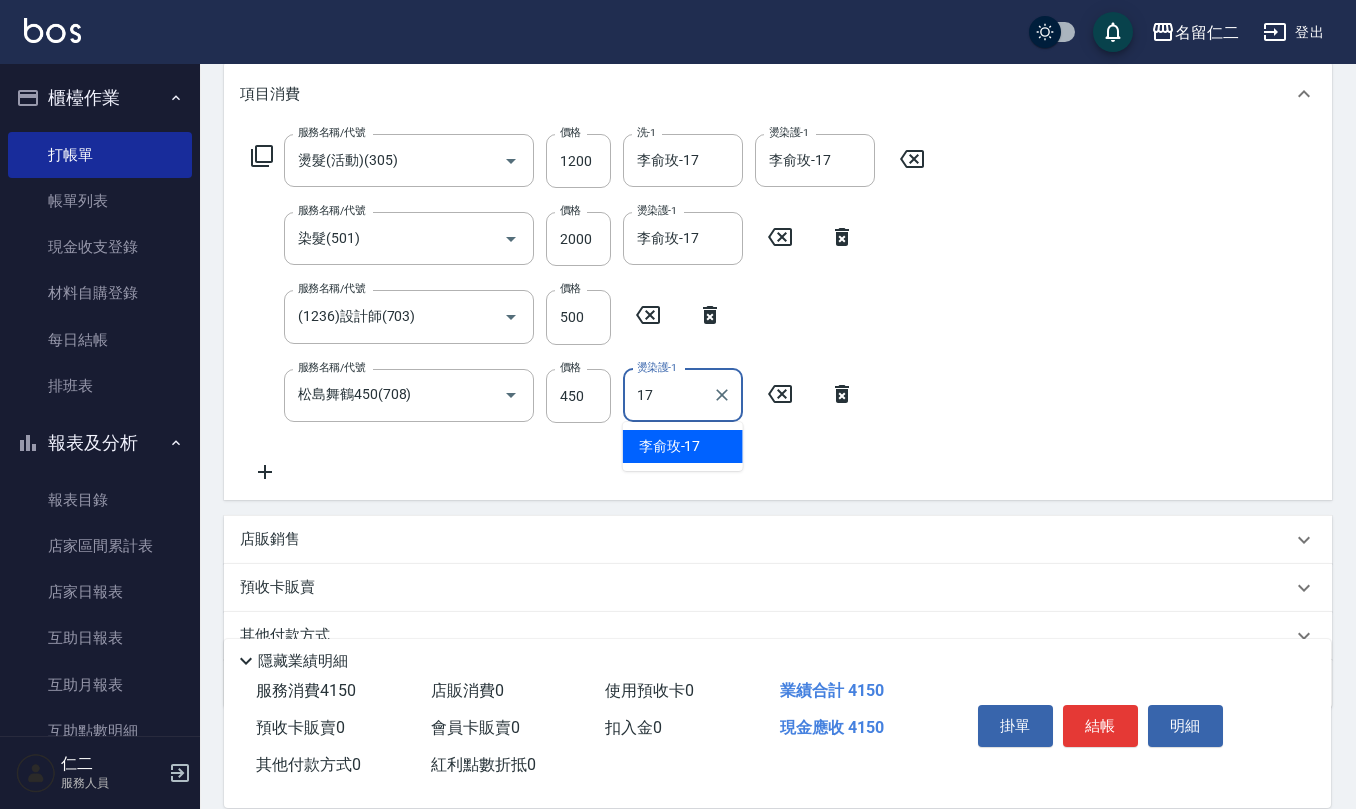 type on "李俞玫-17" 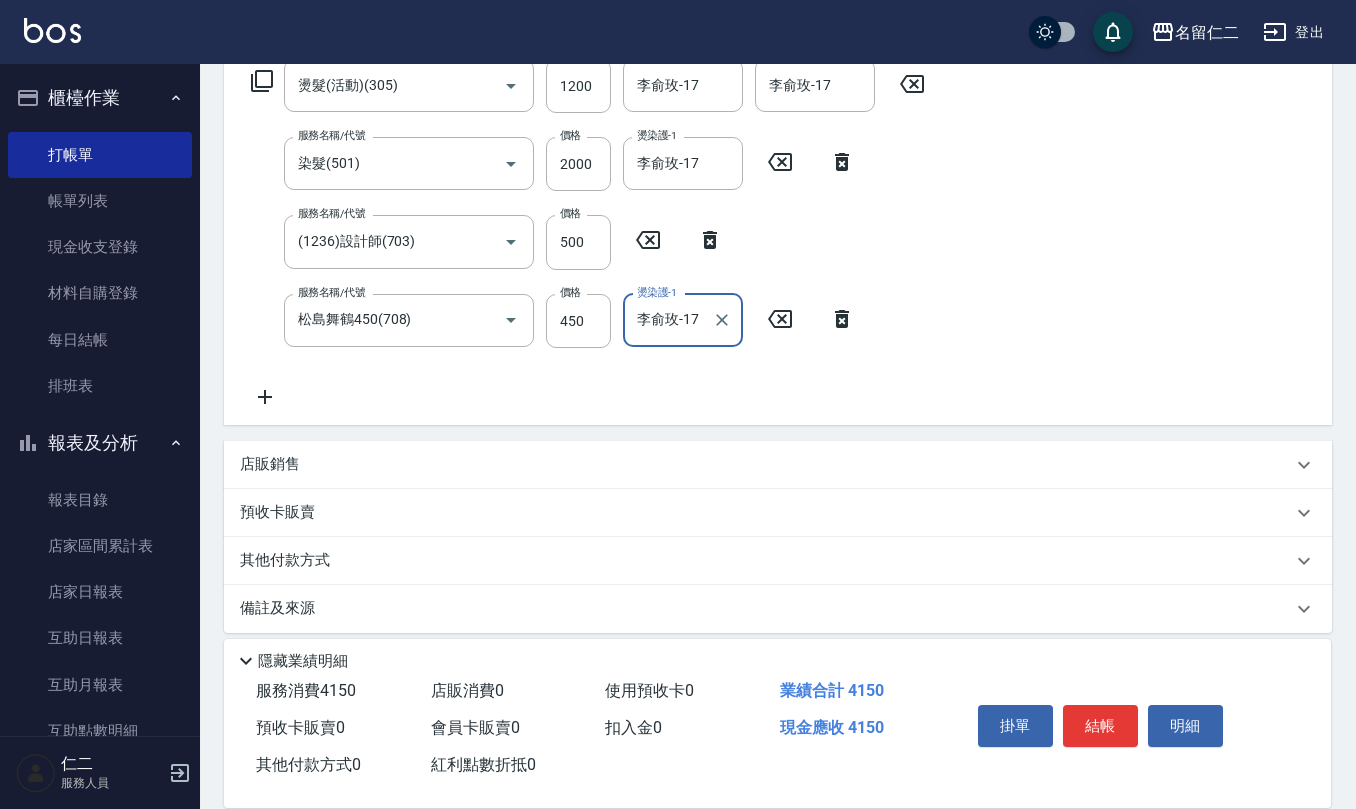 scroll, scrollTop: 352, scrollLeft: 0, axis: vertical 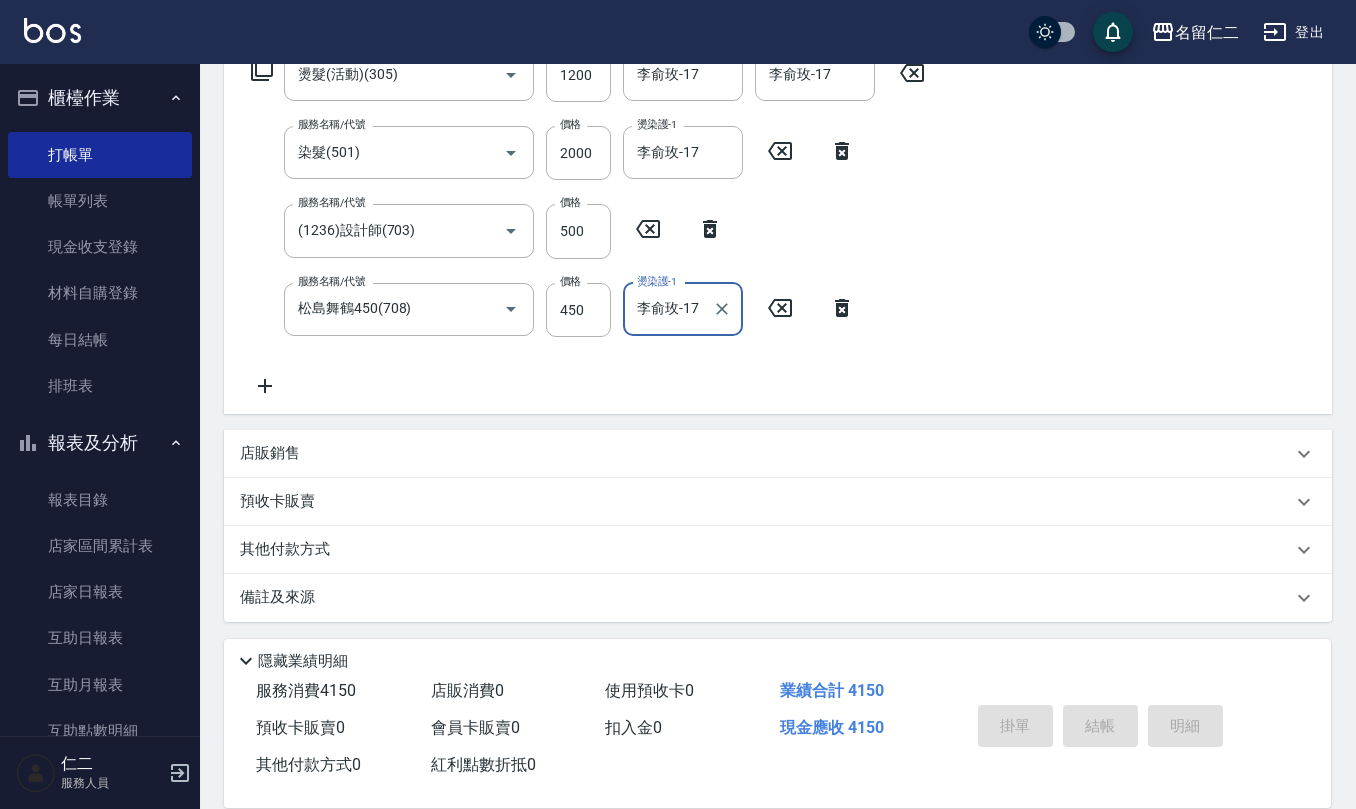 type on "[DATE] [TIME]" 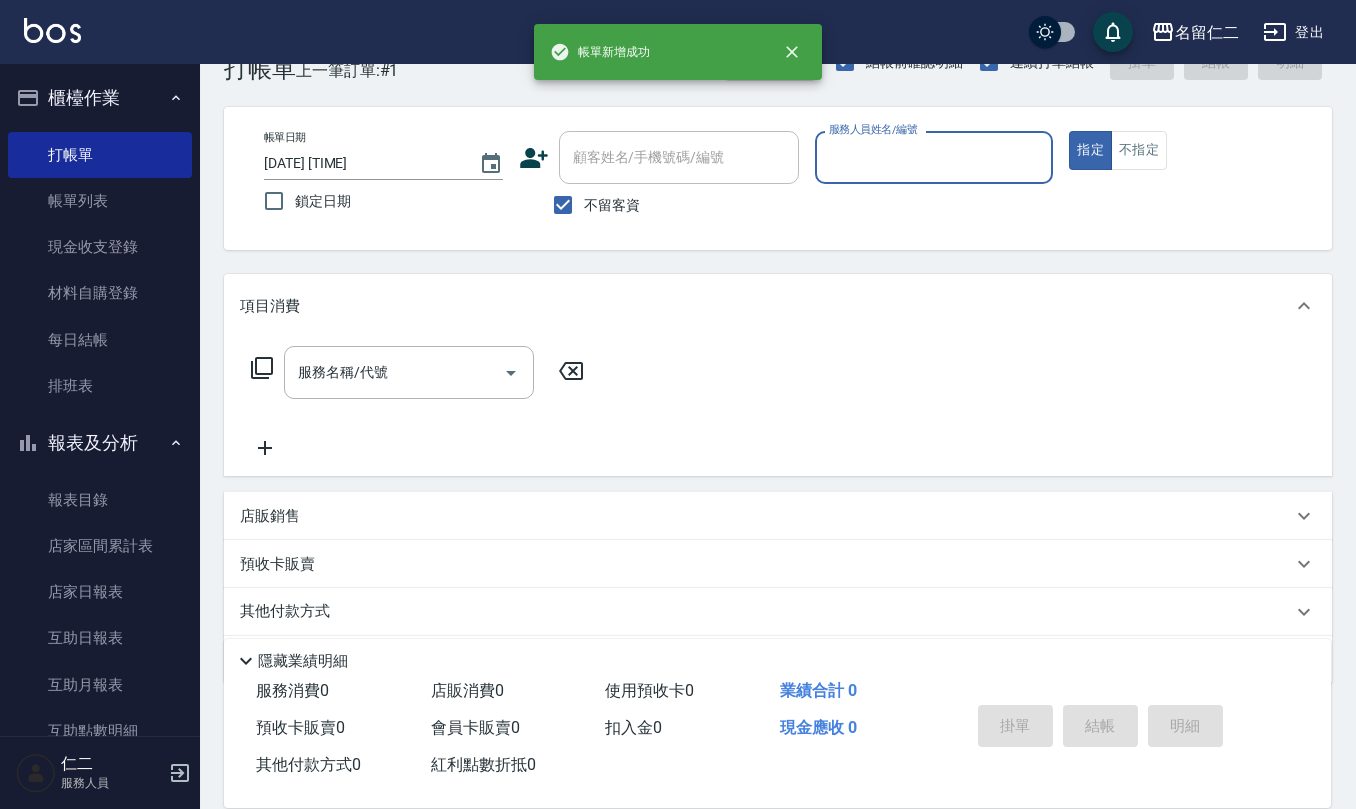 scroll, scrollTop: 0, scrollLeft: 0, axis: both 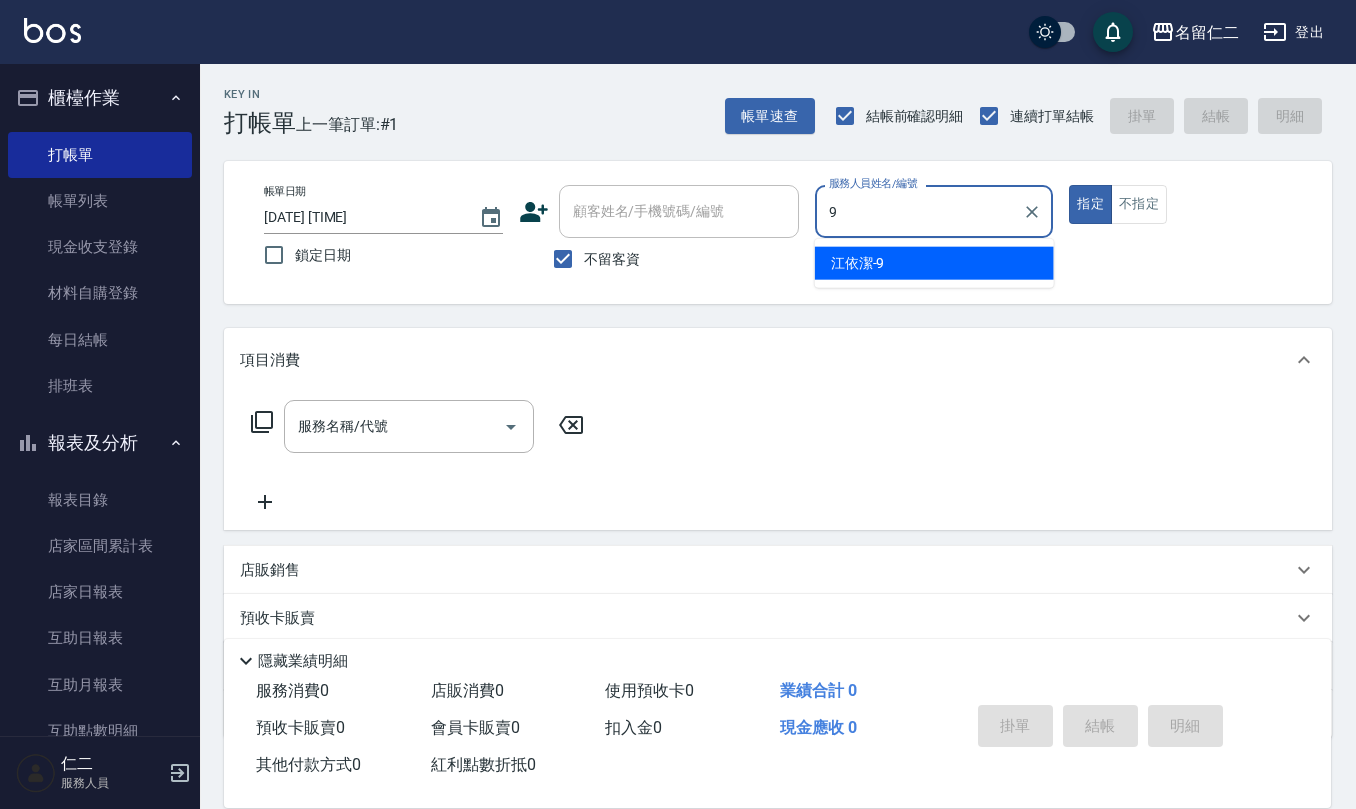 type on "江依潔-9" 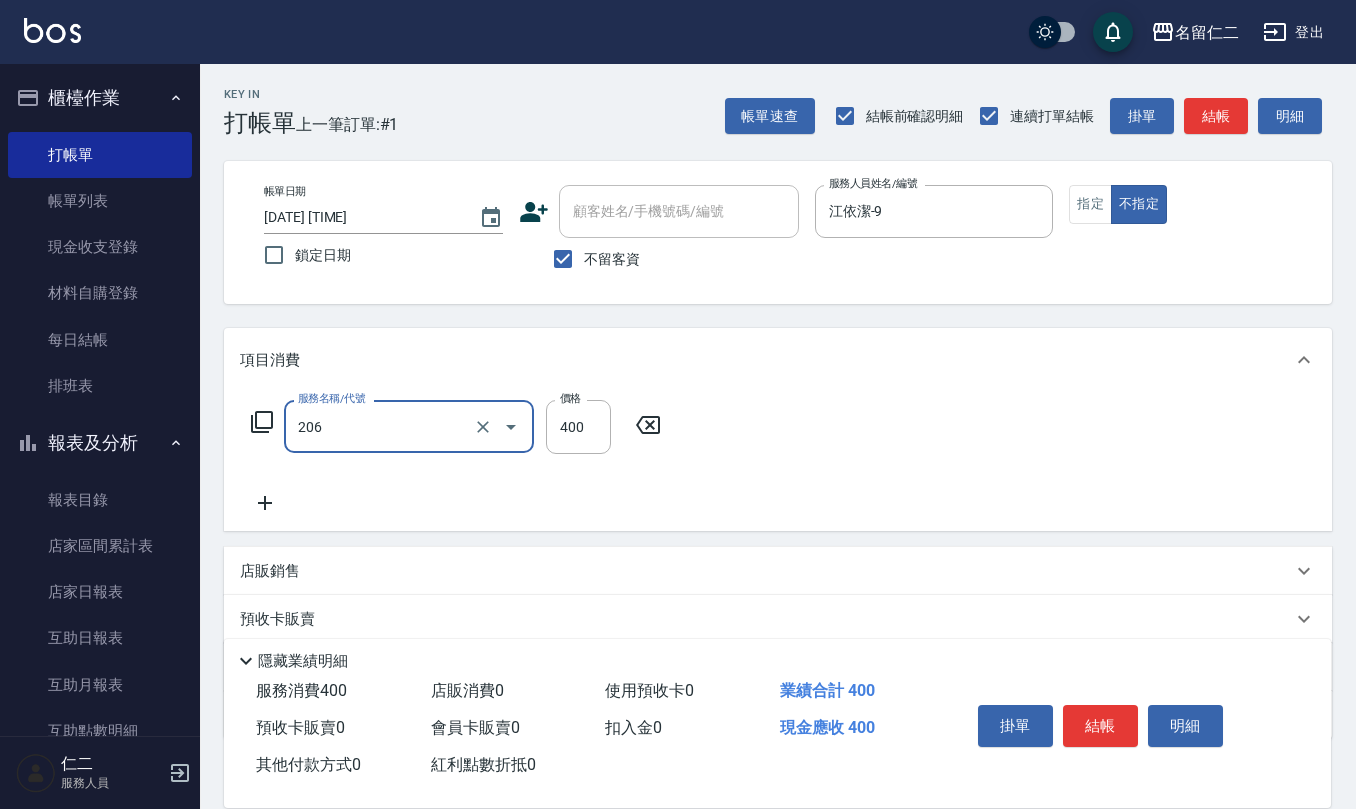 type on "健康洗(206)" 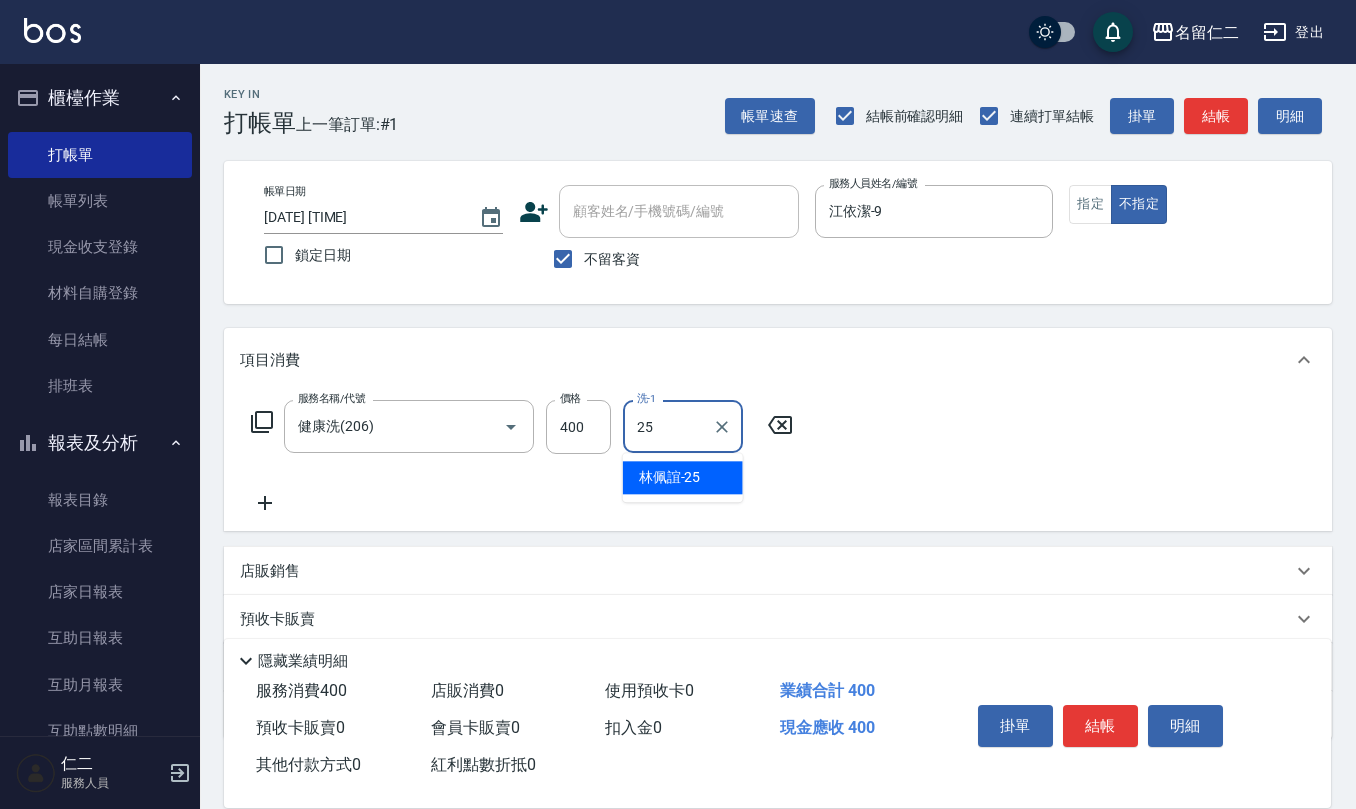 type on "林佩誼-25" 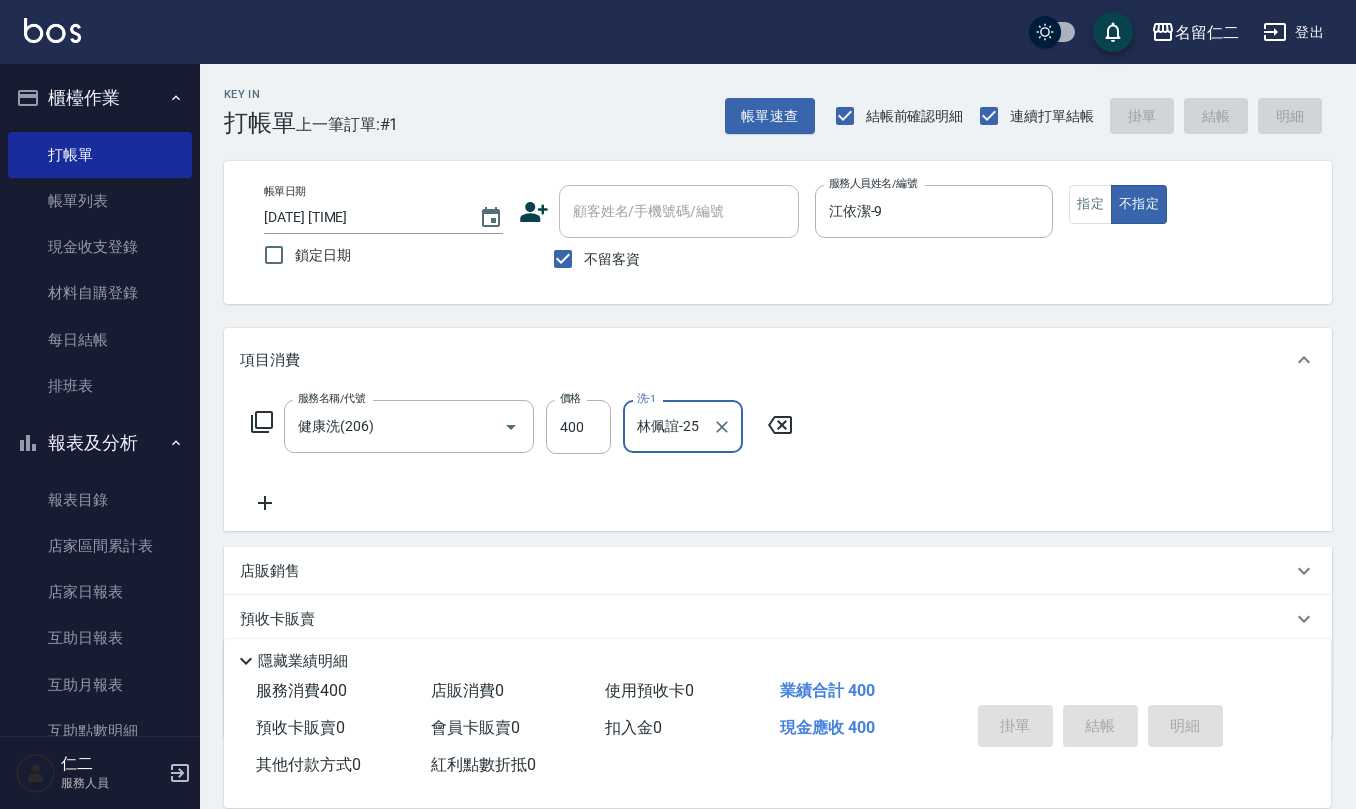 type 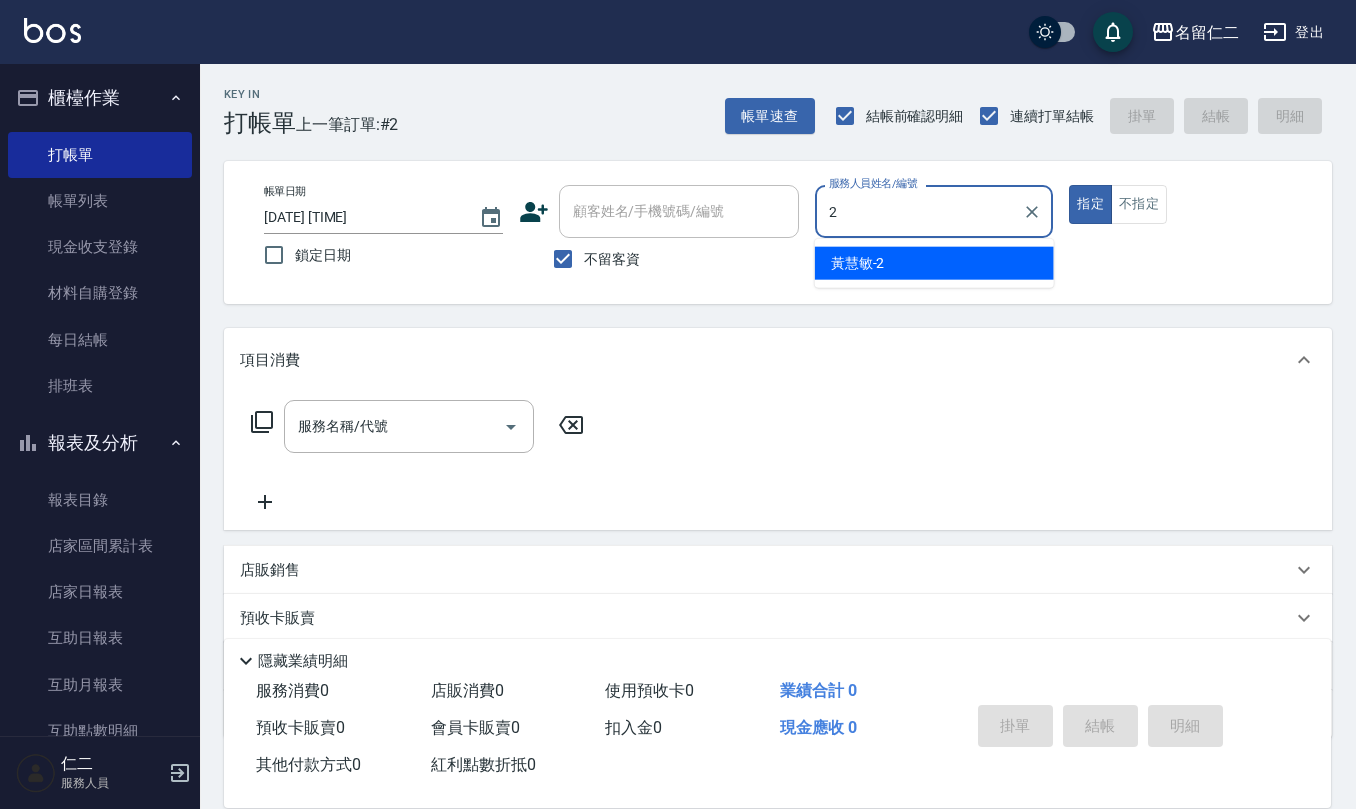 type on "黃慧敏-2" 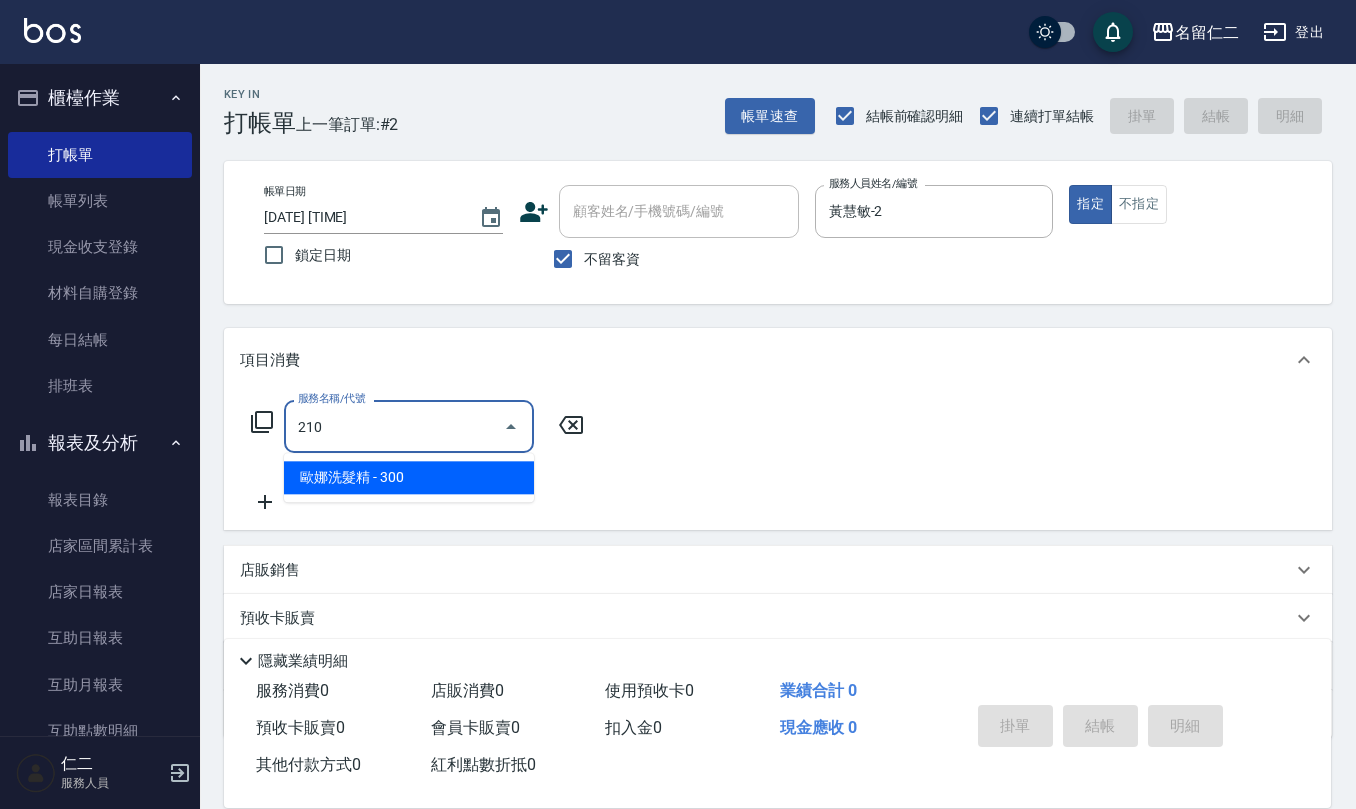 type on "歐娜洗髮精(210)" 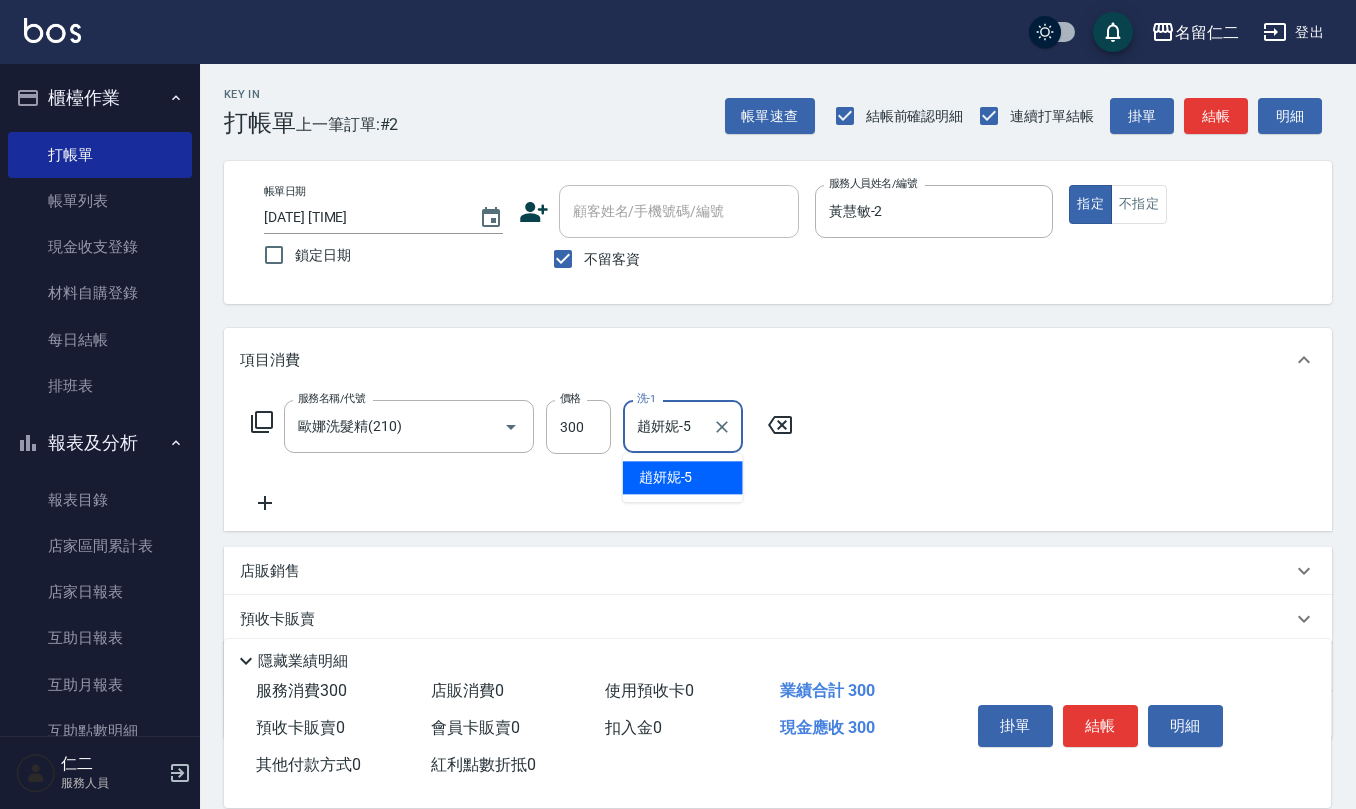 type on "趙妍妮-5" 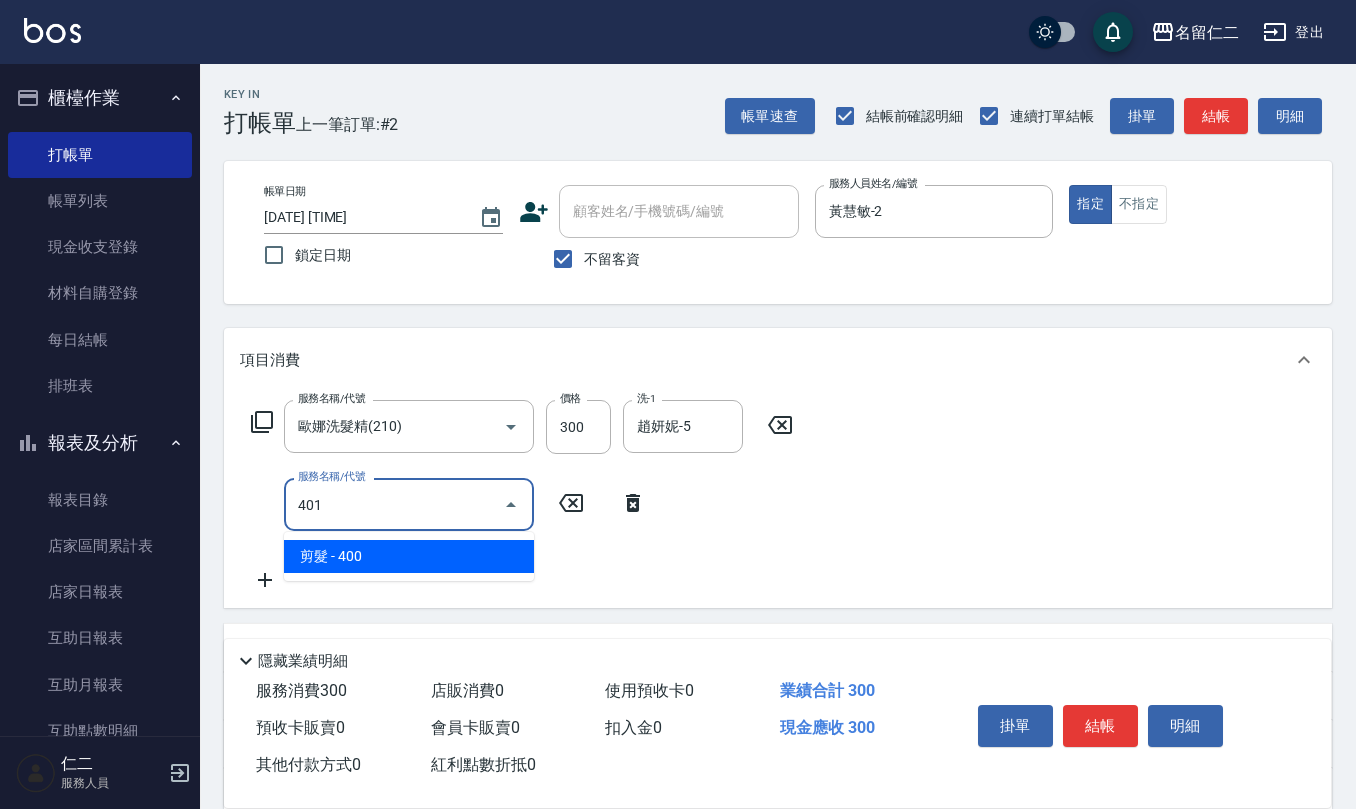 type on "剪髮(401)" 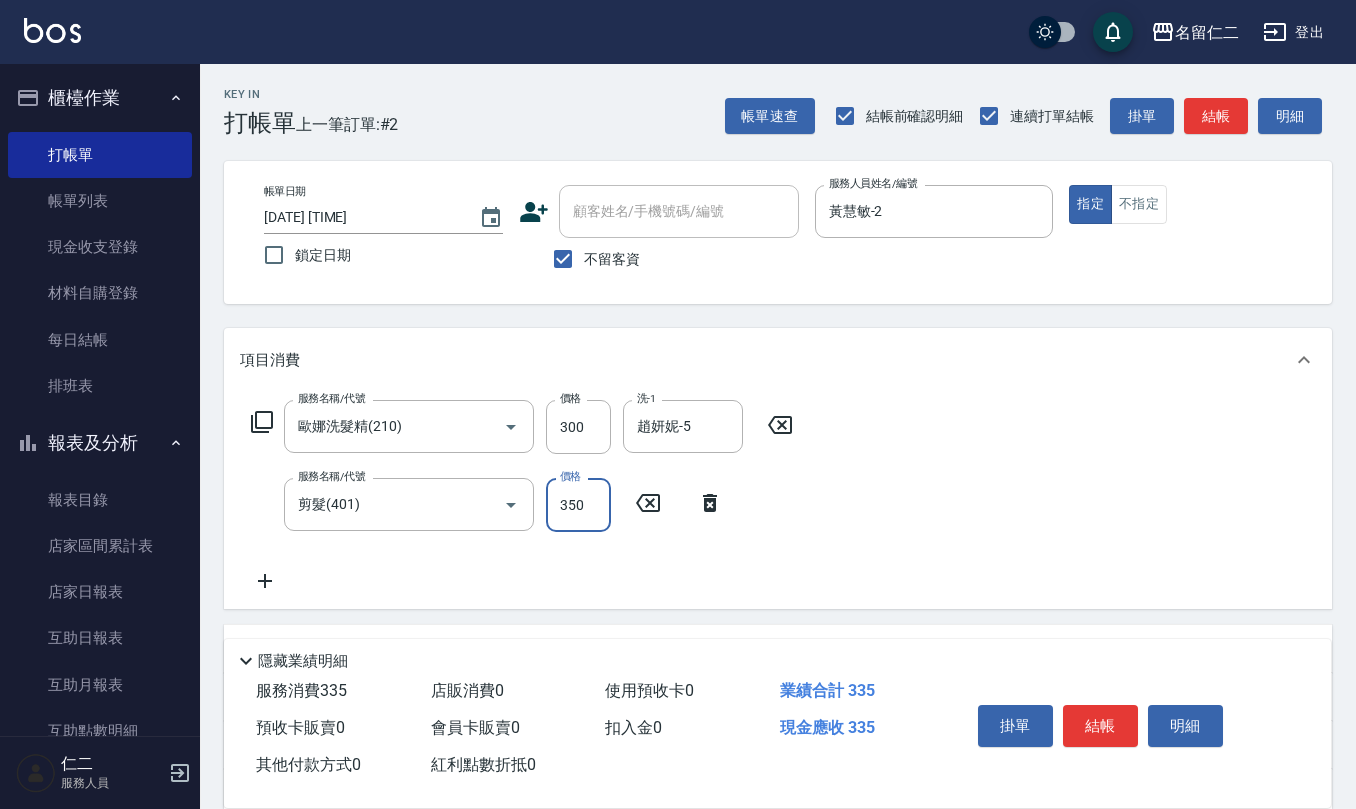 type on "350" 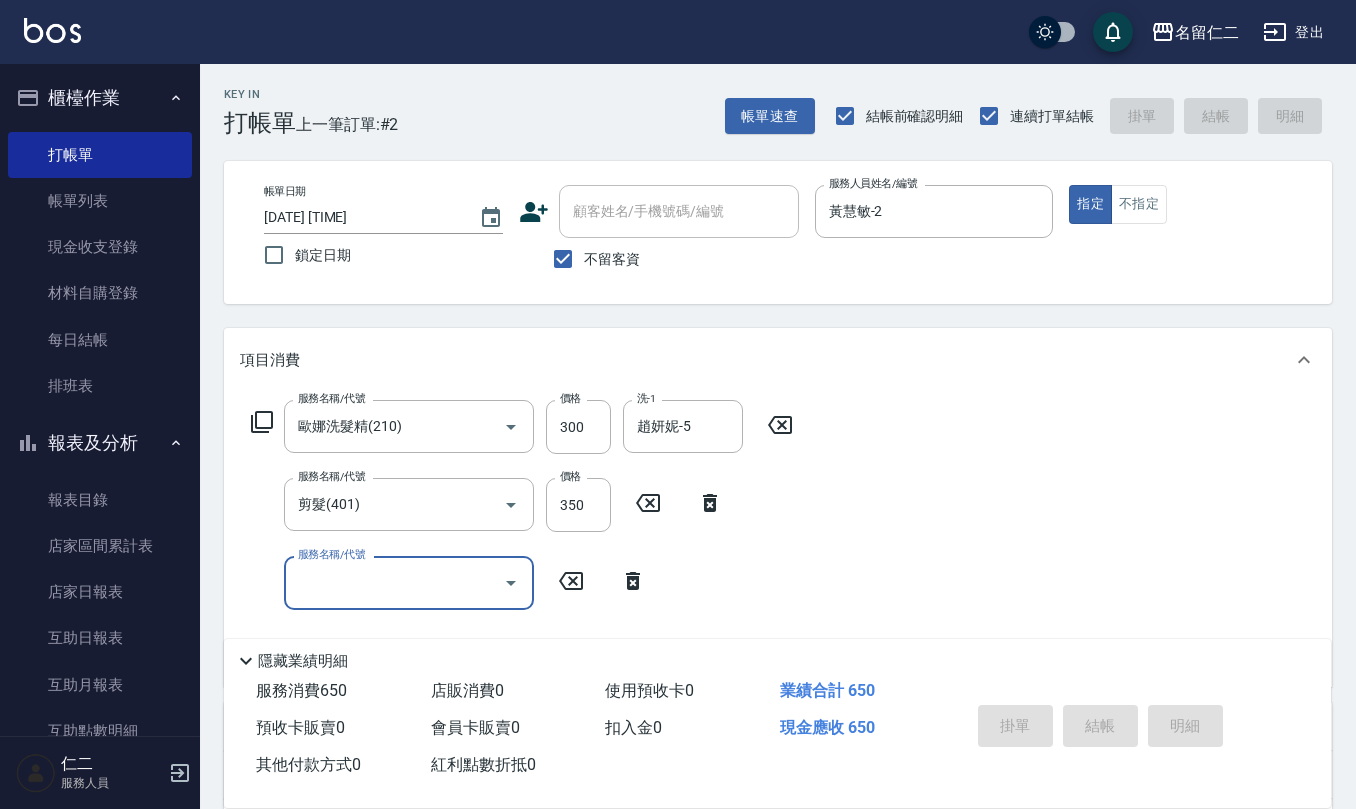 type 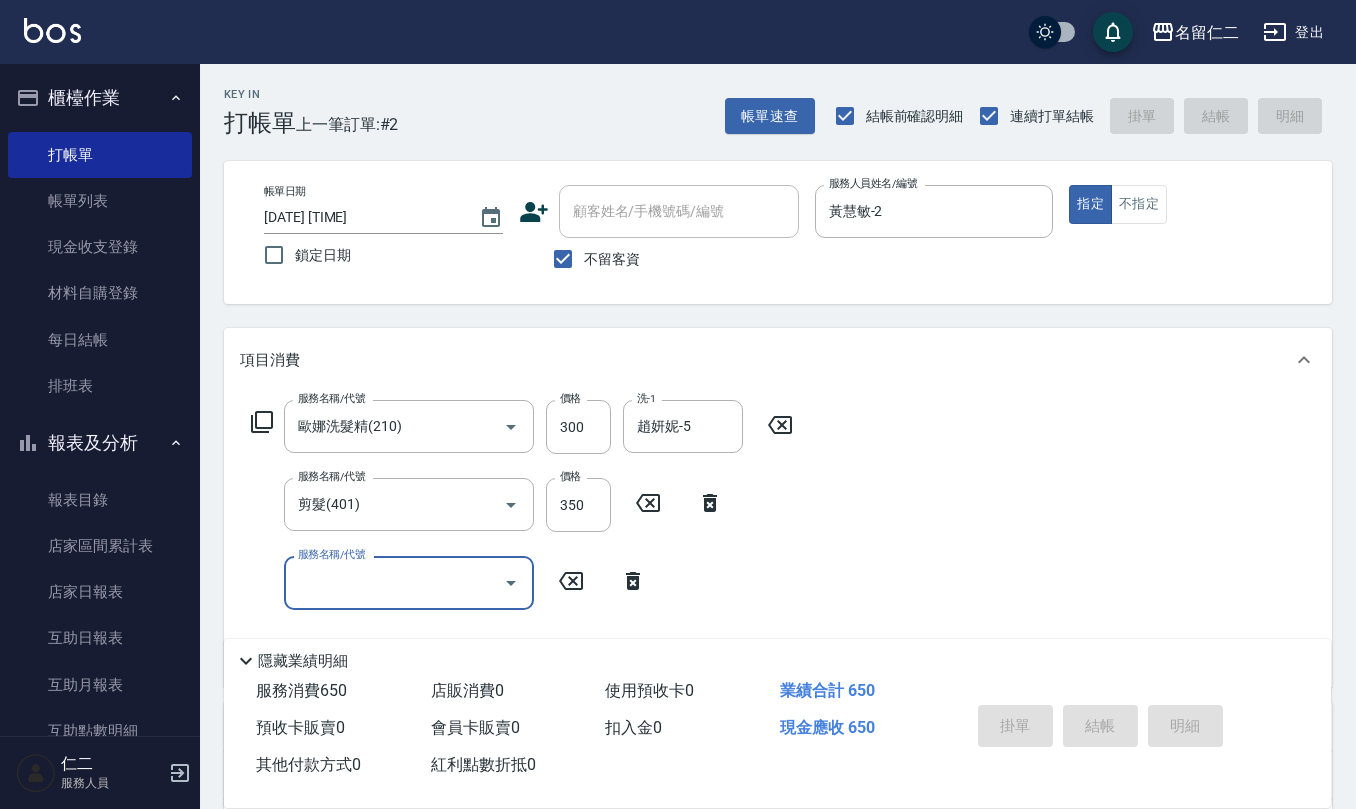 type 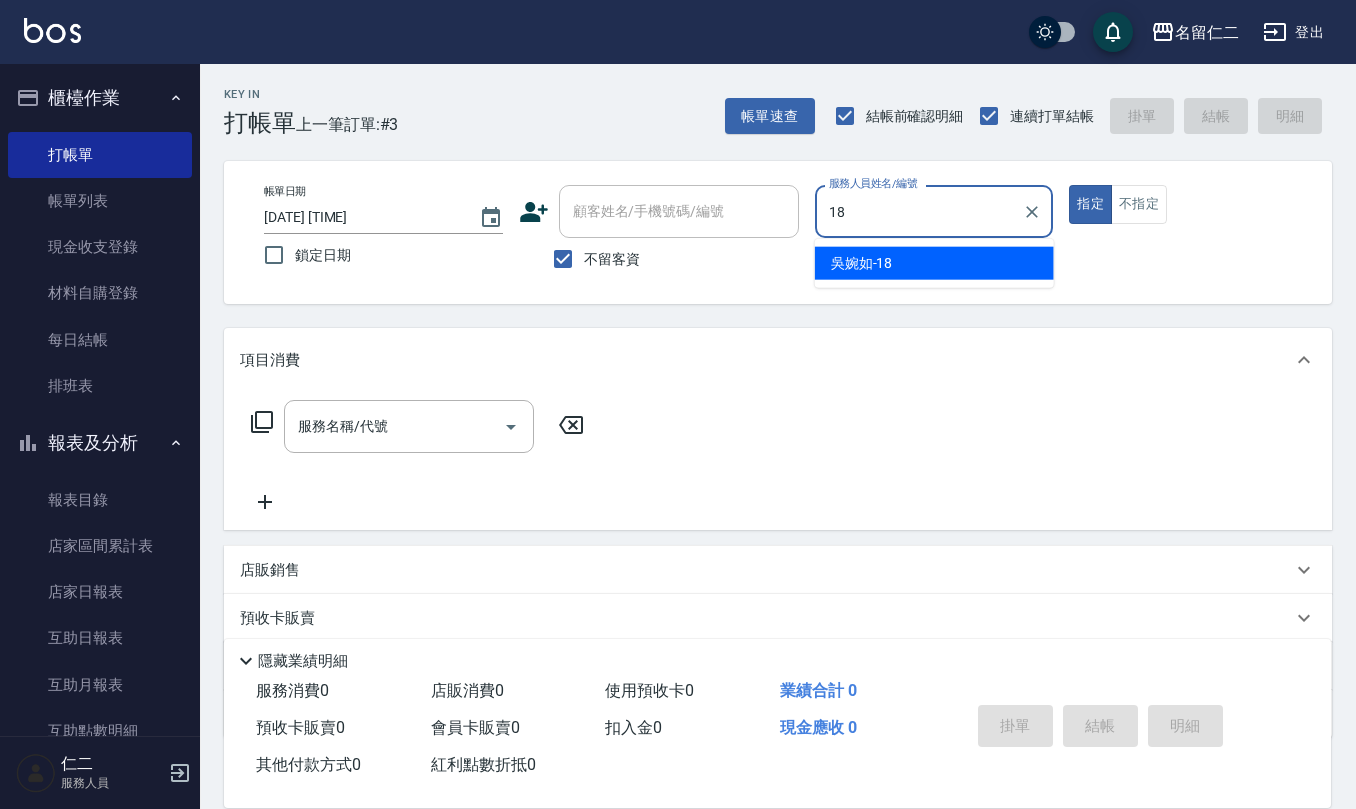 type on "吳婉如-18" 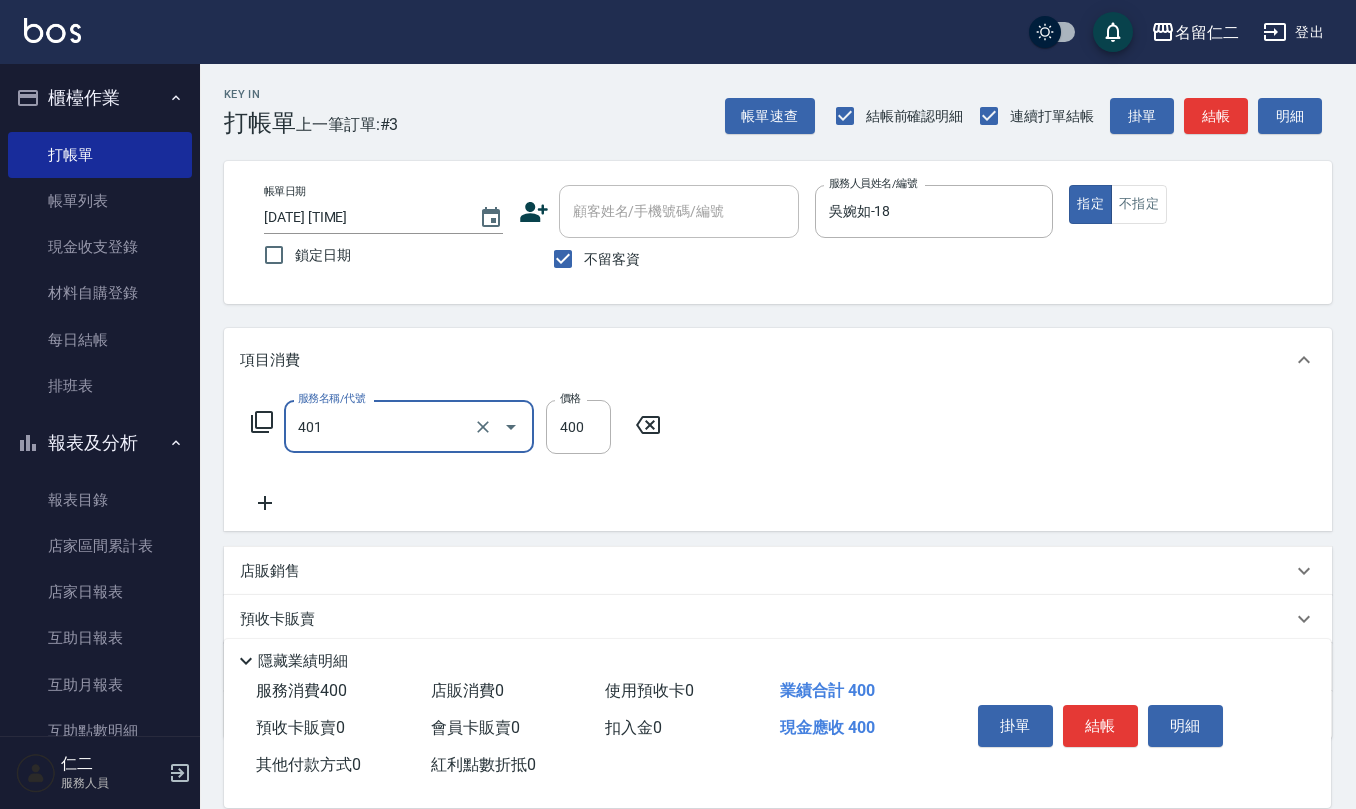type on "剪髮(401)" 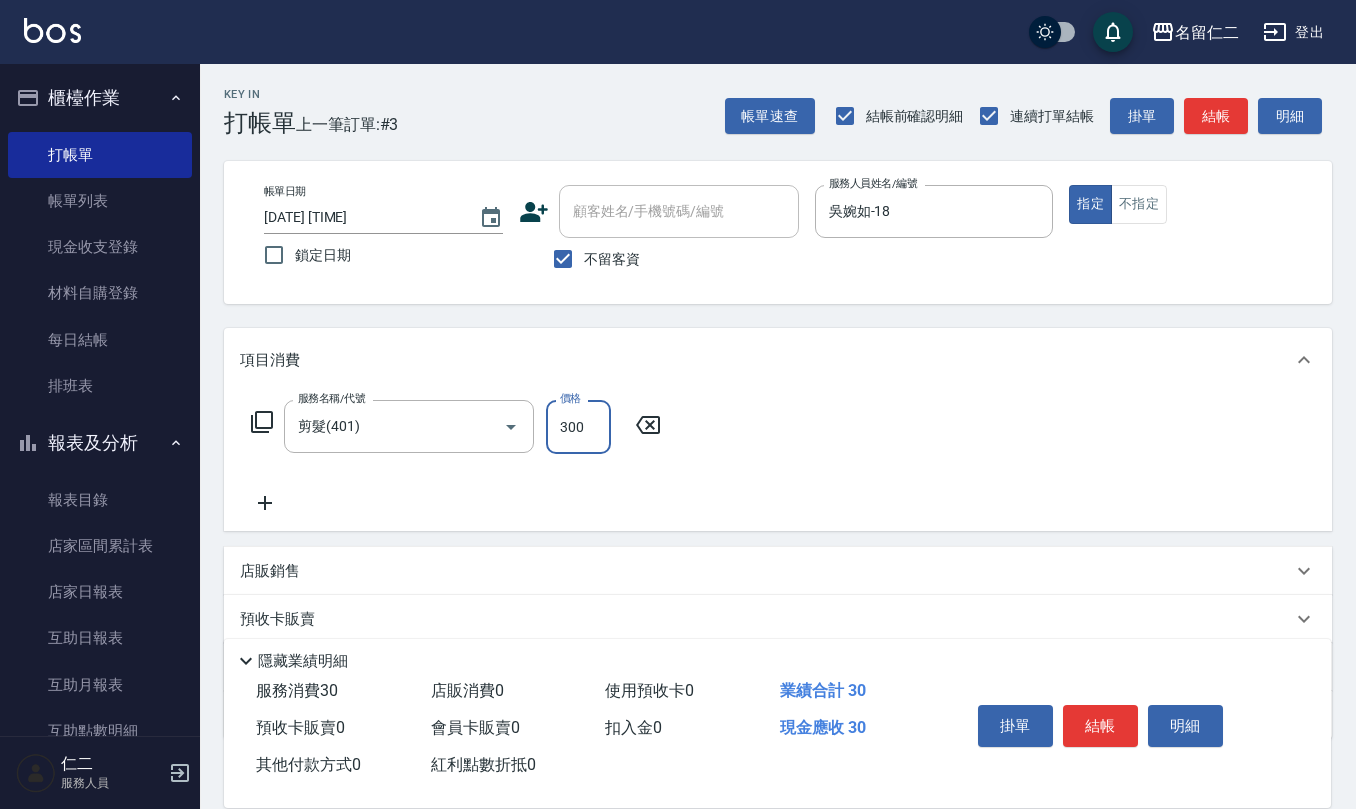 type on "300" 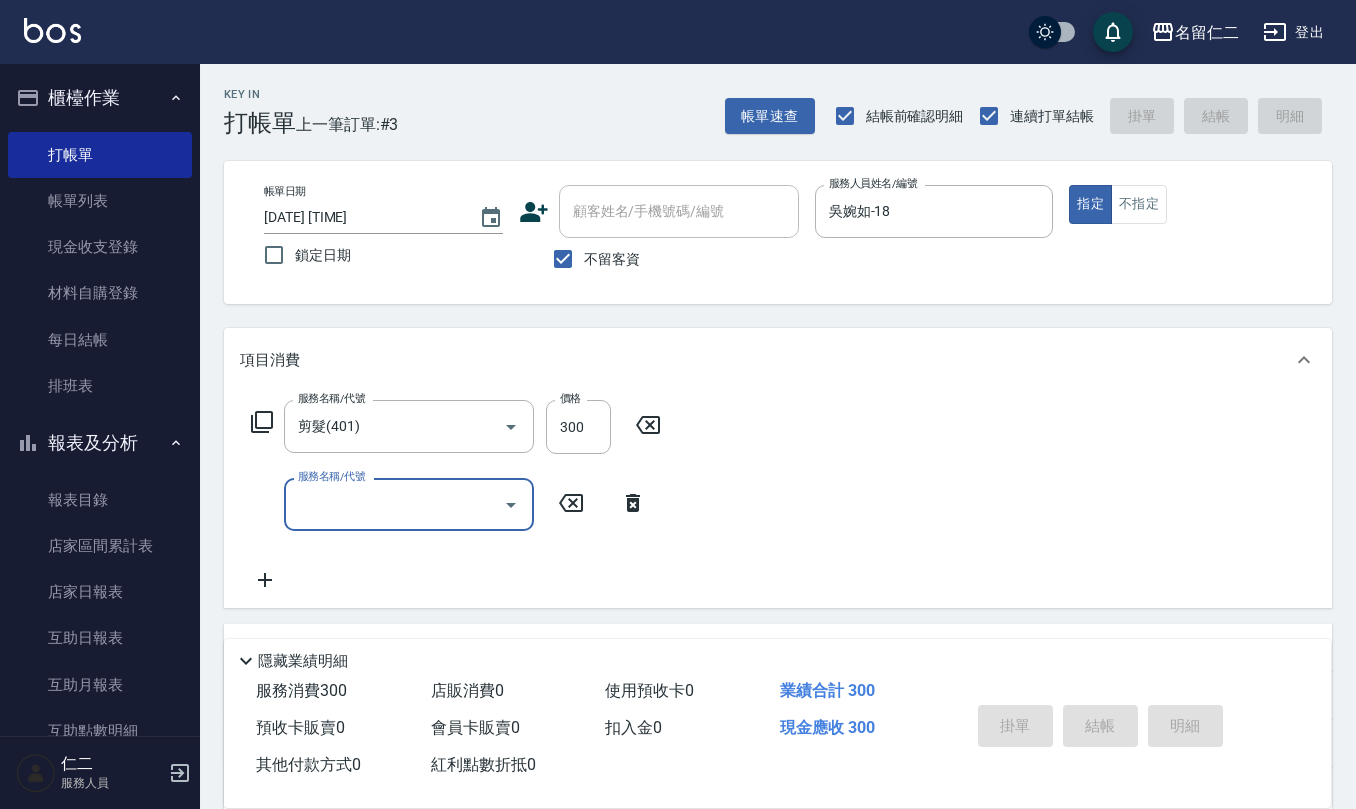 type 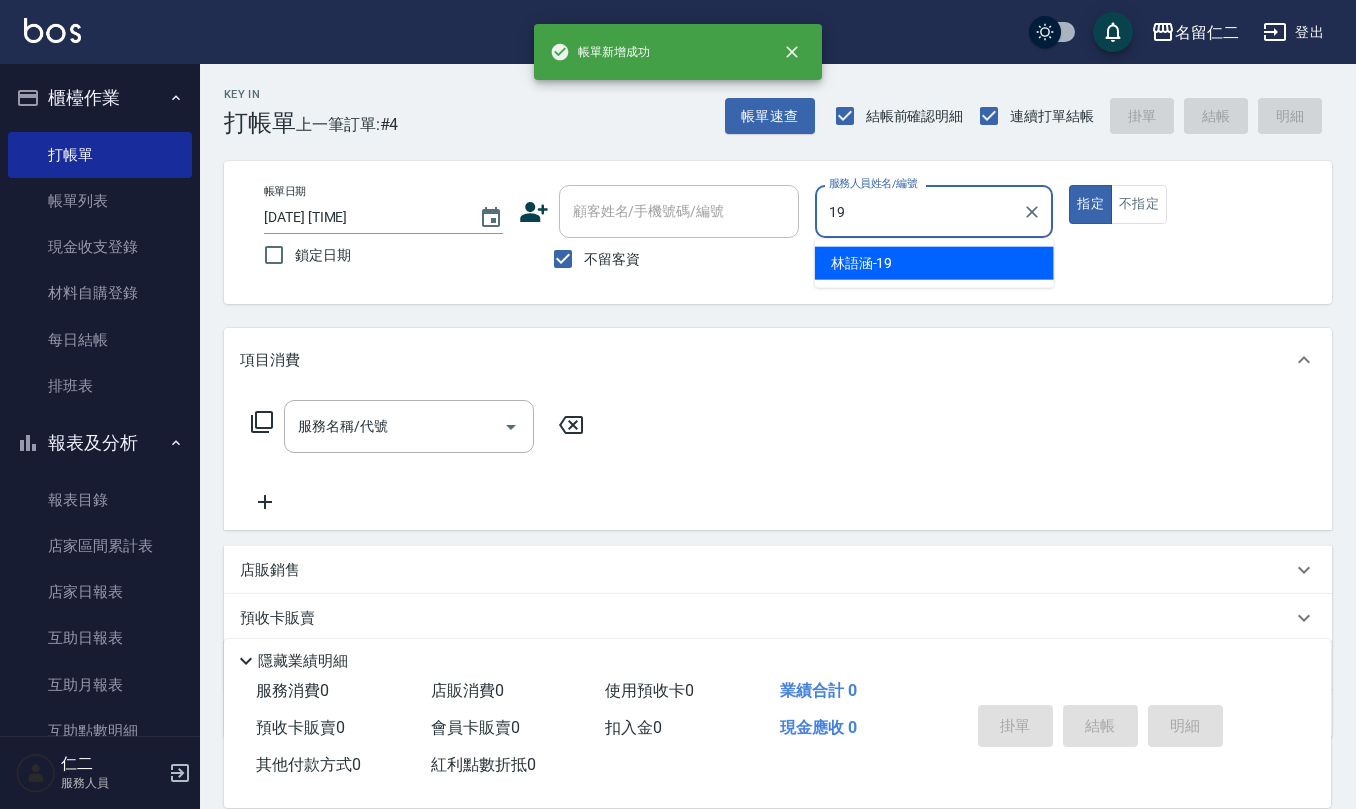 type on "林語涵-19" 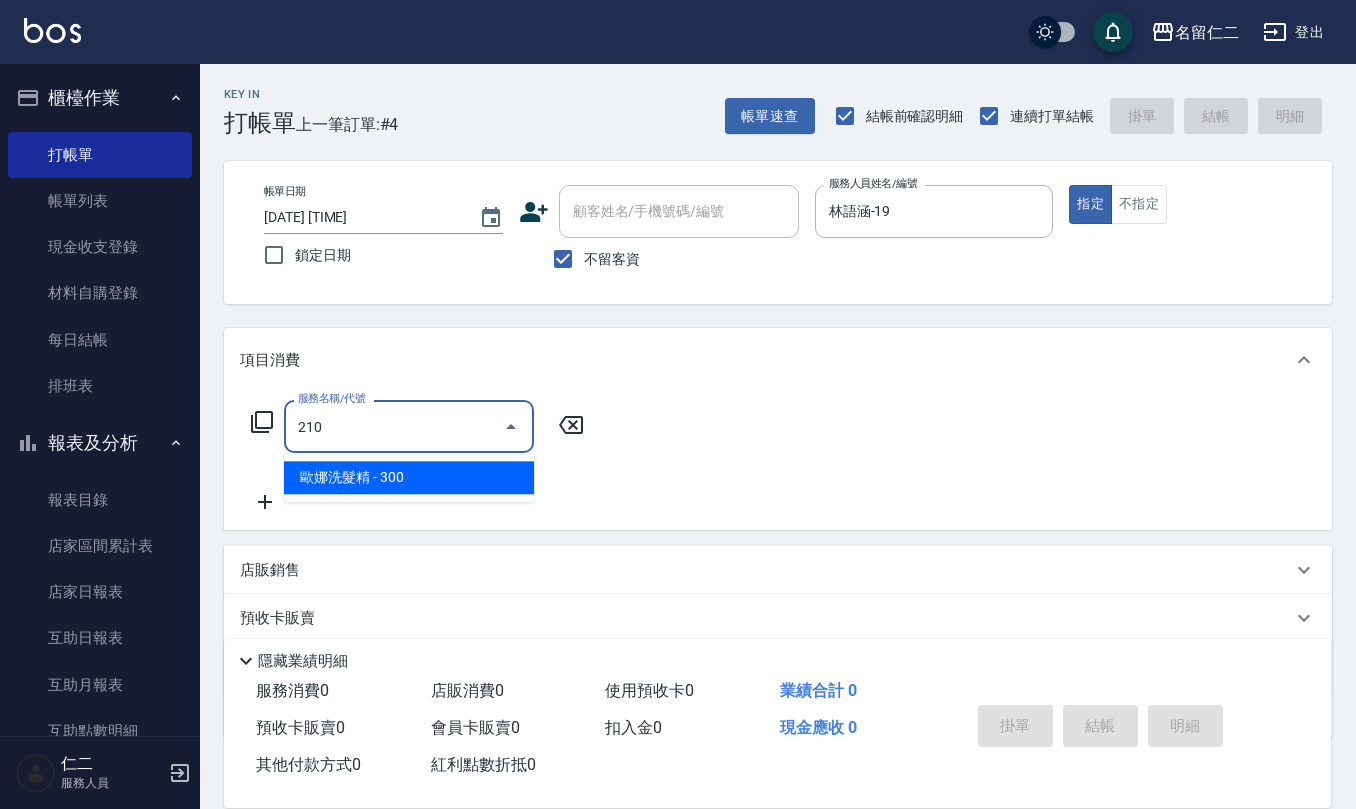 type on "歐娜洗髮精(210)" 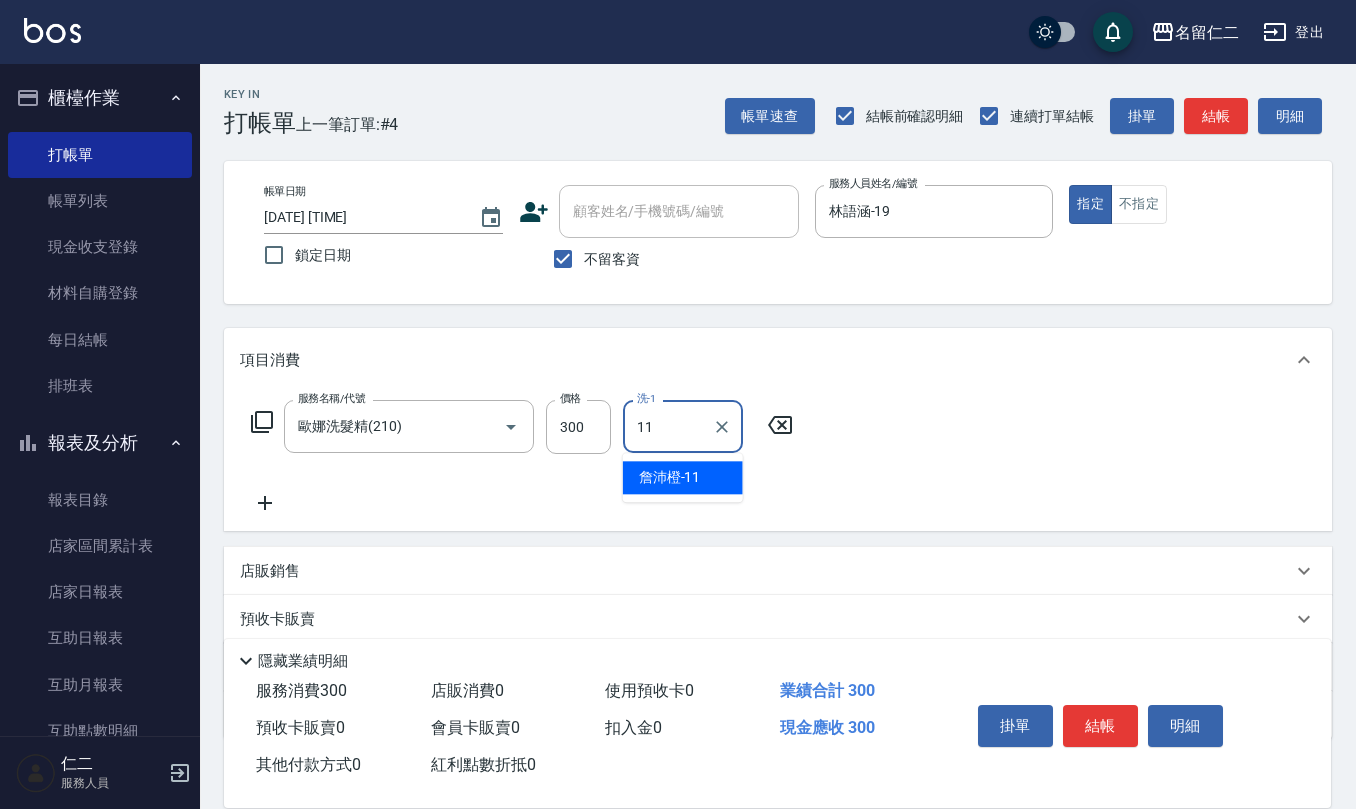 type on "詹沛橙-11" 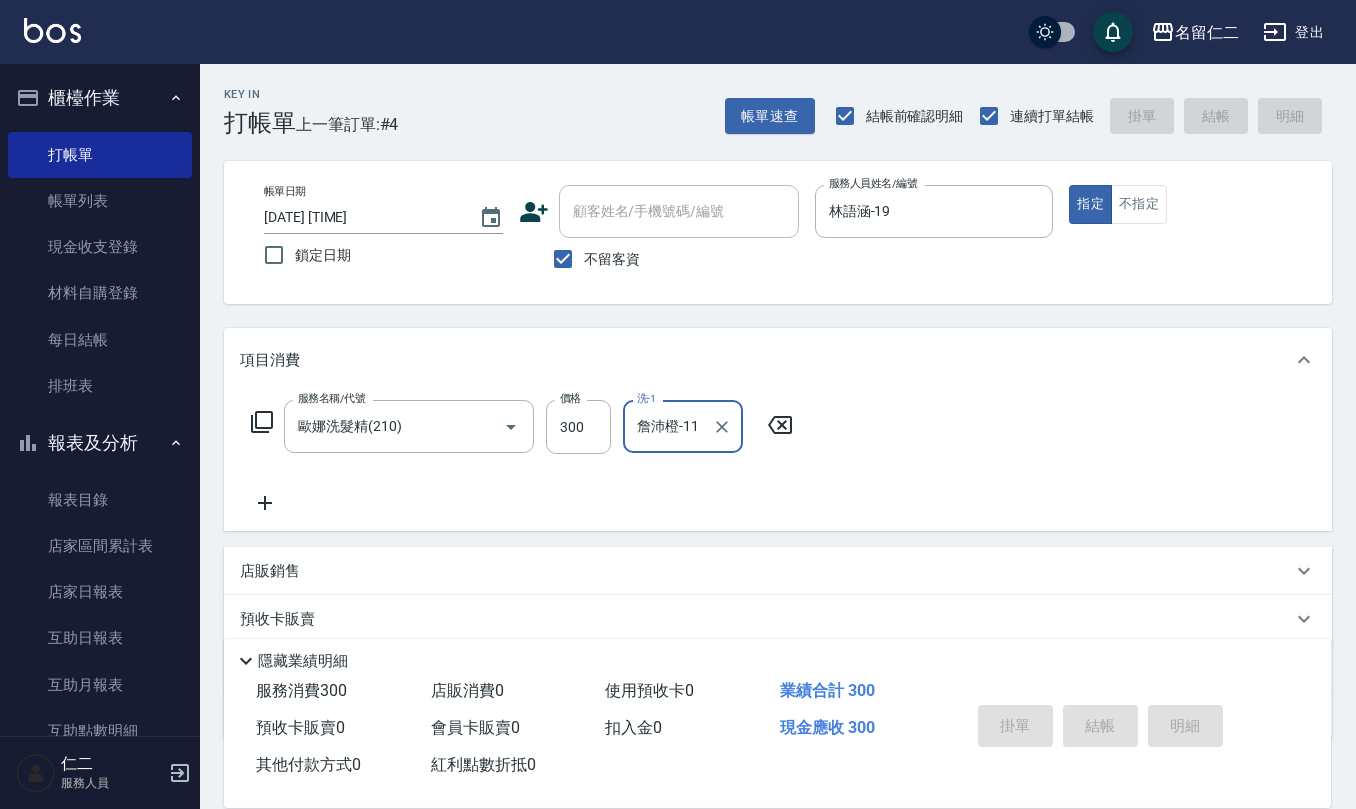 type 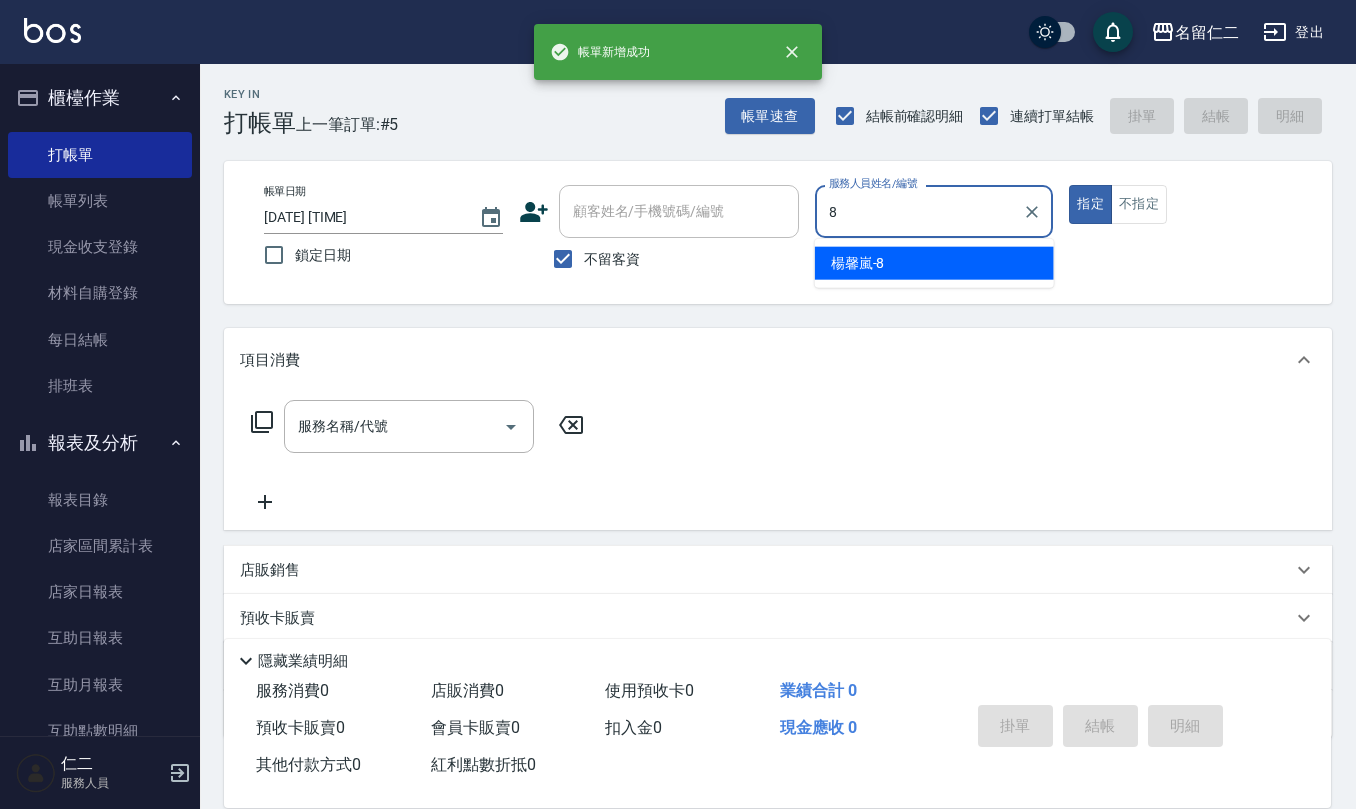 type on "楊馨嵐-8" 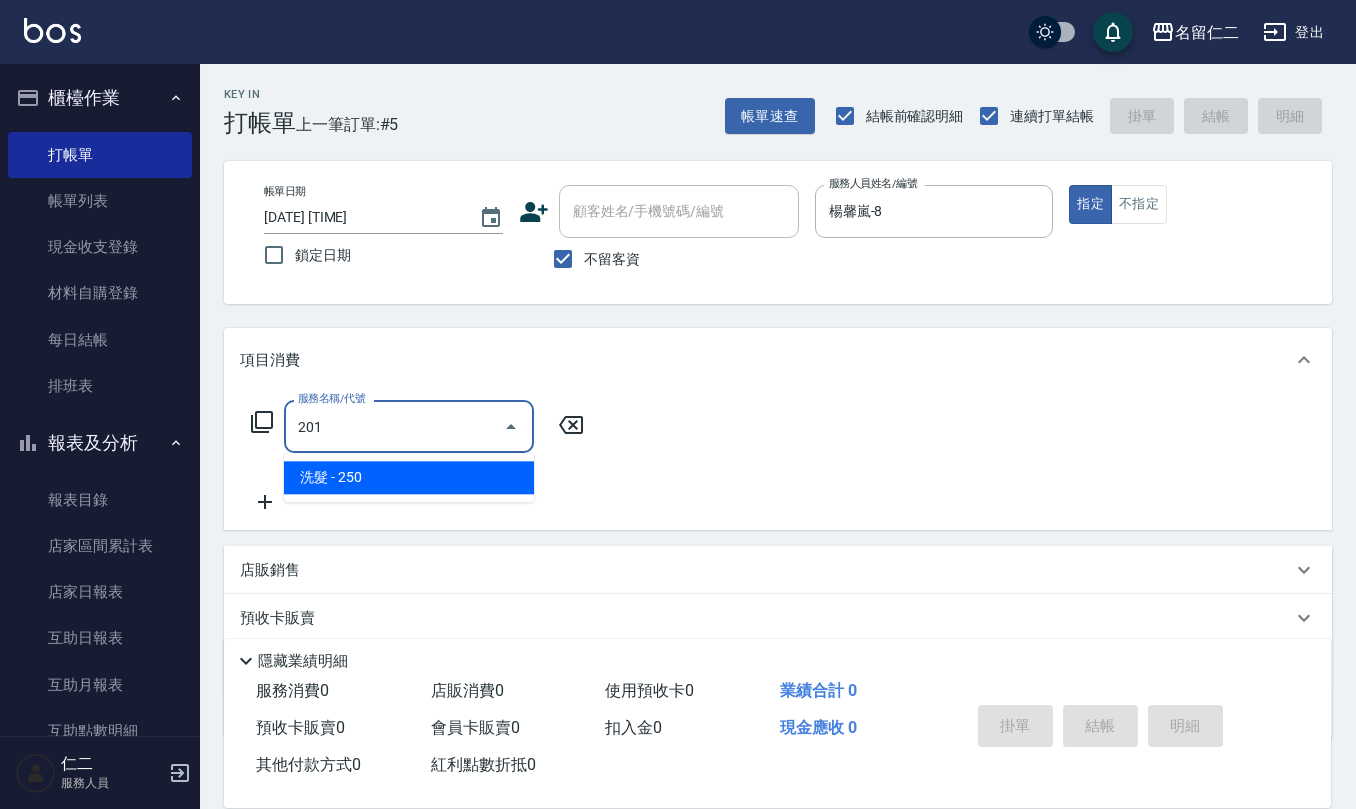 type on "洗髮(201)" 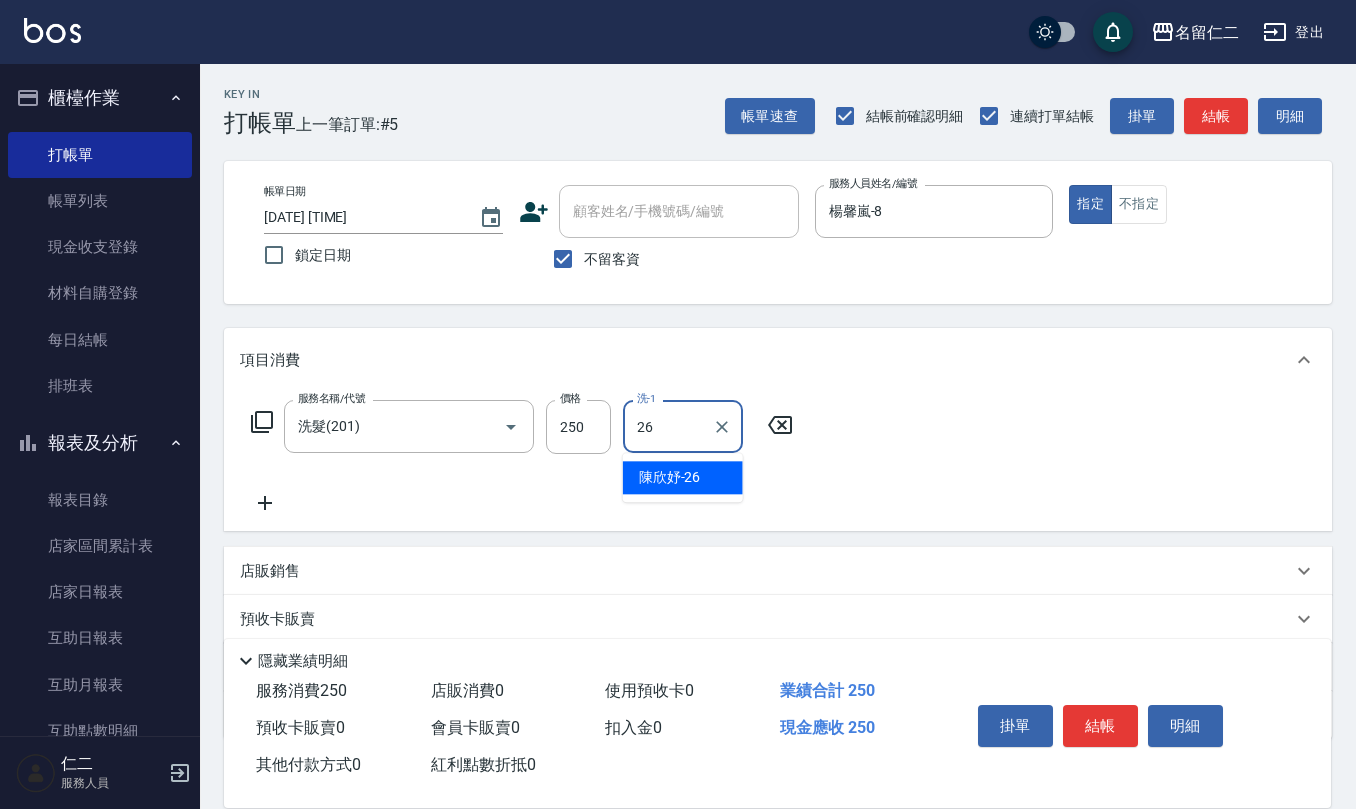type on "陳欣妤-26" 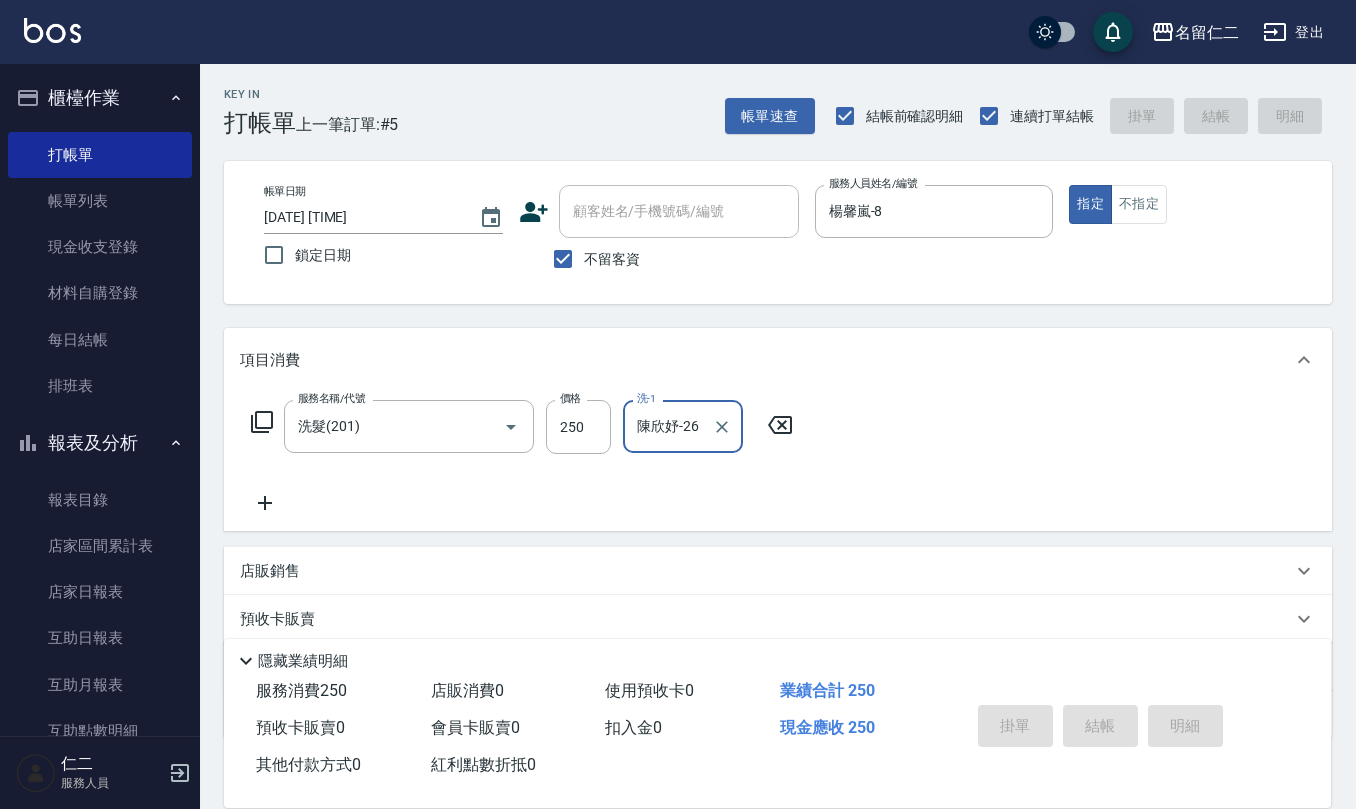type 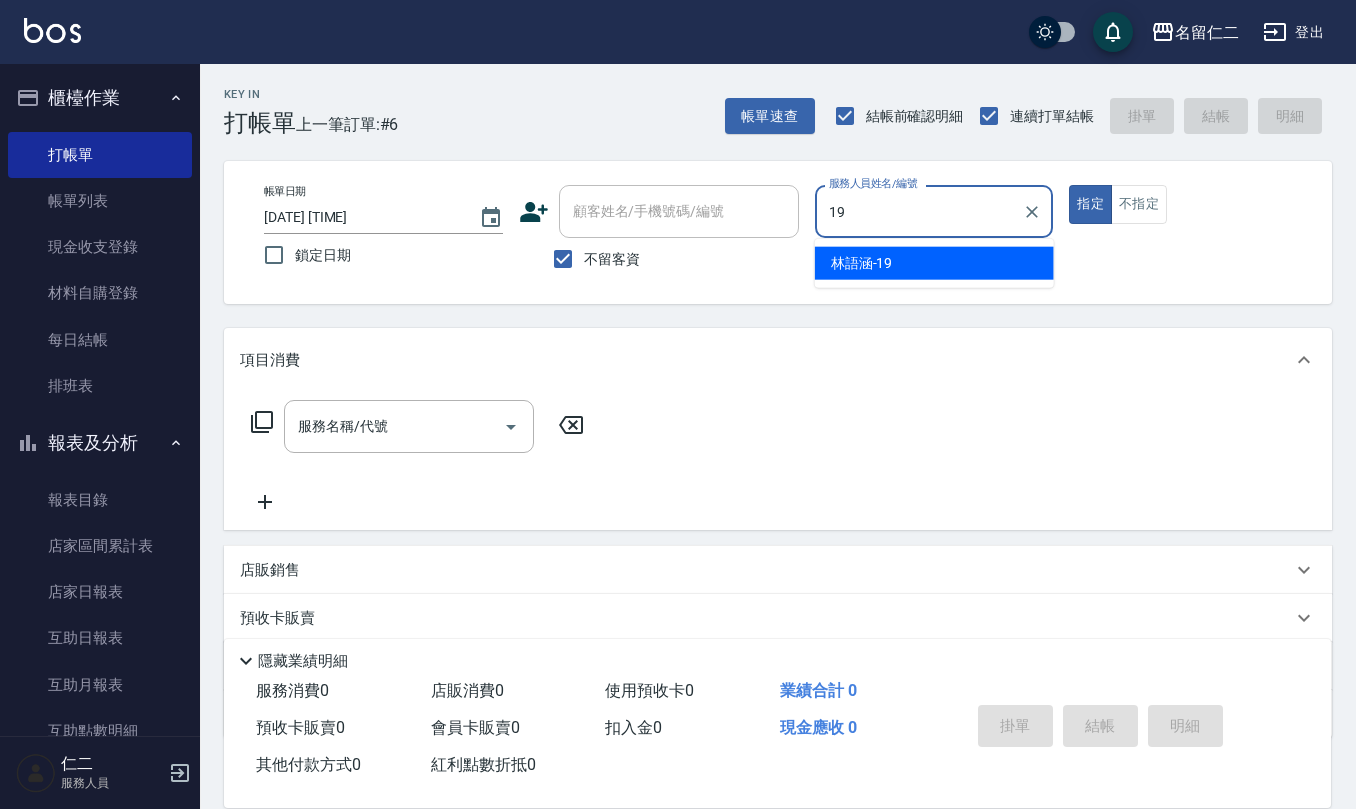 type on "林語涵-19" 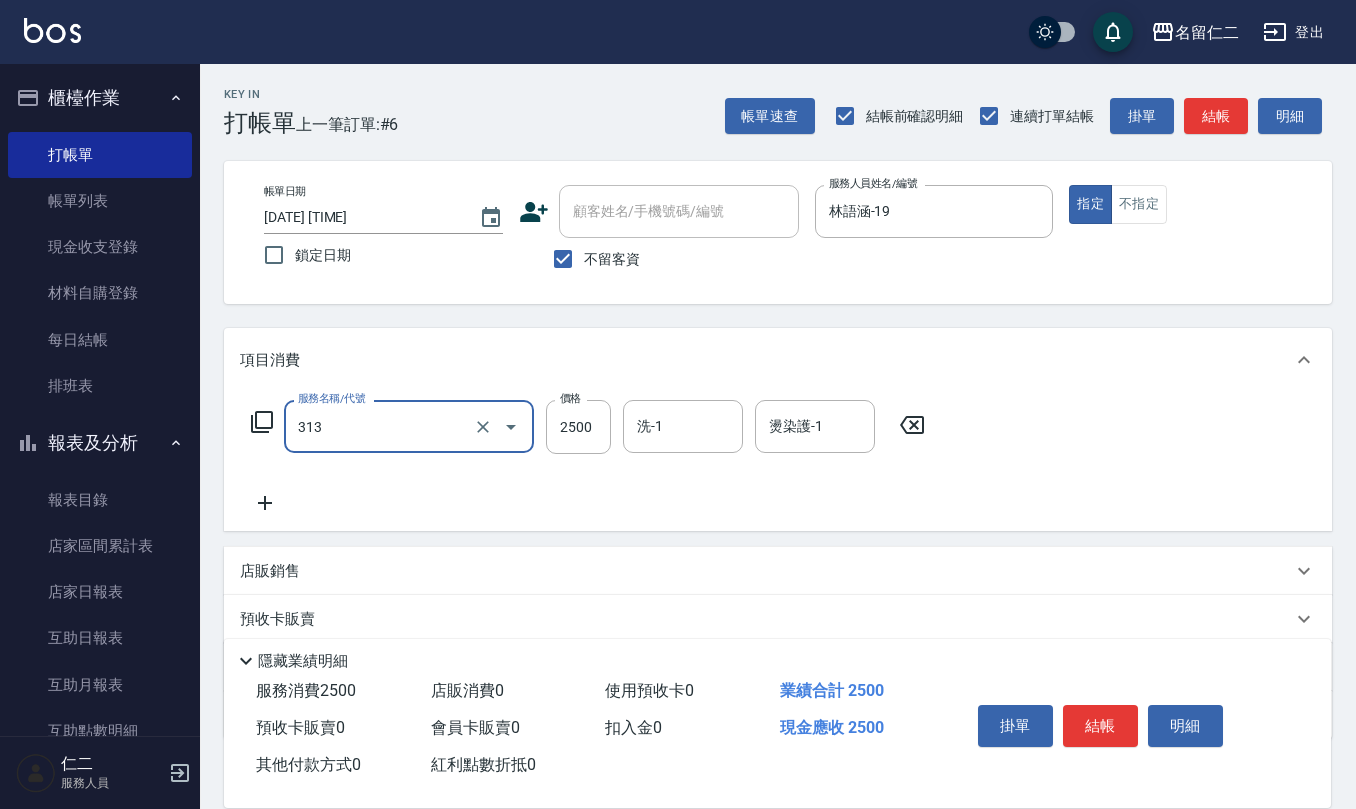 type on "生化還原2500(313)" 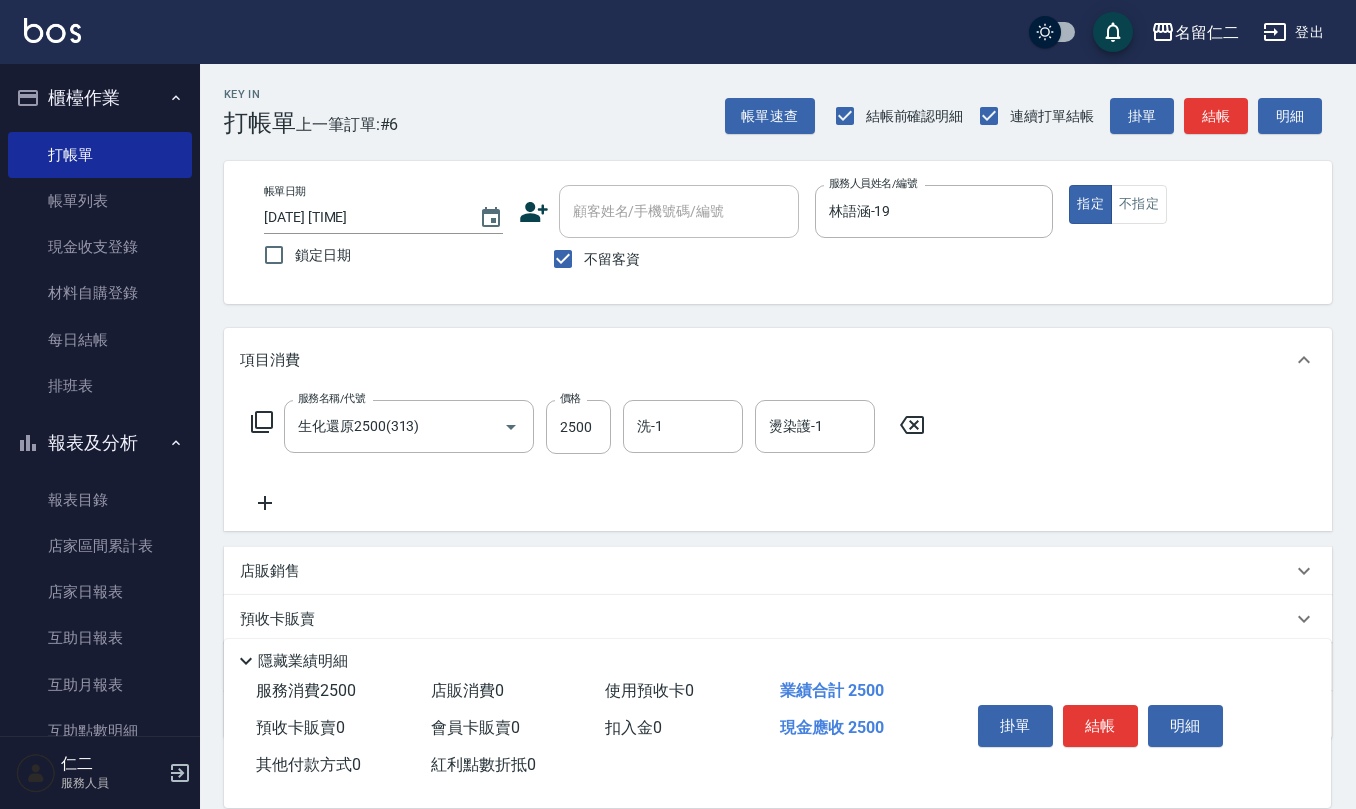 click 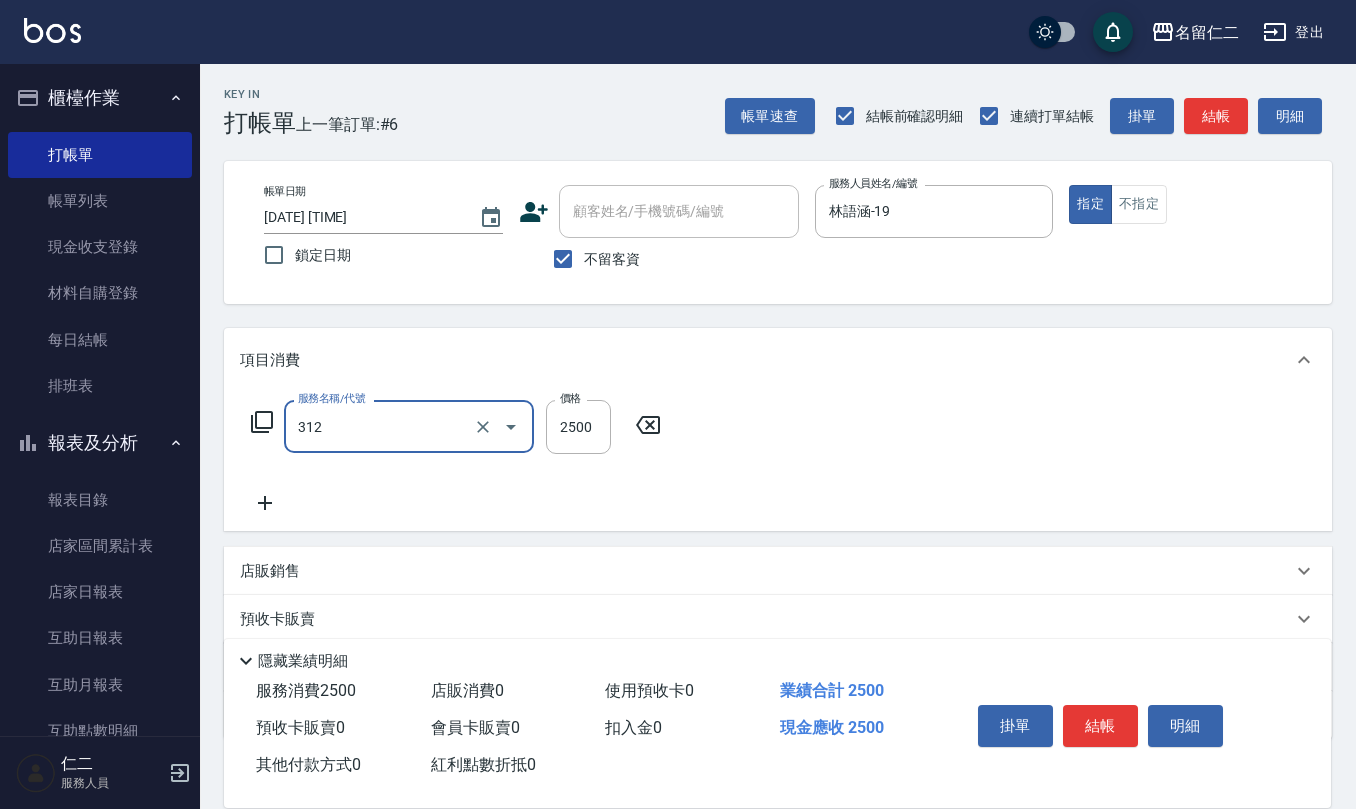 type on "有氧水離子燙2500(312)" 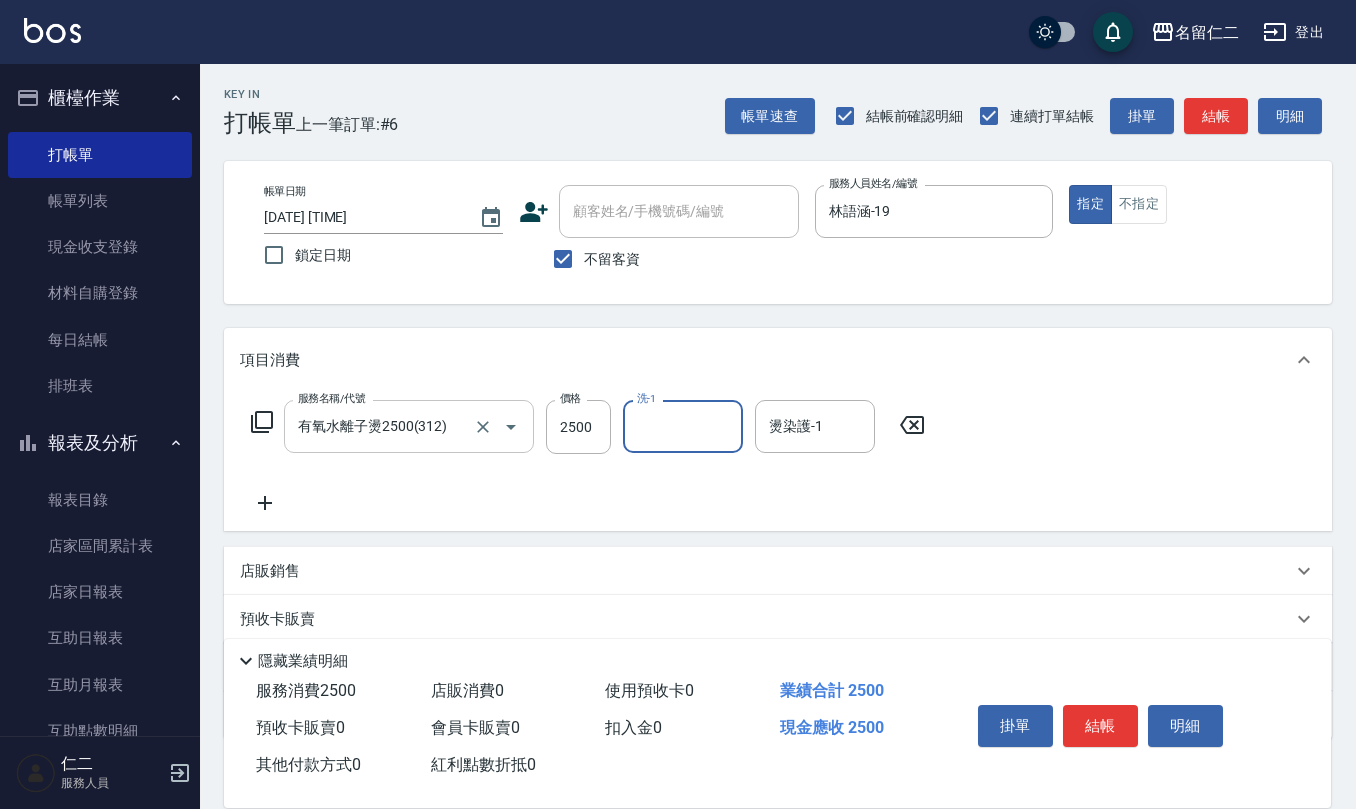 type on "1" 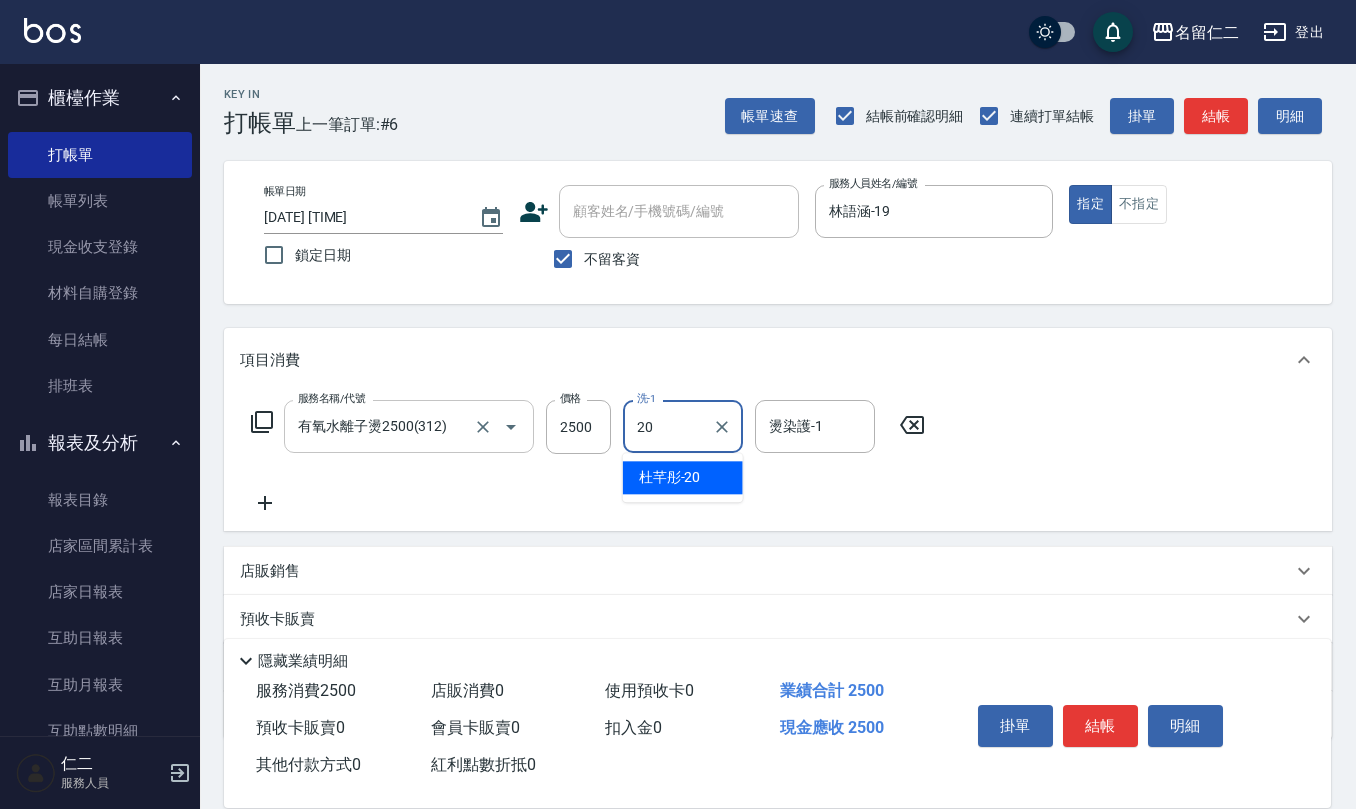 type on "杜芊彤-20" 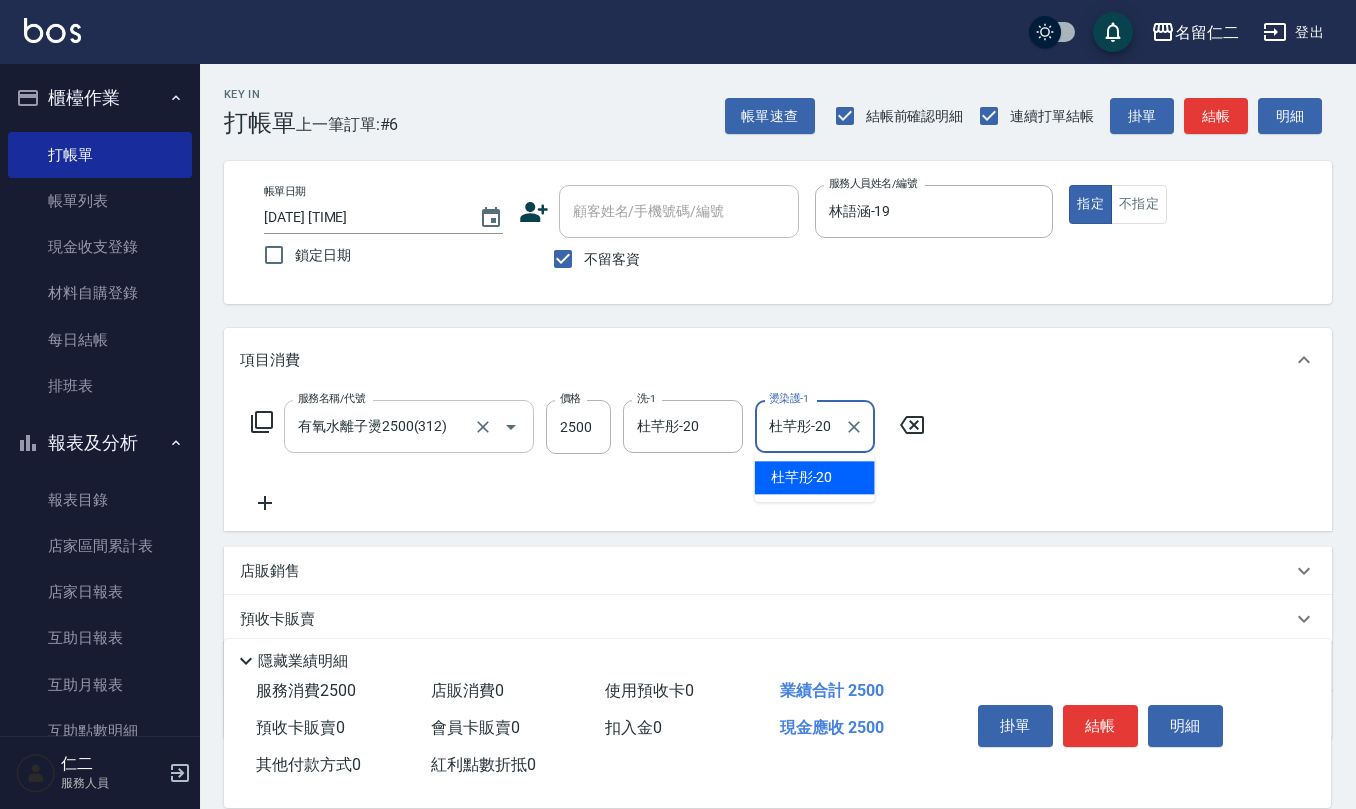 type on "杜芊彤-20" 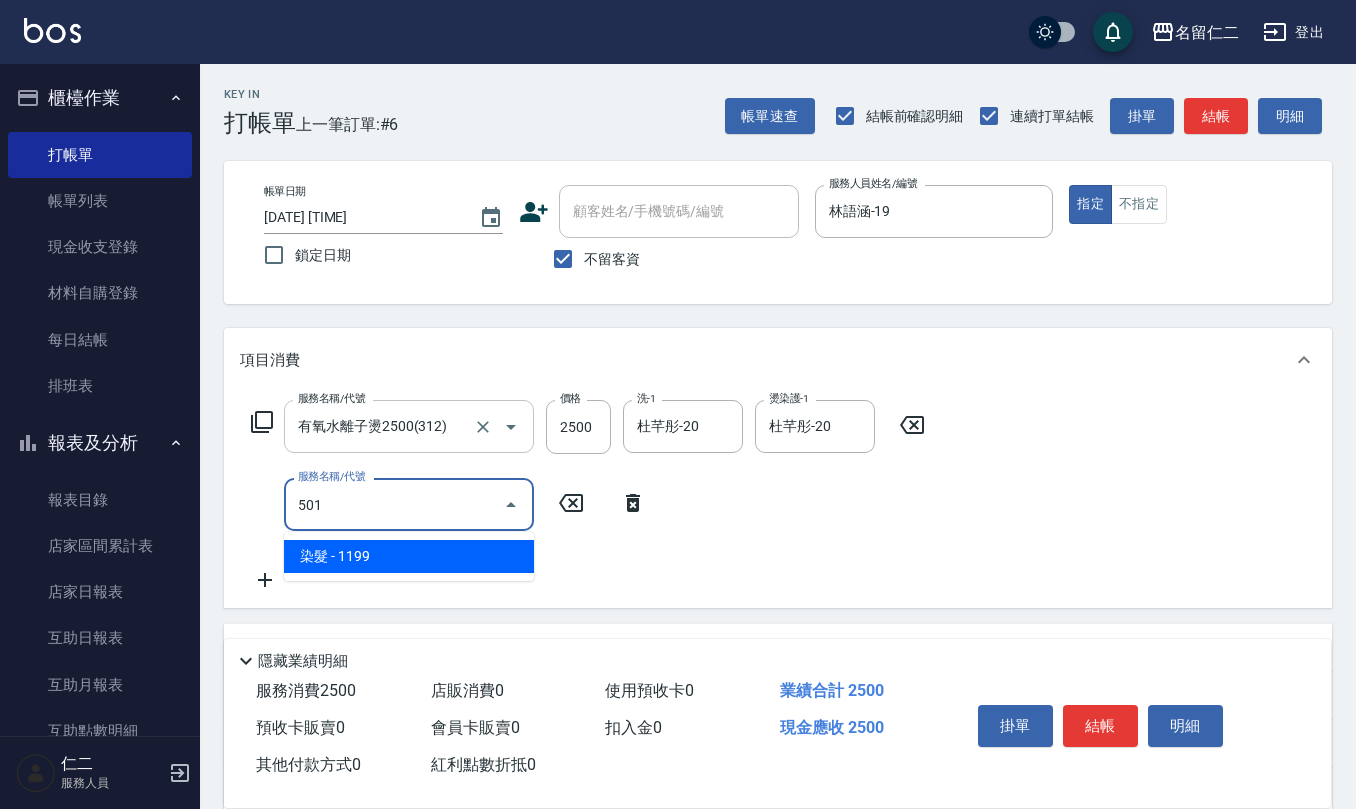 type on "染髮(501)" 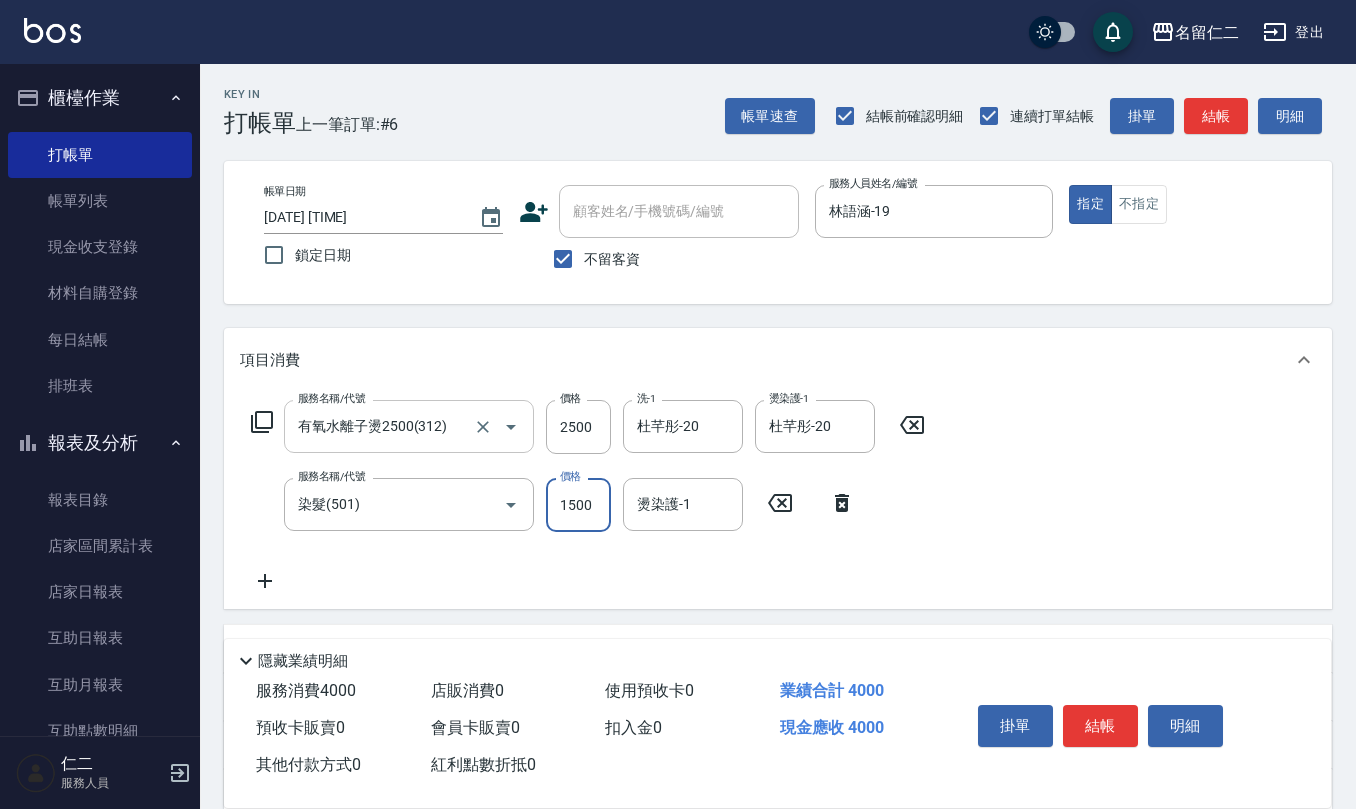 type on "1500" 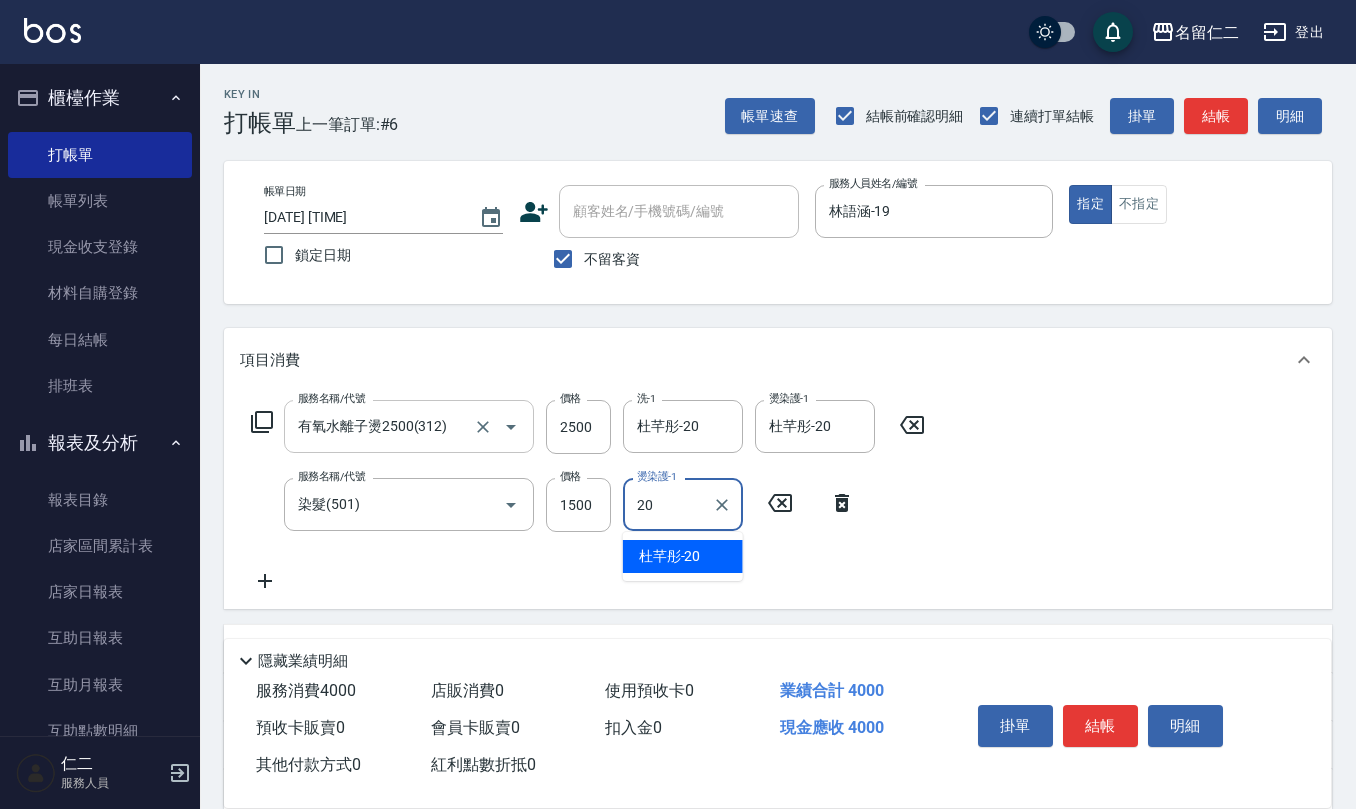 type on "杜芊彤-20" 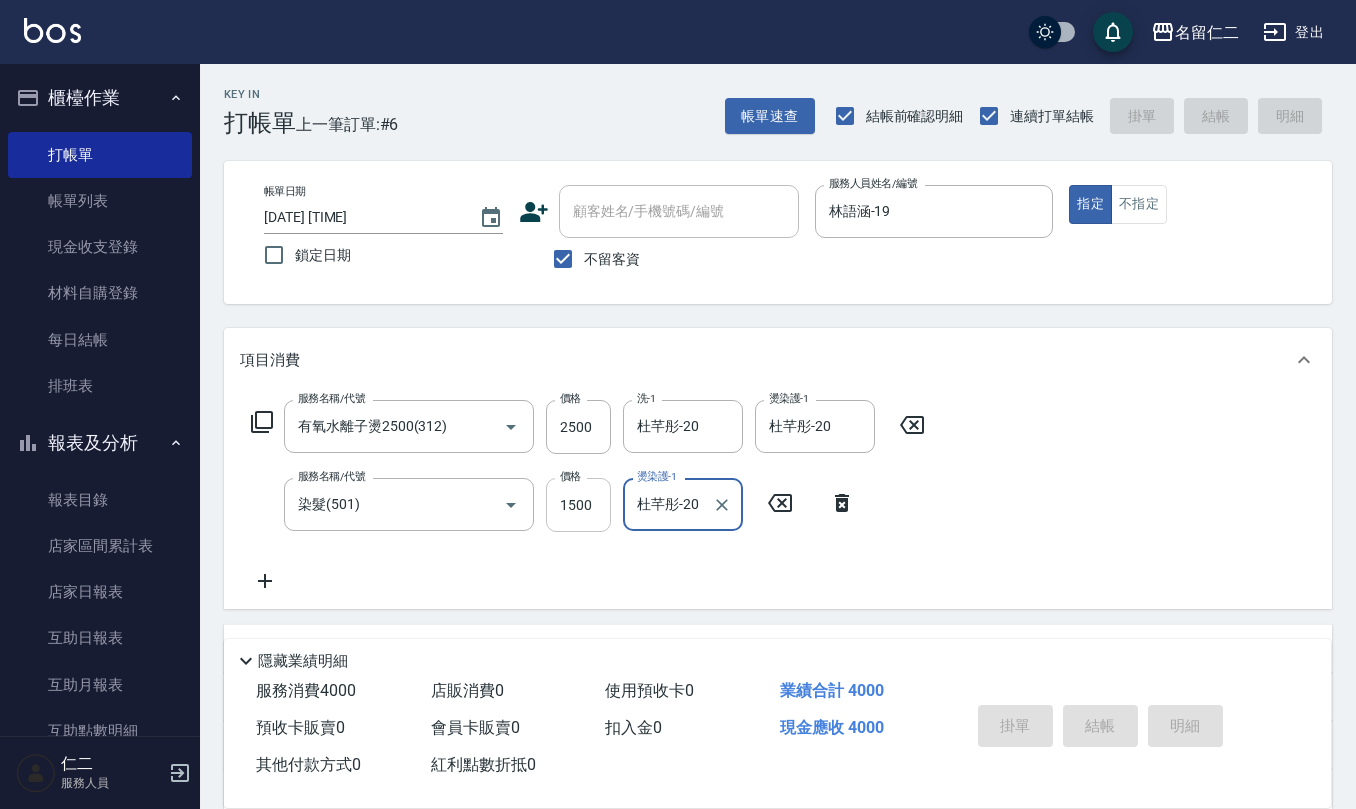 type on "2025/08/08 18:08" 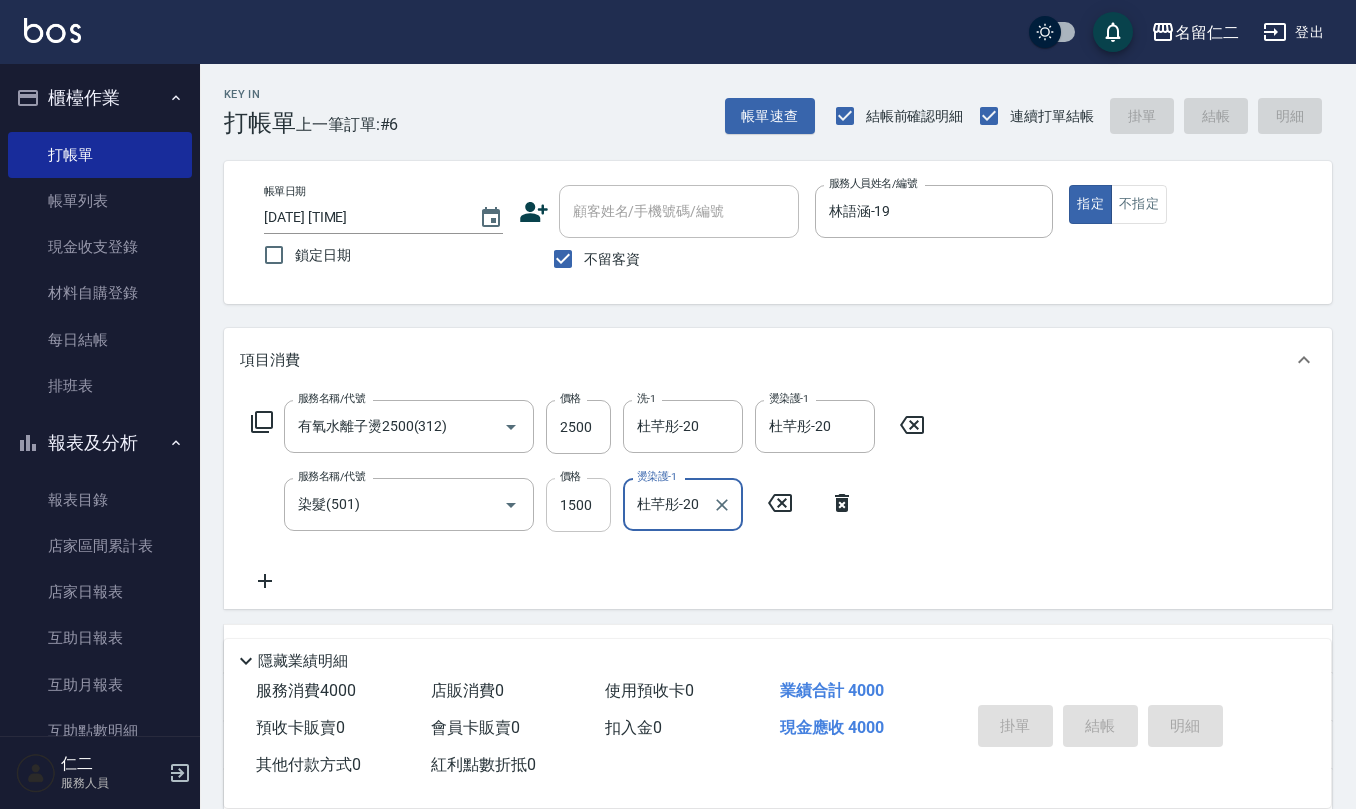 type 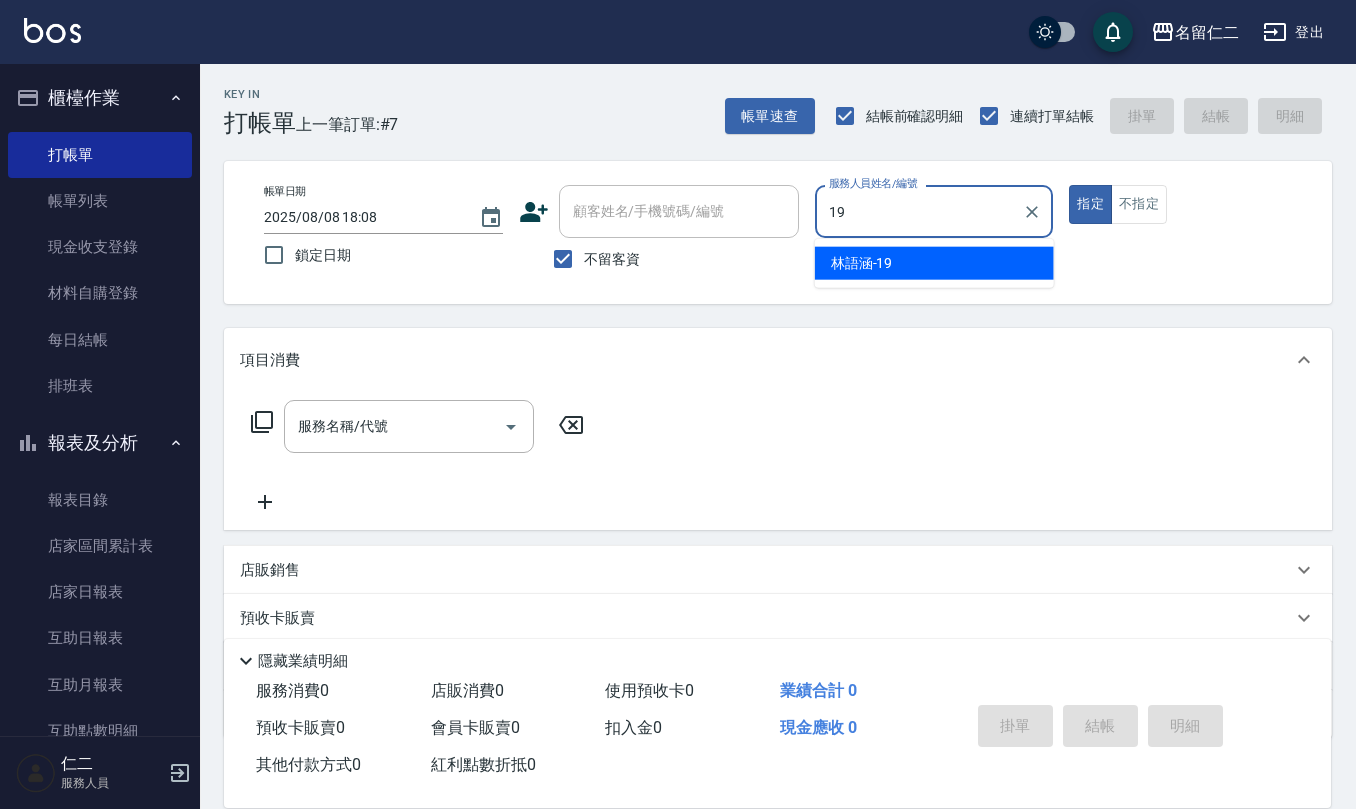 type on "林語涵-19" 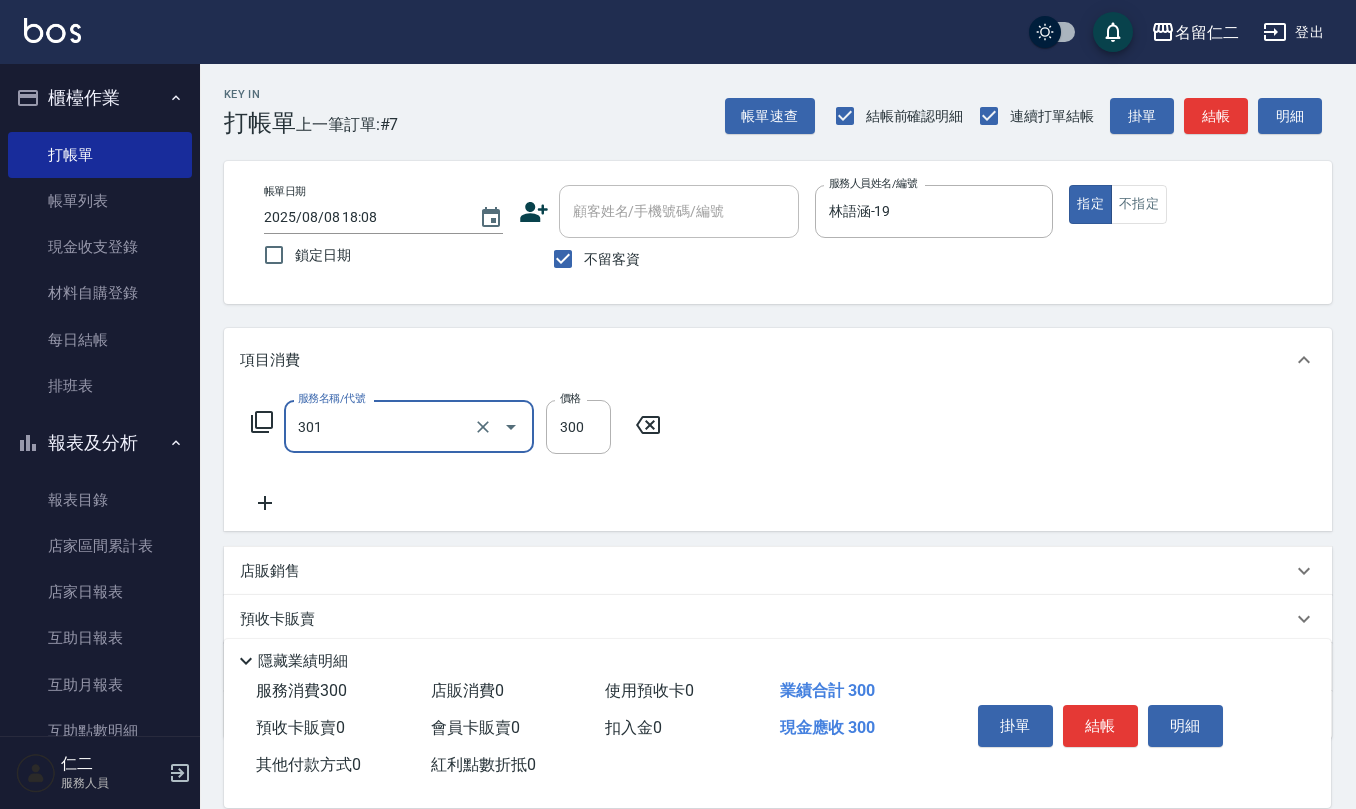 type on "補燙599以下(301)" 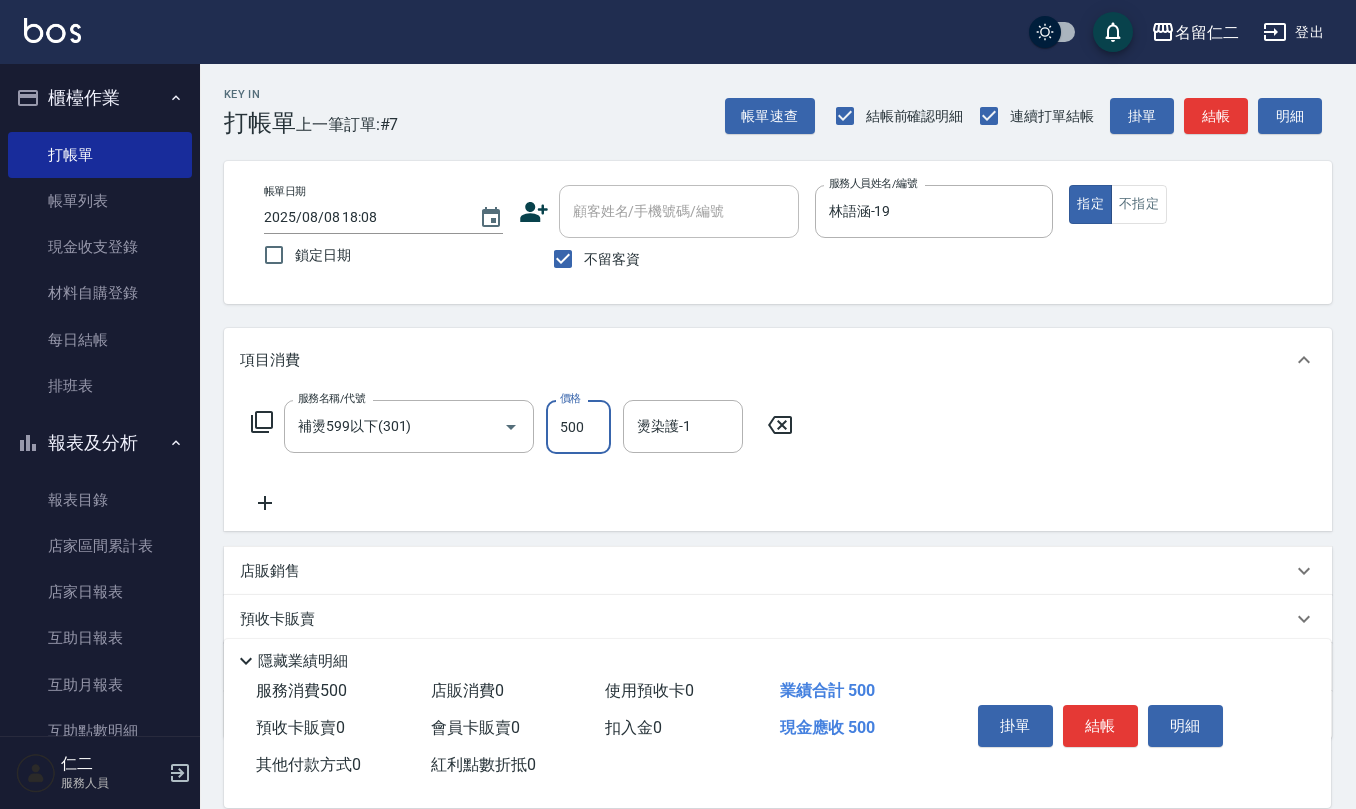 type on "500" 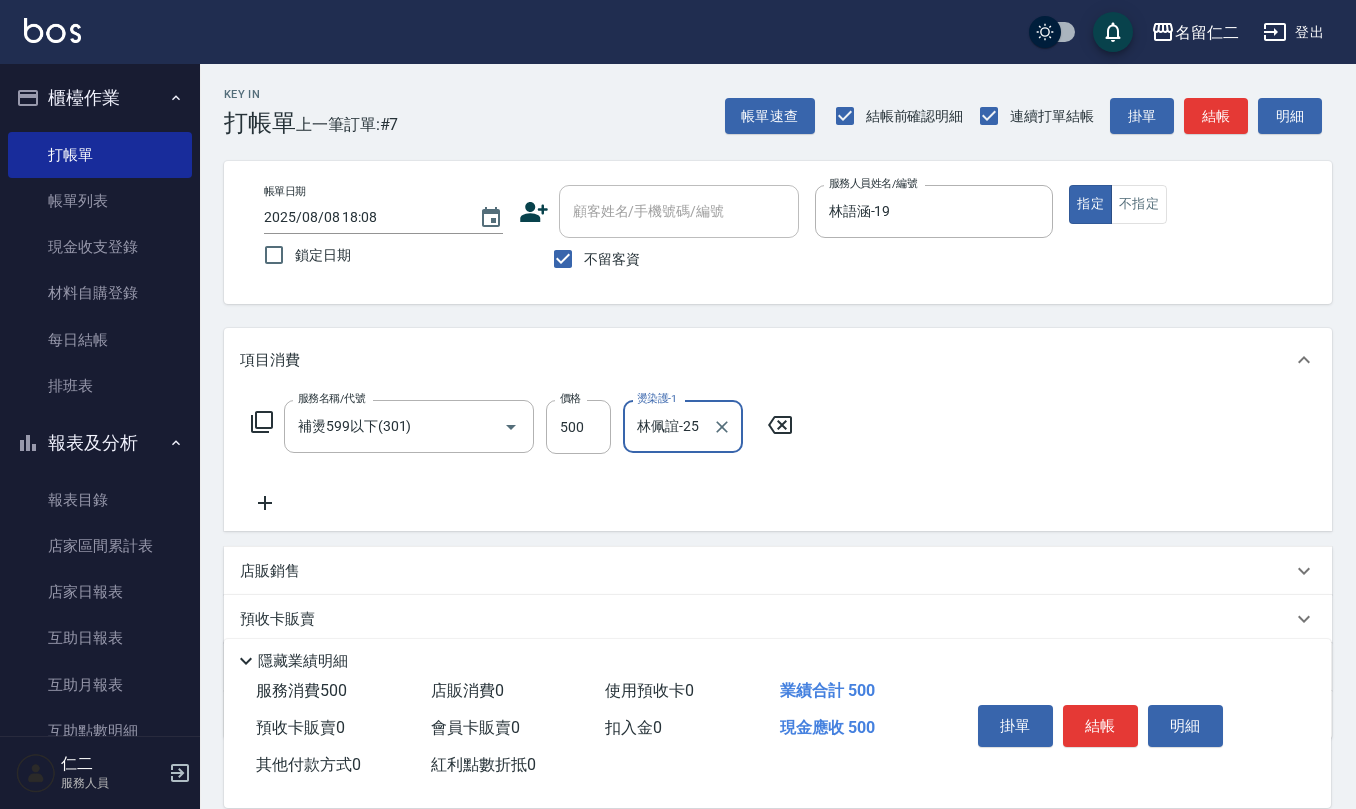 type on "林佩誼-25" 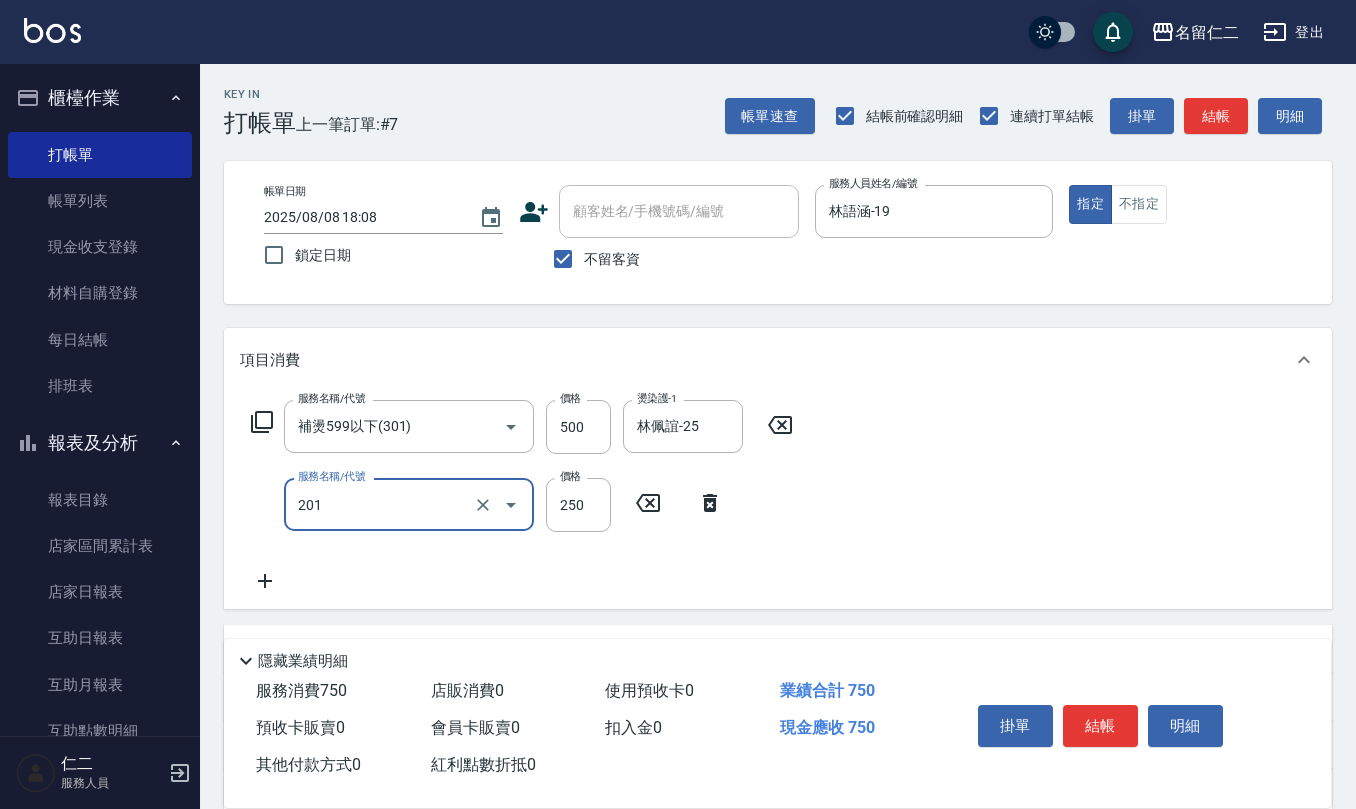 type on "洗髮(201)" 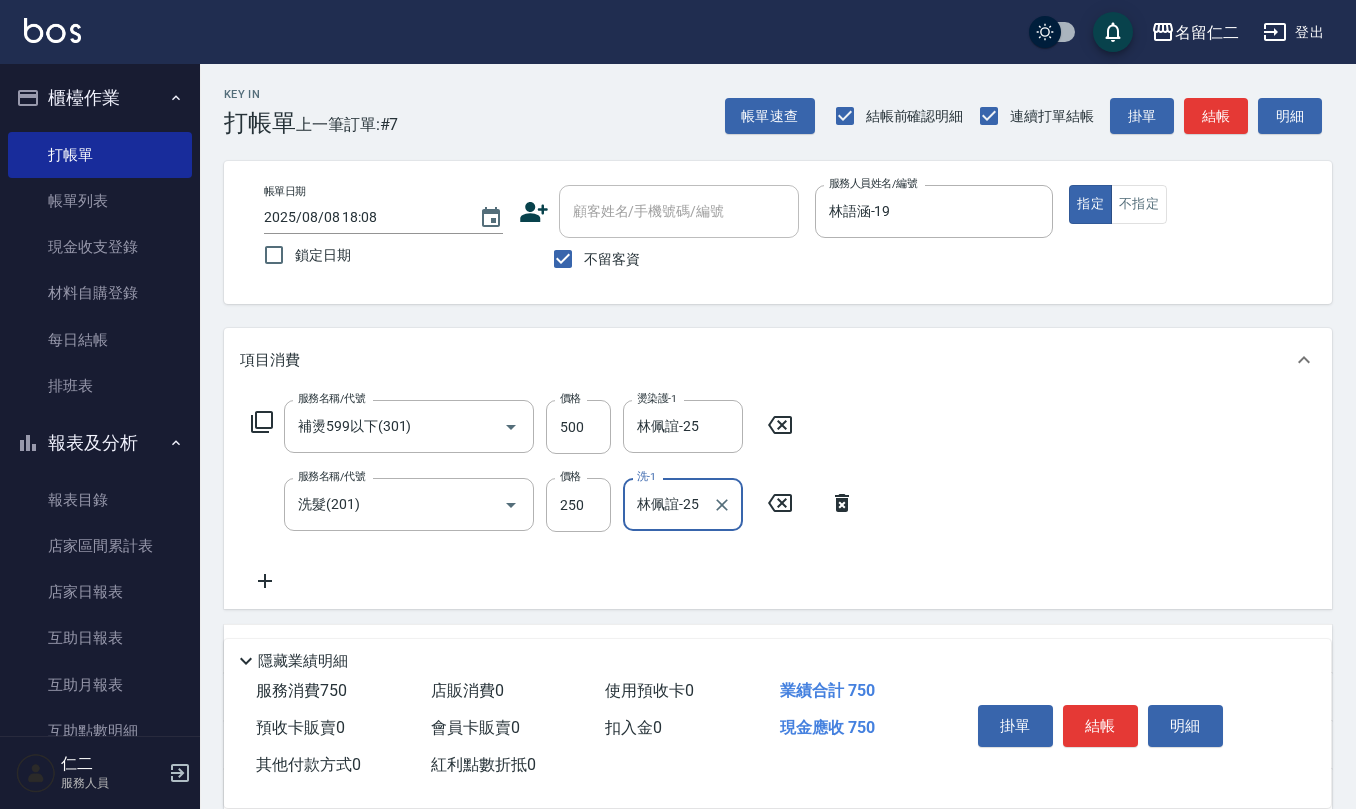 type on "林佩誼-25" 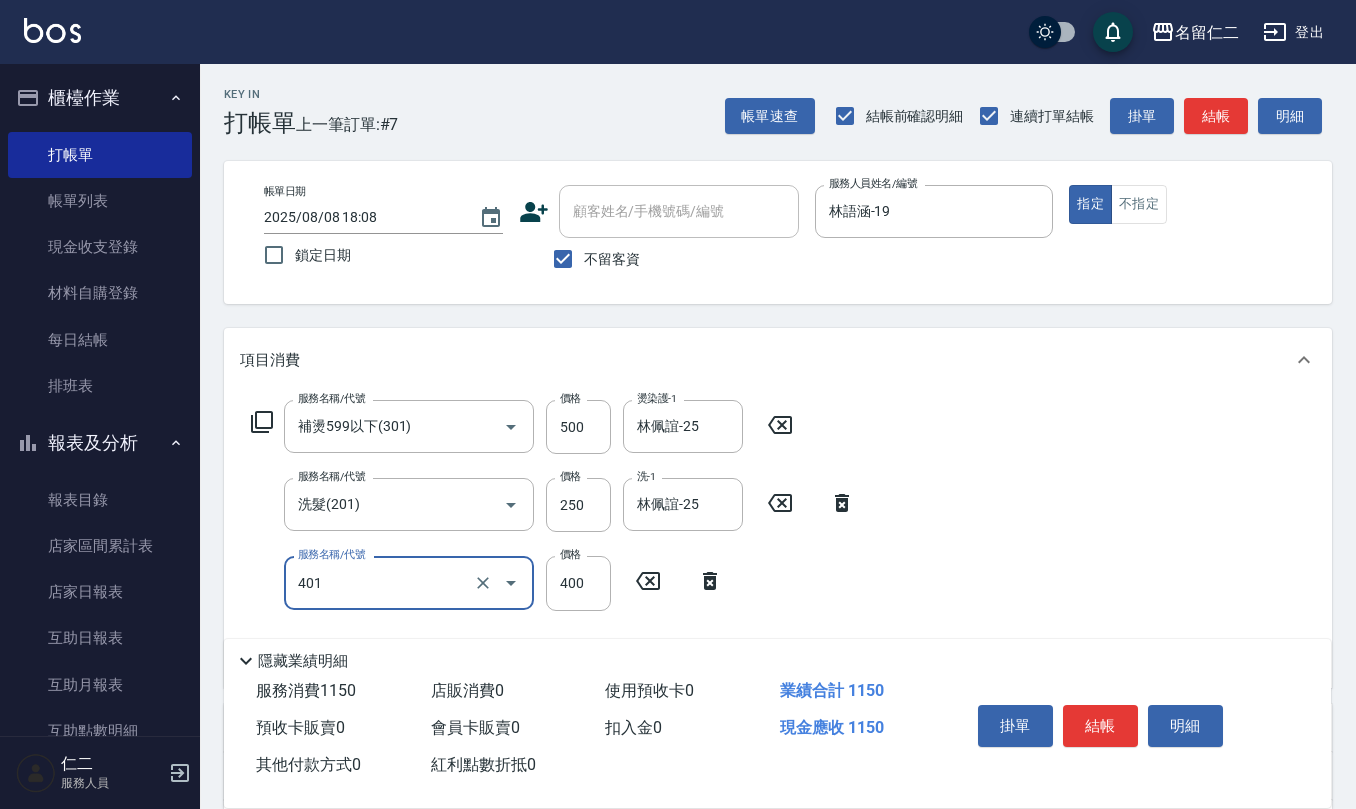 type on "剪髮(401)" 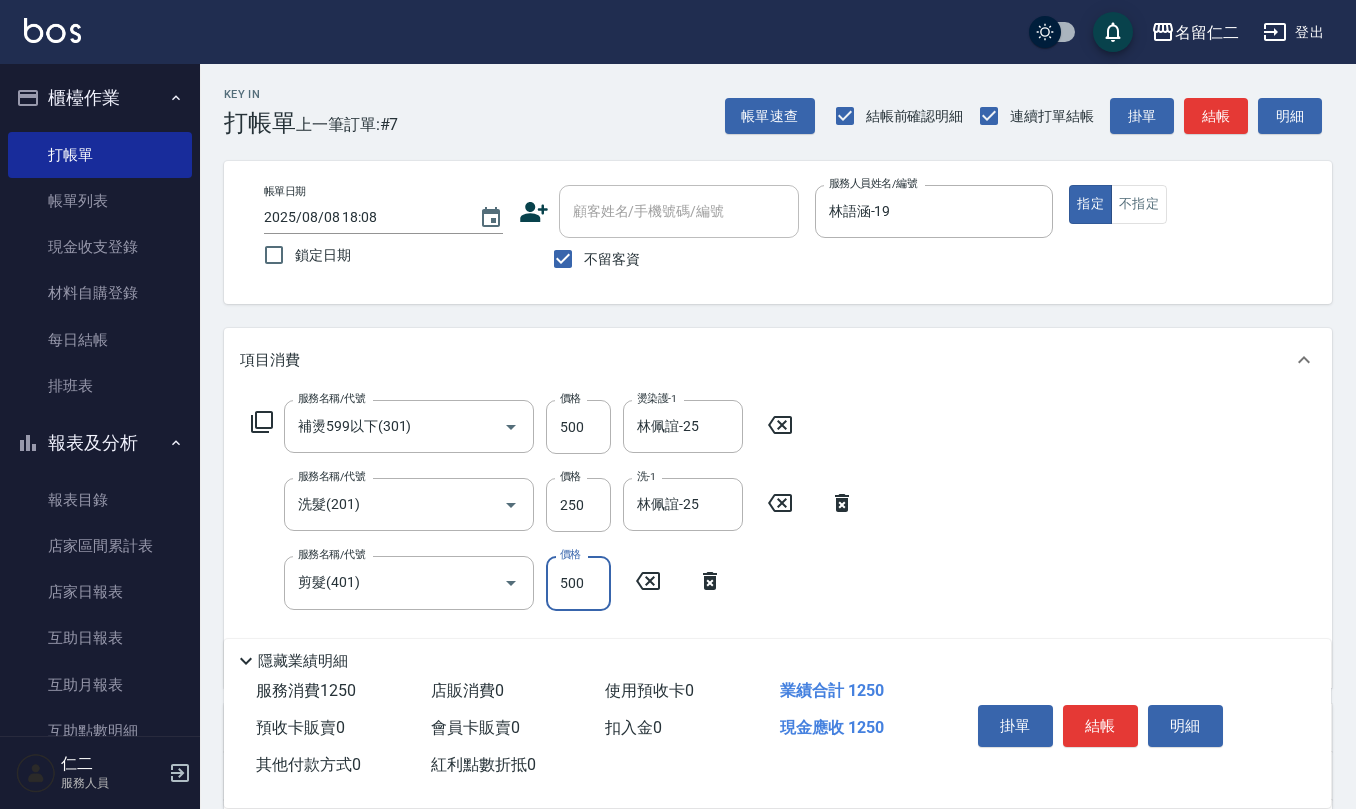 type on "500" 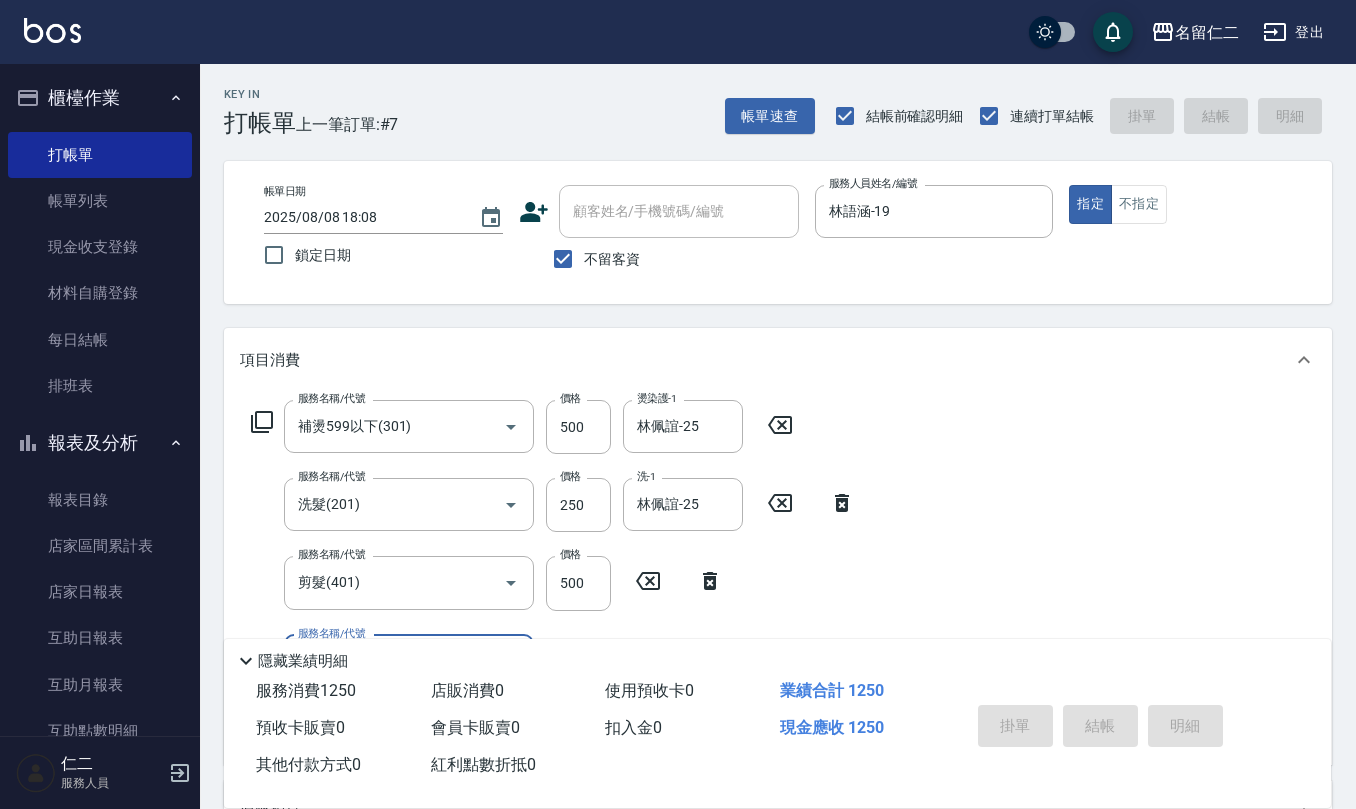 type 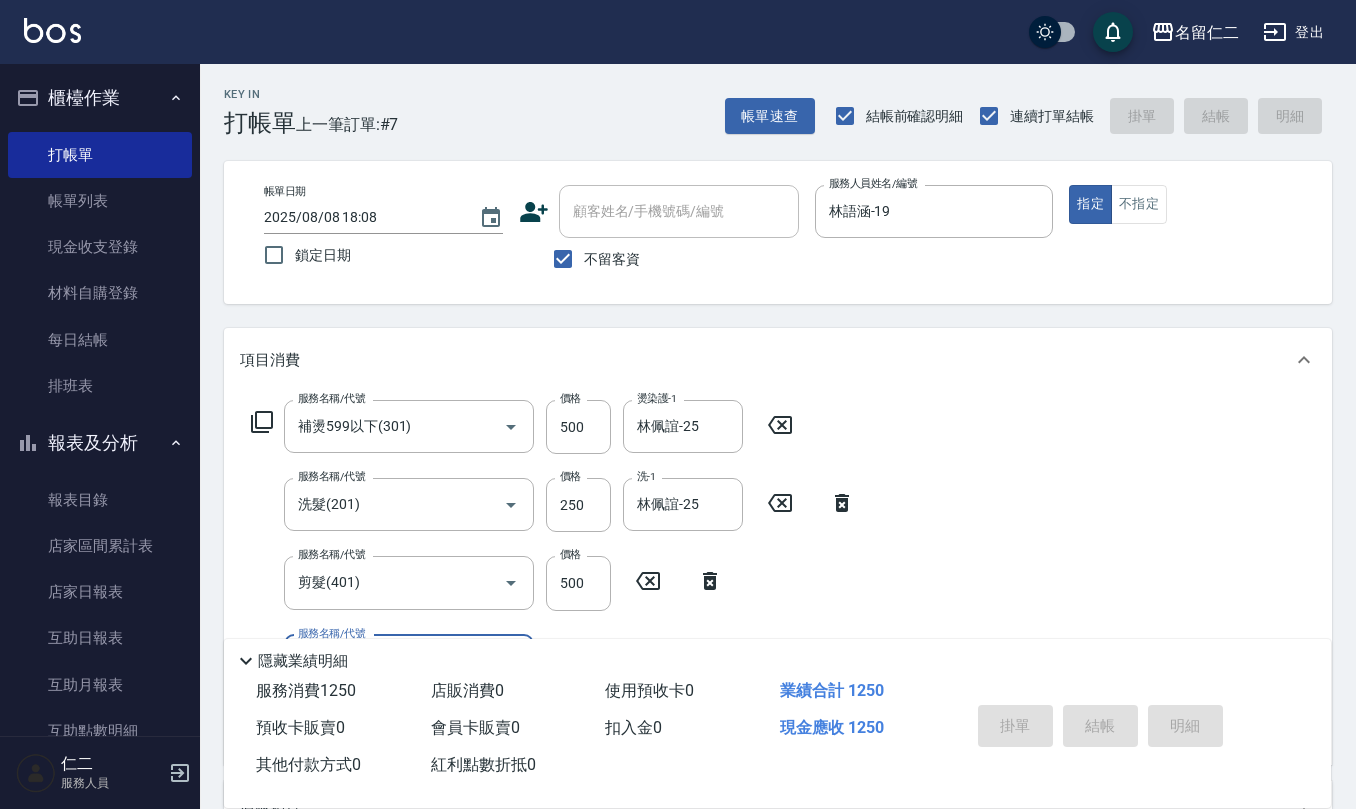 type 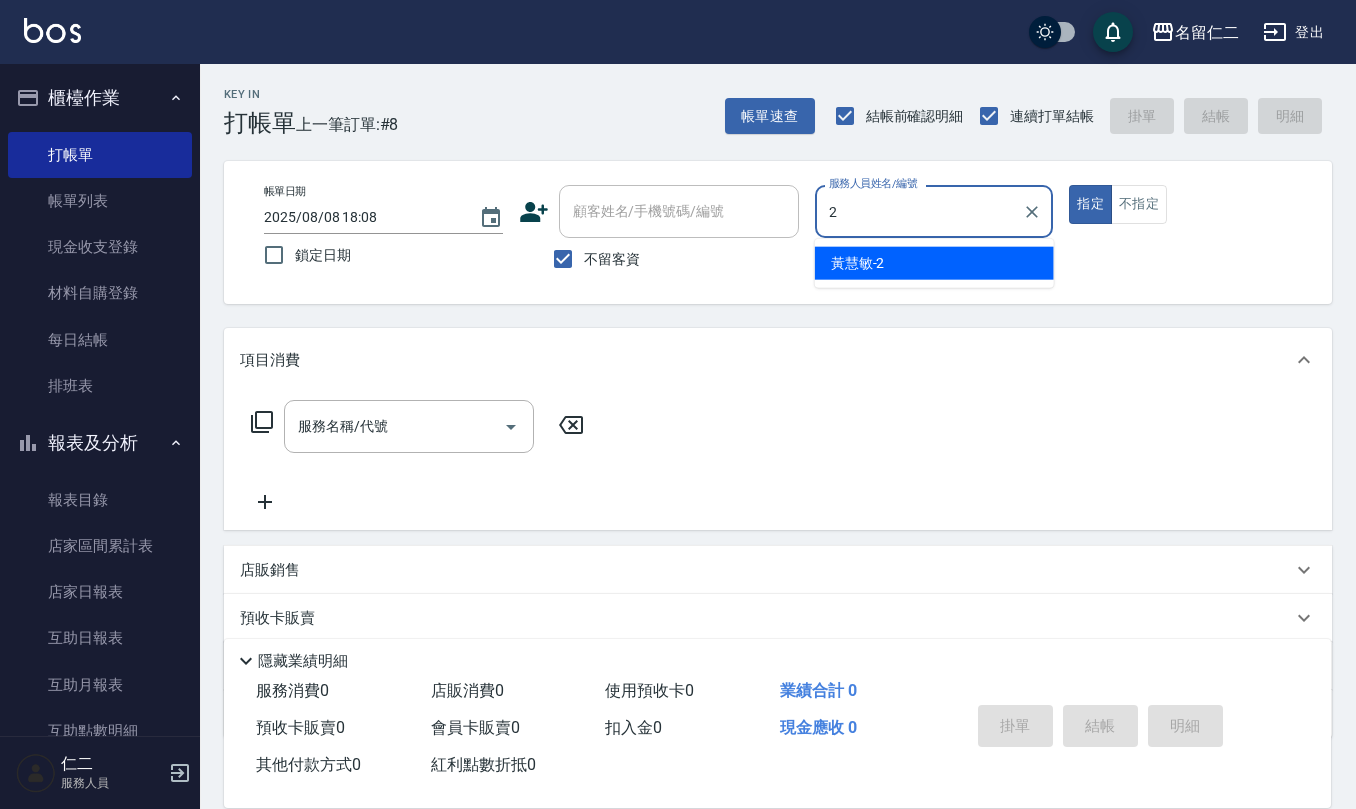 type on "黃慧敏-2" 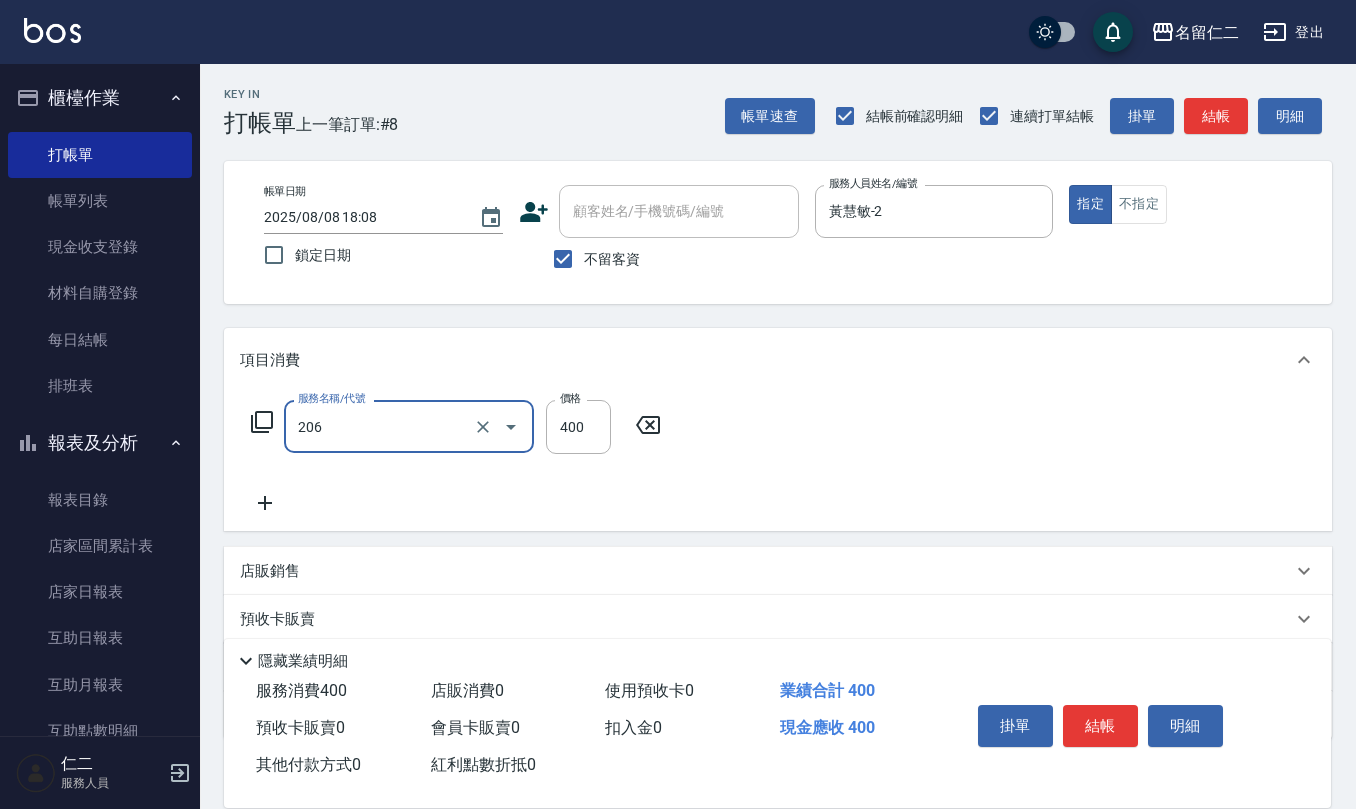 type on "健康洗(206)" 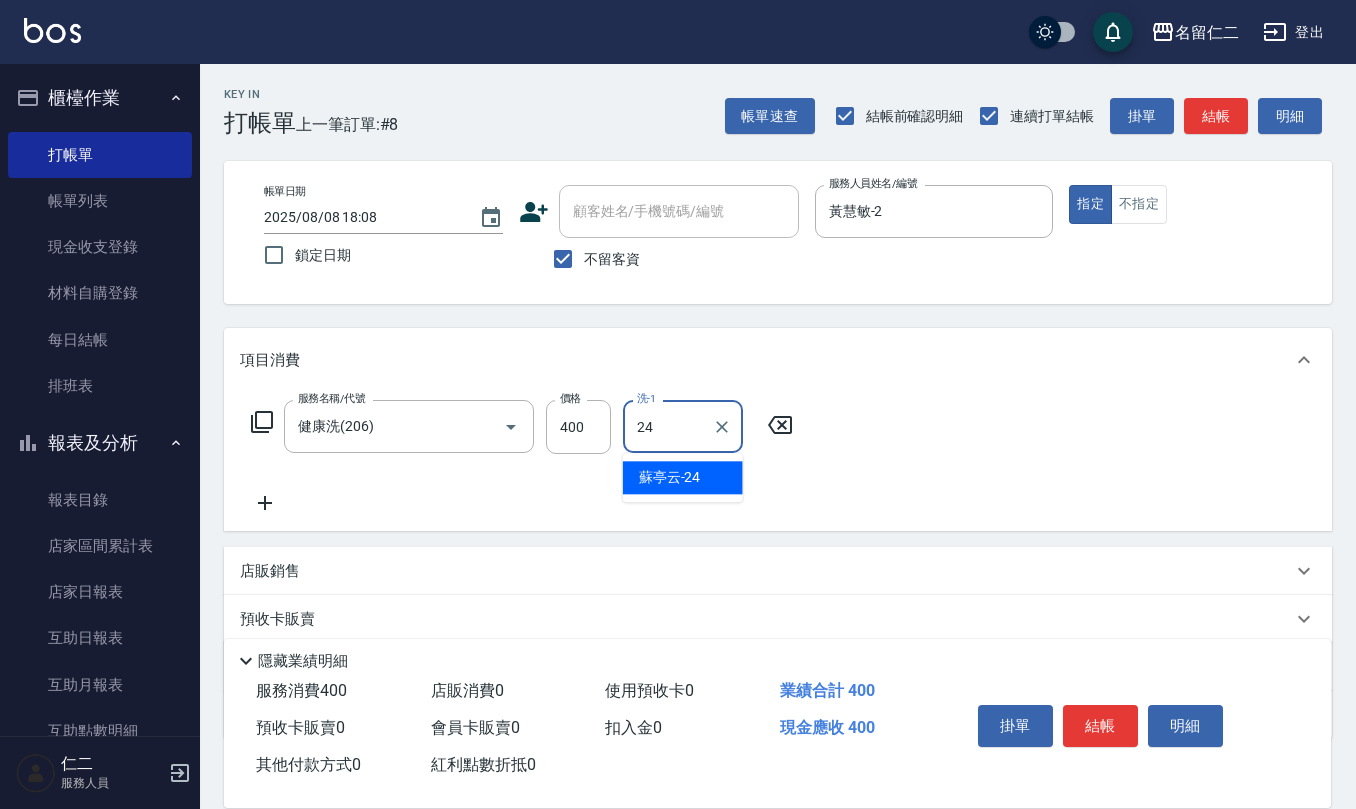 type on "蘇亭云-24" 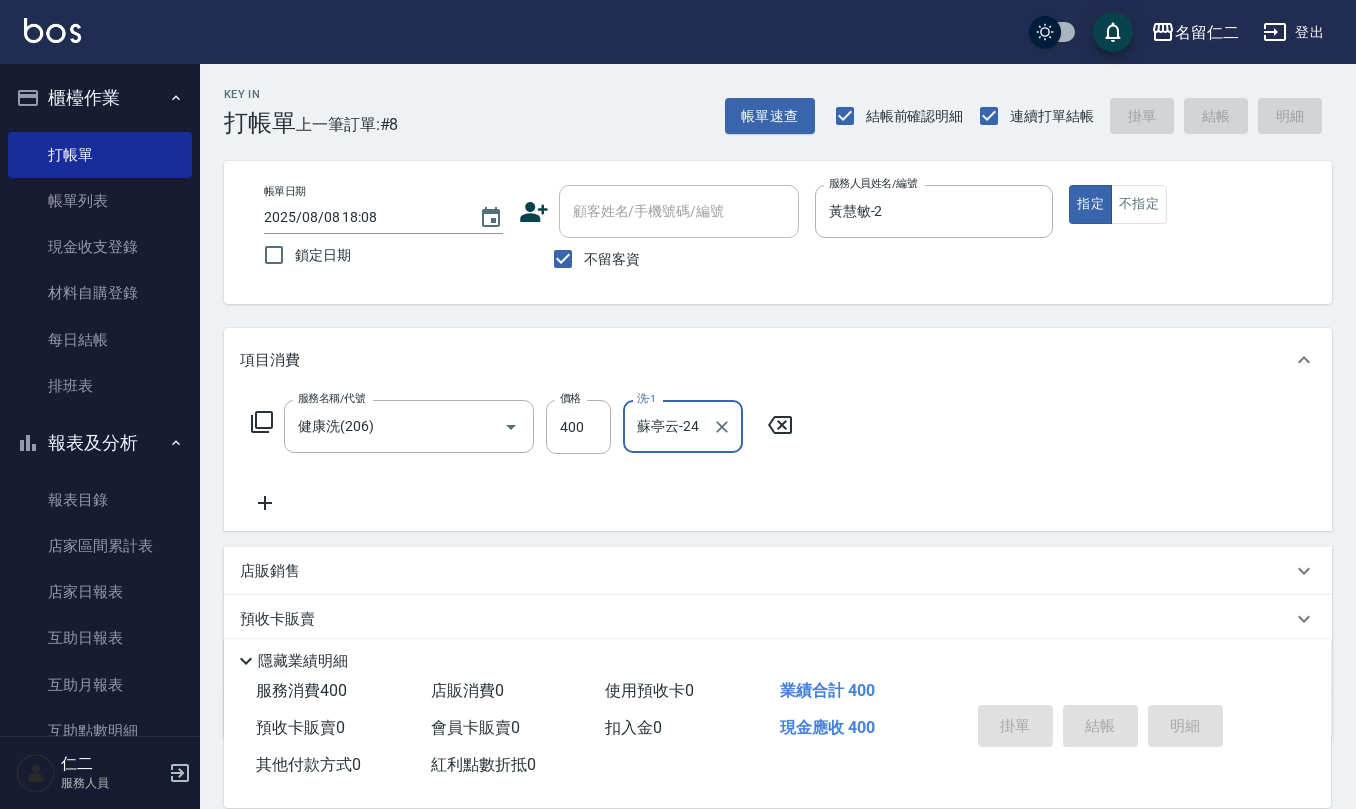 type on "[DATE] [TIME]" 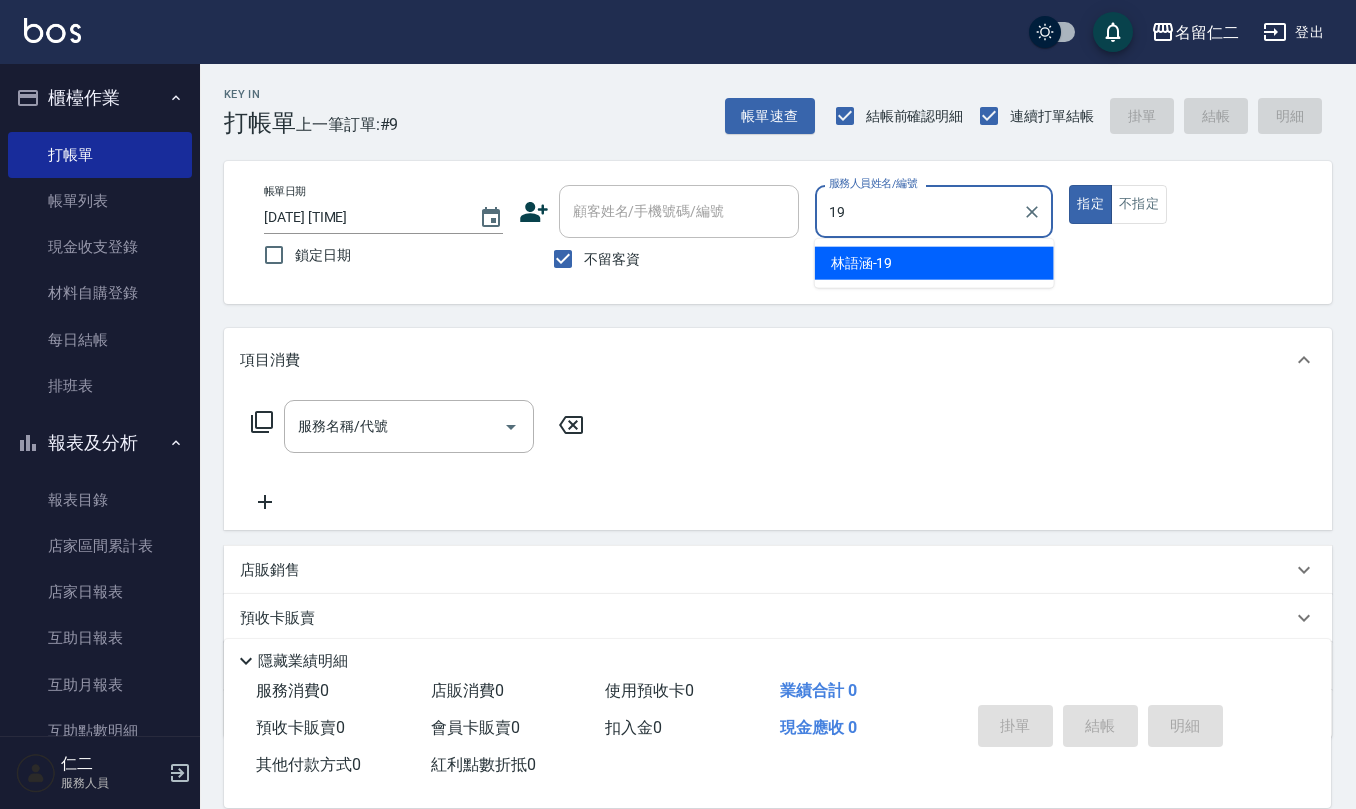 type on "林語涵-19" 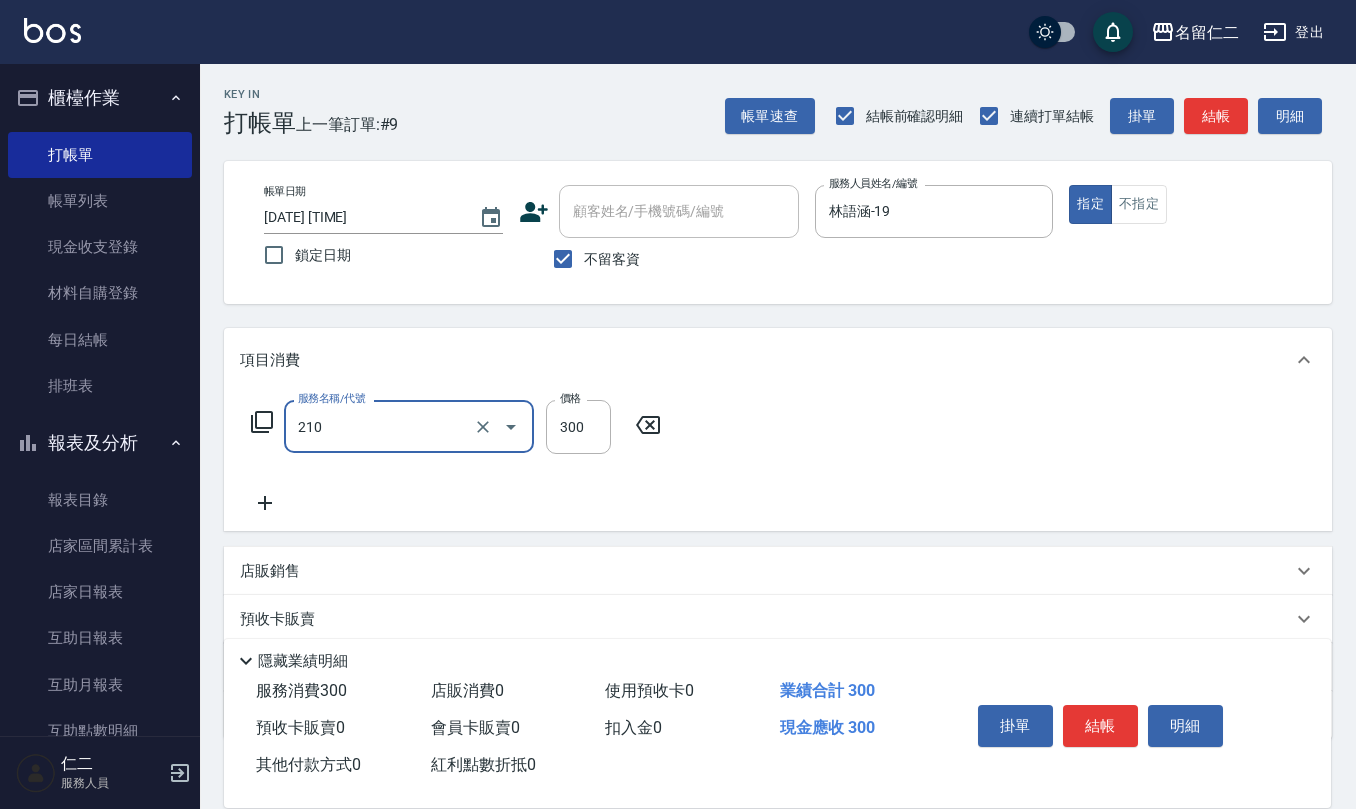 type on "歐娜洗髮精(210)" 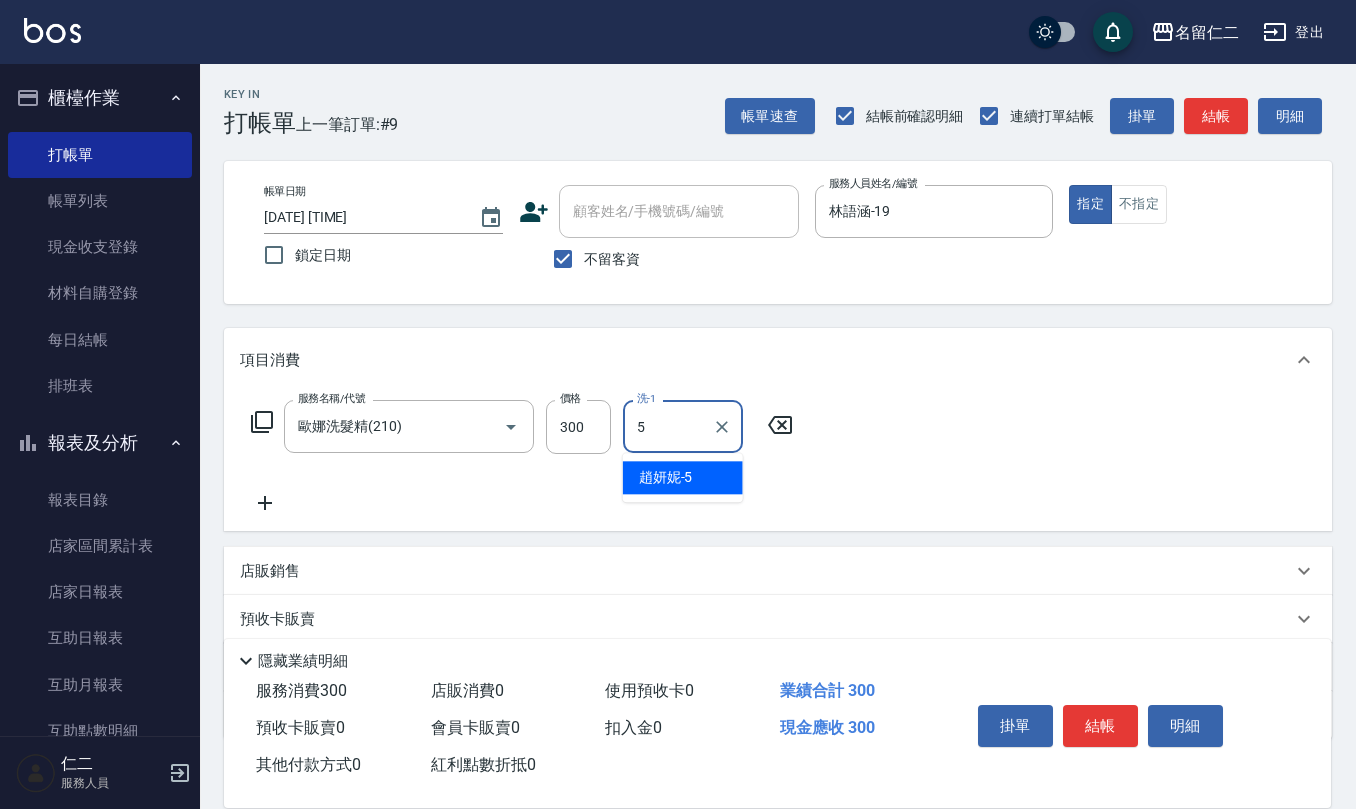 type on "趙妍妮-5" 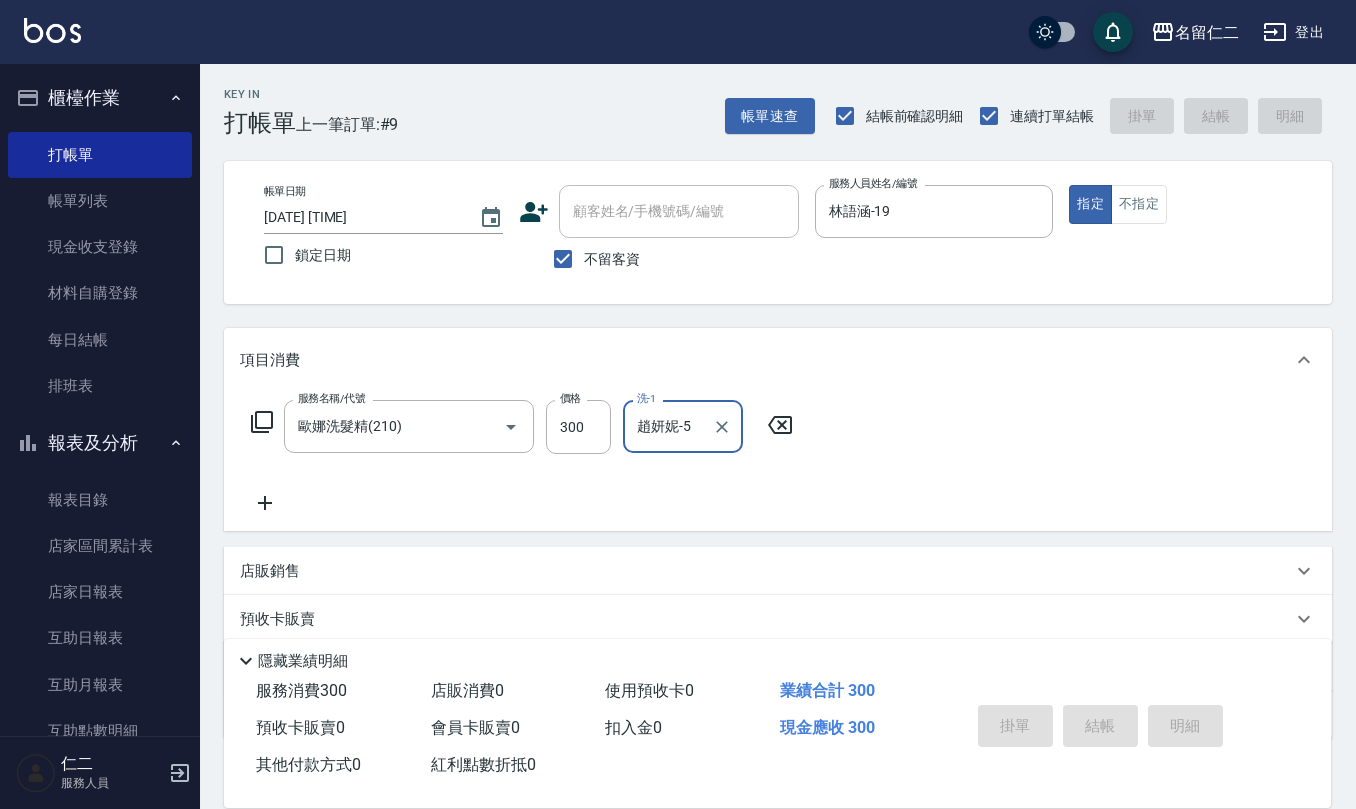 type 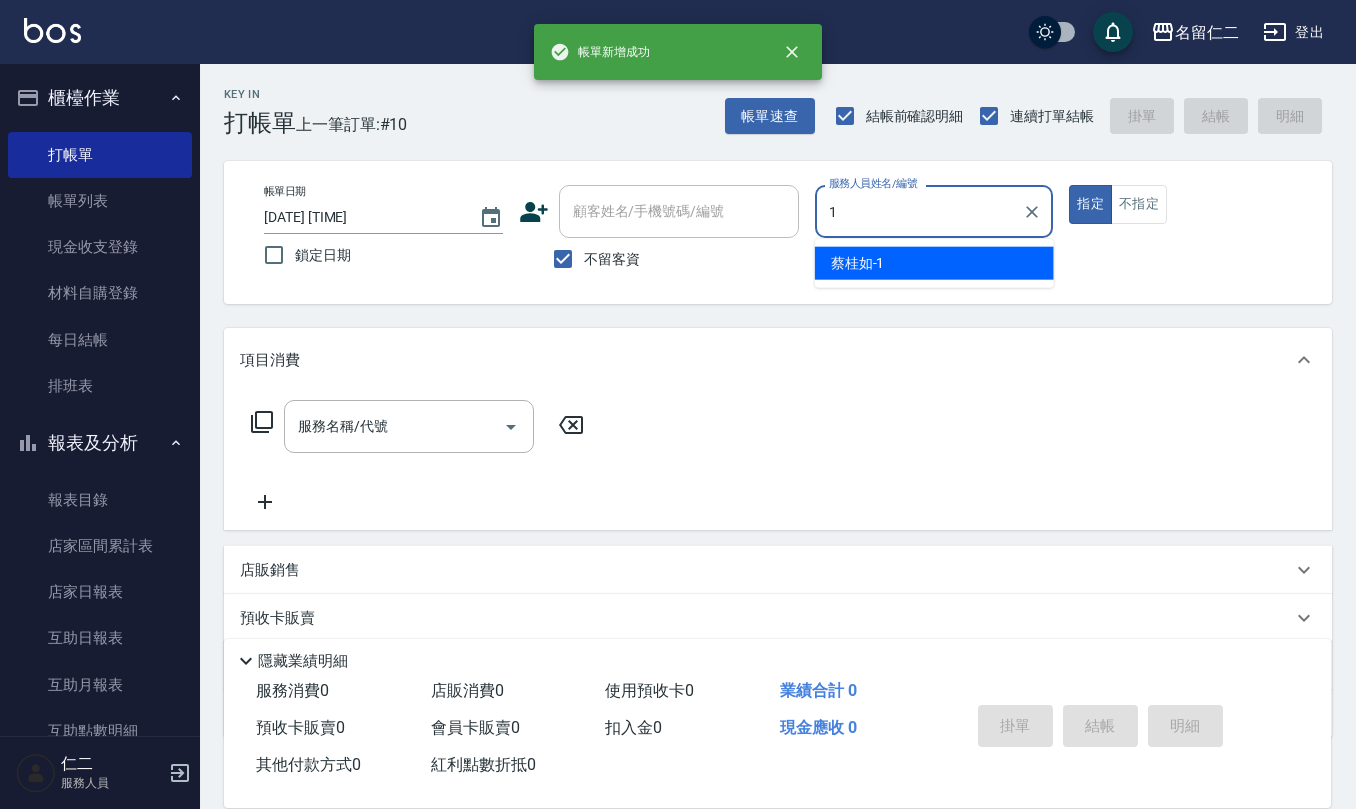 type on "蔡桂如-1" 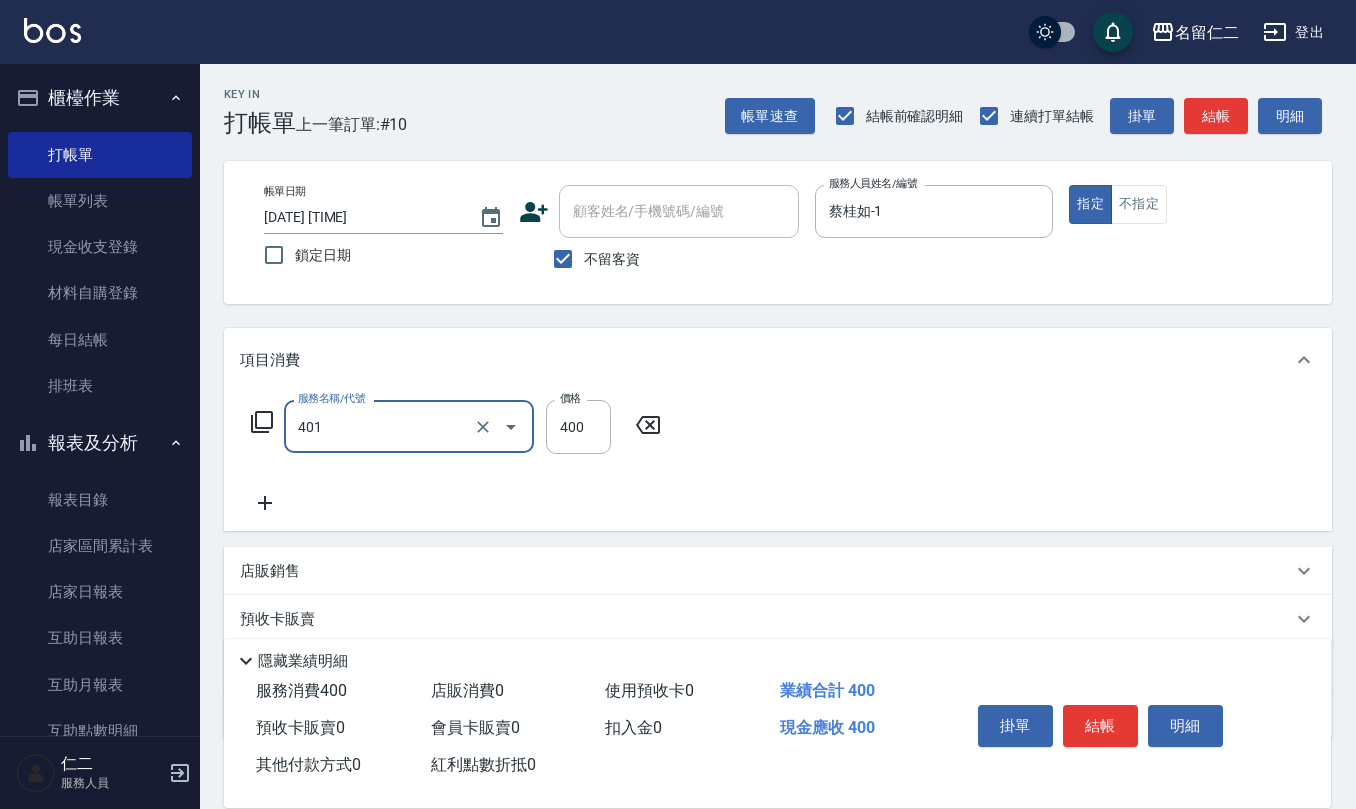 type on "剪髮(401)" 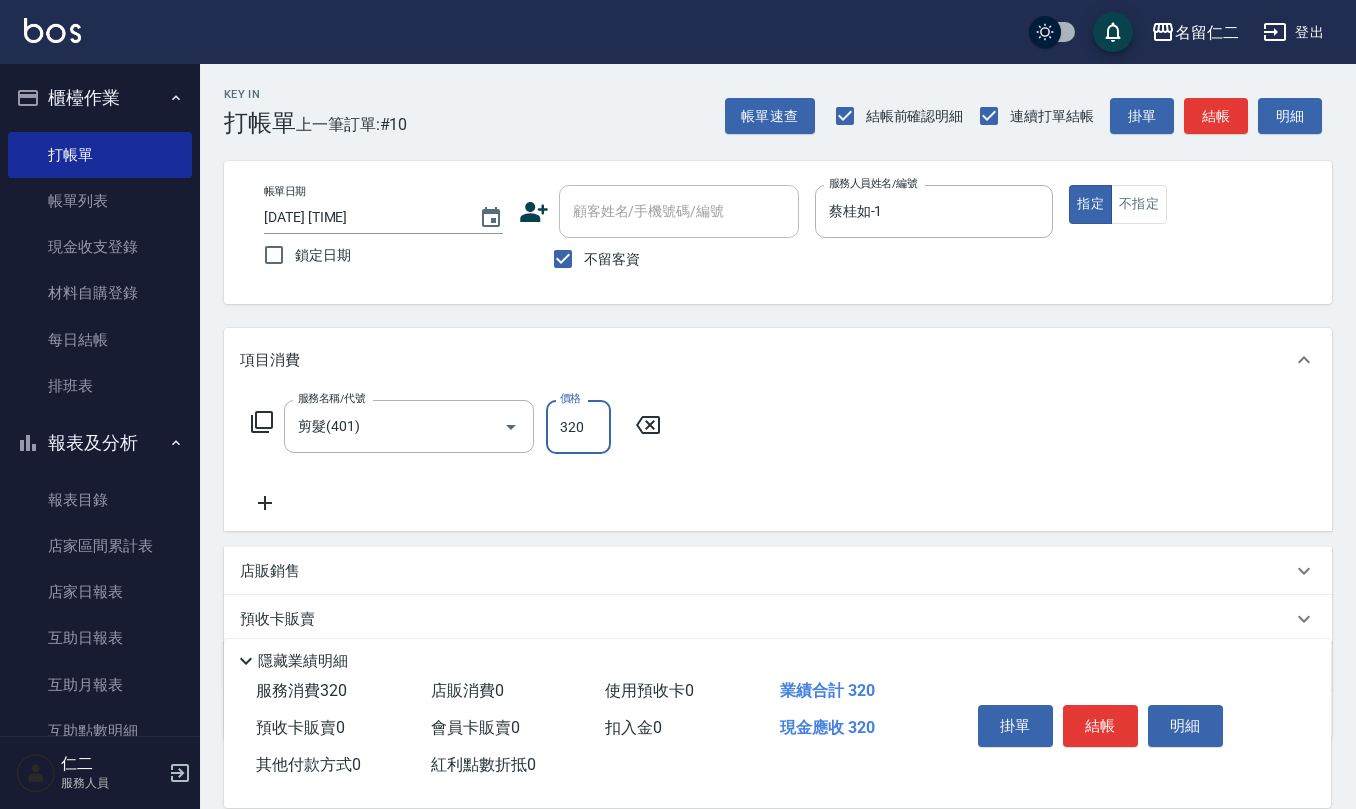 type on "320" 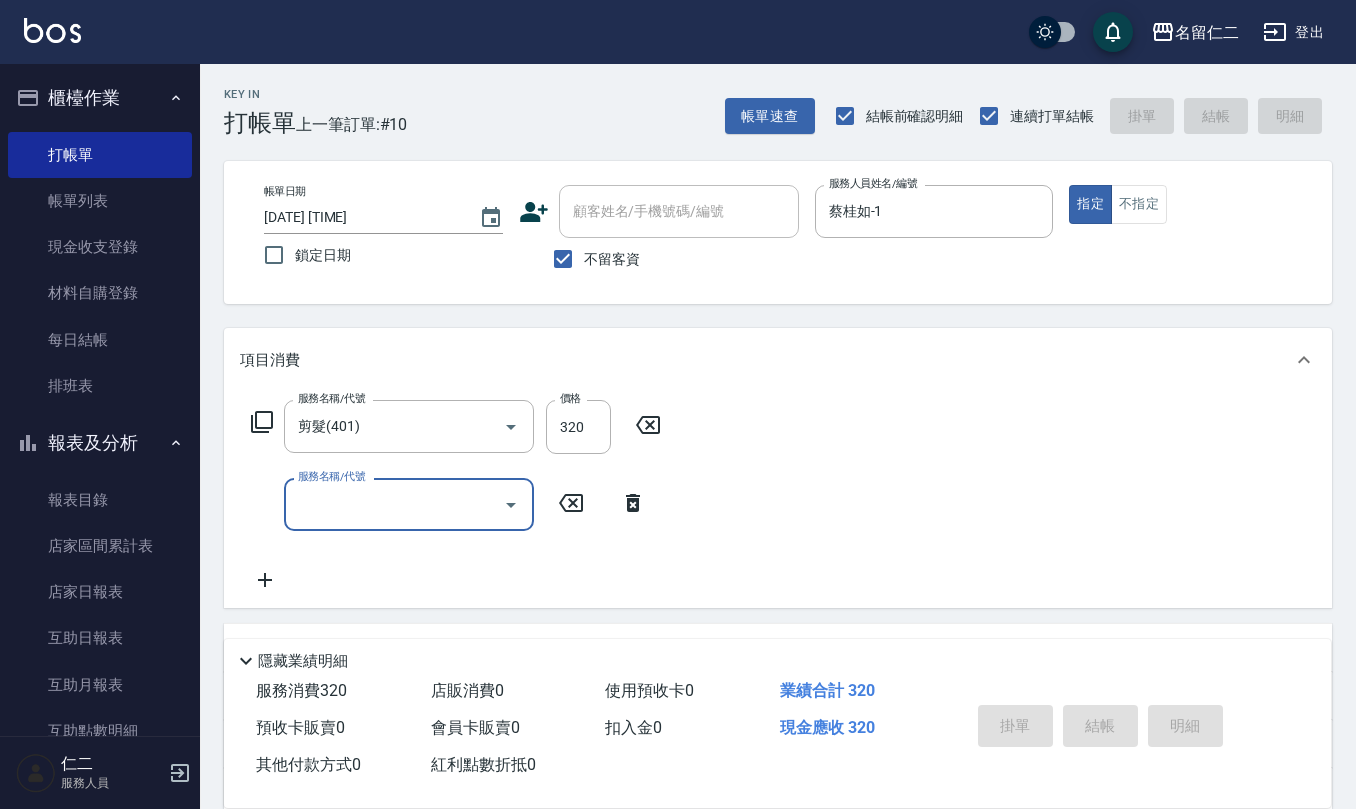 type 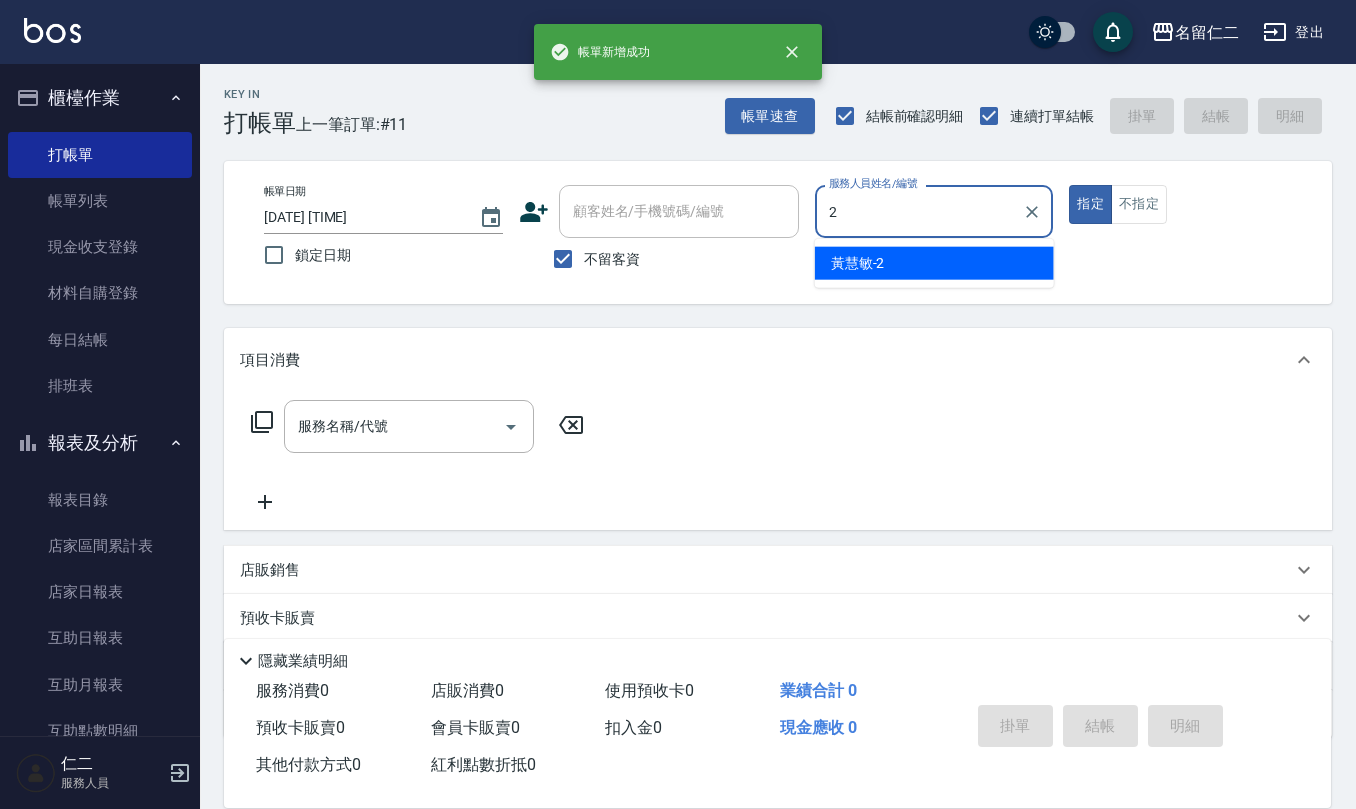 type on "黃慧敏-2" 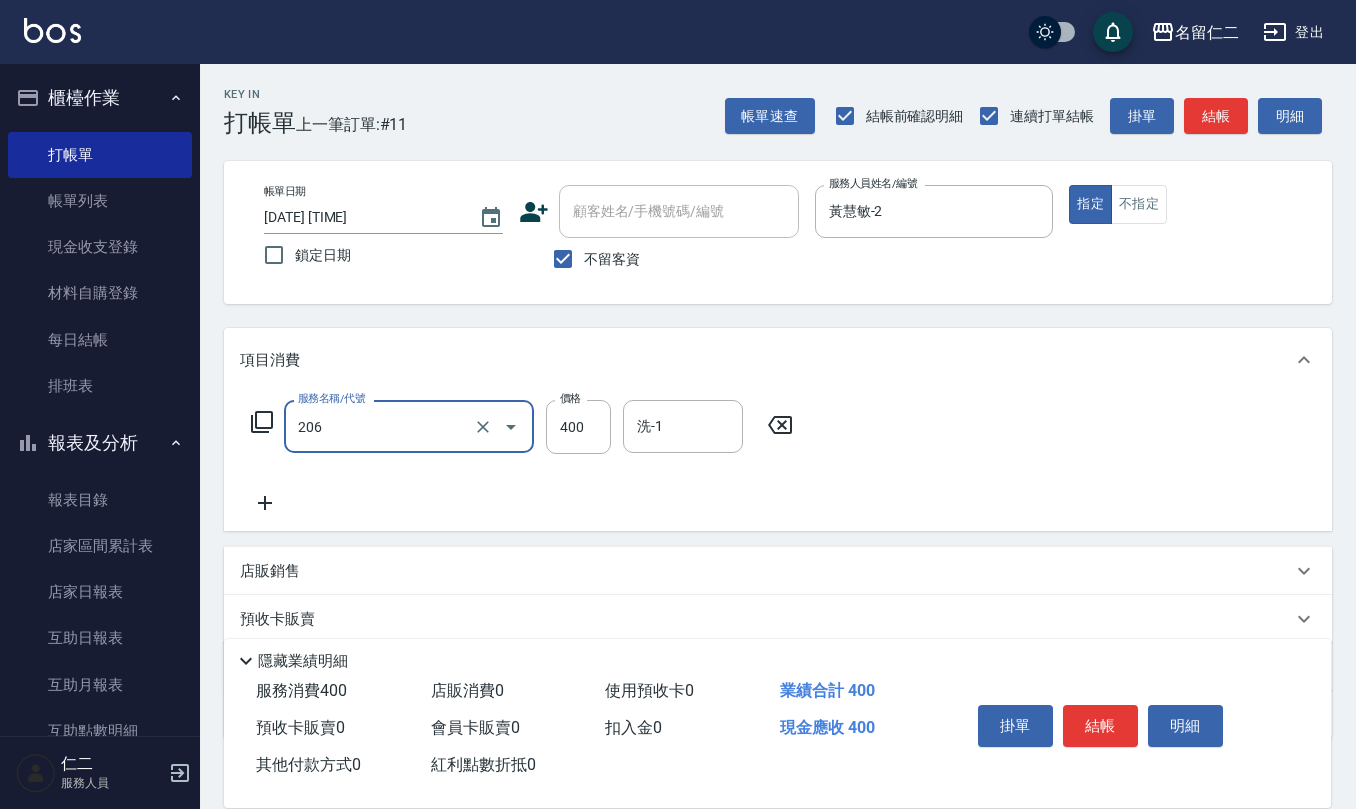 type on "健康洗(206)" 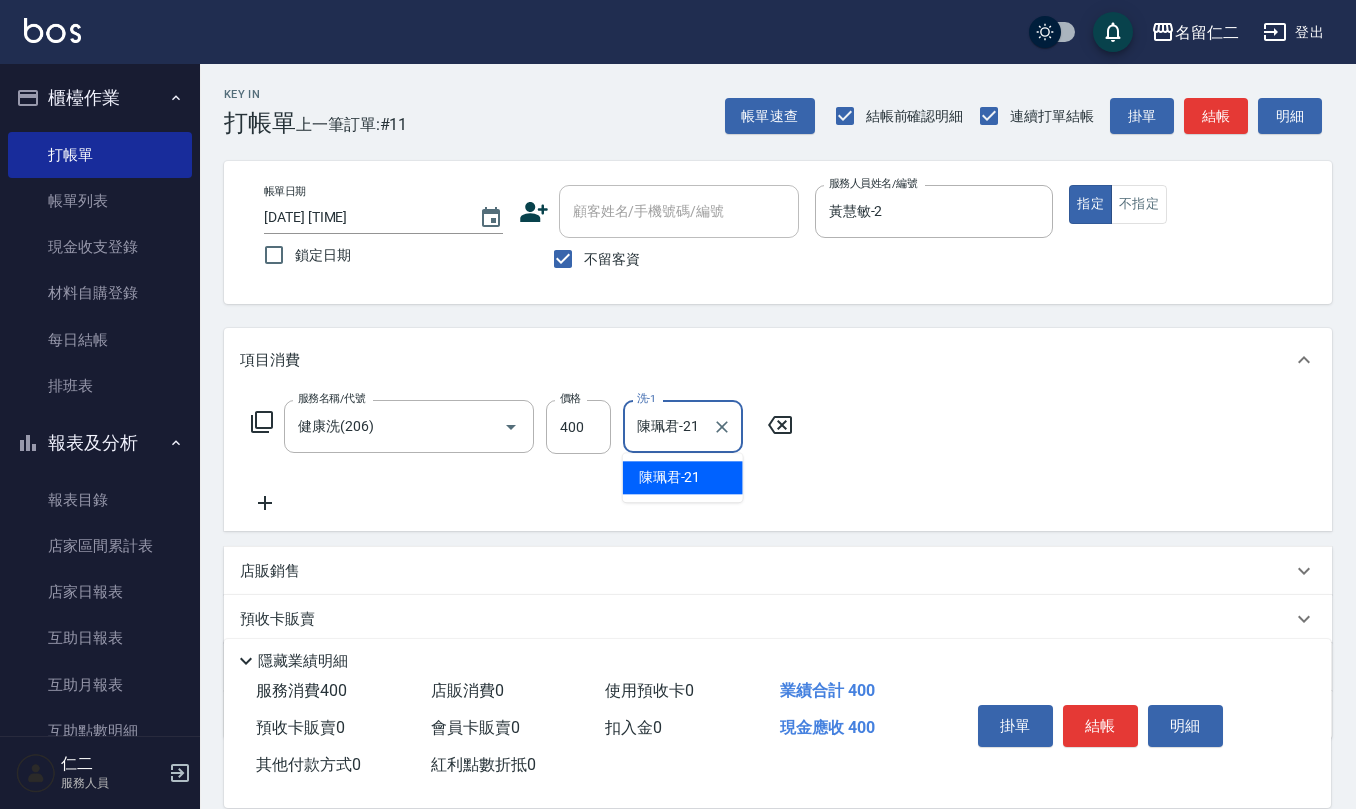 type on "陳珮君-21" 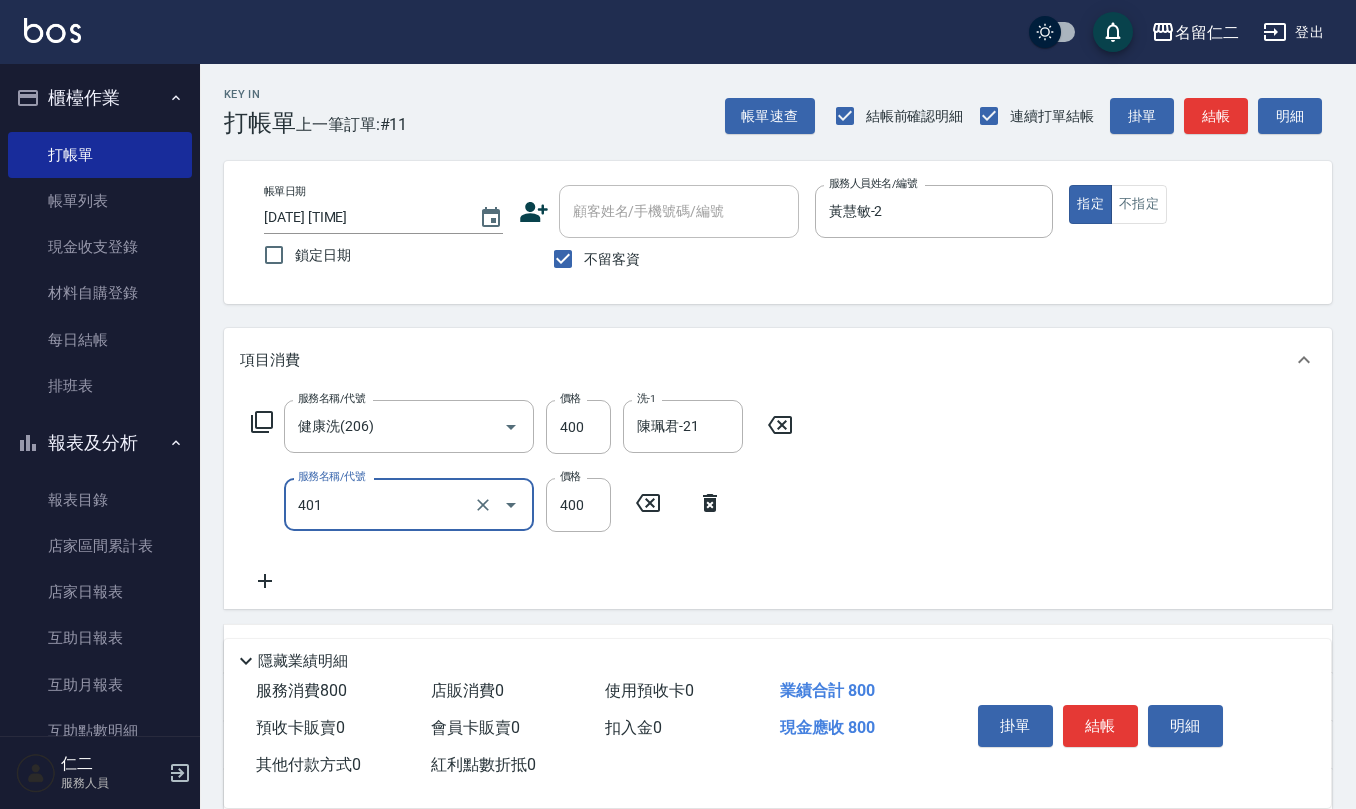 type on "剪髮(401)" 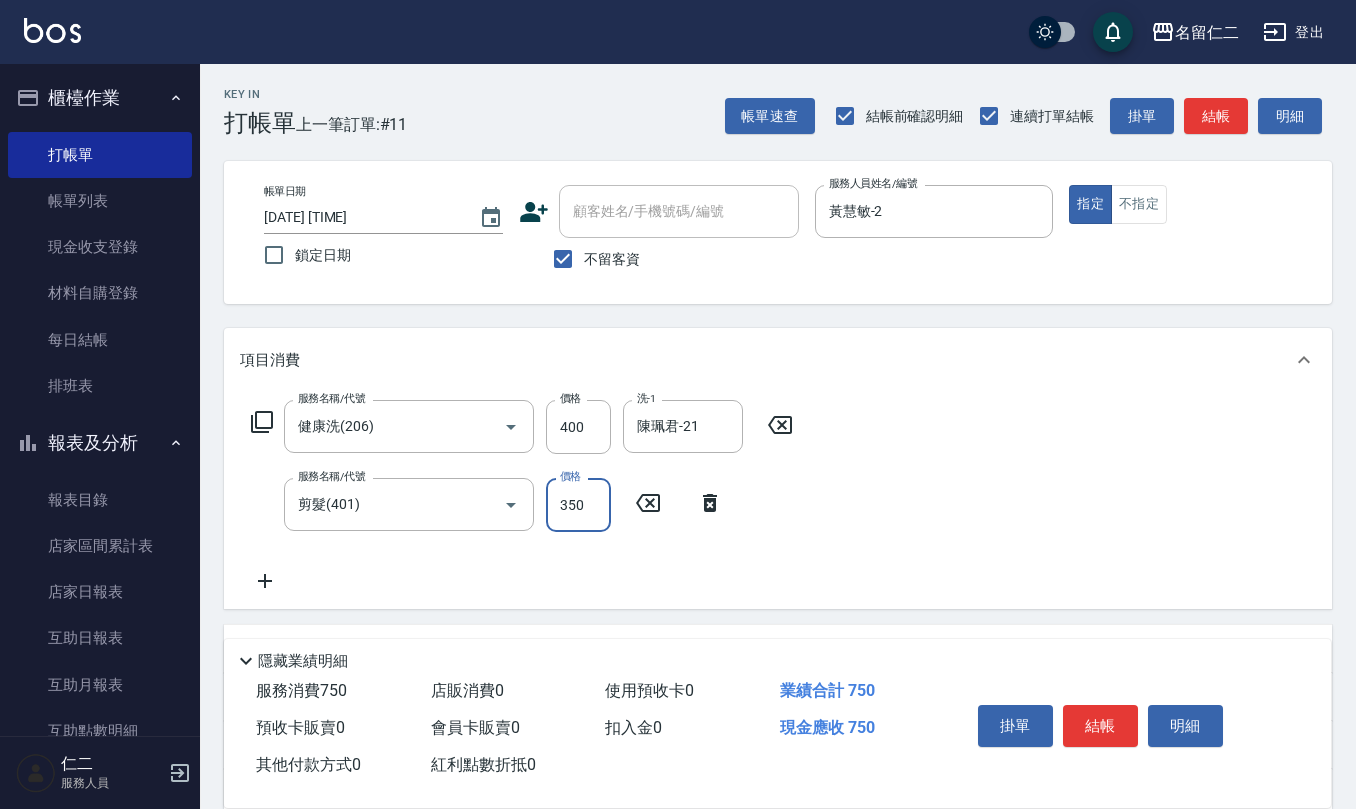 type on "350" 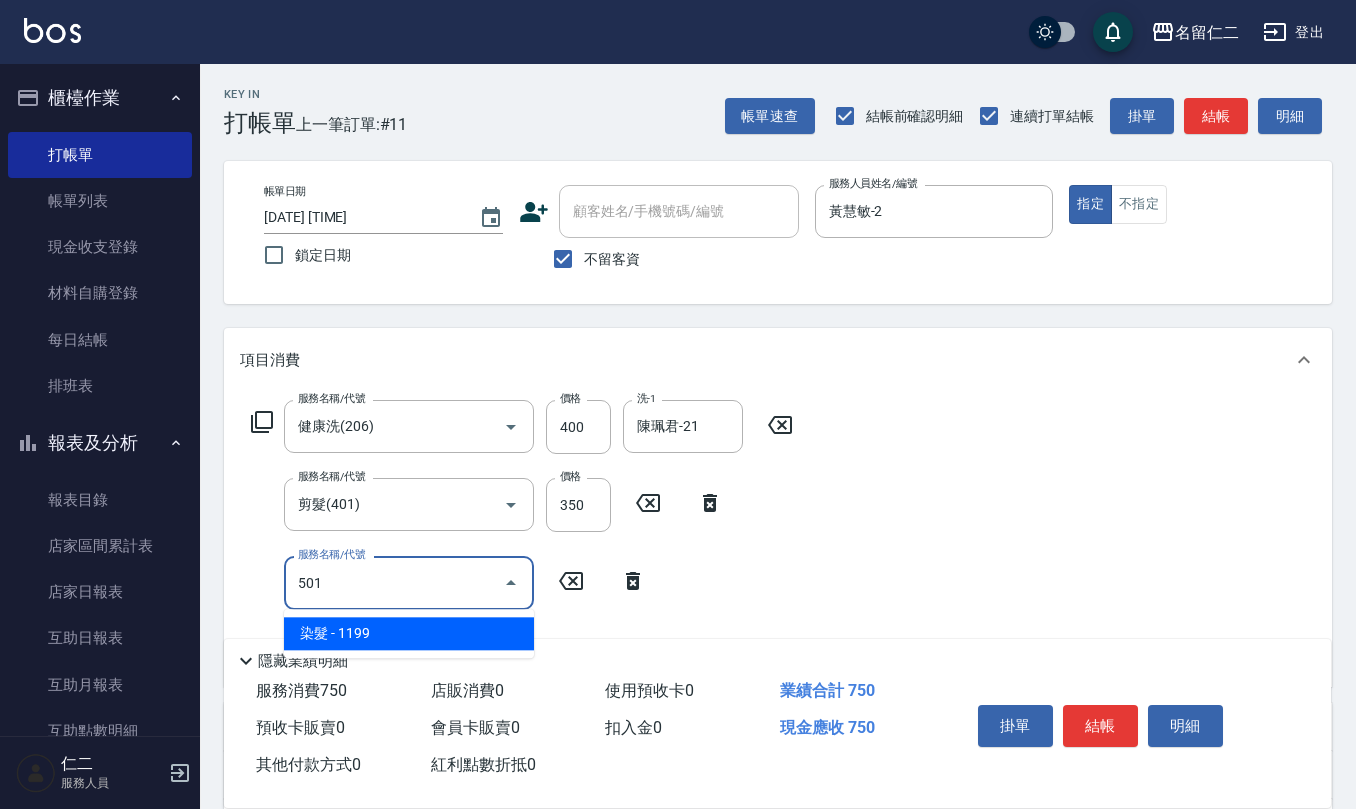 type on "染髮(501)" 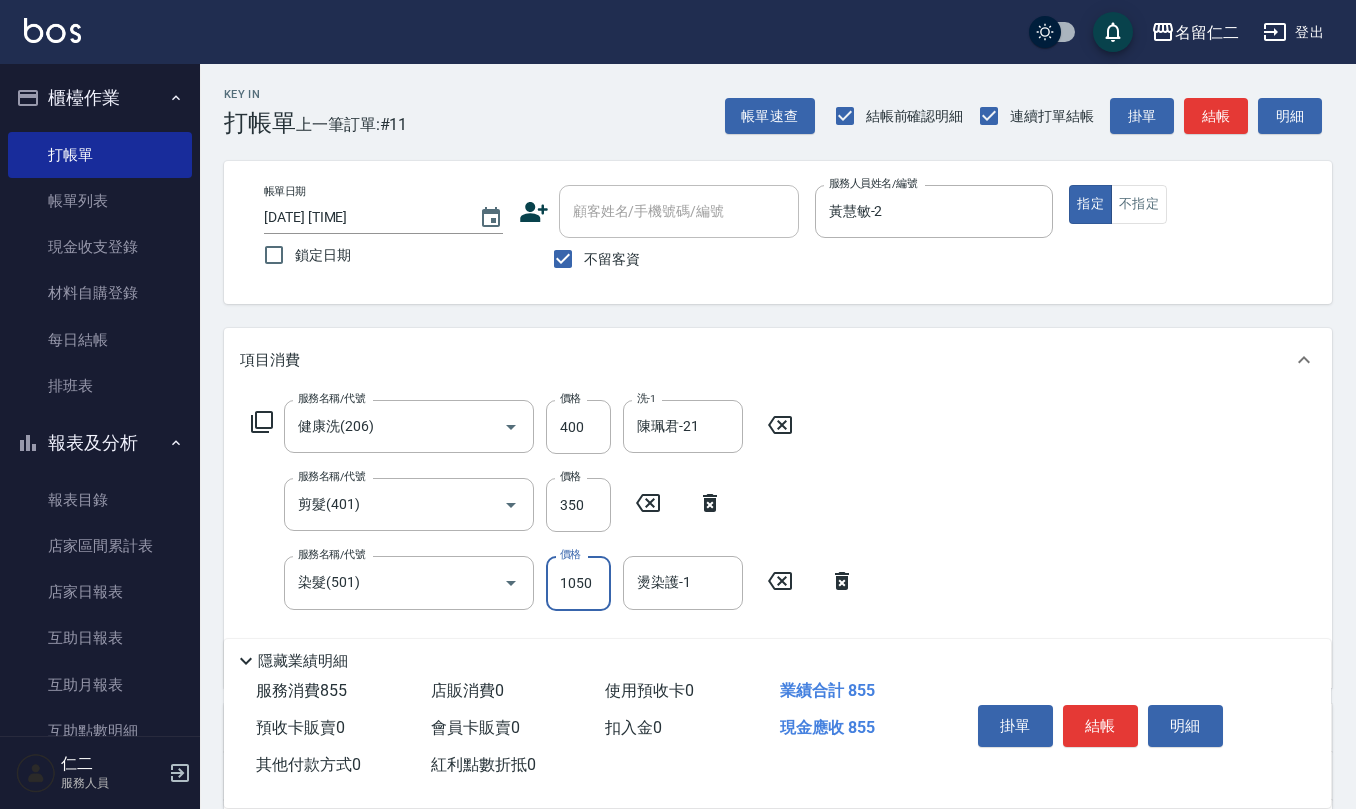 type on "1050" 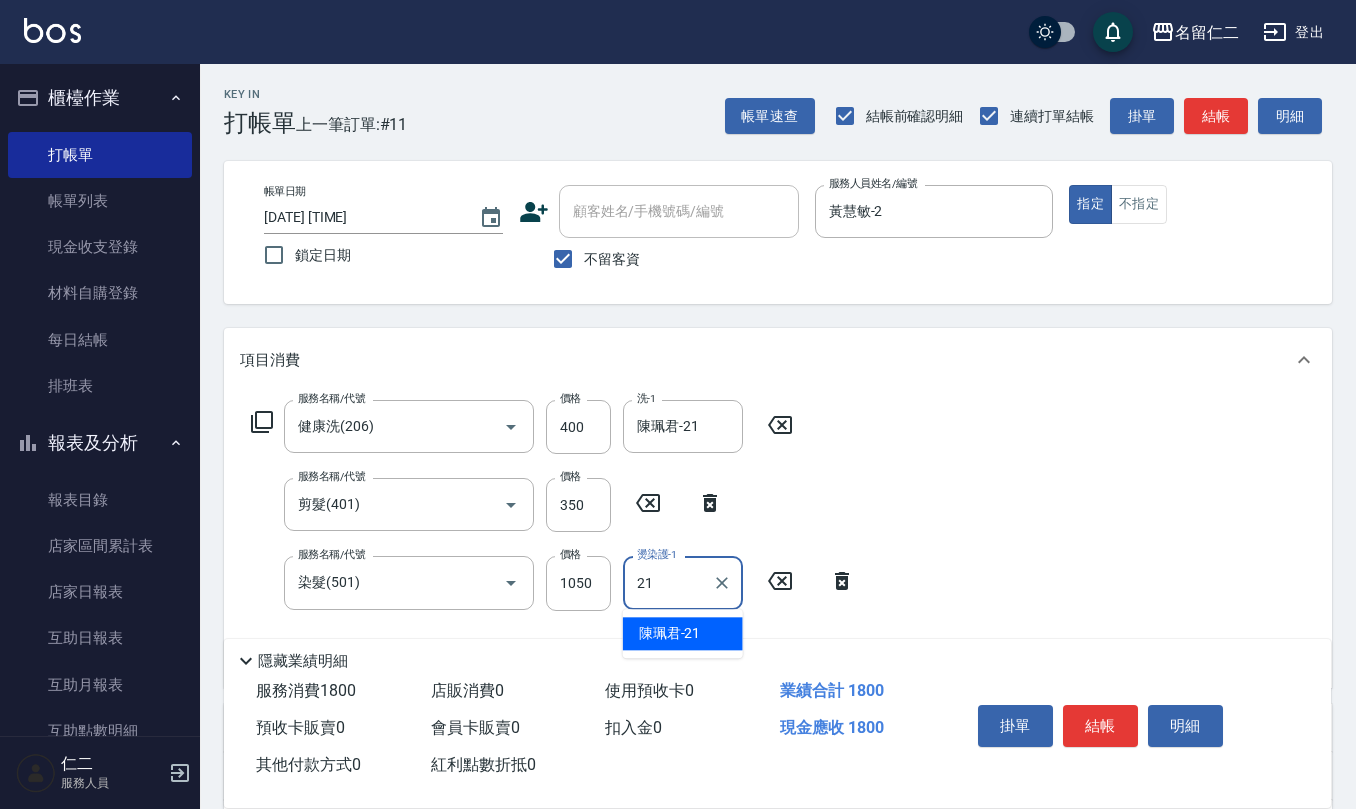 type on "陳珮君-21" 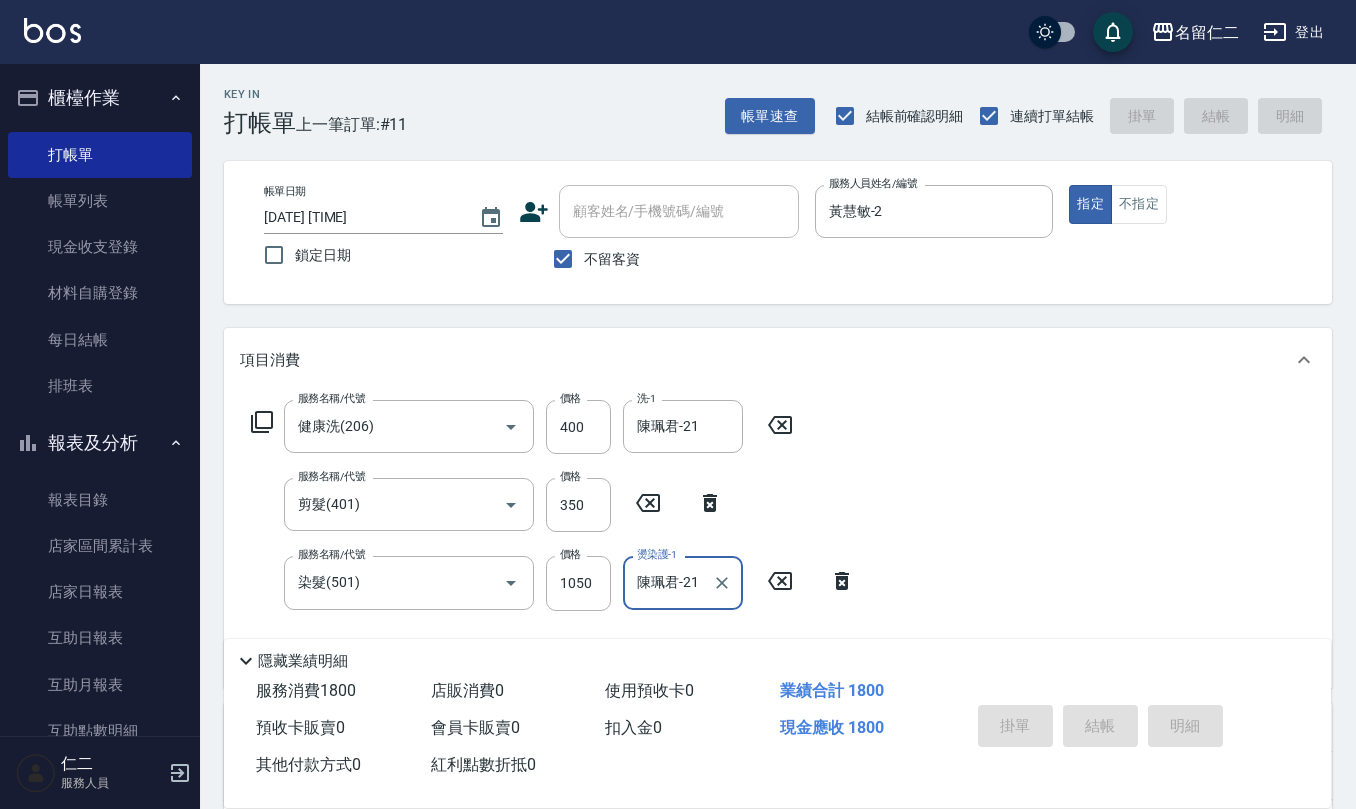 type on "[DATE] [TIME]" 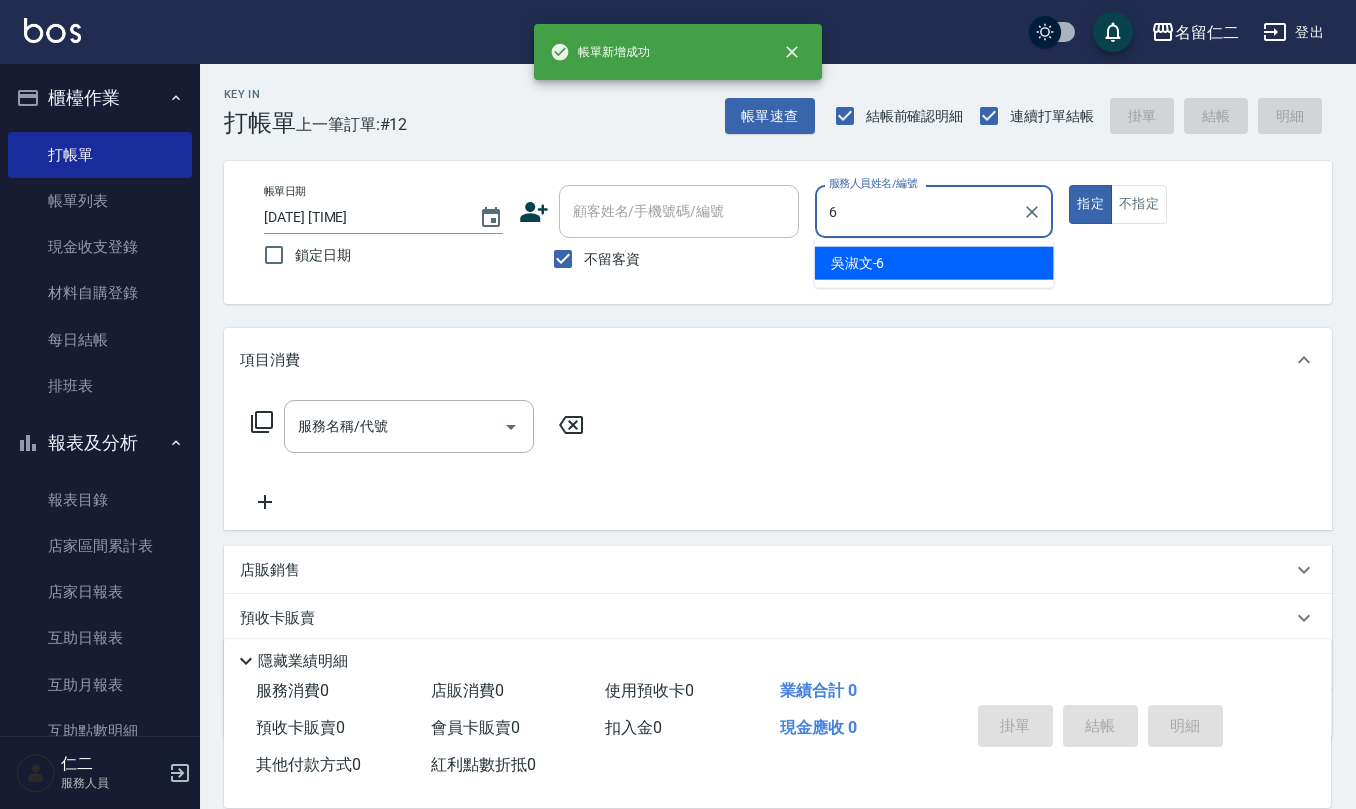 type on "吳淑文-6" 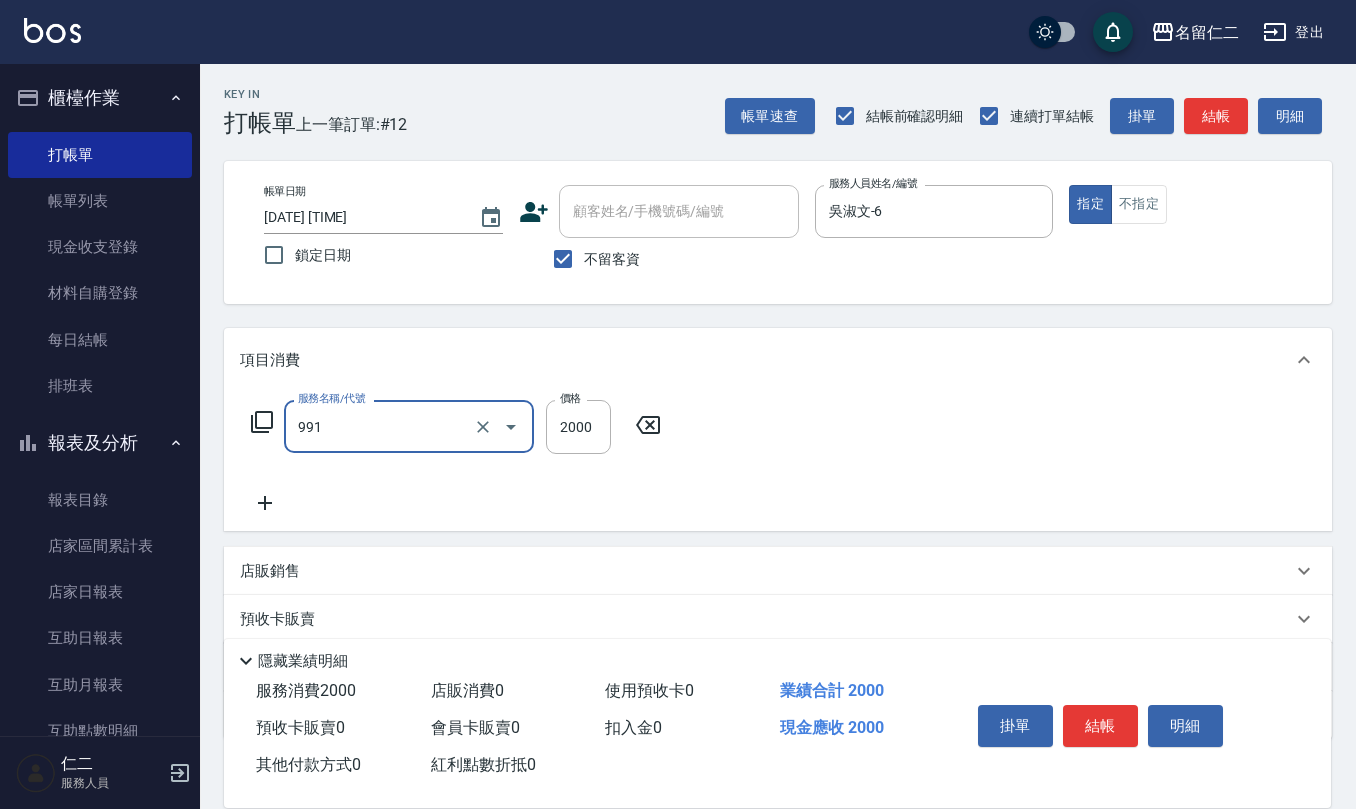 type on "接髮勞本(991)" 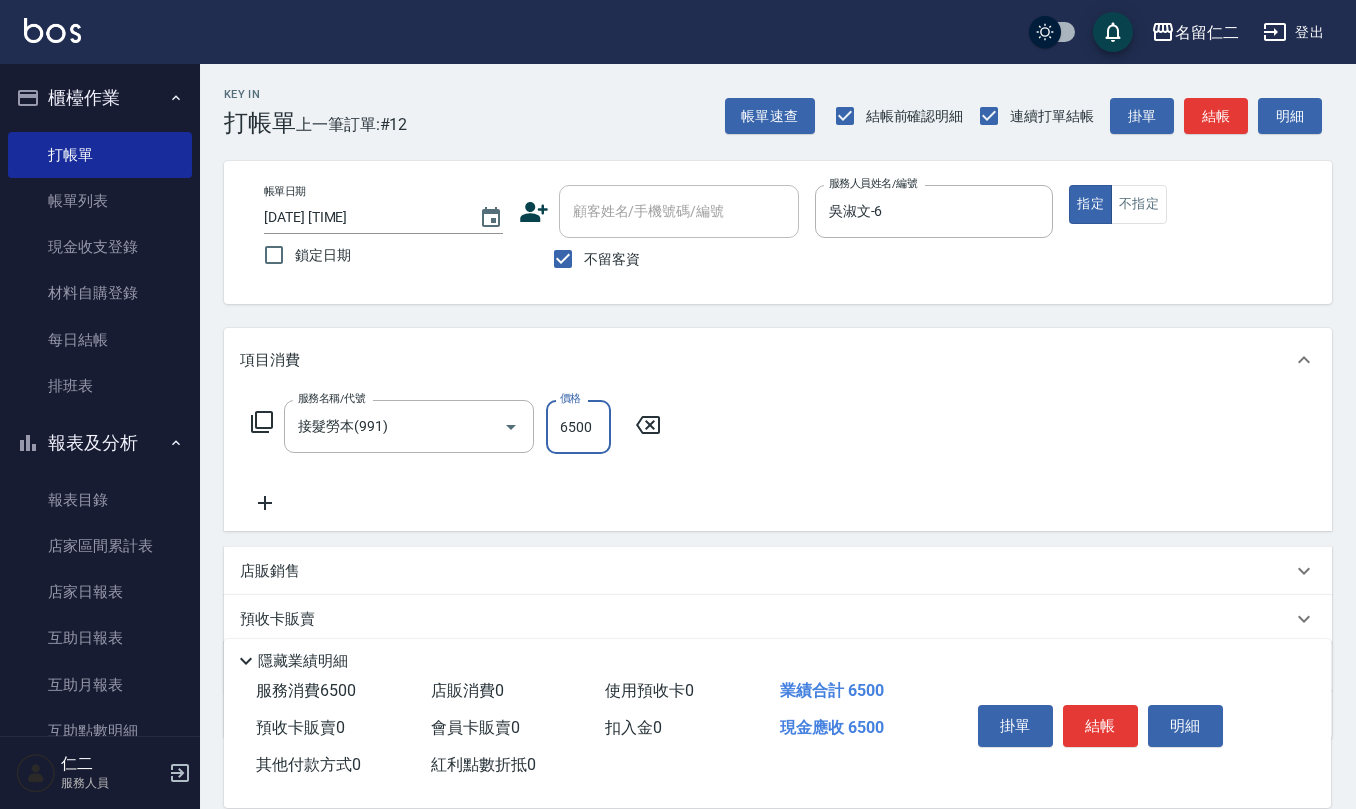 type on "6500" 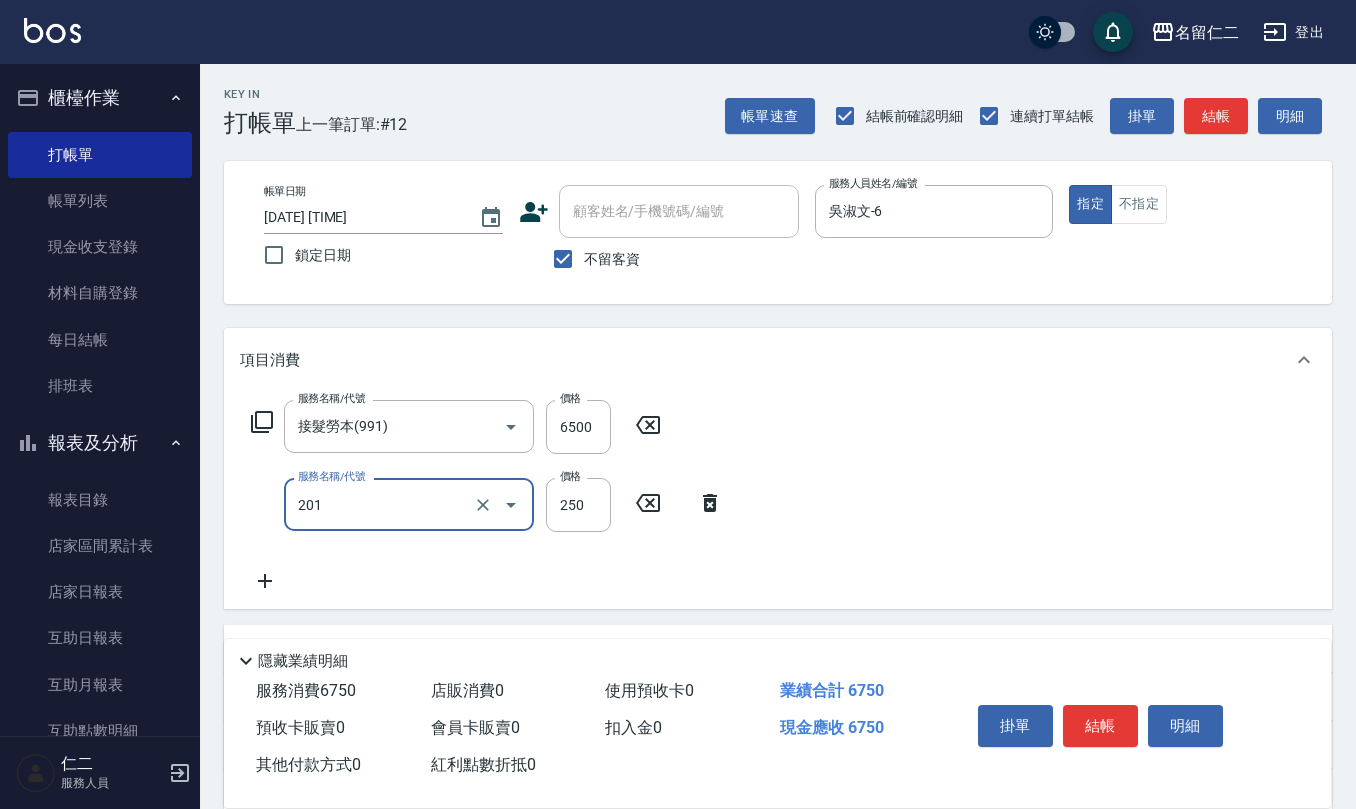 type on "洗髮(201)" 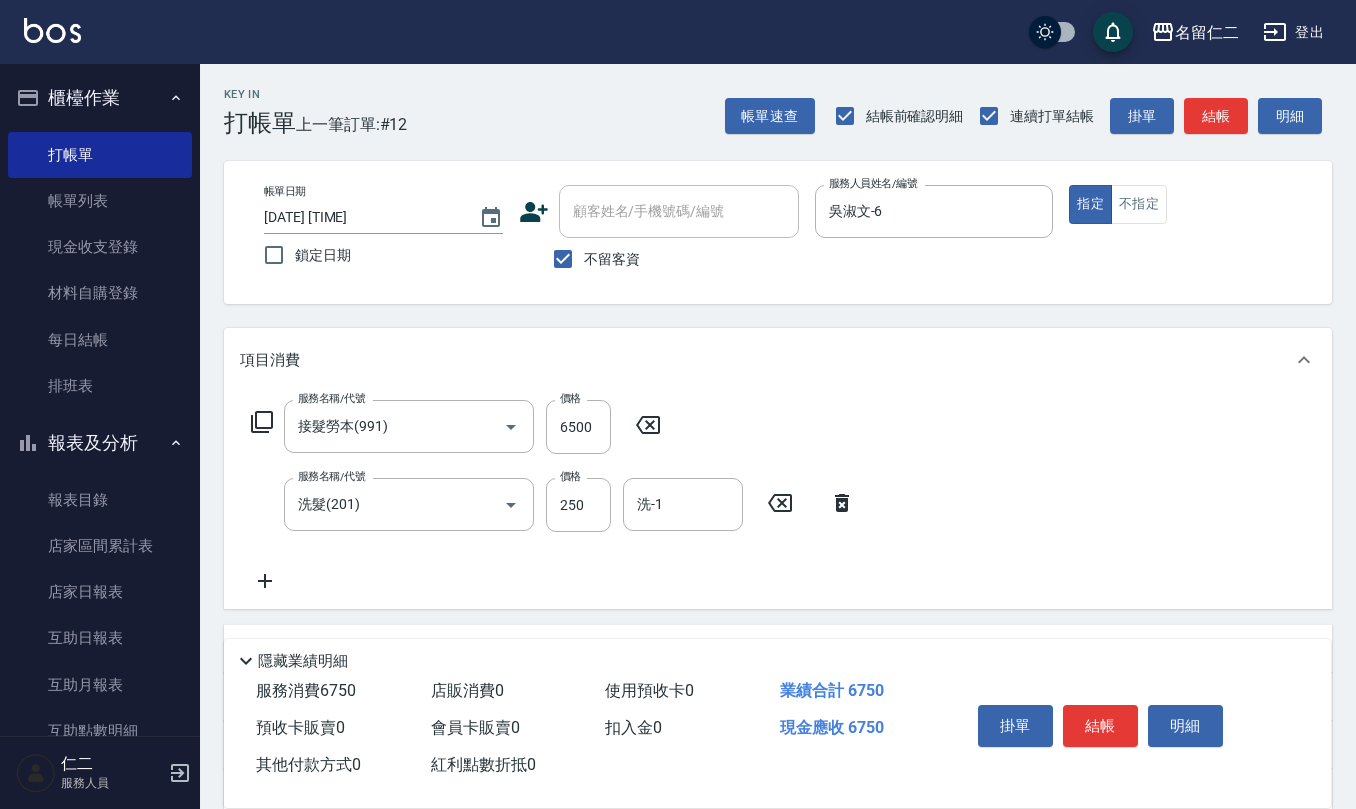 click 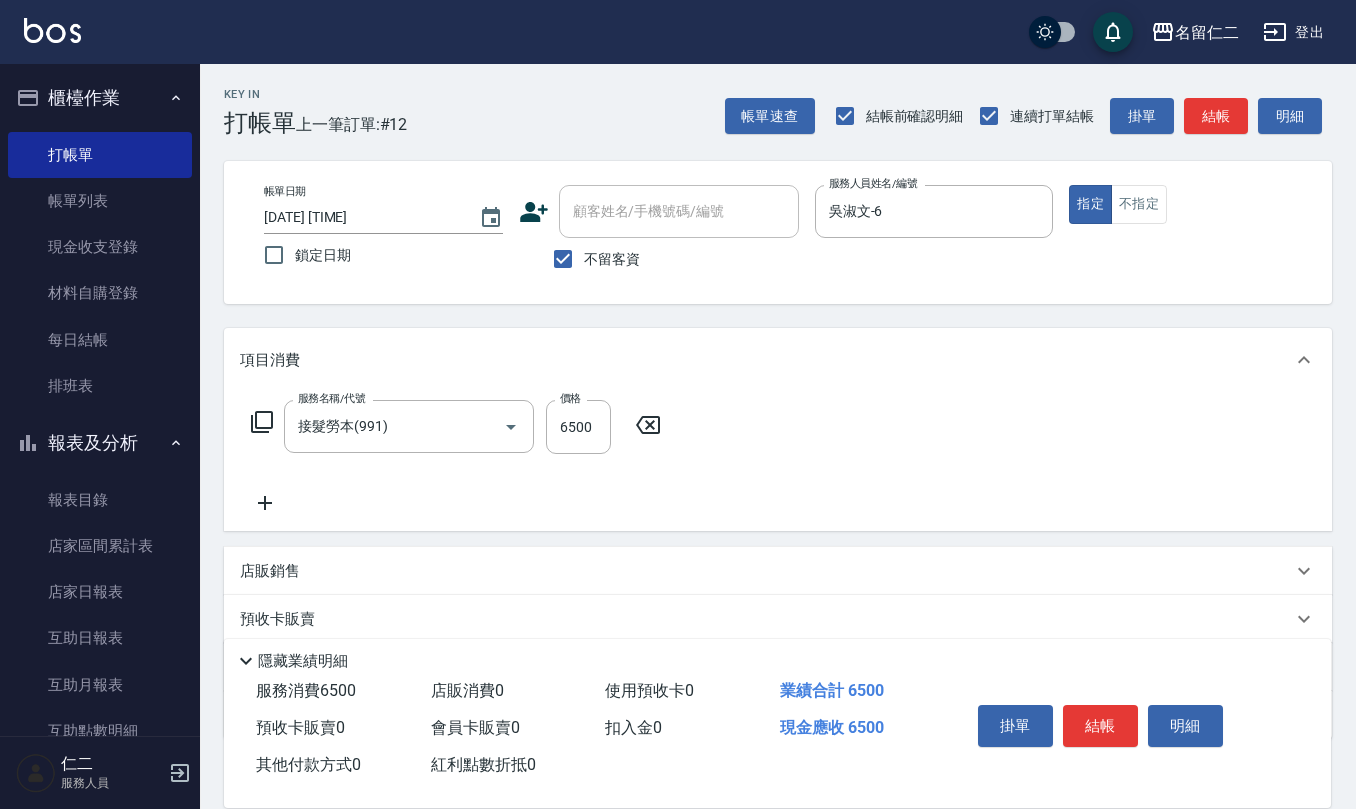 click on "服務名稱/代號 接髮勞本(991) 服務名稱/代號 價格 6500 價格" at bounding box center [778, 461] 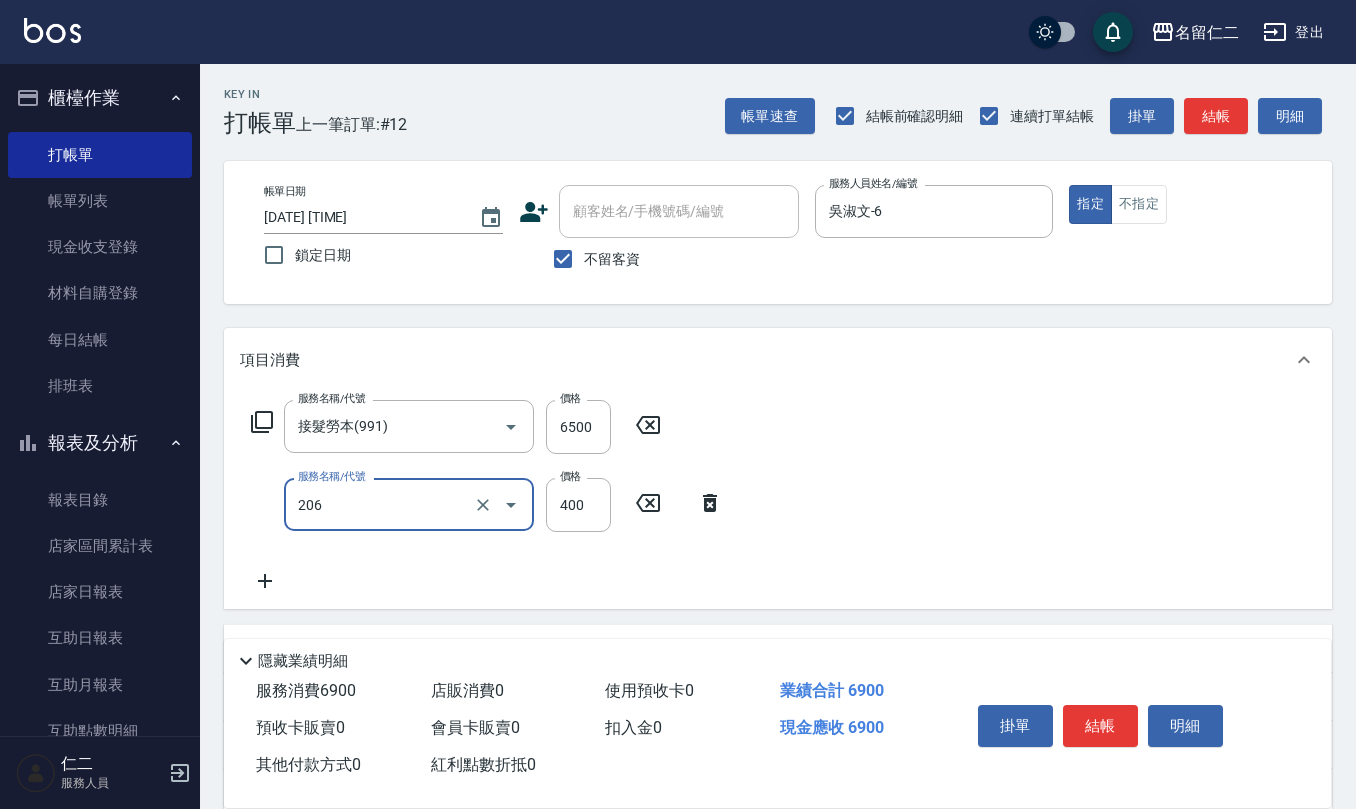type on "健康洗(206)" 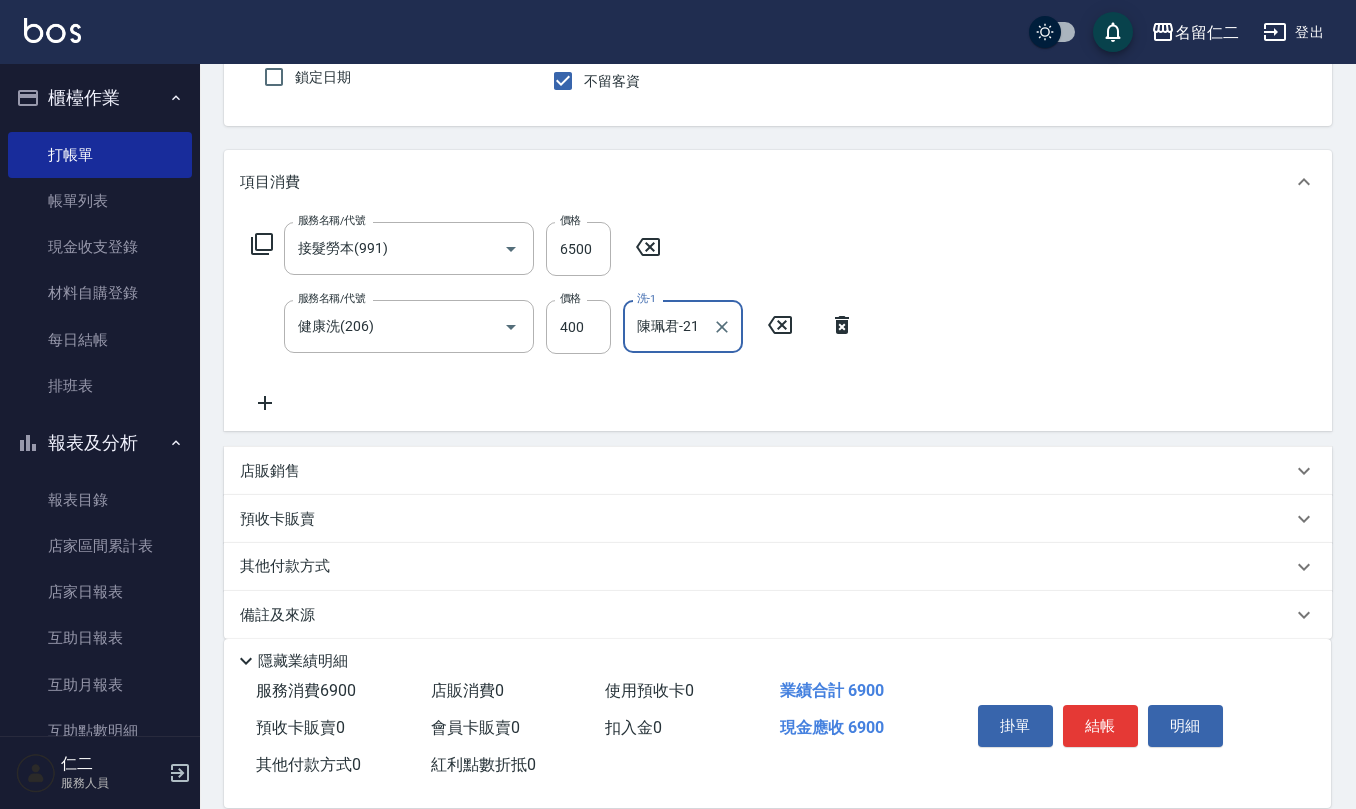 scroll, scrollTop: 196, scrollLeft: 0, axis: vertical 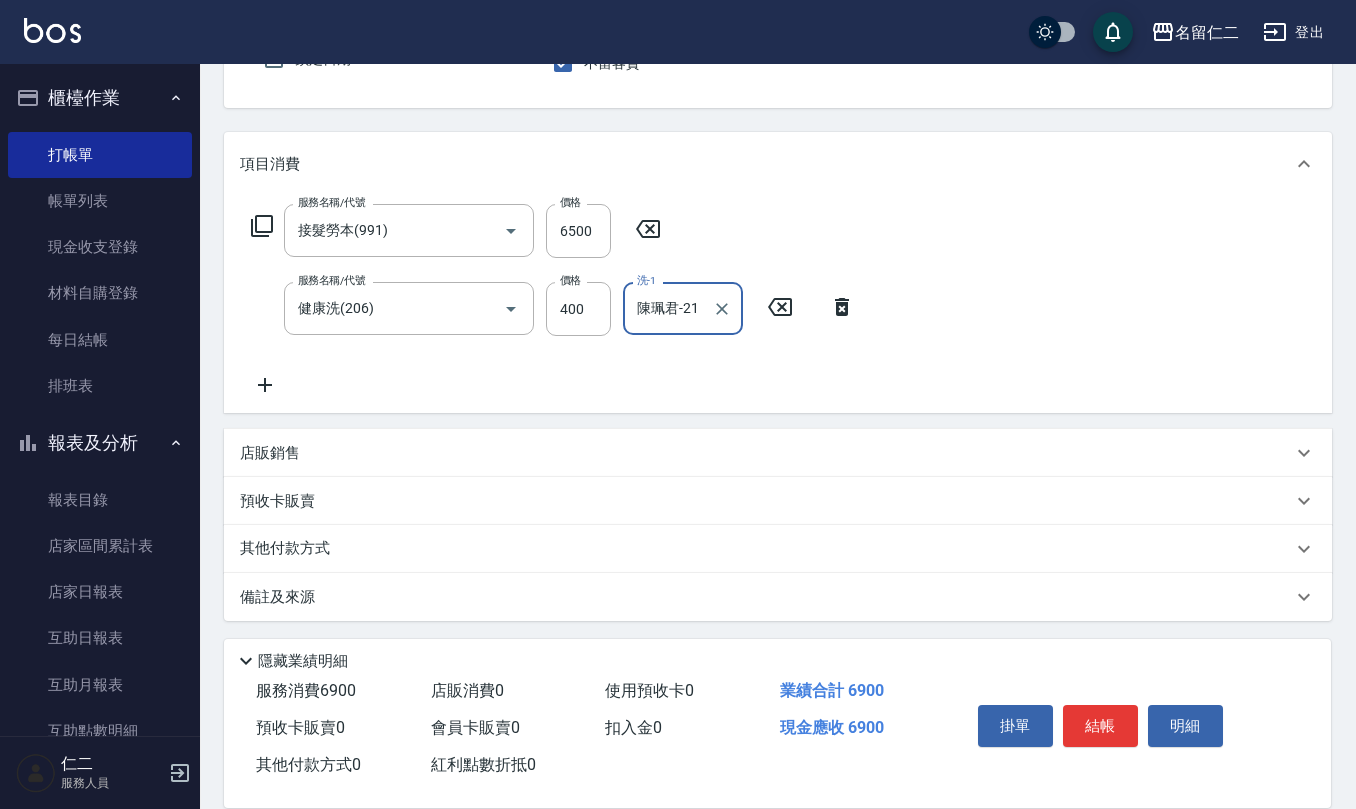 type on "陳珮君-21" 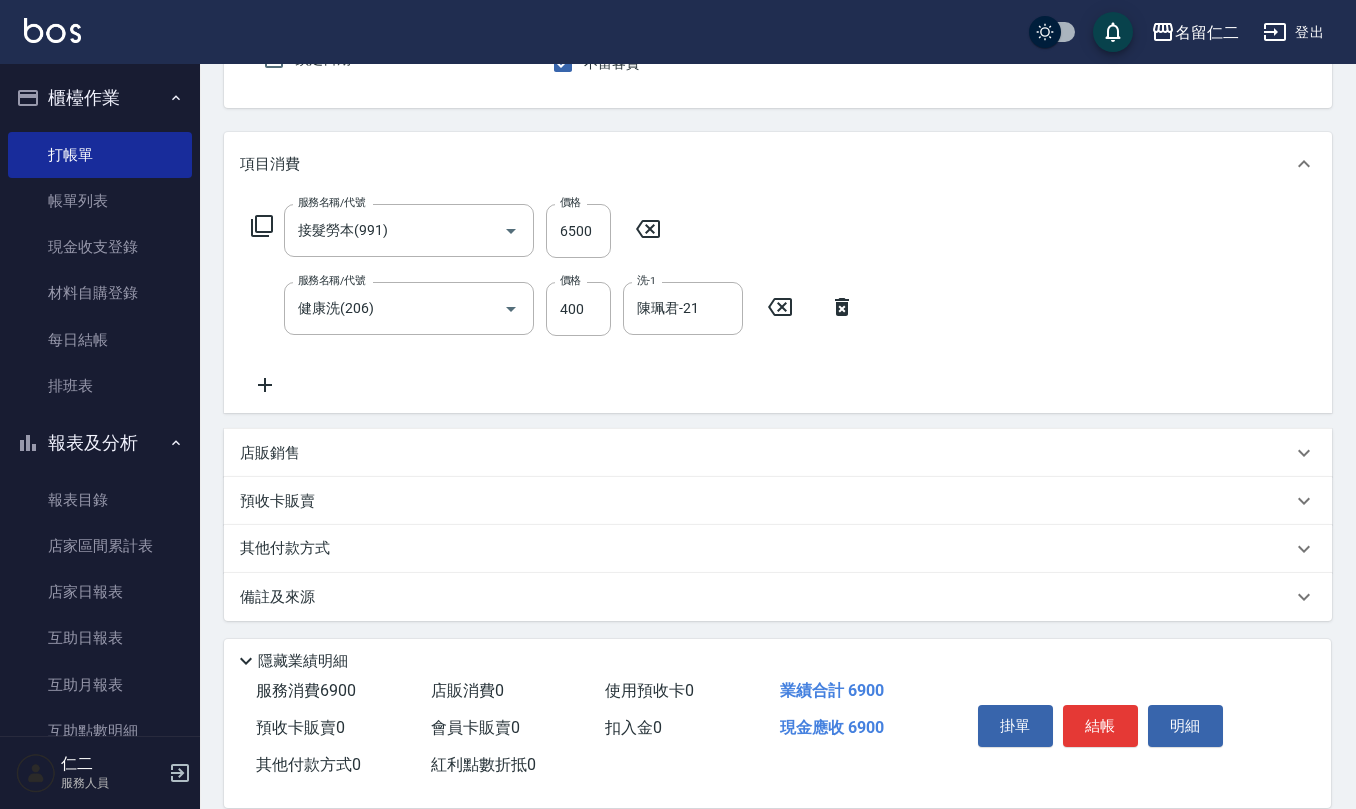 click on "店販銷售" at bounding box center [766, 453] 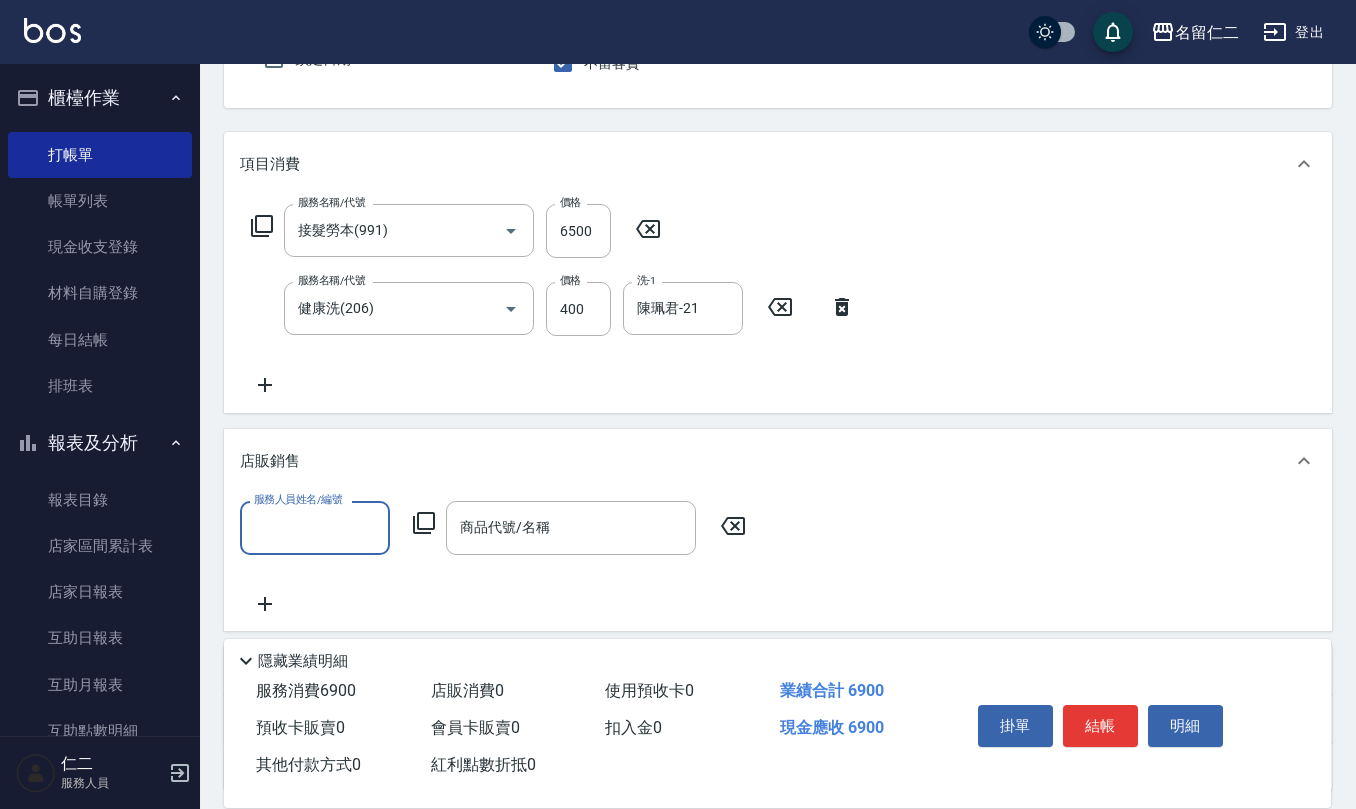 scroll, scrollTop: 0, scrollLeft: 0, axis: both 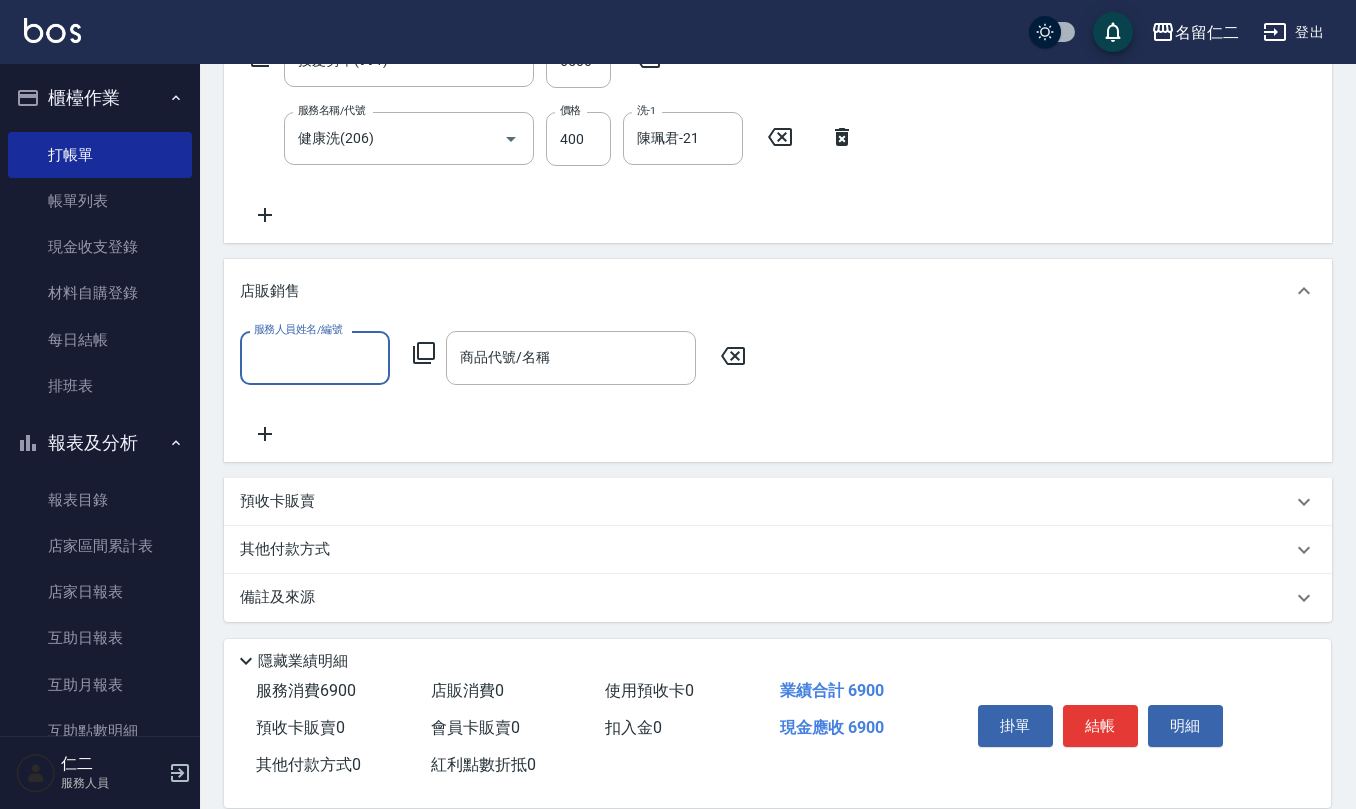 click on "備註及來源" at bounding box center (277, 597) 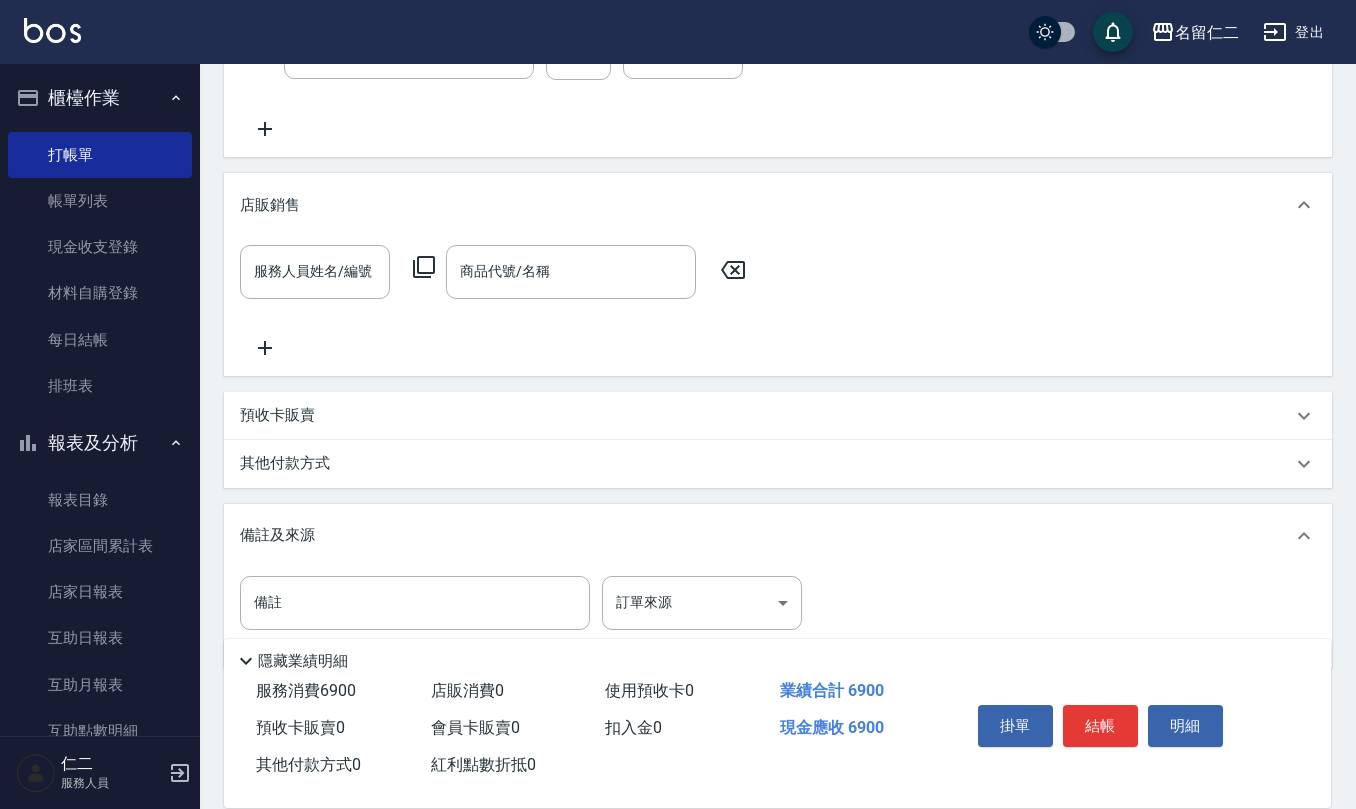 scroll, scrollTop: 500, scrollLeft: 0, axis: vertical 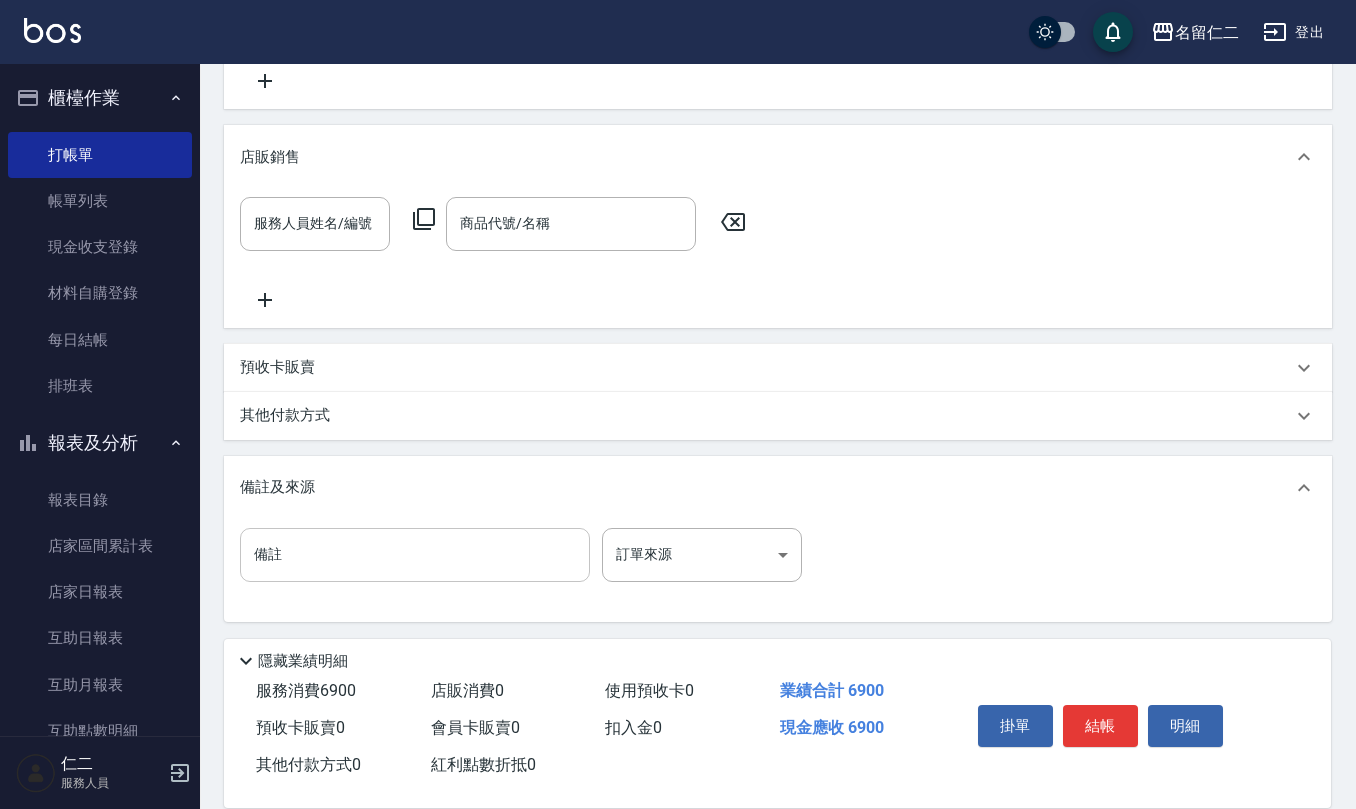 click on "備註" at bounding box center [415, 555] 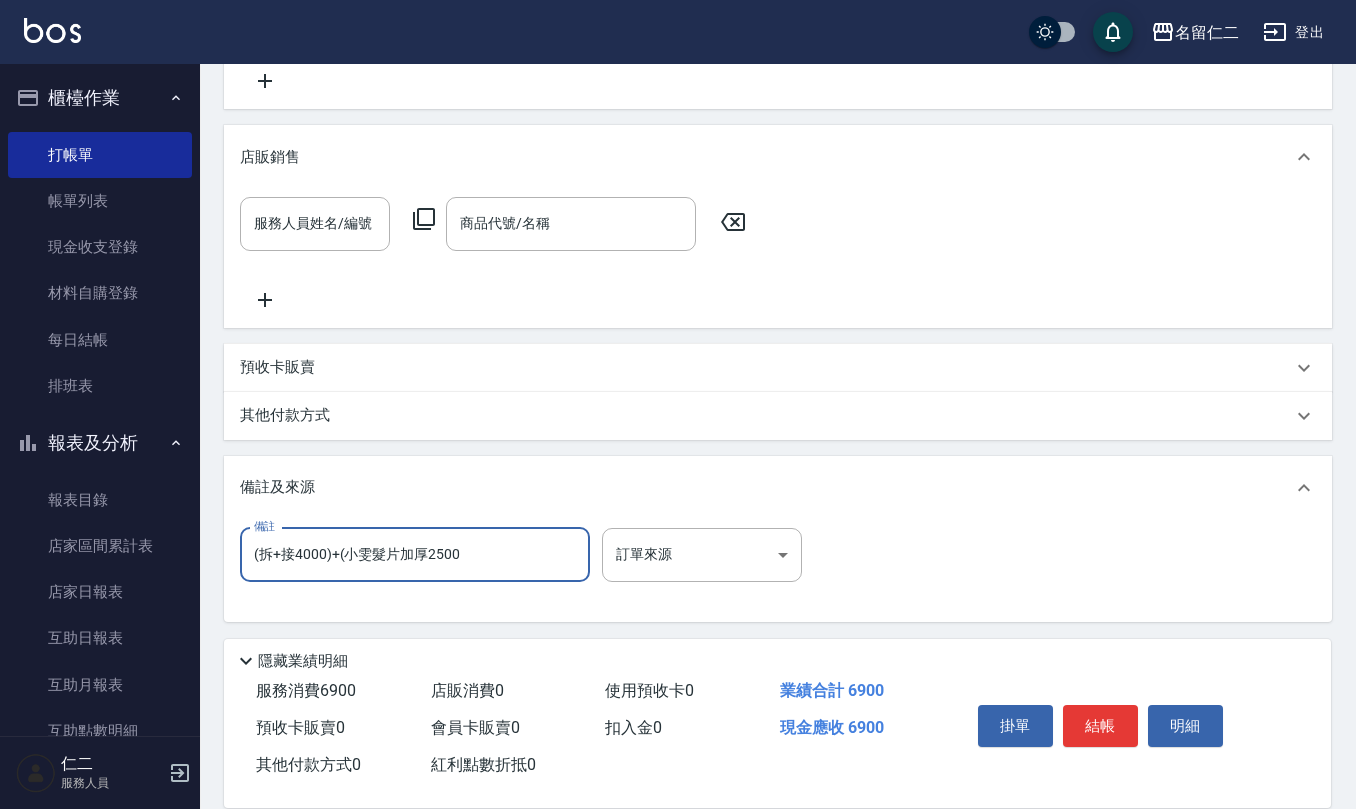 type on "(拆+接[PRICE])+(小雯髮片加厚[PRICE])" 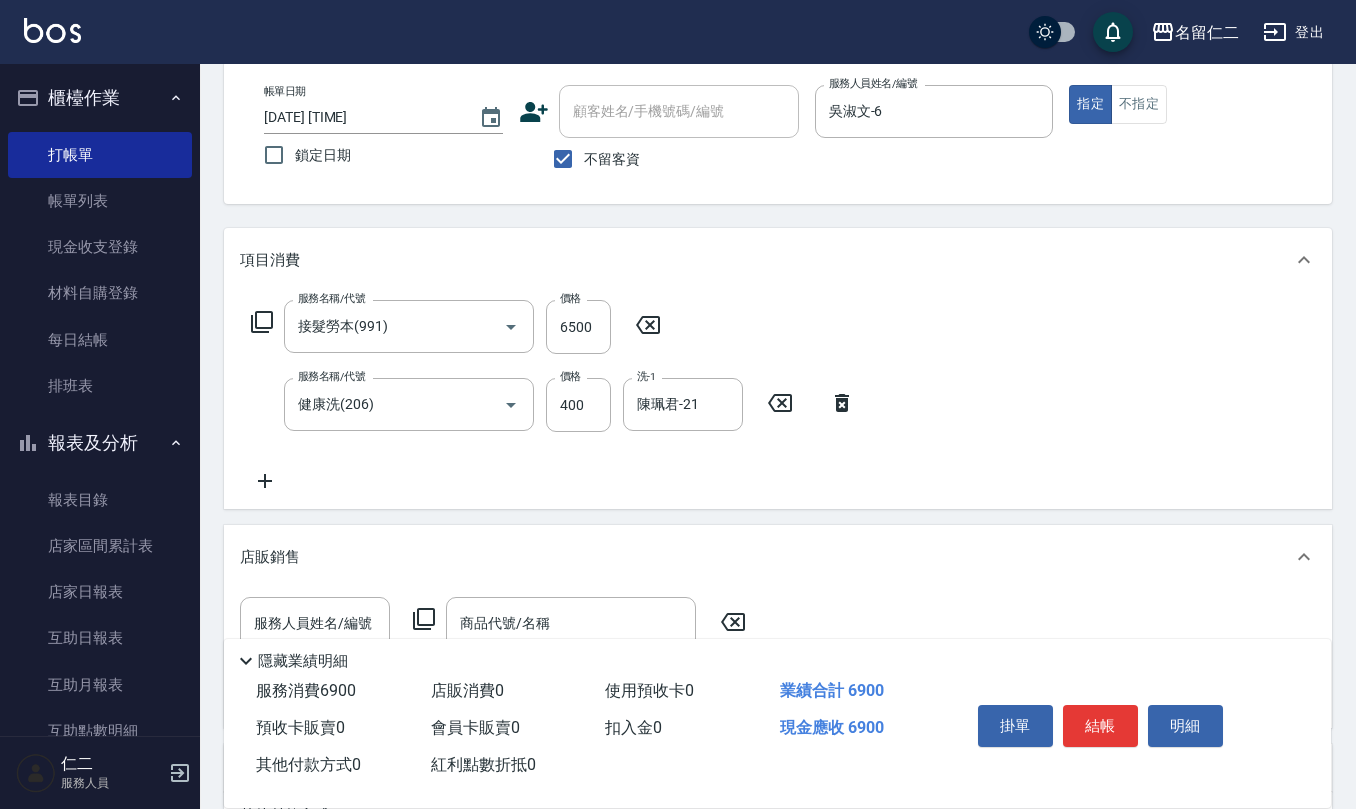 scroll, scrollTop: 0, scrollLeft: 0, axis: both 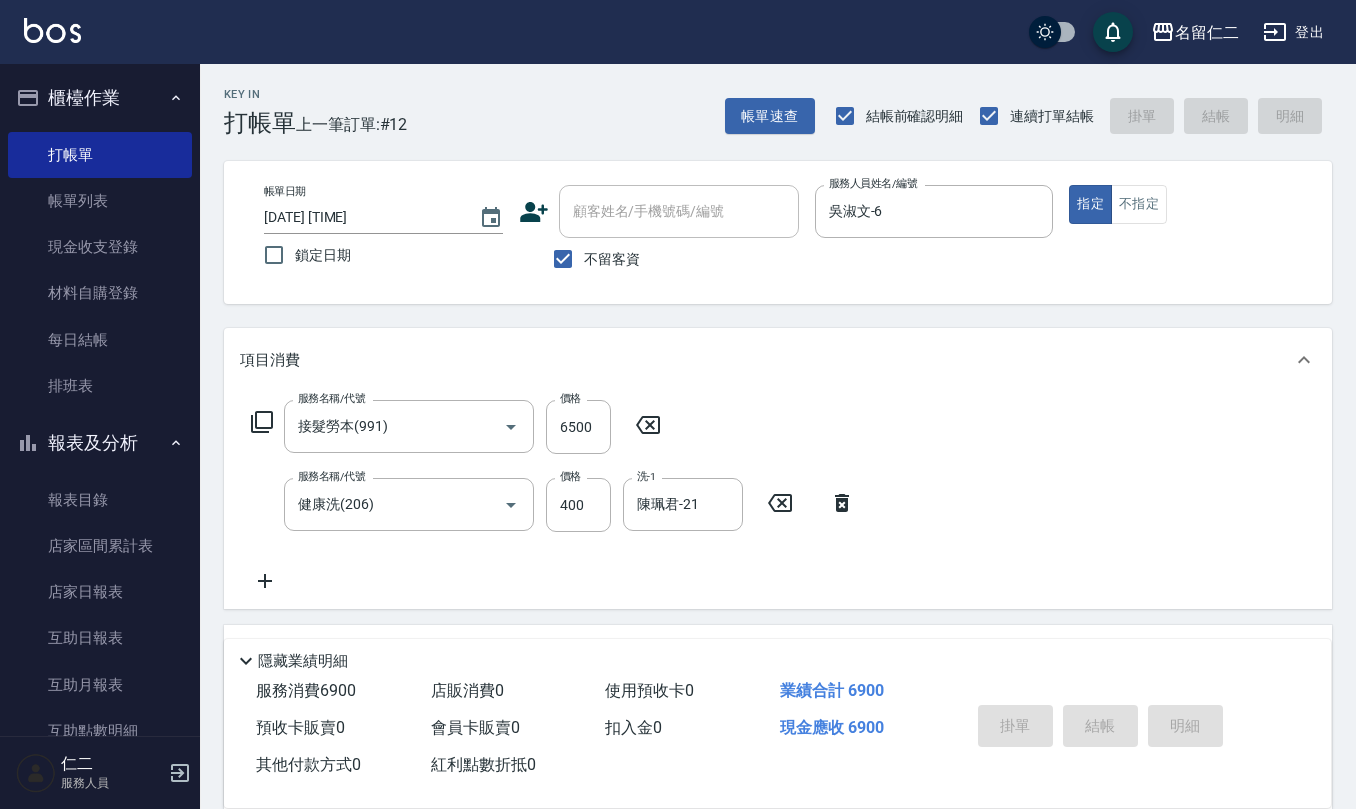 type on "[DATE] [TIME]" 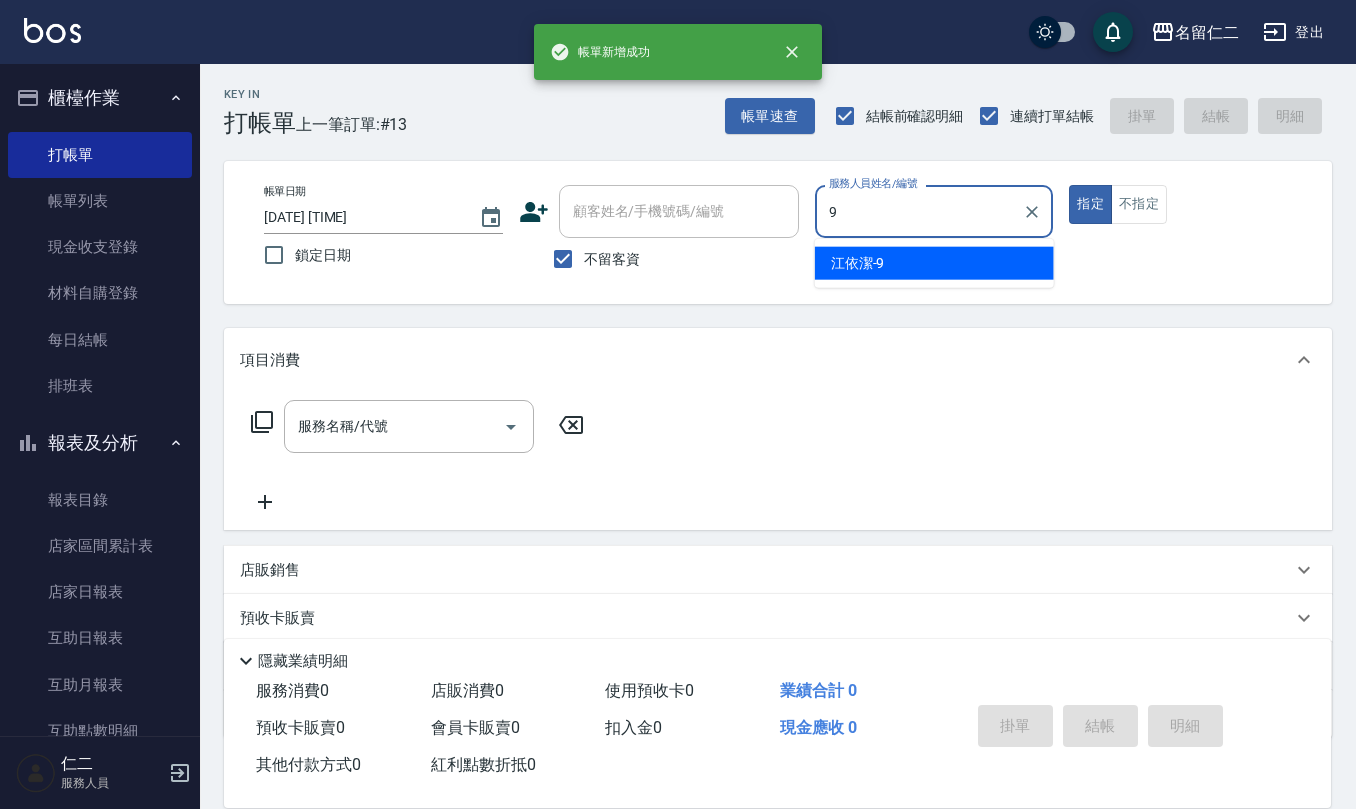 type on "江依潔-9" 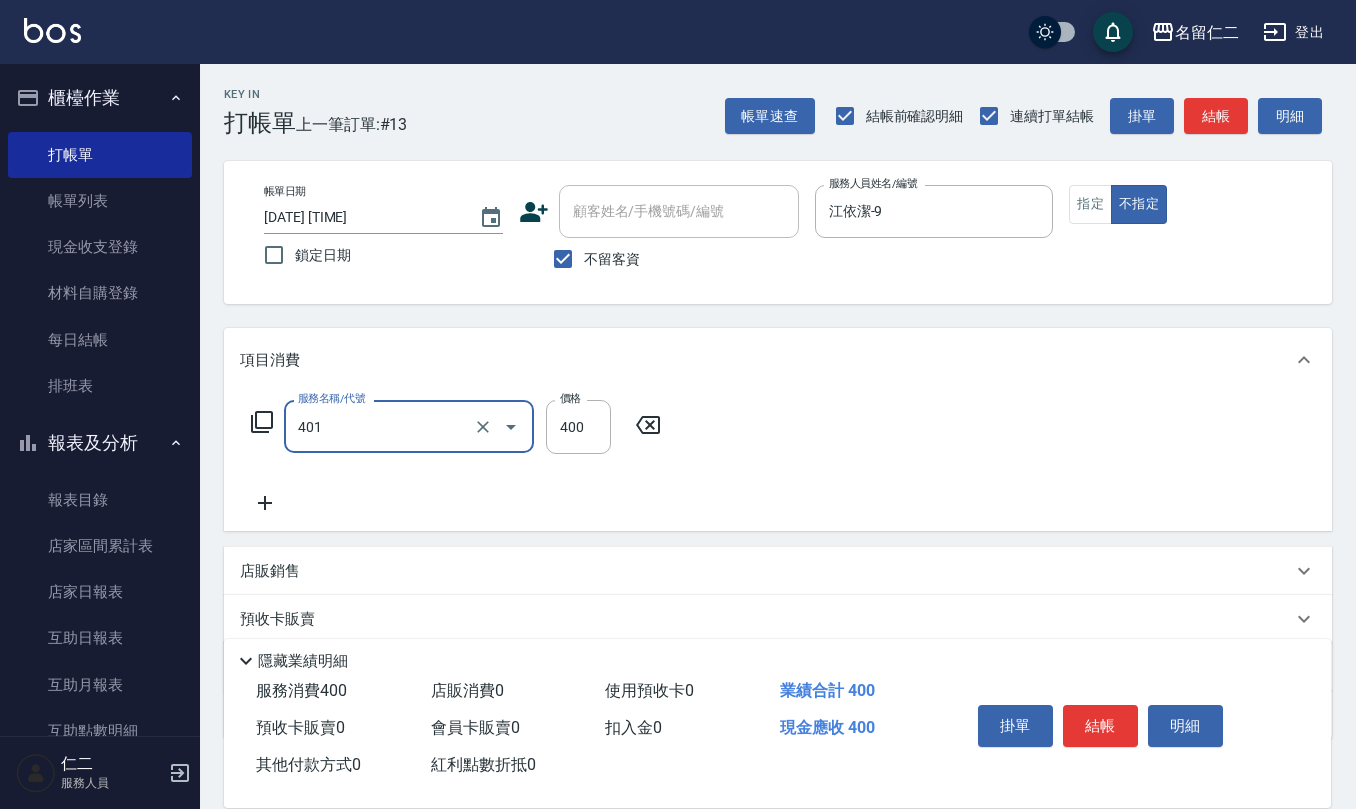 type on "剪髮(401)" 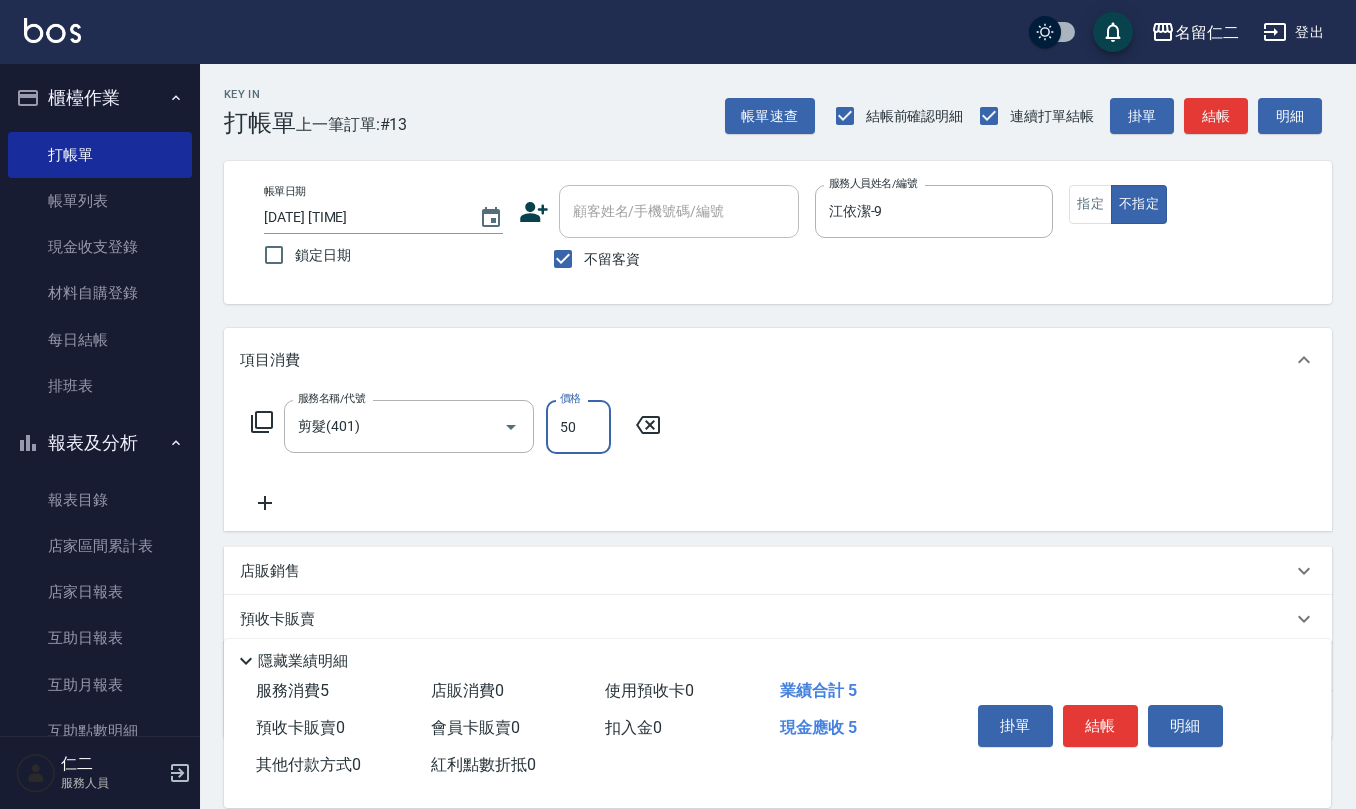 type on "50" 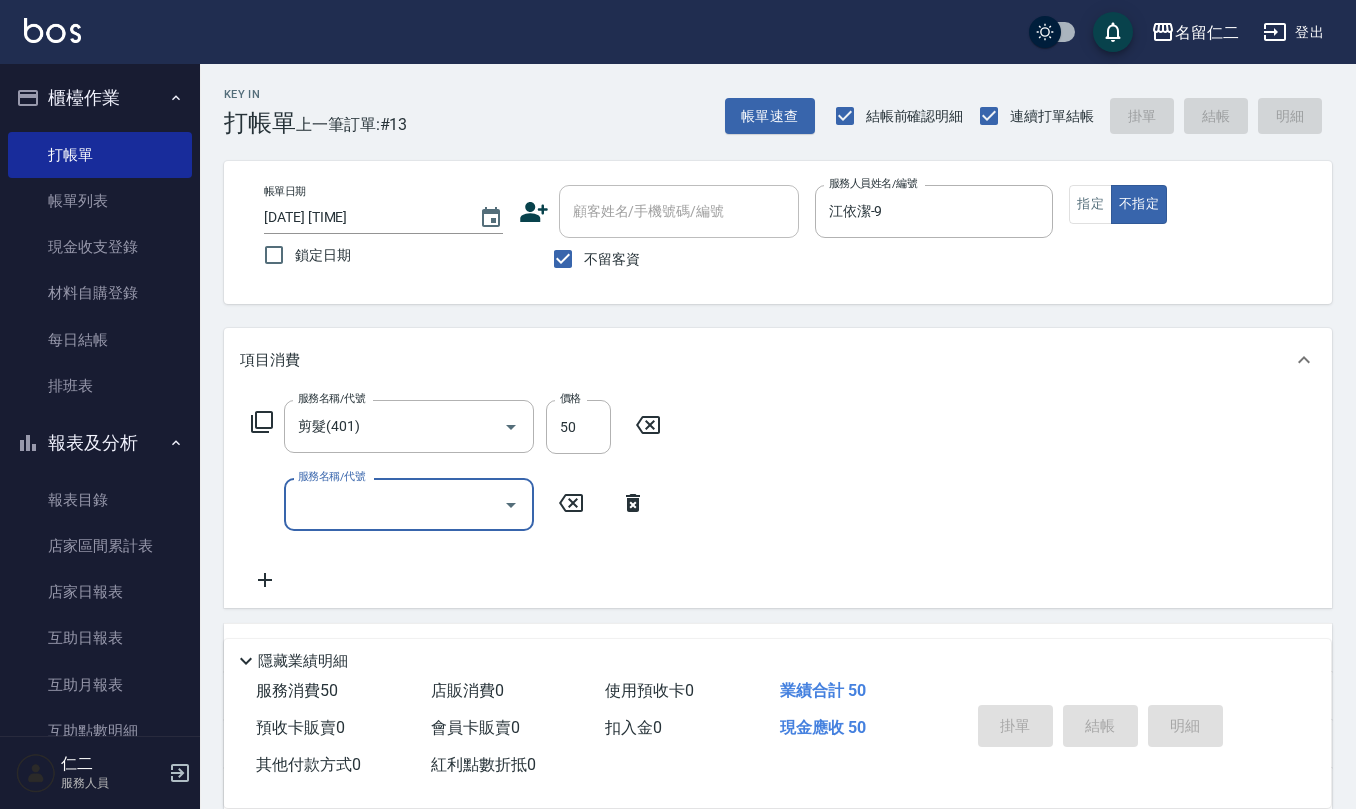 type on "2025/08/08 18:23" 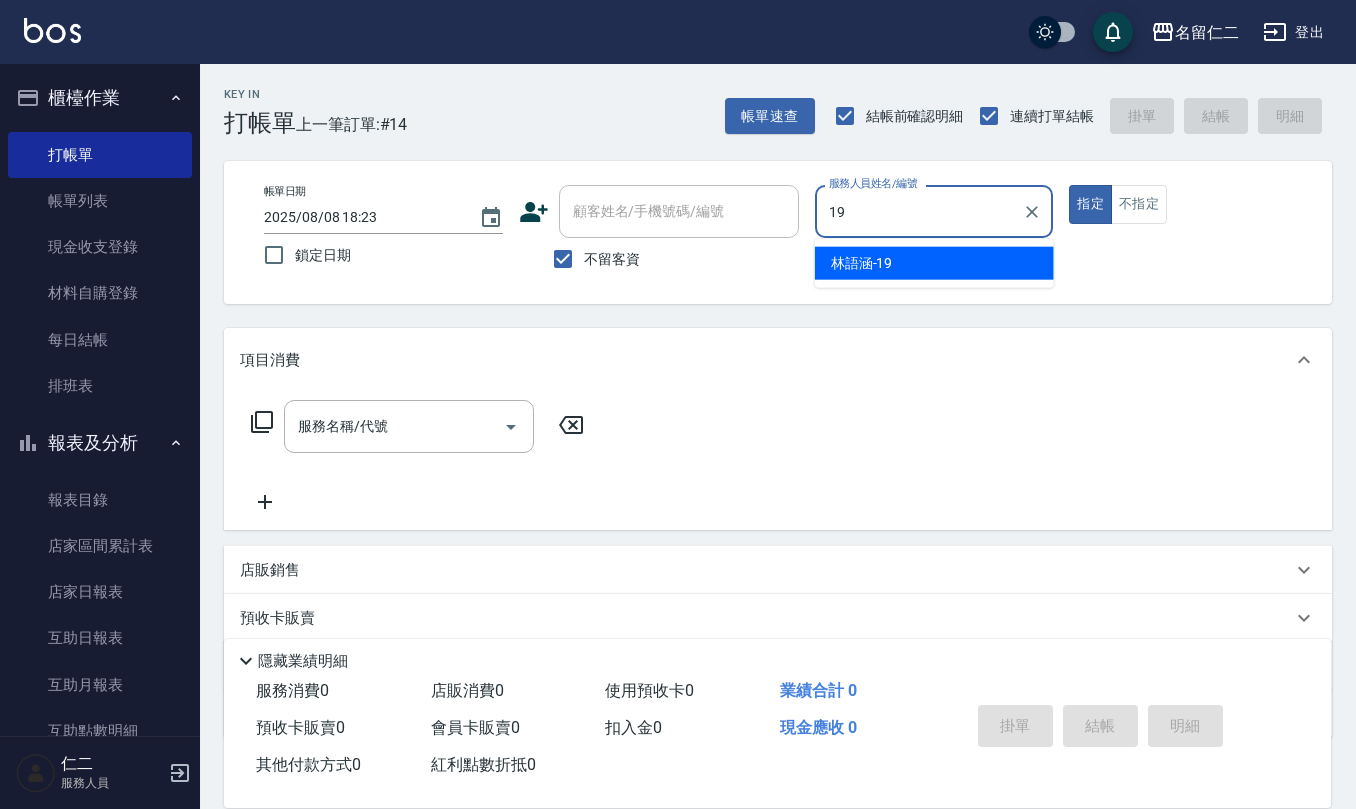 type on "林語涵-19" 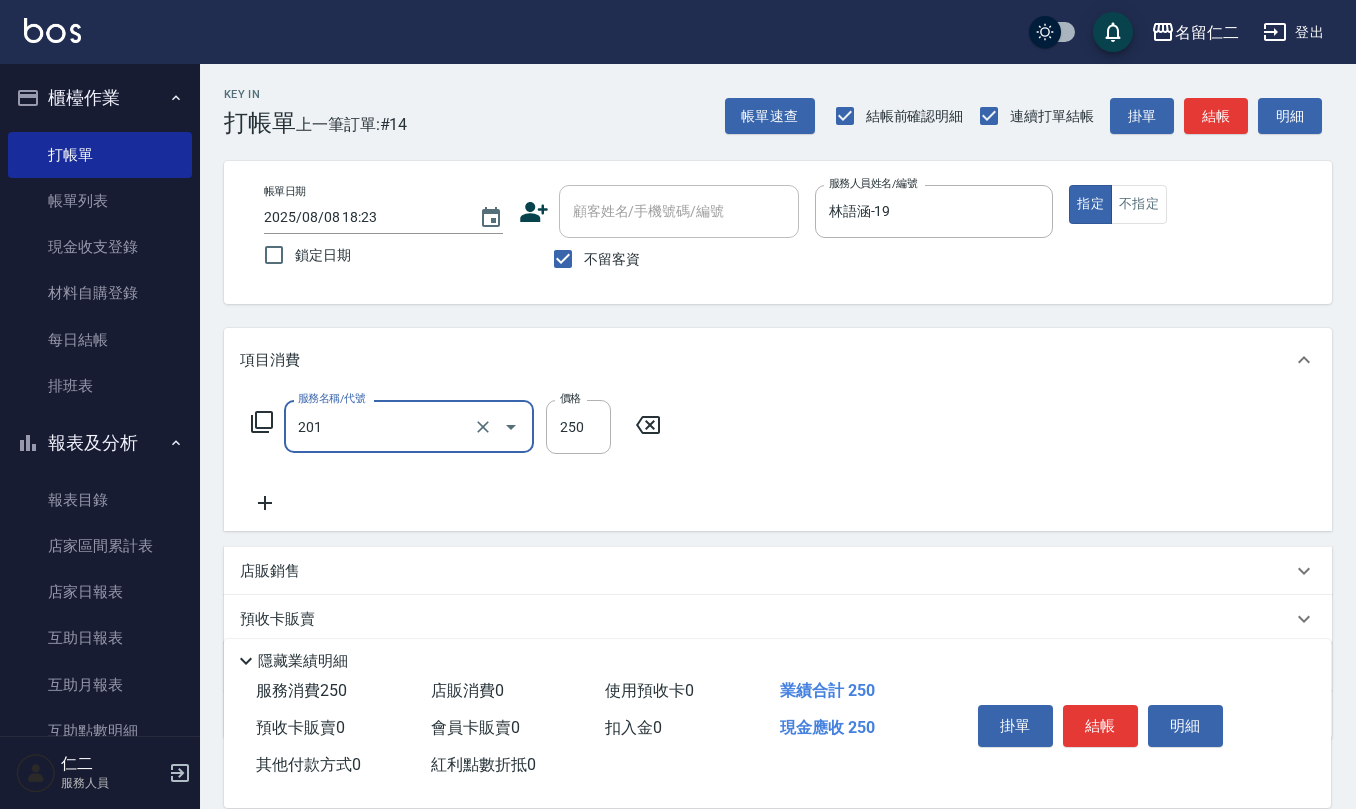 type on "洗髮(201)" 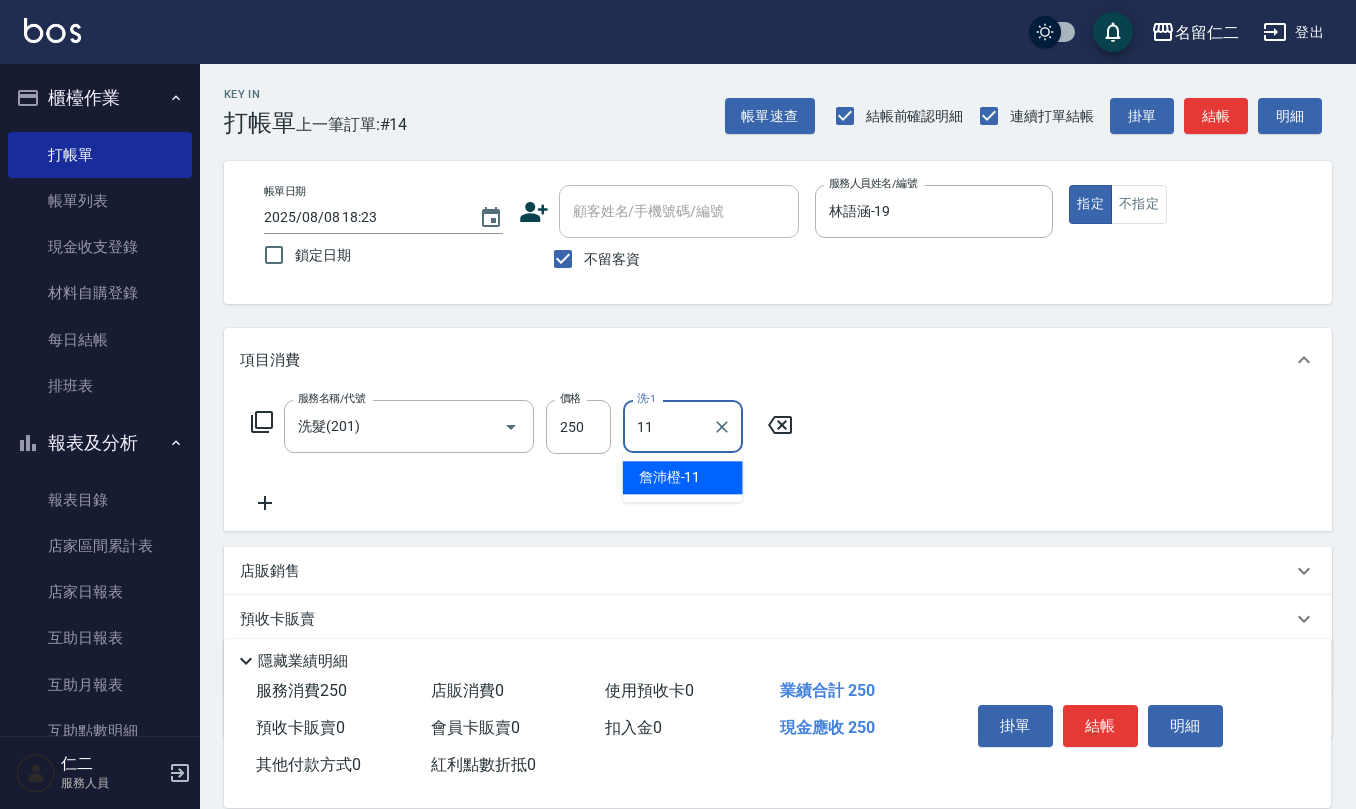 type on "詹沛橙-11" 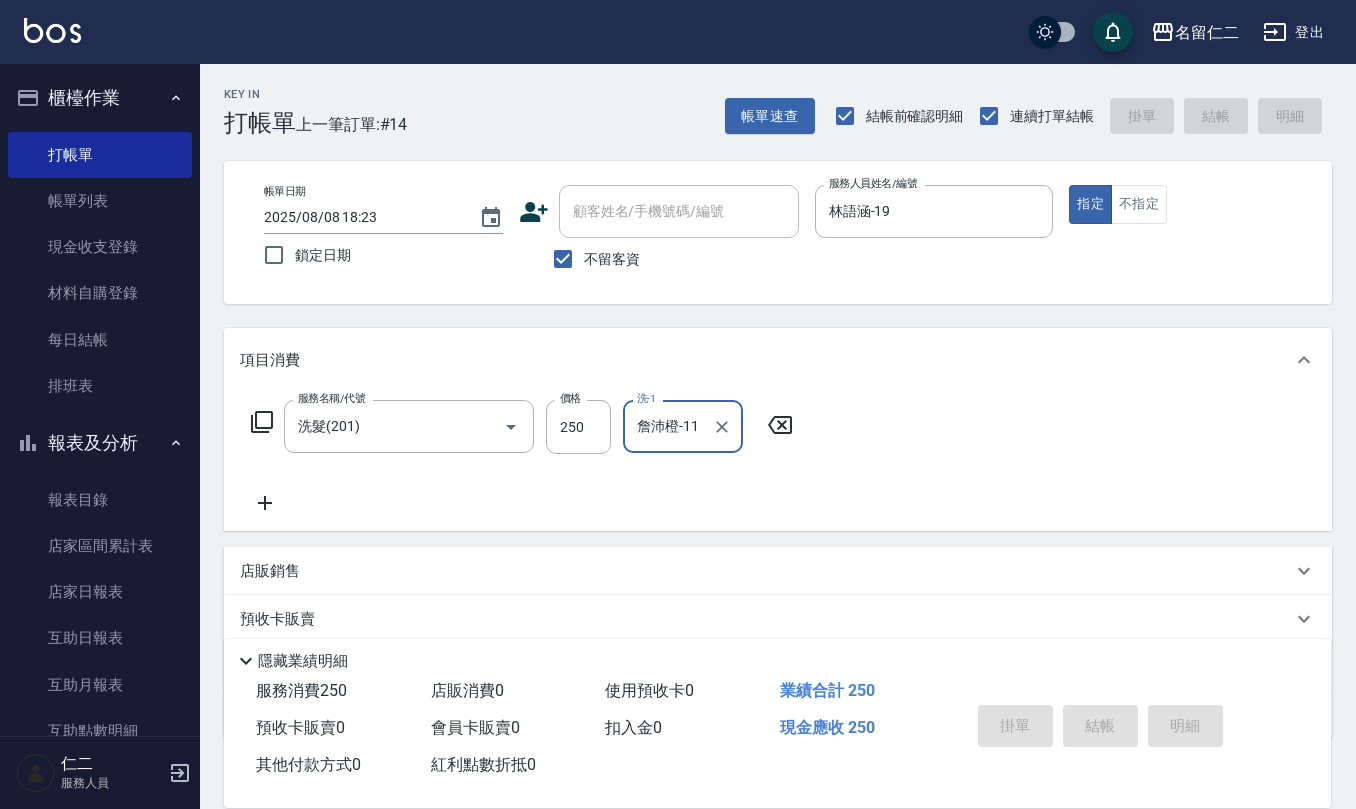 type 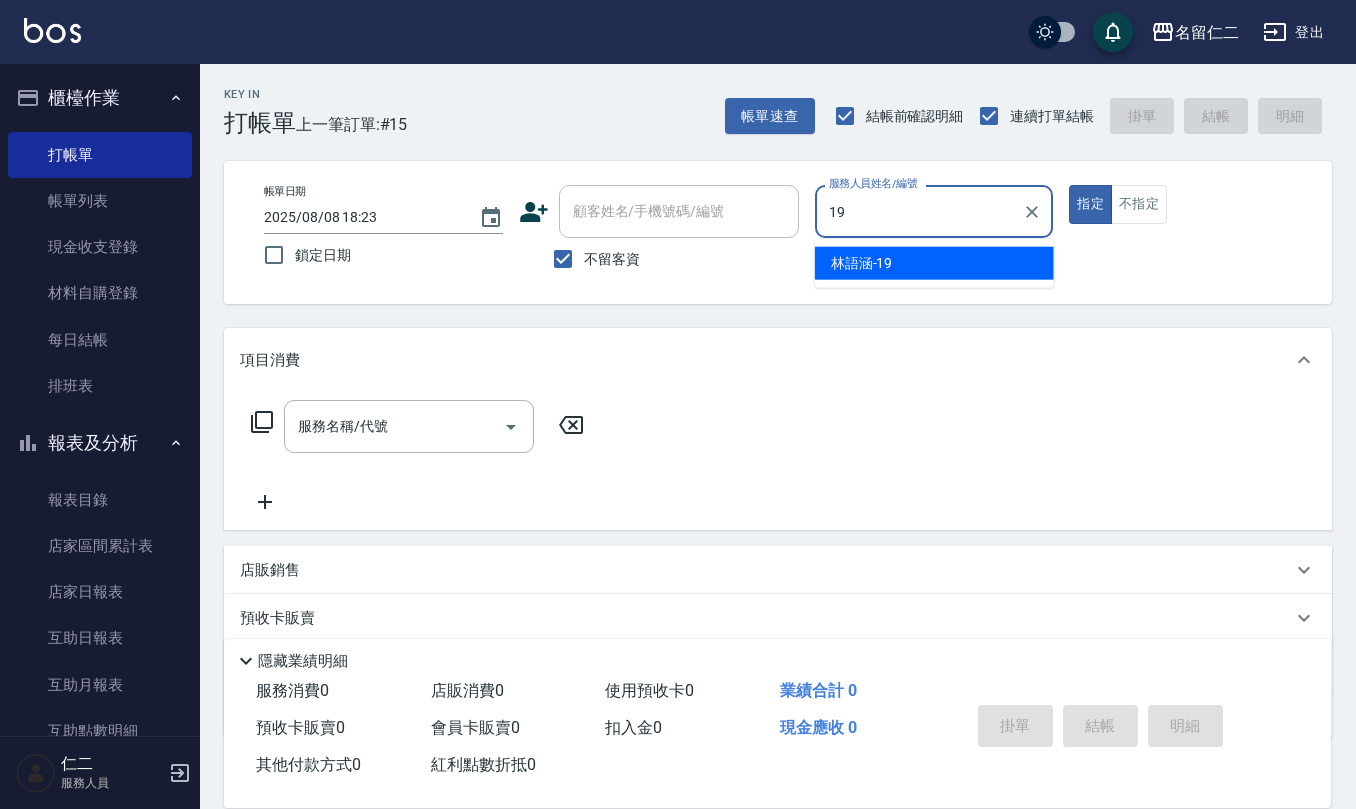 type on "林語涵-19" 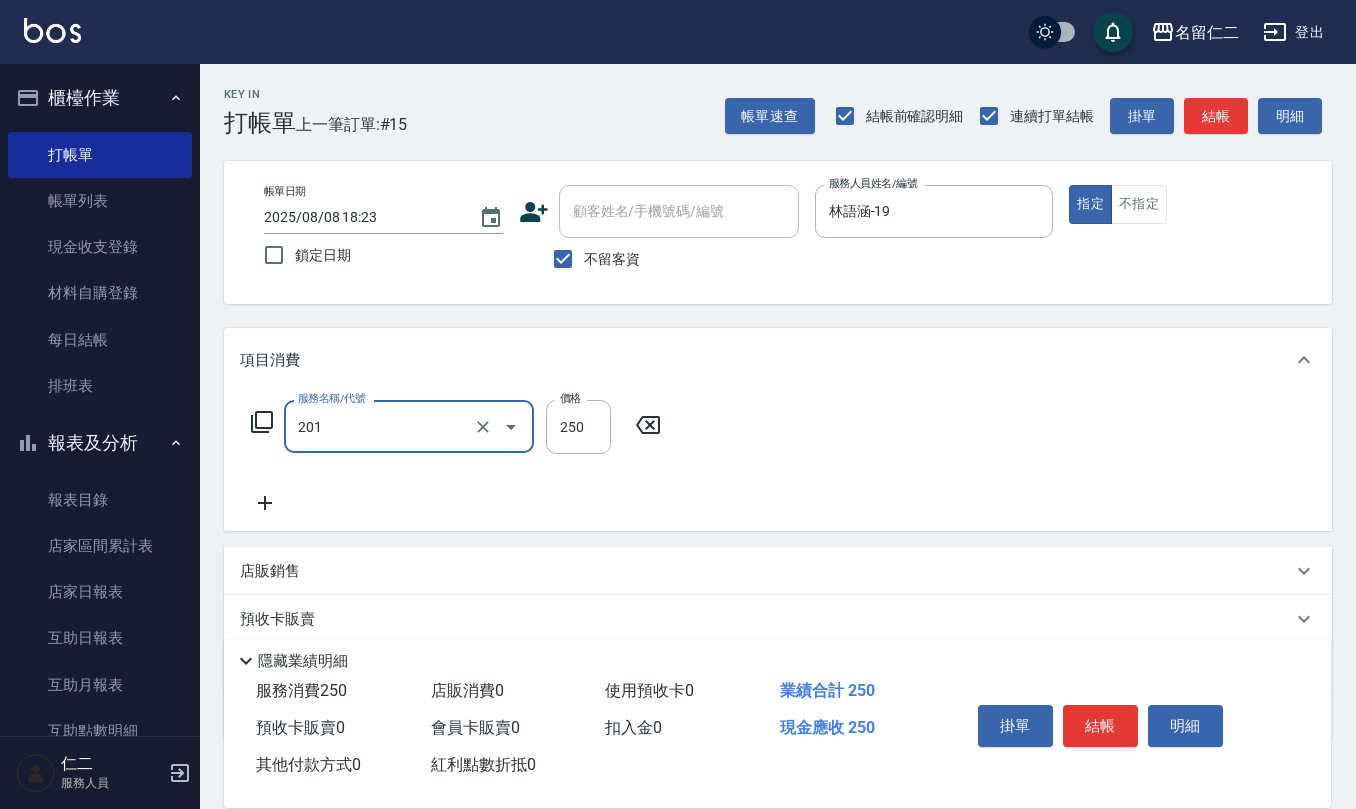 type on "洗髮(201)" 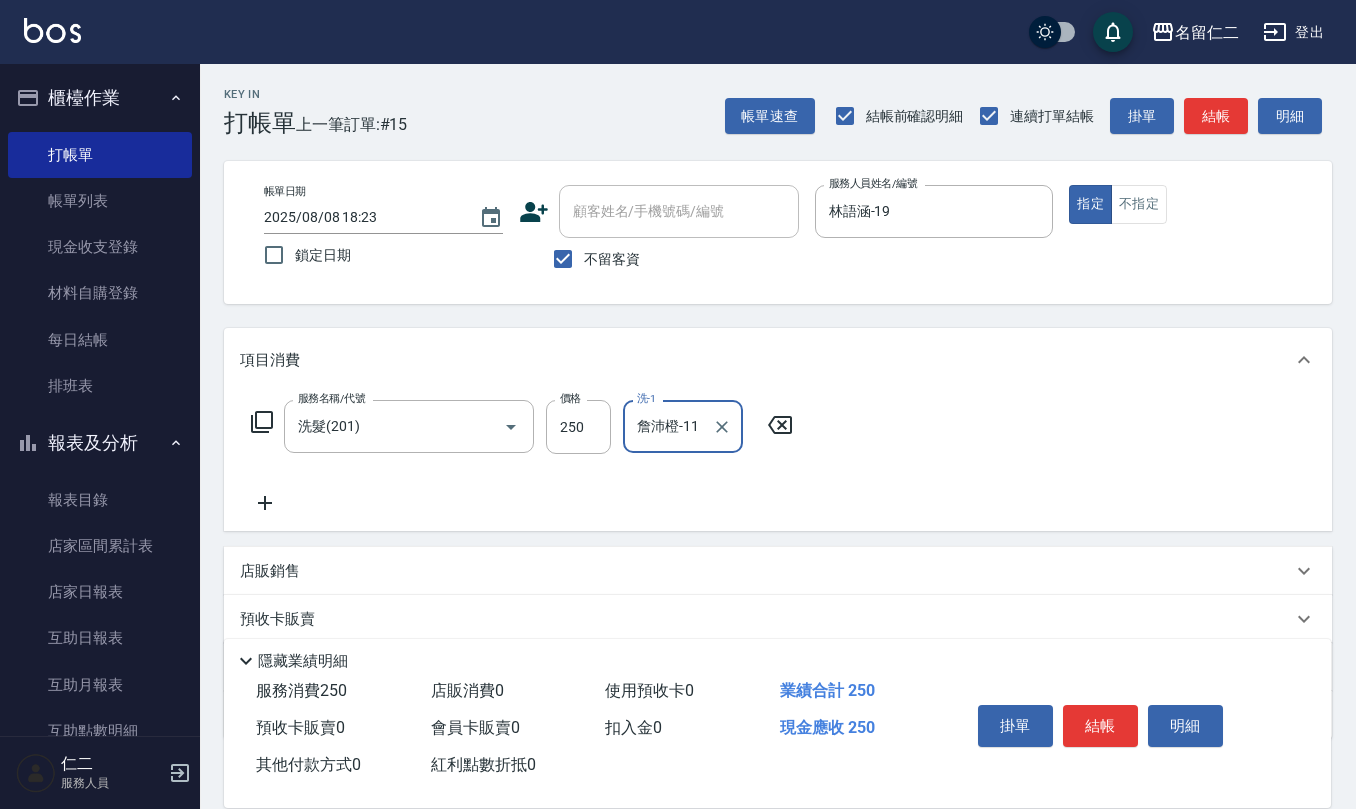 type on "詹沛橙-11" 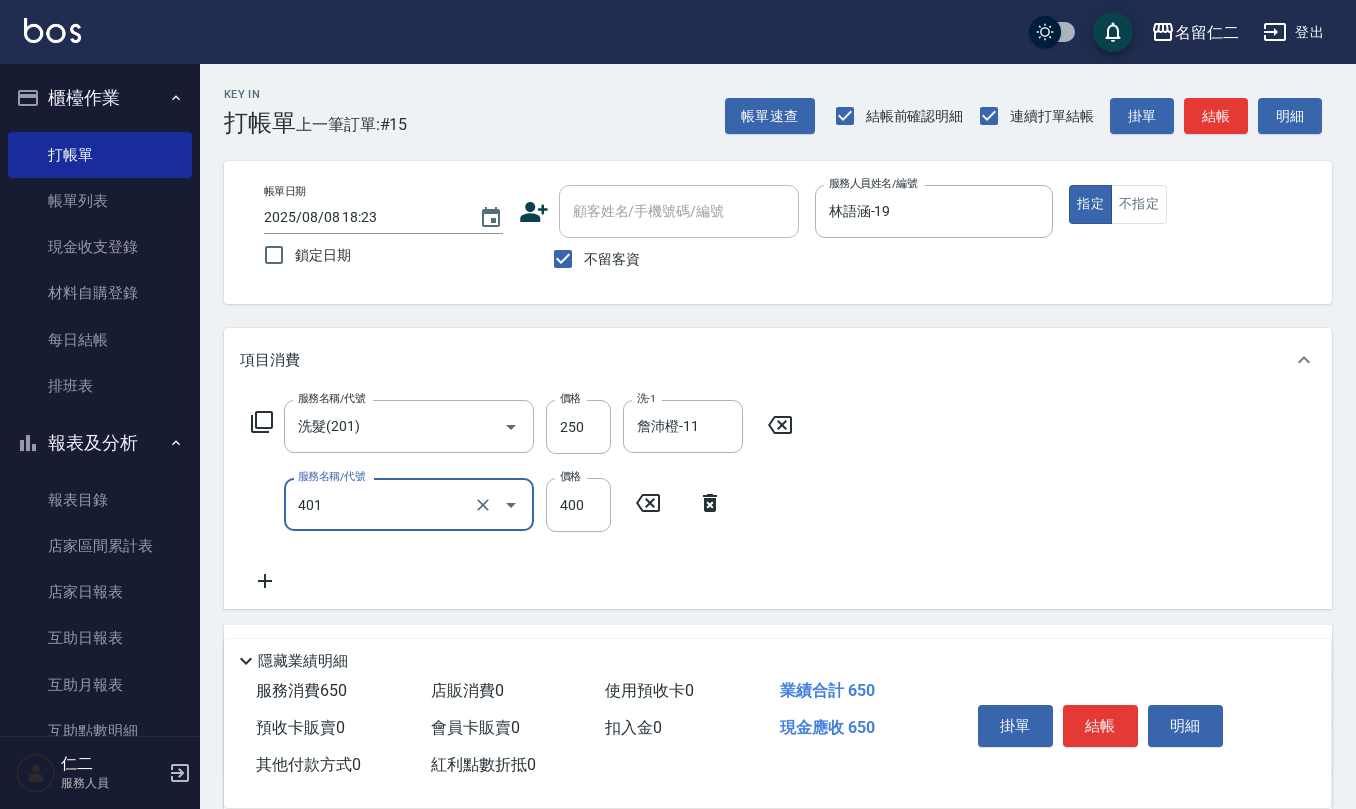 type on "剪髮(401)" 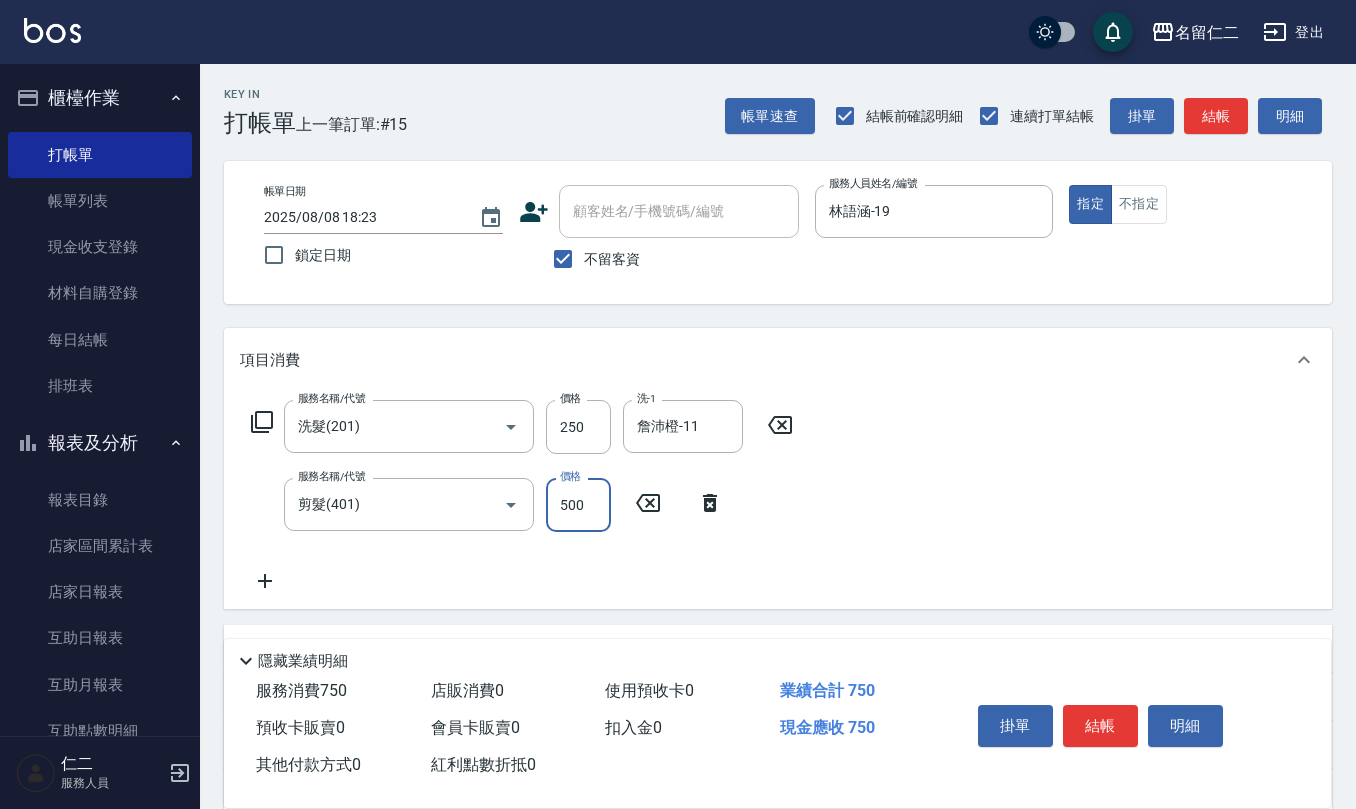 type on "500" 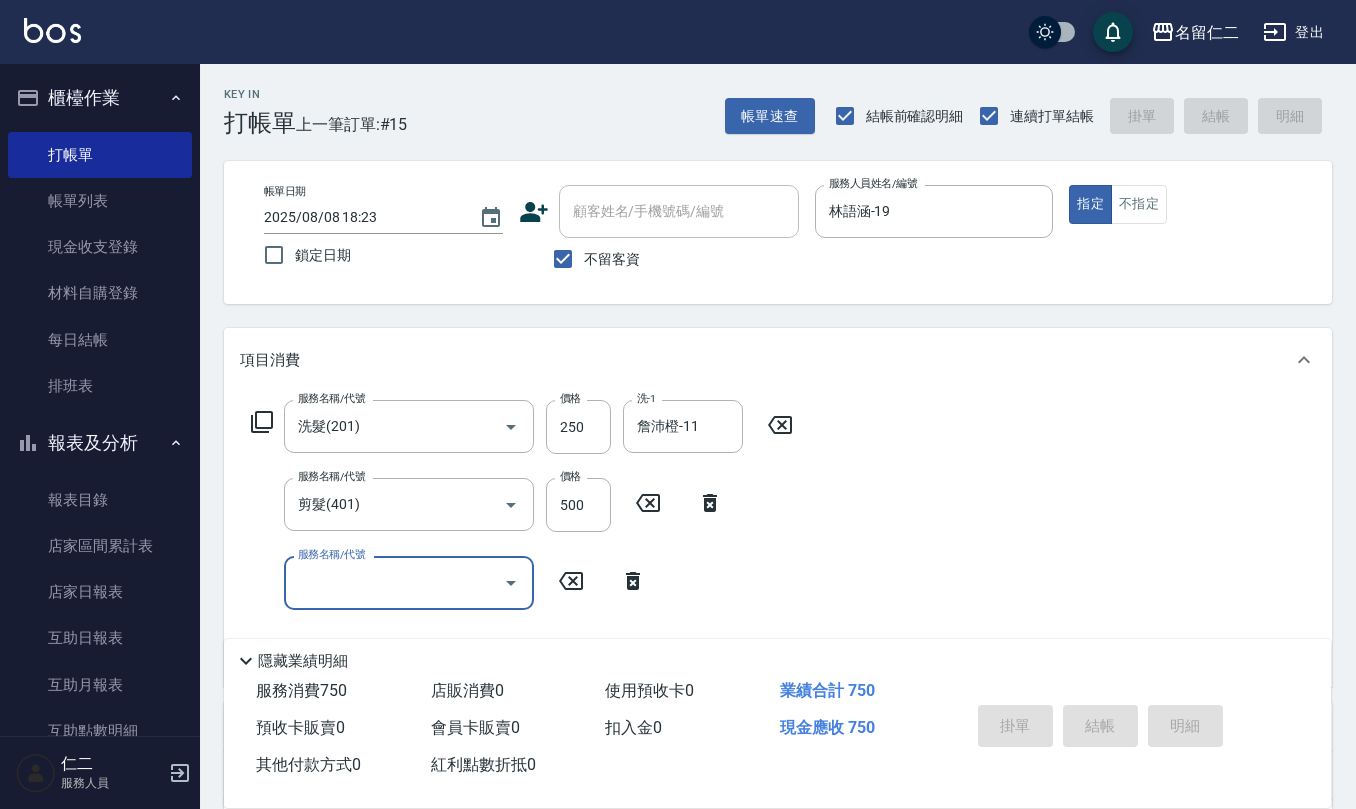 type 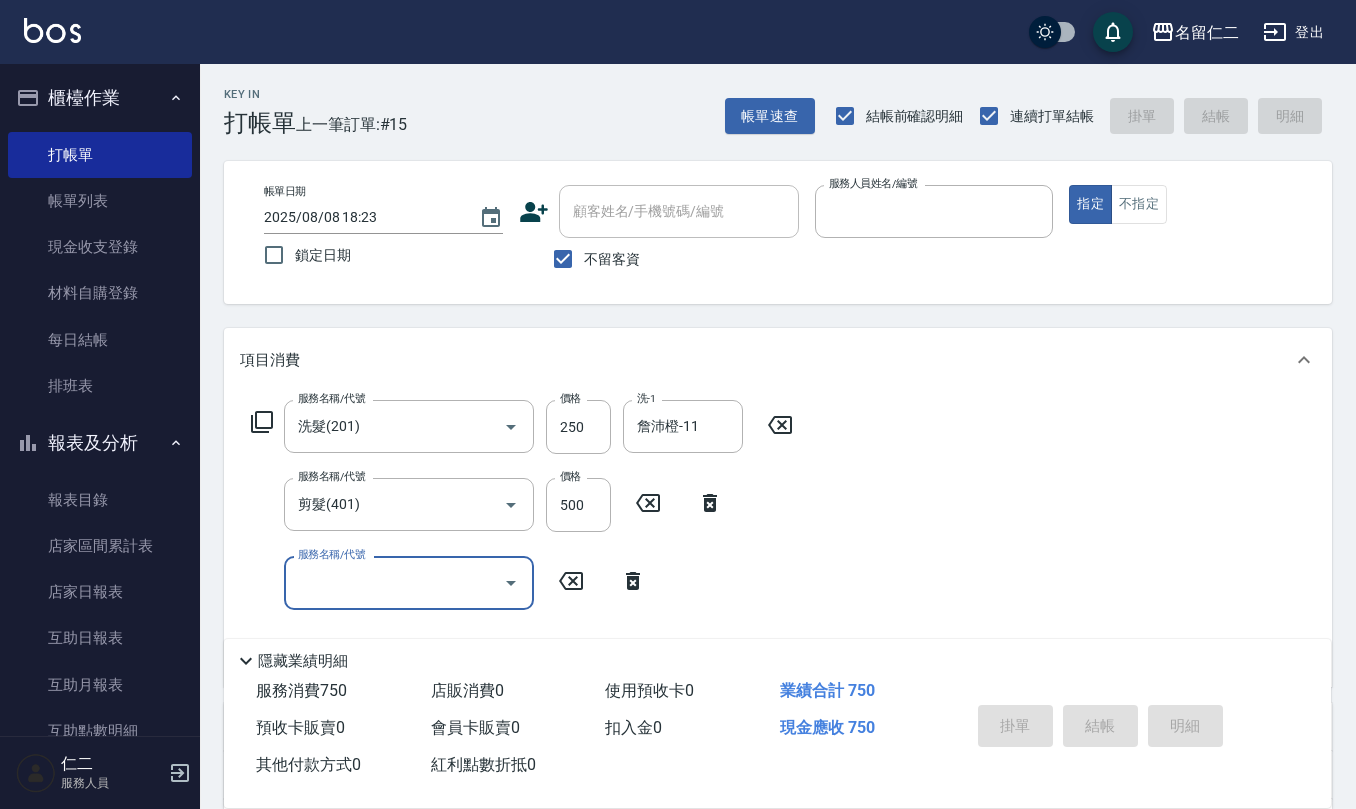type 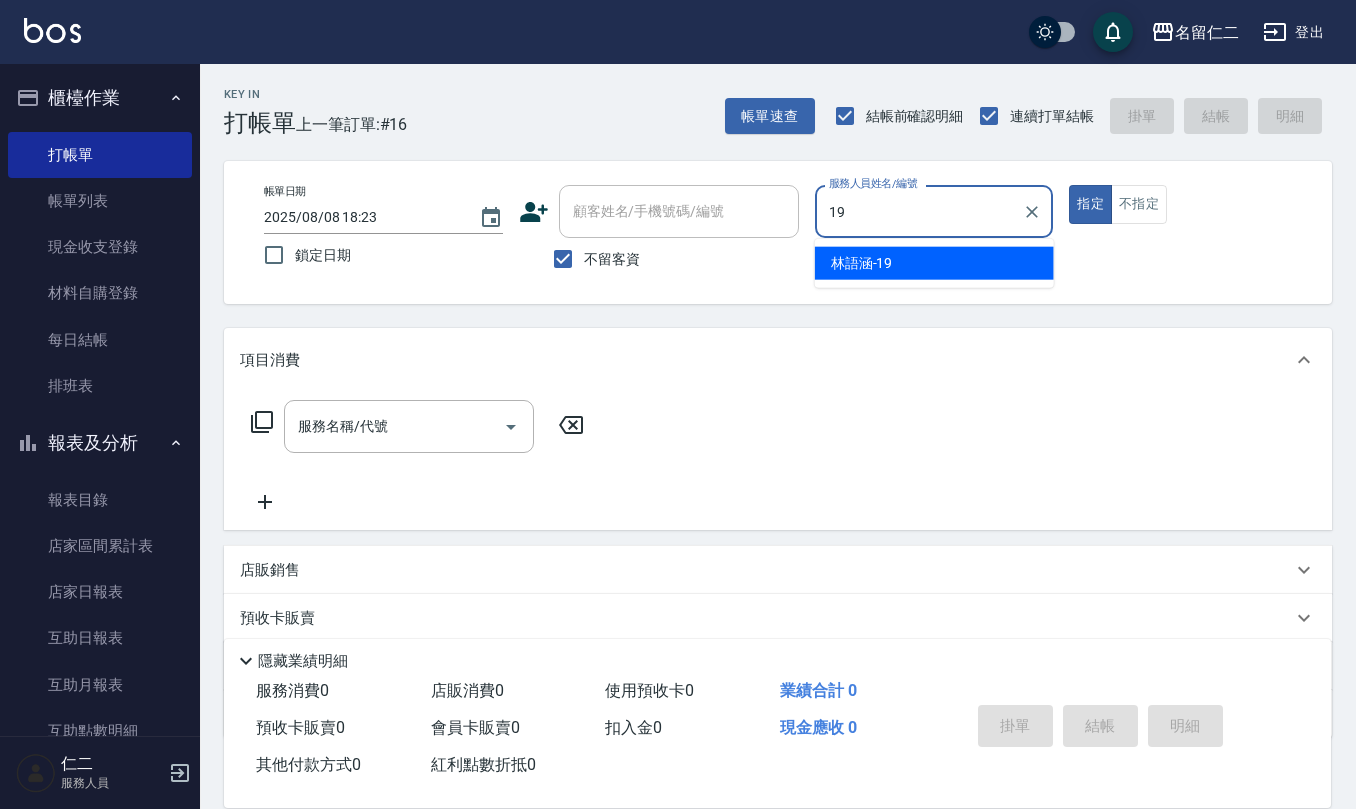 type on "林語涵-19" 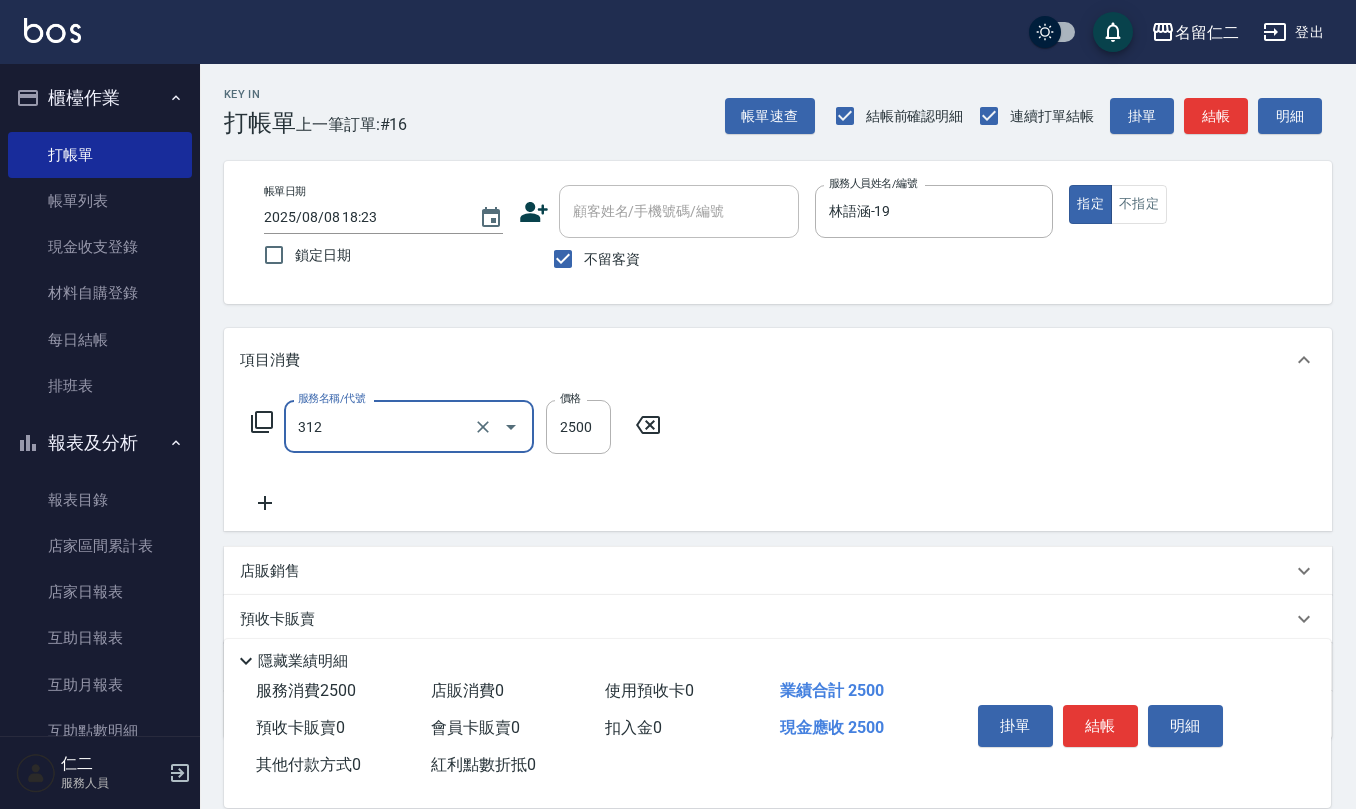 type on "有氧水離子燙2500(312)" 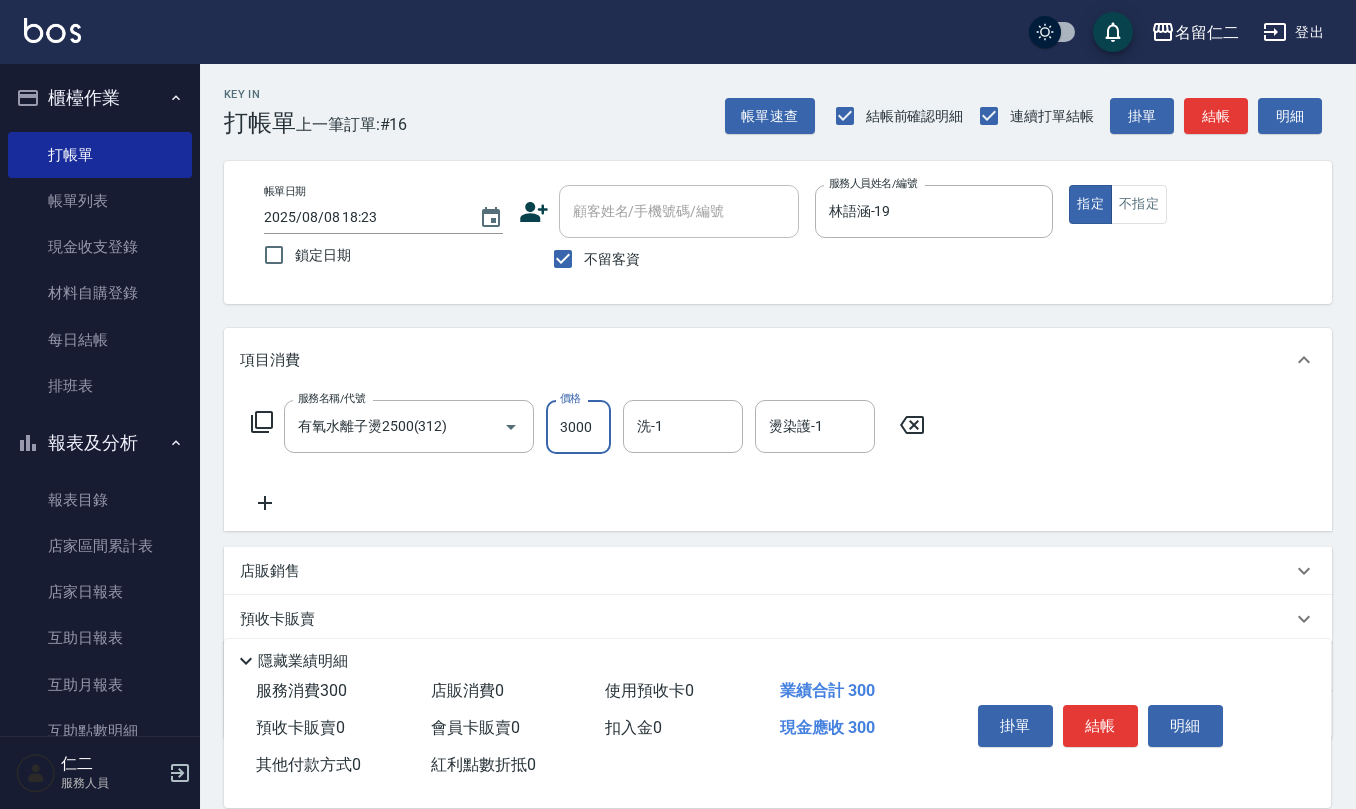 type on "3000" 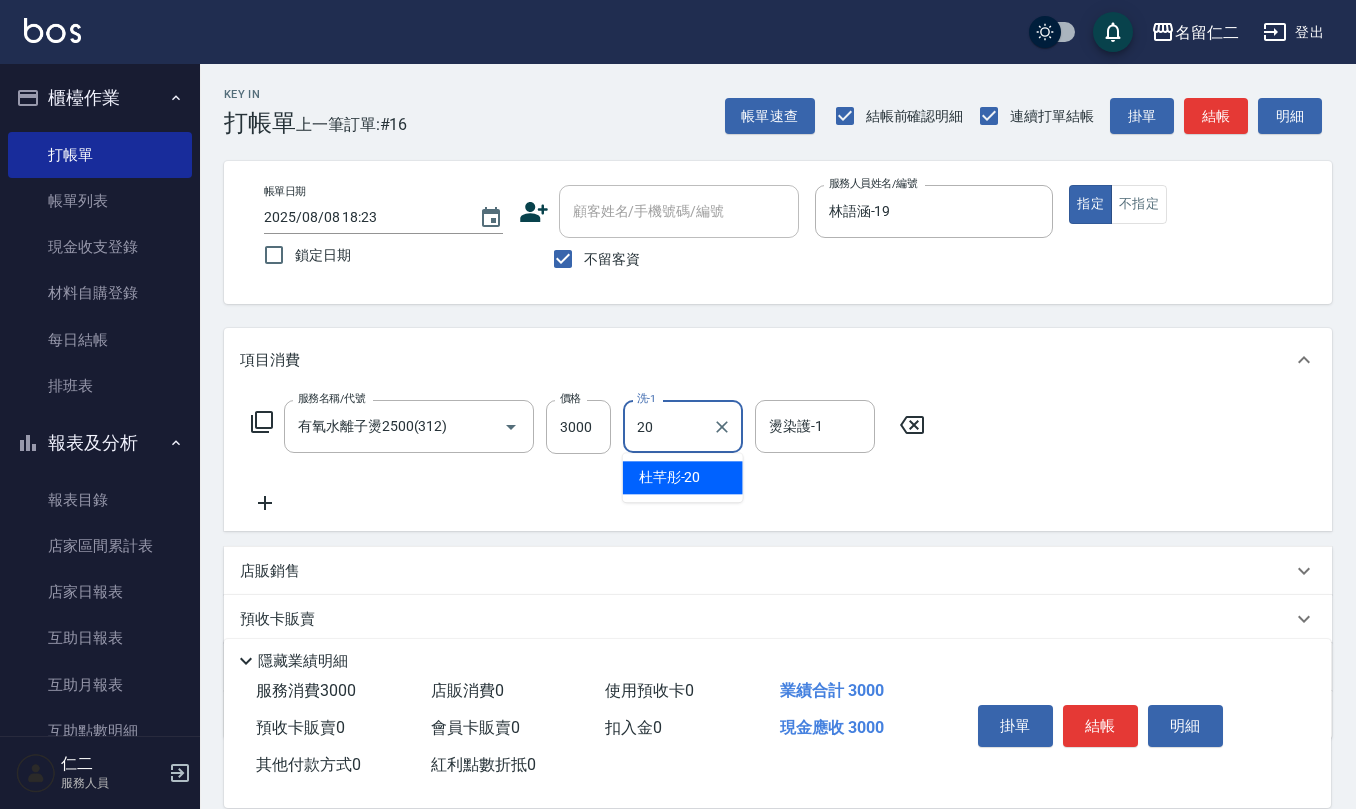 type on "杜芊彤-20" 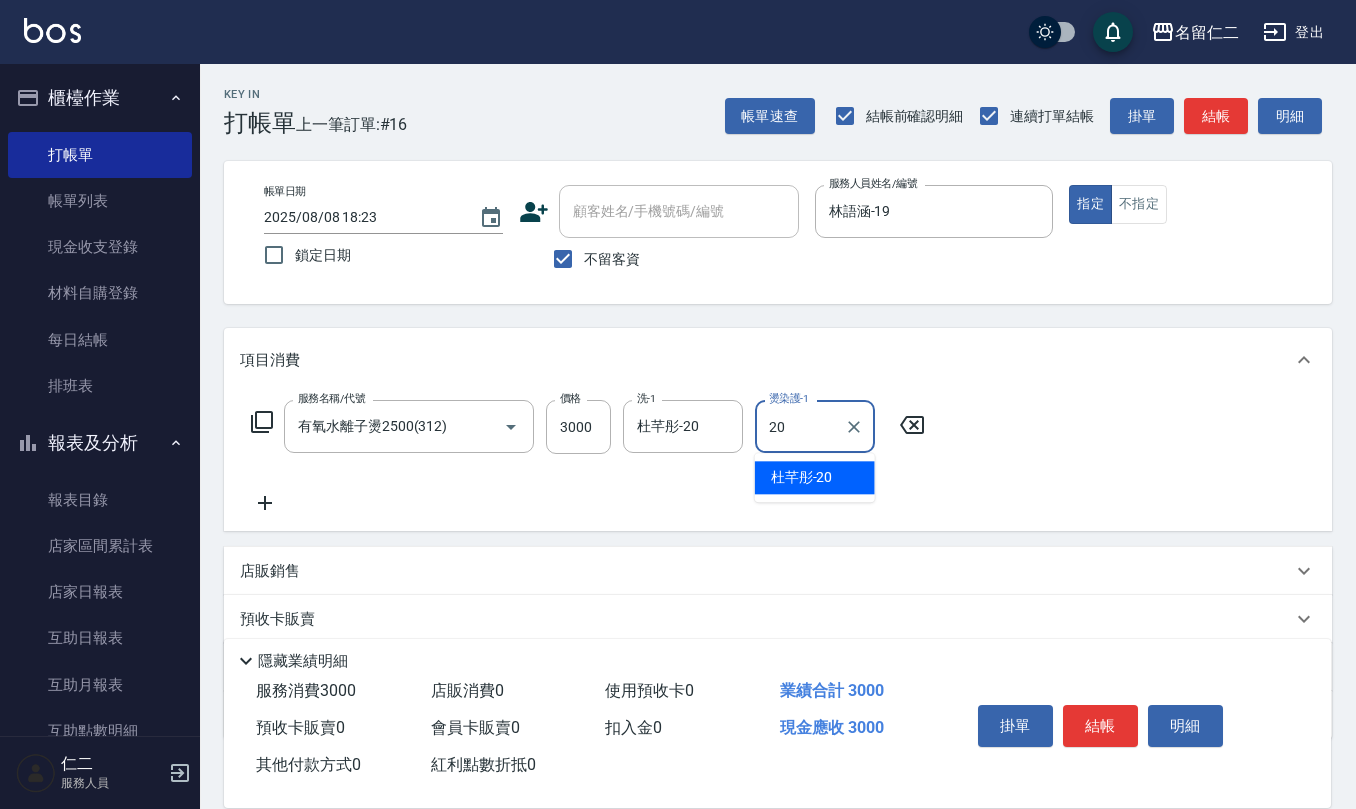 type on "杜芊彤-20" 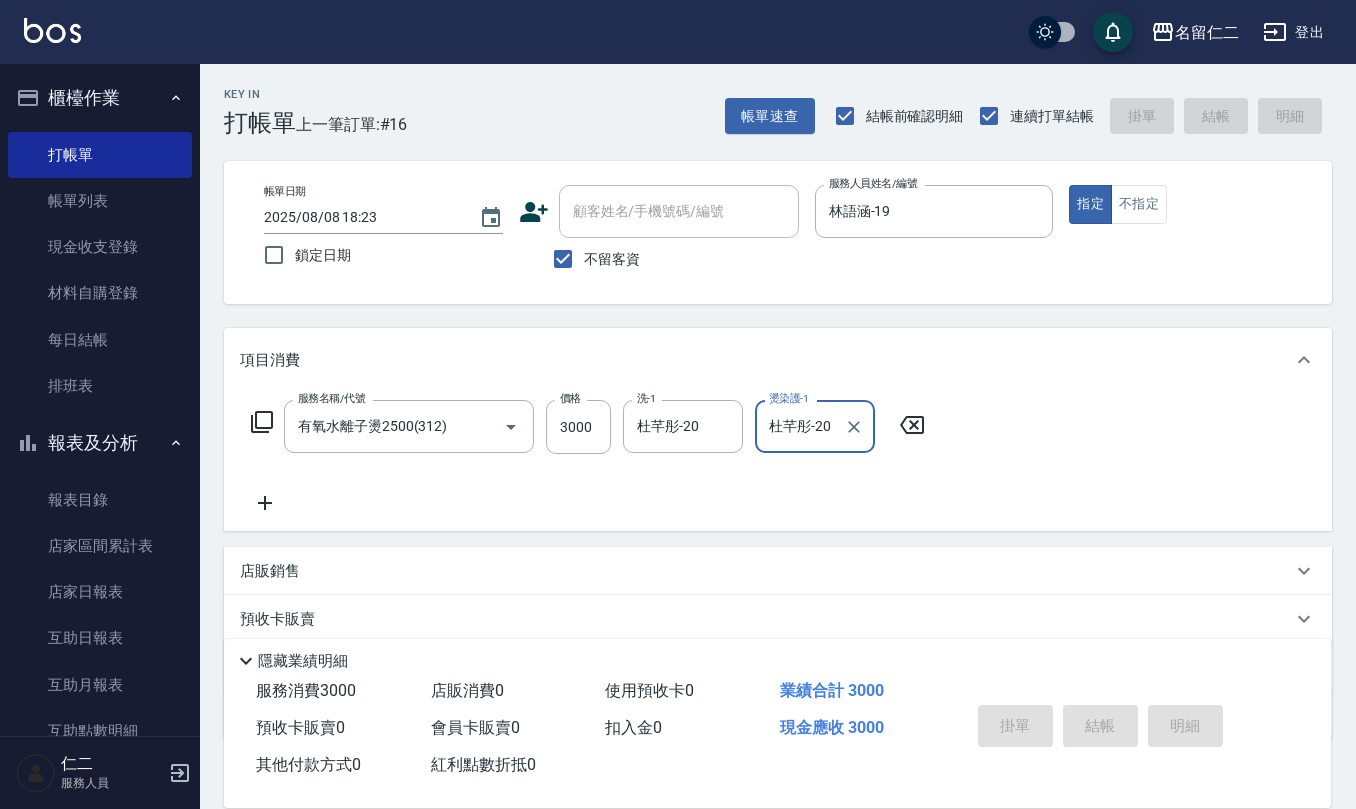 type 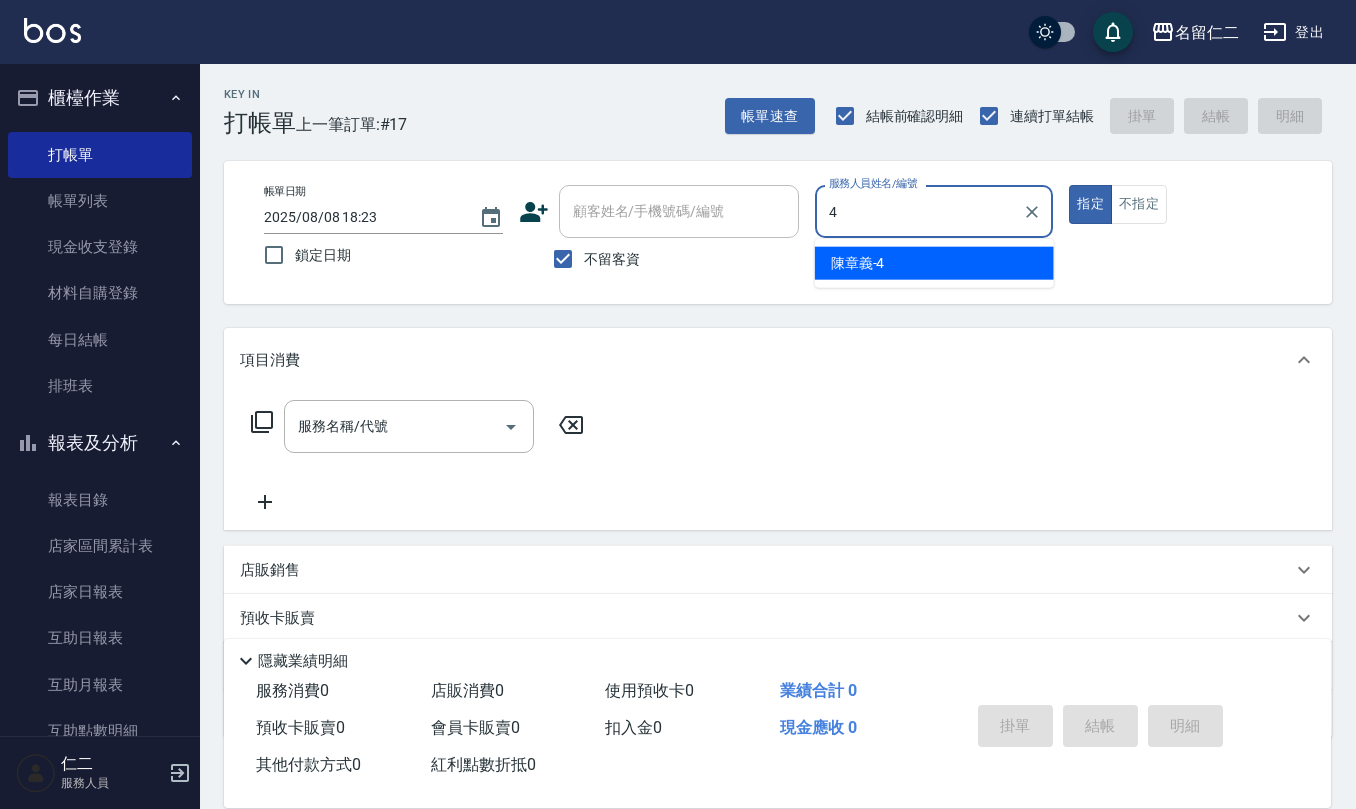 type on "陳章義-4" 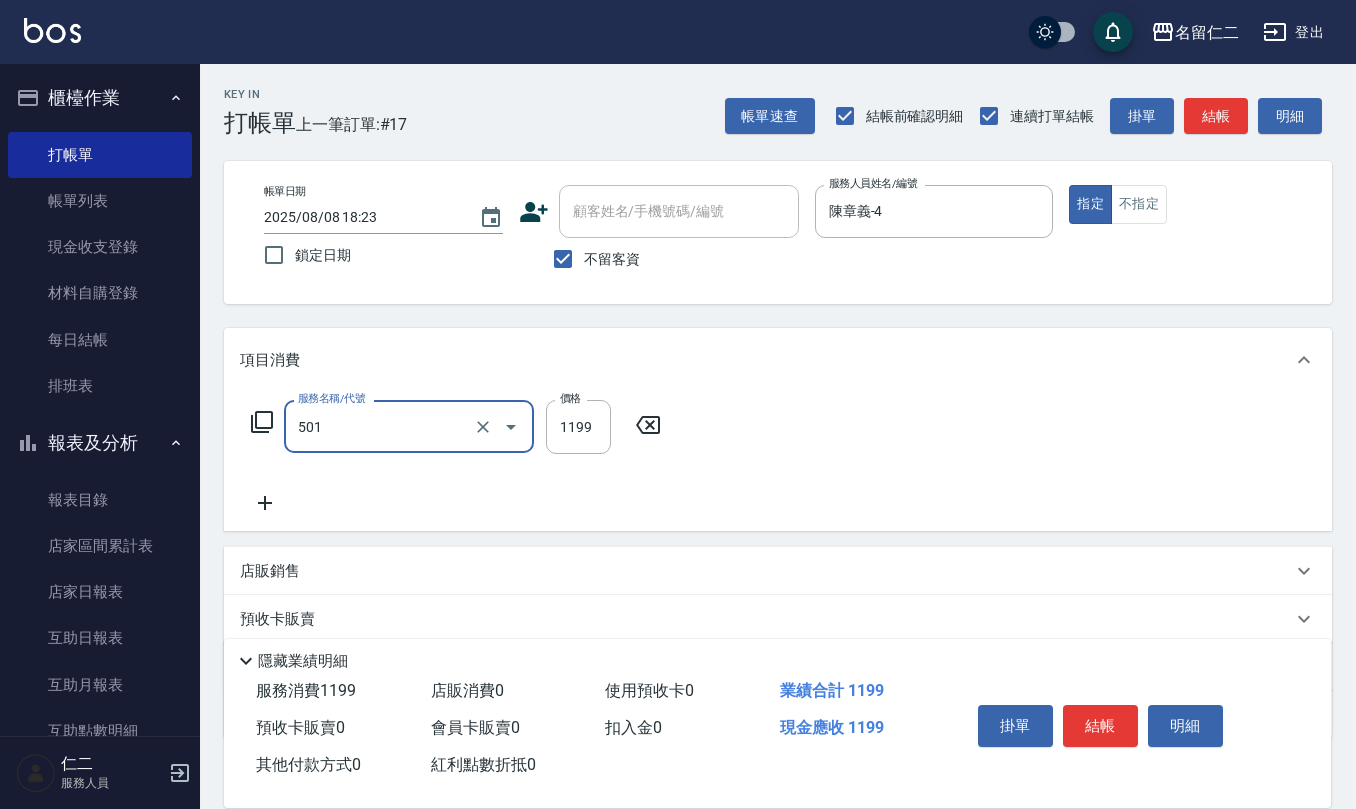 type on "染髮(501)" 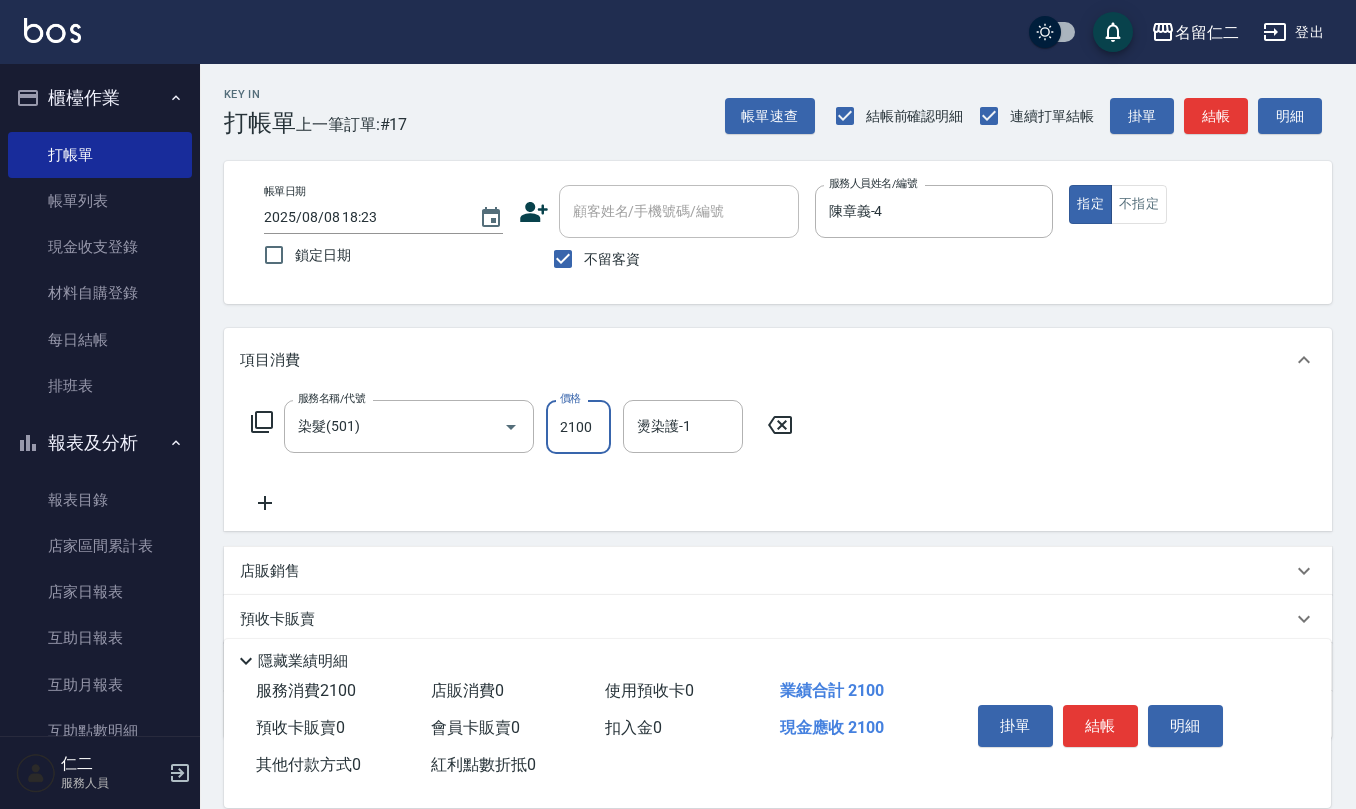 type on "2100" 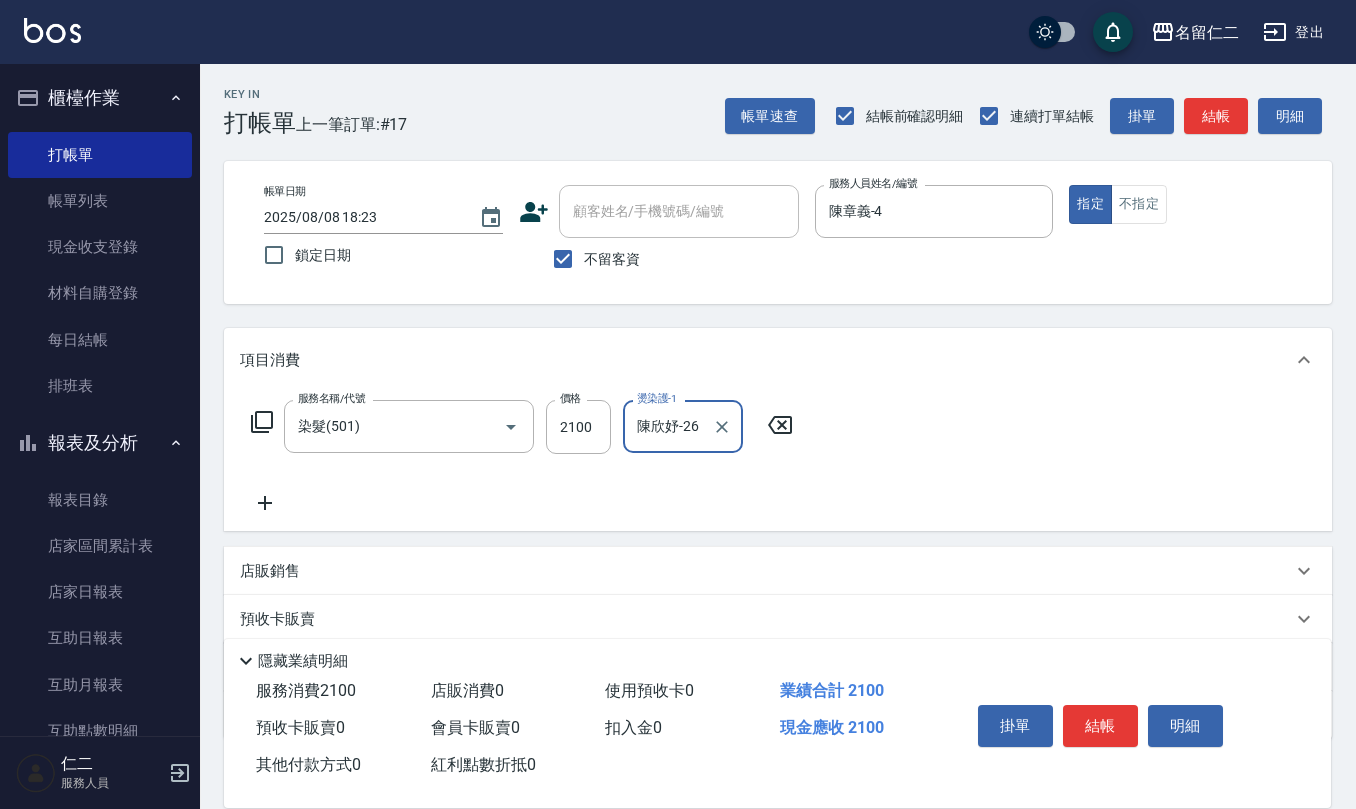 type on "陳欣妤-26" 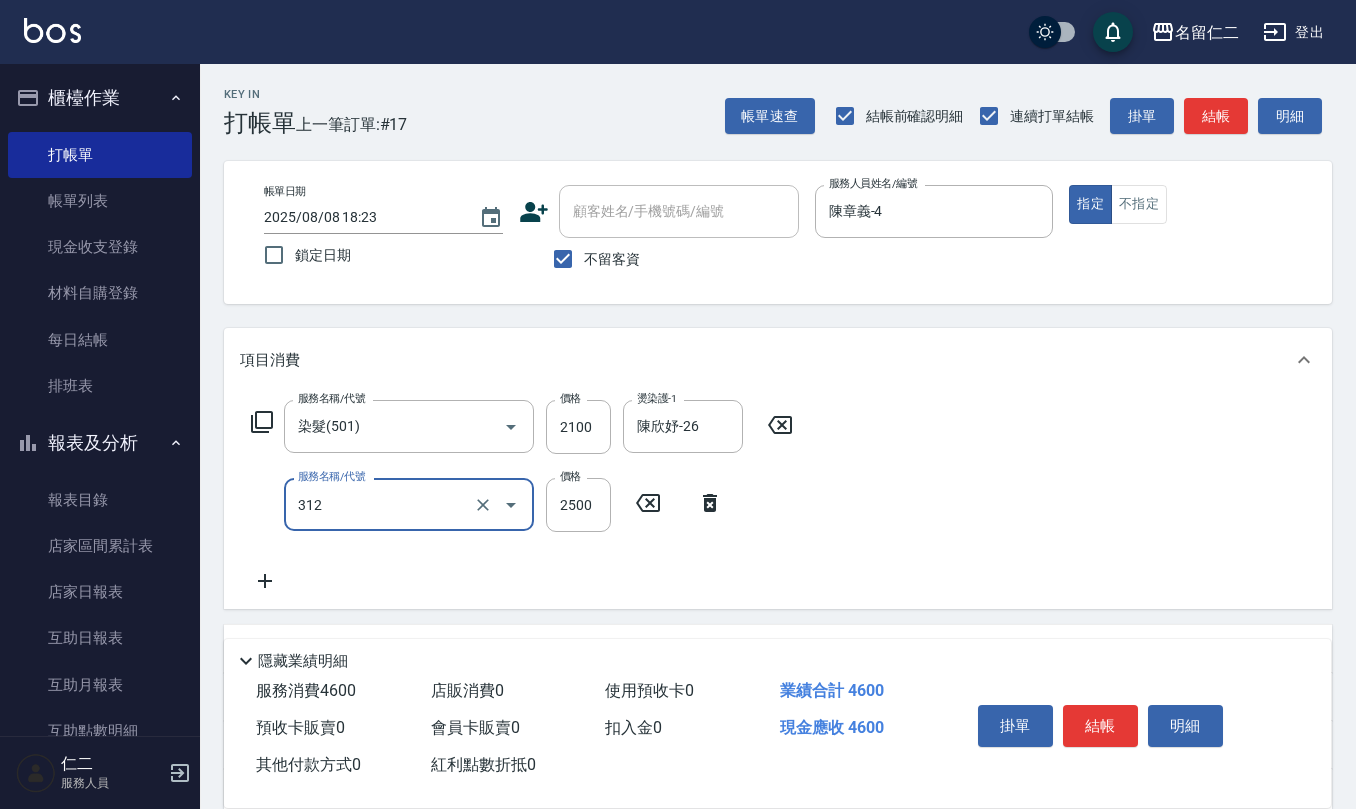 type on "有氧水離子燙2500(312)" 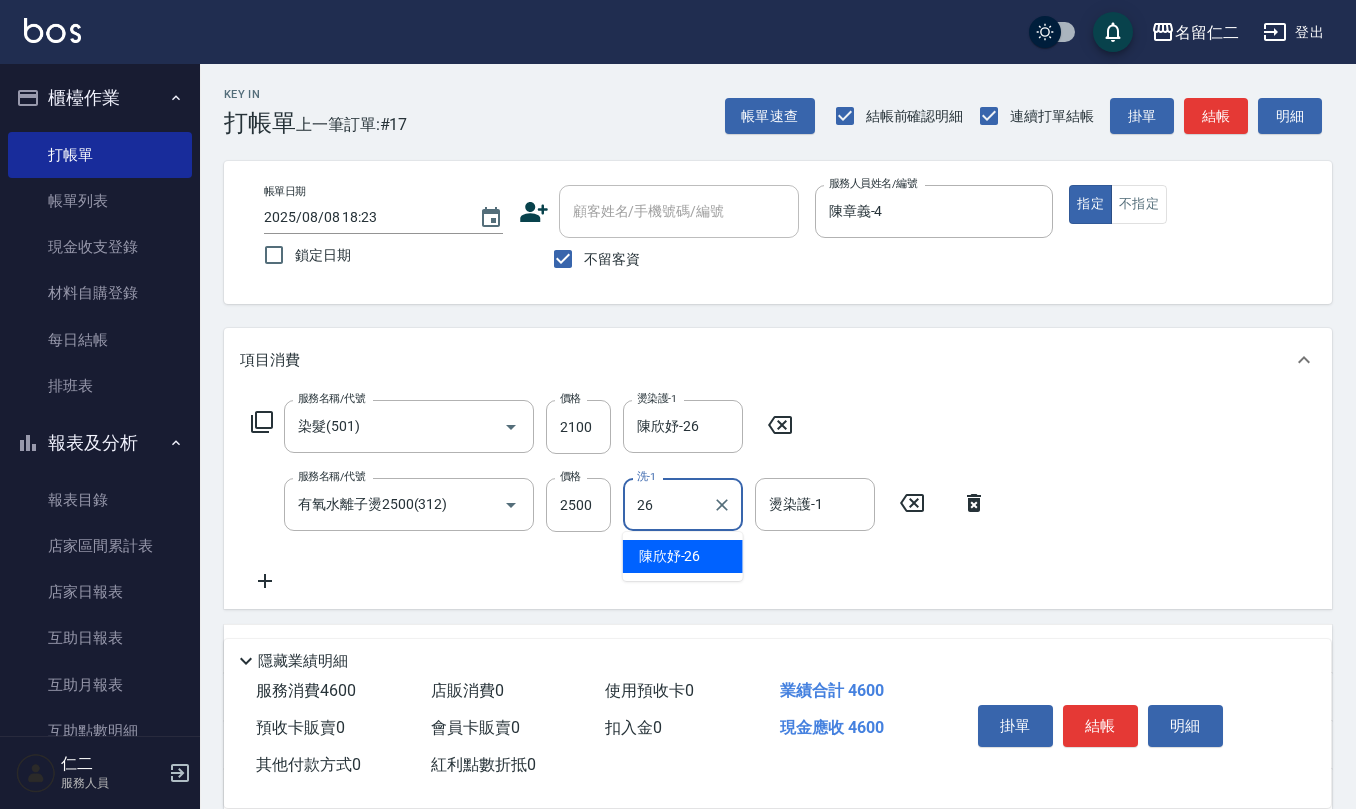 type on "陳欣妤-26" 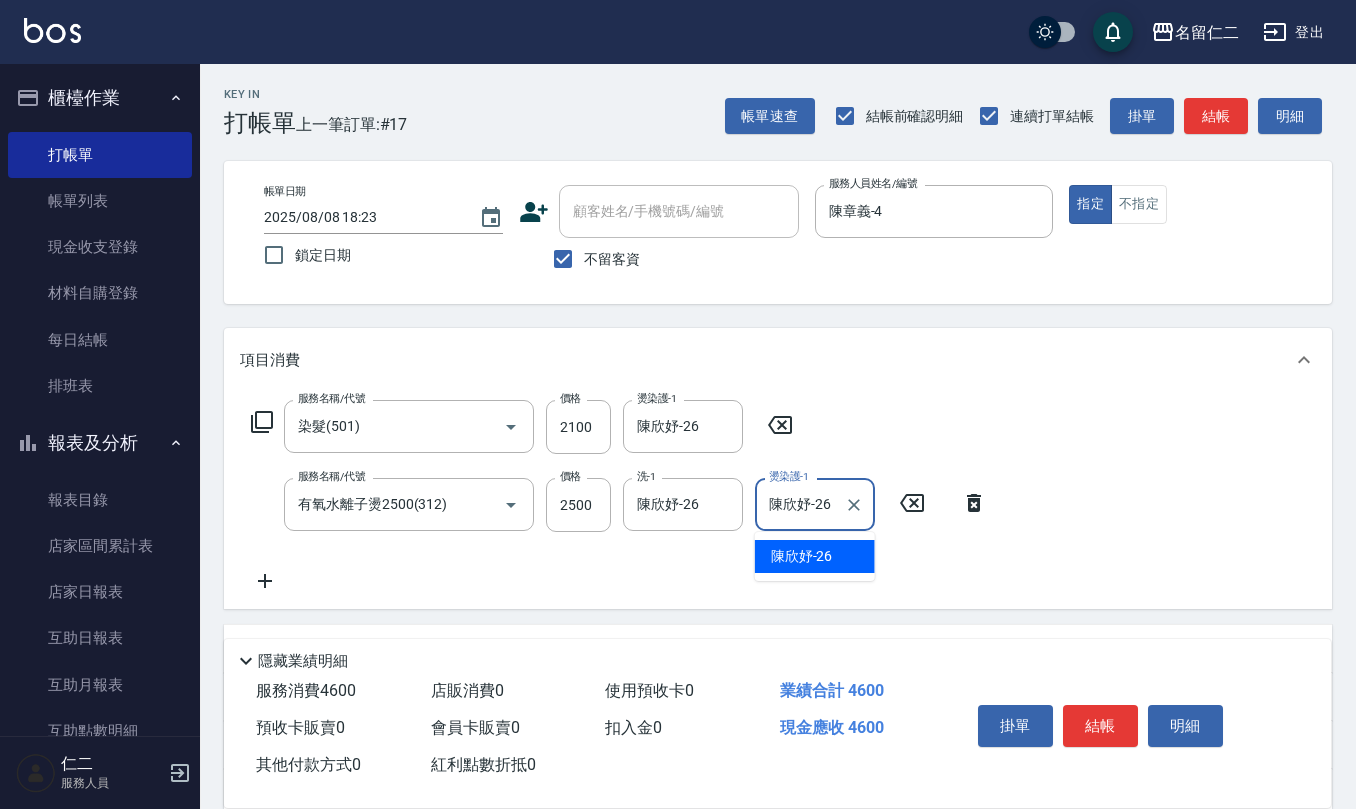 type on "陳欣妤-26" 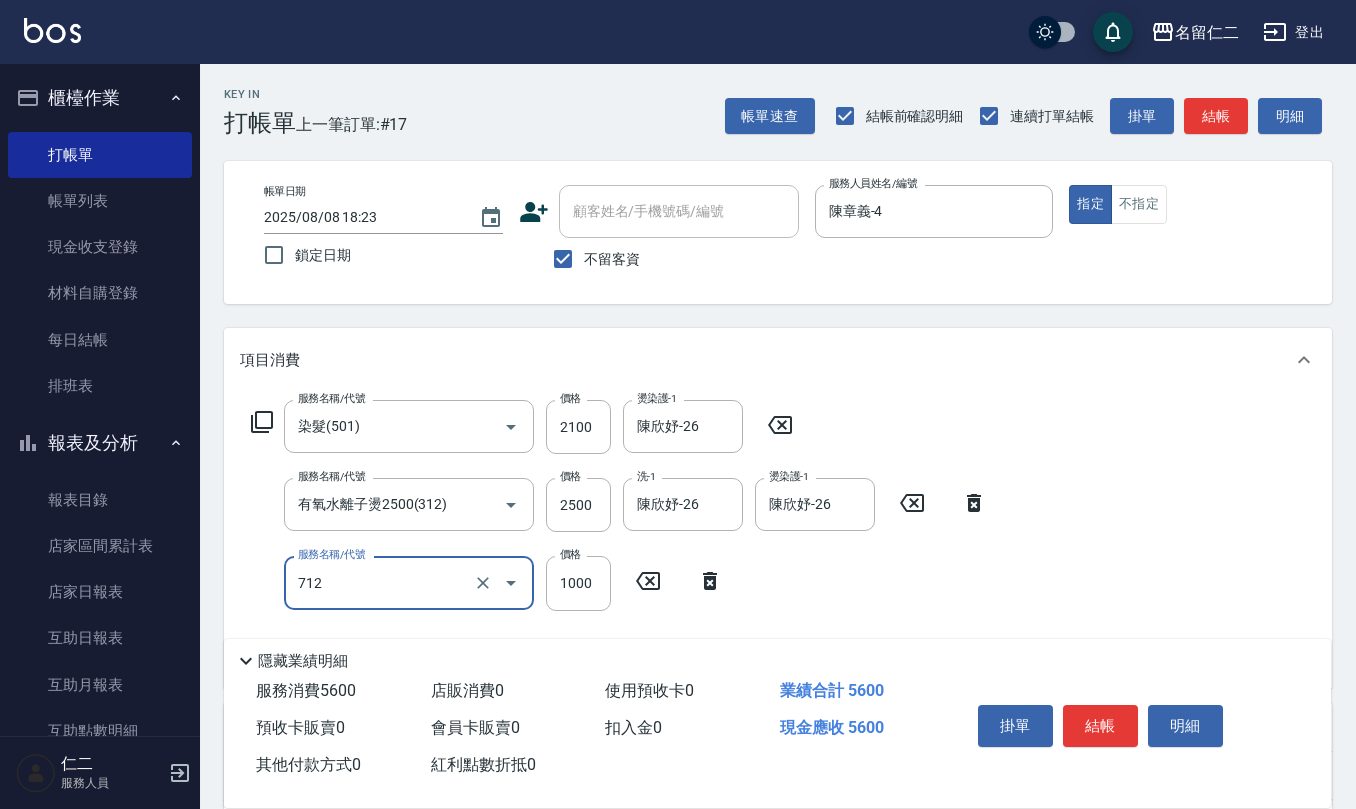 type on "伊蘭洋甘菊1000(712)" 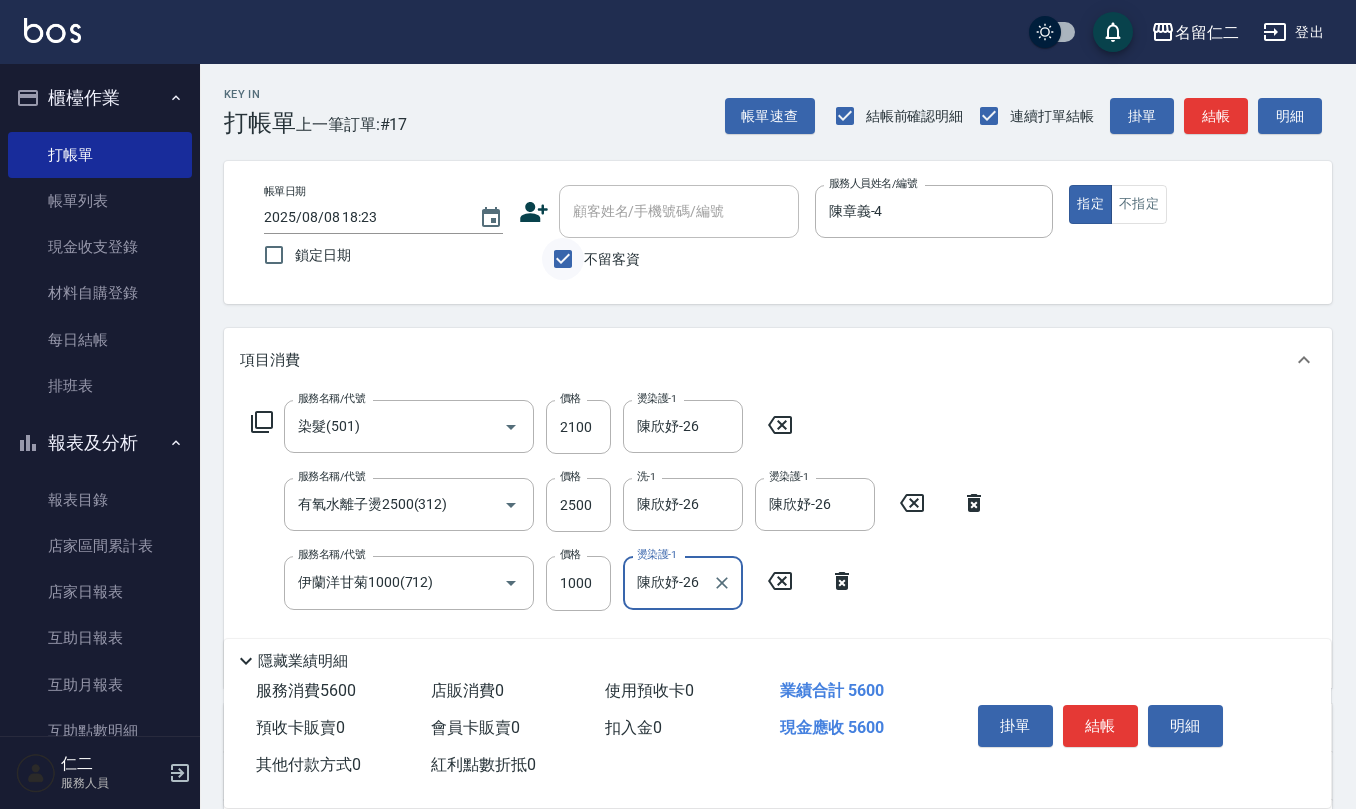 type on "陳欣妤-26" 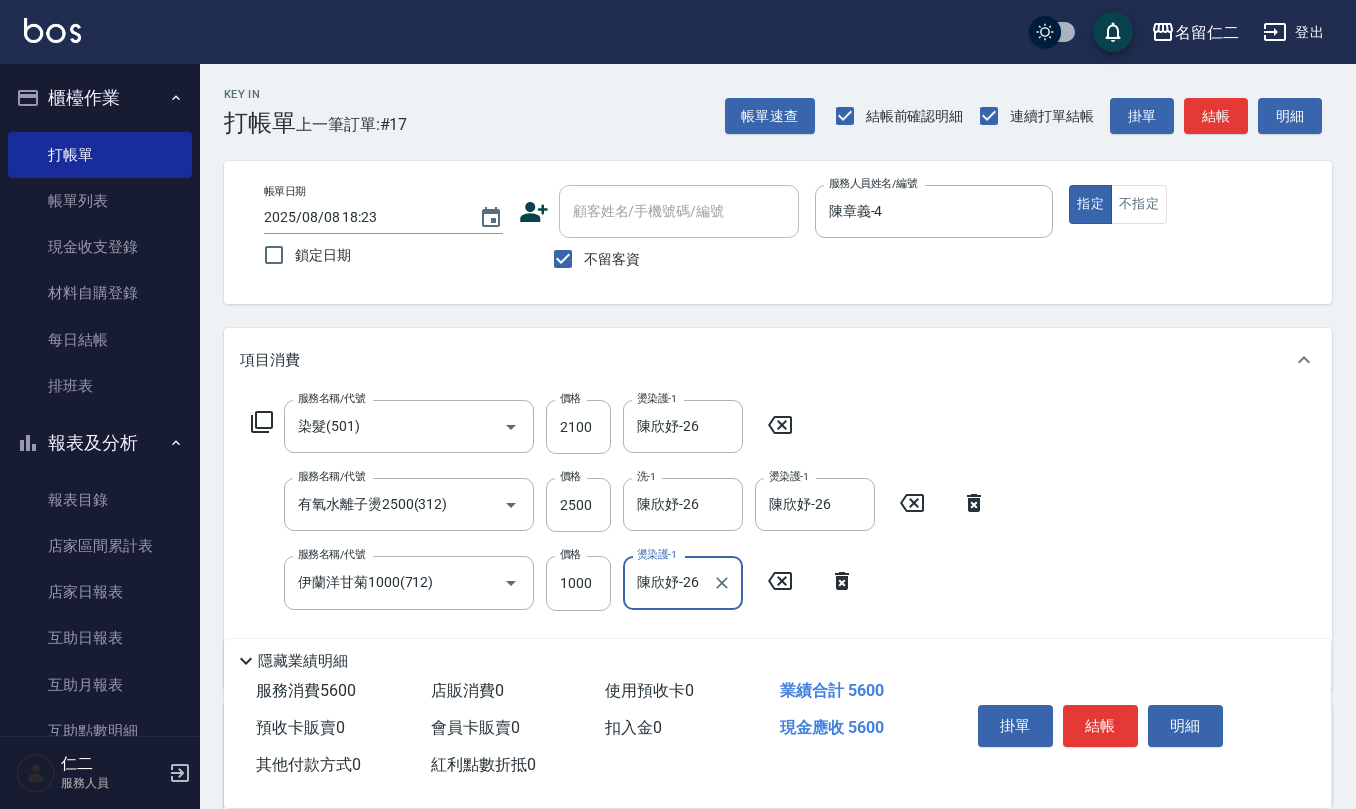 click on "不留客資" at bounding box center (563, 259) 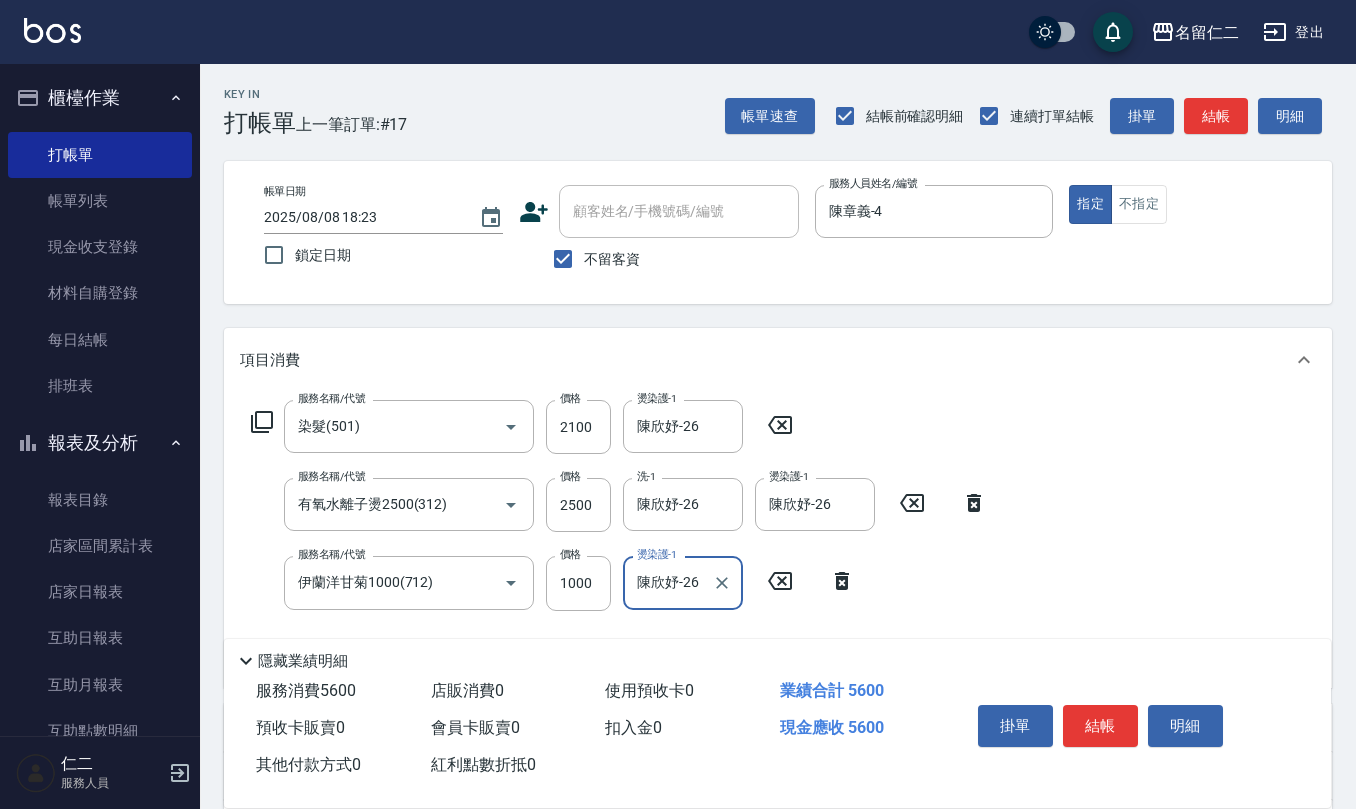 checkbox on "false" 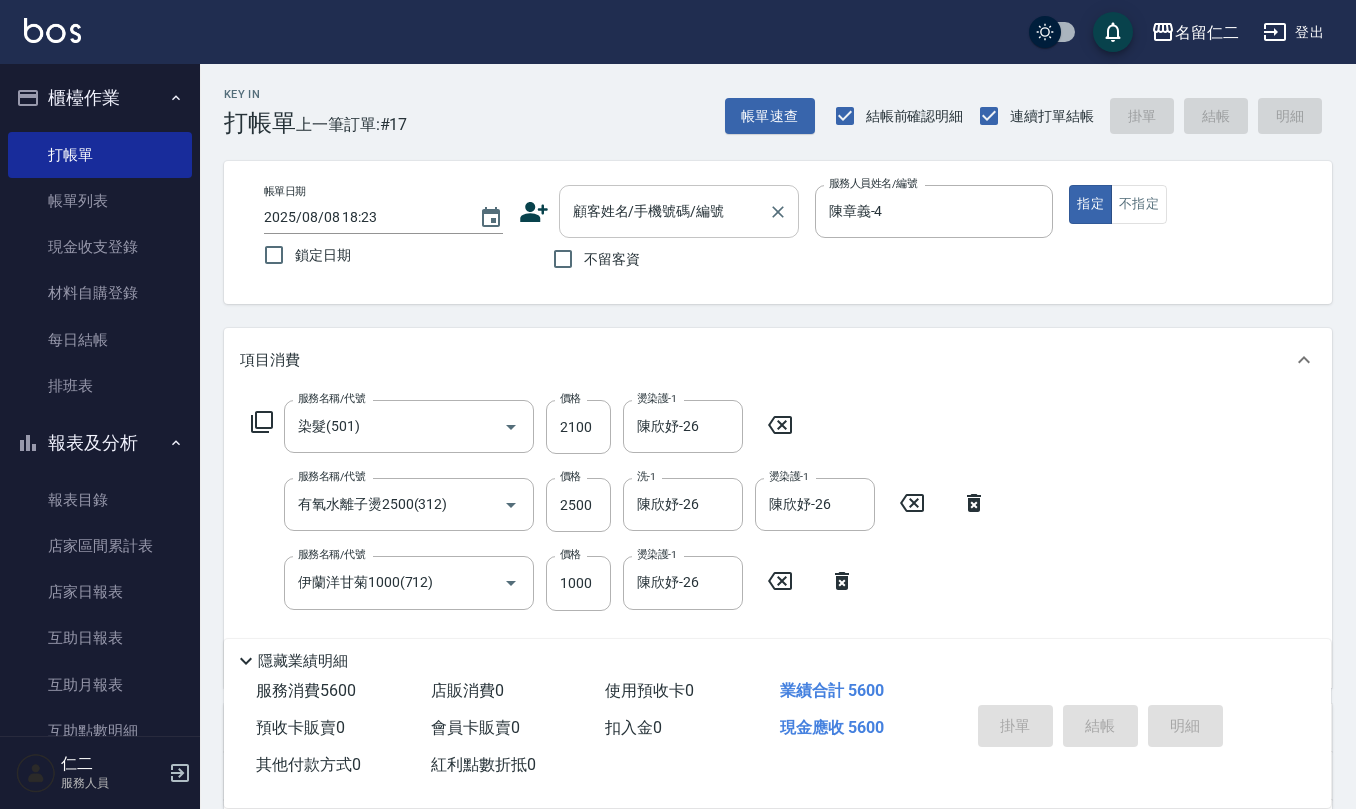 click on "顧客姓名/手機號碼/編號" at bounding box center [664, 211] 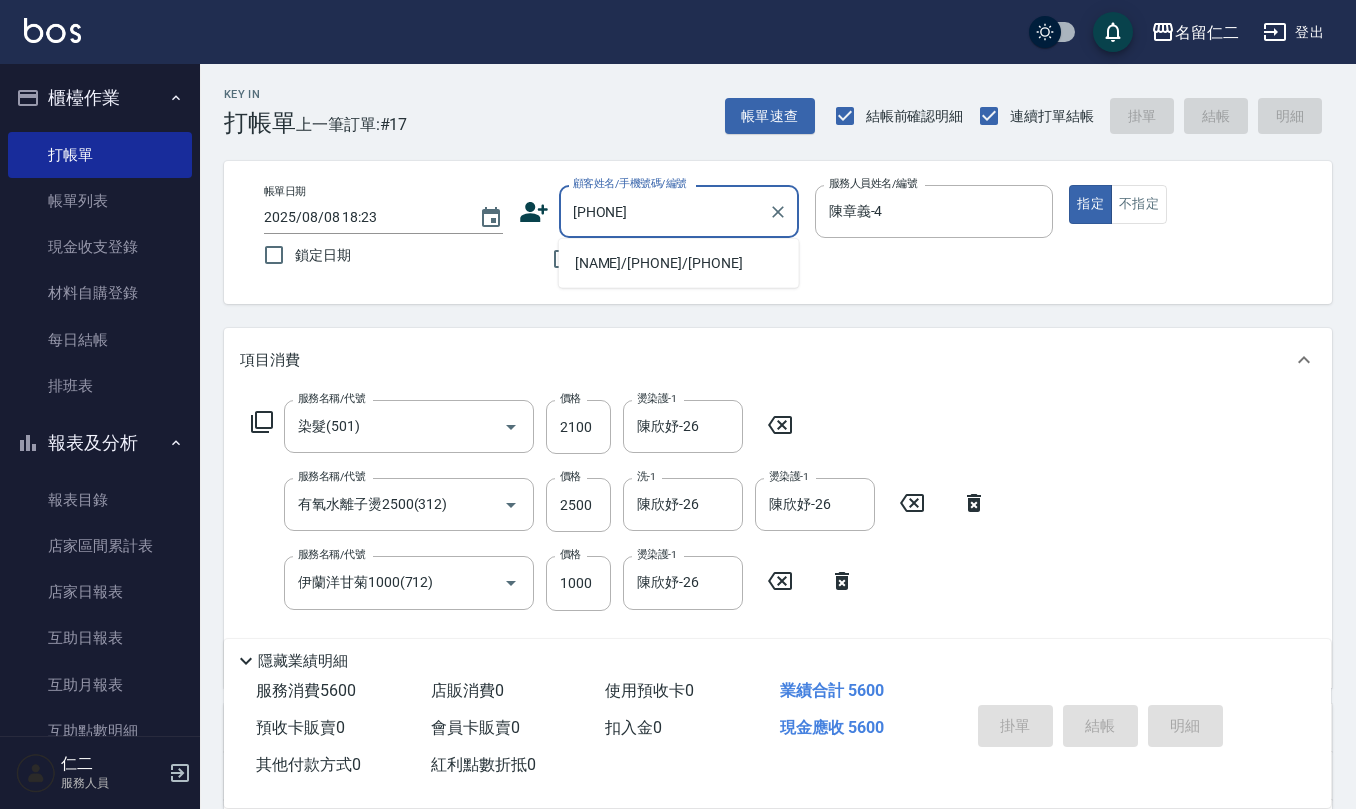 drag, startPoint x: 632, startPoint y: 256, endPoint x: 645, endPoint y: 260, distance: 13.601471 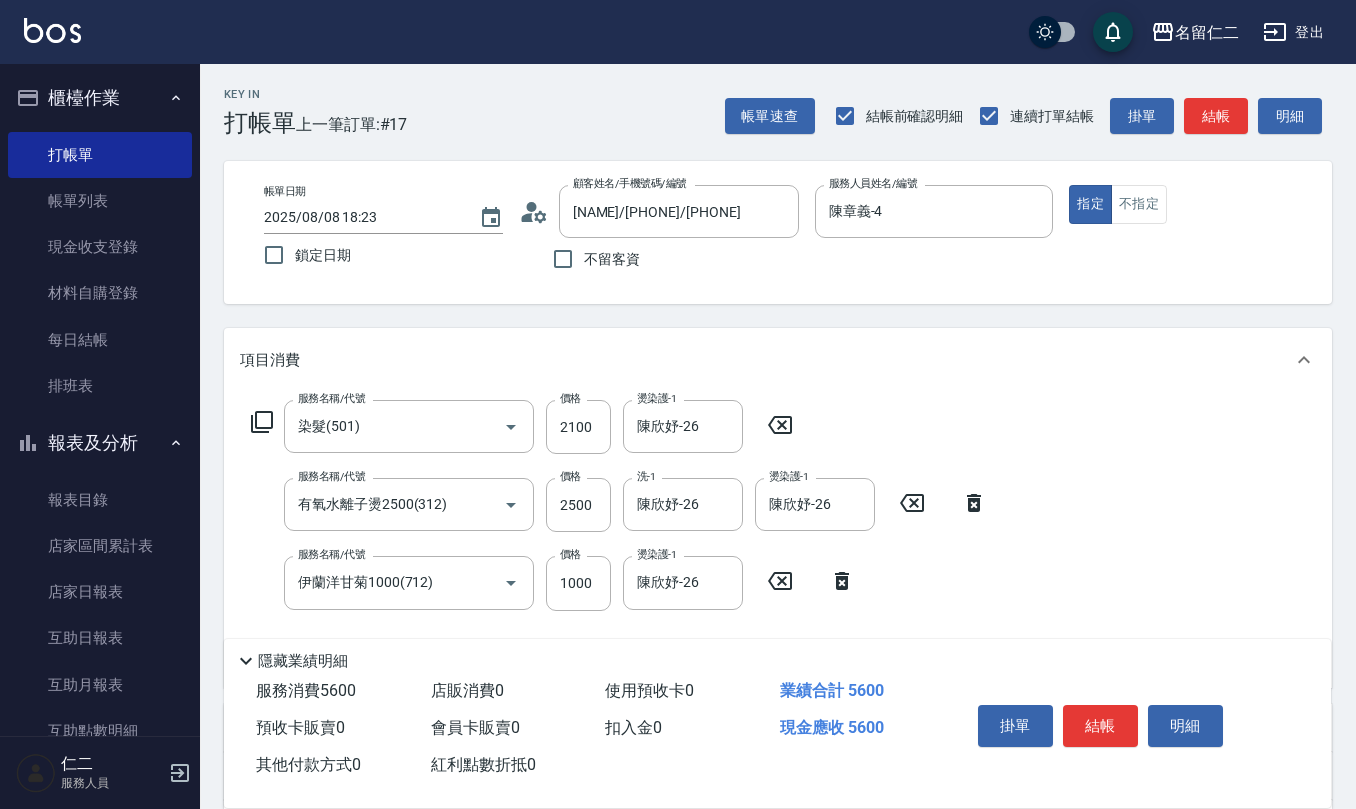 click 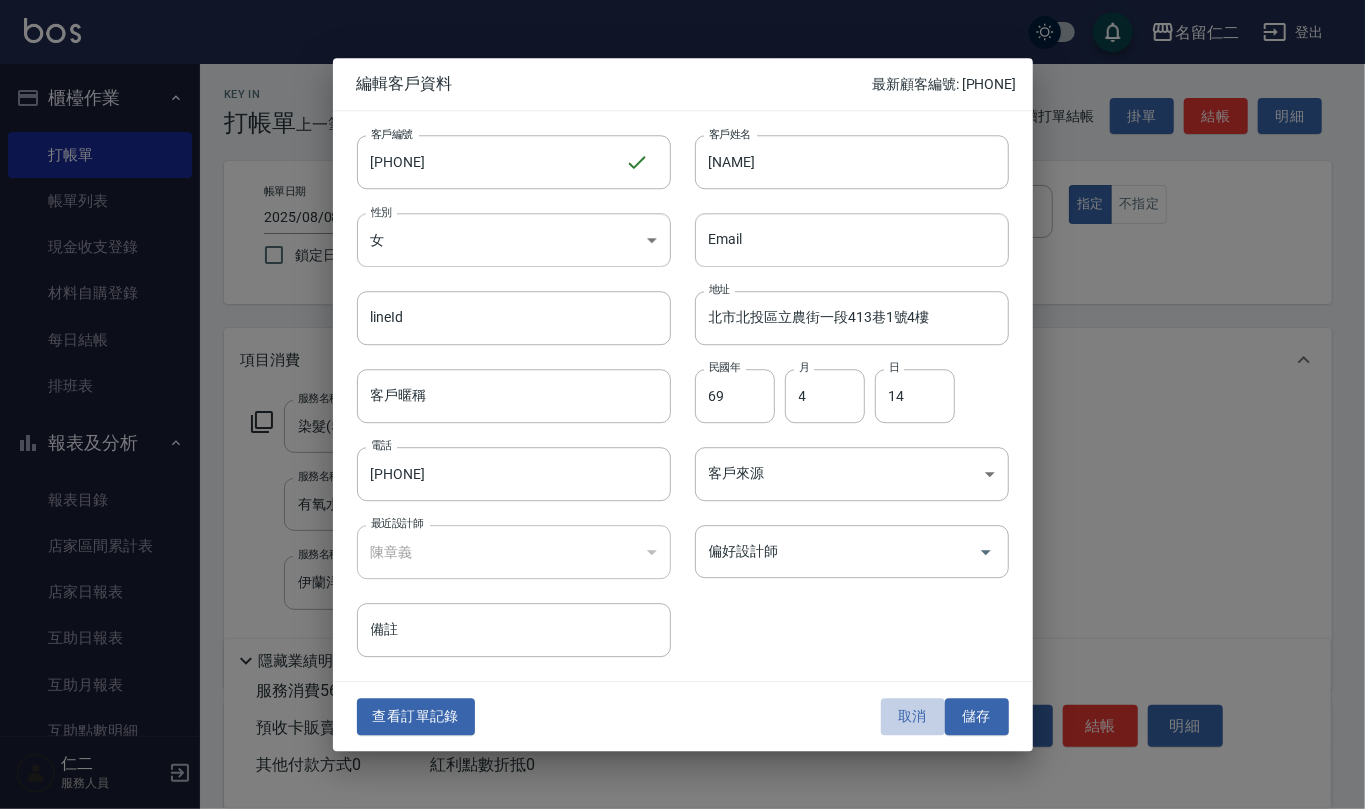 click on "取消" at bounding box center [913, 717] 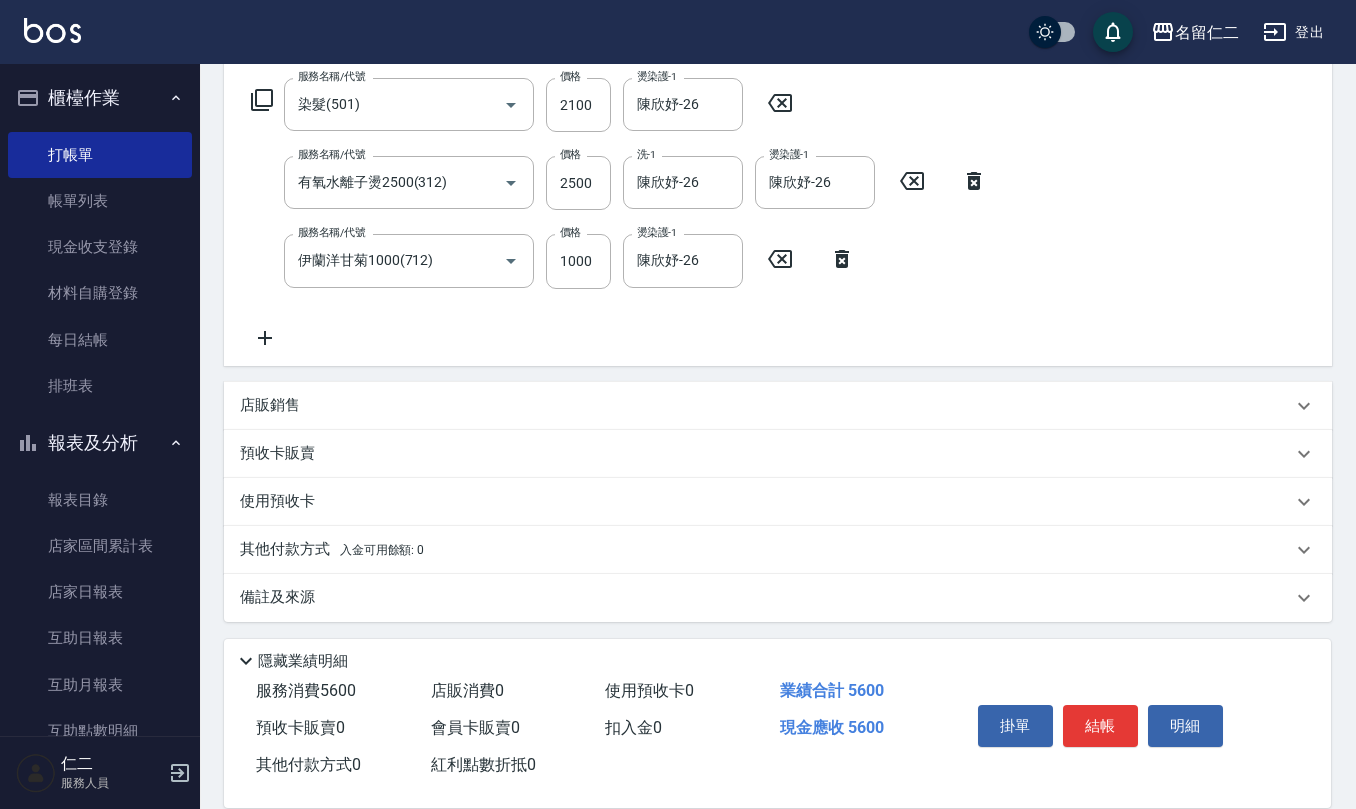 scroll, scrollTop: 56, scrollLeft: 0, axis: vertical 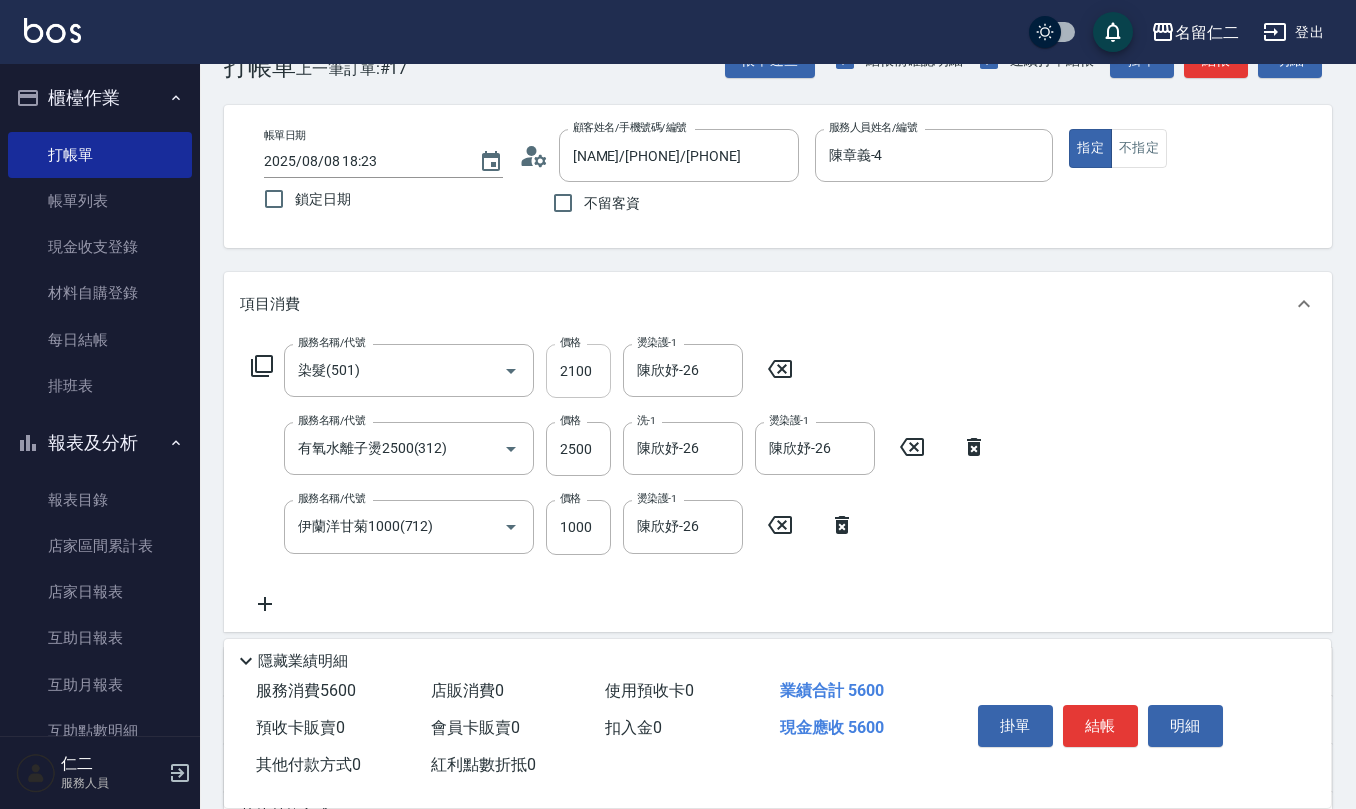 click on "2100" at bounding box center [578, 371] 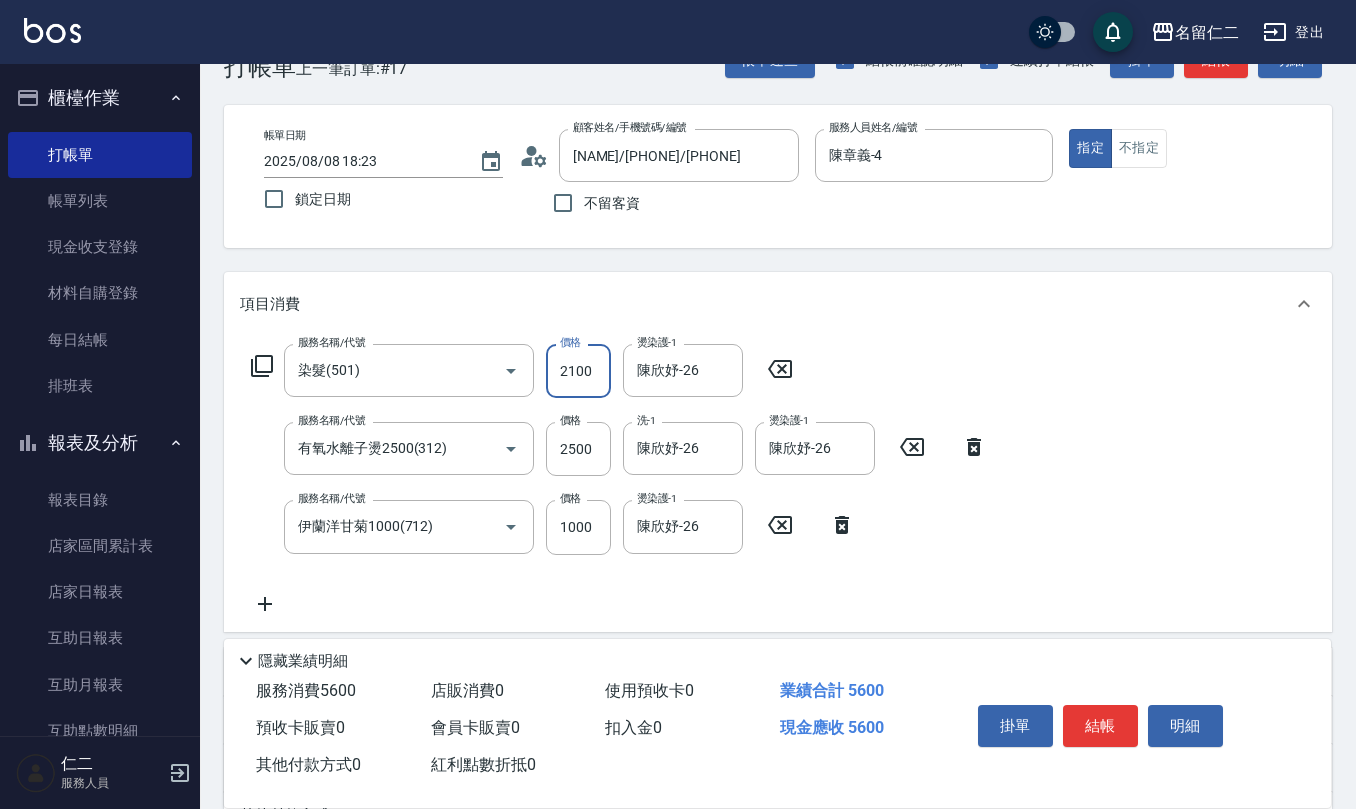 click on "2100" at bounding box center [578, 371] 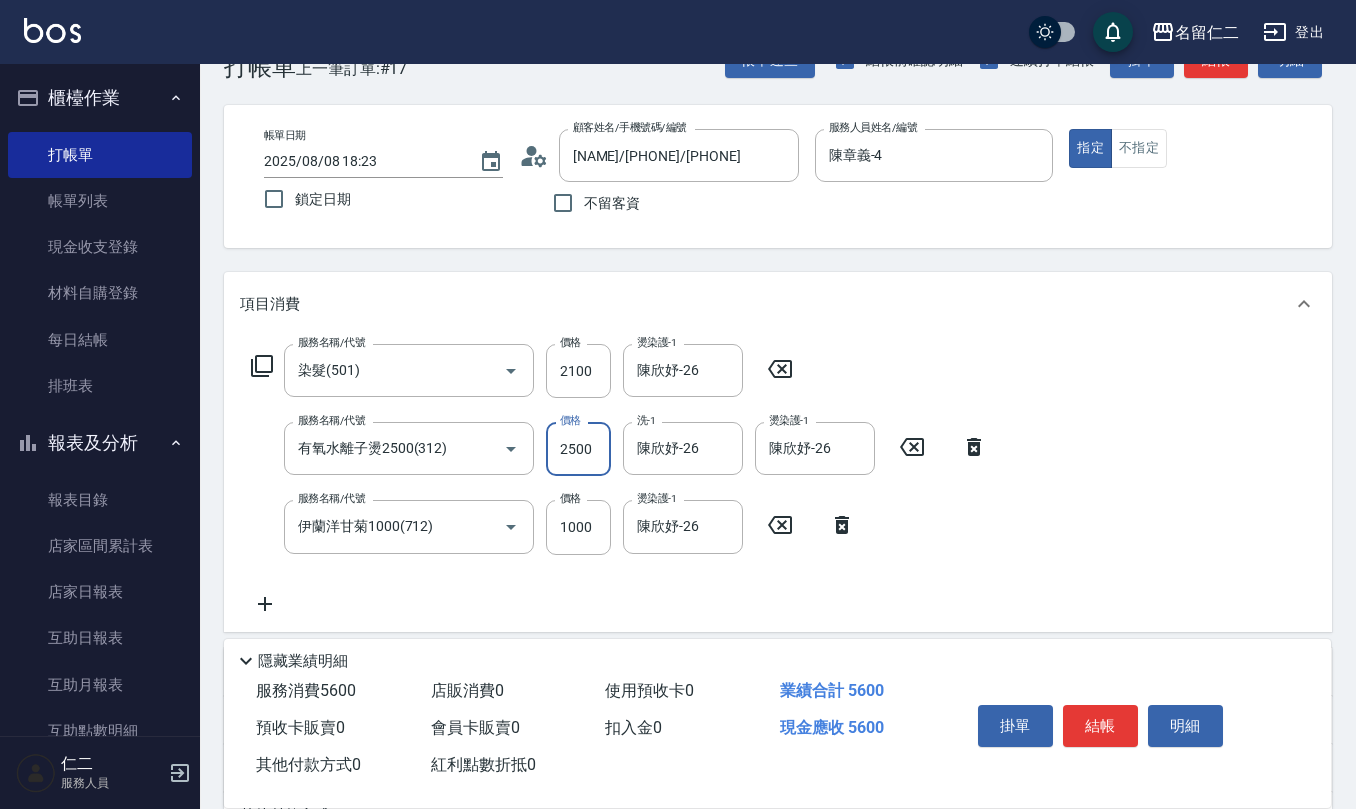 click on "2500" at bounding box center (578, 449) 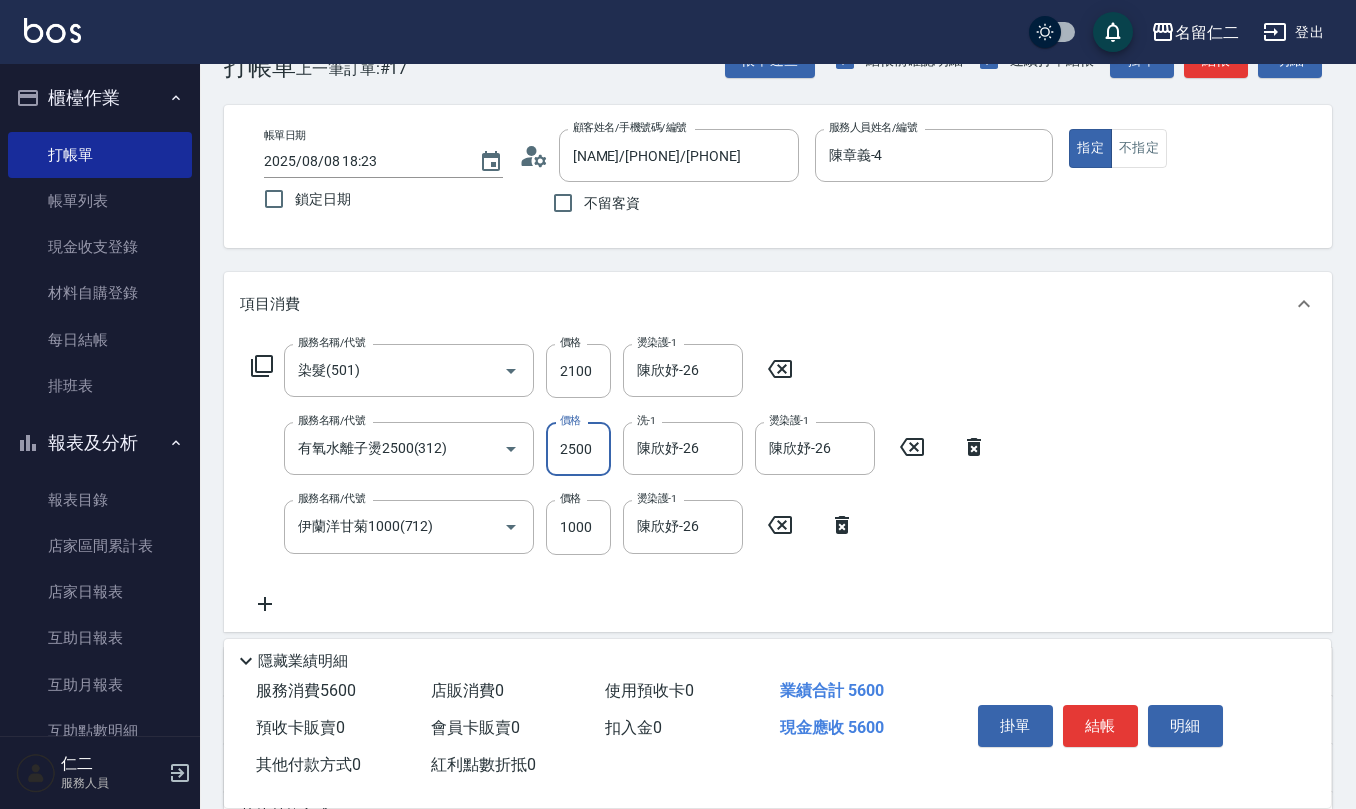 click 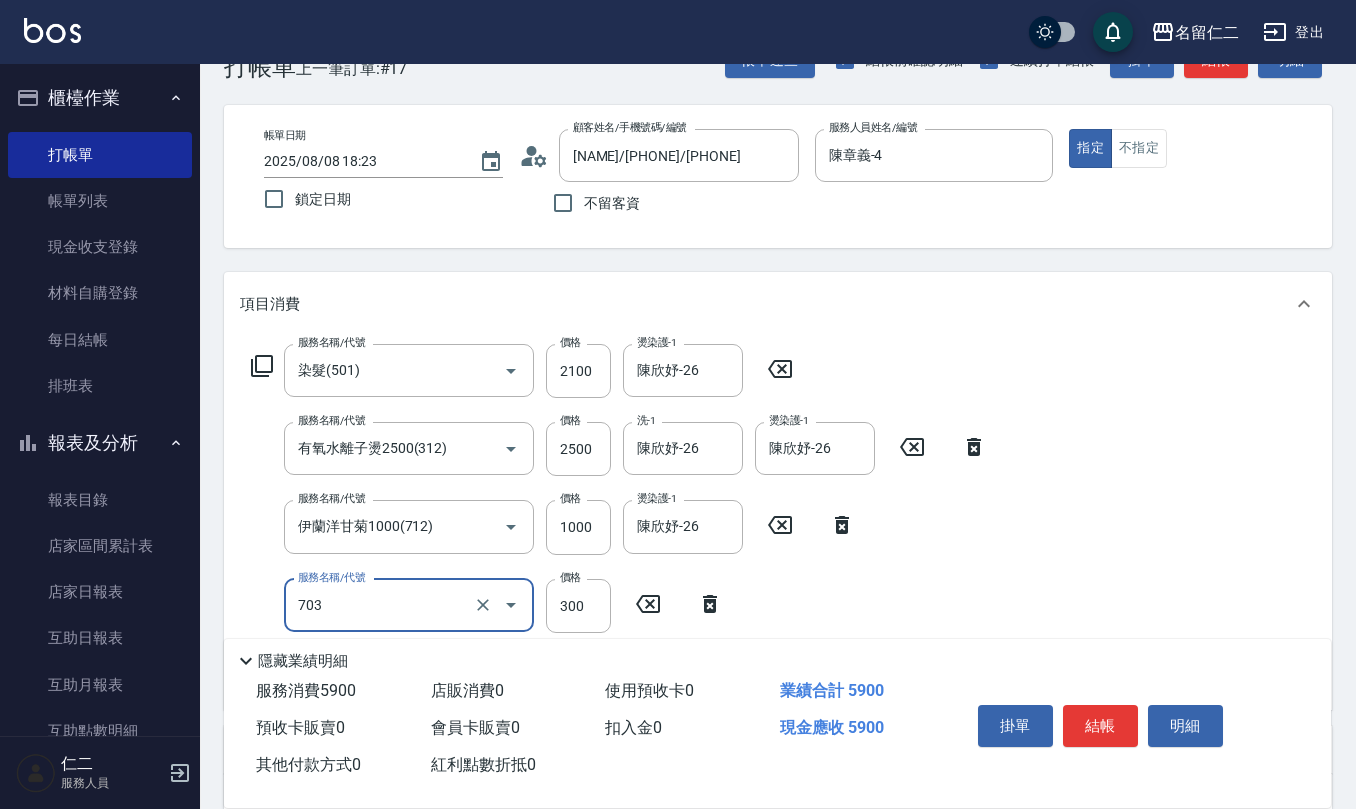 type on "(1236)設計師(703)" 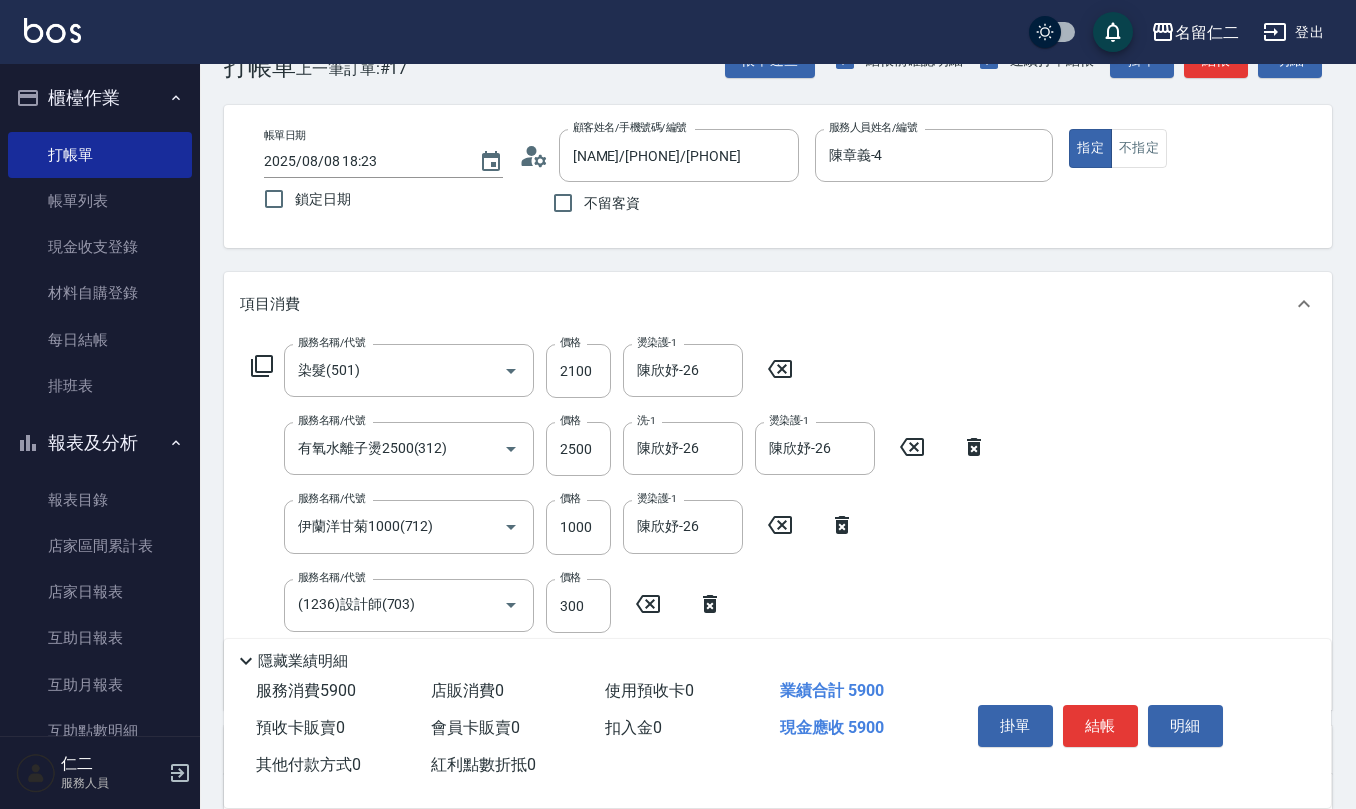 click 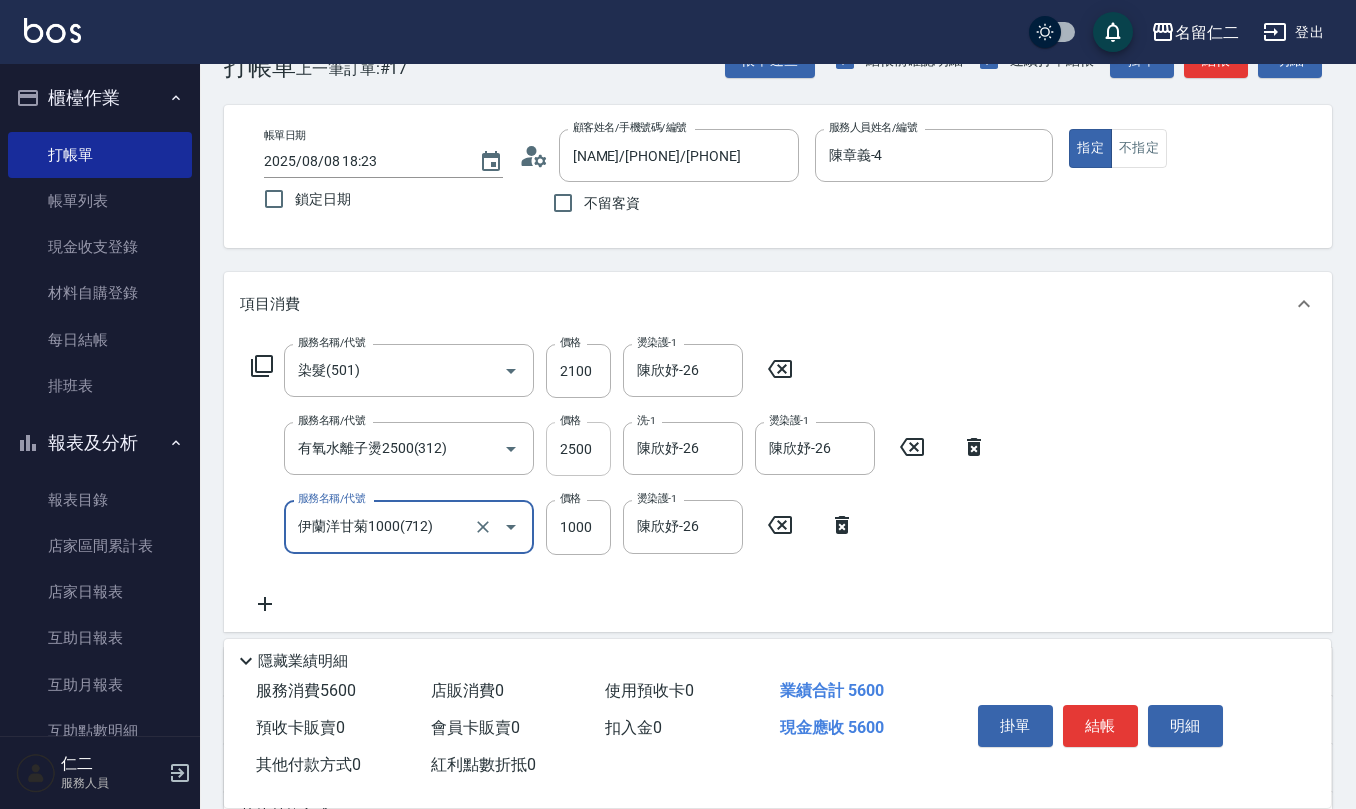 click on "2500" at bounding box center [578, 449] 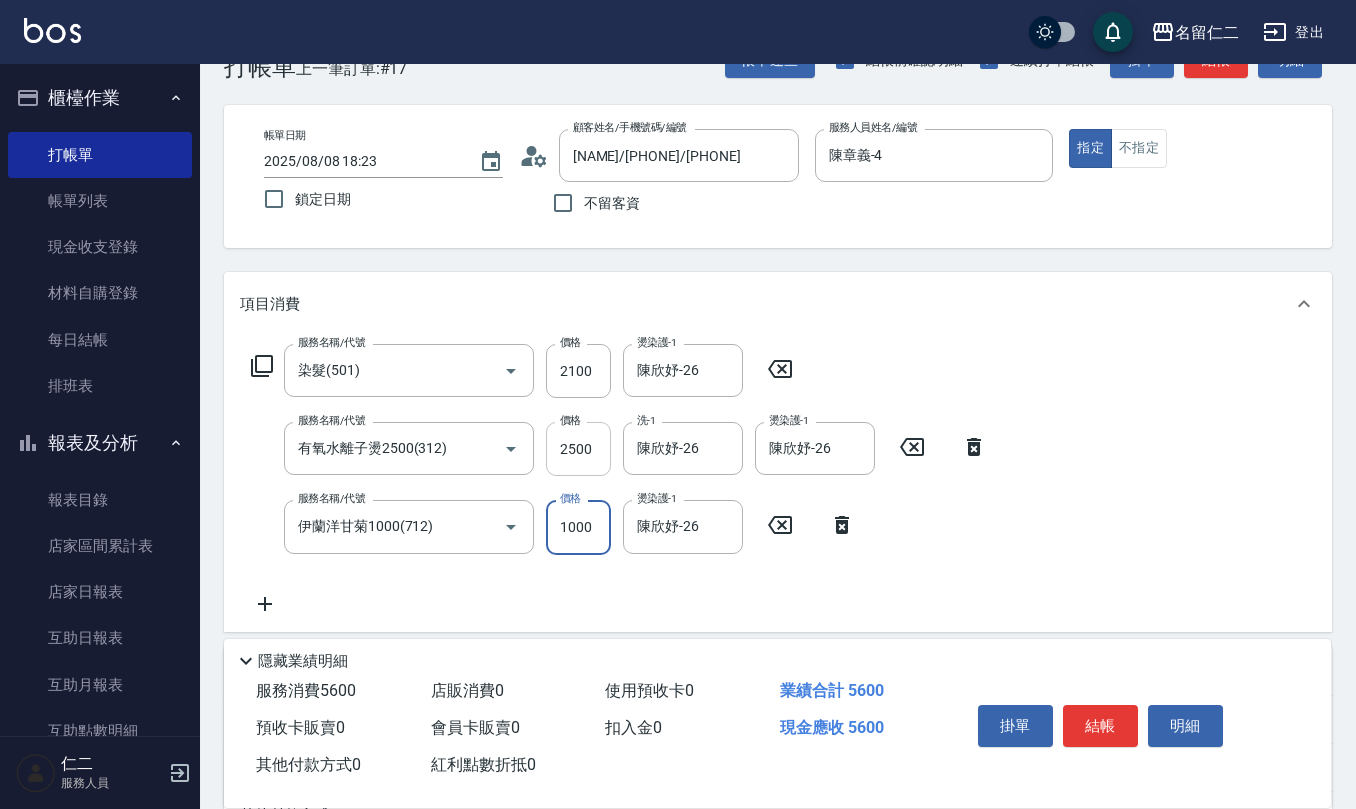click on "2500" at bounding box center (578, 449) 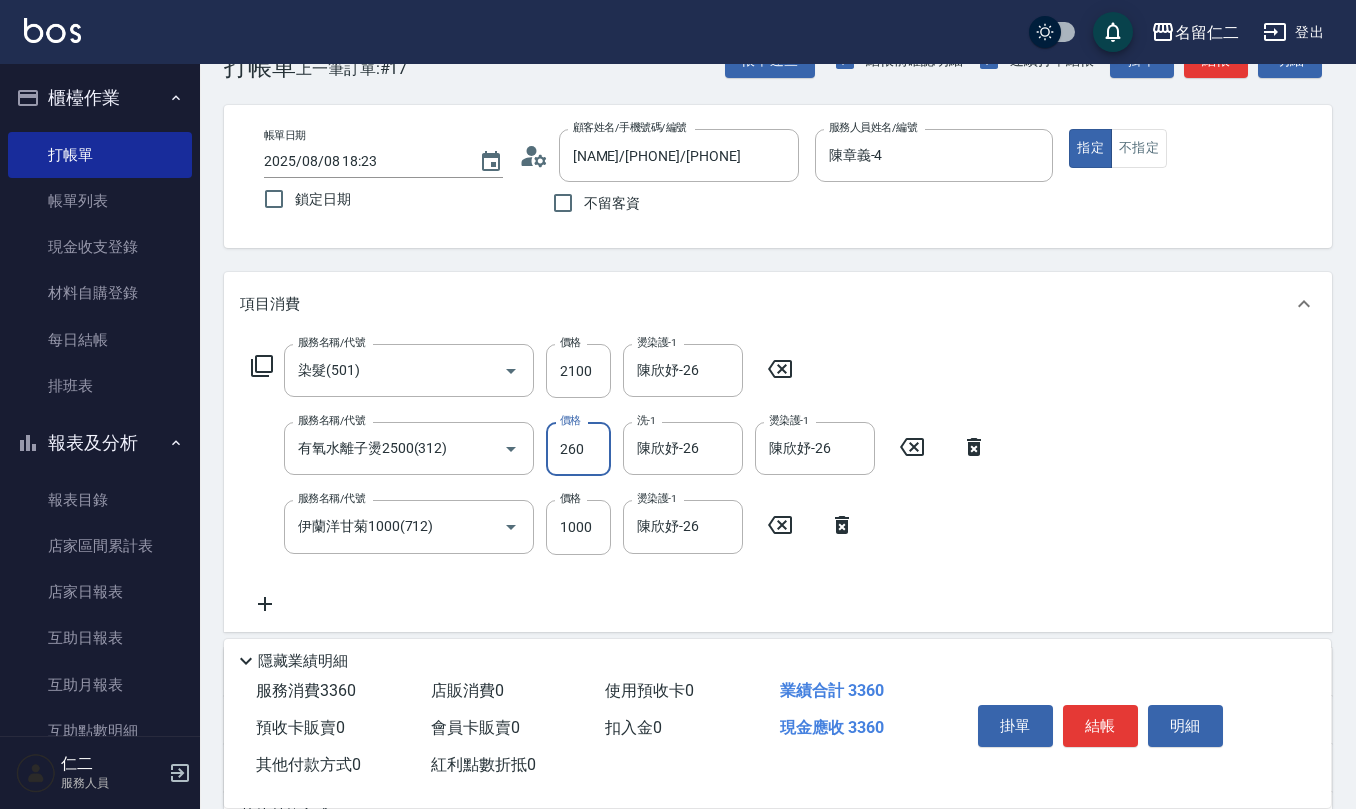 type on "2600" 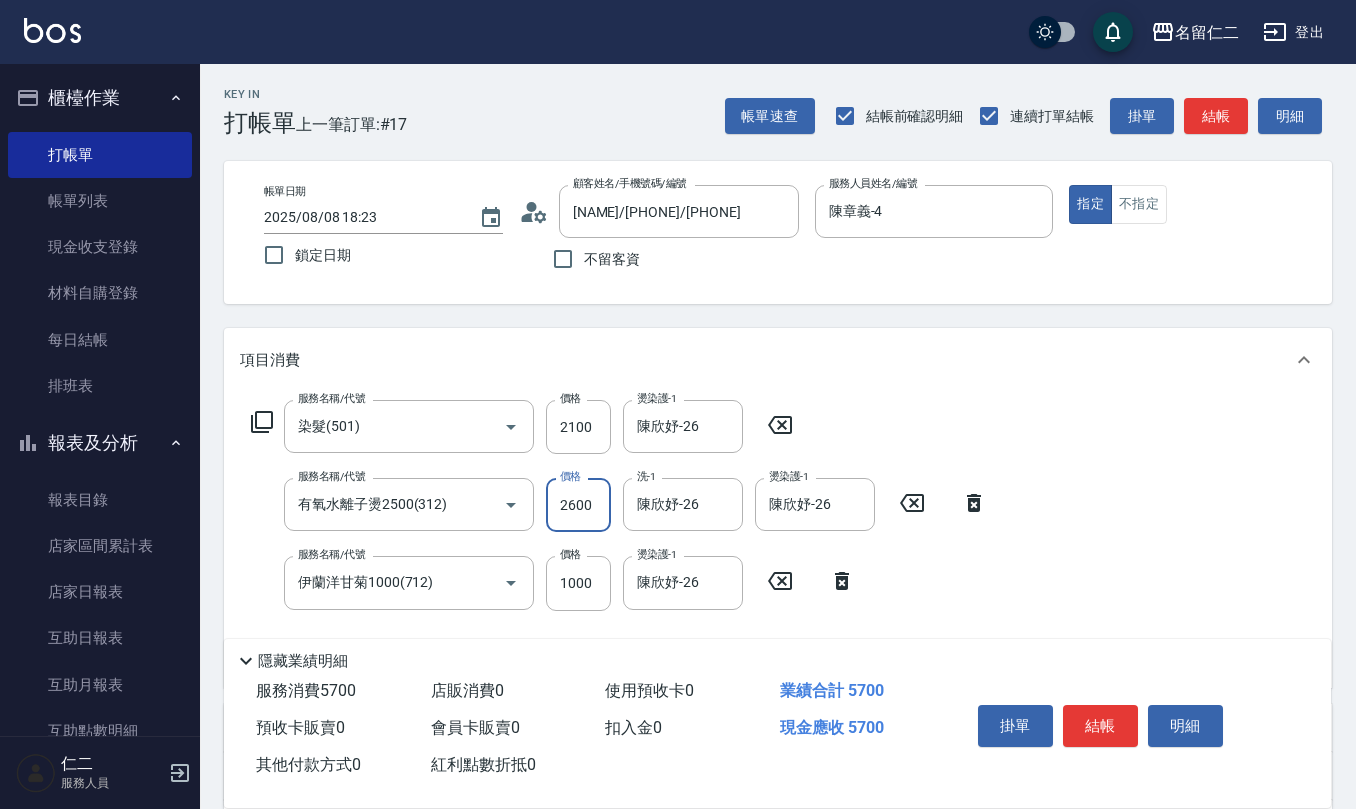 scroll, scrollTop: 133, scrollLeft: 0, axis: vertical 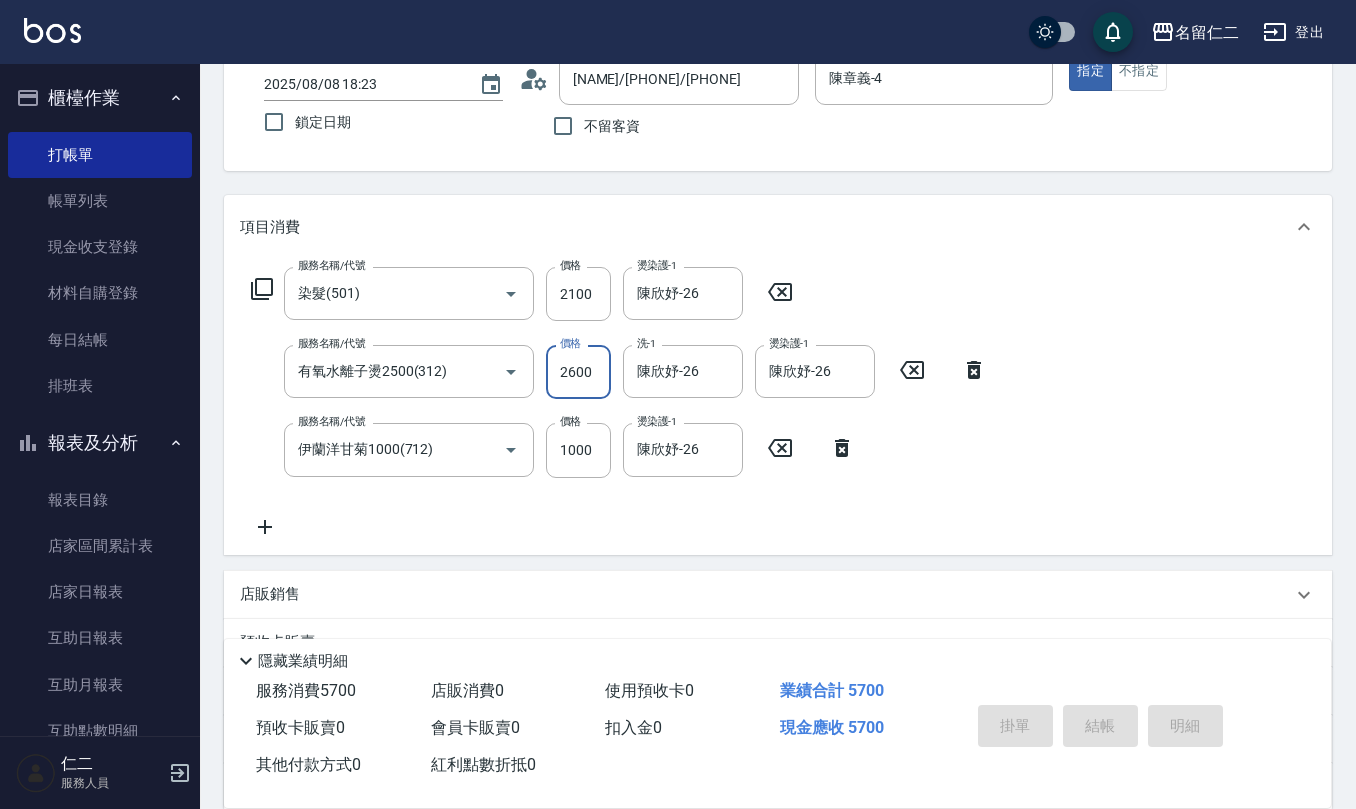 type on "[DATE] [TIME]" 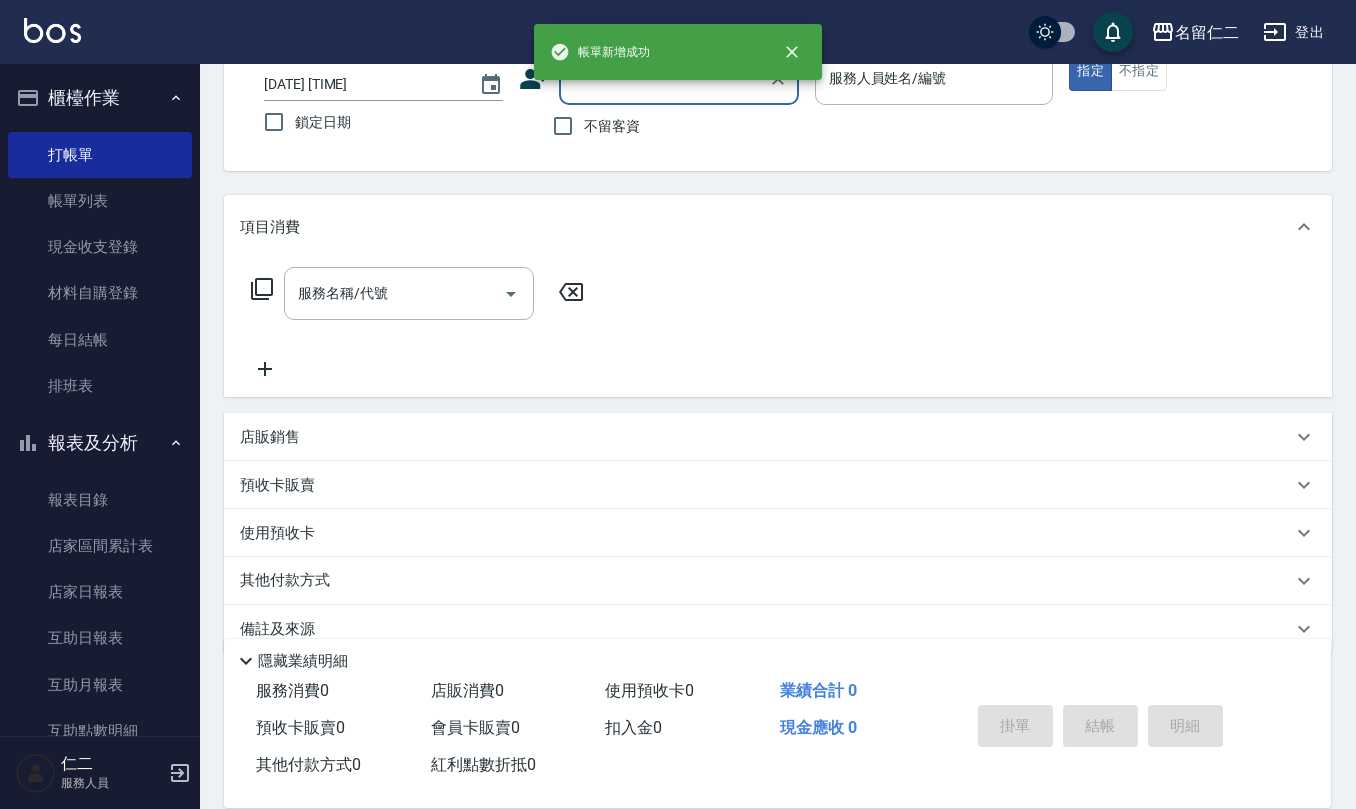 scroll, scrollTop: 0, scrollLeft: 0, axis: both 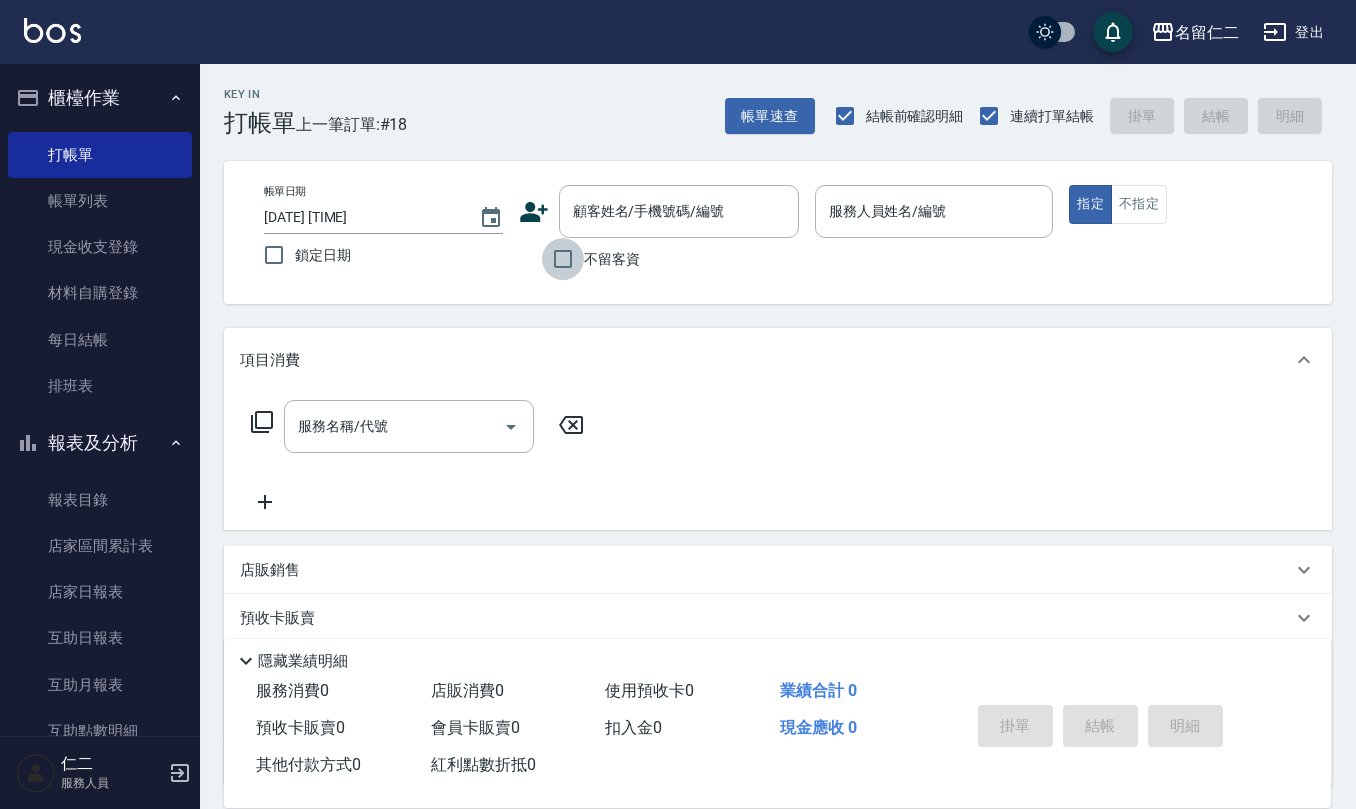 click on "不留客資" at bounding box center (563, 259) 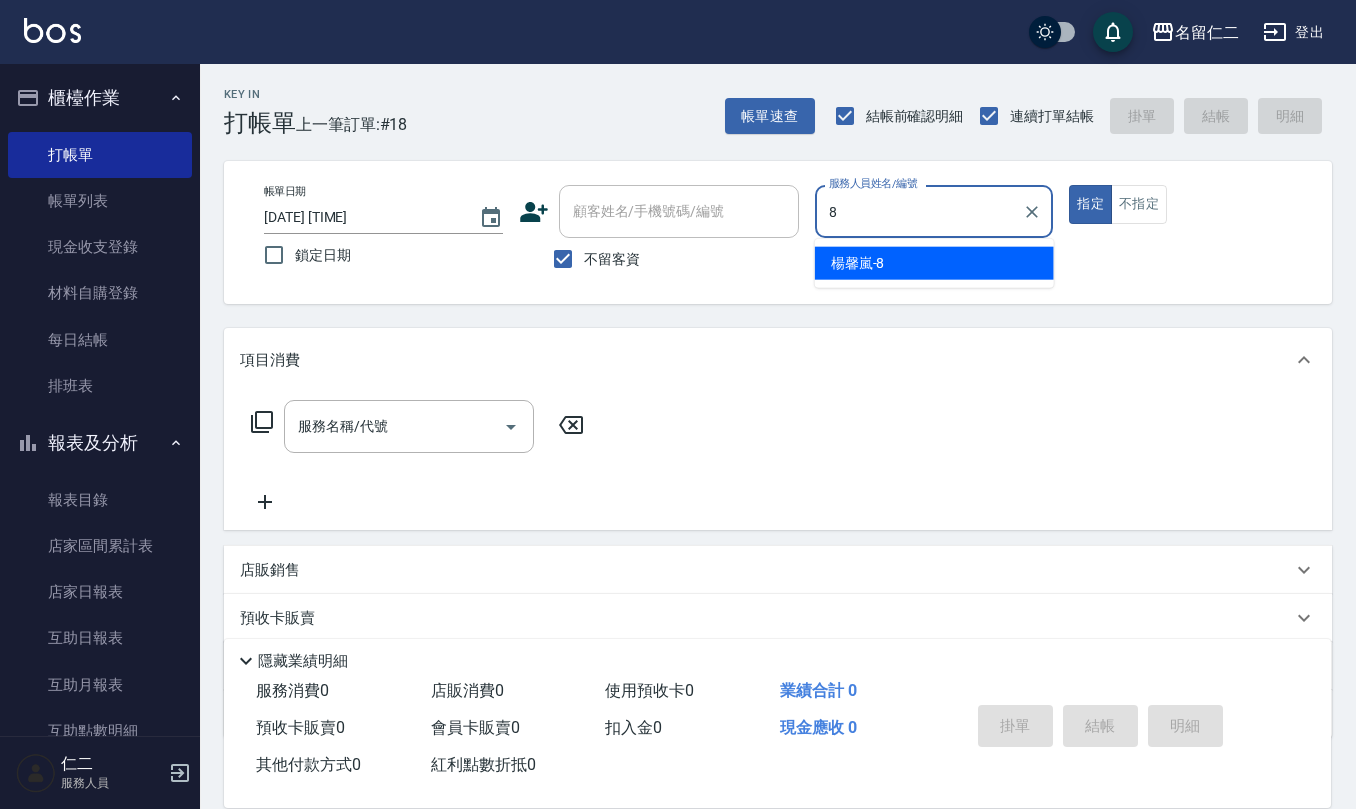 type on "楊馨嵐-8" 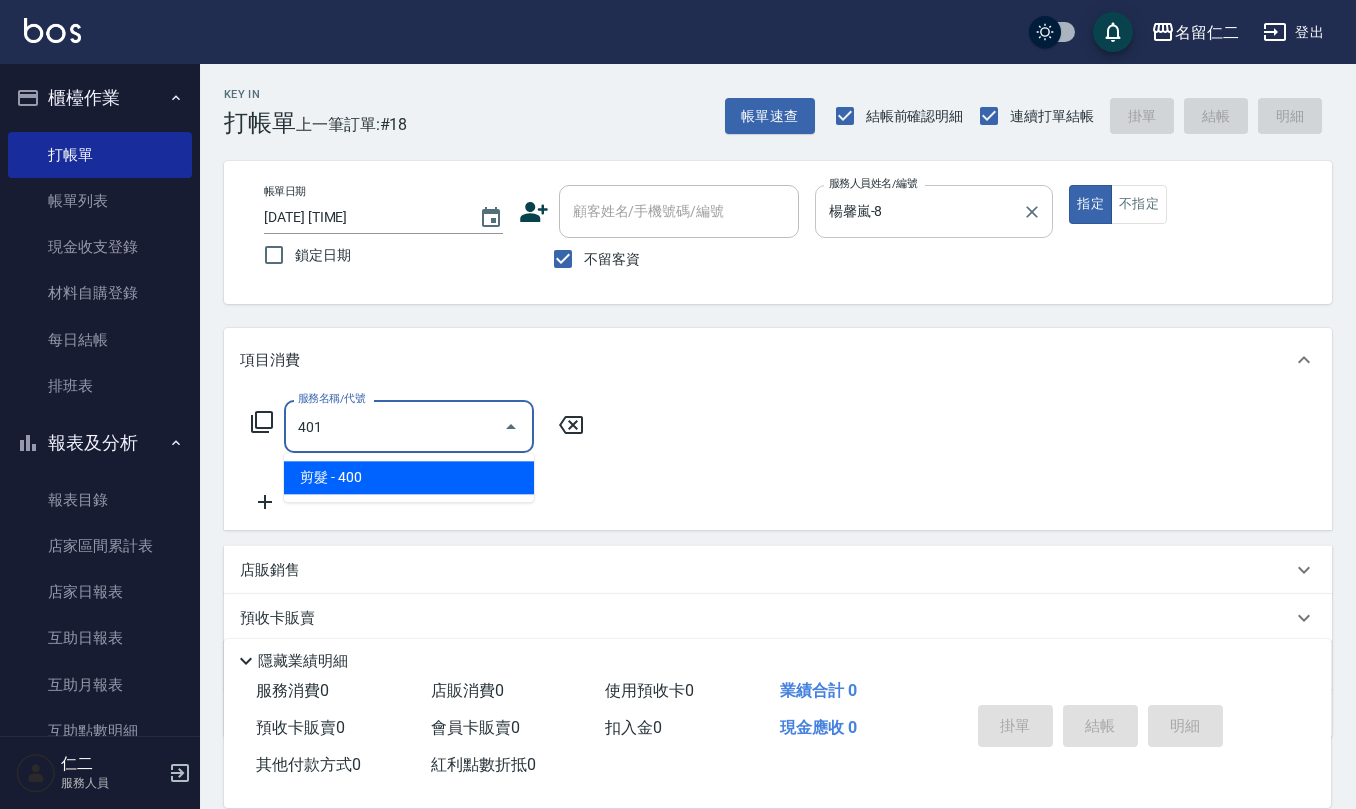 type on "剪髮(401)" 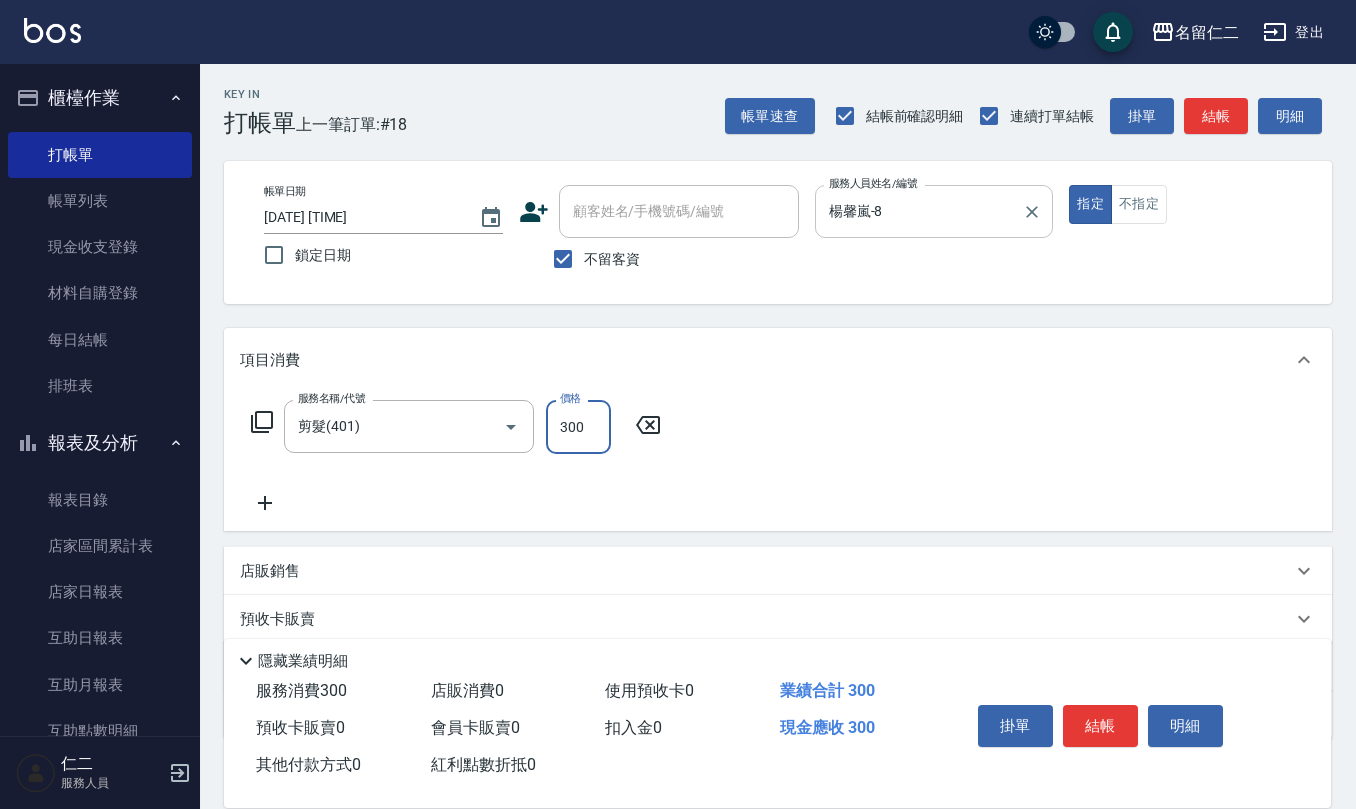 type on "300" 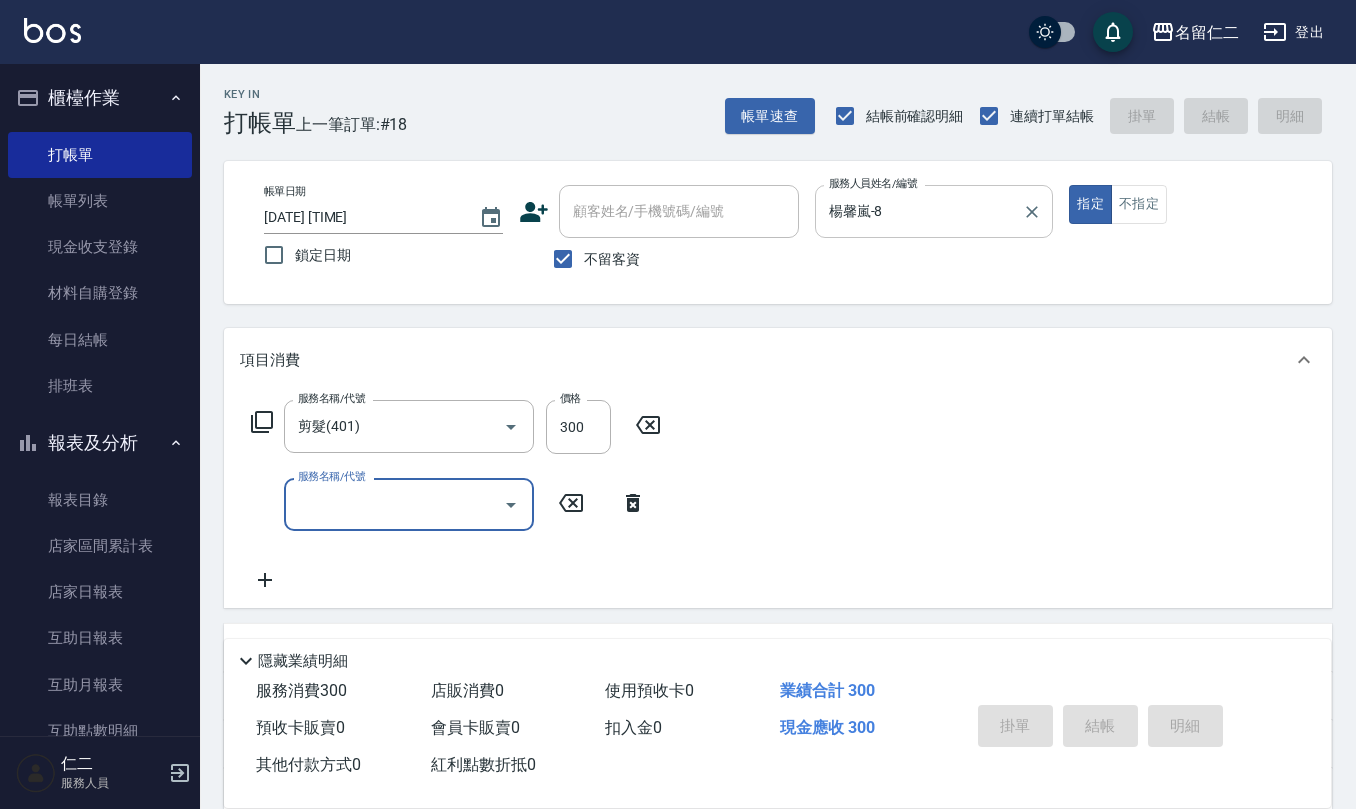 type 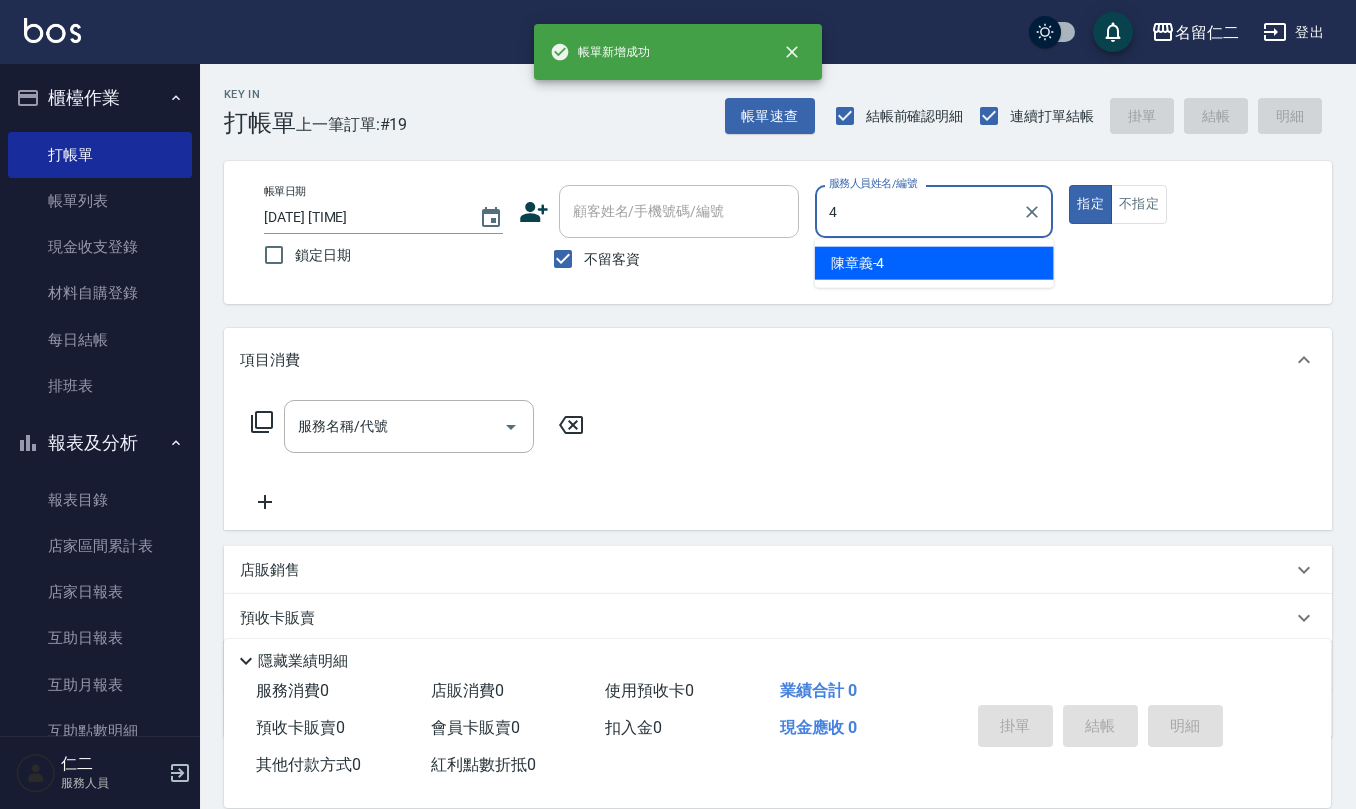 type on "陳章義-4" 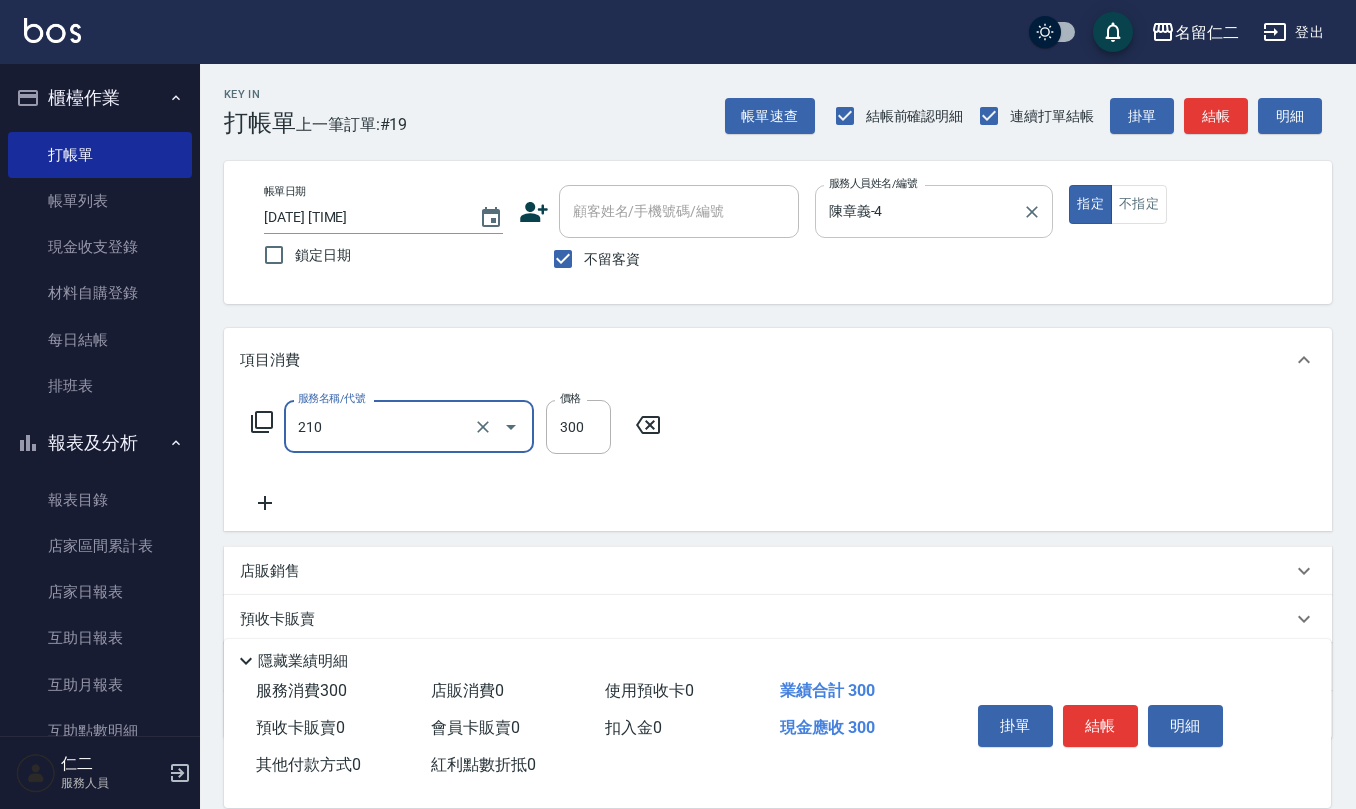 type on "歐娜洗髮精(210)" 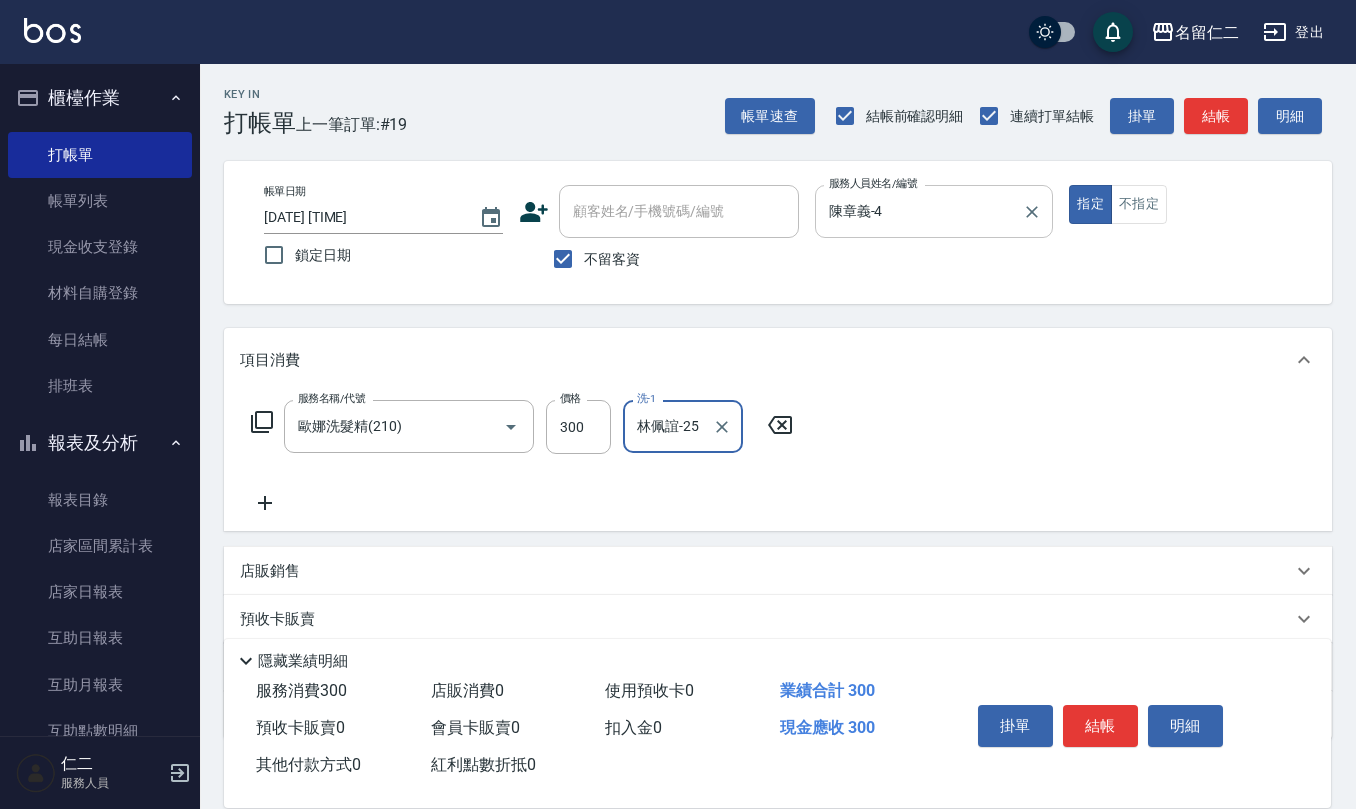 type on "林佩誼-25" 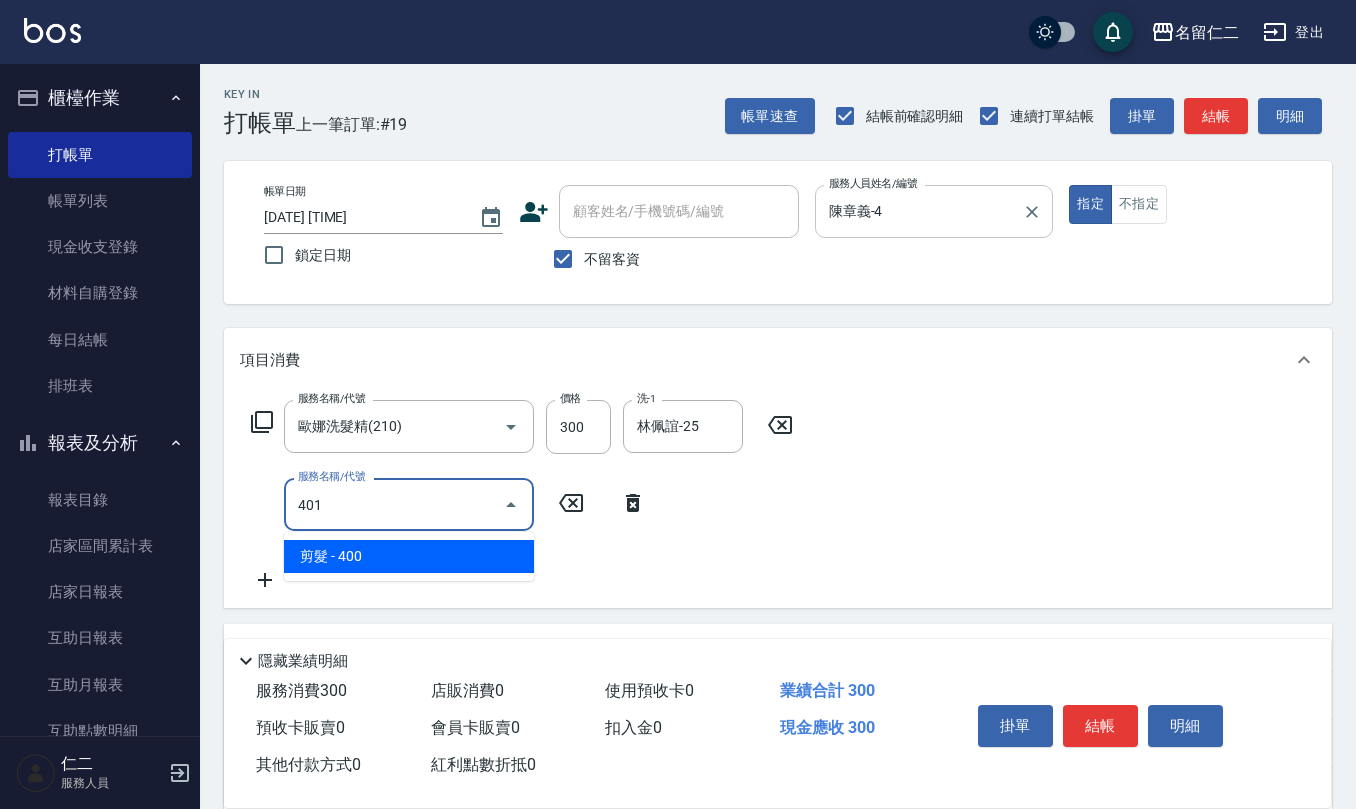 type on "剪髮(401)" 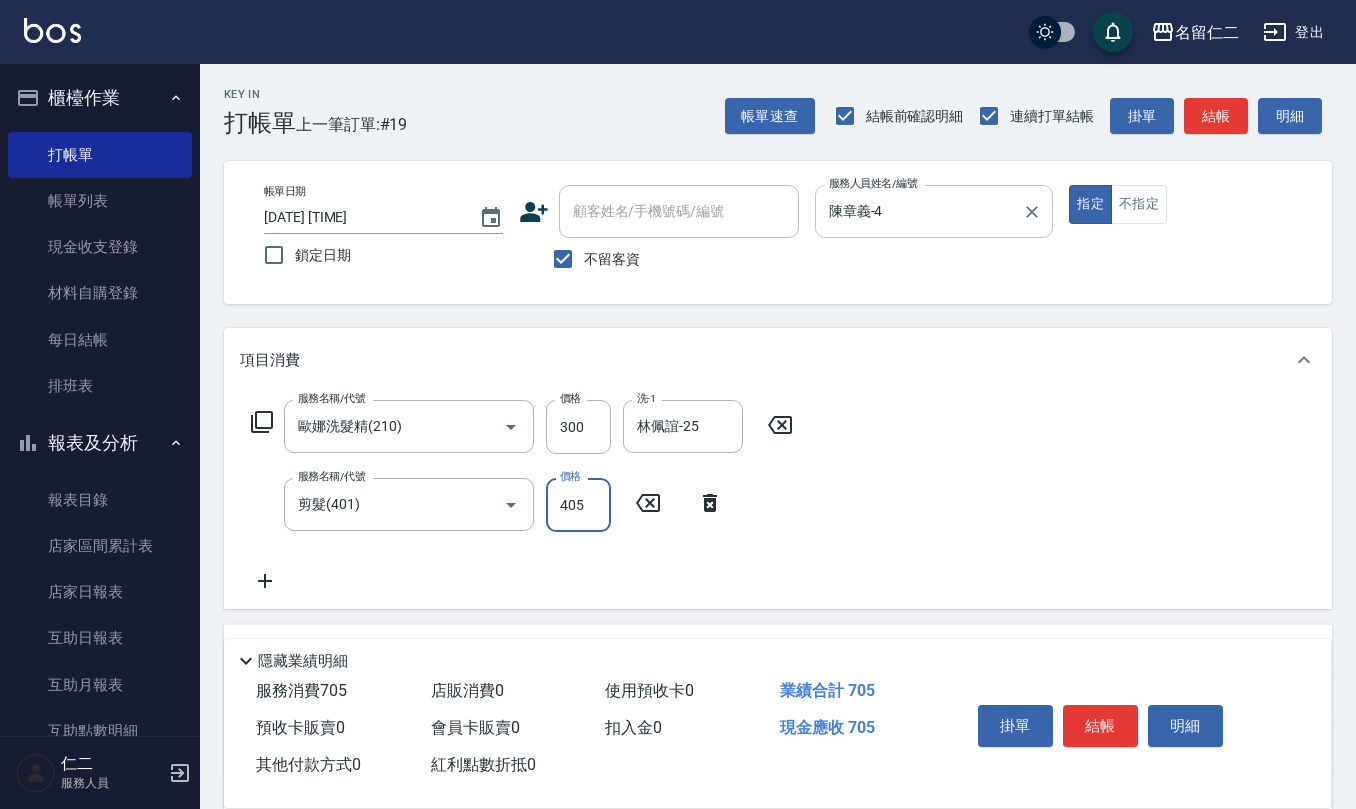 type on "405" 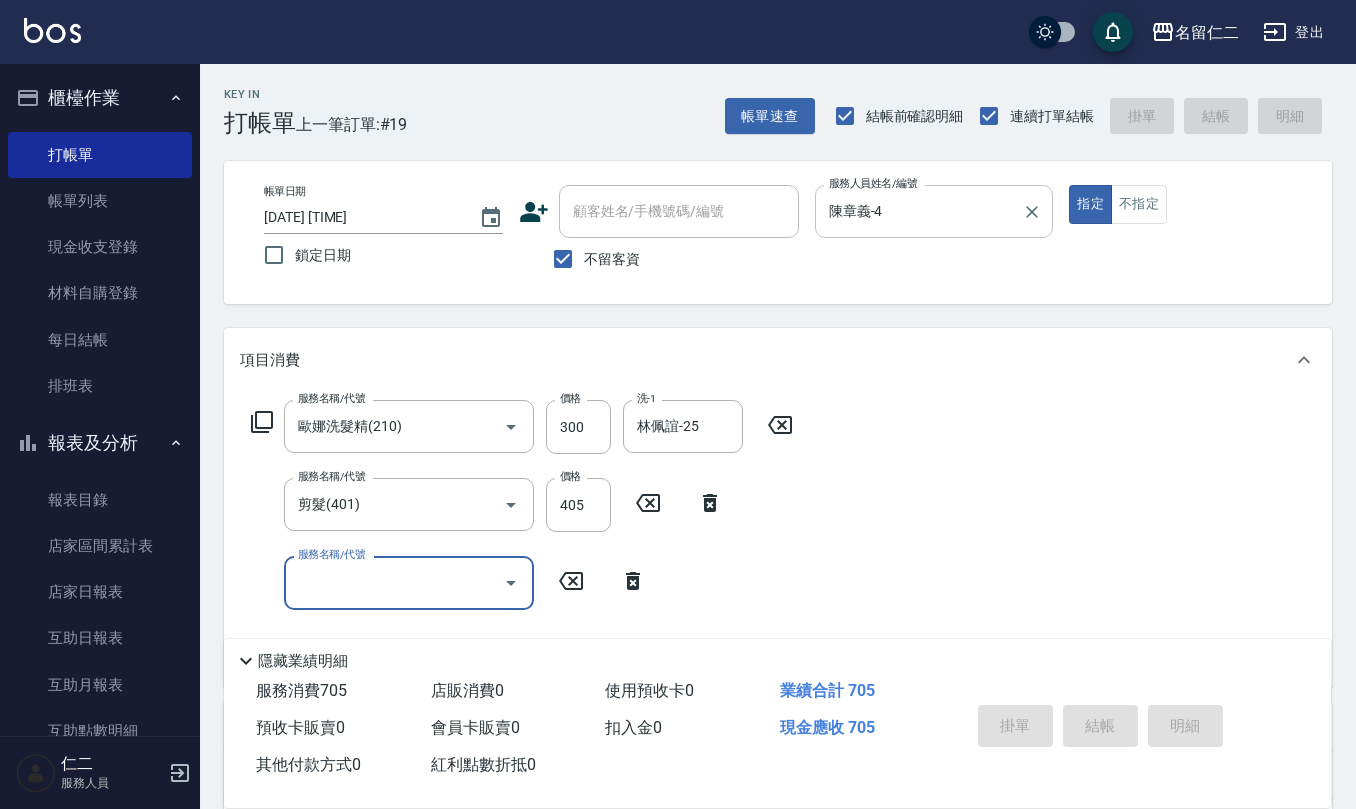 type 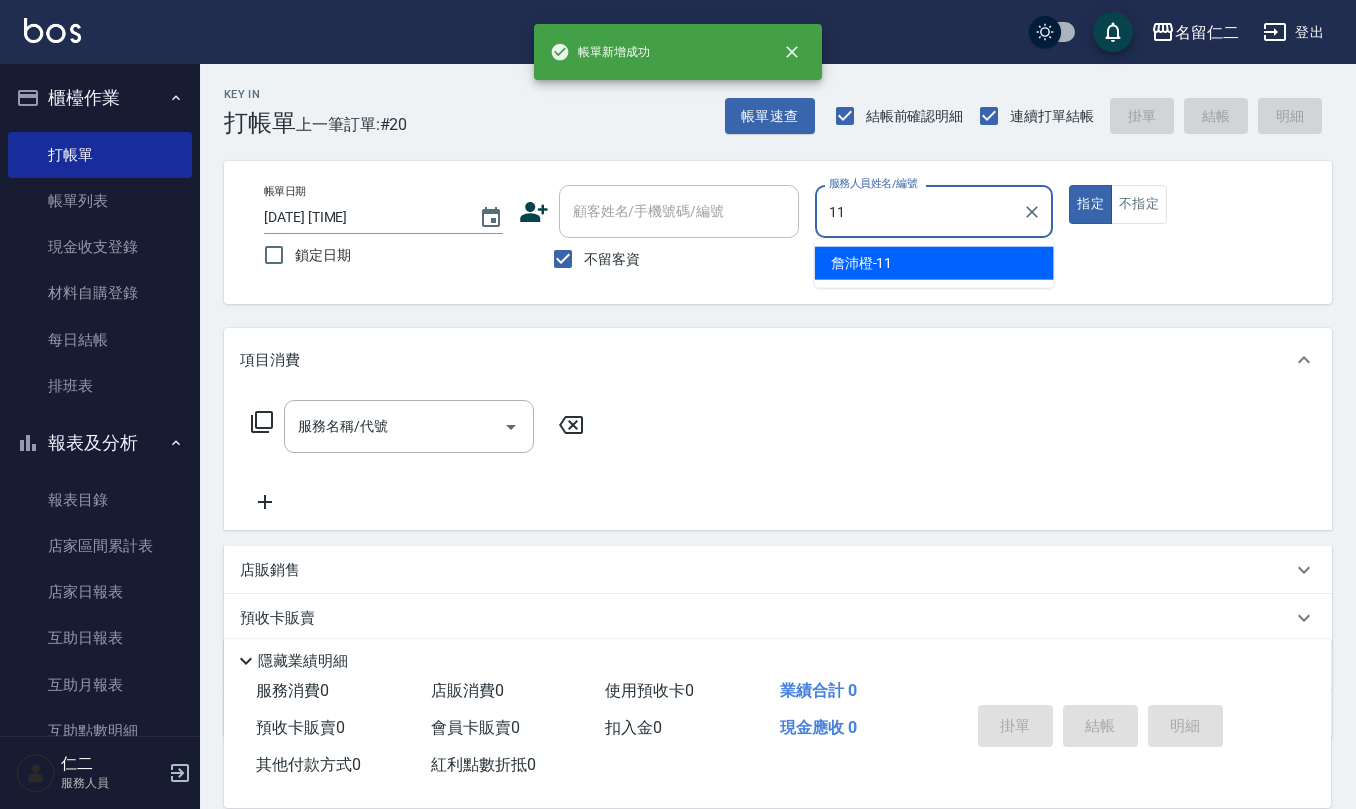type on "詹沛橙-11" 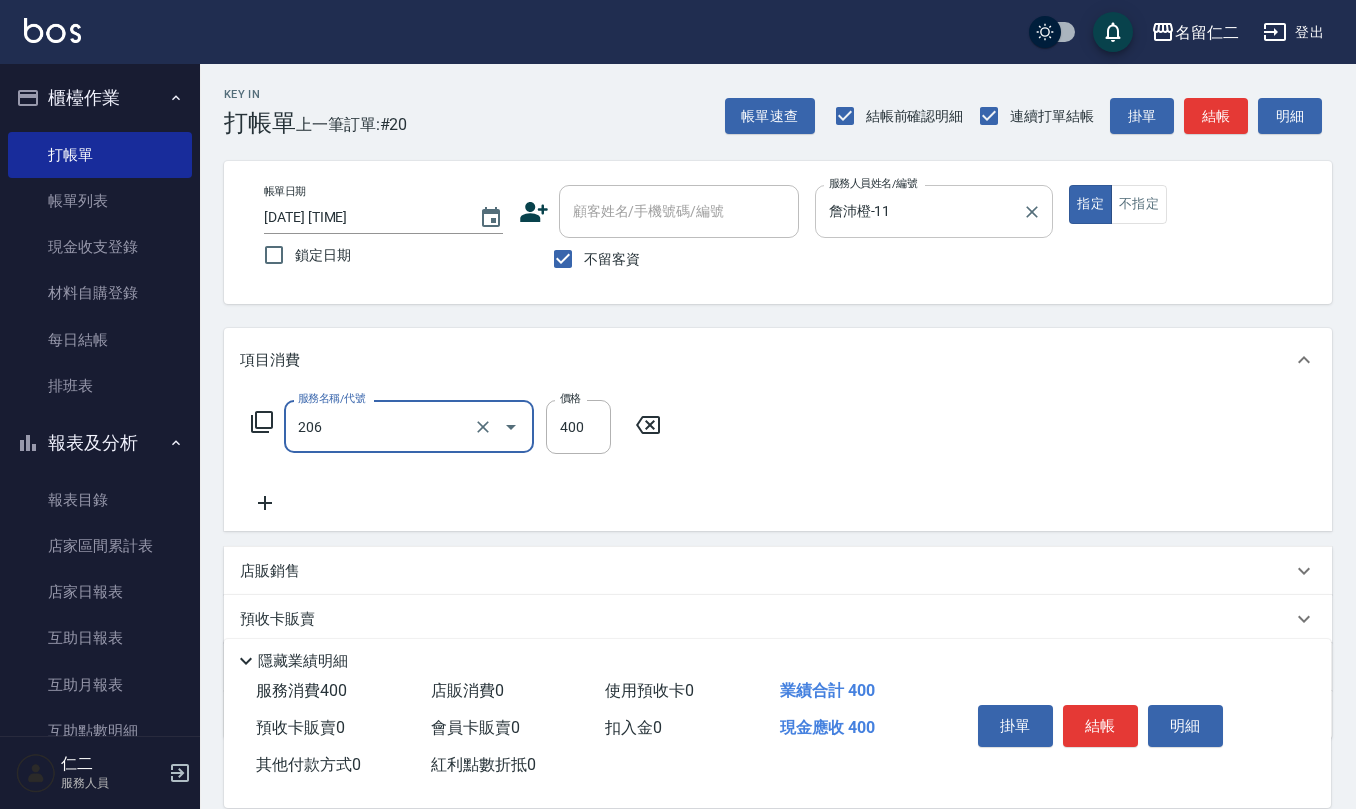 type on "健康洗(206)" 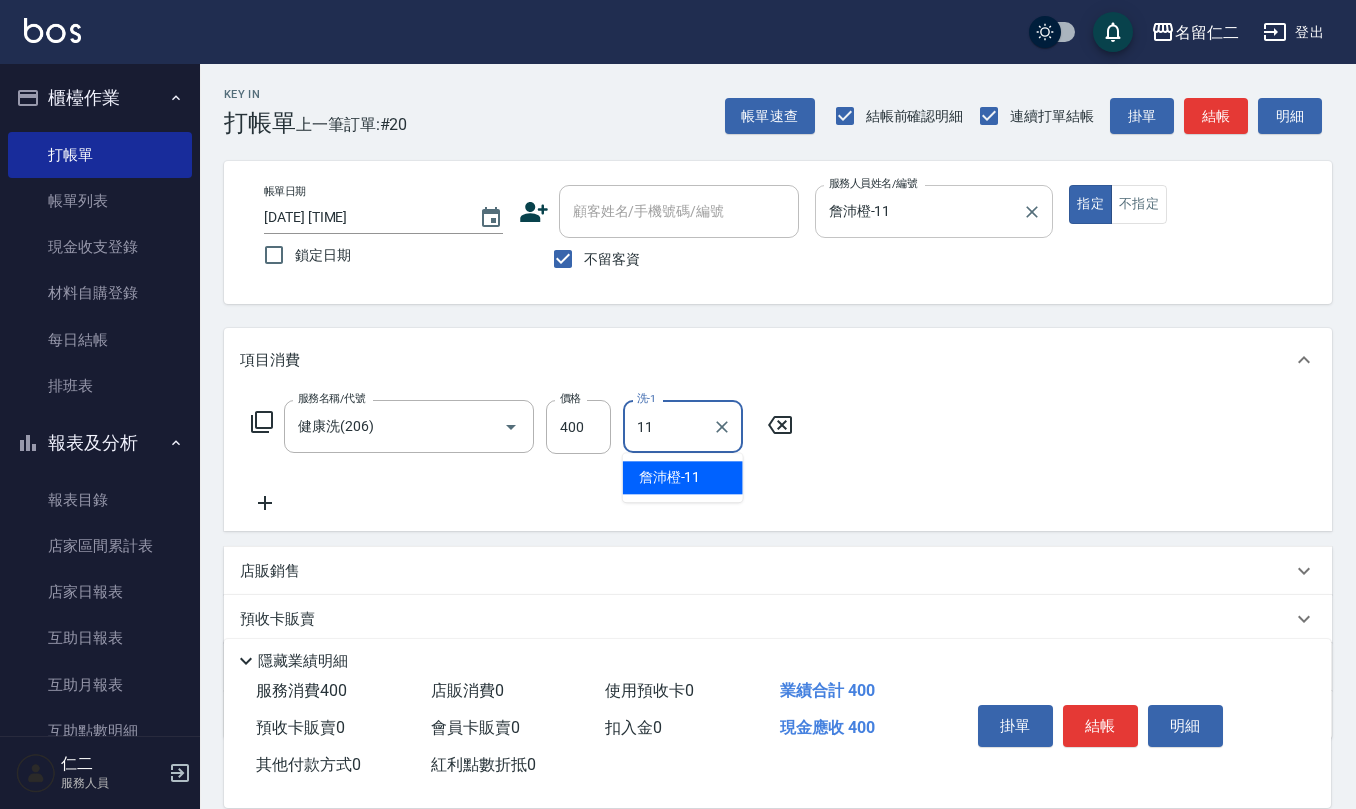 type on "詹沛橙-11" 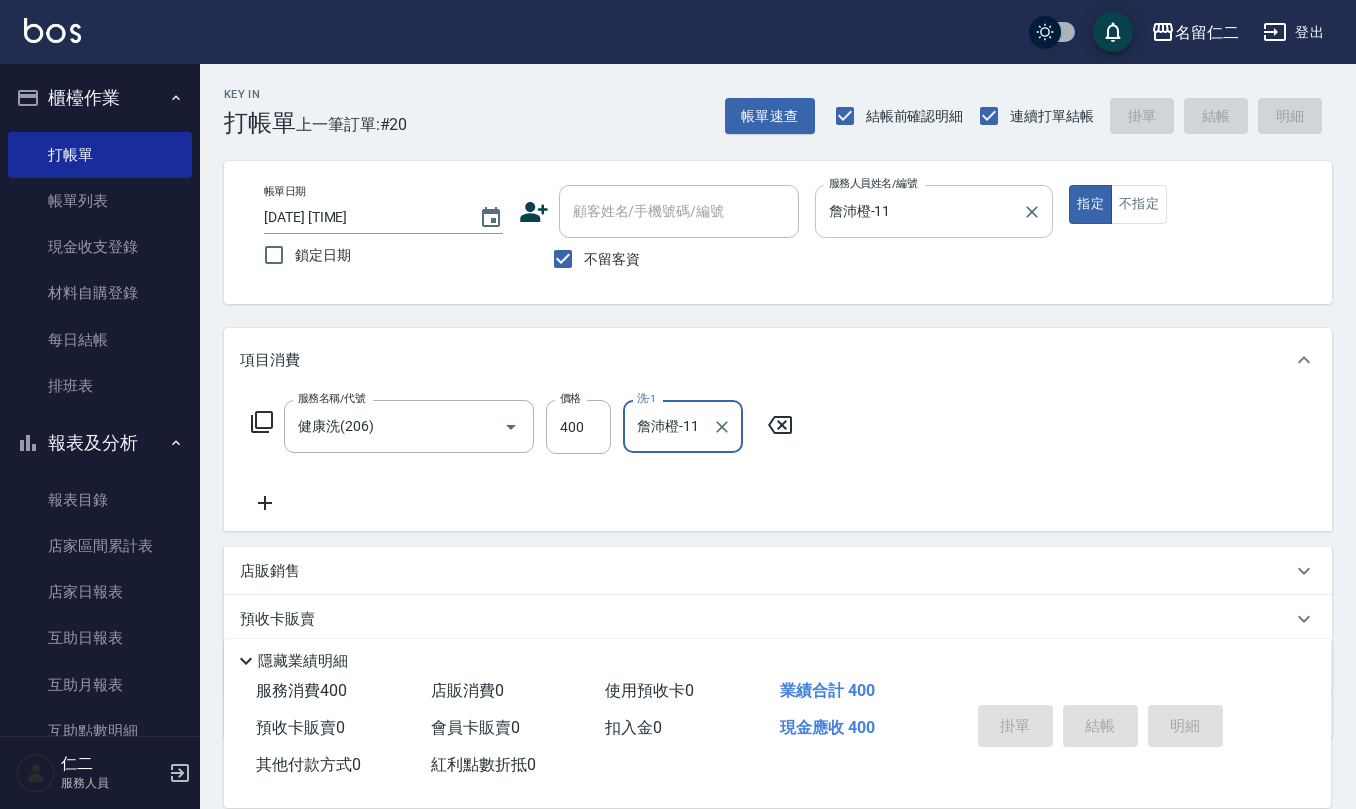 type 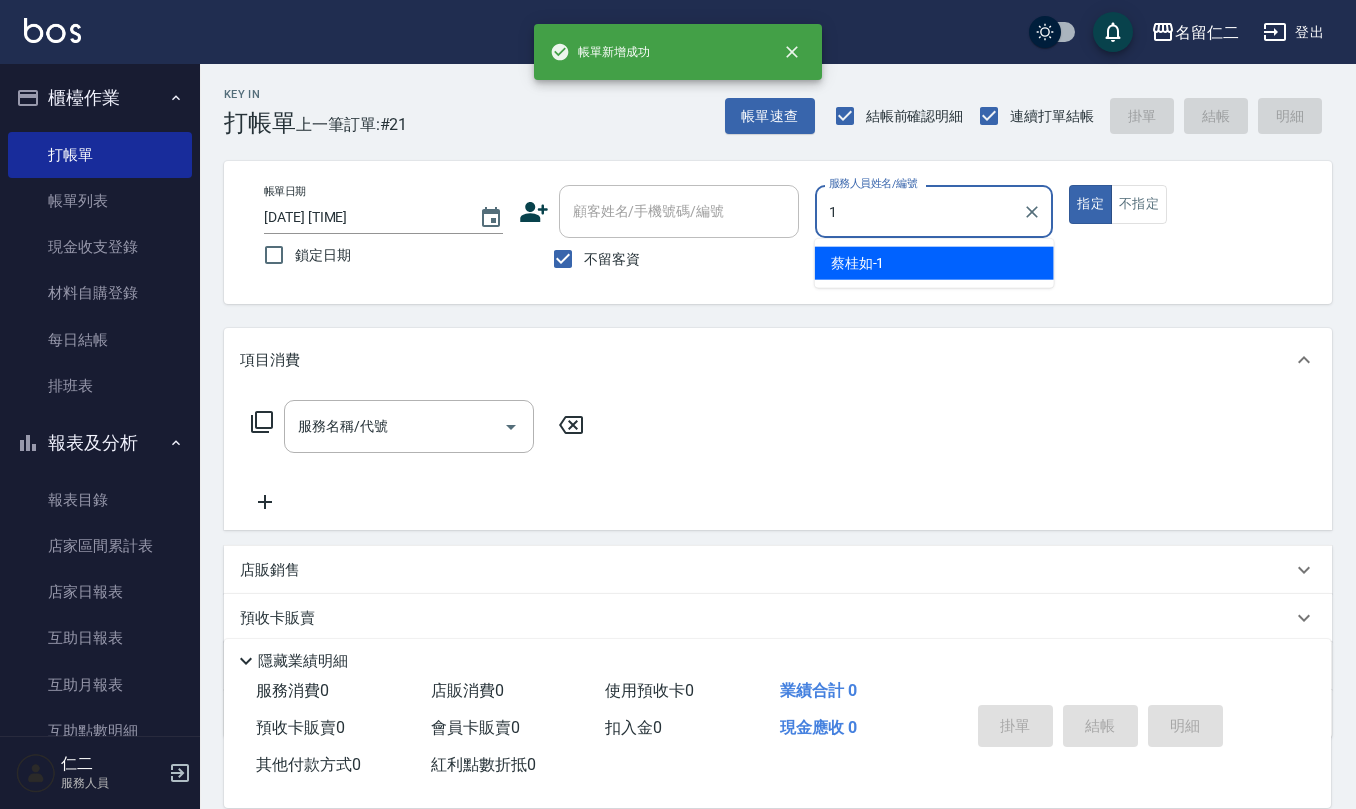 type on "蔡桂如-1" 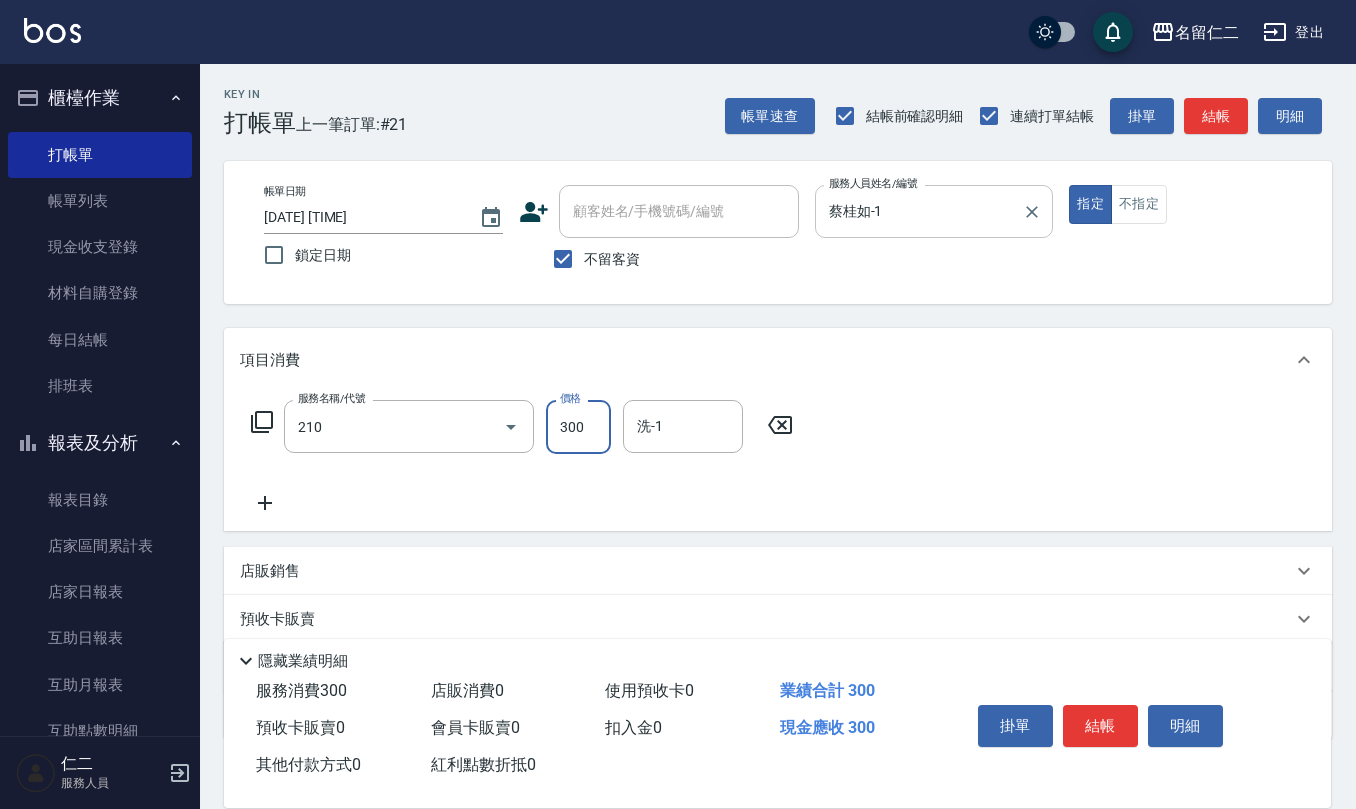 type on "歐娜洗髮精(210)" 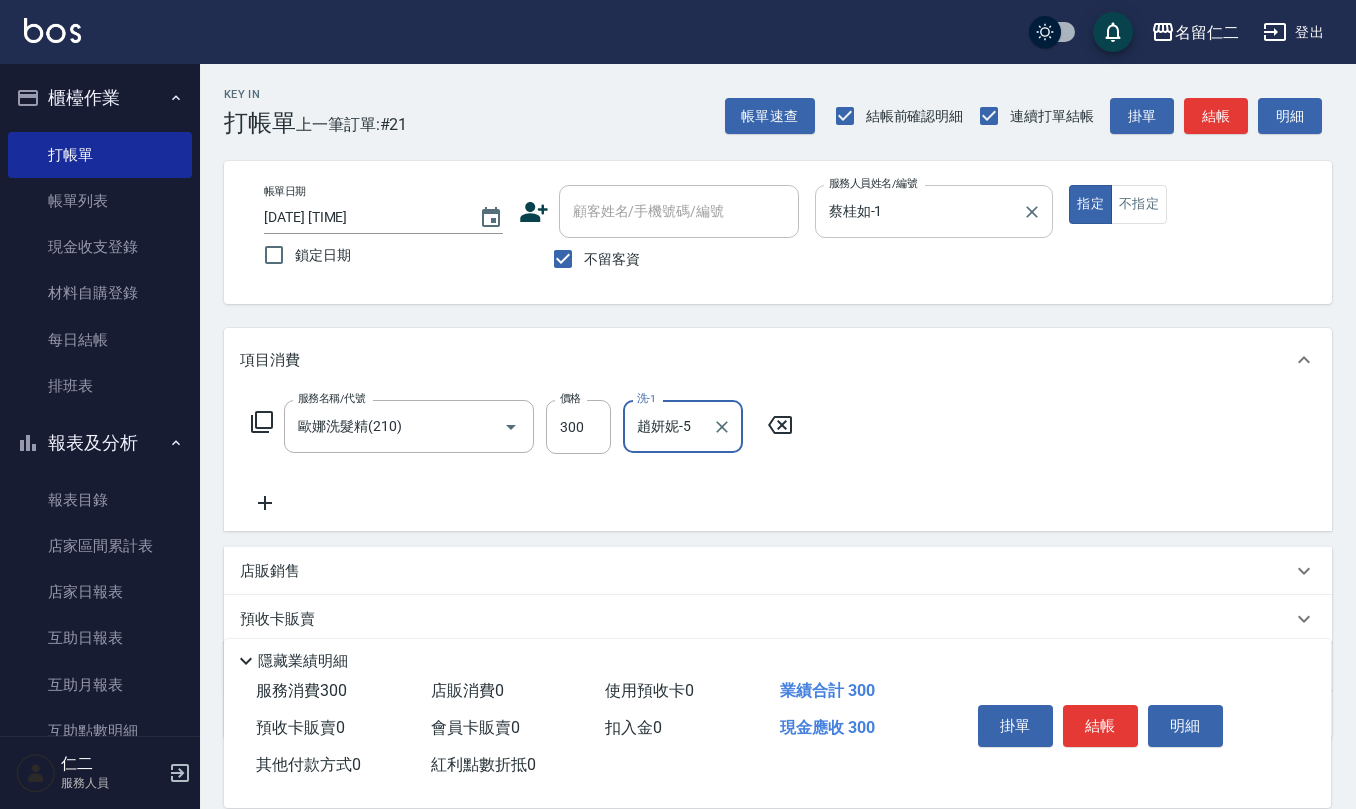 type on "趙妍妮-5" 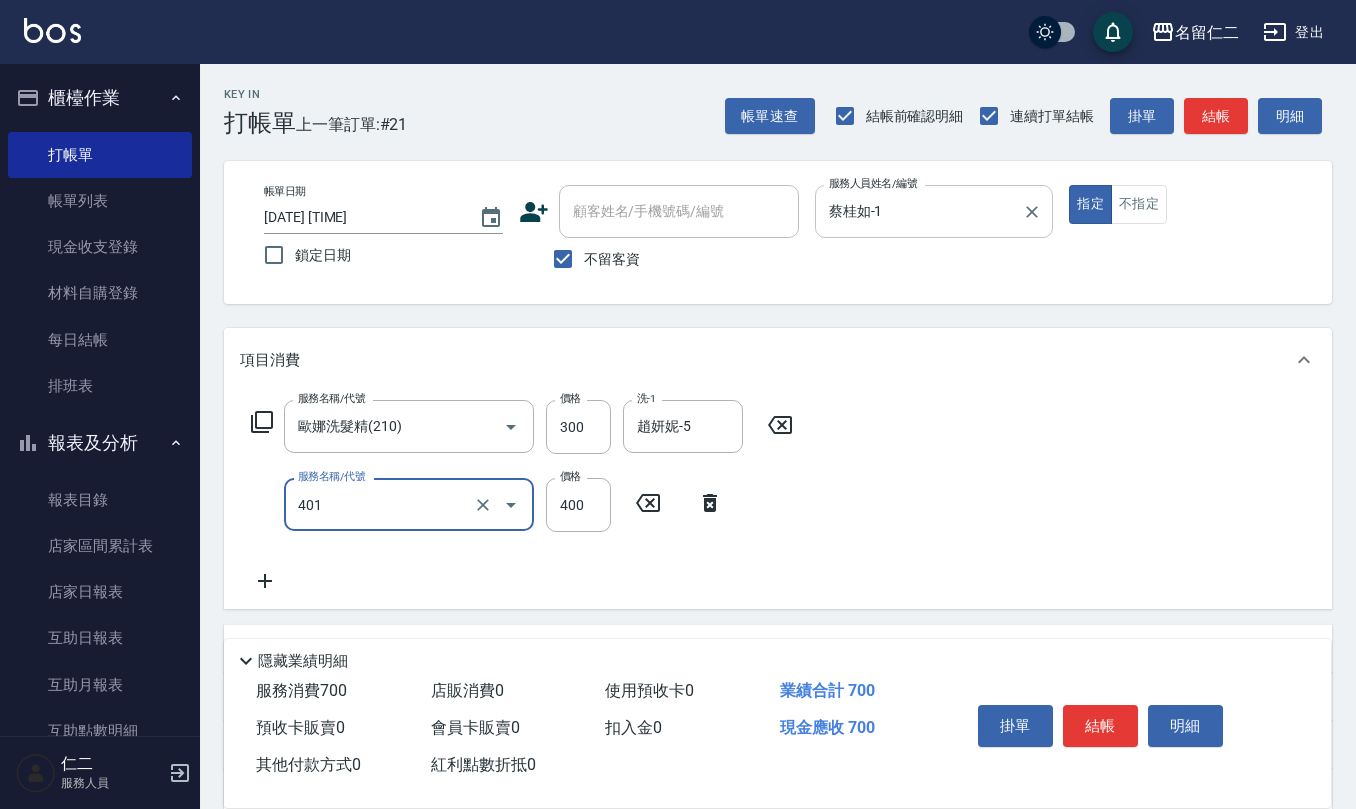 type on "剪髮(401)" 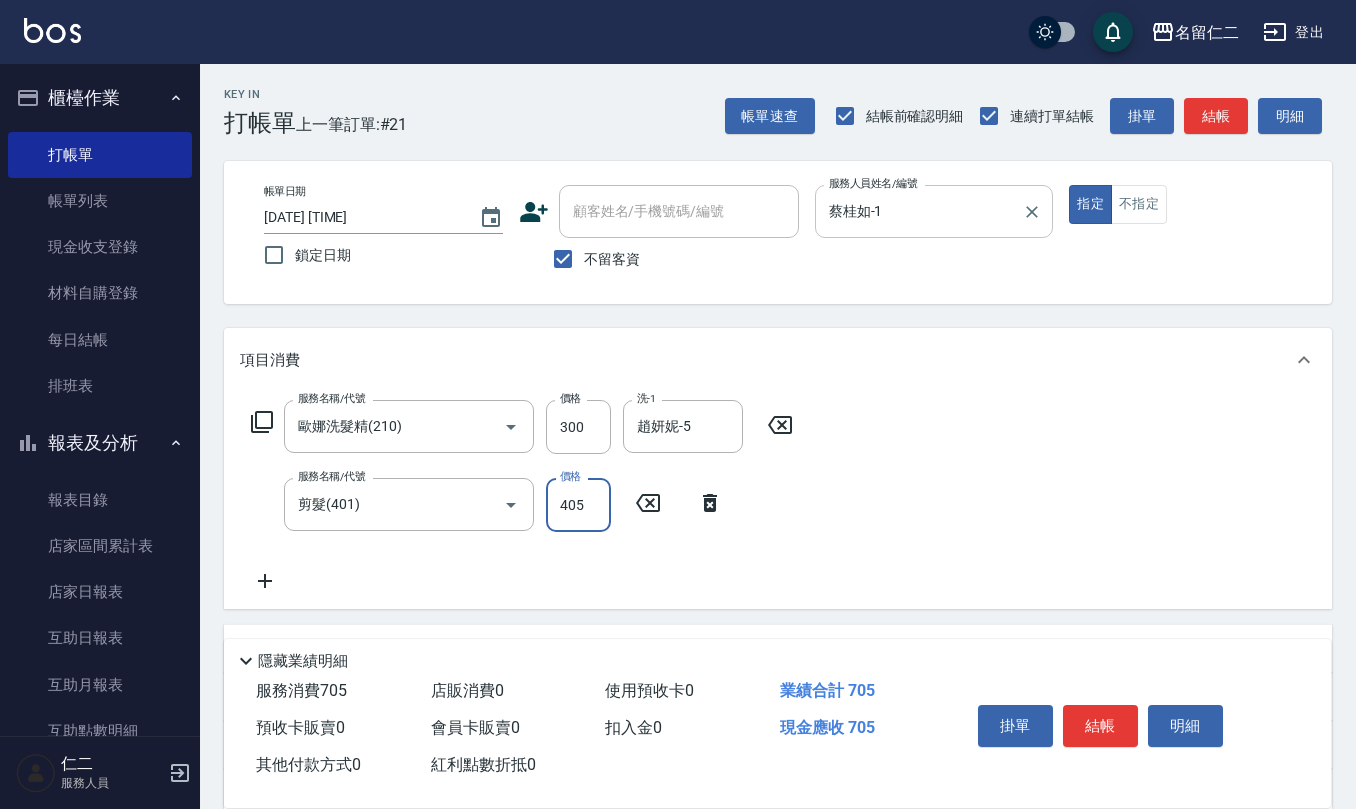 type on "405" 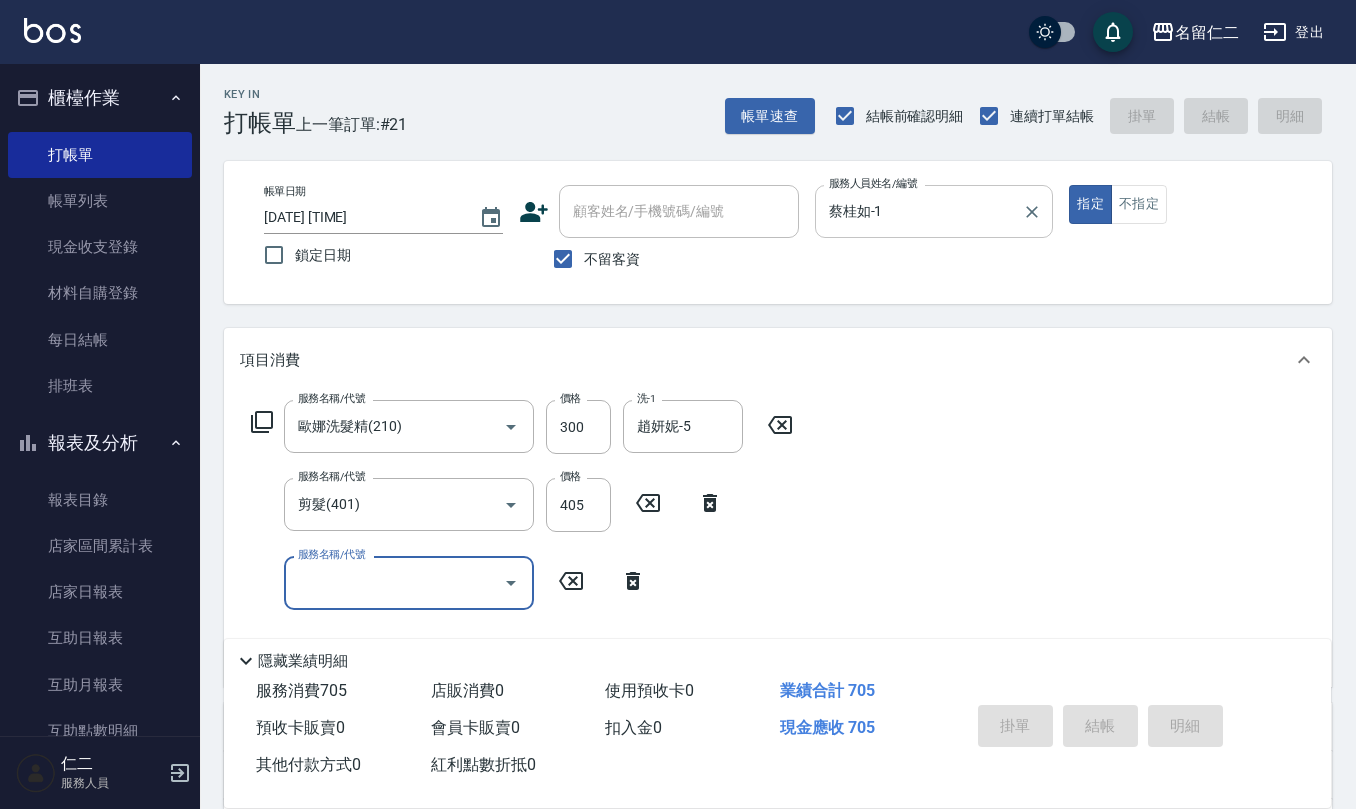 type 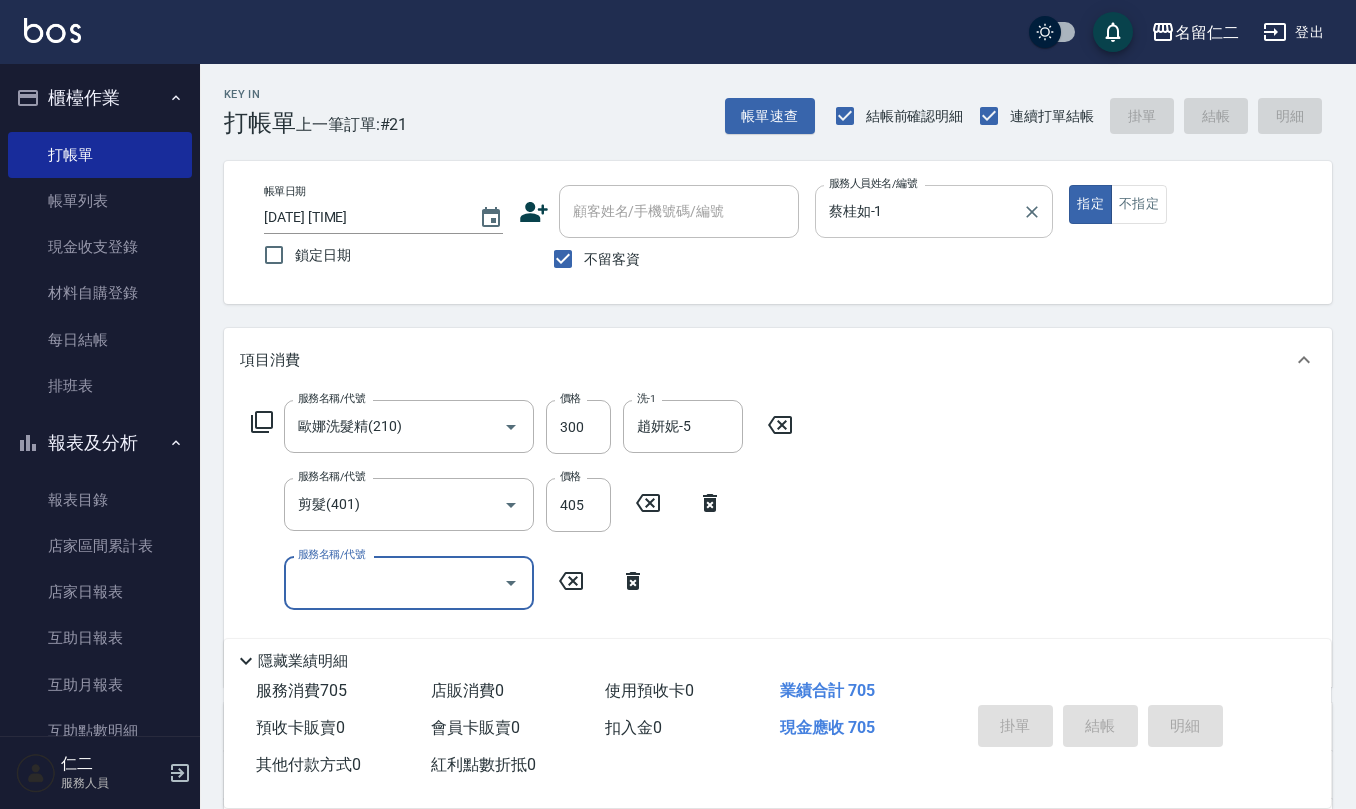 type 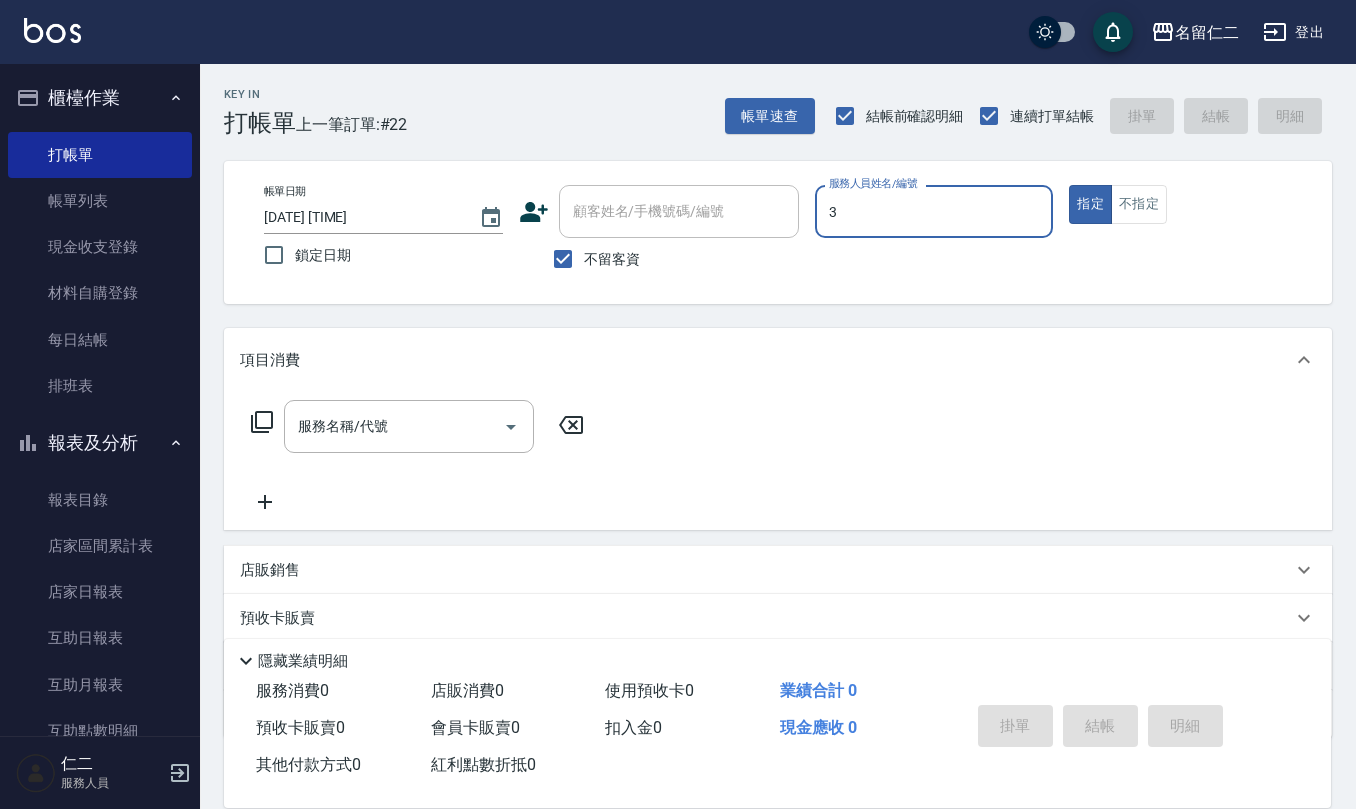 type on "陳旅玨-3" 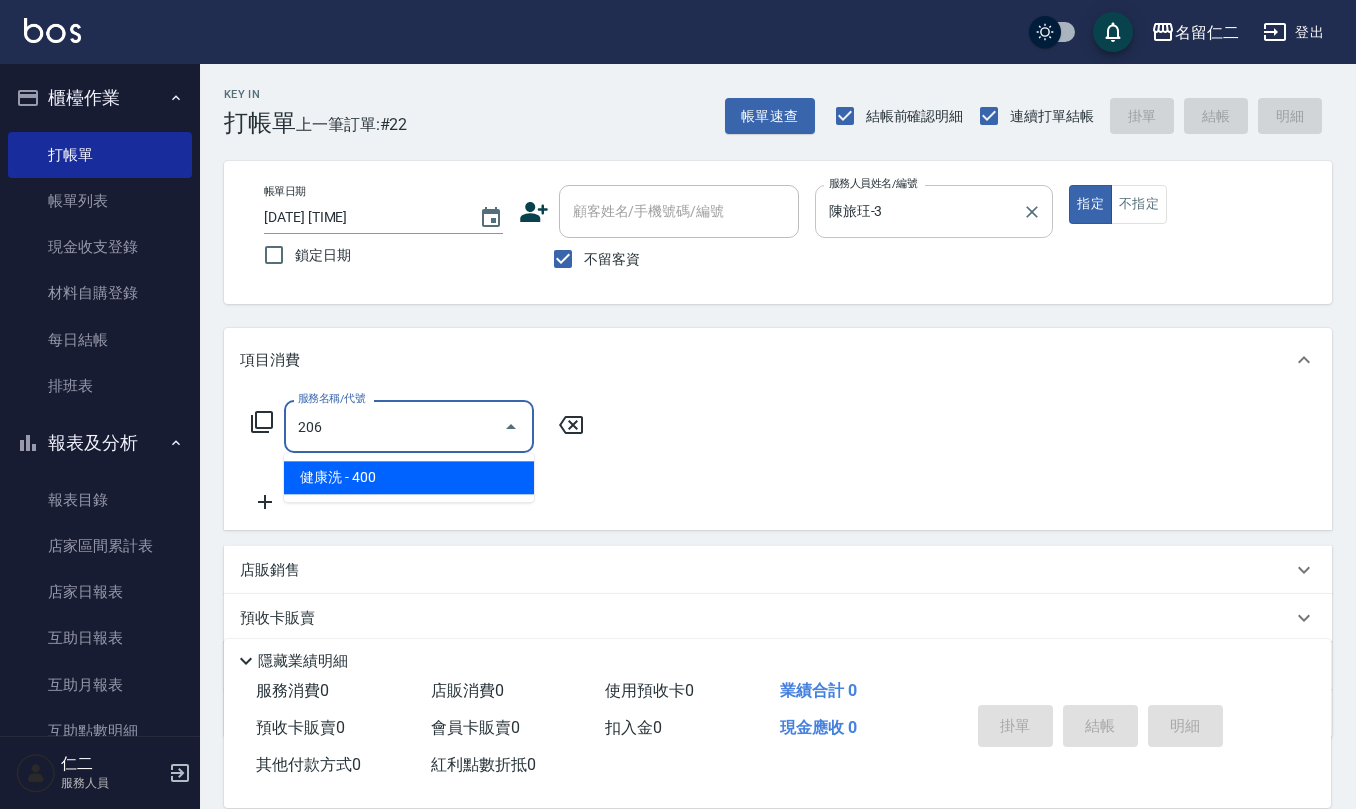 type on "健康洗(206)" 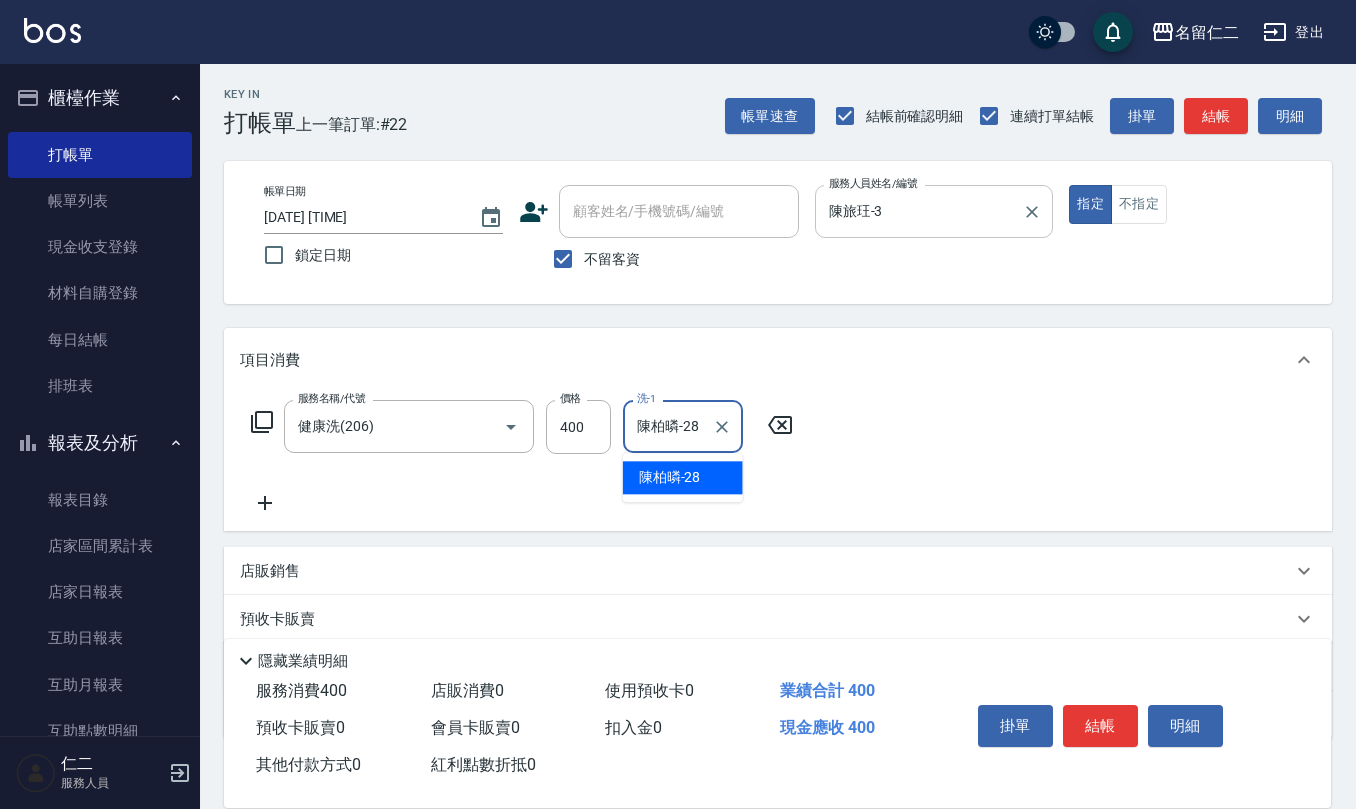 type on "陳柏暽-28" 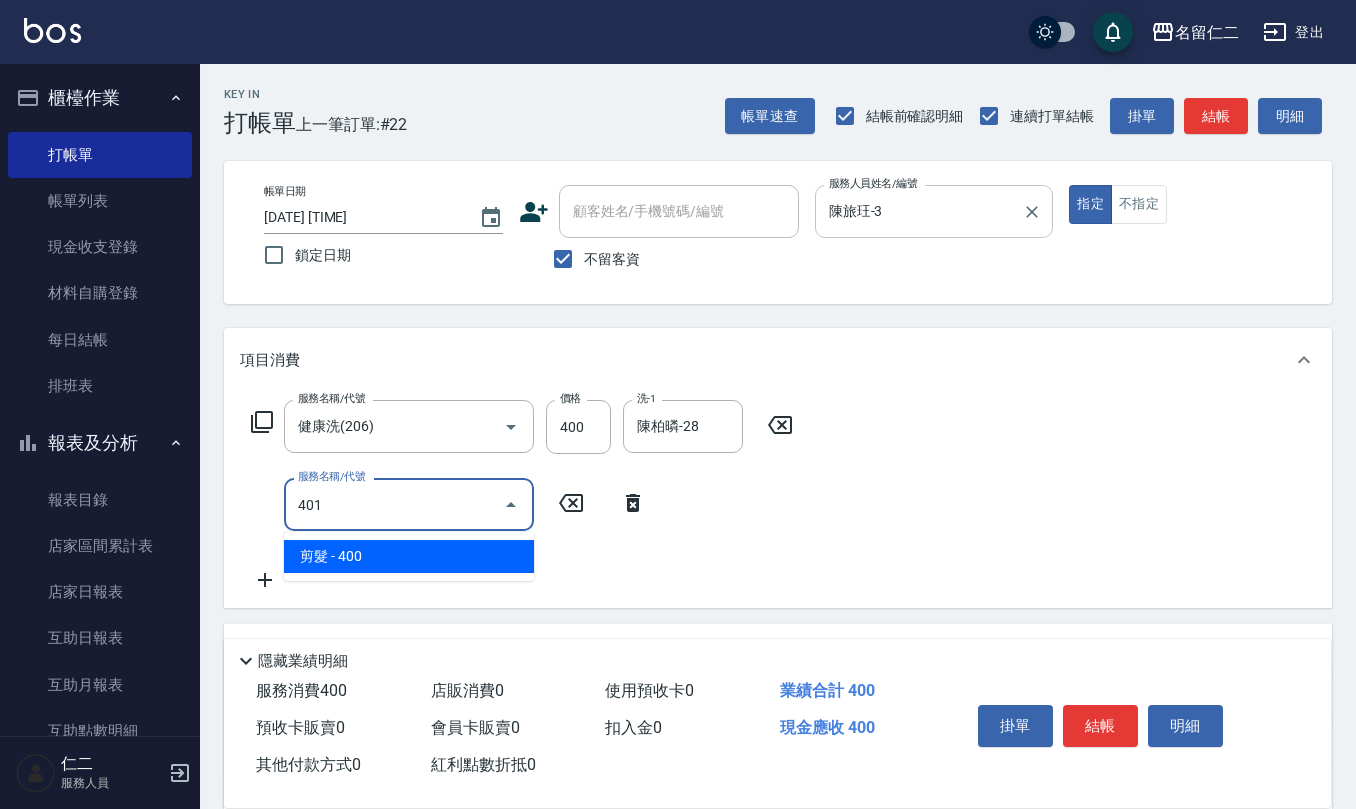 type on "剪髮(401)" 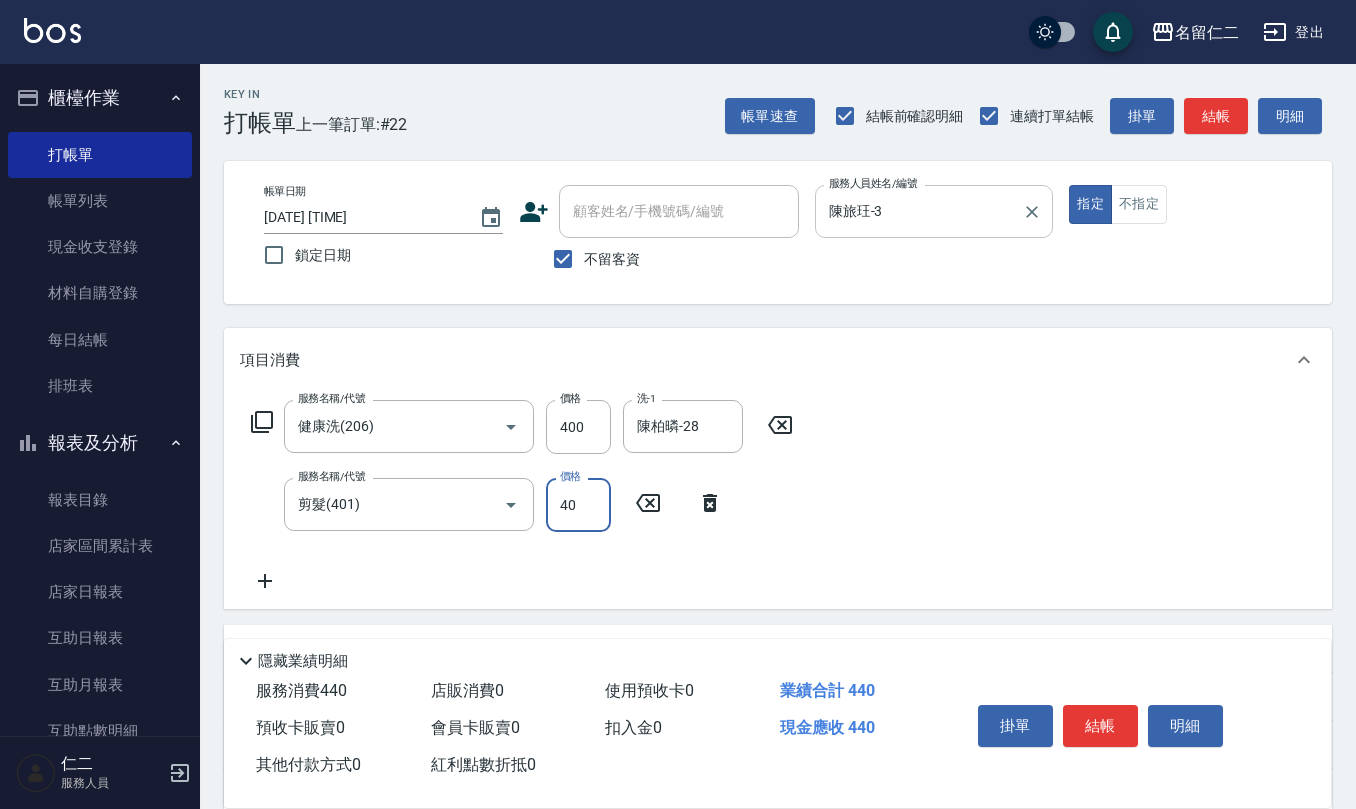 type on "400" 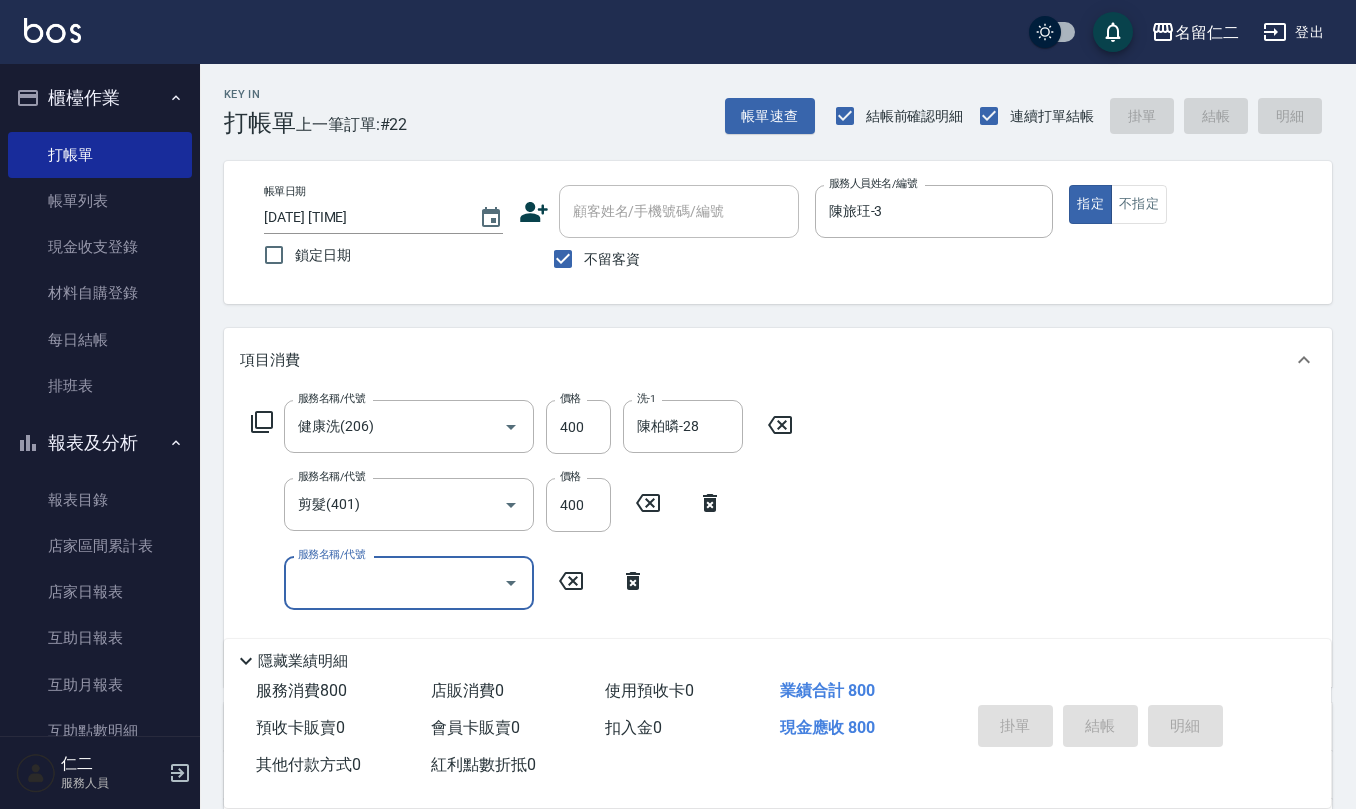 type on "[DATE] [TIME]" 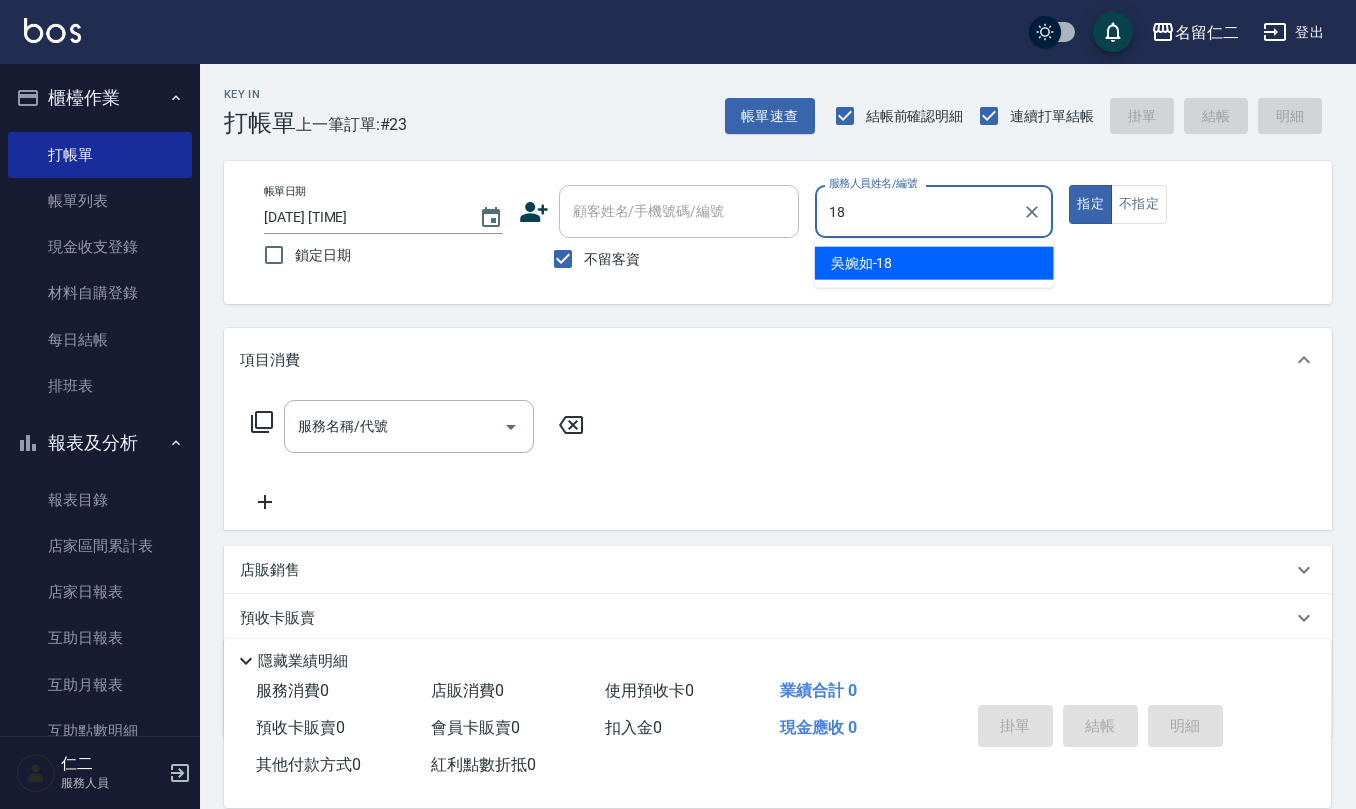 type on "吳婉如-18" 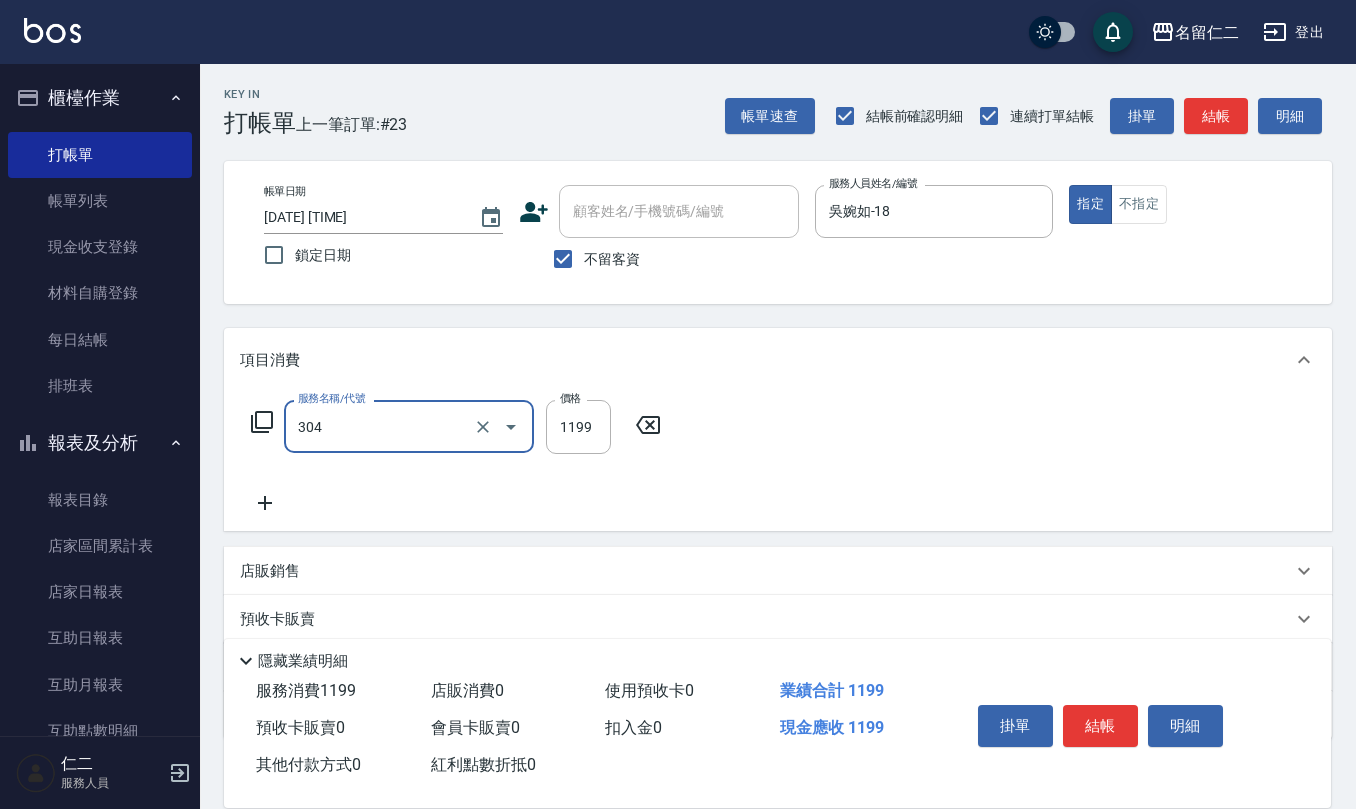 type on "離子燙(特價)(304)" 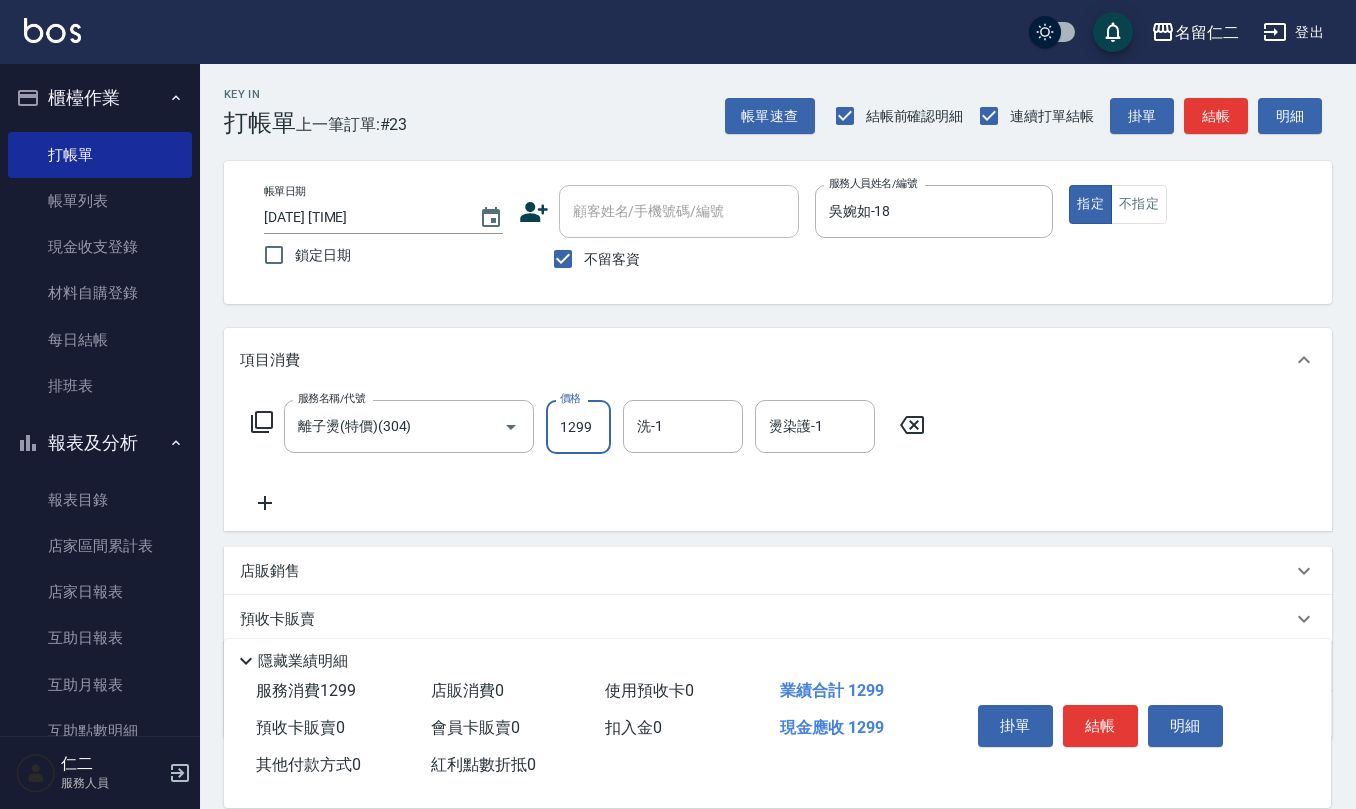 type on "1299" 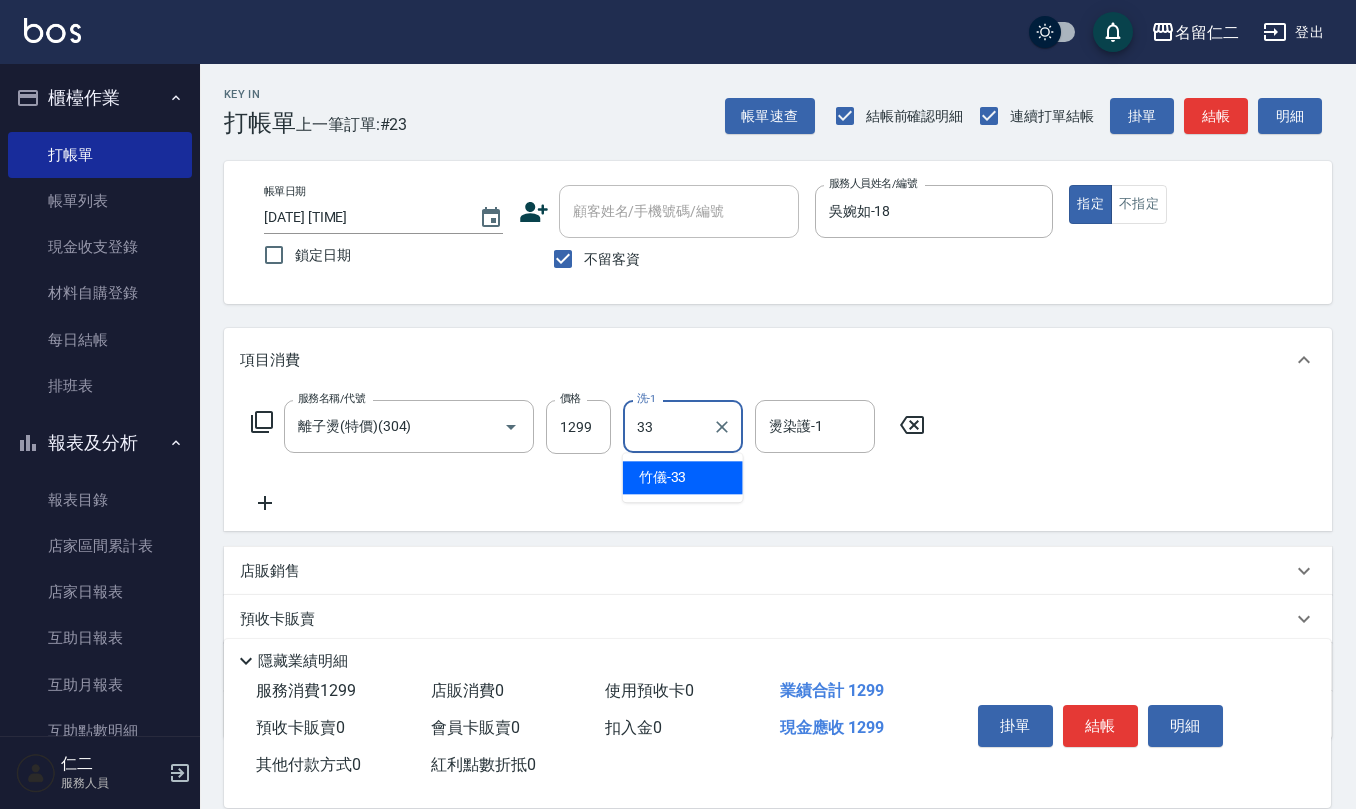 type on "竹儀-33" 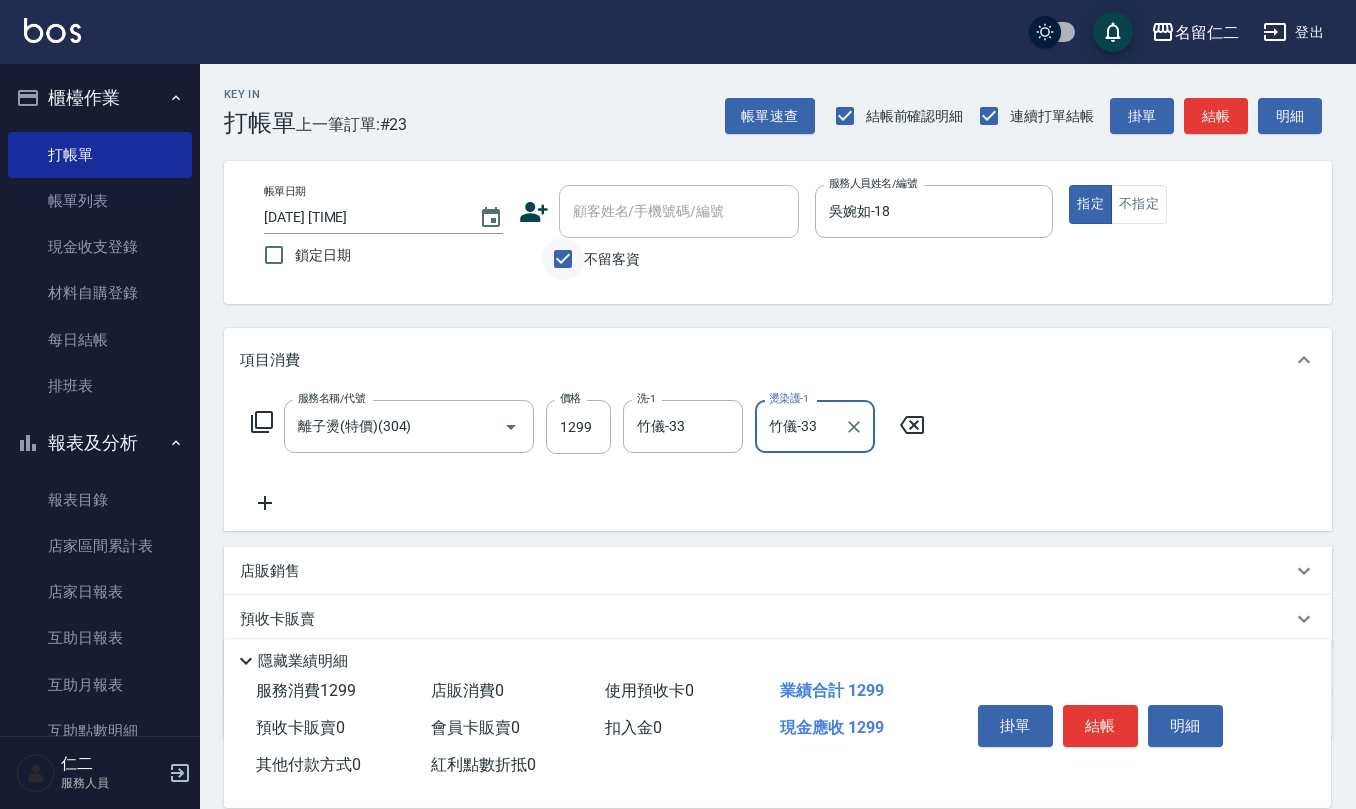 type on "竹儀-33" 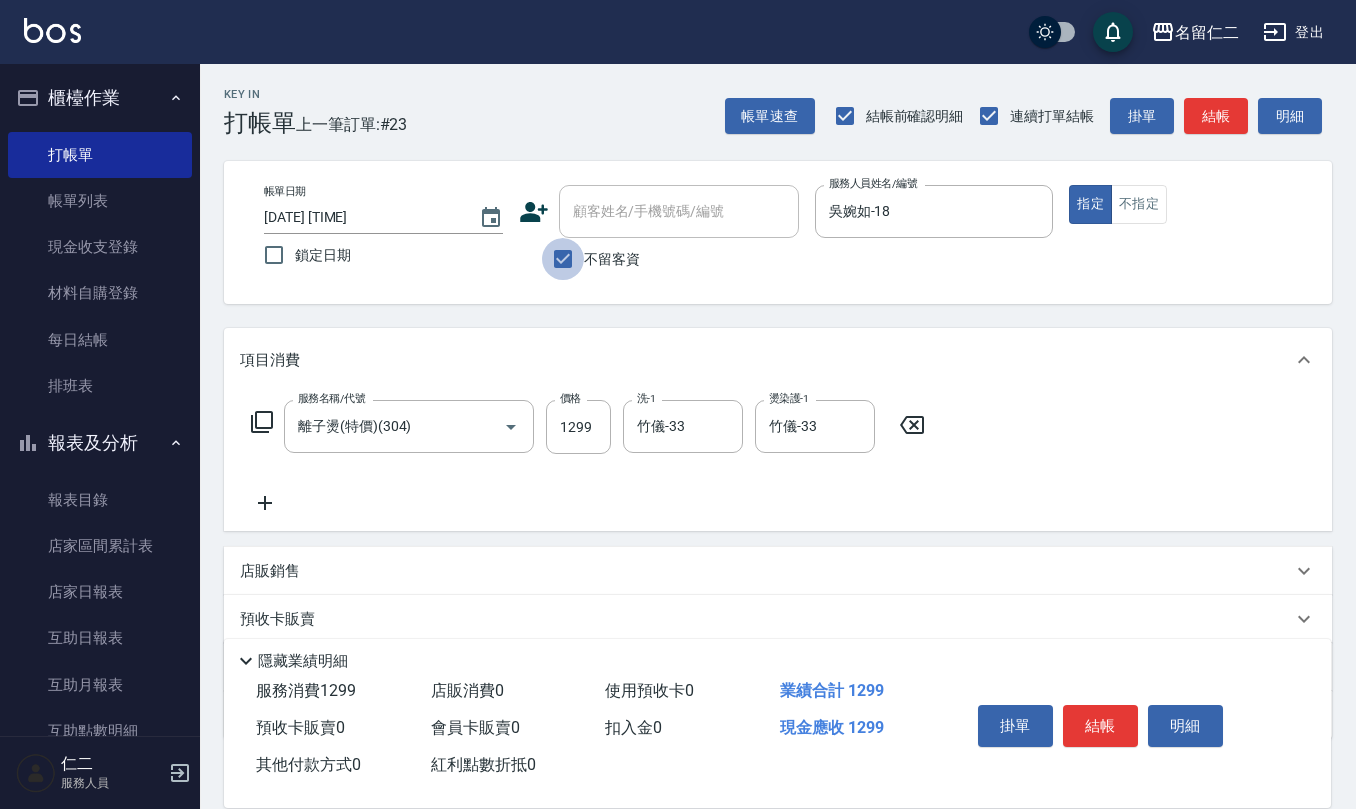 click on "不留客資" at bounding box center (563, 259) 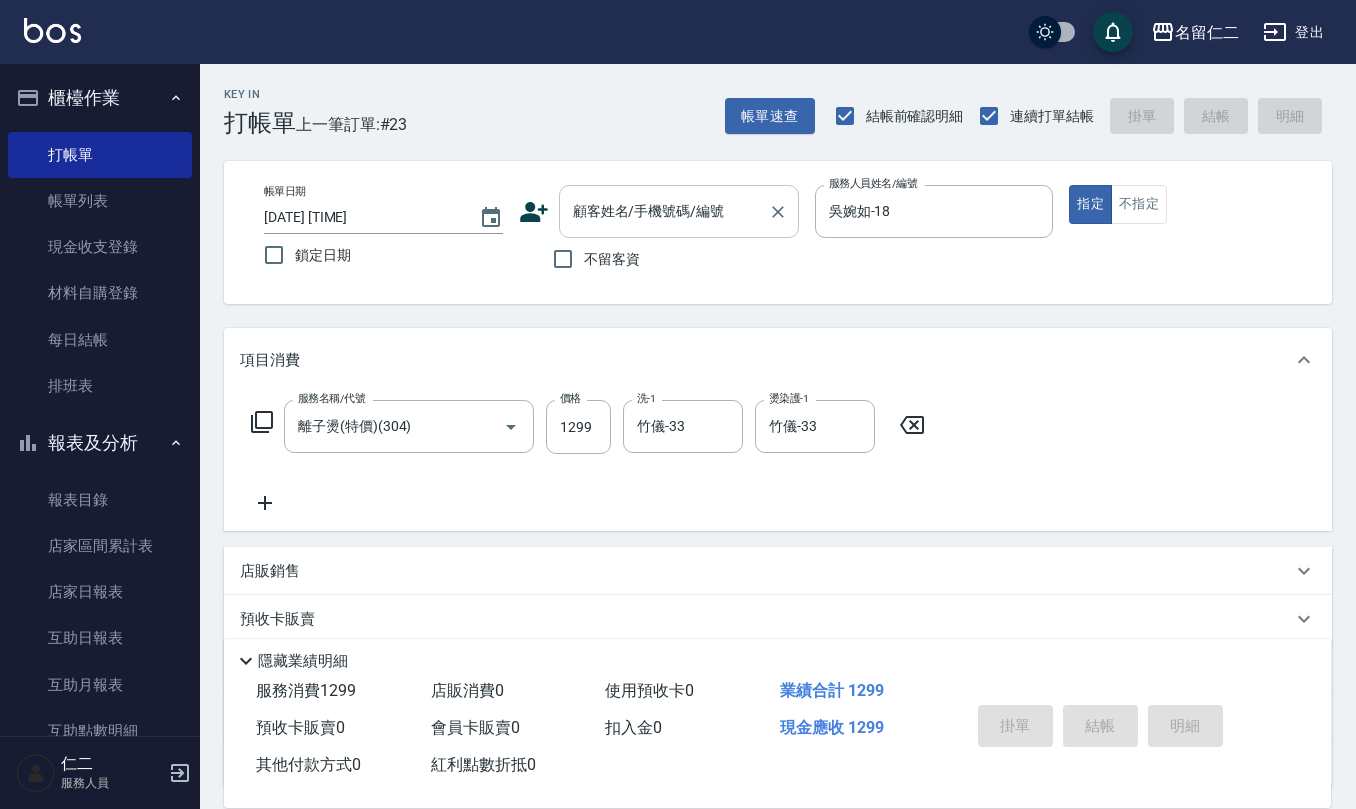 click on "顧客姓名/手機號碼/編號" at bounding box center [664, 211] 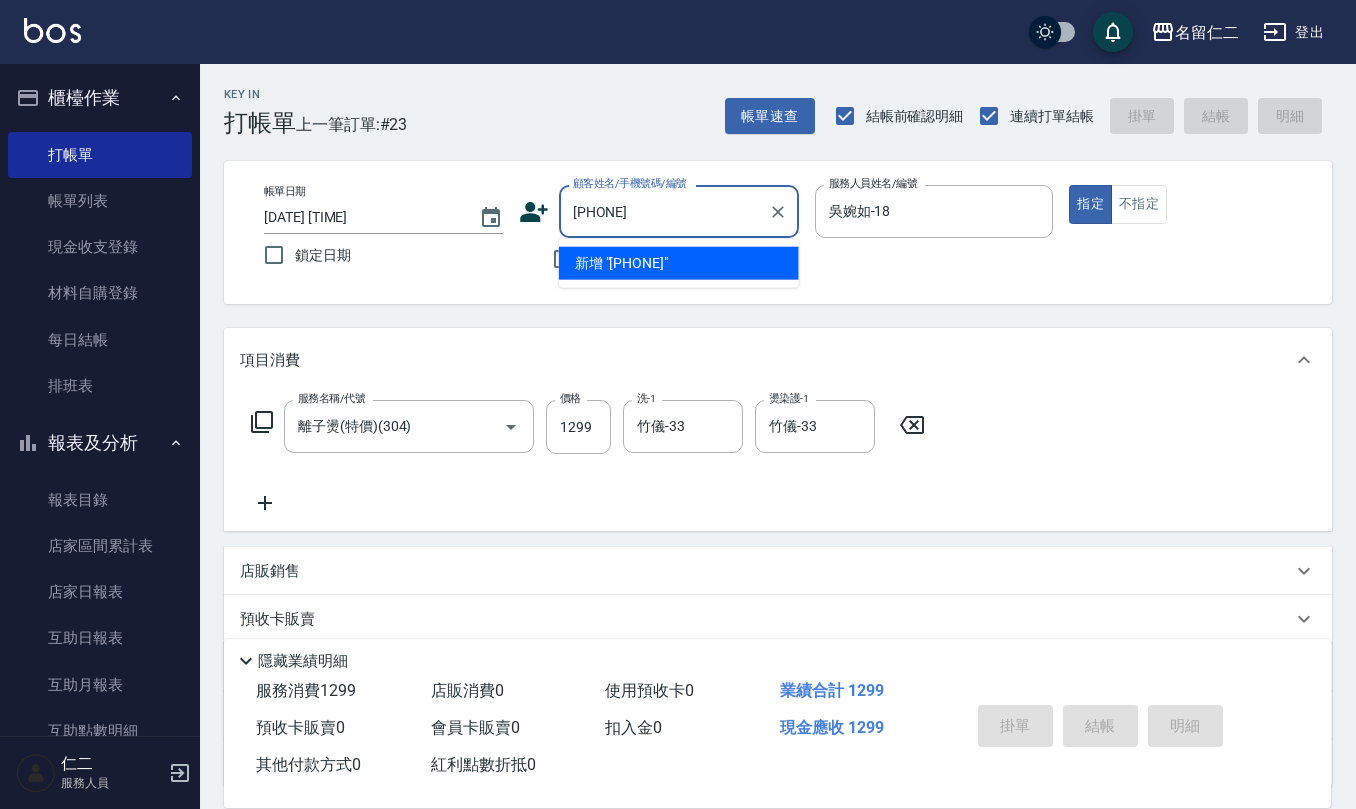 drag, startPoint x: 684, startPoint y: 197, endPoint x: 334, endPoint y: 196, distance: 350.00143 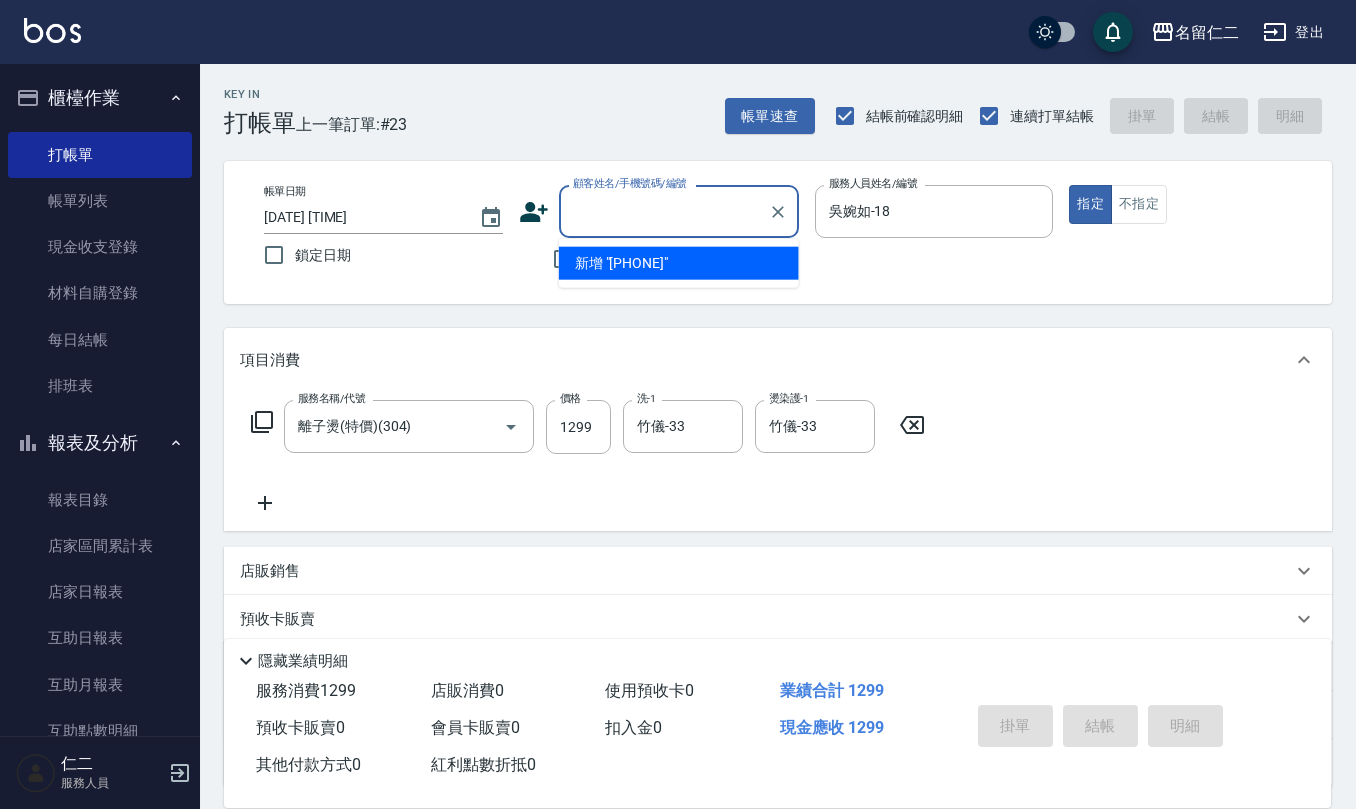 click 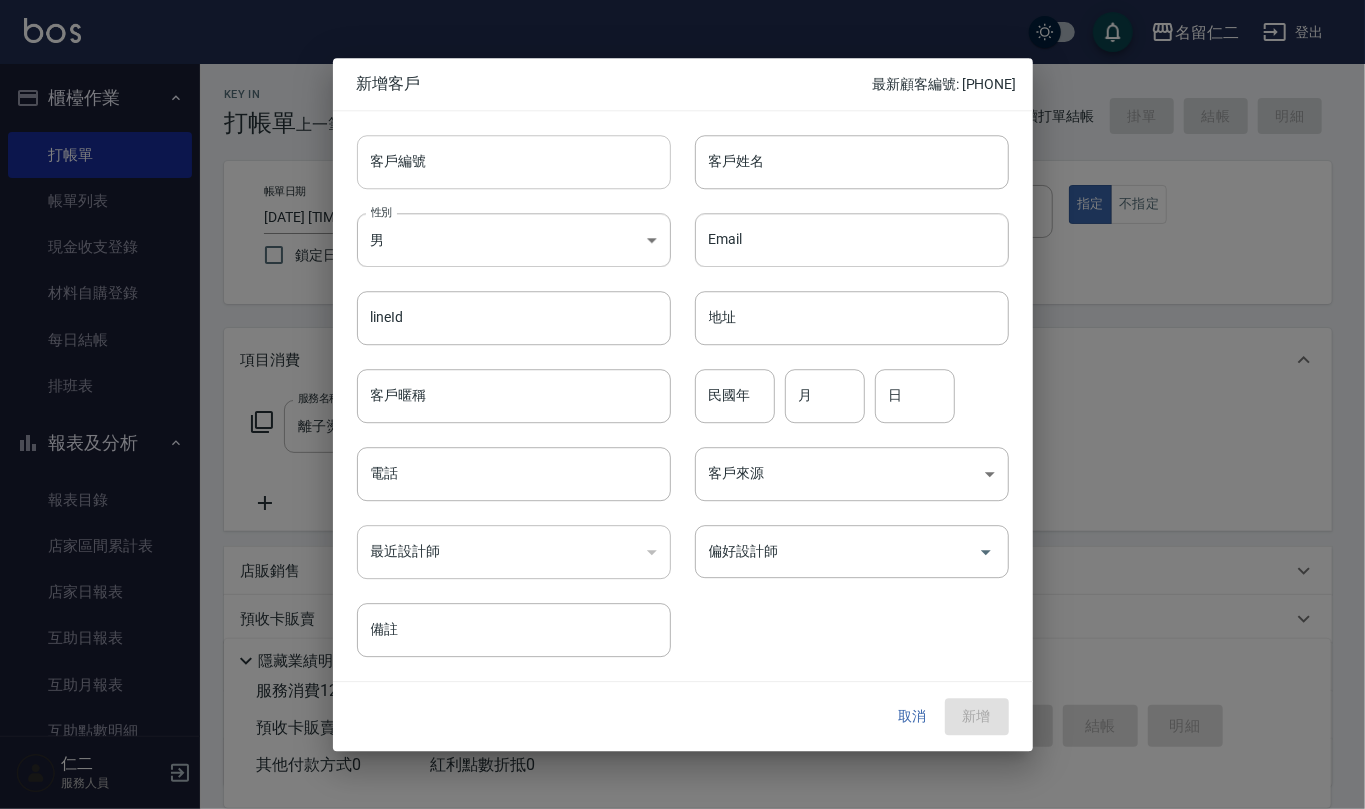 click on "客戶編號" at bounding box center (514, 162) 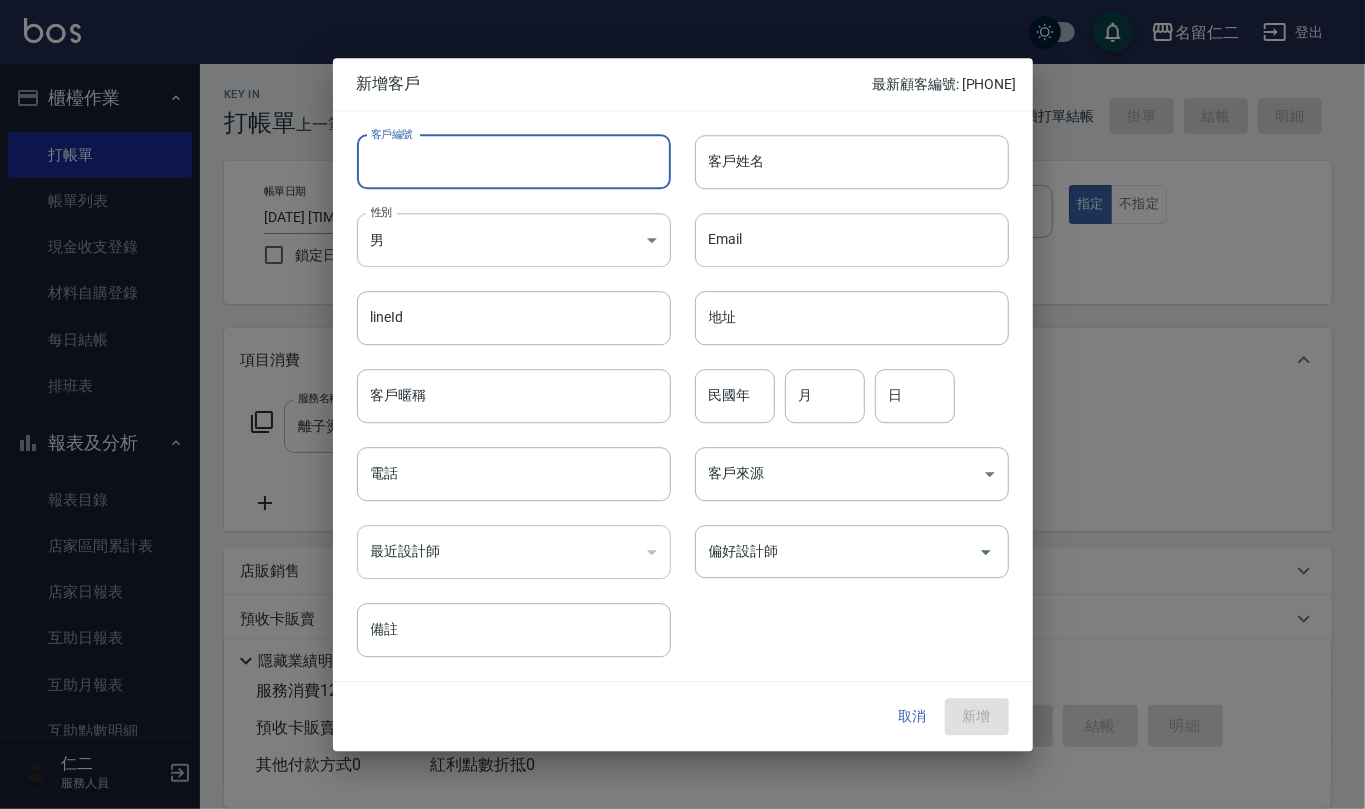 paste on "[PHONE]" 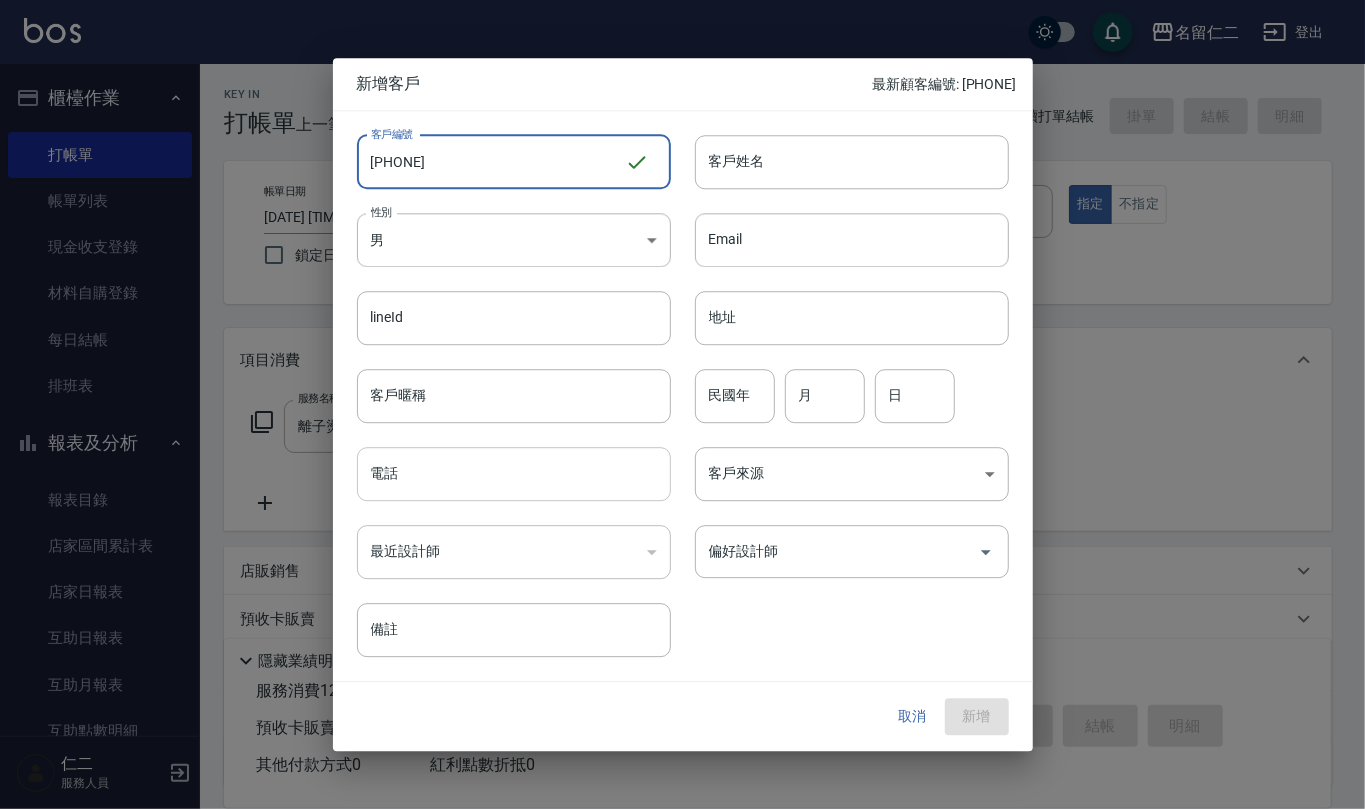 type on "[PHONE]" 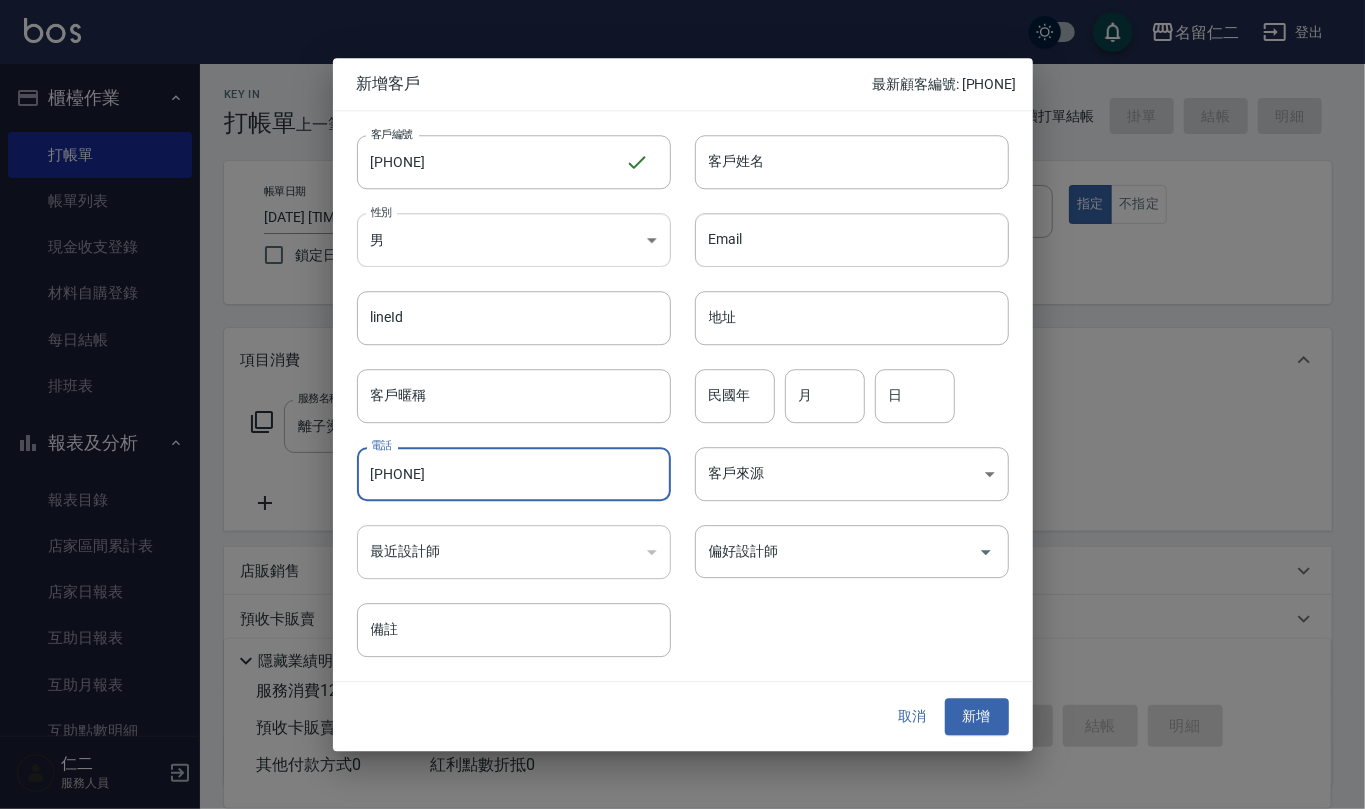 type on "[PHONE]" 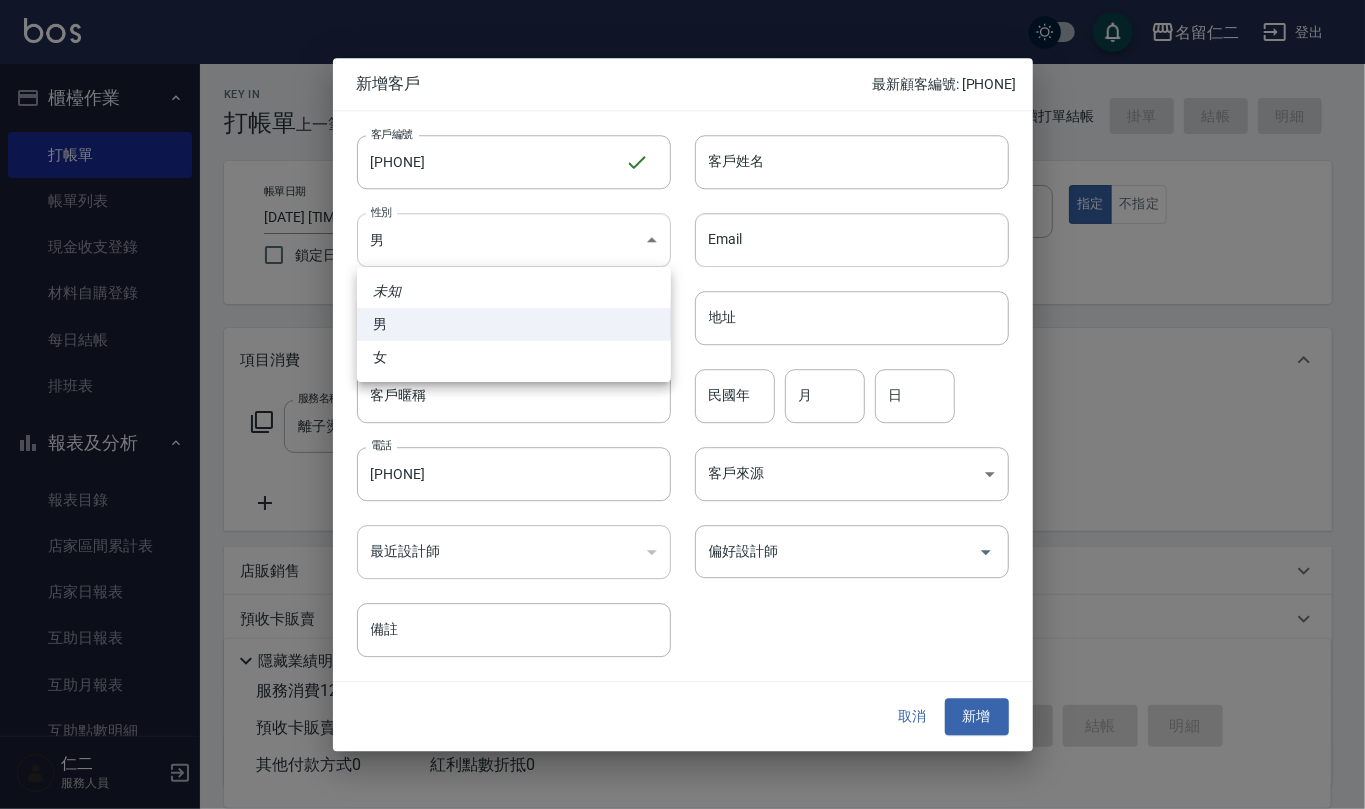 click on "櫃檯作業 打帳單 帳單列表 現金收支登錄 材料自購登錄 每日結帳 排班表 報表及分析 報表目錄 店家區間累計表 店家日報表 互助日報表 互助月報表 互助點數明細 互助業績報表 設計師業績表 設計師日報表 設計師業績分析表 設計師業績月報表 商品消耗明細 單一服務項目查詢 收支分類明細表 費用分析表 客戶管理 客戶列表 員工及薪資 員工列表 員工離職列表 全店打卡記錄 商品管理 商品列表 行銷工具 活動發券明細 [LAST] 服務人員 Key In 打帳單 上一筆訂單:#23 帳單速查 結帳前確認明細 連續打單結帳 掛單 結帳 明細 帳單日期 [DATE] [TIME] 鎖定日期 顧客姓名/手機號碼/編號 顧客姓名/手機號碼/編號 不留客資 服務人員姓名/編號 [LAST]-[NUMBER] 服務人員姓名/編號 指定 不指定 項目消費 服務名稱/代號 服務名稱/代號 價格 價格 洗-1 [LAST]-[NUMBER] [NUMBER]" at bounding box center [682, 487] 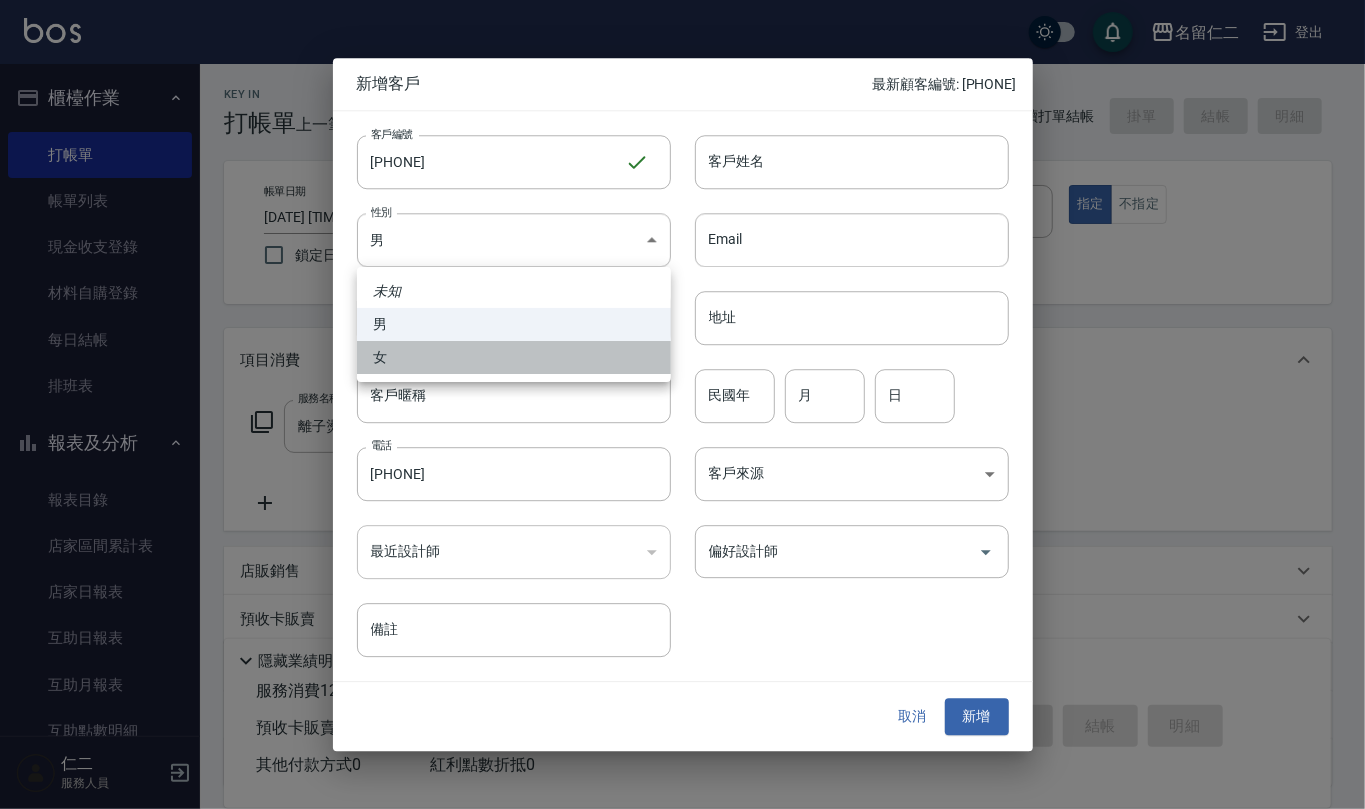 click on "女" at bounding box center (514, 357) 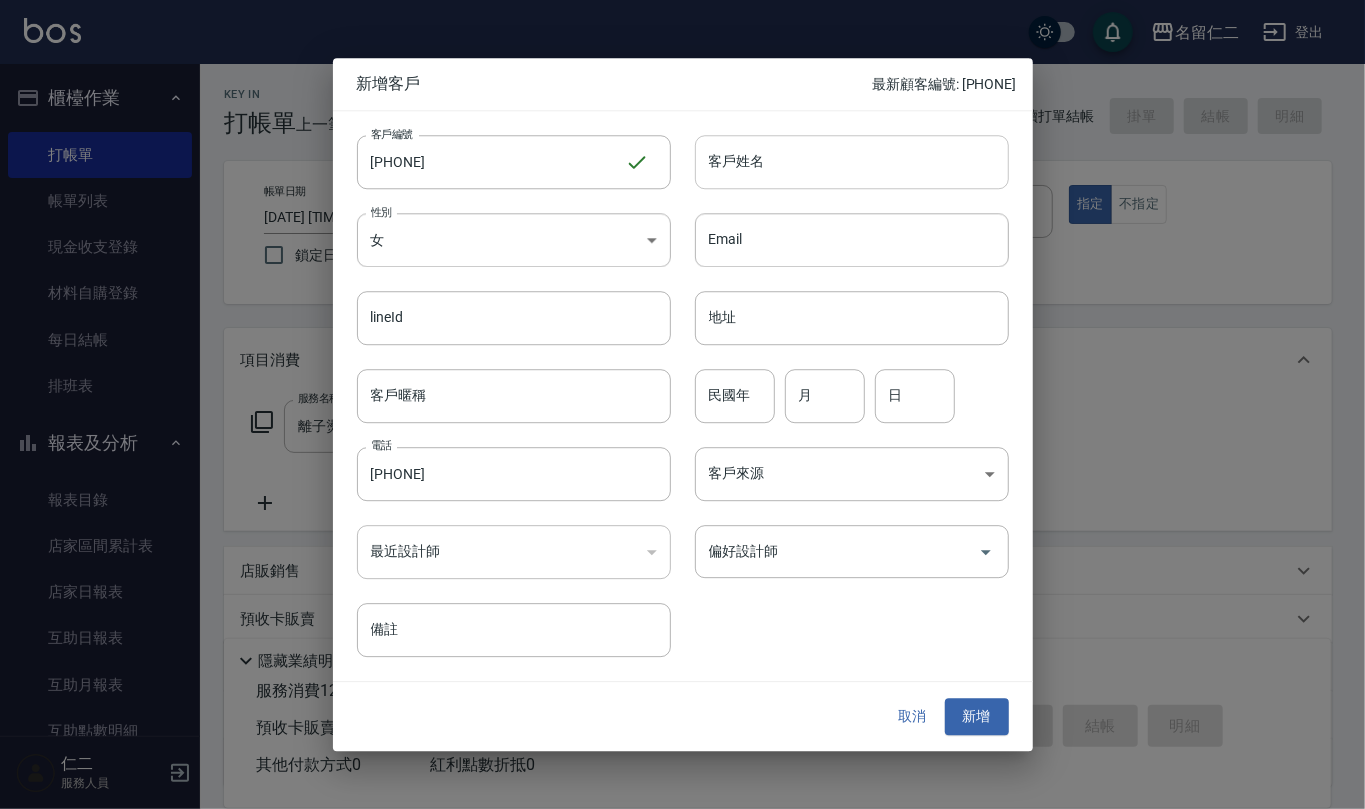 click on "客戶姓名" at bounding box center [852, 162] 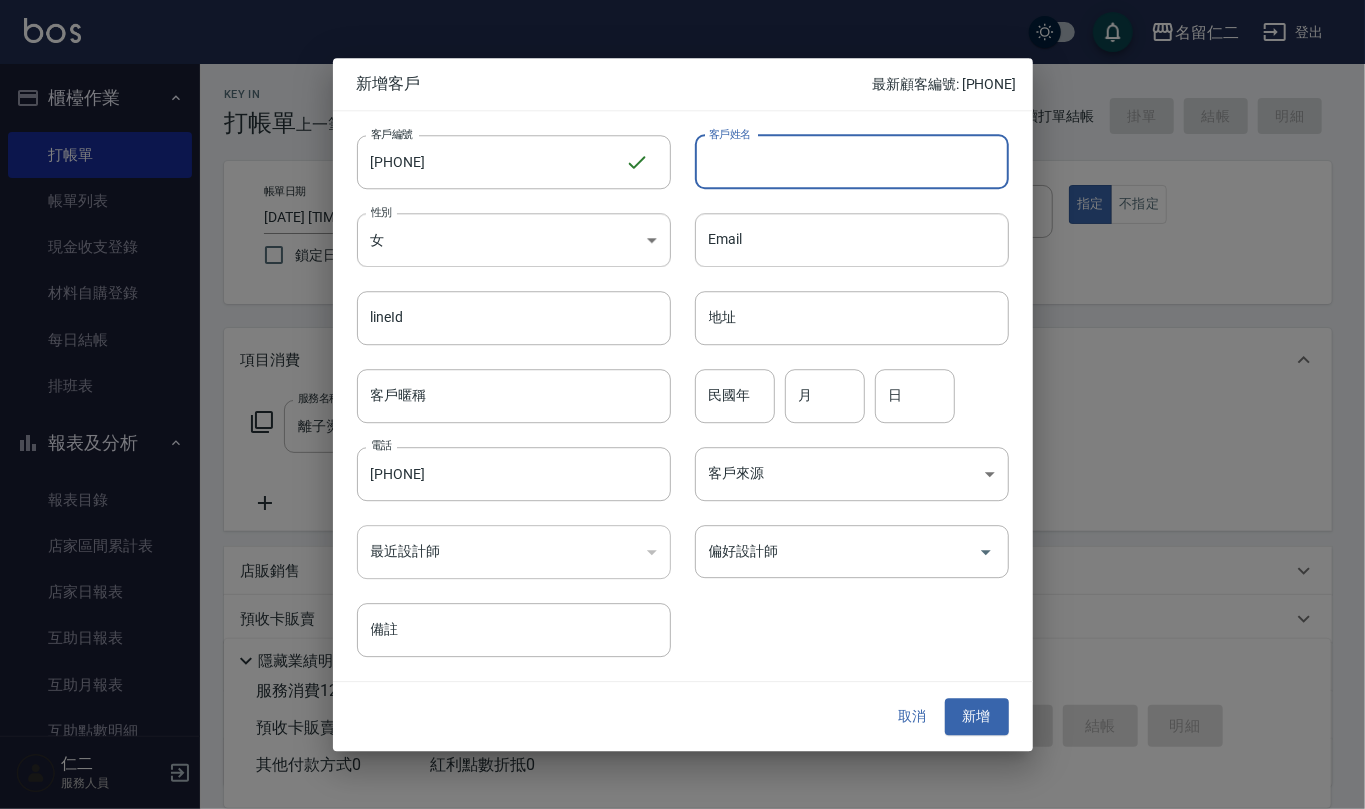 type on "a" 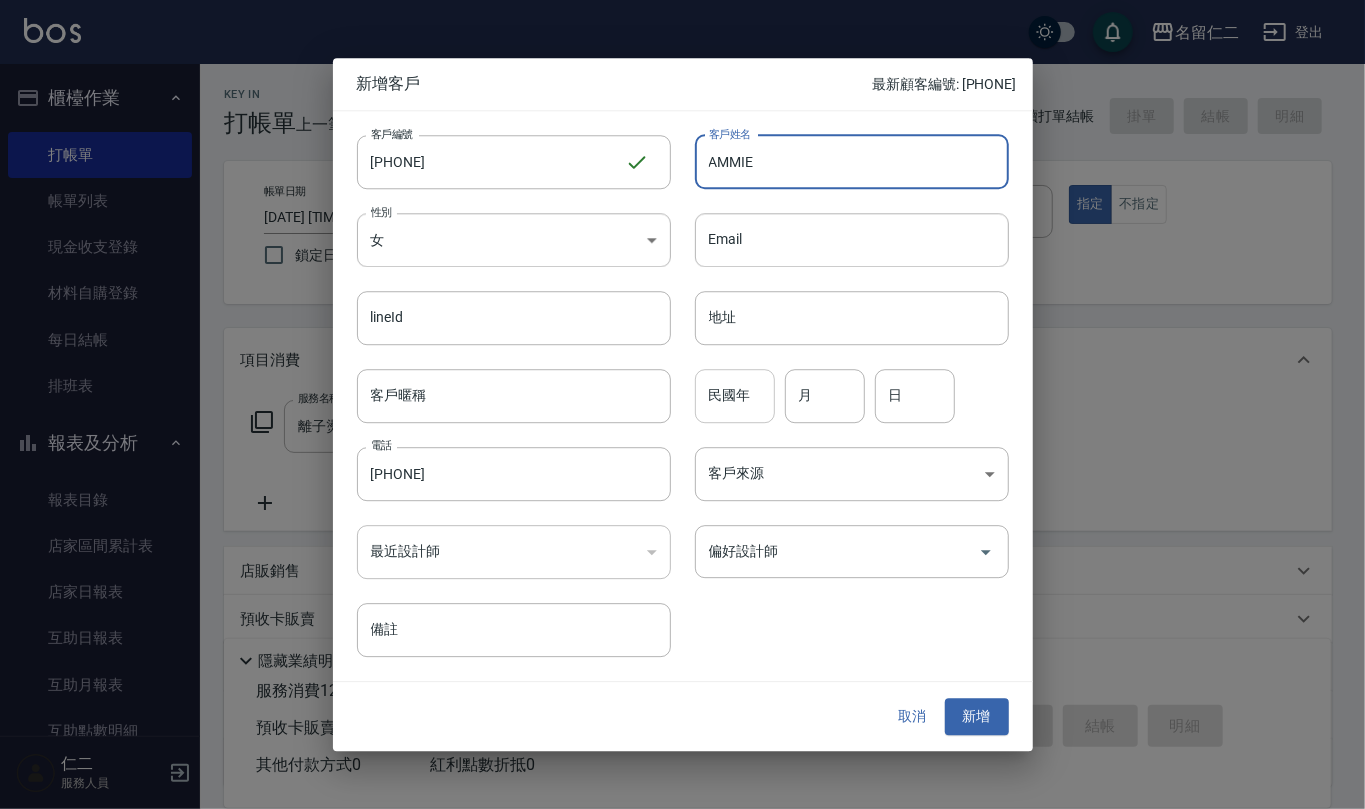 type on "AMMIE" 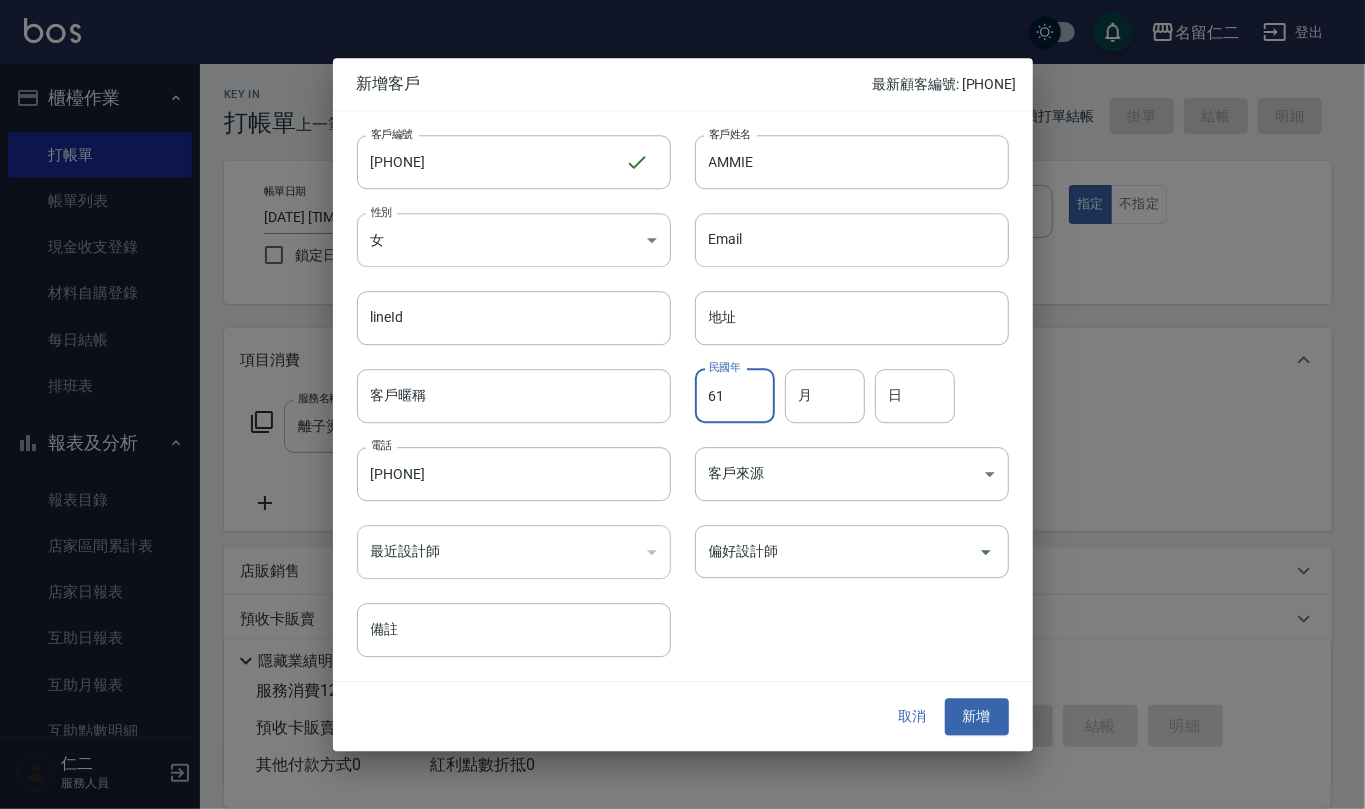 type on "61" 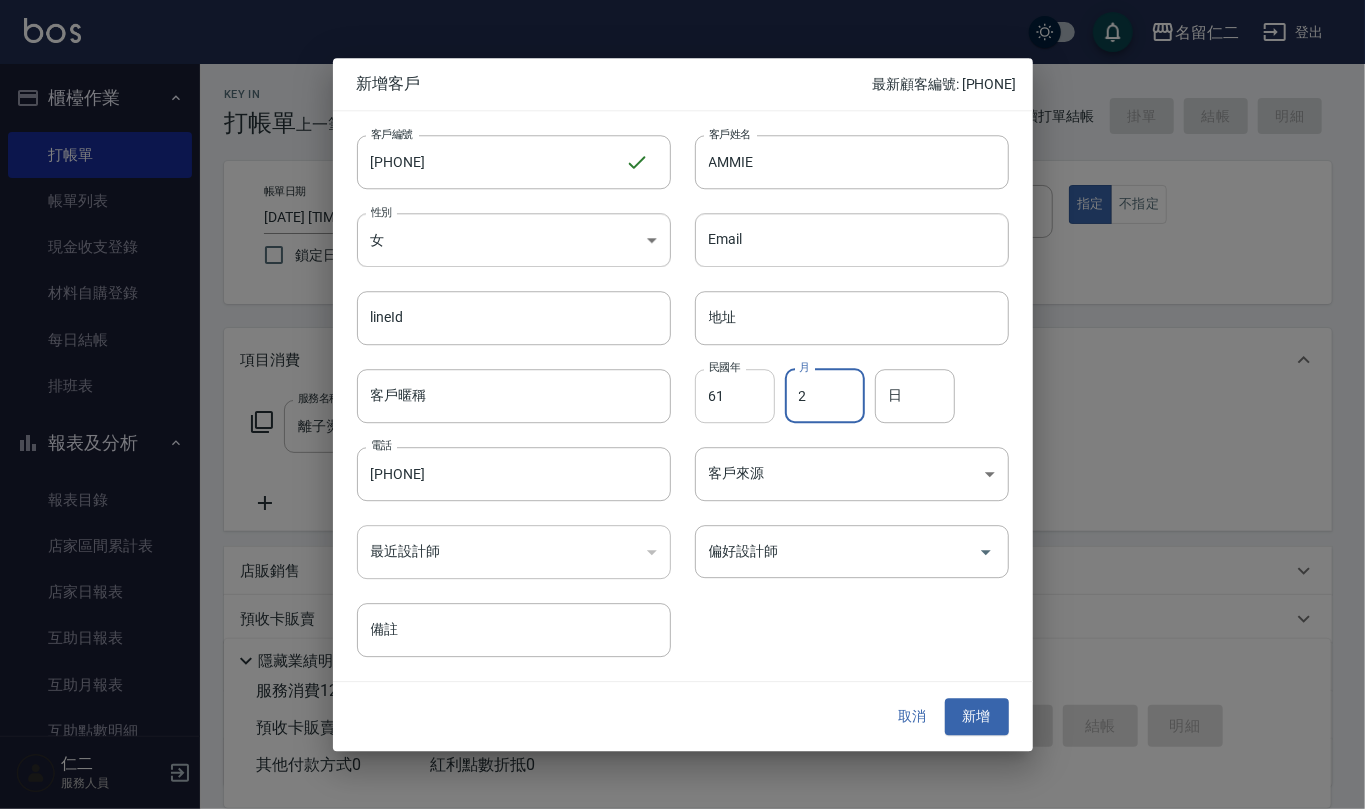type on "2" 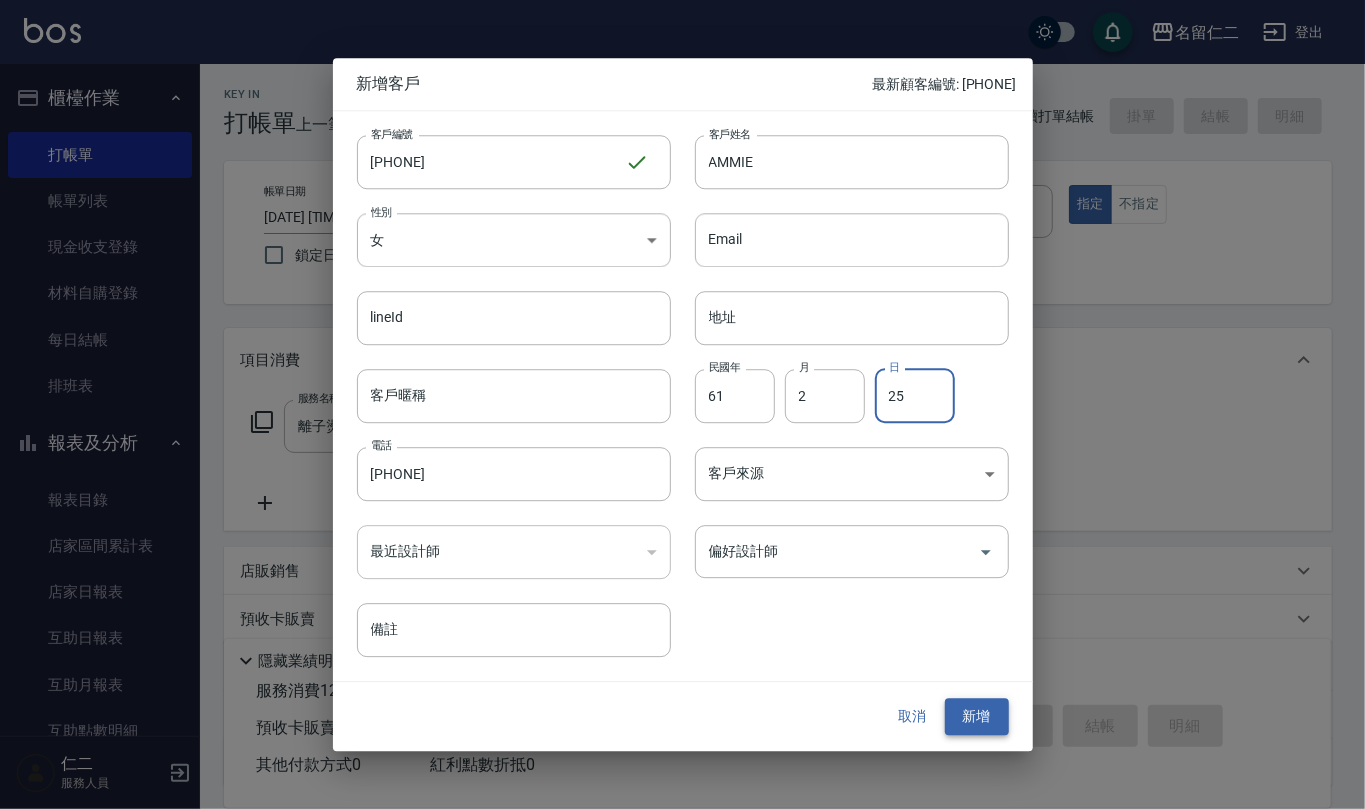 type on "25" 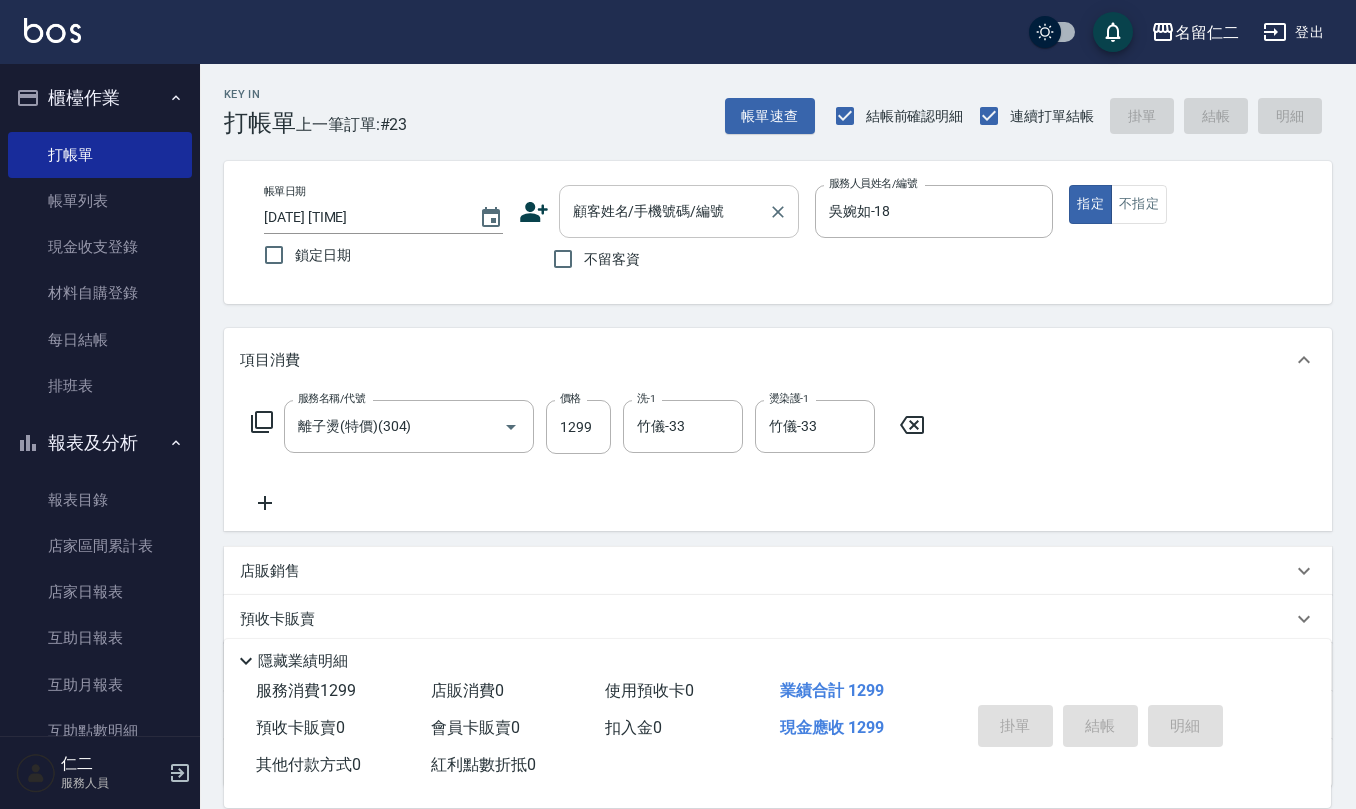 click on "顧客姓名/手機號碼/編號" at bounding box center (664, 211) 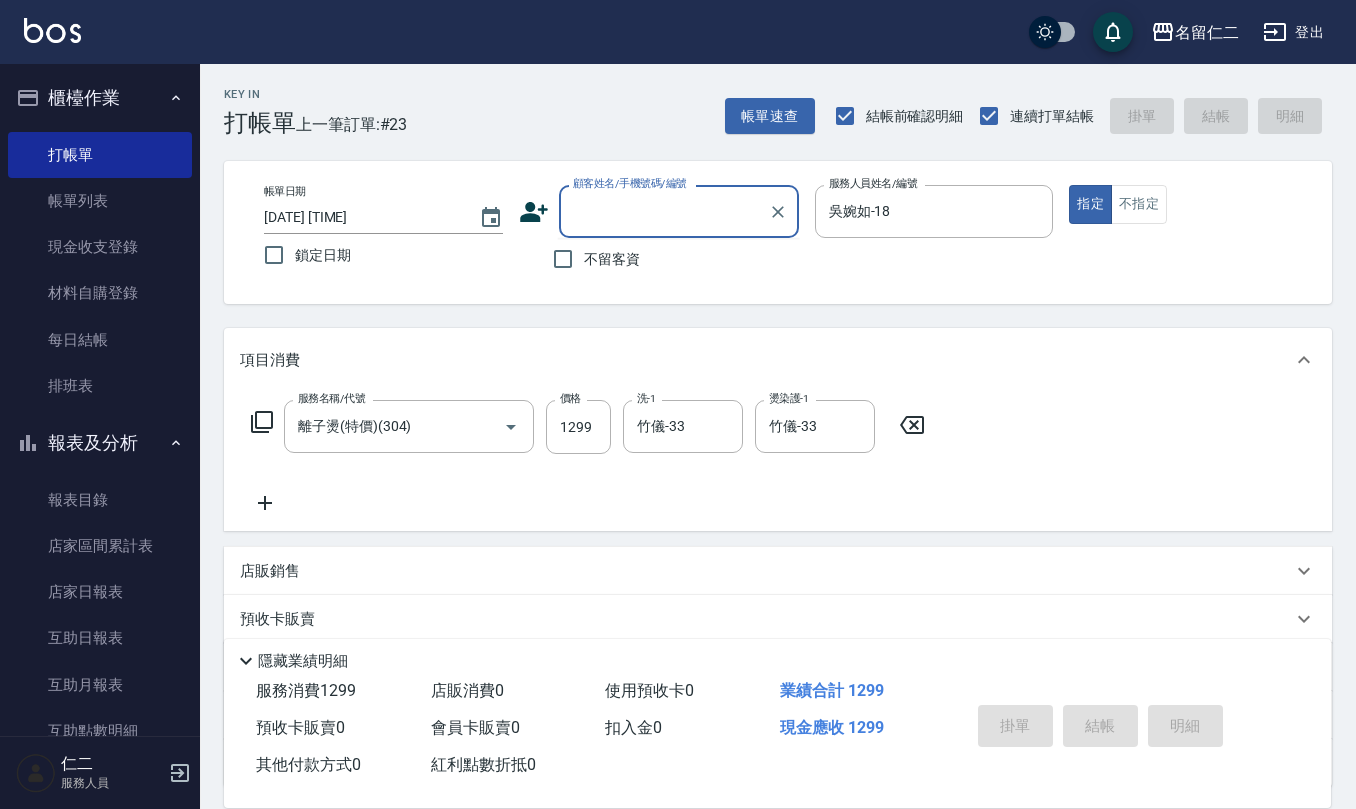 paste on "[PHONE]" 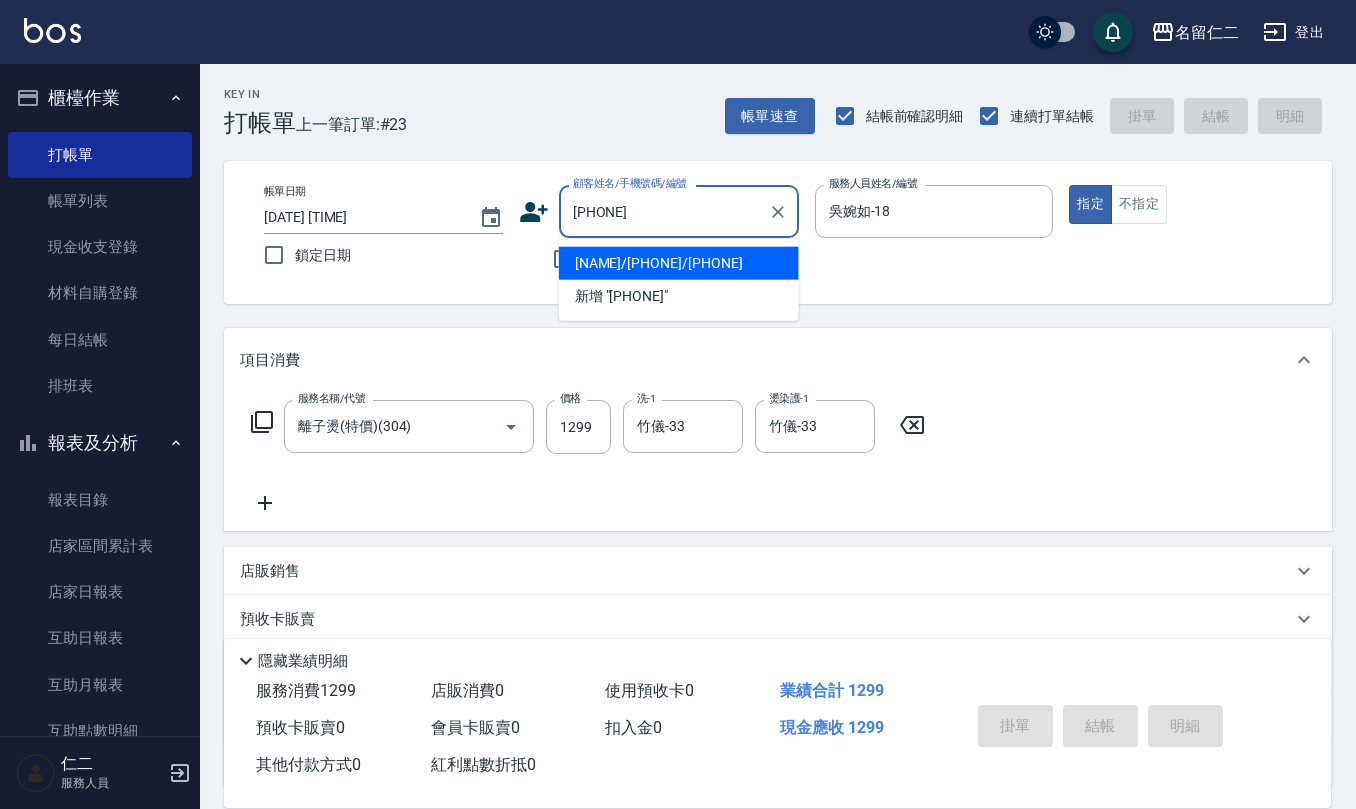 type 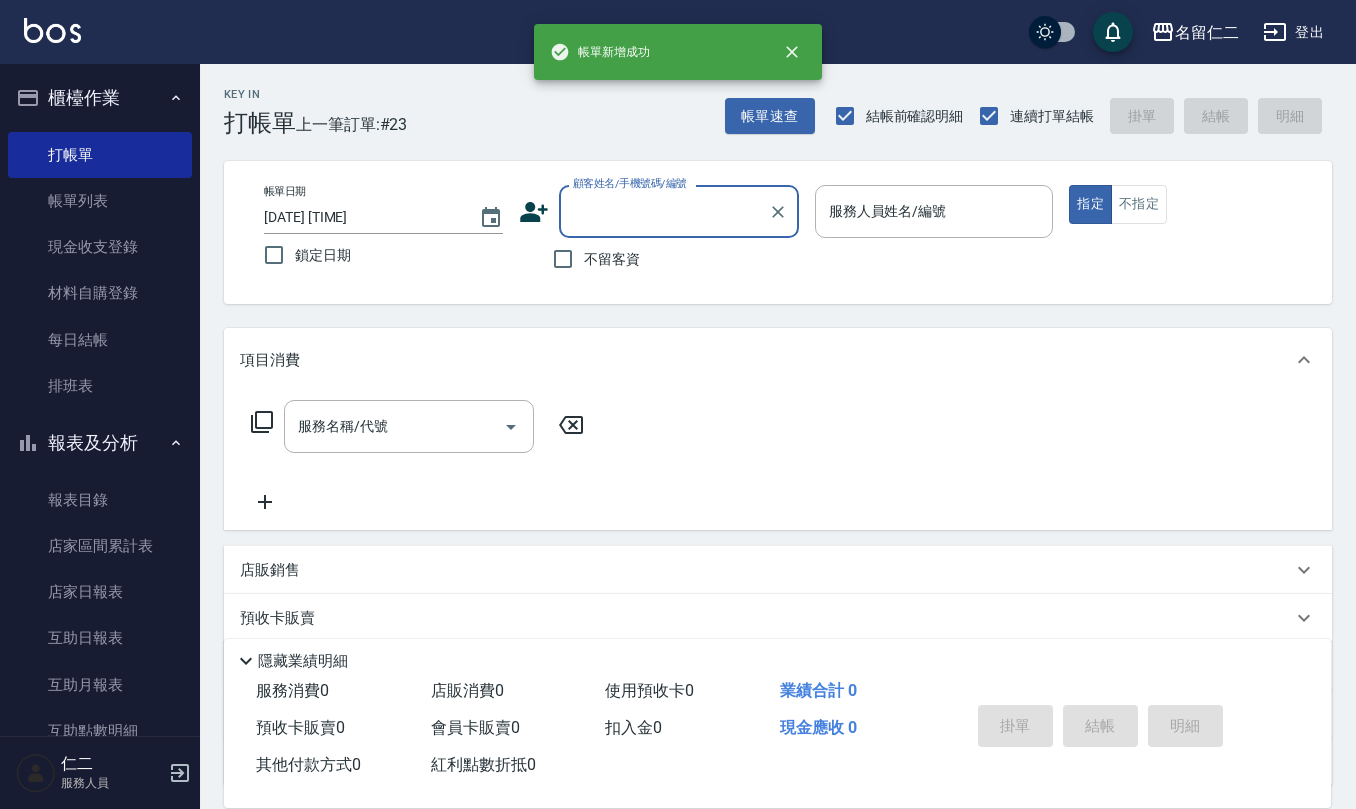 scroll, scrollTop: 0, scrollLeft: 0, axis: both 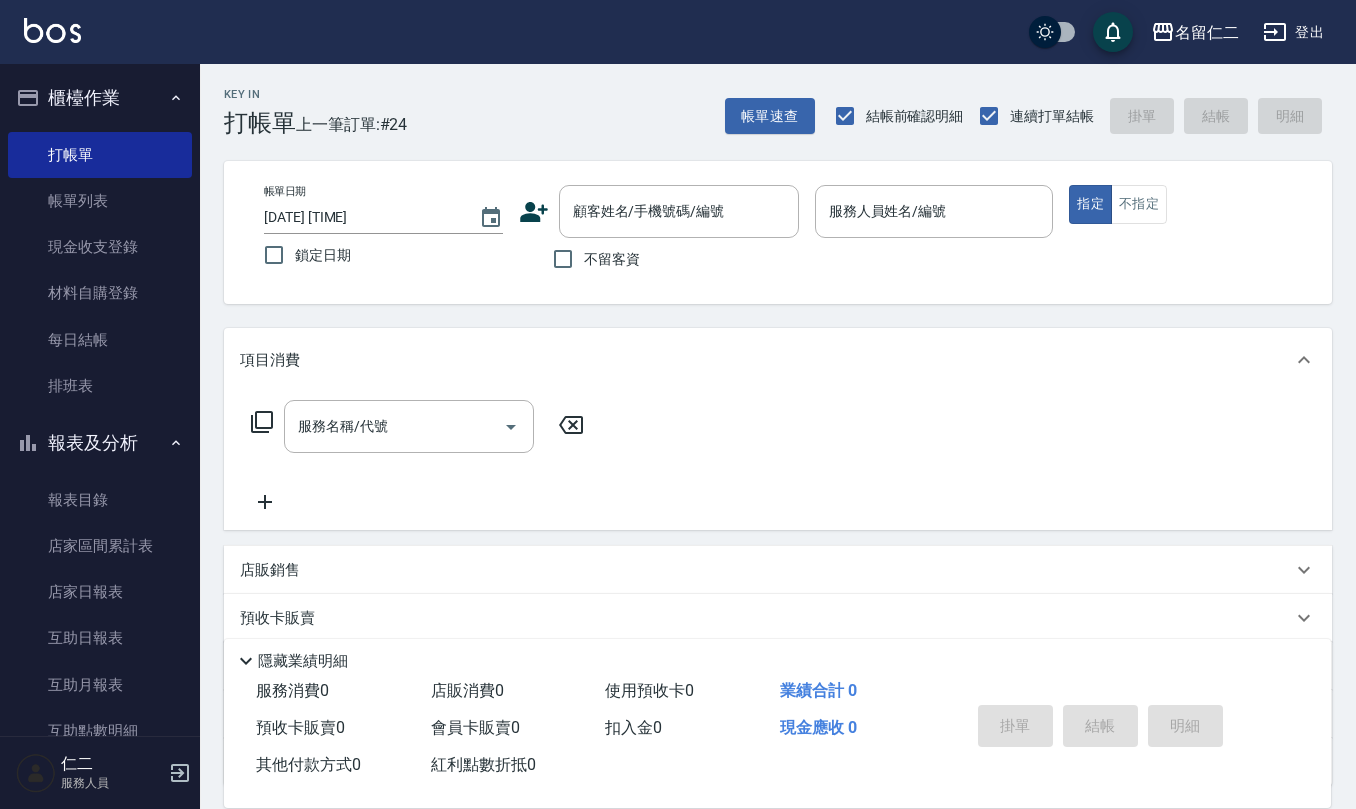 click on "不留客資" at bounding box center (612, 259) 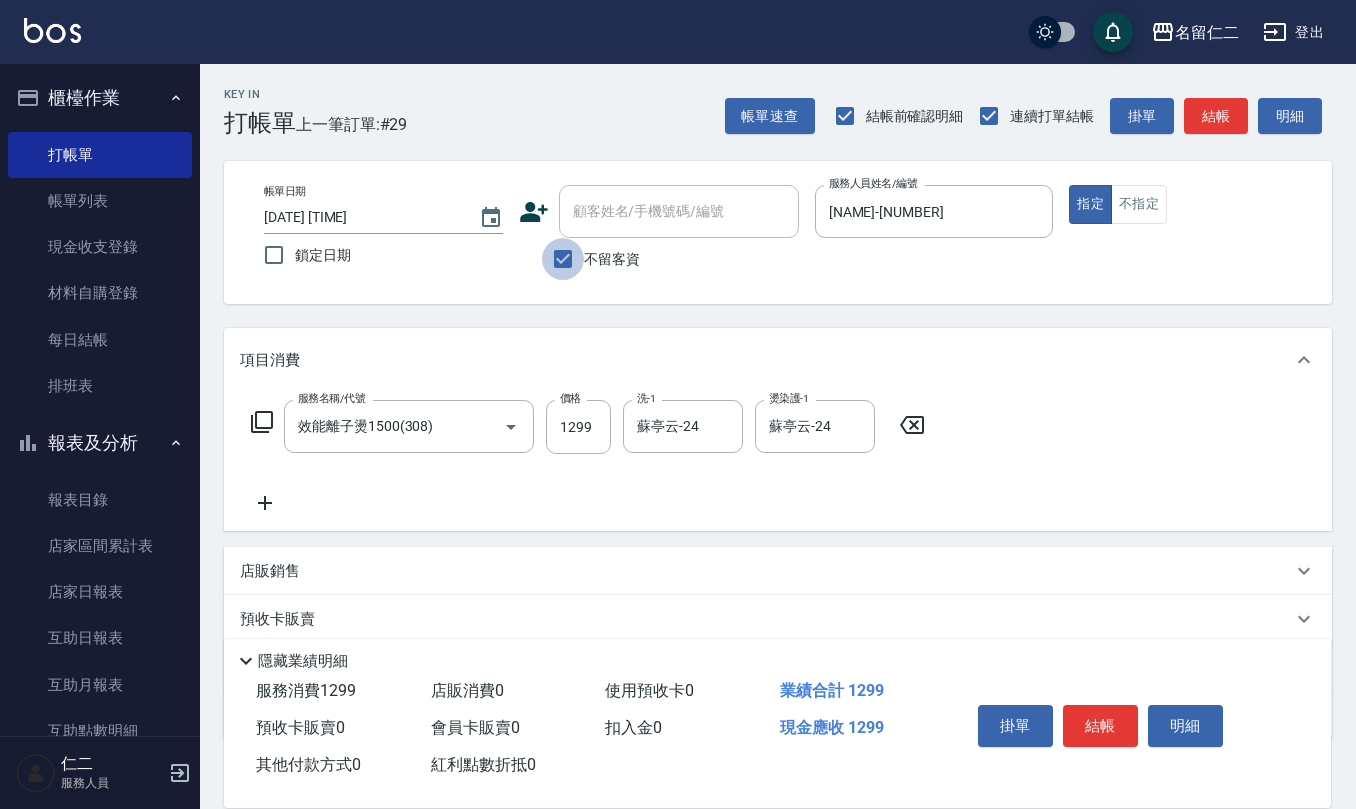 click on "不留客資" at bounding box center [563, 259] 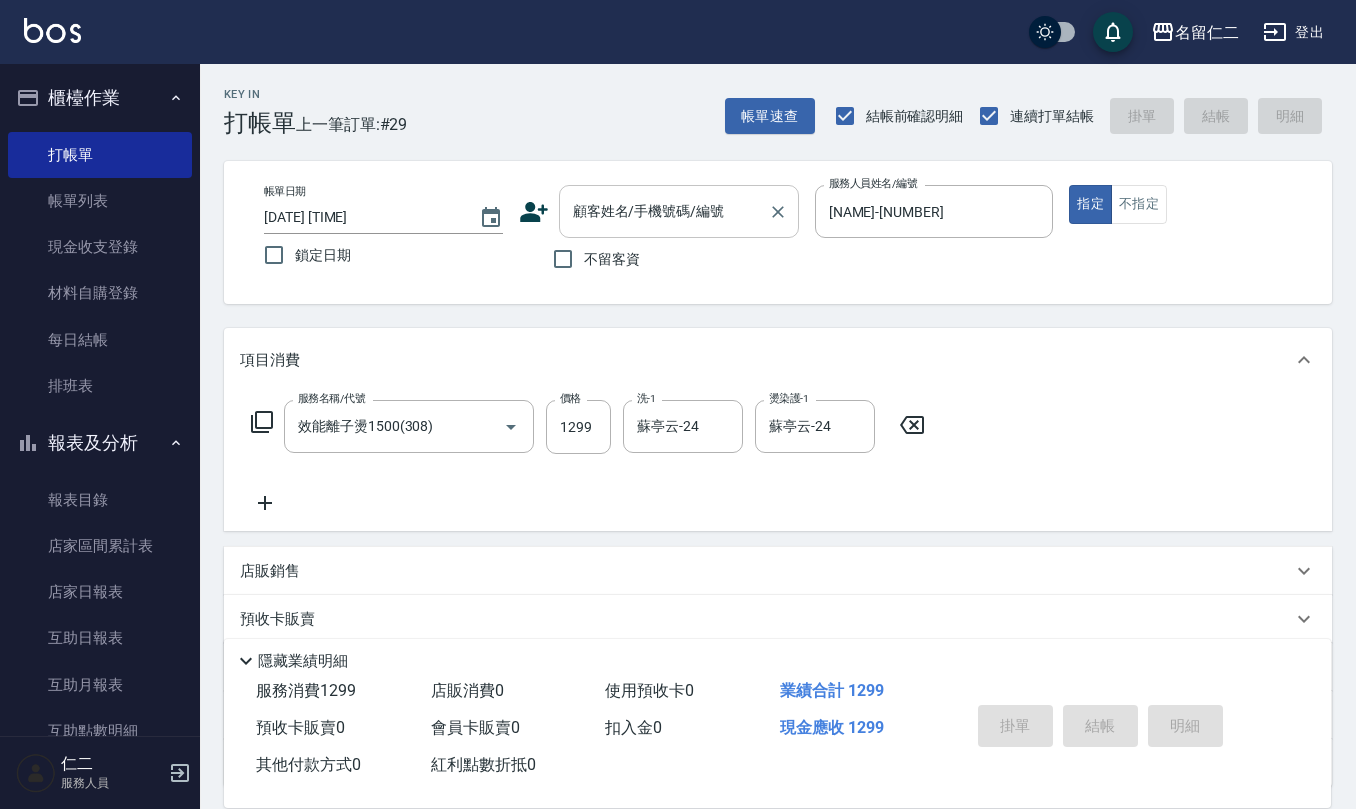 click on "顧客姓名/手機號碼/編號 顧客姓名/手機號碼/編號" at bounding box center (679, 211) 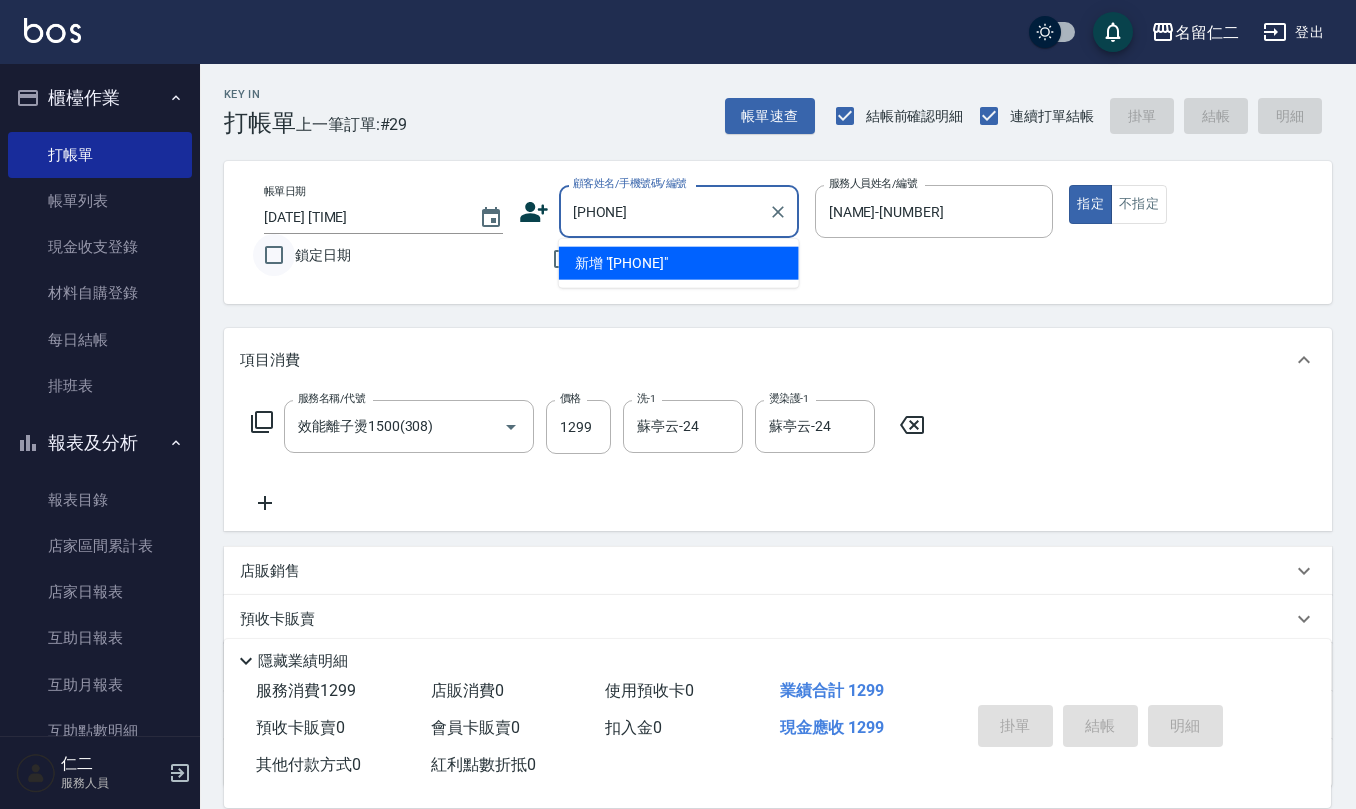 drag, startPoint x: 665, startPoint y: 209, endPoint x: 253, endPoint y: 249, distance: 413.9372 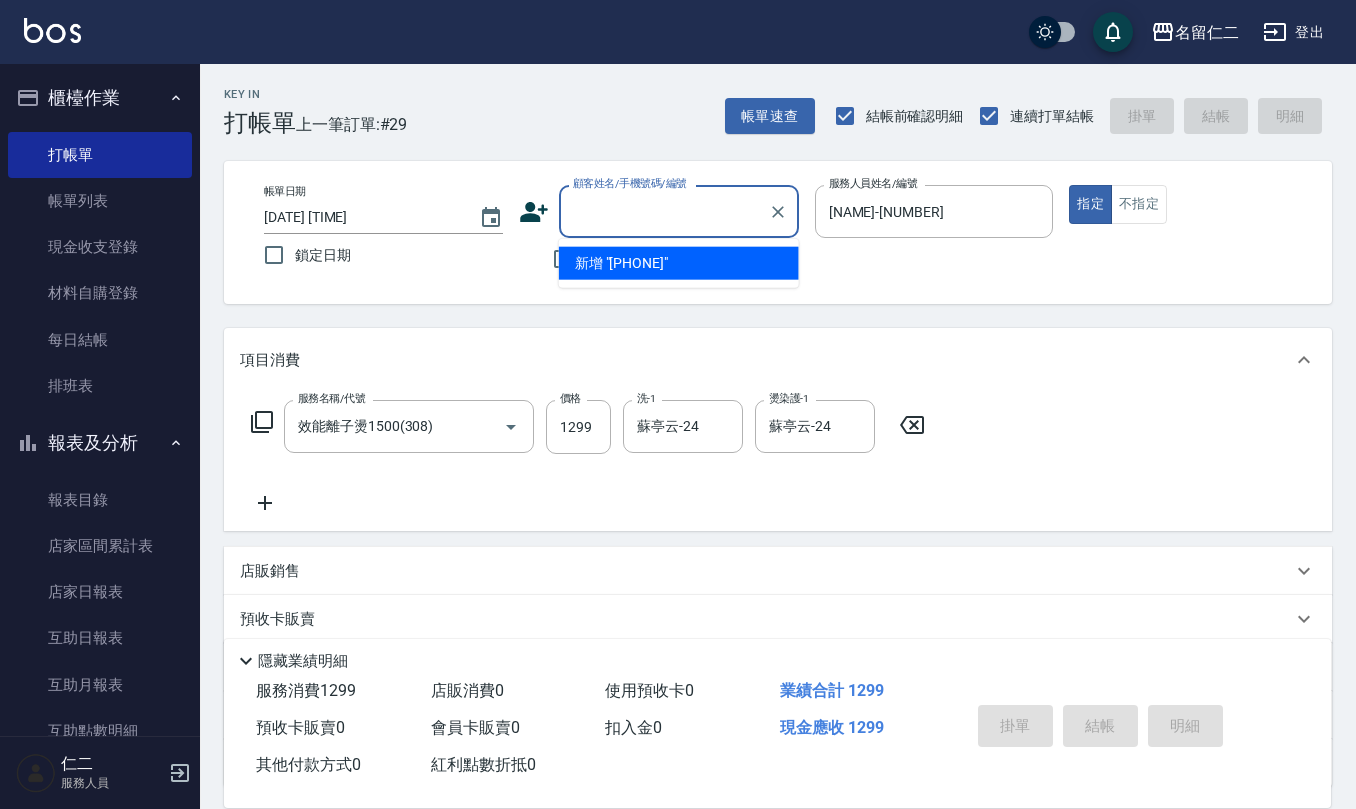 click 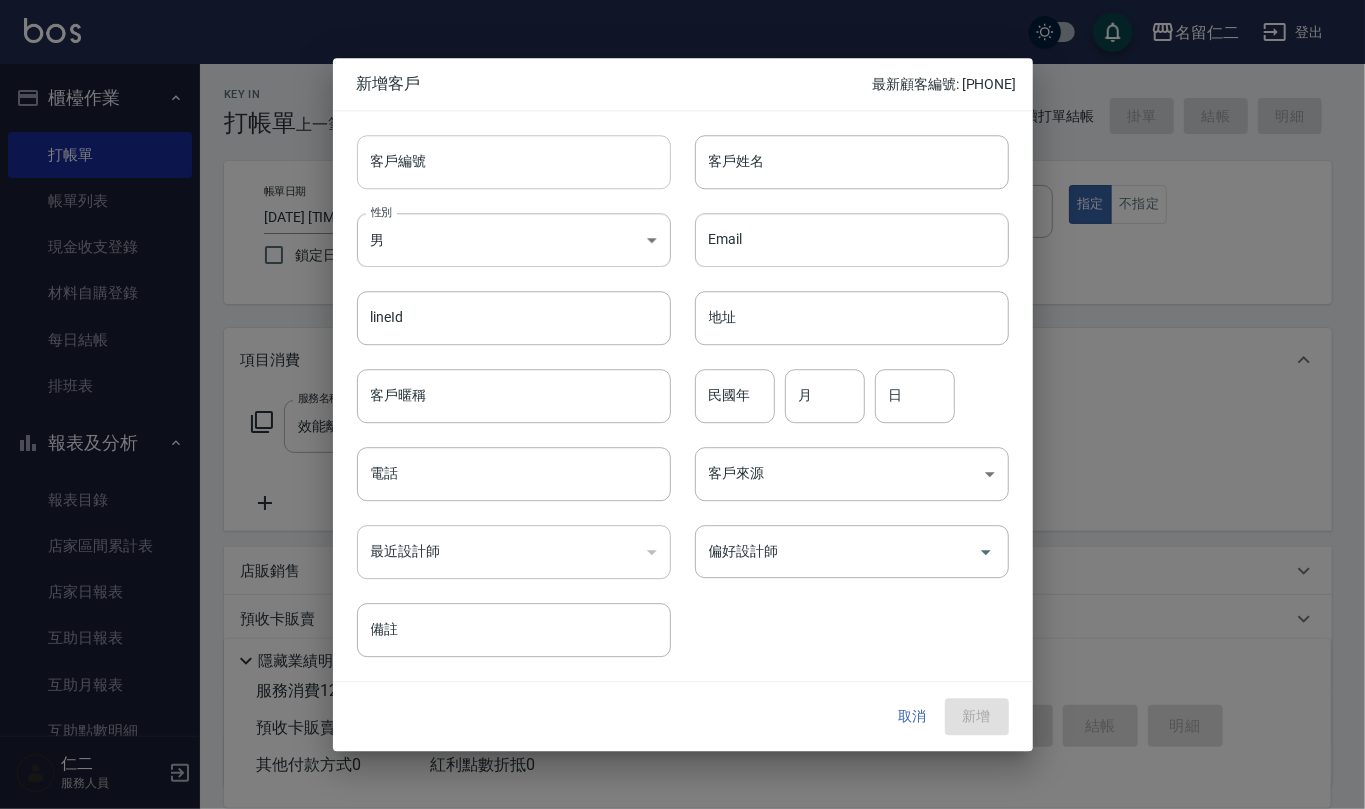 click on "客戶編號" at bounding box center [514, 162] 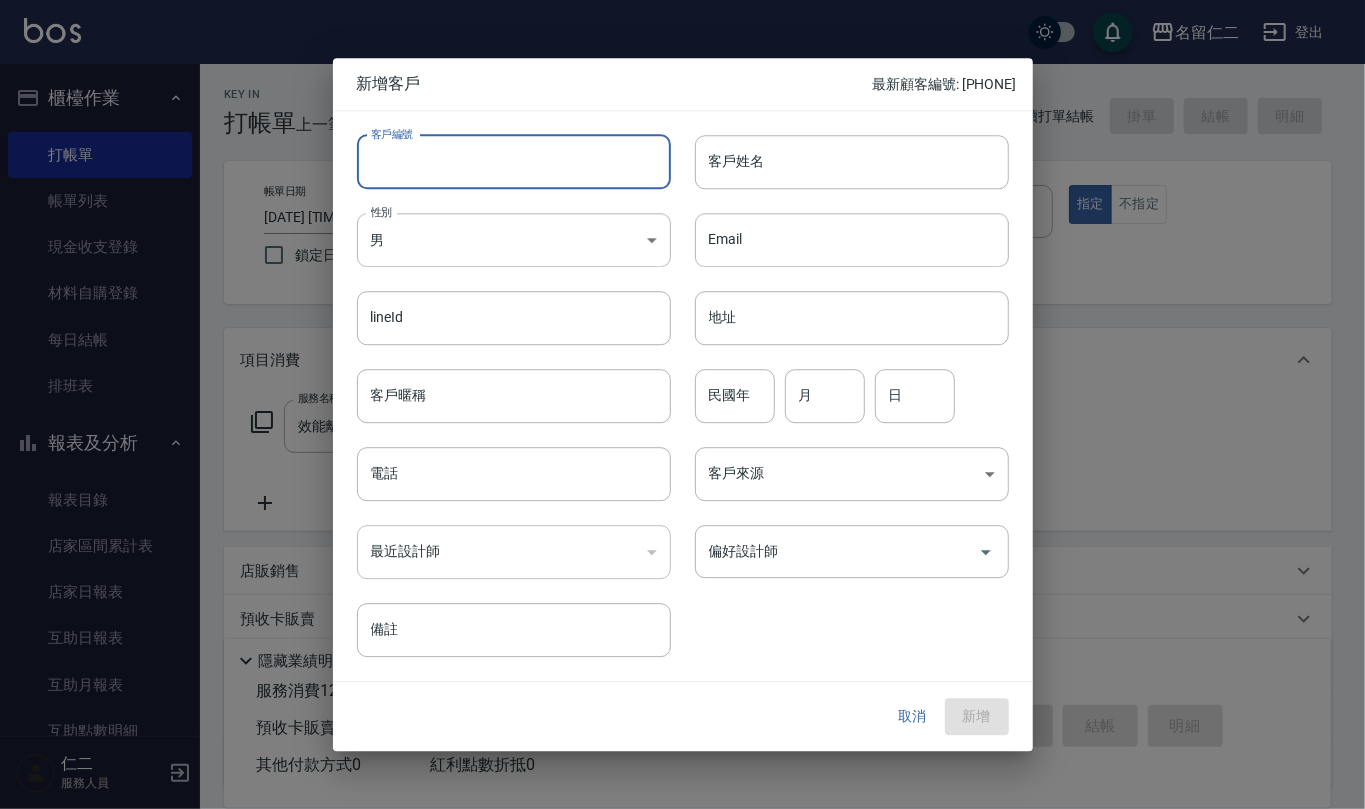 paste on "[PHONE]" 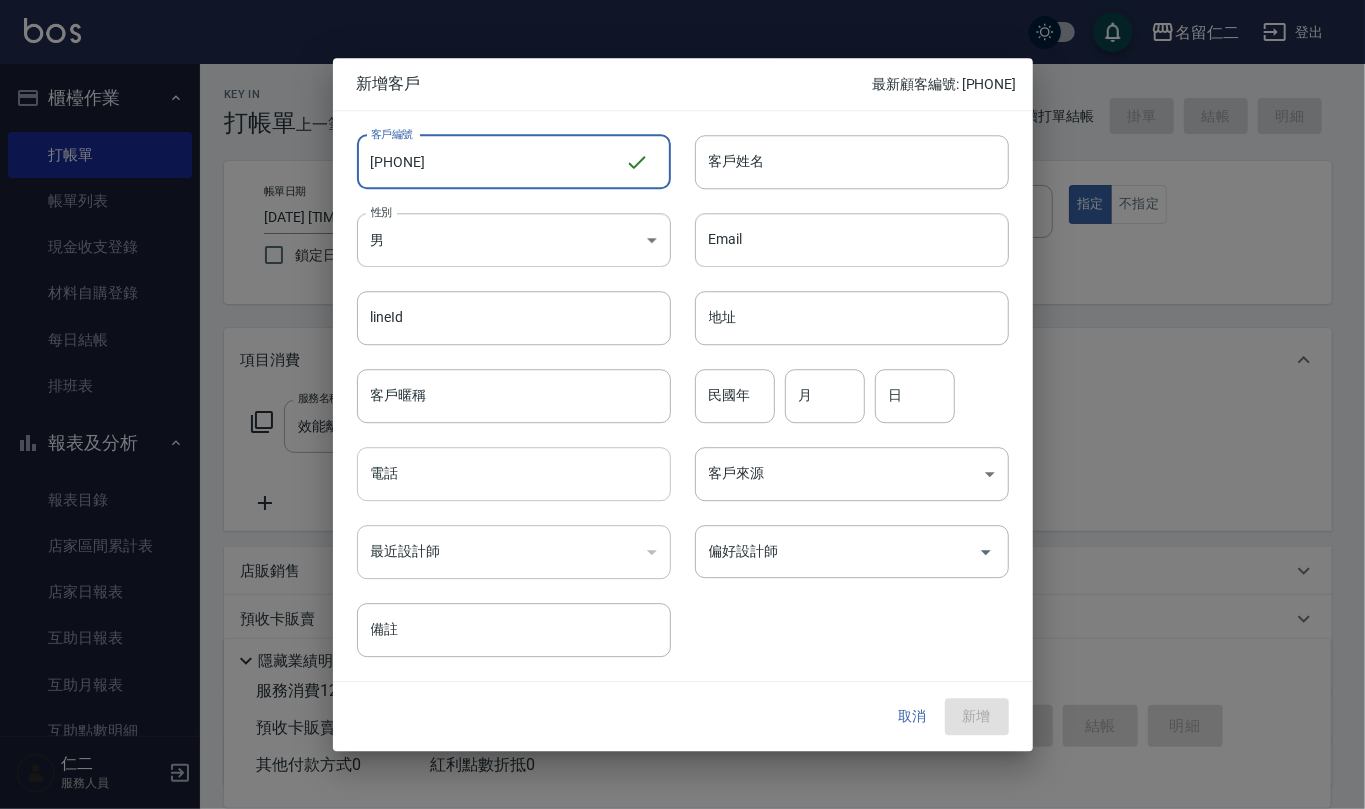 click on "電話" at bounding box center (514, 474) 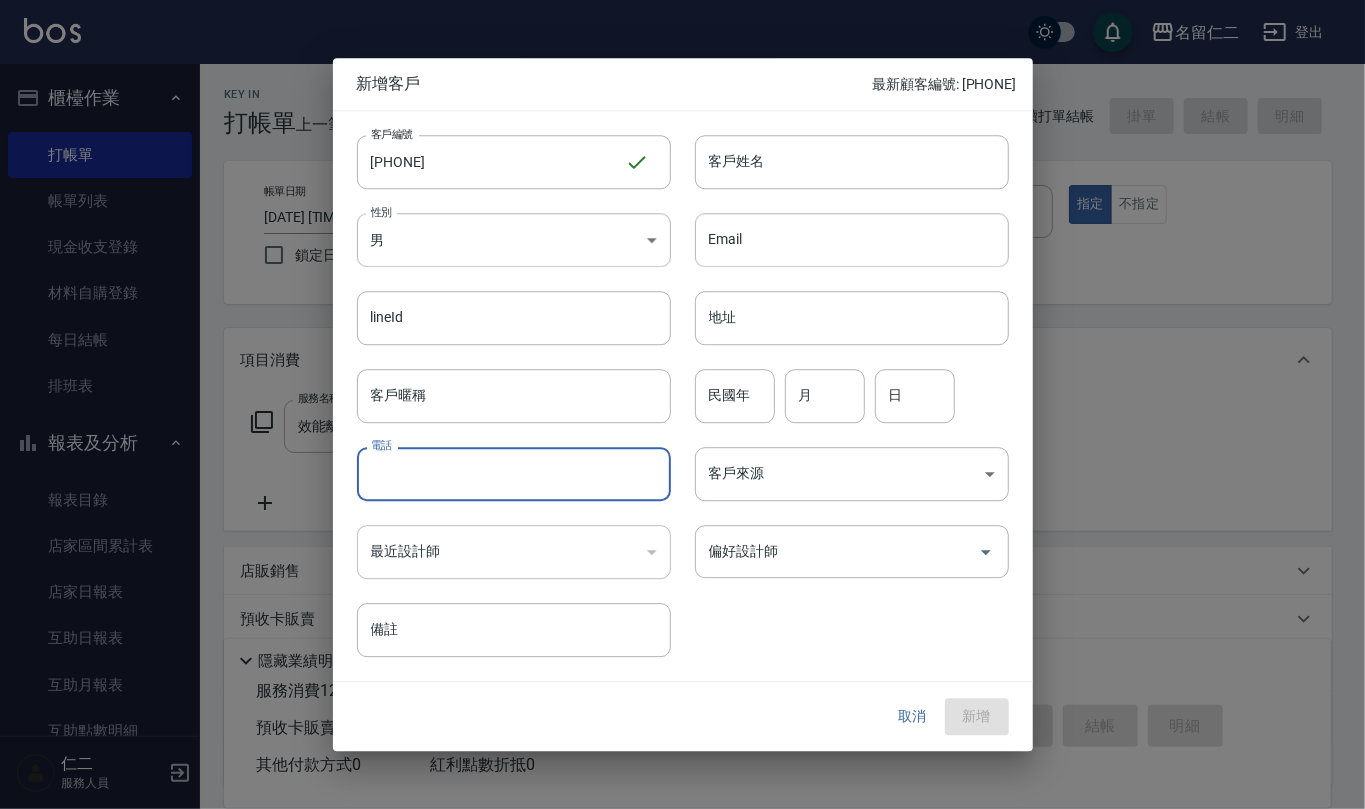paste on "[PHONE]" 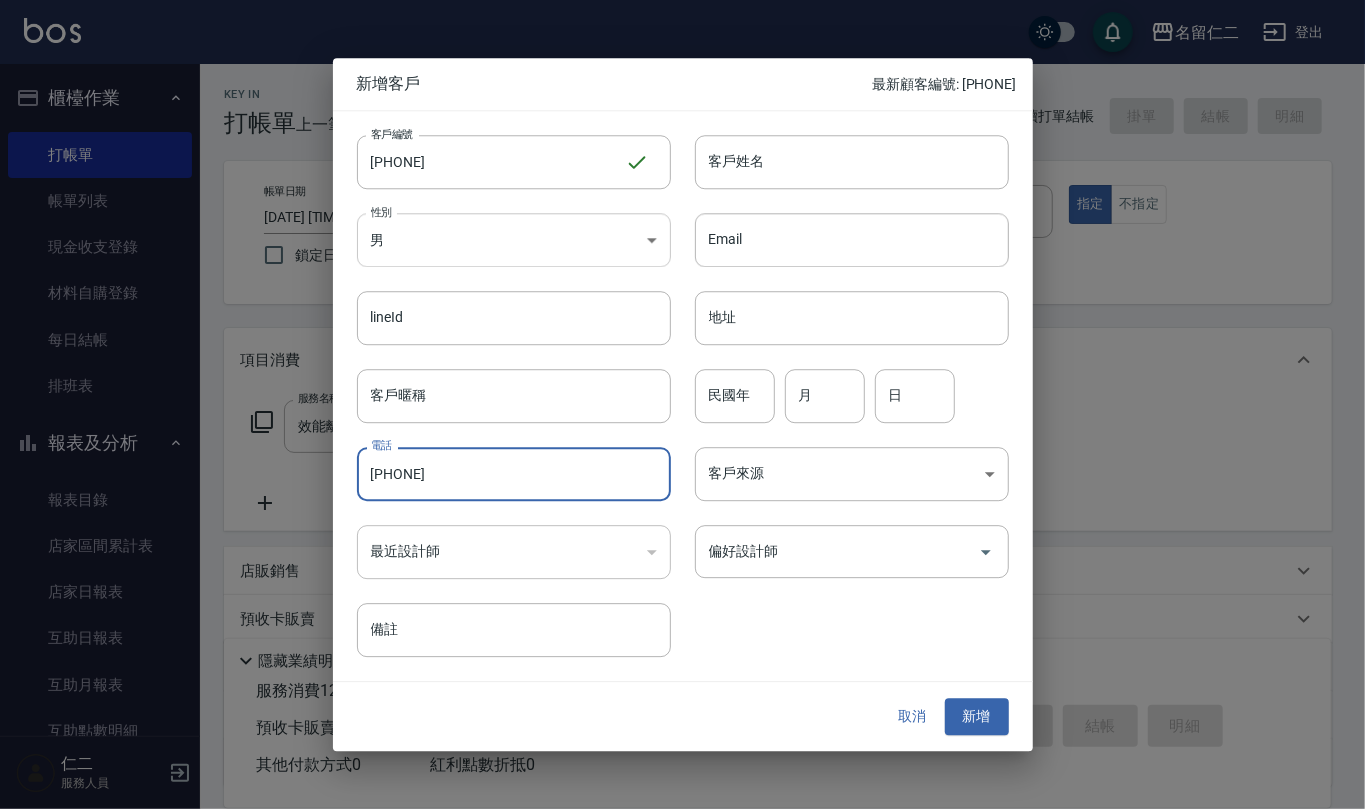 click on "櫃檯作業 打帳單 帳單列表 現金收支登錄 材料自購登錄 每日結帳 排班表 報表及分析 報表目錄 店家區間累計表 店家日報表 互助日報表 互助月報表 互助點數明細 互助業績報表 設計師業績表 設計師日報表 設計師業績分析表 設計師業績月報表 商品消耗明細 單一服務項目查詢 收支分類明細表 費用分析表 客戶管理 客戶列表 員工及薪資 員工列表 員工離職列表 全店打卡記錄 商品管理 商品列表 行銷工具 活動發券明細 [LAST] 服務人員 Key In 打帳單 上一筆訂單:#29 帳單速查 結帳前確認明細 連續打單結帳 掛單 結帳 明細 帳單日期 [DATE] [TIME] 鎖定日期 顧客姓名/手機號碼/編號 顧客姓名/手機號碼/編號 不留客資 服務人員姓名/編號 [LAST]-[NUMBER] 服務人員姓名/編號 指定 不指定 項目消費 服務名稱/代號 效能離子燙[PRICE]([NUMBER]) 服務名稱/代號 價格 [PRICE] 價格 洗-1 洗-1" at bounding box center (682, 487) 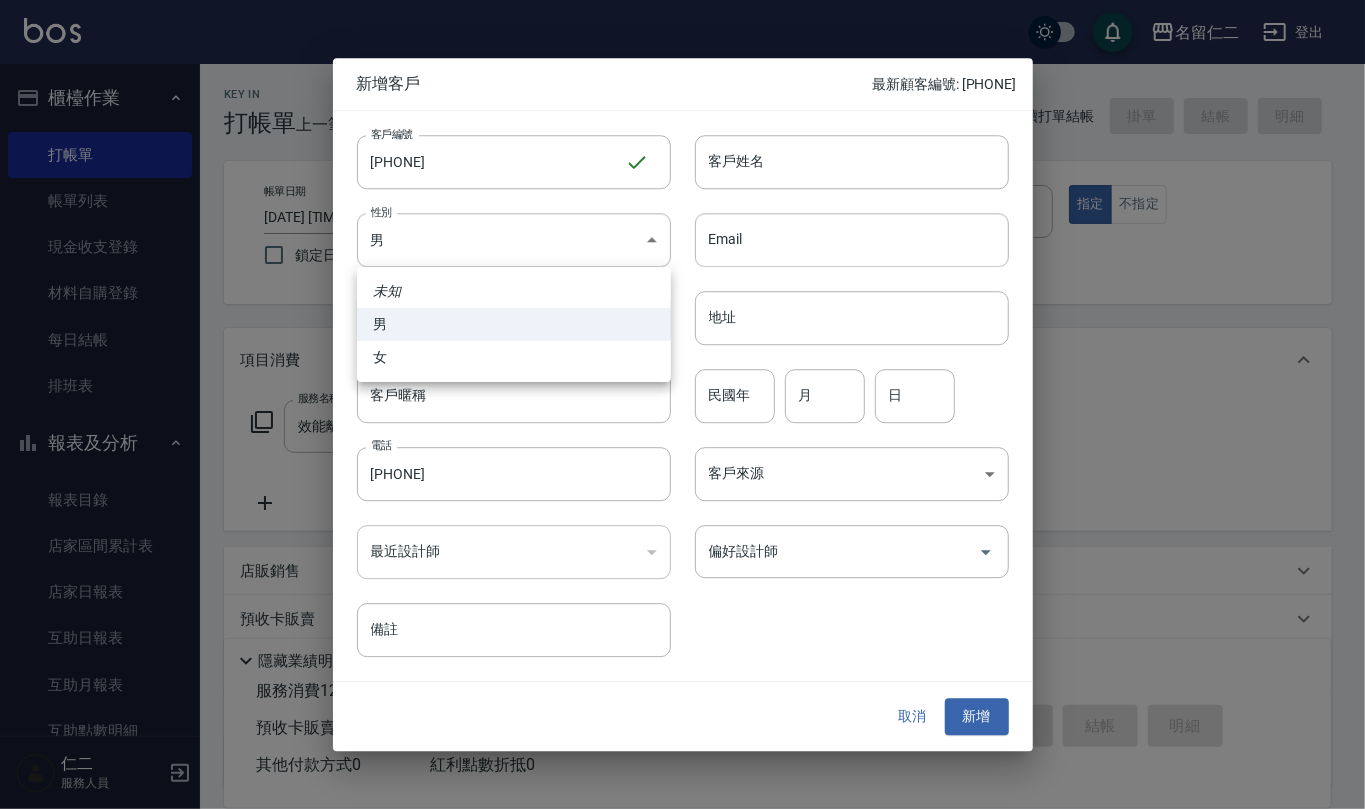 click on "女" at bounding box center [514, 357] 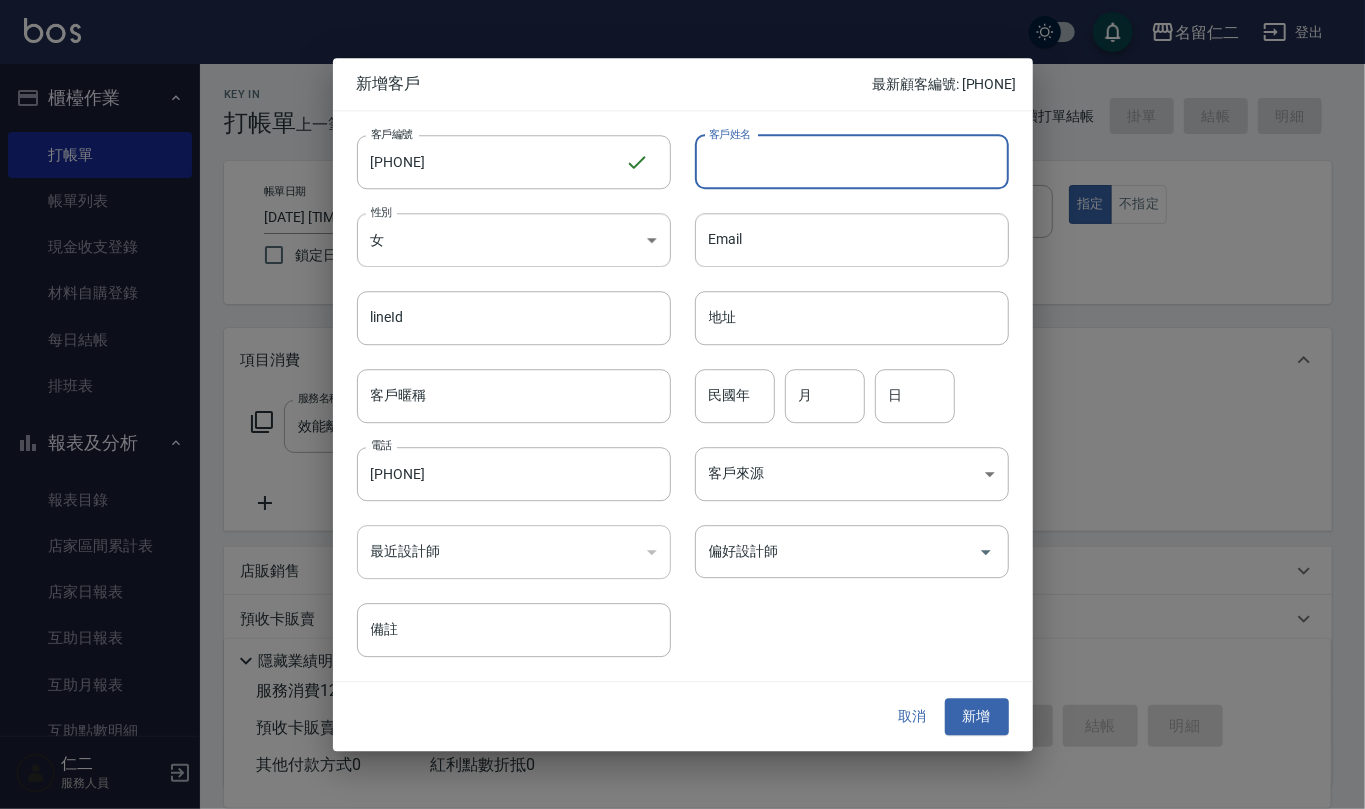 click on "客戶姓名" at bounding box center [852, 162] 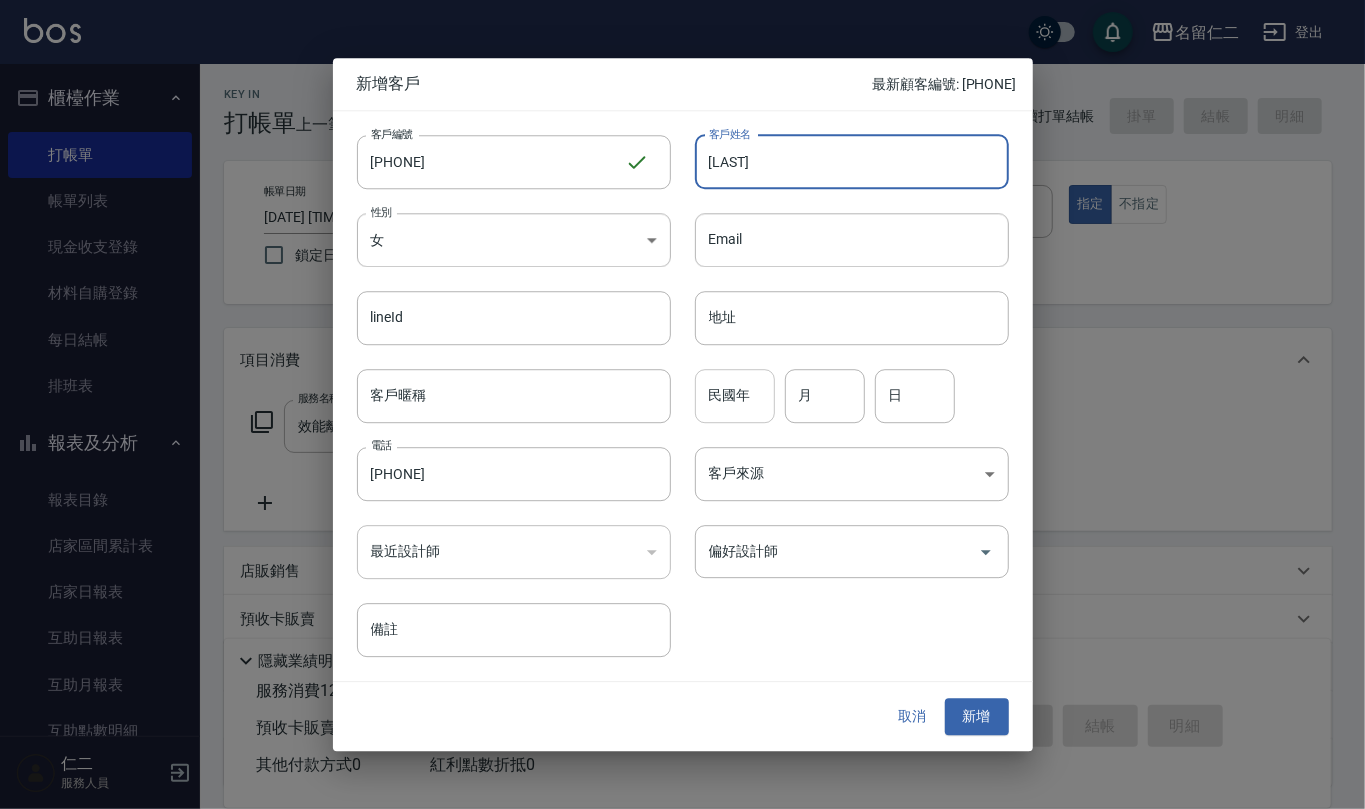 click on "民國年" at bounding box center [735, 396] 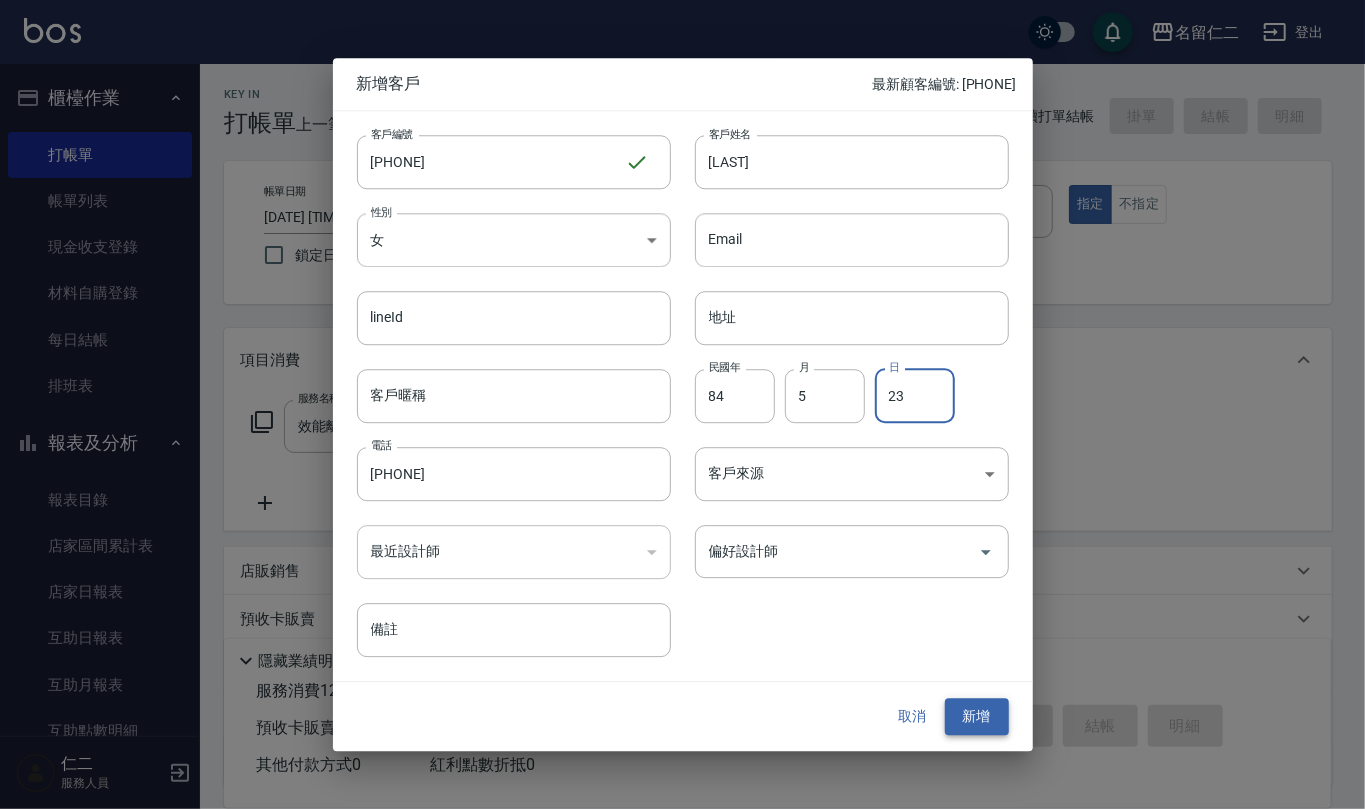 click on "新增" at bounding box center (977, 717) 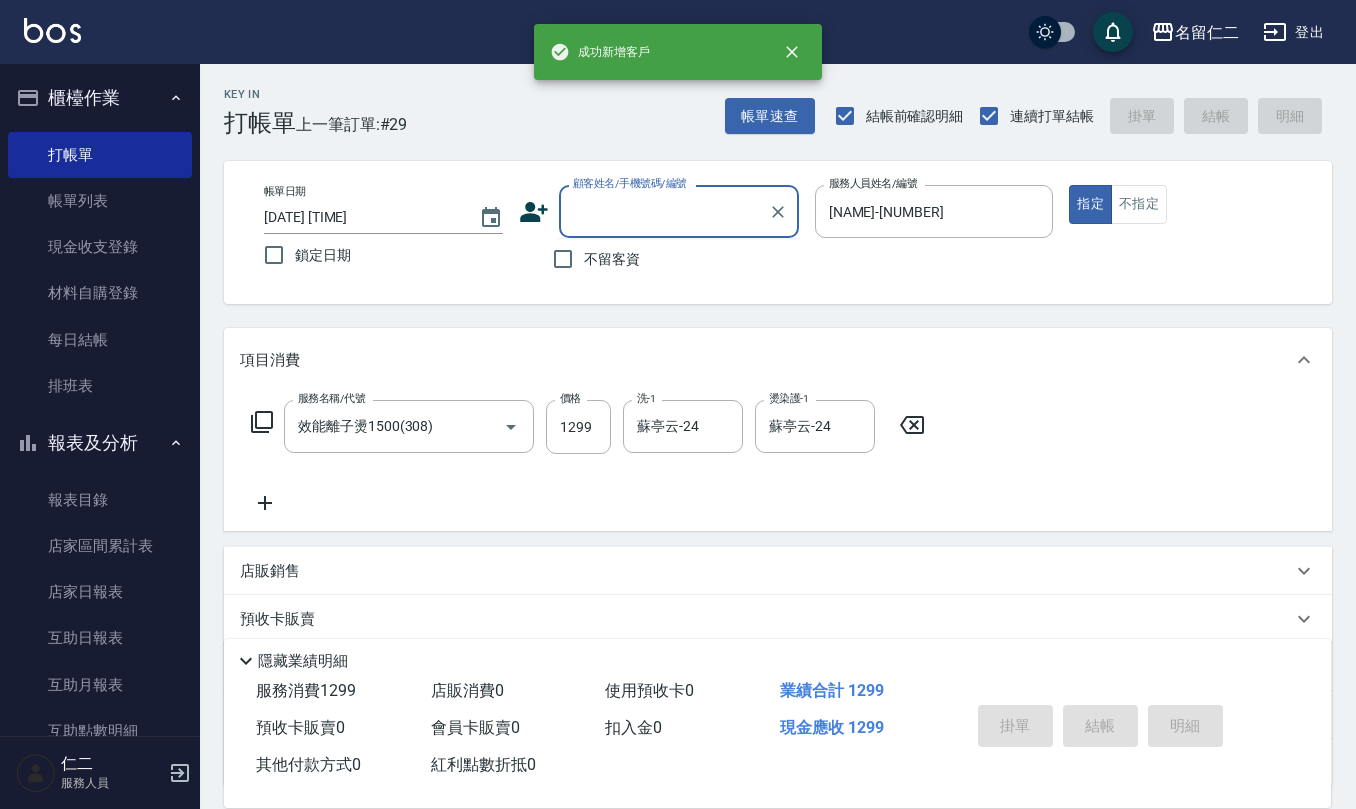 click on "顧客姓名/手機號碼/編號" at bounding box center (664, 211) 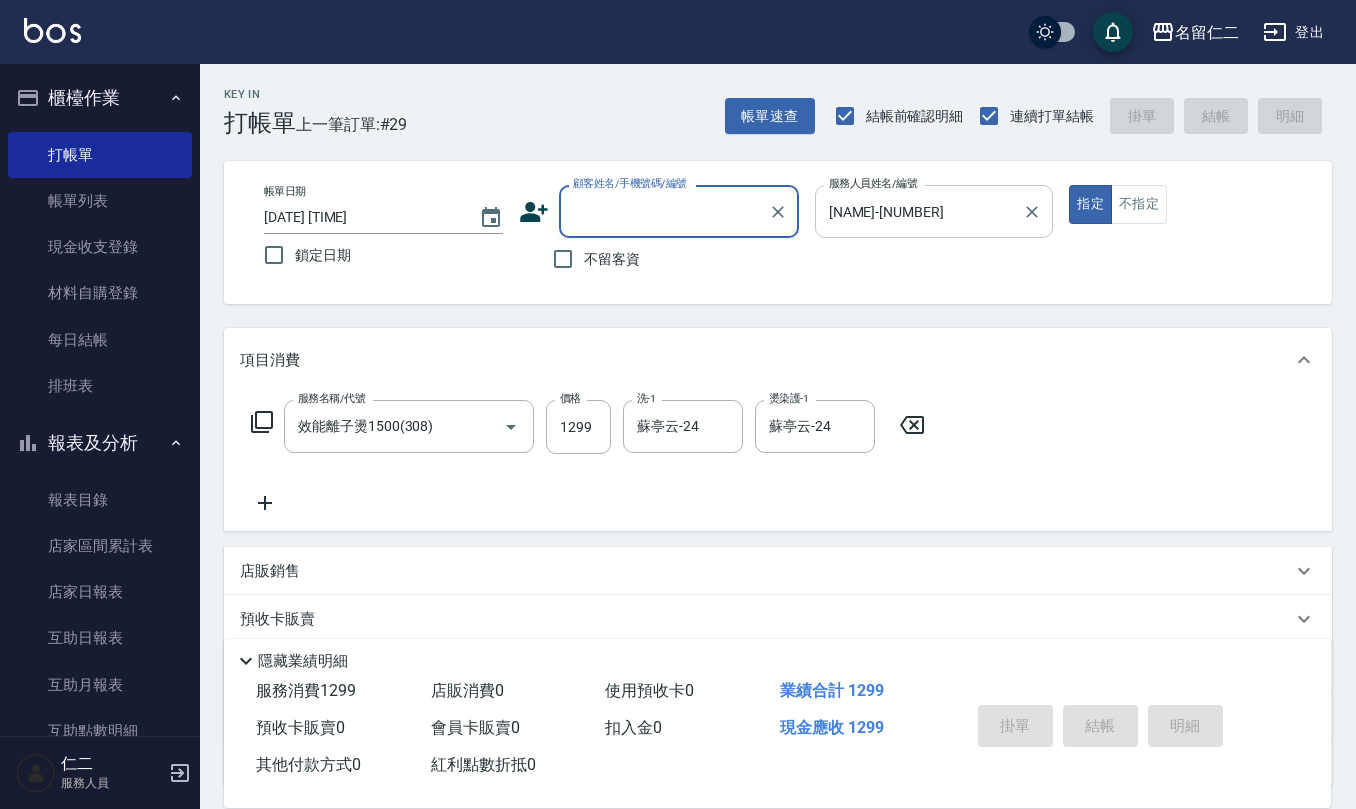 paste on "[PHONE]" 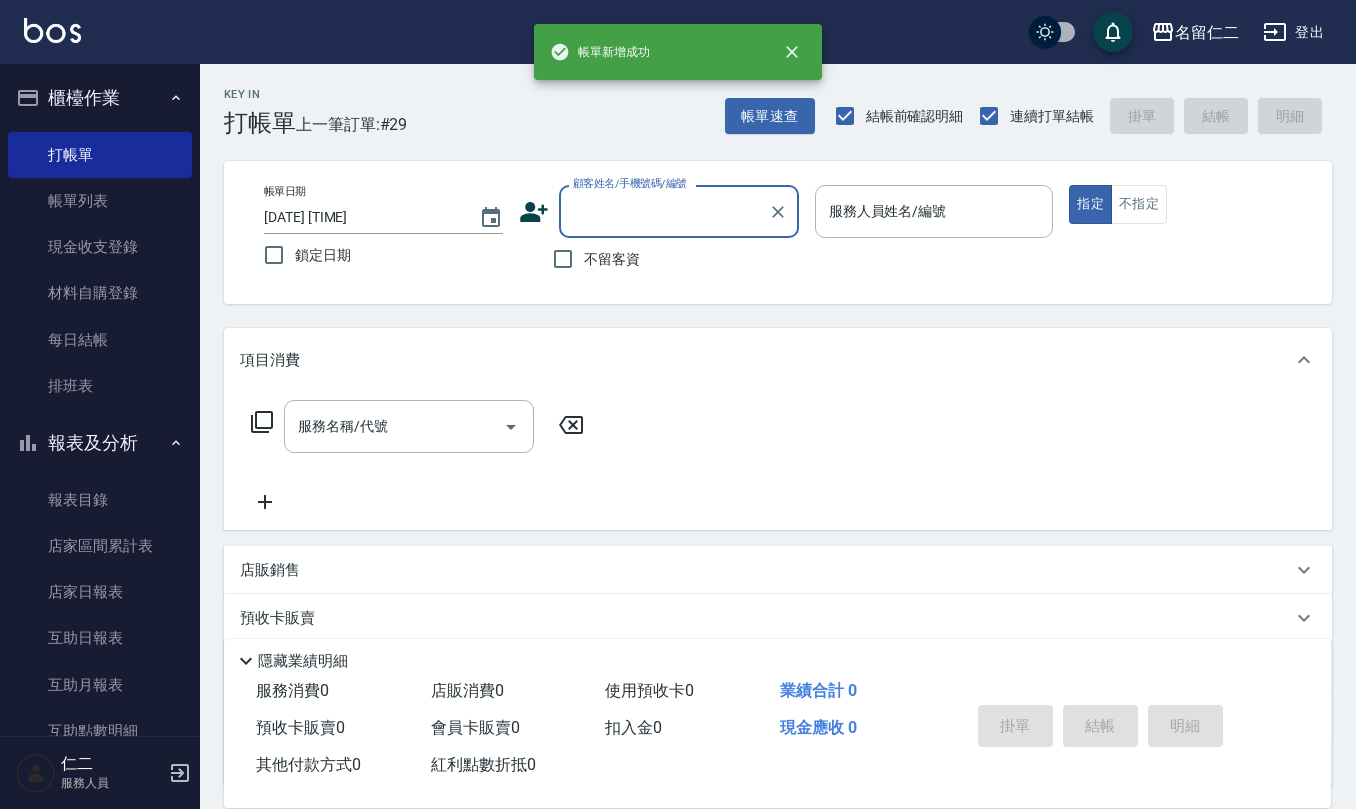 scroll, scrollTop: 0, scrollLeft: 0, axis: both 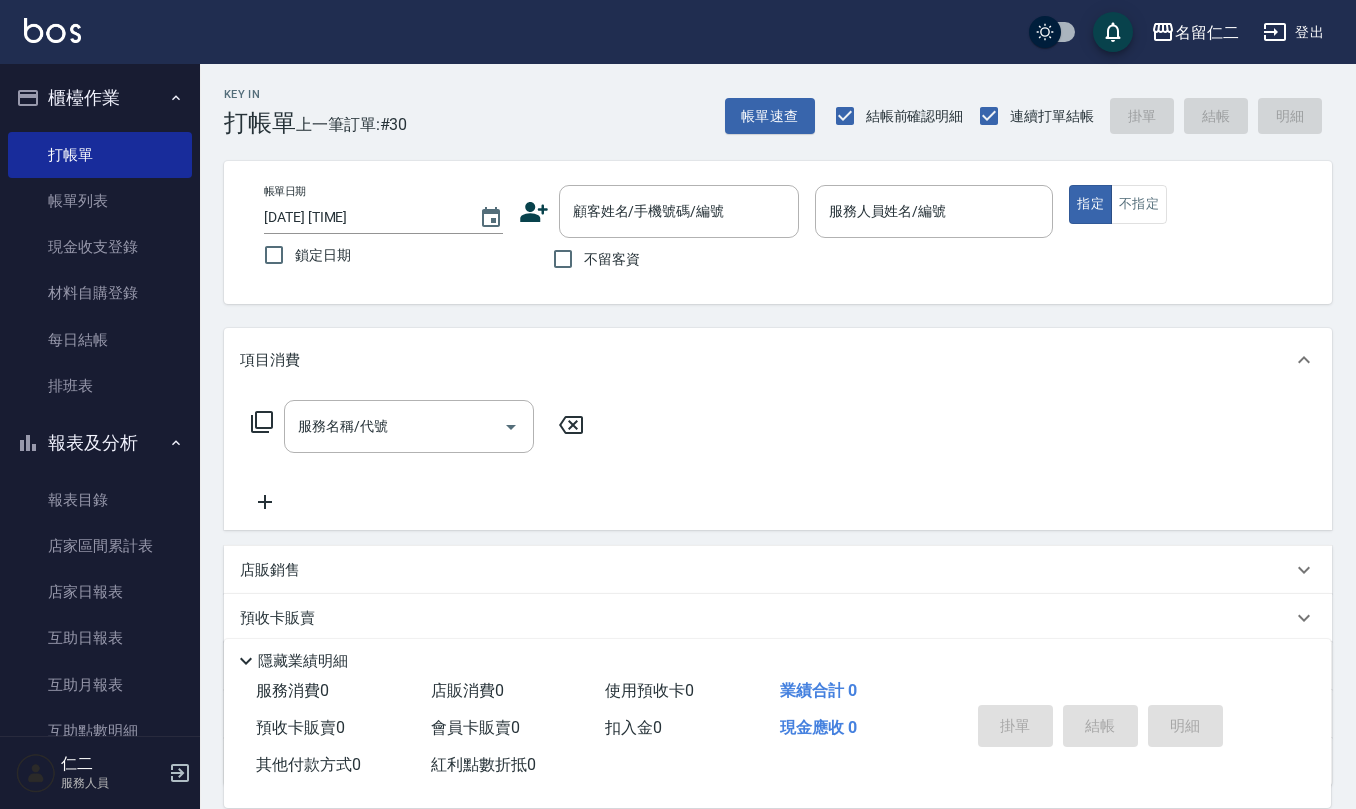 click on "不留客資" at bounding box center (612, 259) 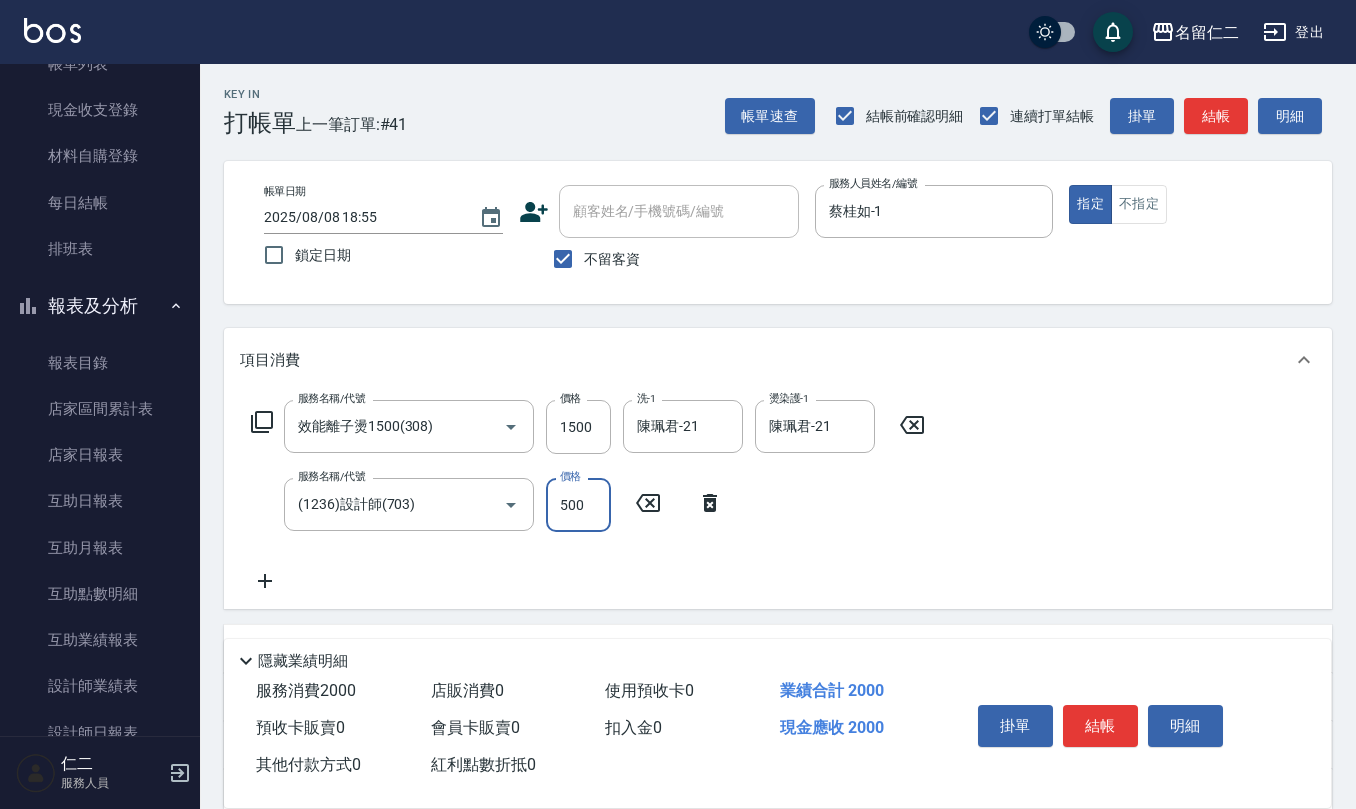 scroll, scrollTop: 266, scrollLeft: 0, axis: vertical 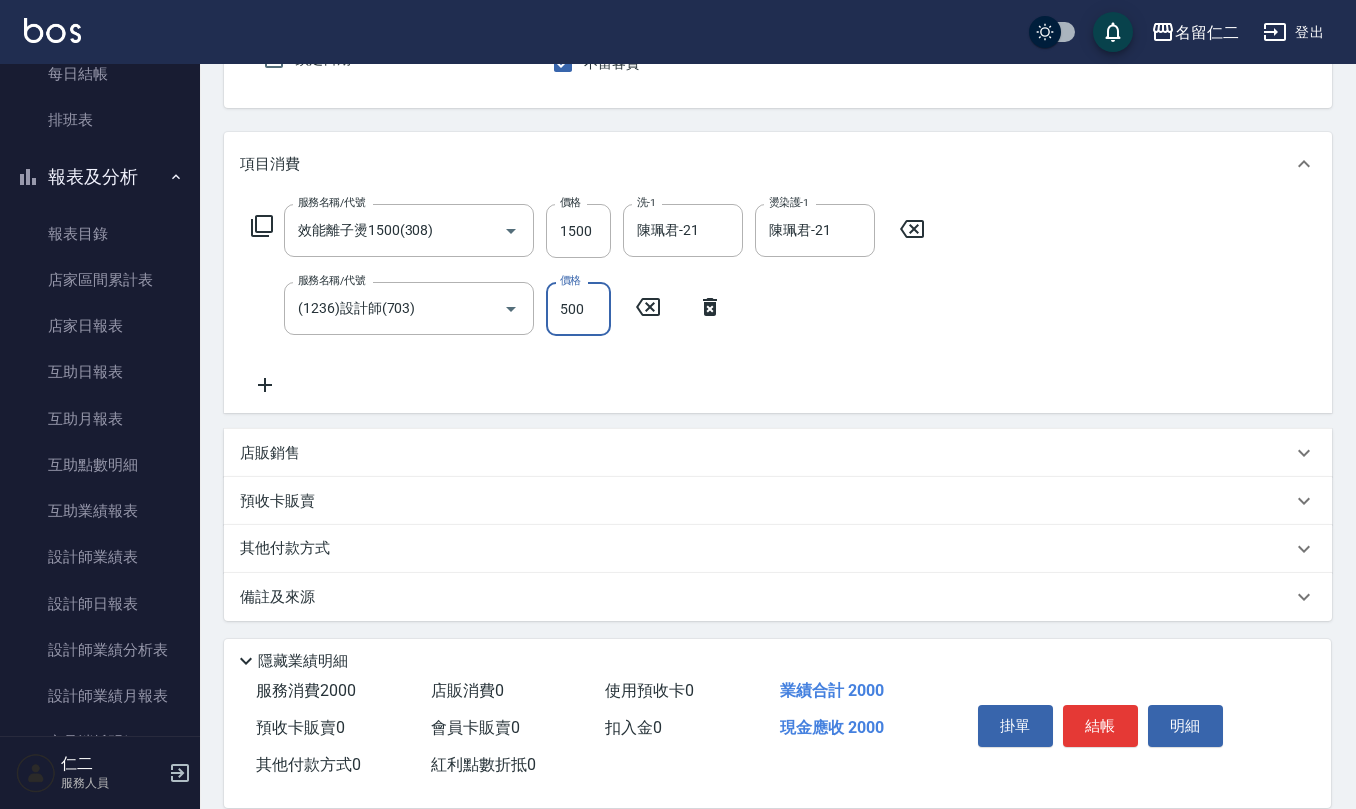click on "備註及來源" at bounding box center [766, 597] 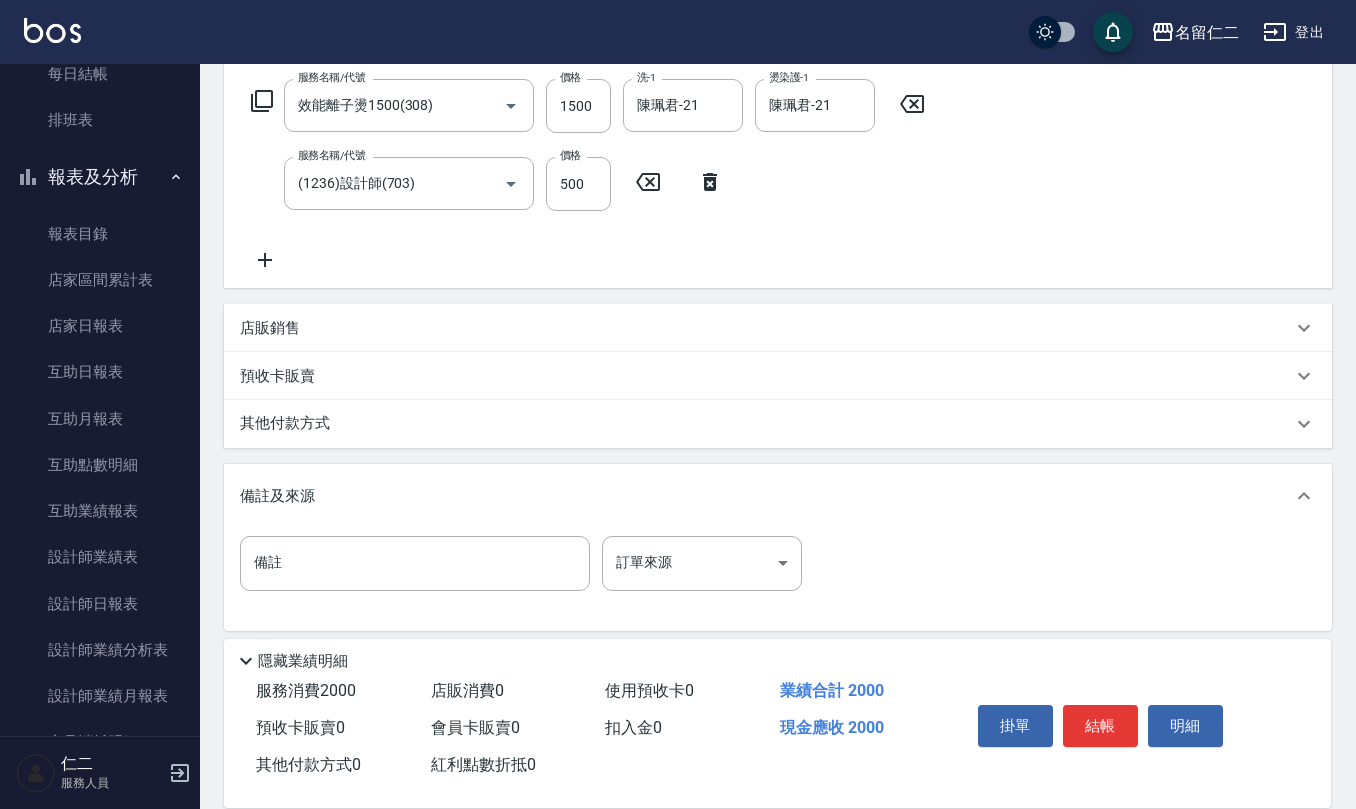 scroll, scrollTop: 330, scrollLeft: 0, axis: vertical 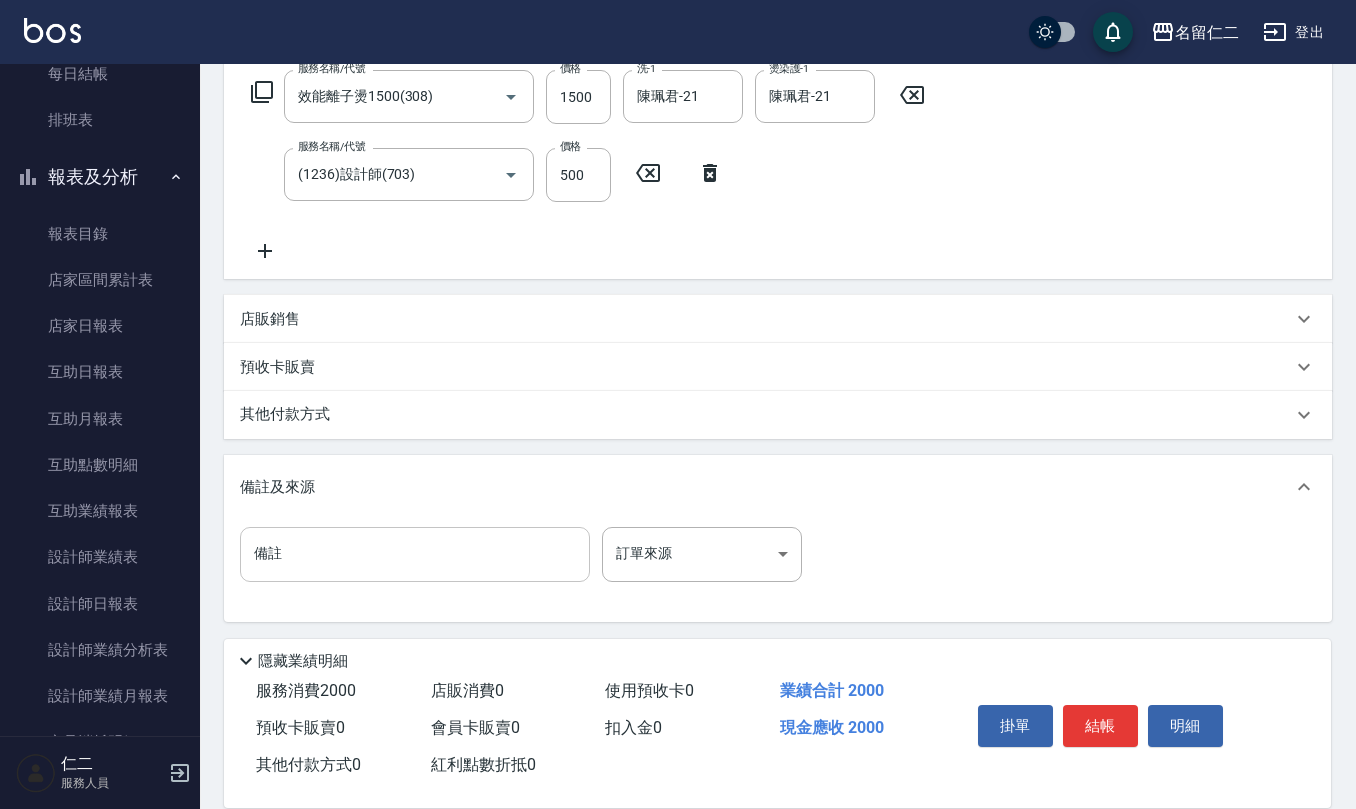 click on "備註" at bounding box center (415, 554) 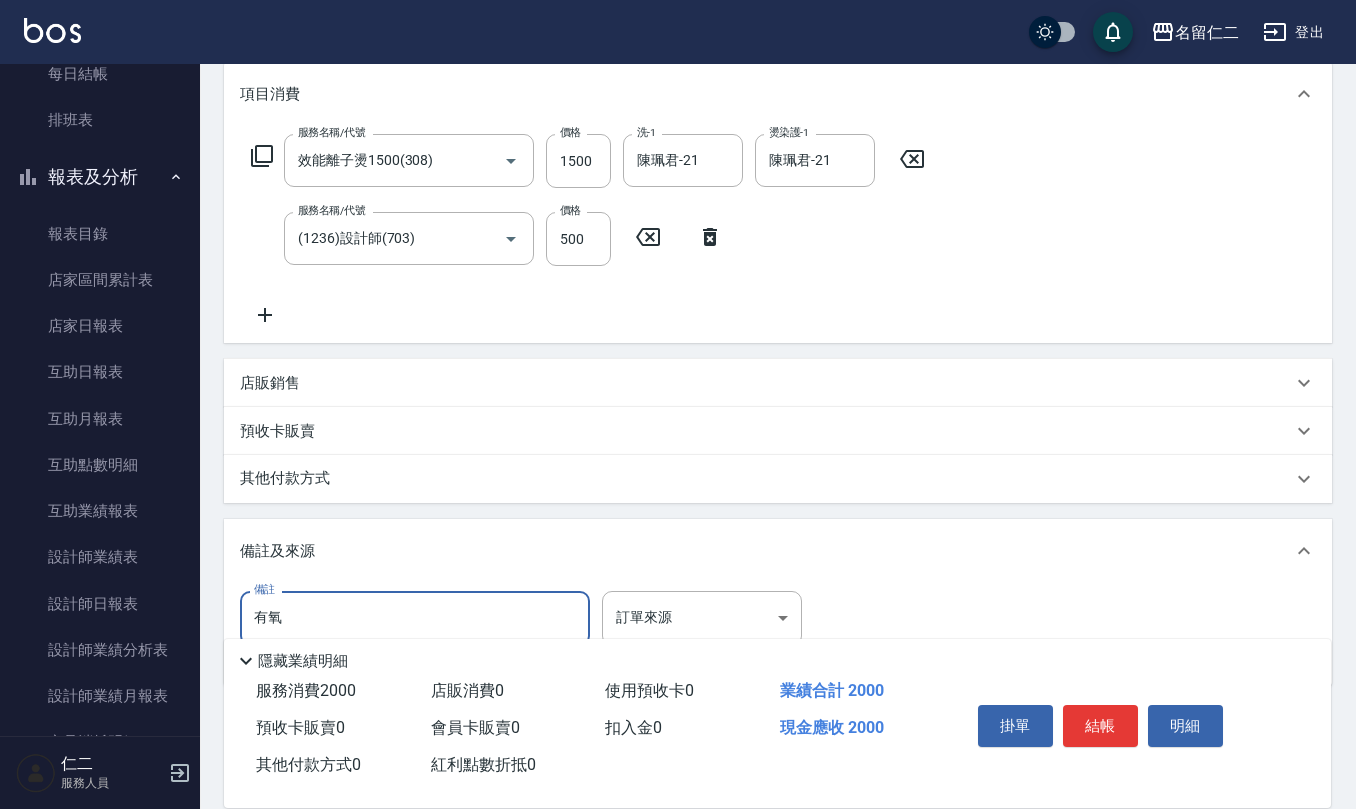 scroll, scrollTop: 0, scrollLeft: 0, axis: both 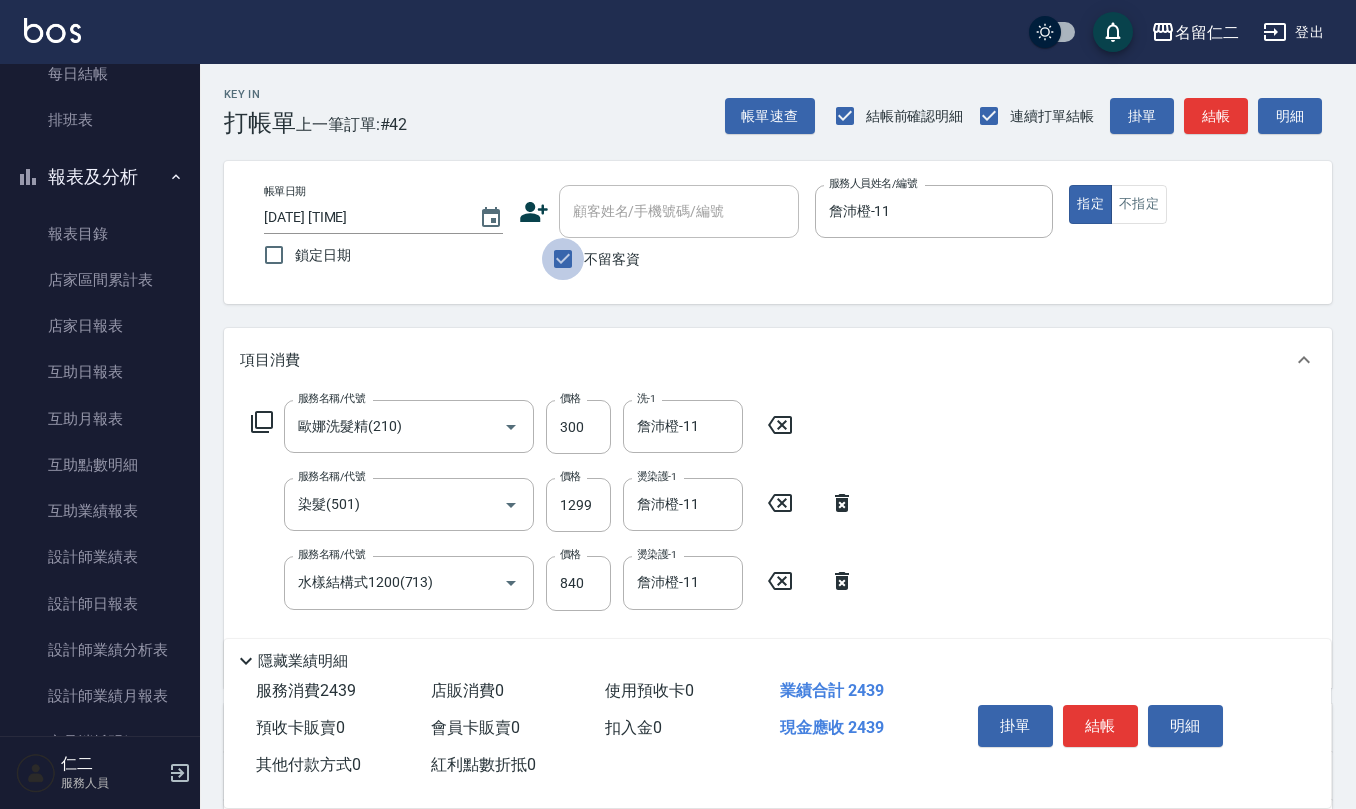 click on "不留客資" at bounding box center [563, 259] 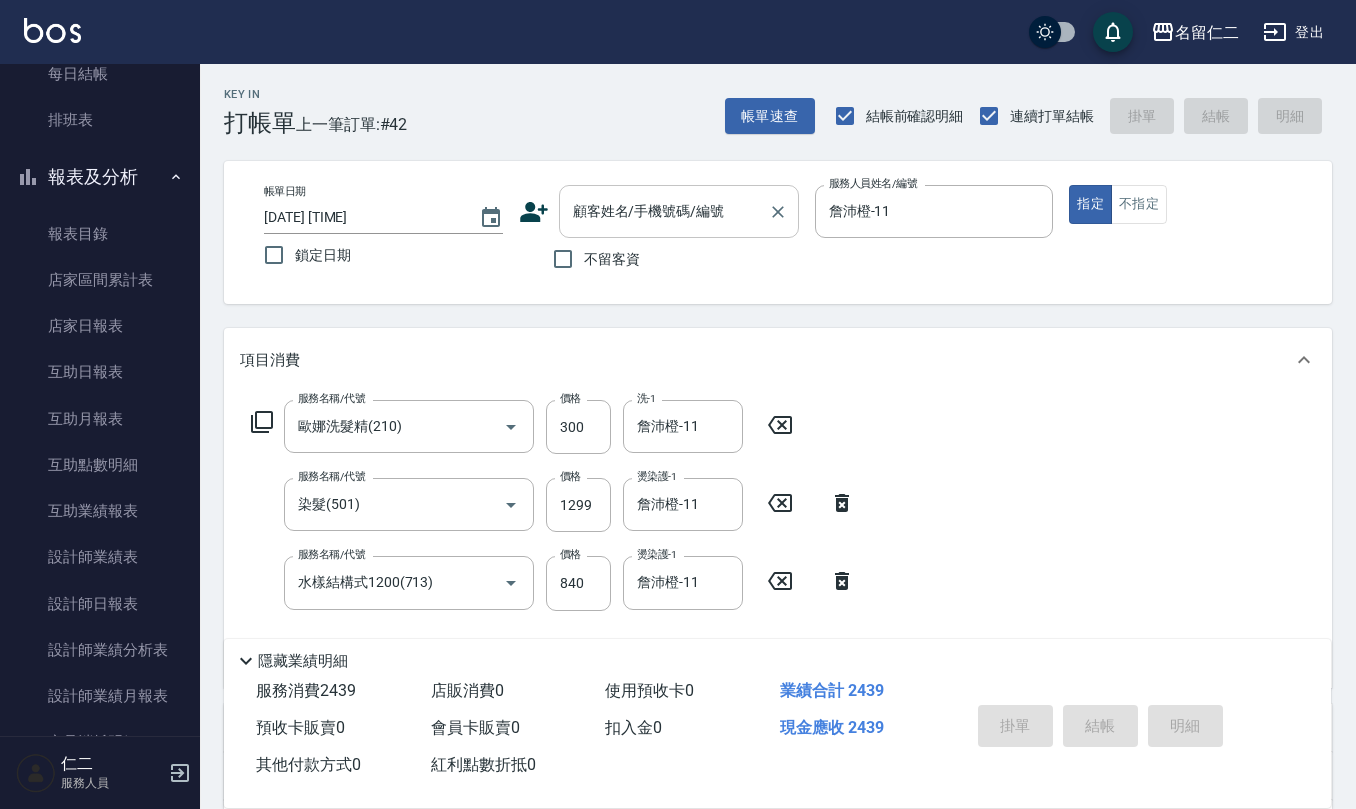 click on "顧客姓名/手機號碼/編號" at bounding box center [664, 211] 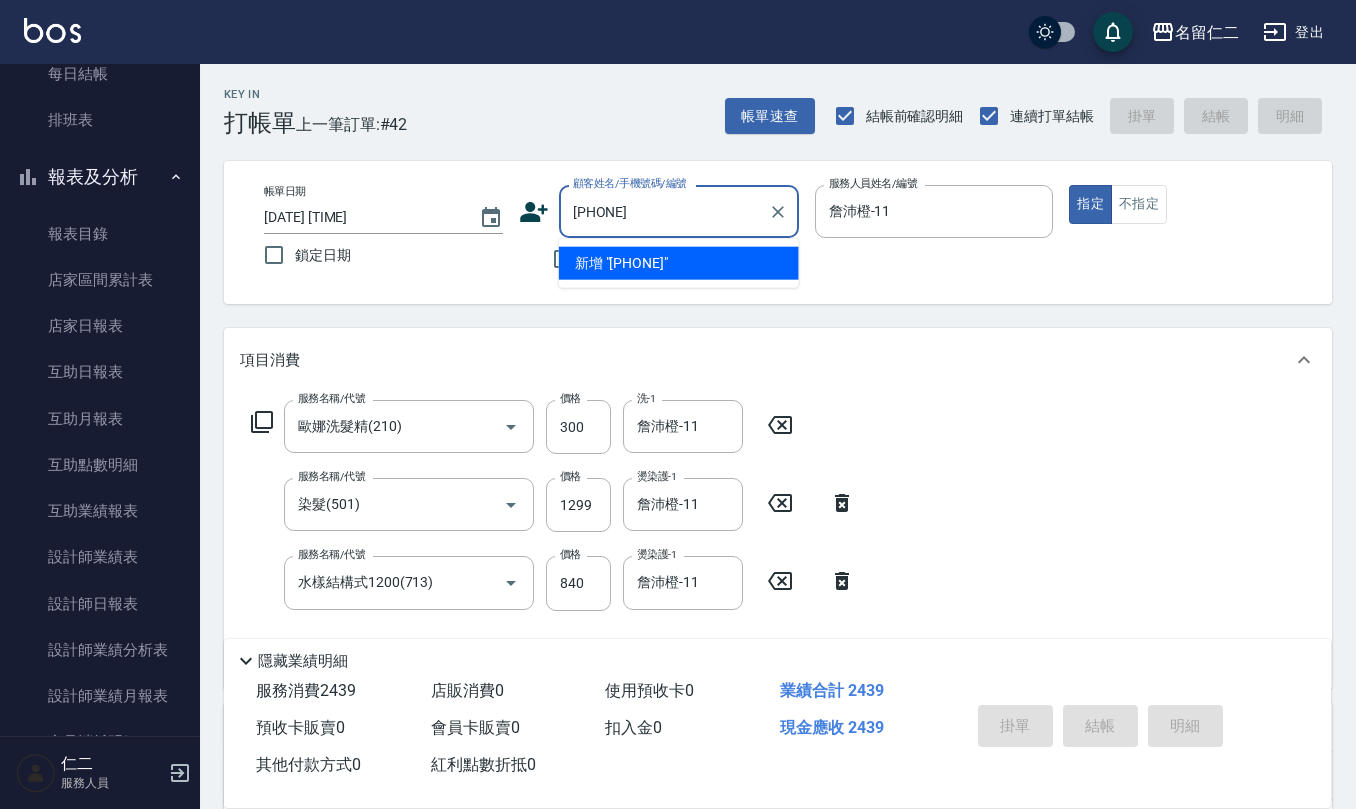 drag, startPoint x: 713, startPoint y: 217, endPoint x: 266, endPoint y: 178, distance: 448.69812 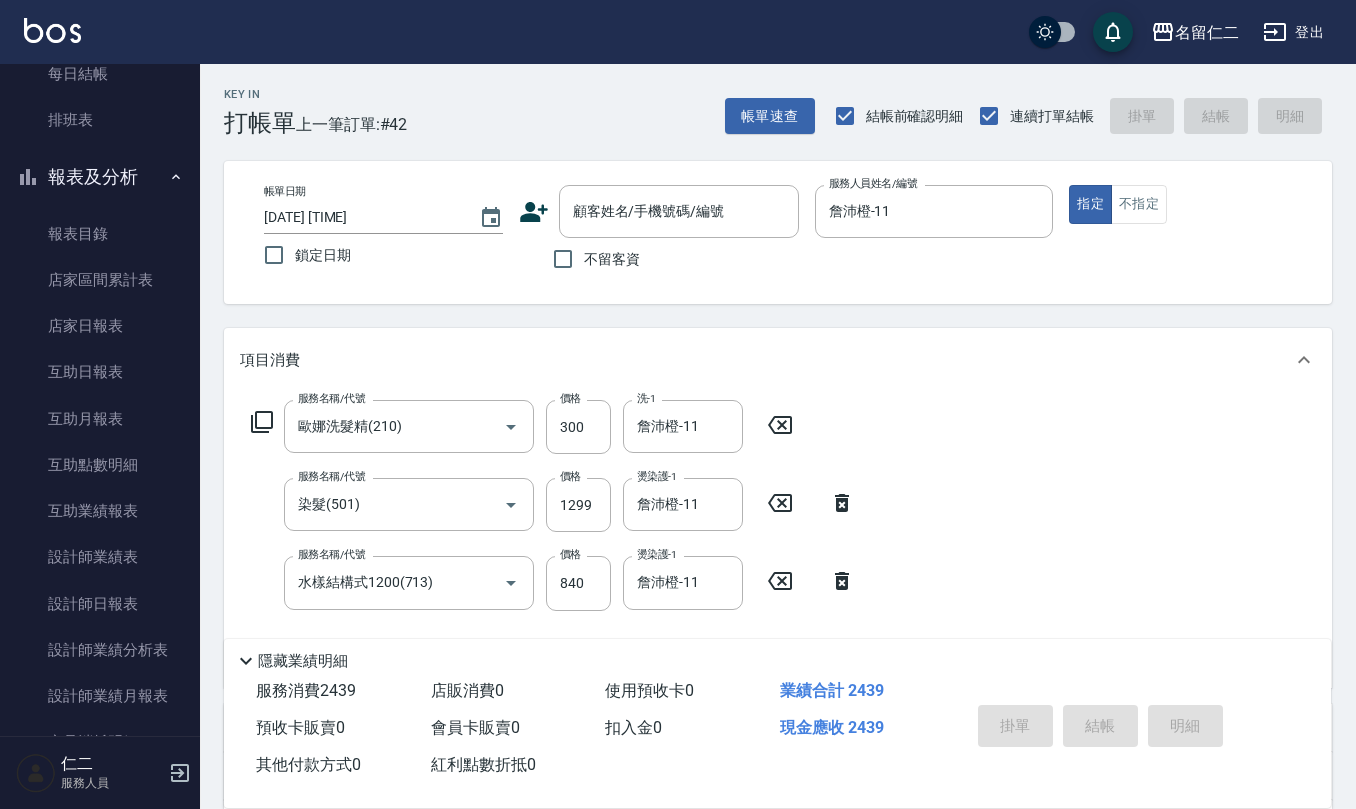 click 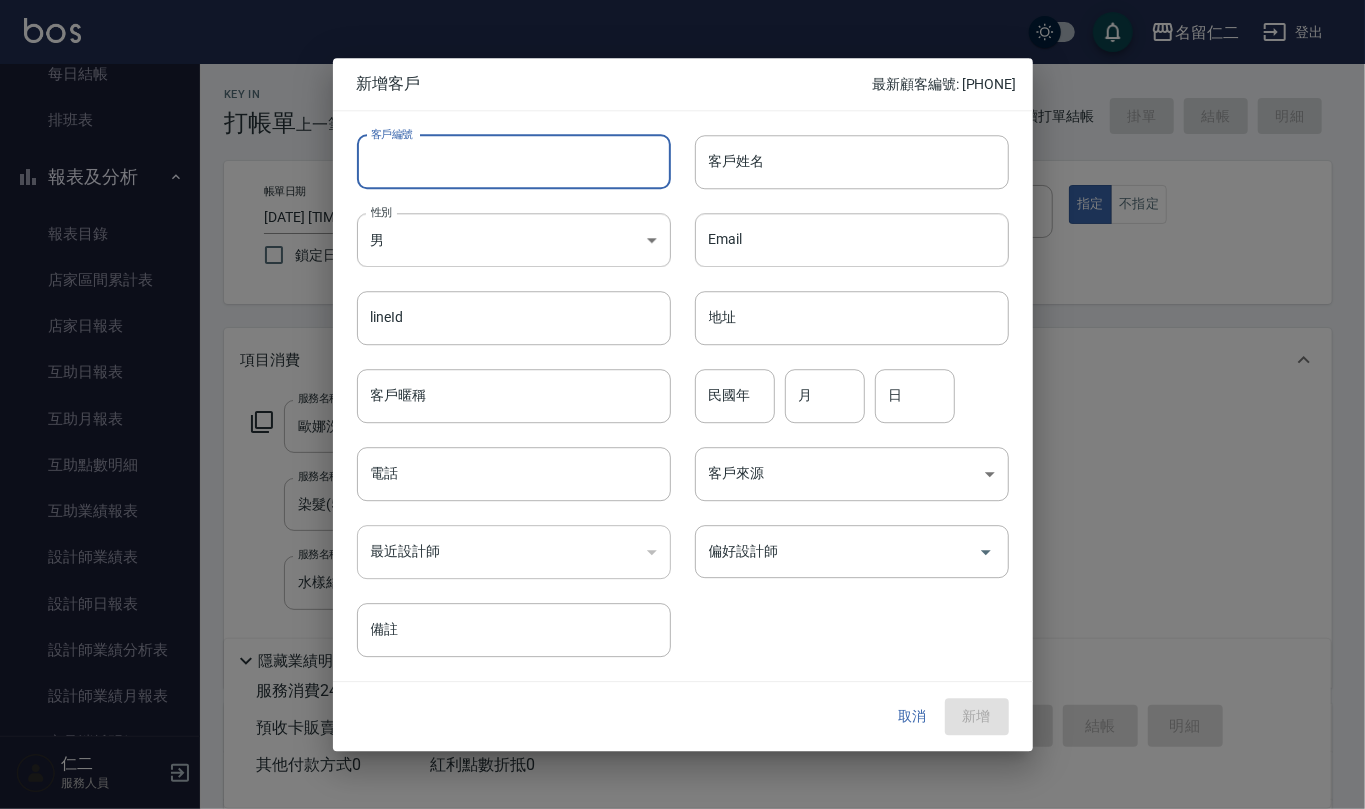 click on "客戶編號" at bounding box center (514, 162) 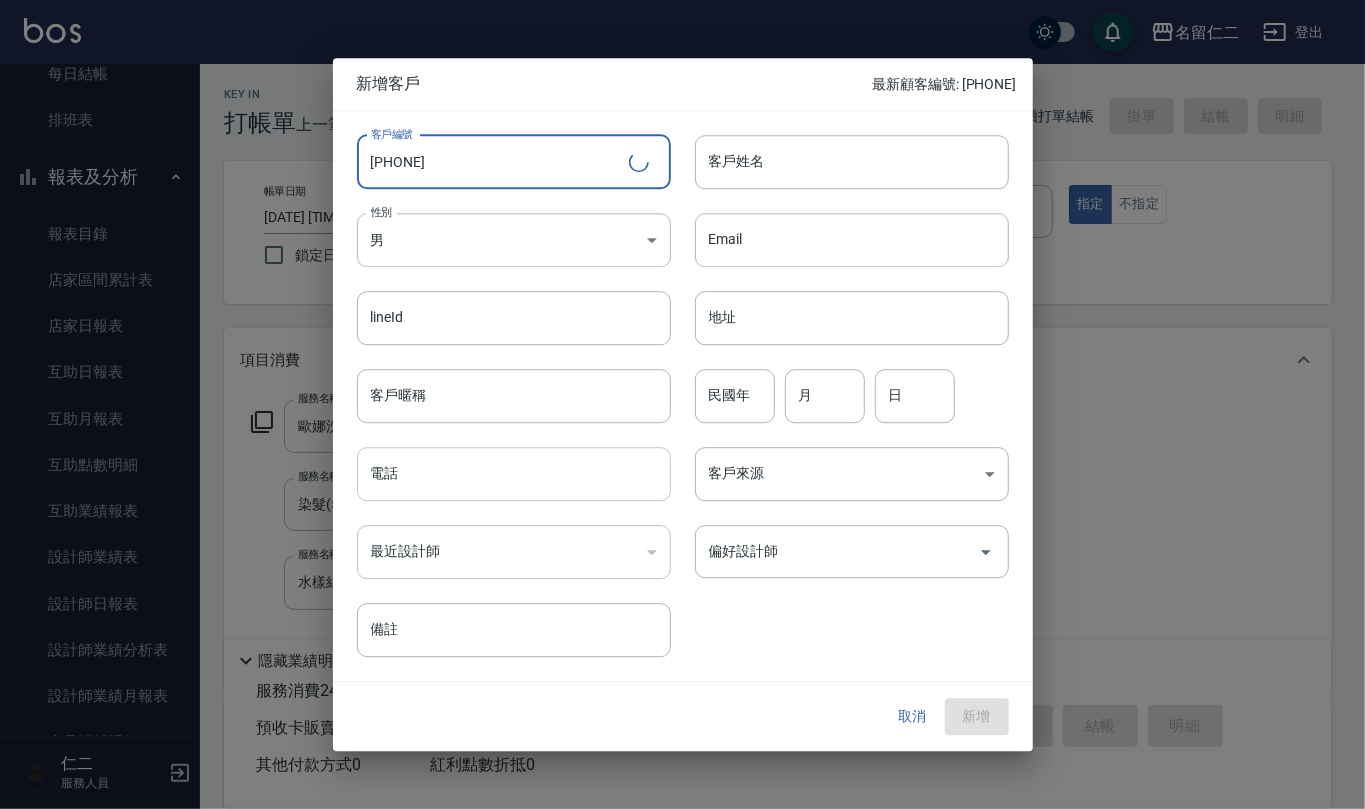 click on "電話" at bounding box center [514, 474] 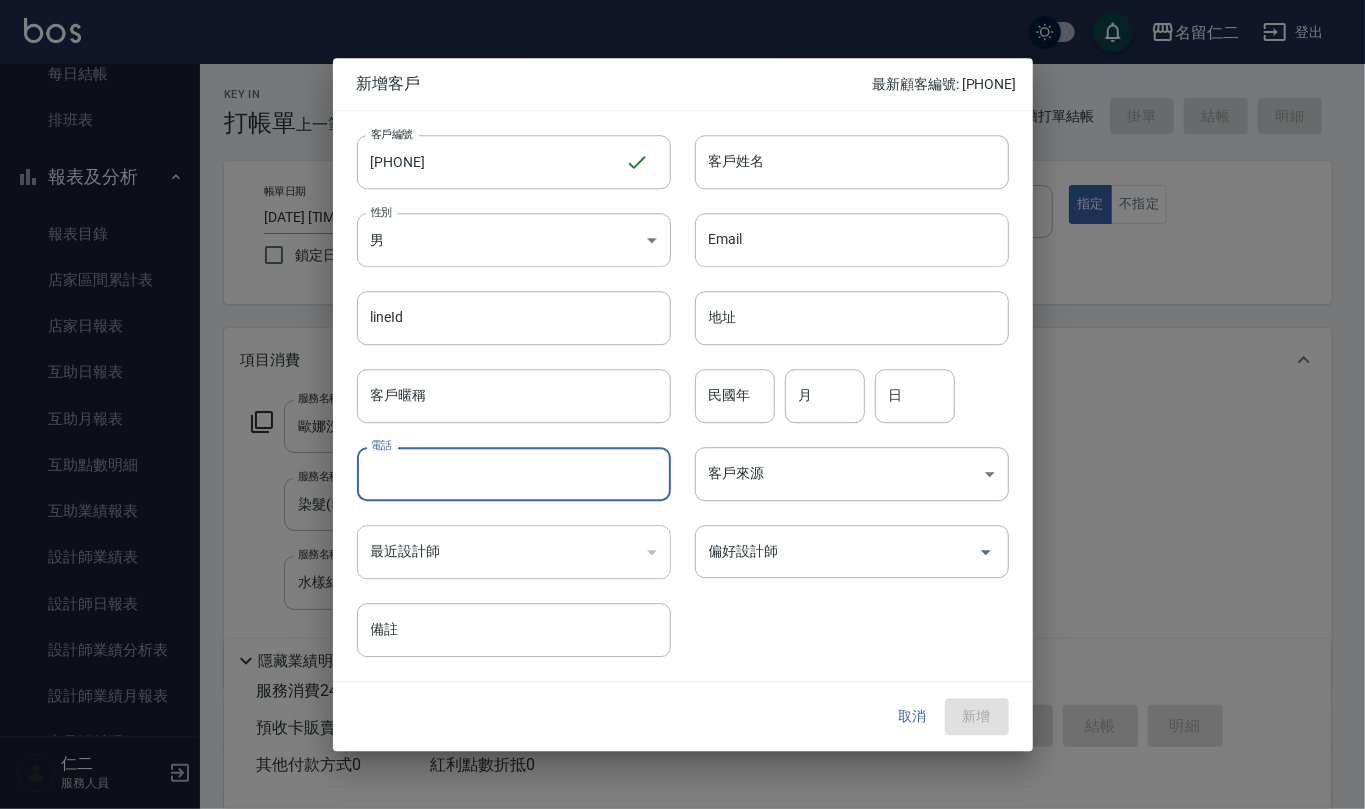 paste on "[PHONE]" 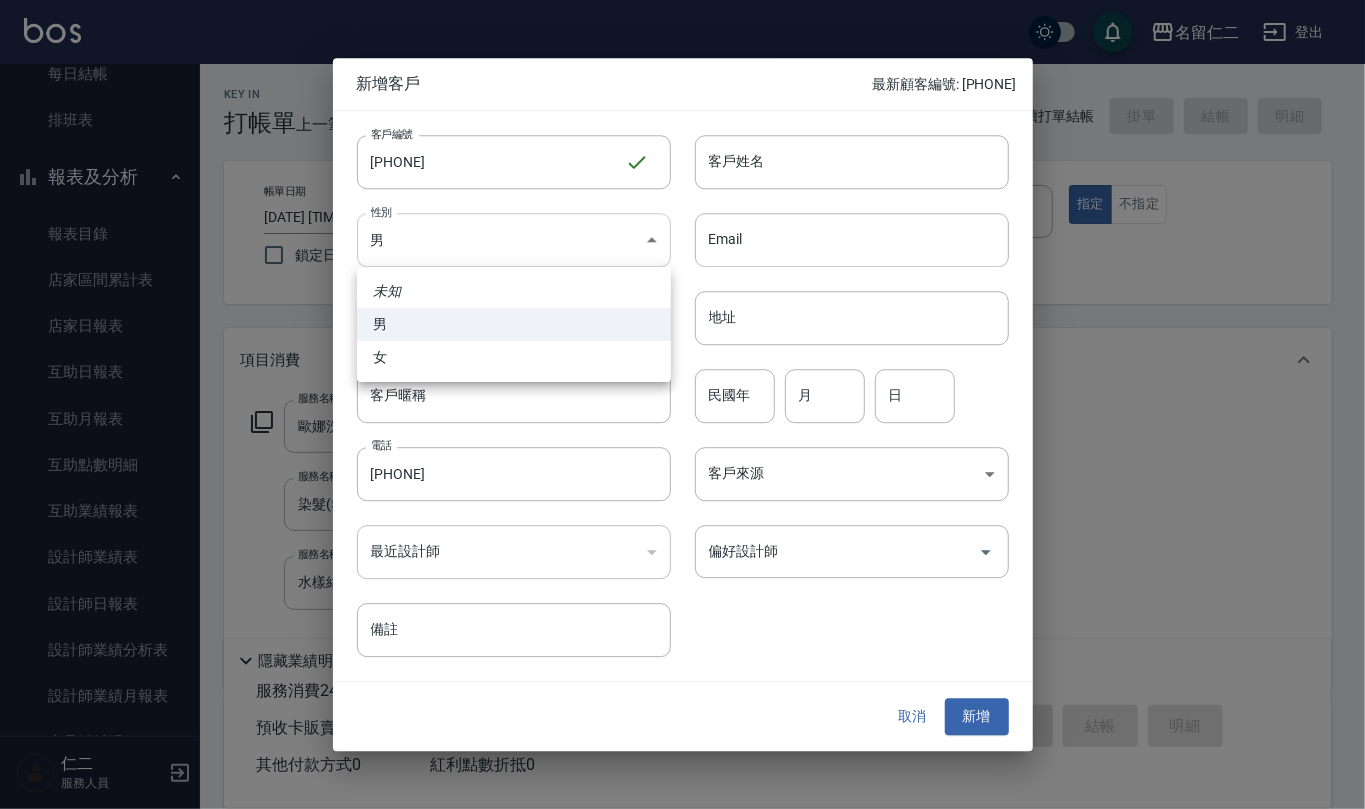 click on "[COMPANY] 登出 櫃檯作業 打帳單 帳單列表 現金收支登錄 材料自購登錄 每日結帳 排班表 報表及分析 報表目錄 店家區間累計表 店家日報表 互助日報表 互助月報表 互助點數明細 互助業績報表 設計師業績表 設計師日報表 設計師業績分析表 設計師業績月報表 商品消耗明細 單一服務項目查詢 收支分類明細表 費用分析表 客戶管理 客戶列表 員工及薪資 員工列表 員工離職列表 全店打卡記錄 商品管理 商品列表 行銷工具 活動發券明細 仁二 服務人員 Key In 打帳單 上一筆訂單:#42 帳單速查 結帳前確認明細 連續打單結帳 掛單 結帳 明細 帳單日期 [DATE] [TIME] 鎖定日期 顧客姓名/手機號碼/編號 顧客姓名/手機號碼/編號 不留客資 服務人員姓名/編號 [NAME]-[NUMBER] 服務人員姓名/編號 指定 不指定 項目消費 服務名稱/代號 [PRODUCT] 服務名稱/代號 價格 [NUMBER] 價格 洗-1 [NAME]-[NUMBER] 0" at bounding box center (682, 566) 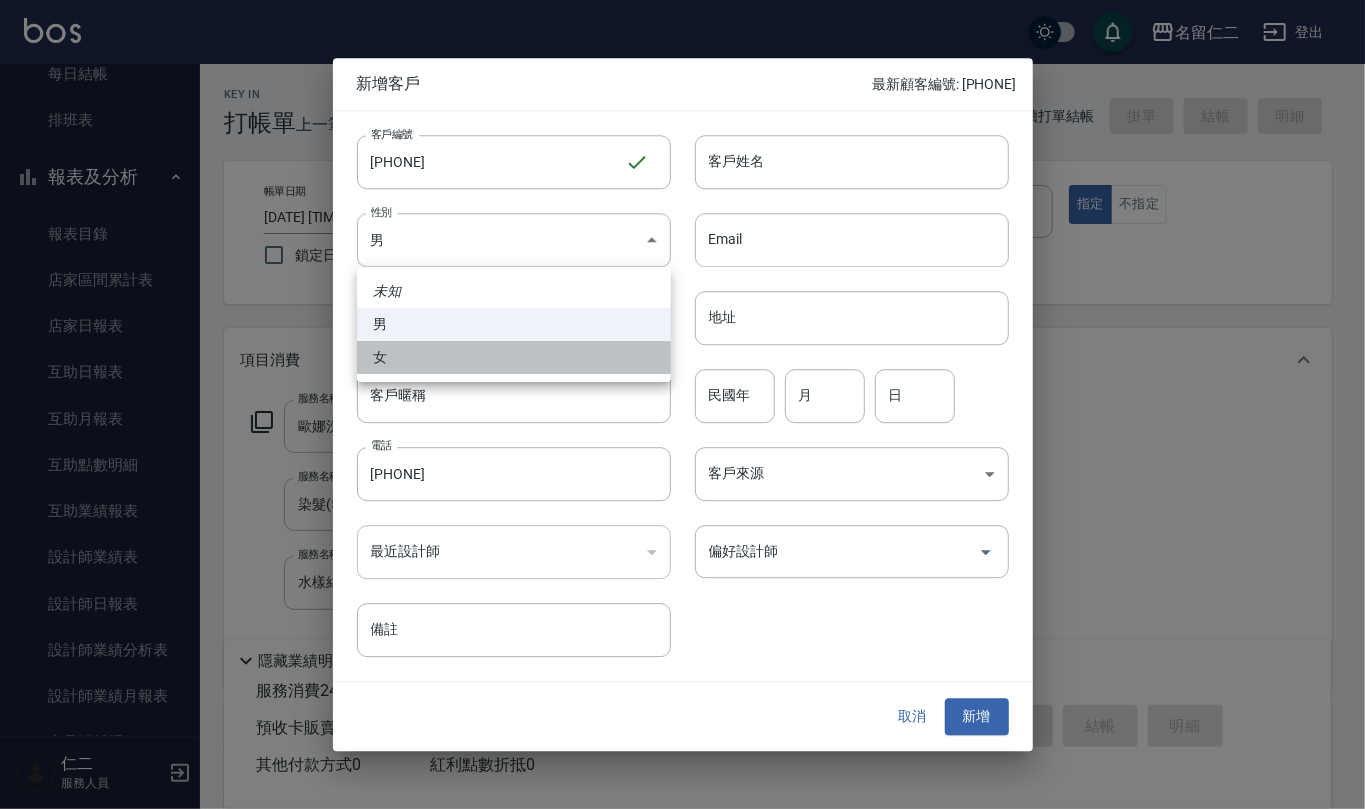 click on "女" at bounding box center (514, 357) 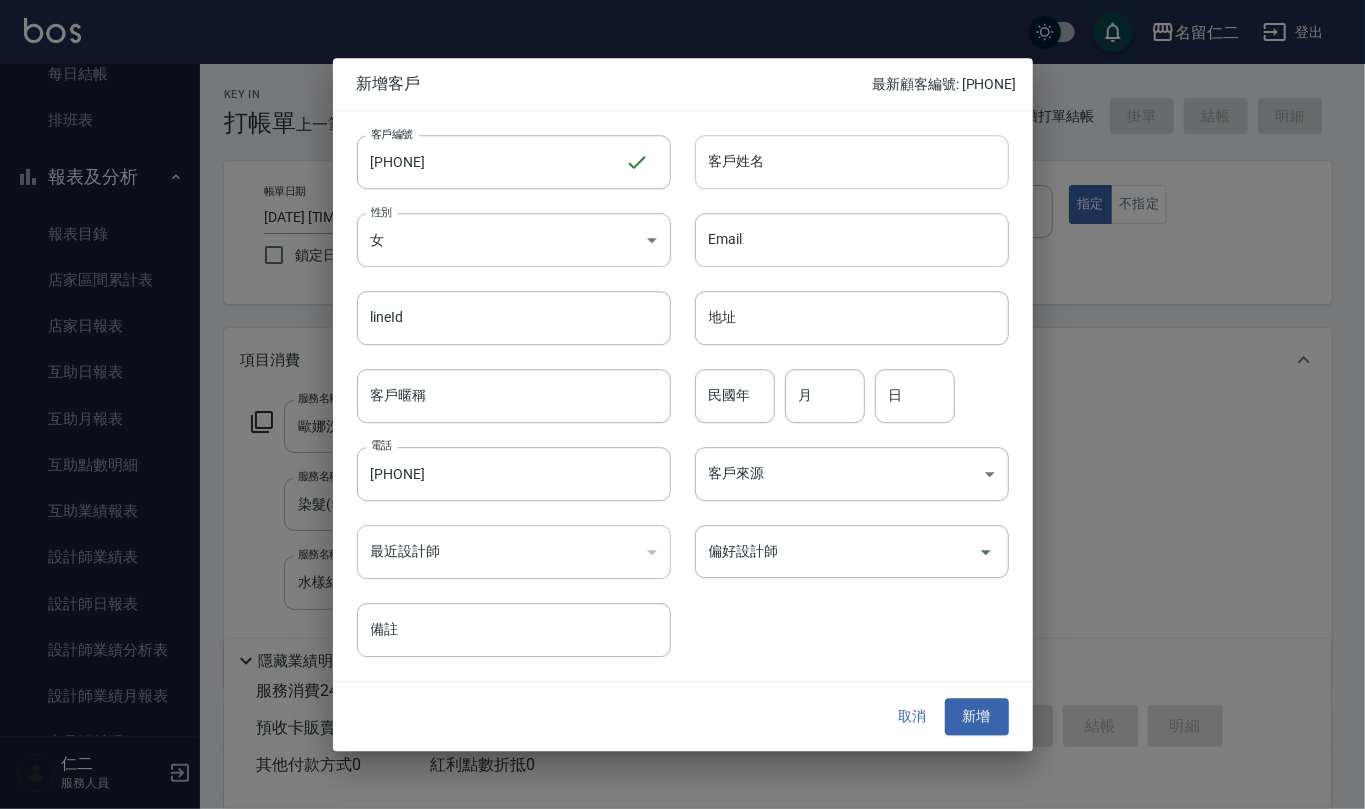 click on "客戶姓名" at bounding box center (852, 162) 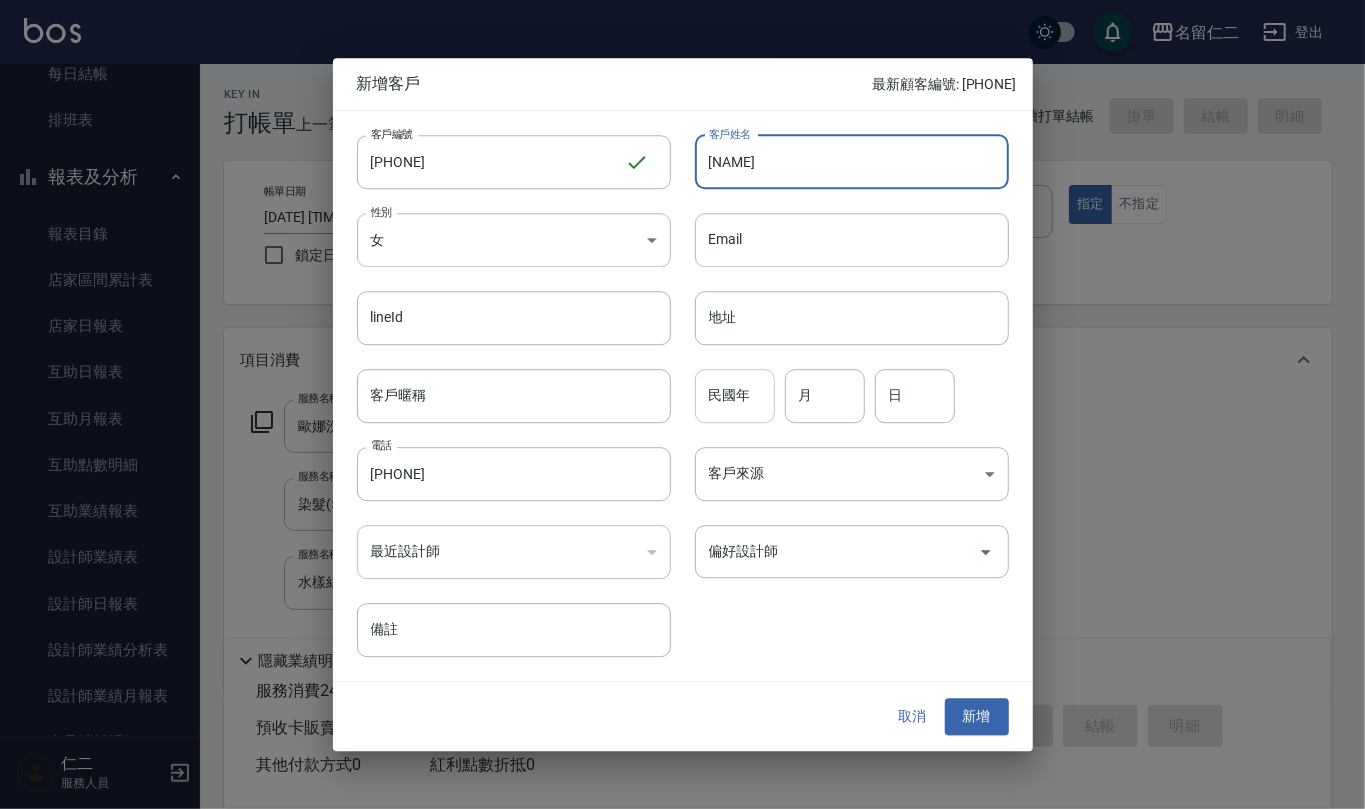 click on "民國年" at bounding box center (735, 396) 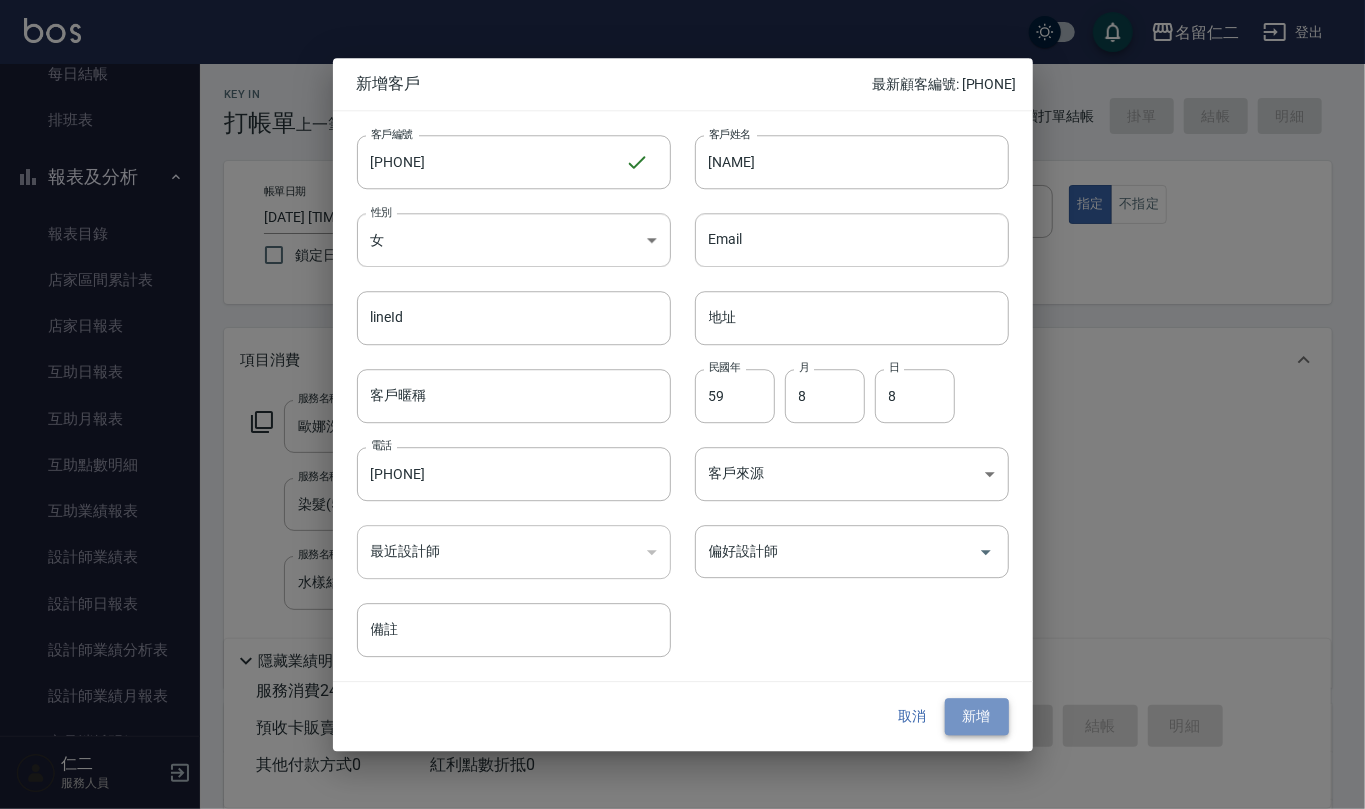 click on "新增" at bounding box center [977, 717] 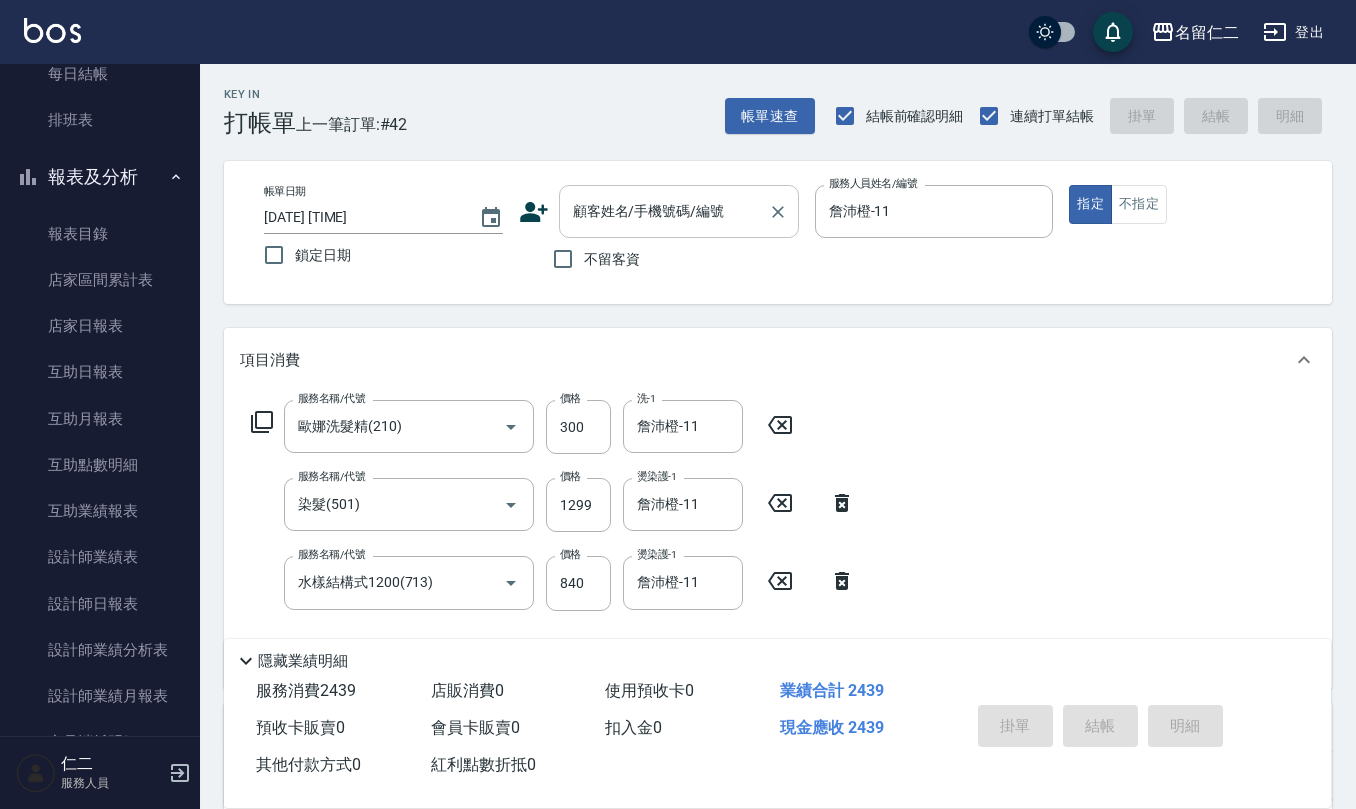 click on "顧客姓名/手機號碼/編號 顧客姓名/手機號碼/編號" at bounding box center [679, 211] 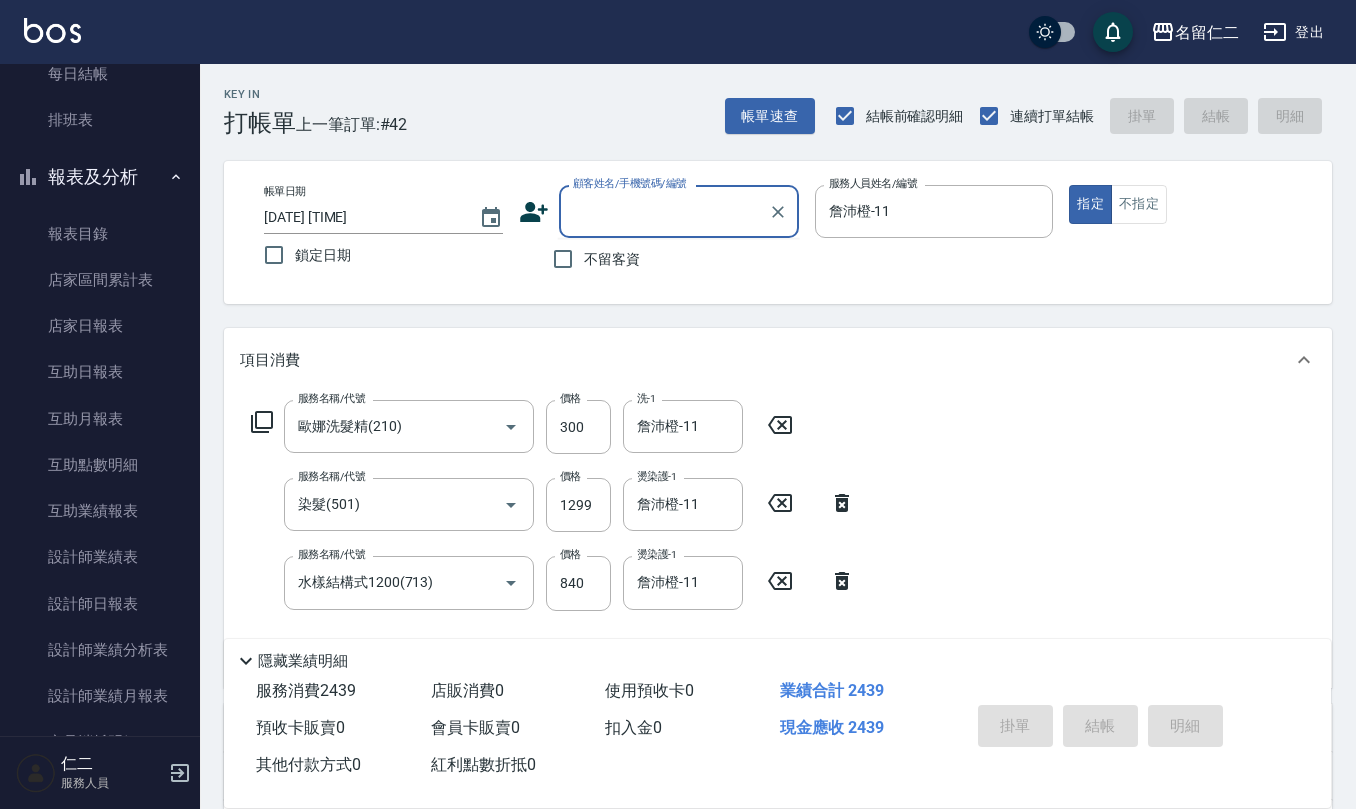 paste on "[PHONE]" 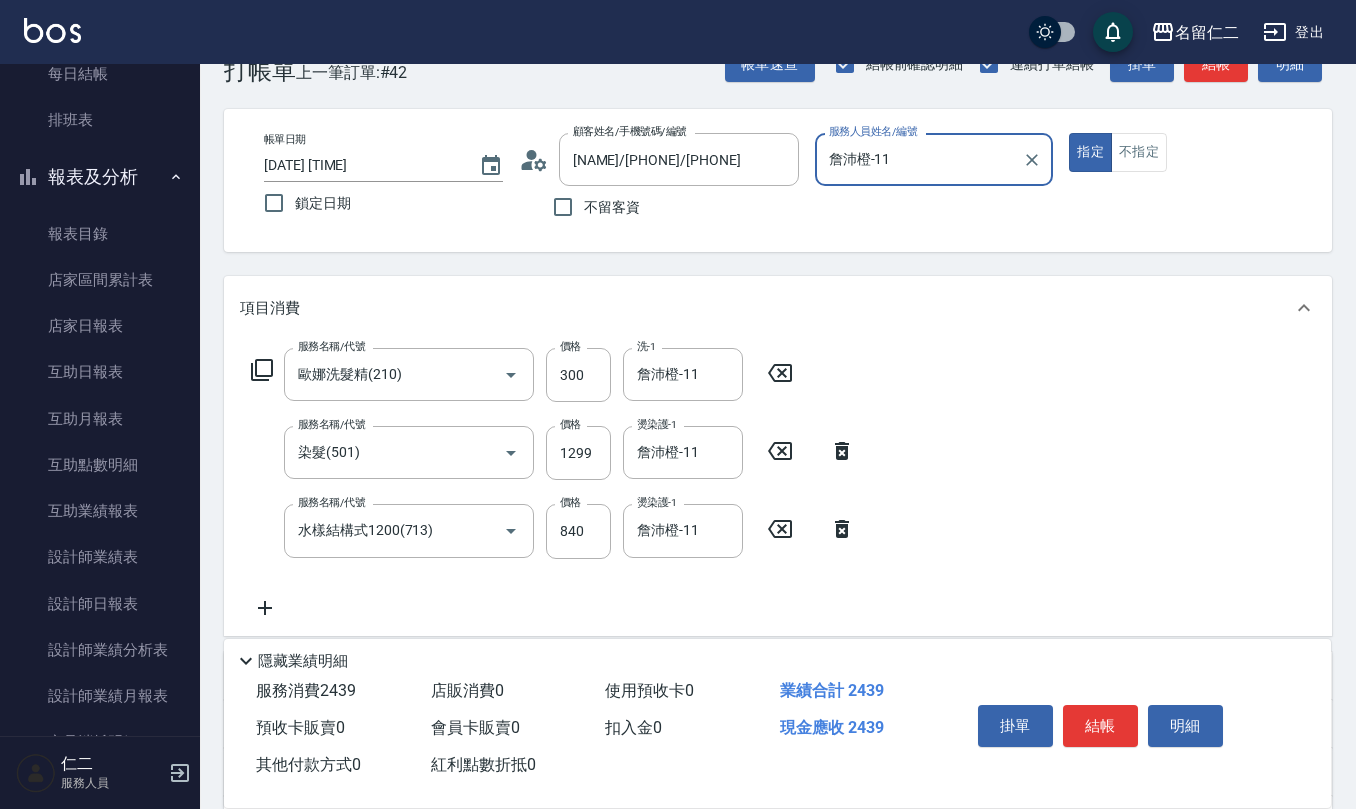 scroll, scrollTop: 0, scrollLeft: 0, axis: both 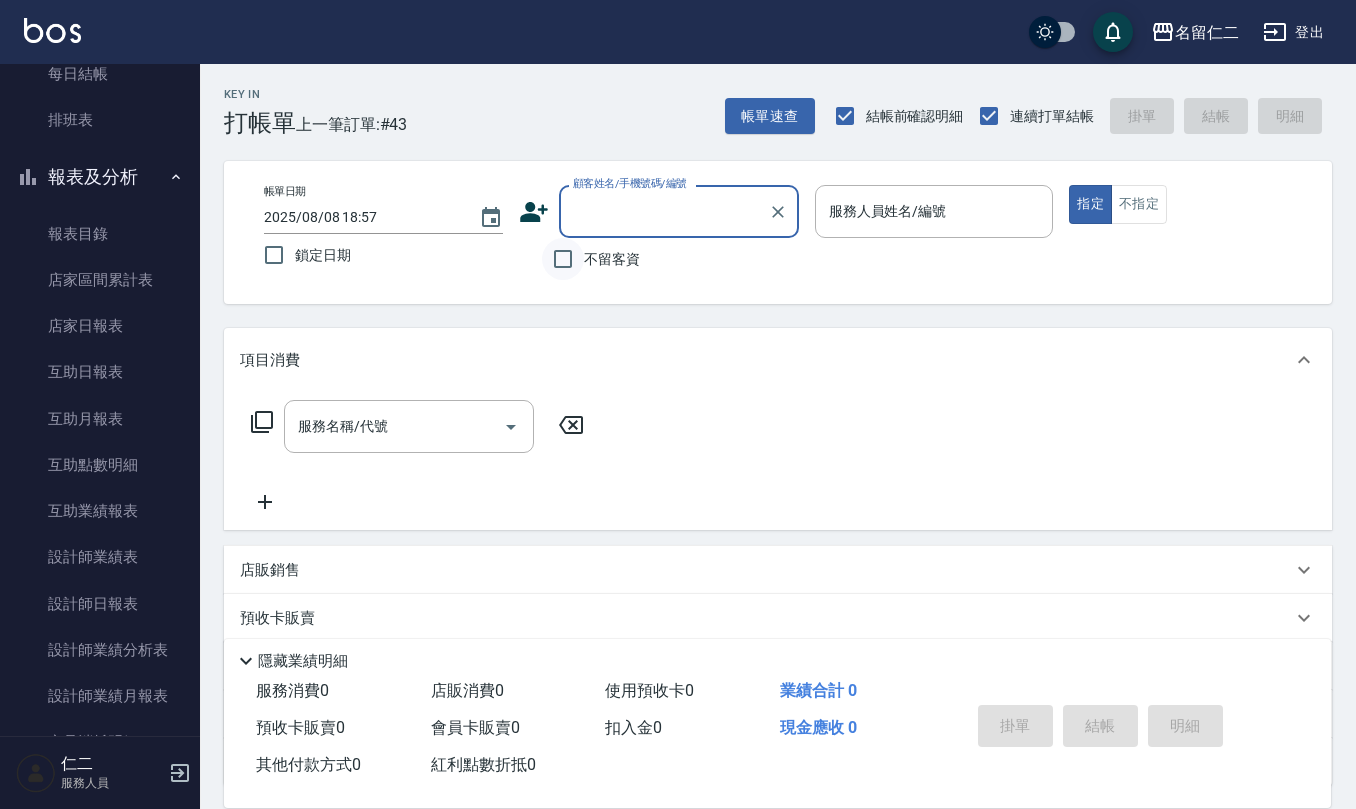 click on "不留客資" at bounding box center (563, 259) 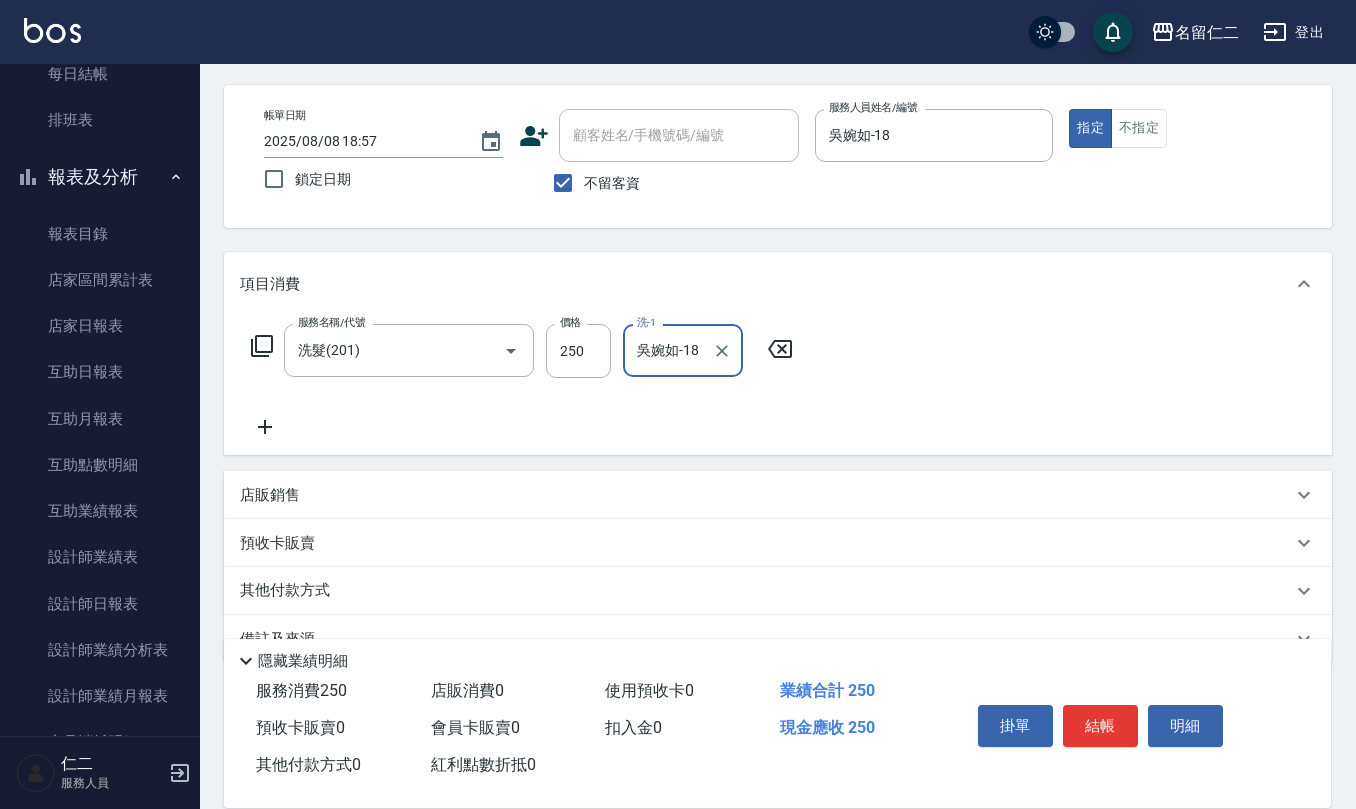 scroll, scrollTop: 117, scrollLeft: 0, axis: vertical 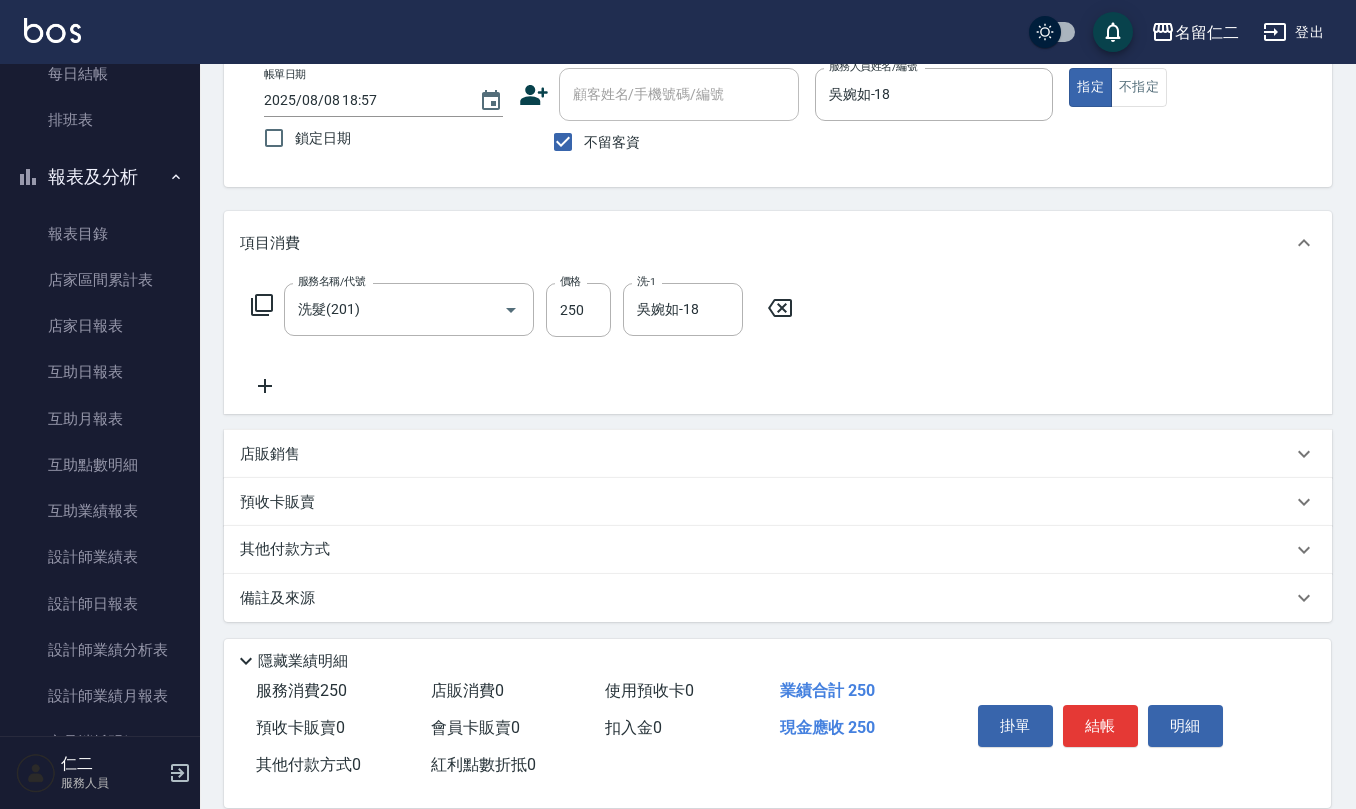click on "店販銷售" at bounding box center [270, 454] 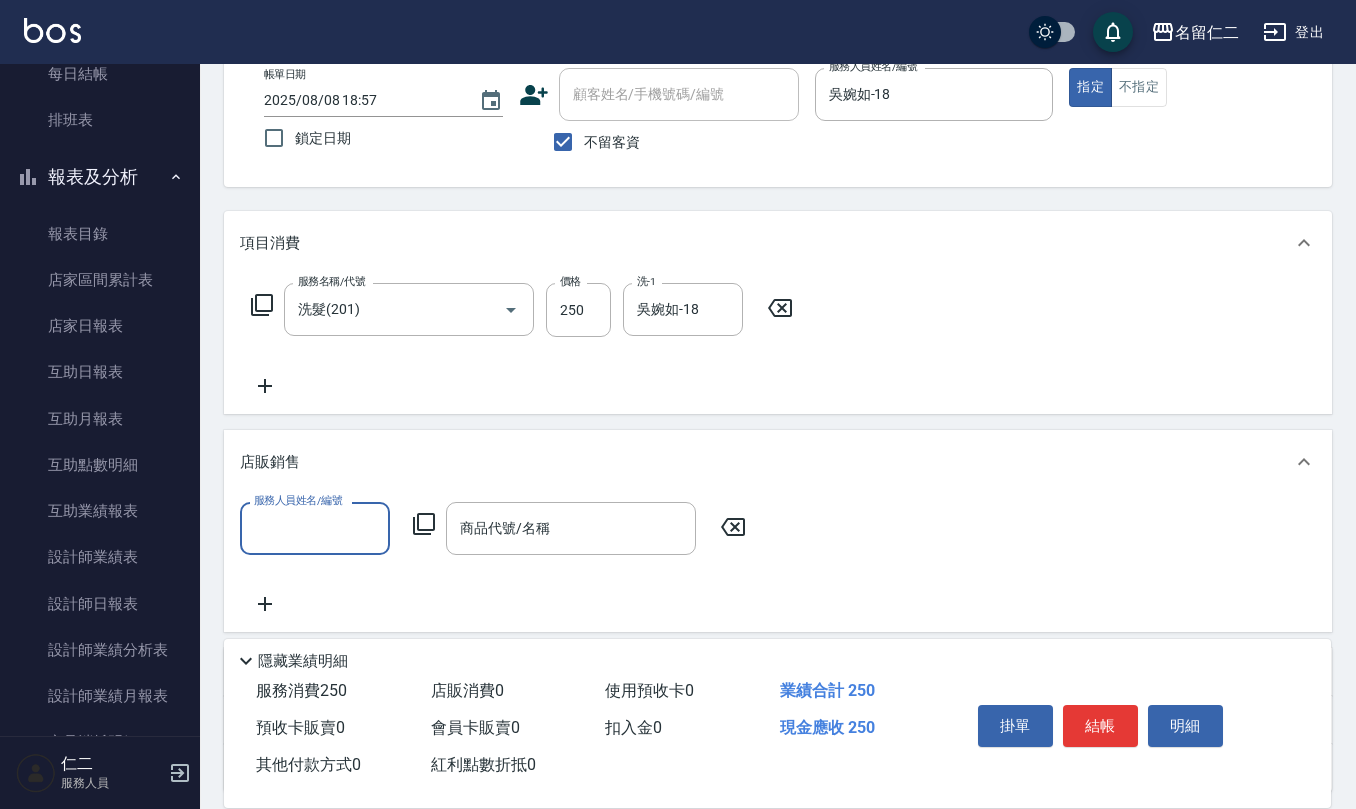scroll, scrollTop: 0, scrollLeft: 0, axis: both 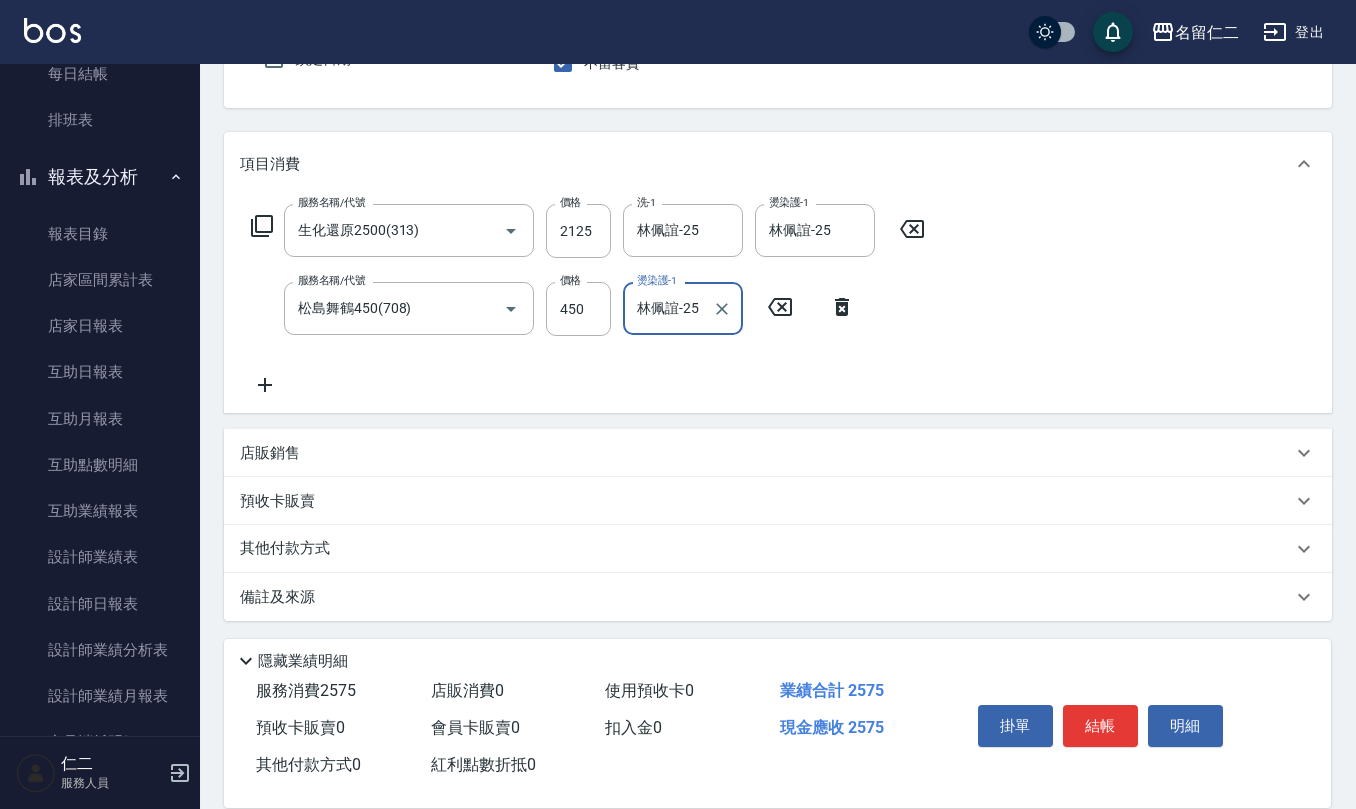 click on "店販銷售" at bounding box center [766, 453] 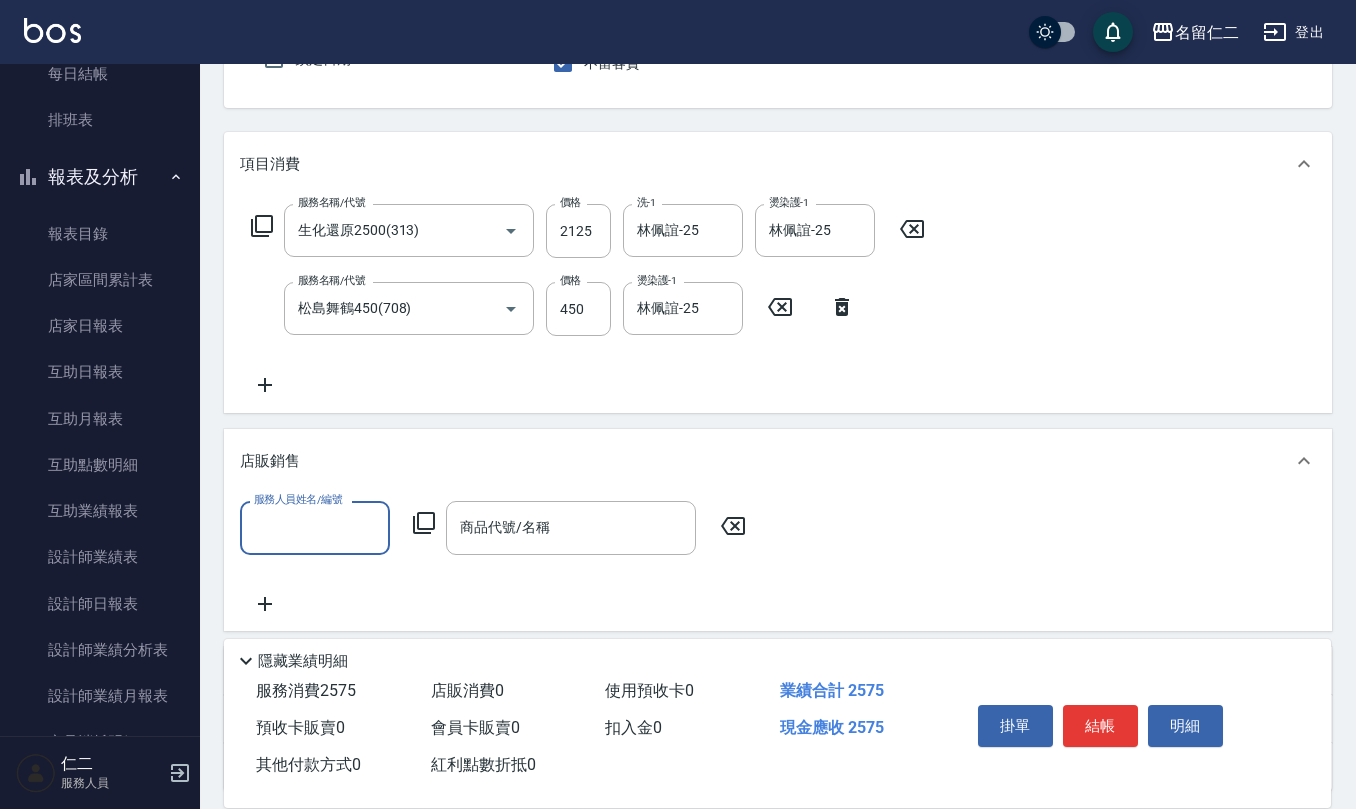 scroll, scrollTop: 1, scrollLeft: 0, axis: vertical 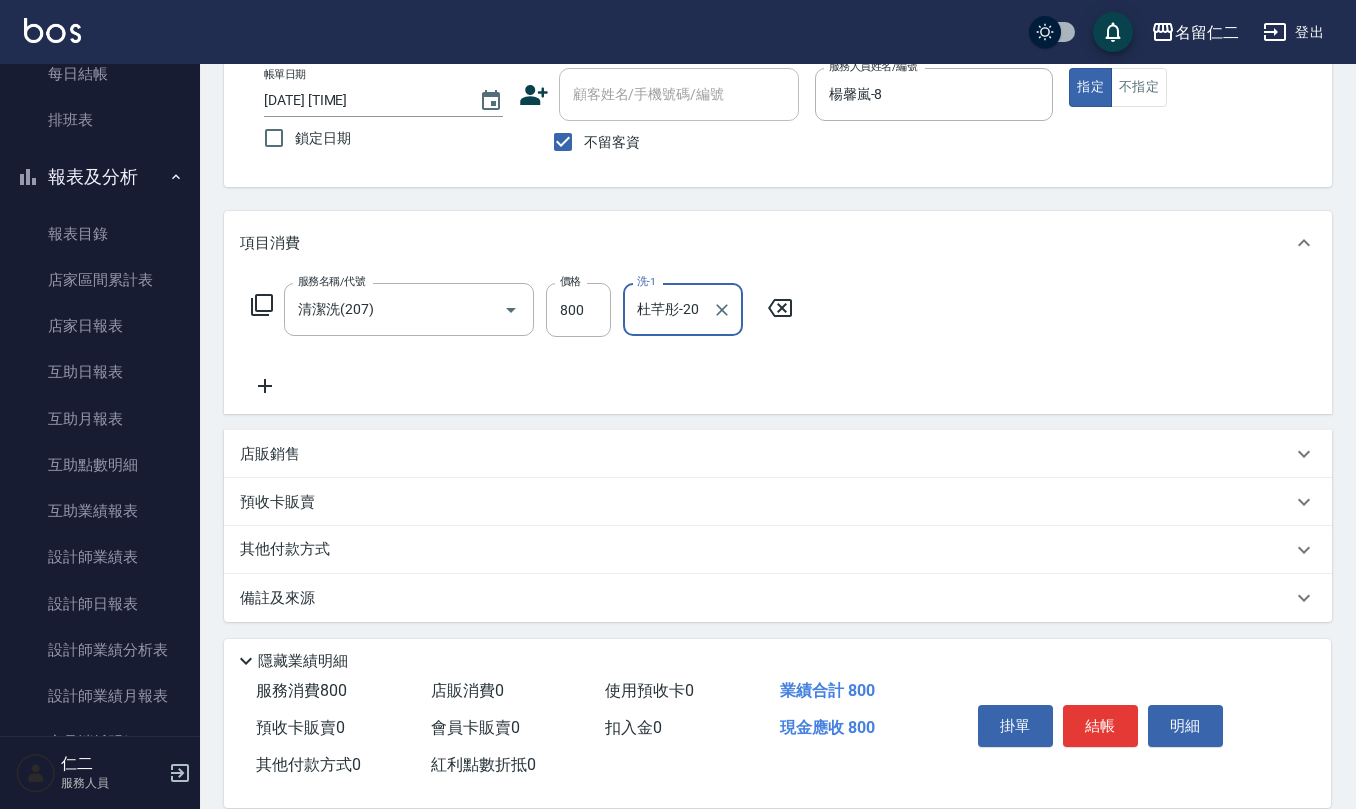 click on "店販銷售" at bounding box center [778, 454] 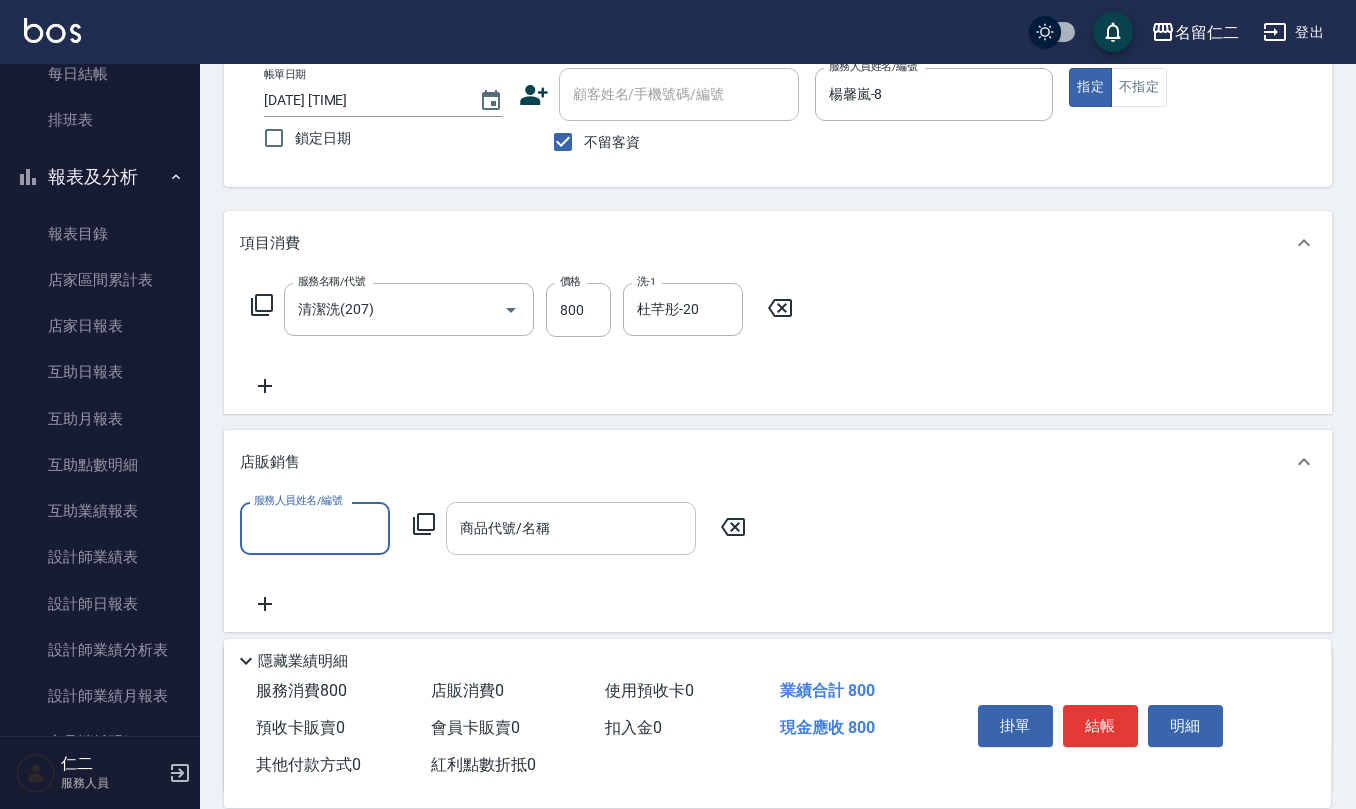 scroll, scrollTop: 0, scrollLeft: 0, axis: both 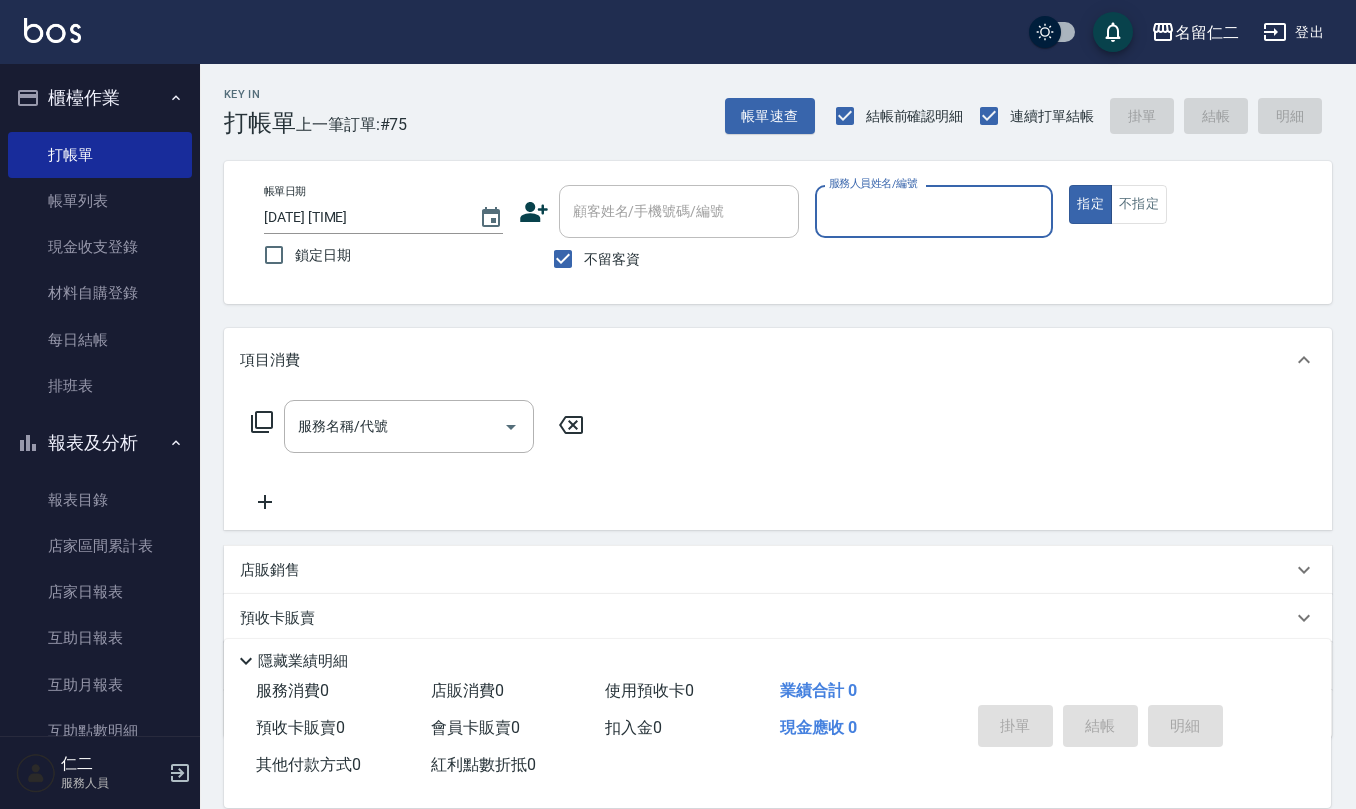 click 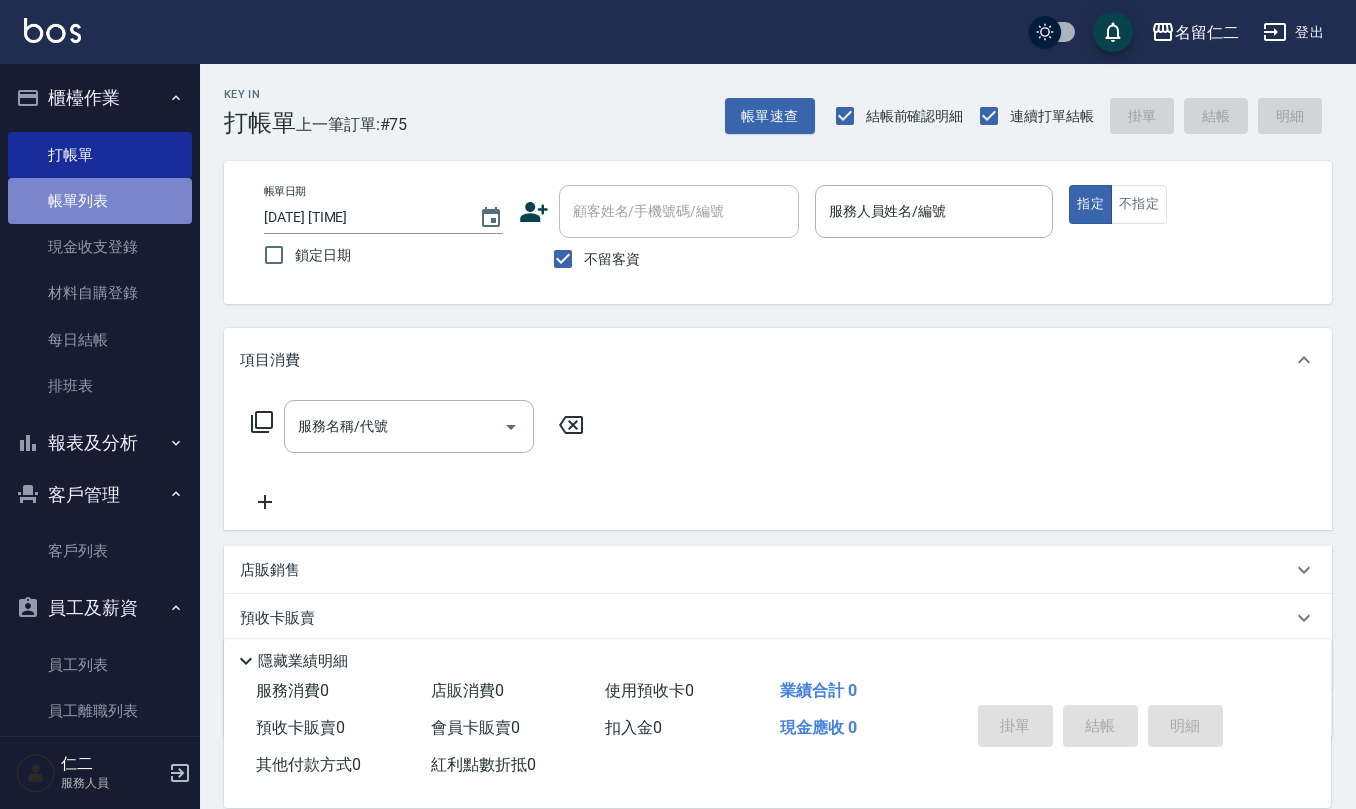 click on "帳單列表" at bounding box center (100, 201) 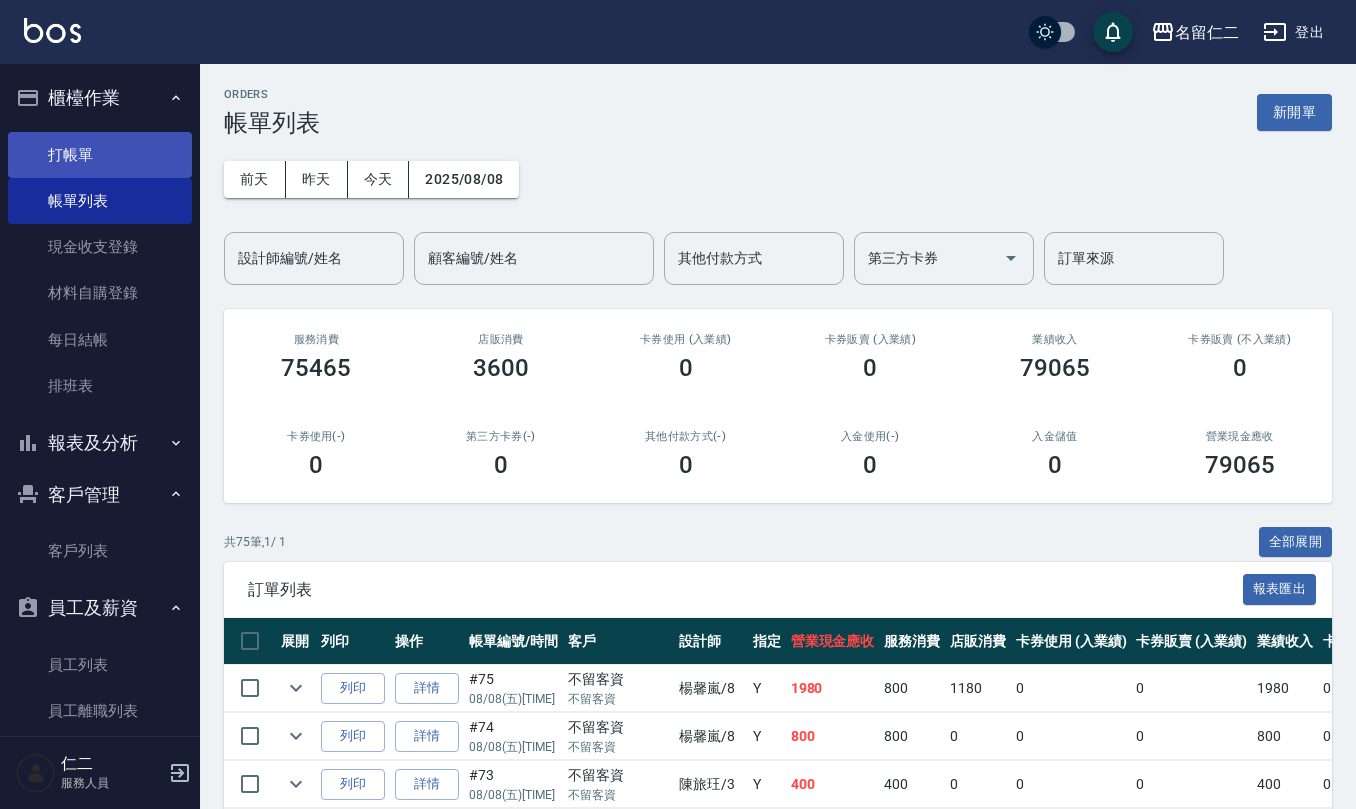 click on "打帳單" at bounding box center [100, 155] 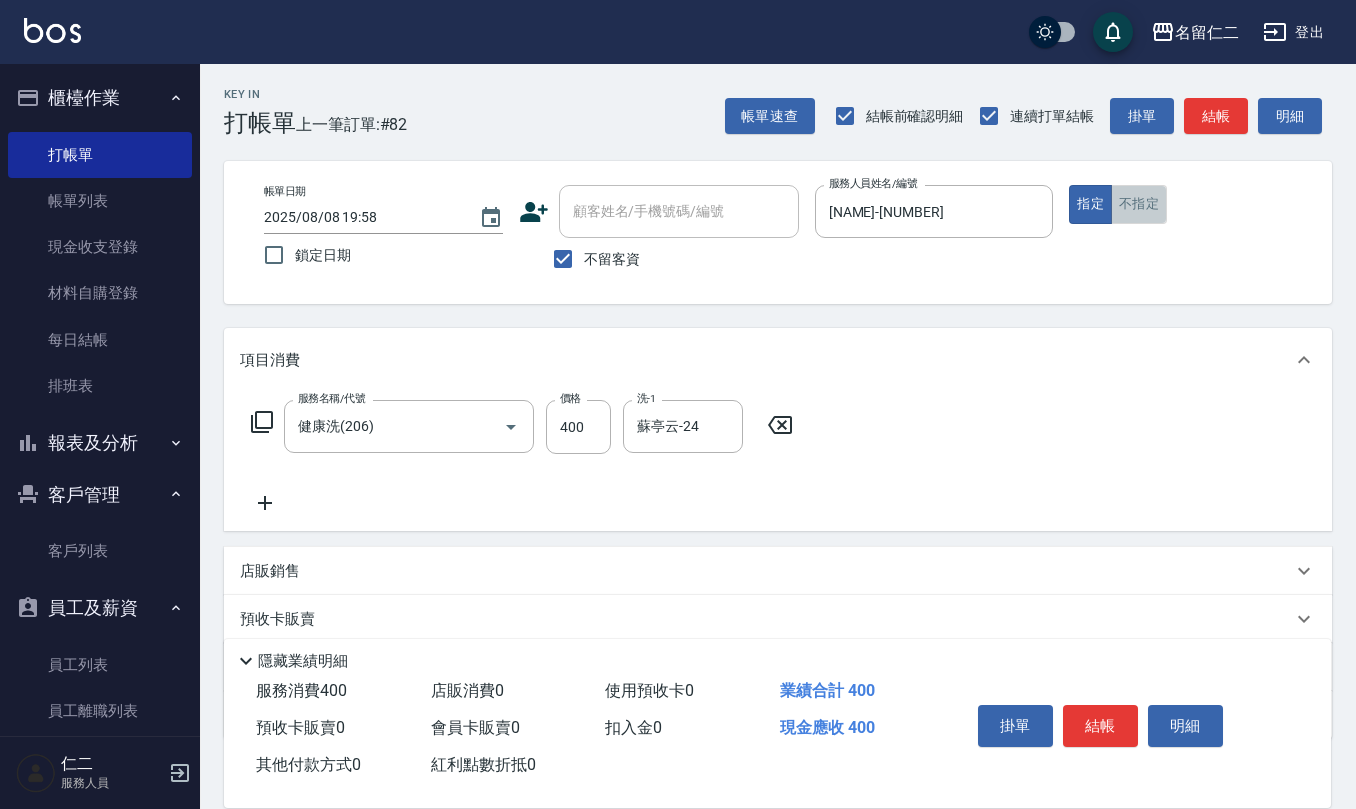 click on "不指定" at bounding box center [1139, 204] 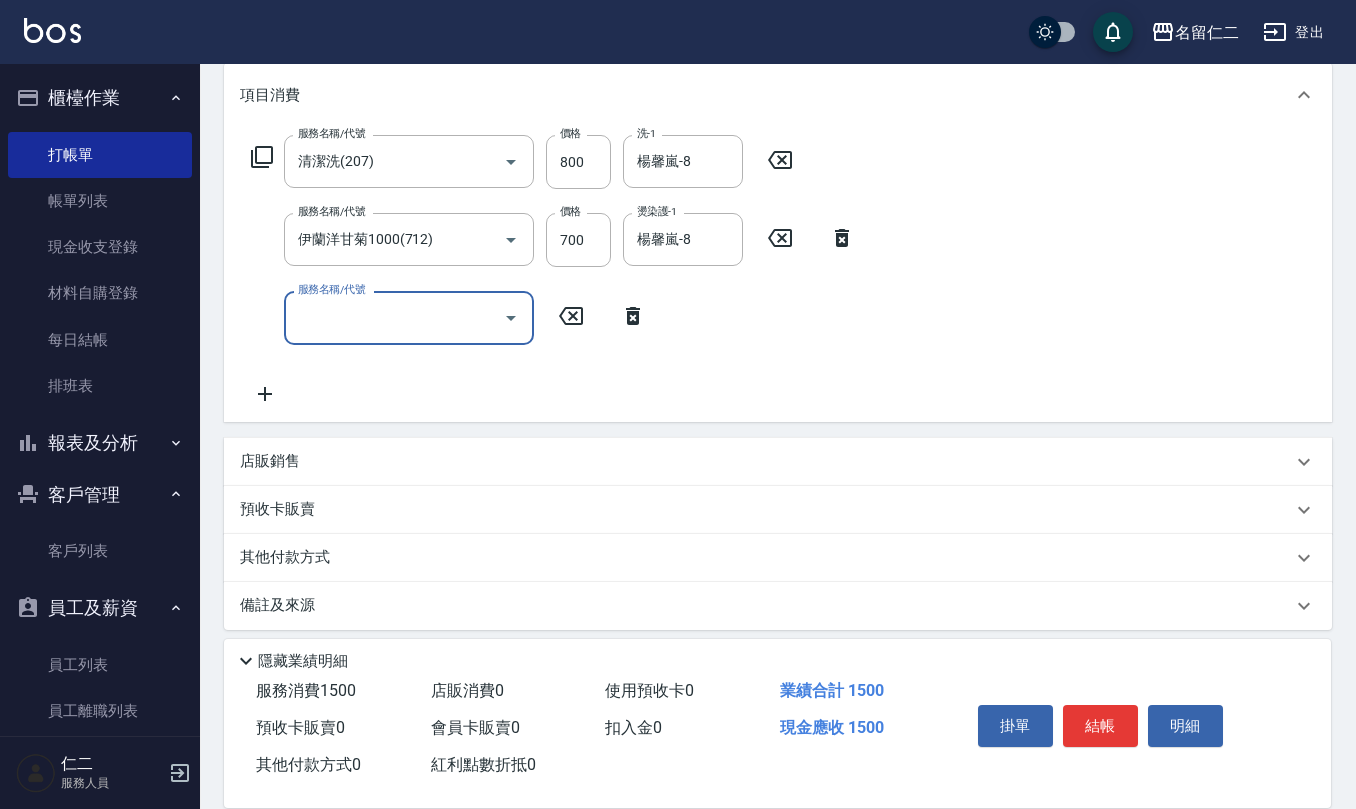 scroll, scrollTop: 273, scrollLeft: 0, axis: vertical 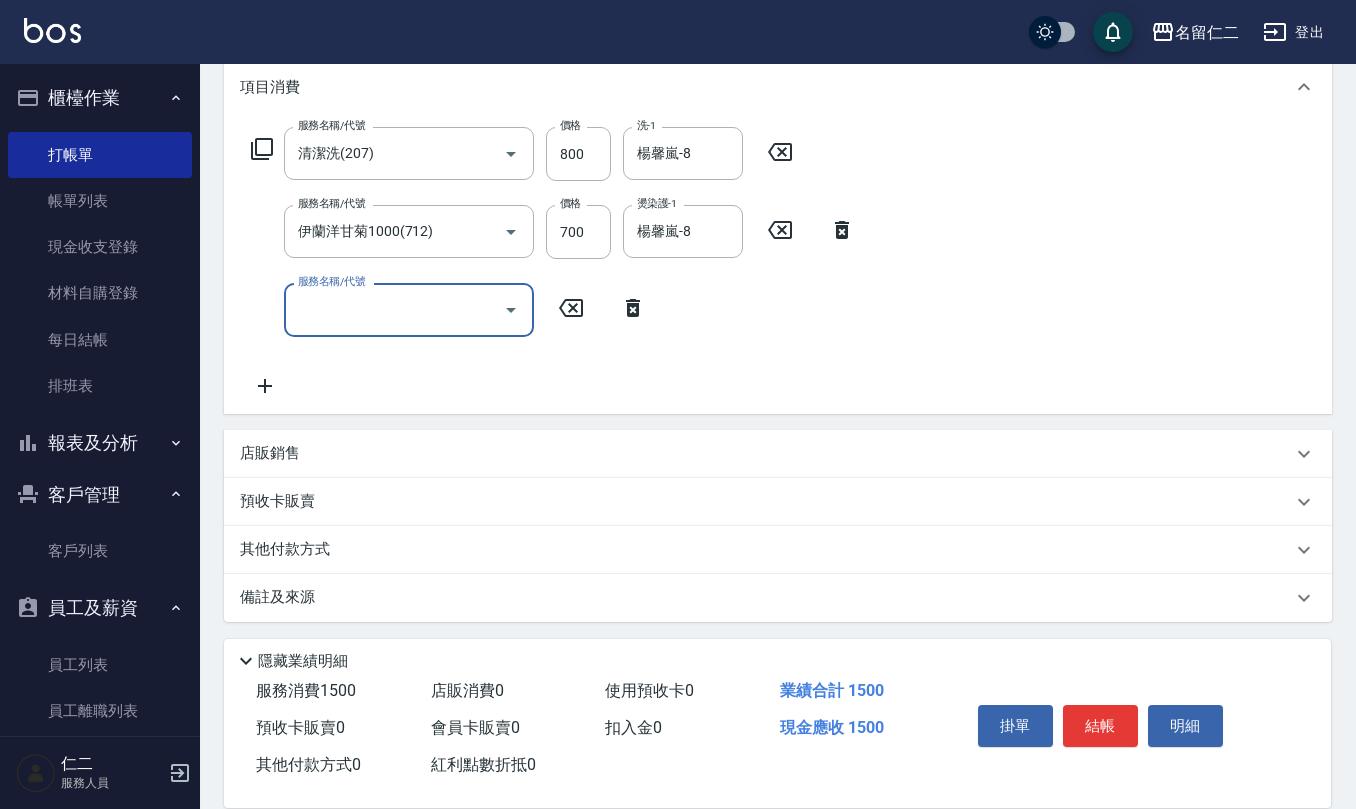 click on "店販銷售" at bounding box center [766, 453] 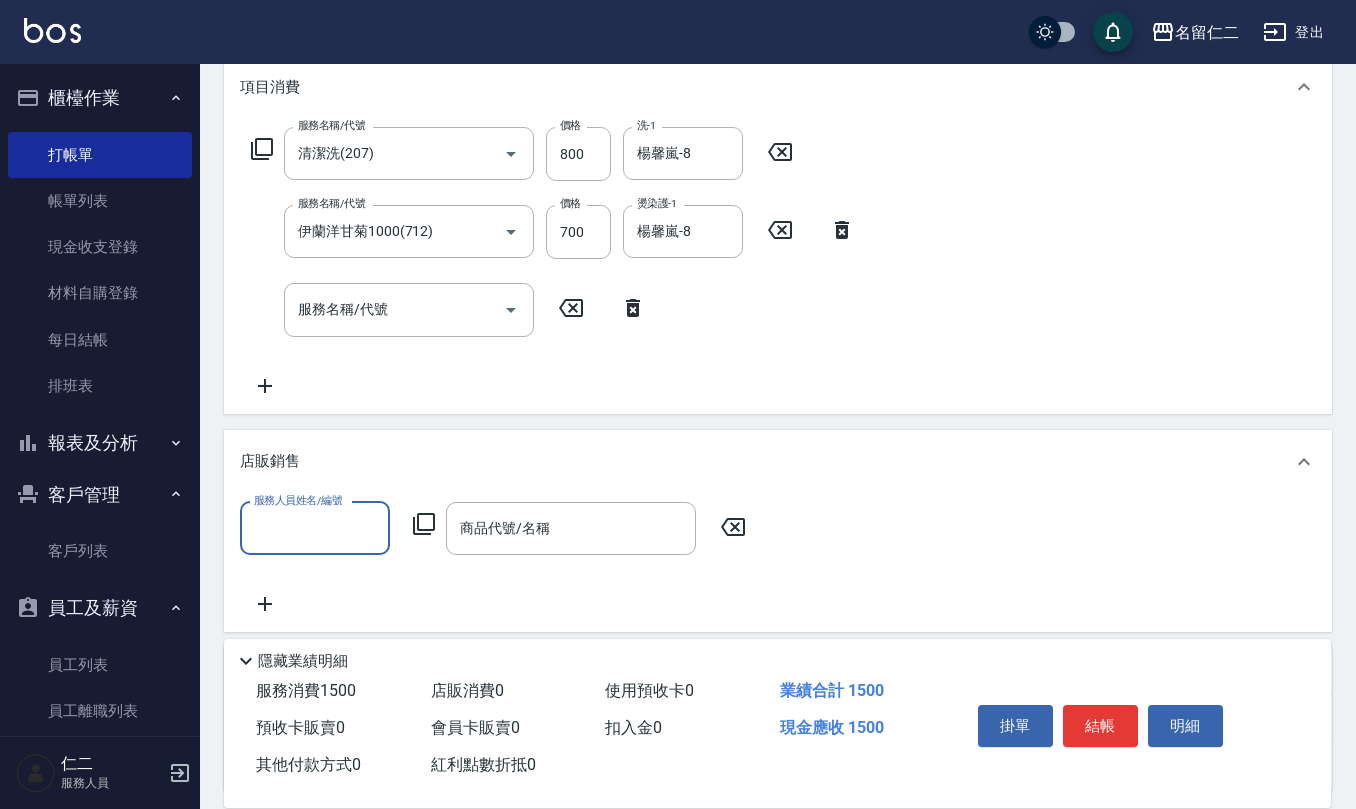 scroll, scrollTop: 0, scrollLeft: 0, axis: both 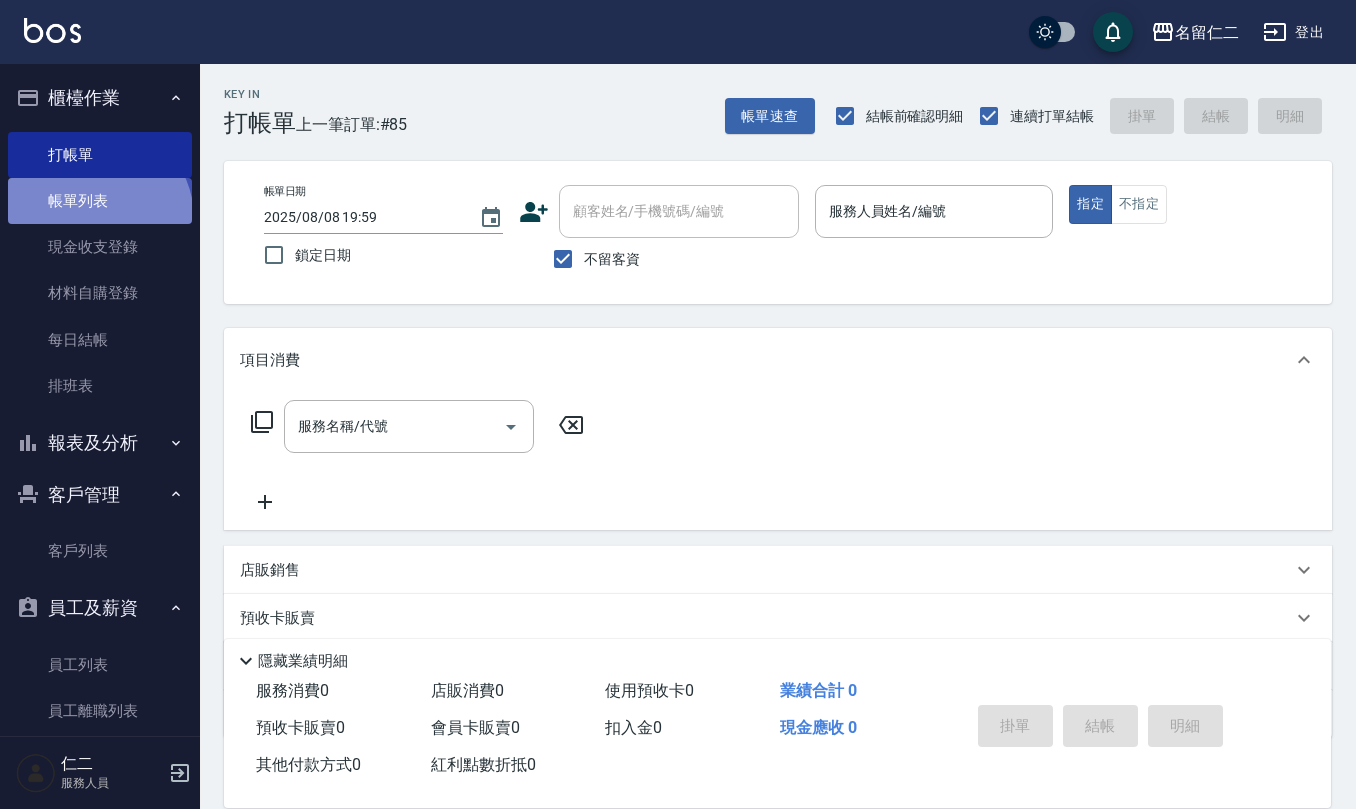 click on "帳單列表" at bounding box center (100, 201) 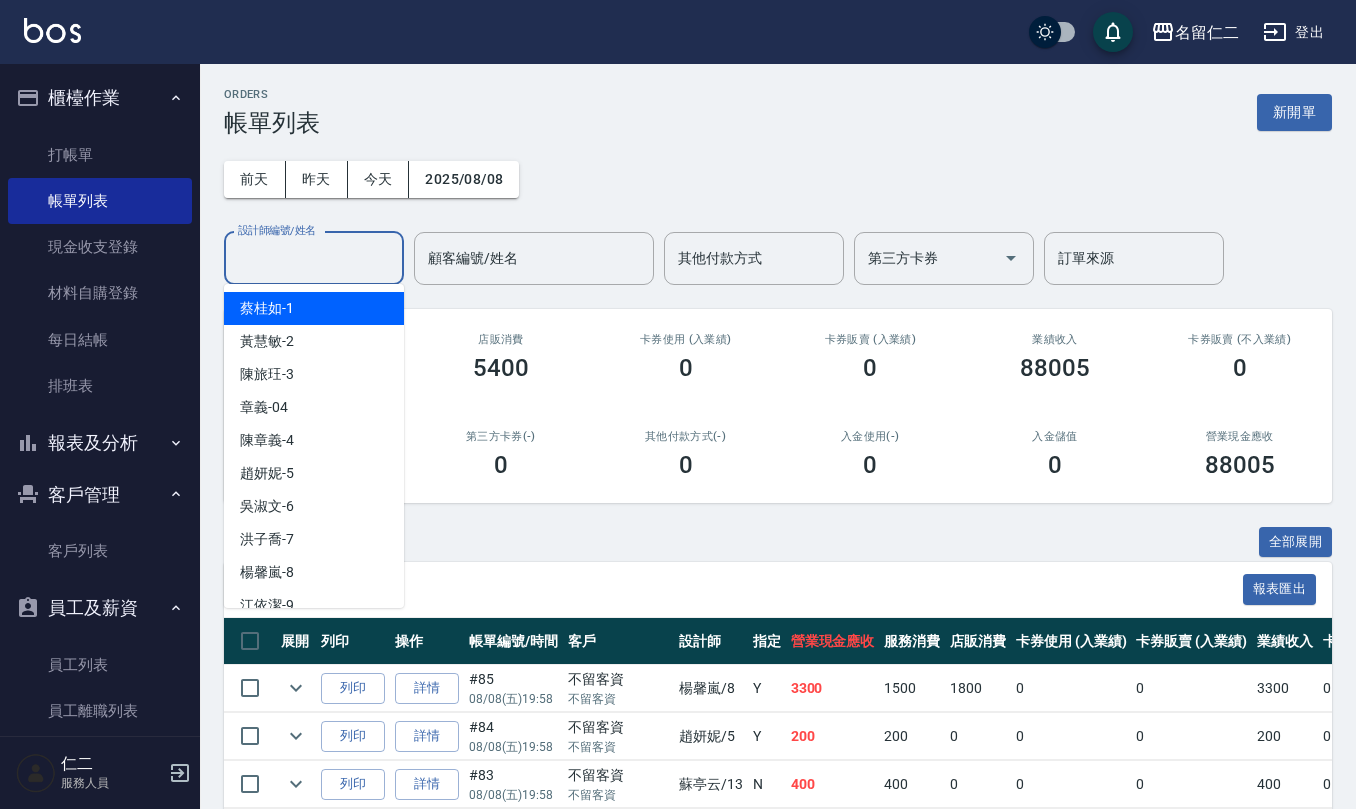 click on "設計師編號/姓名" at bounding box center (314, 258) 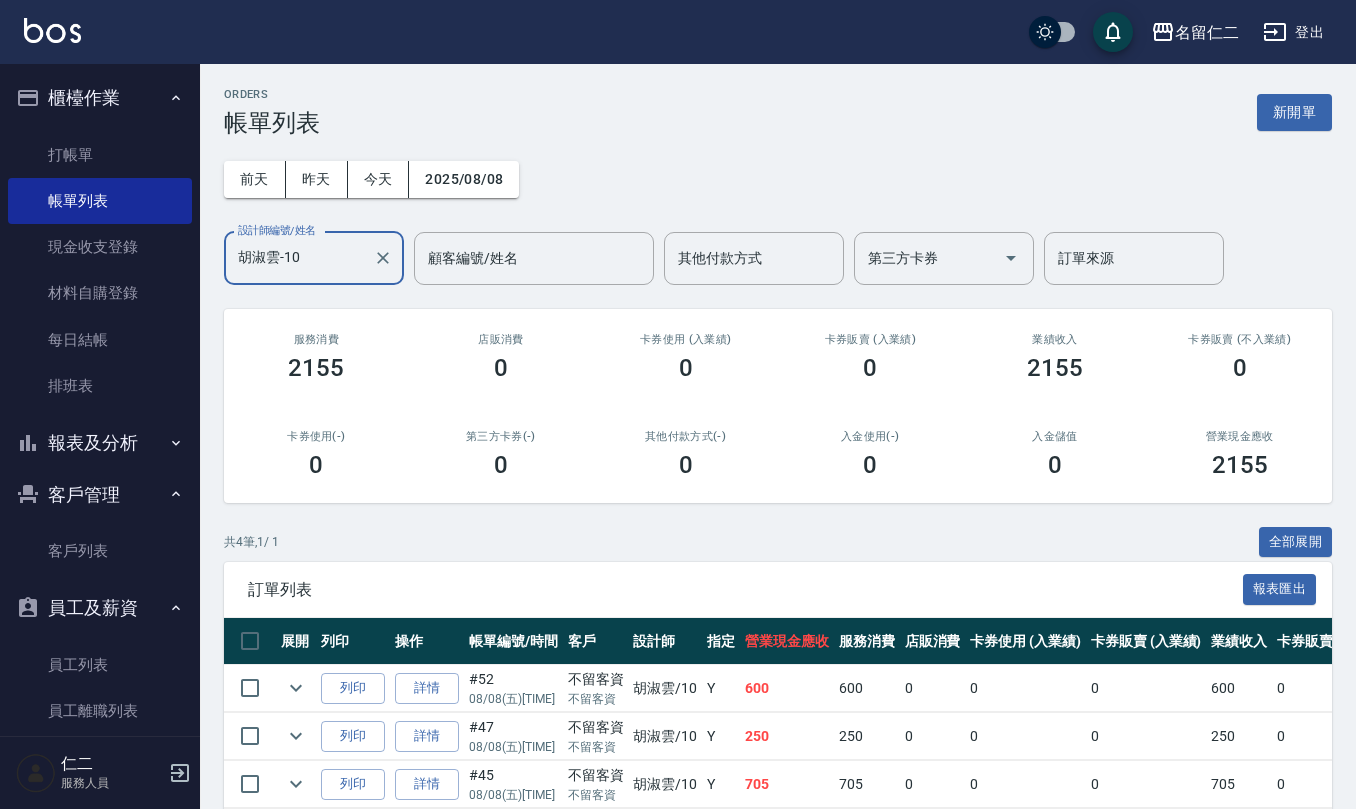 scroll, scrollTop: 180, scrollLeft: 0, axis: vertical 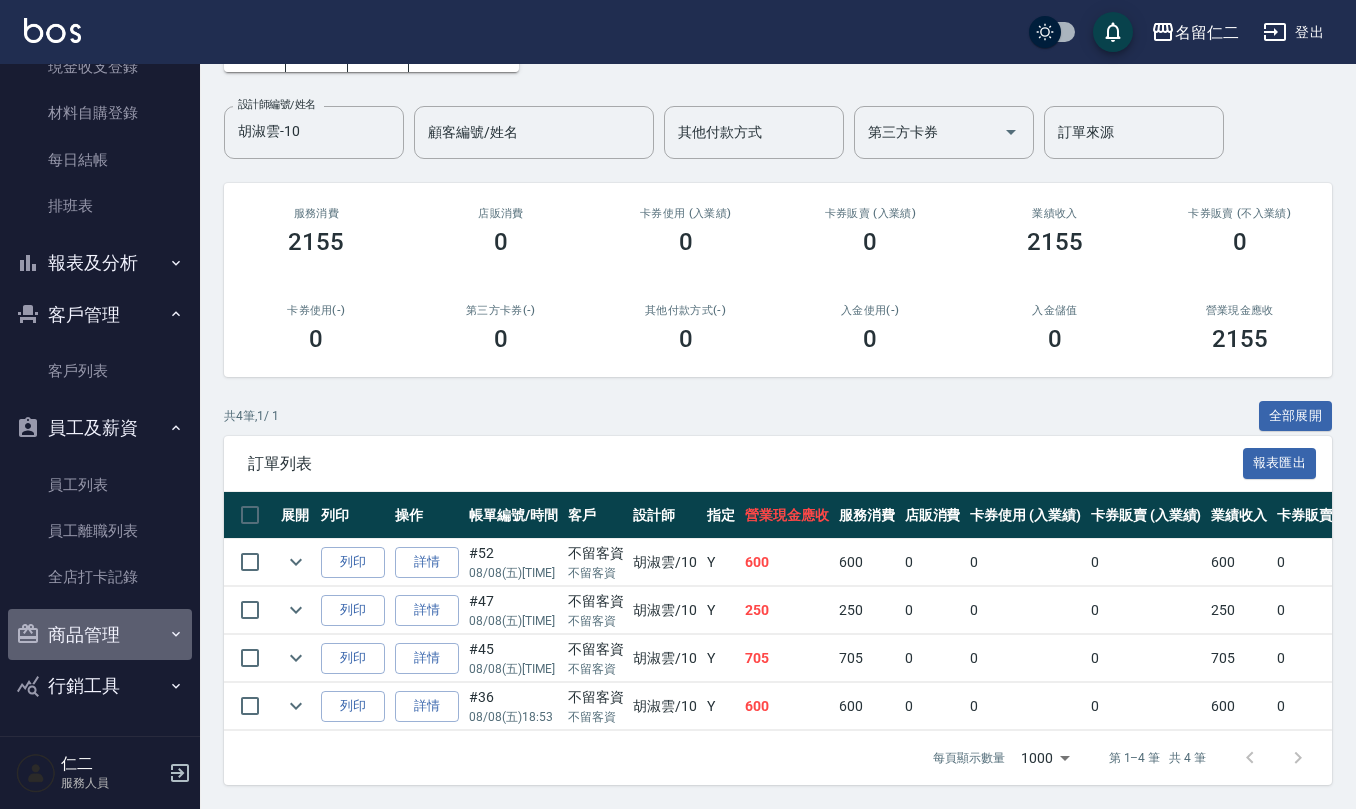 click on "商品管理" at bounding box center [100, 635] 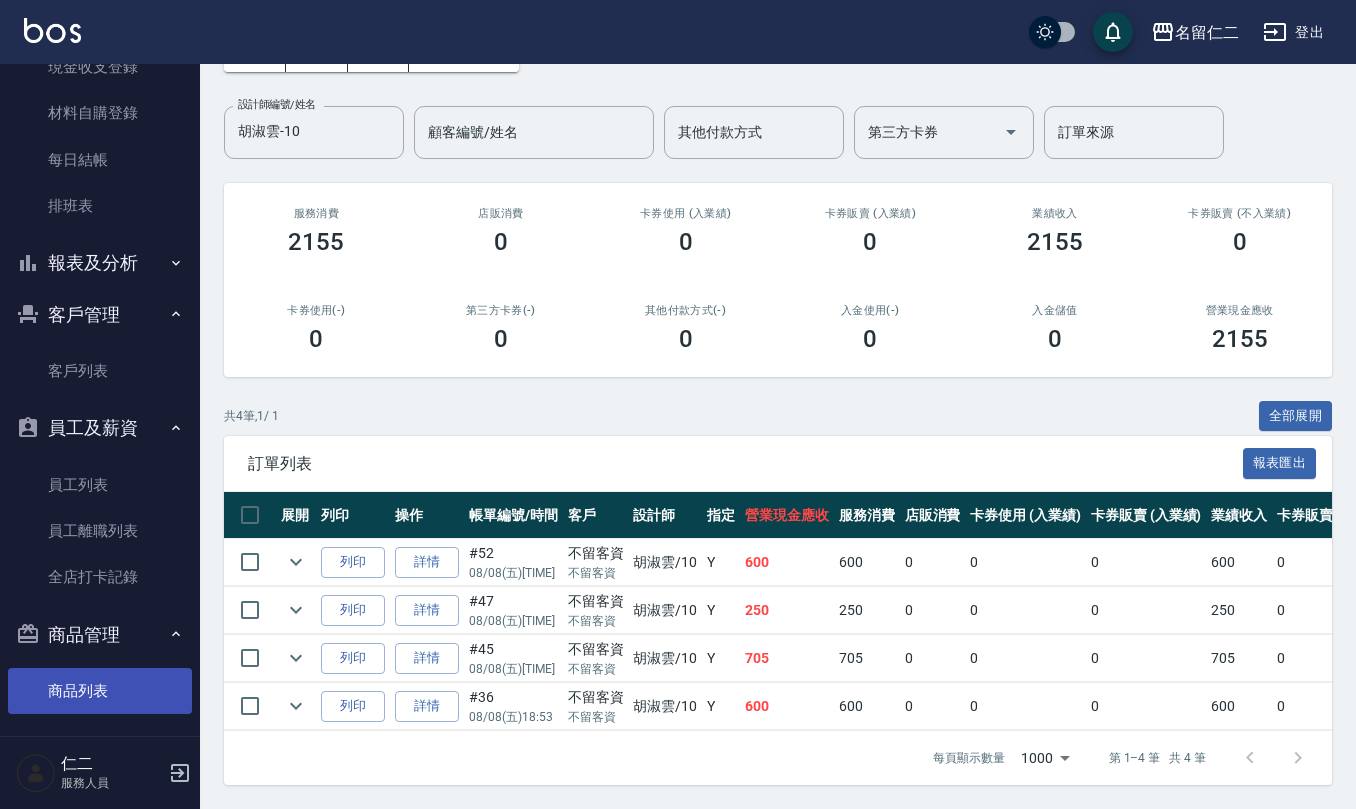 click on "商品列表" at bounding box center [100, 691] 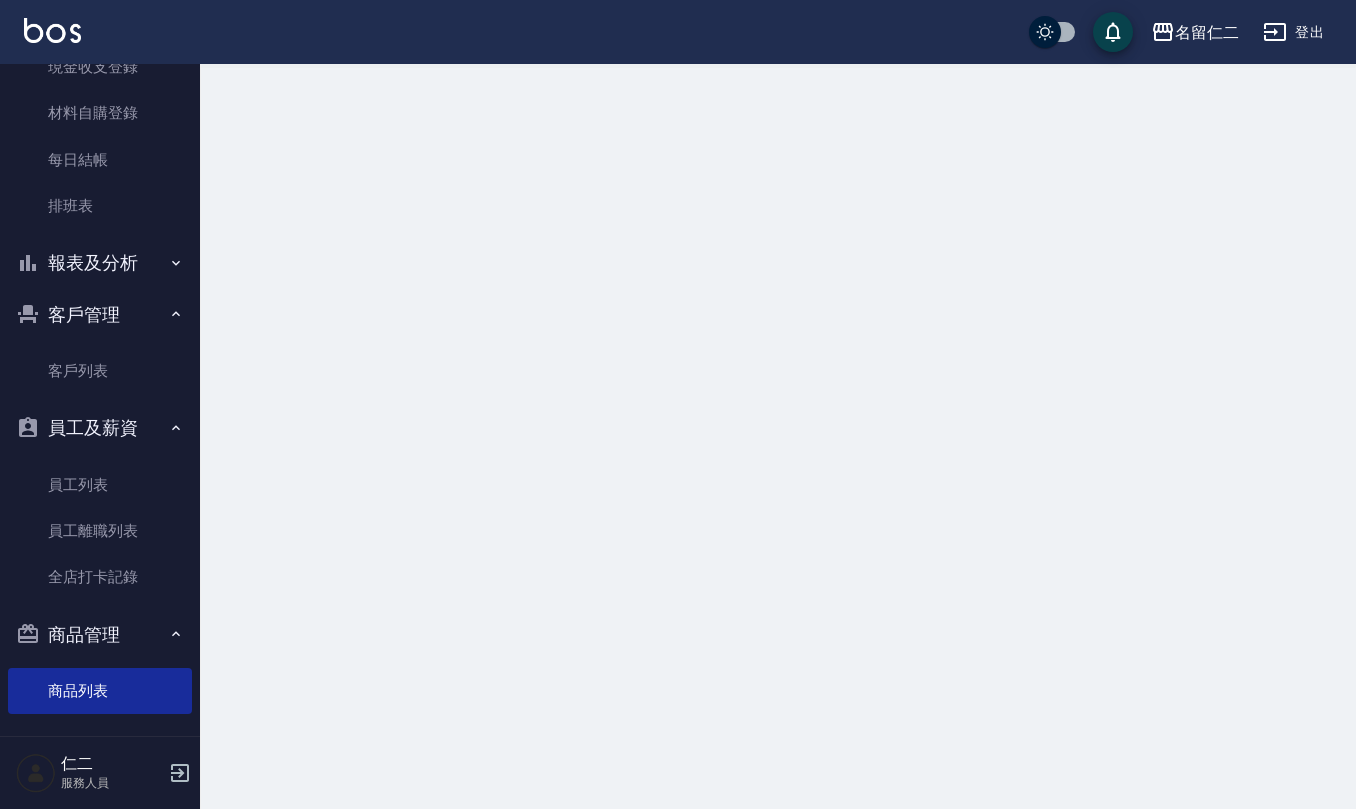 scroll, scrollTop: 0, scrollLeft: 0, axis: both 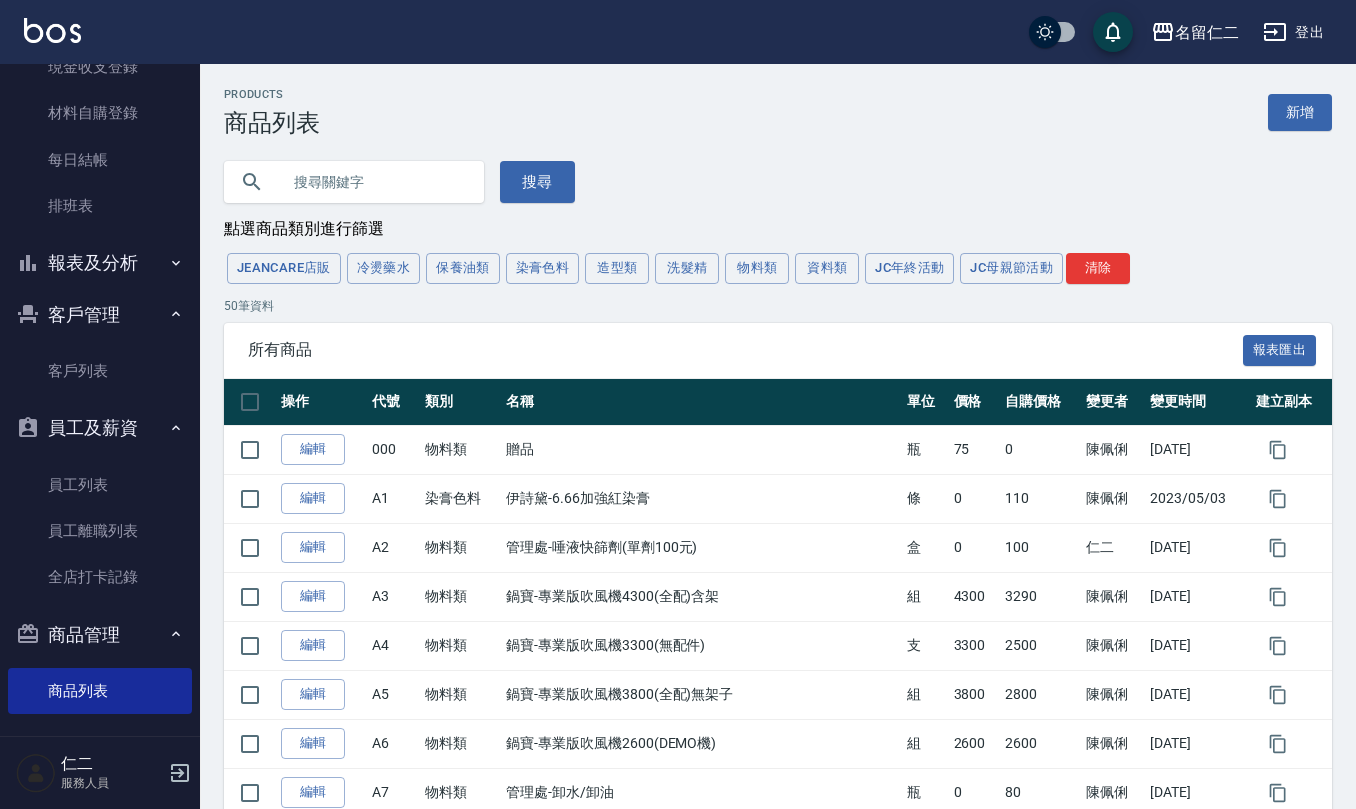 drag, startPoint x: 573, startPoint y: 492, endPoint x: 386, endPoint y: 181, distance: 362.89117 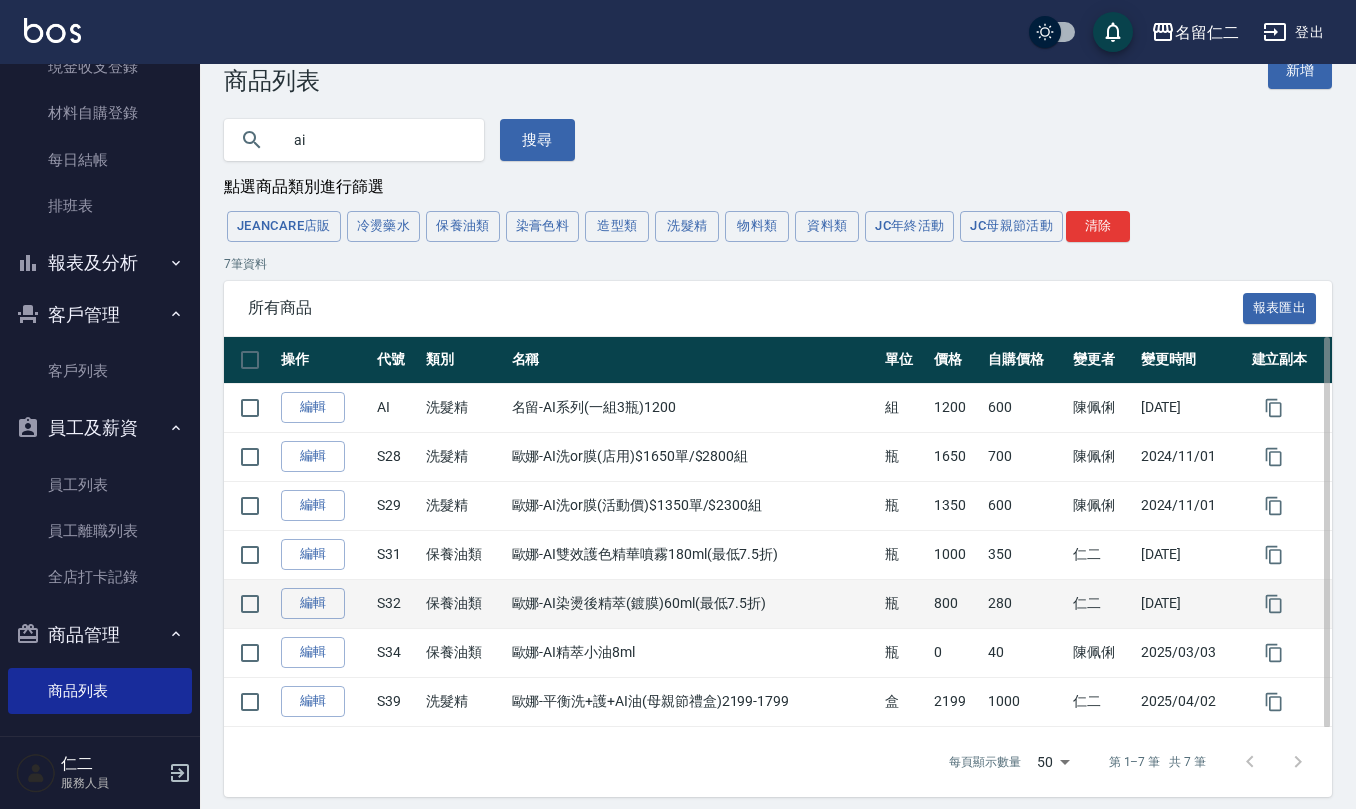 scroll, scrollTop: 58, scrollLeft: 0, axis: vertical 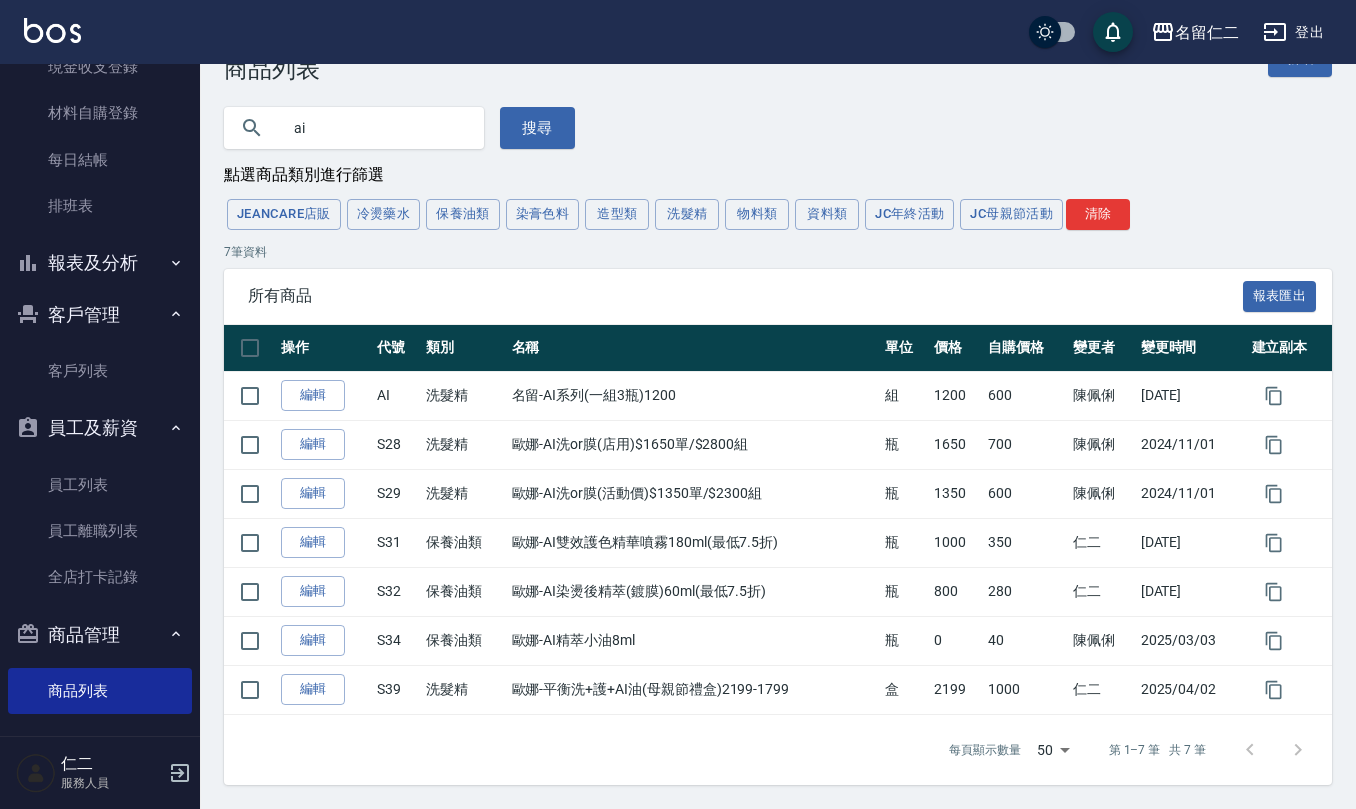 drag, startPoint x: 377, startPoint y: 124, endPoint x: 522, endPoint y: 20, distance: 178.44046 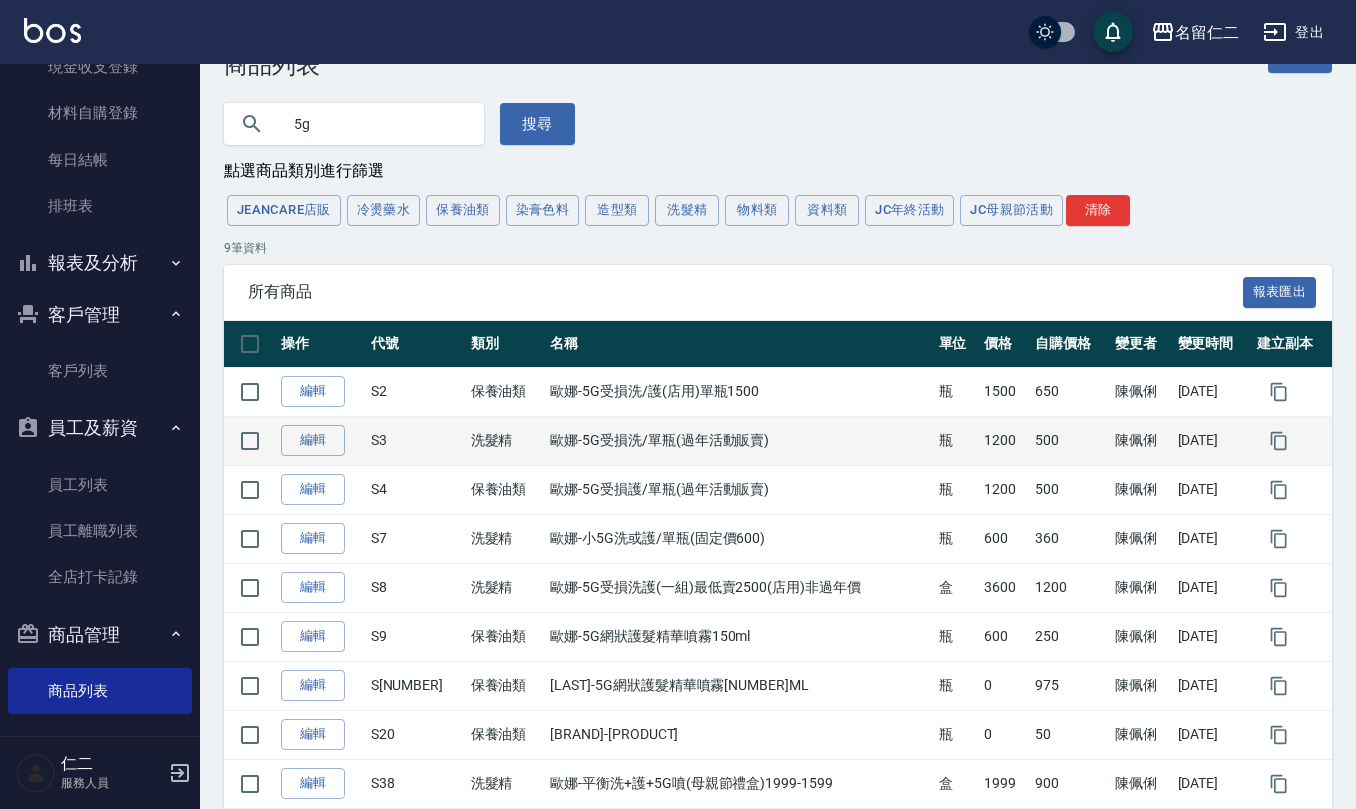 scroll, scrollTop: 157, scrollLeft: 0, axis: vertical 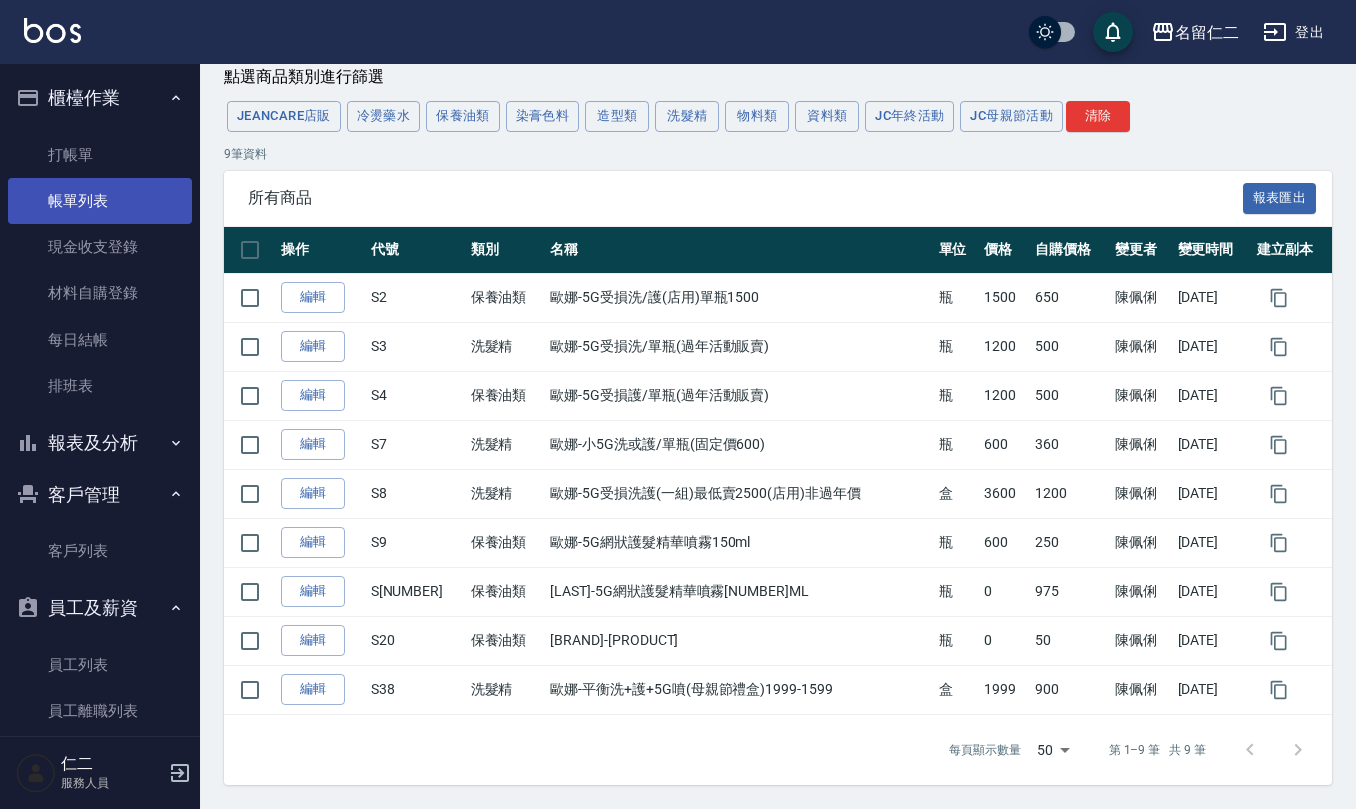 click on "帳單列表" at bounding box center [100, 201] 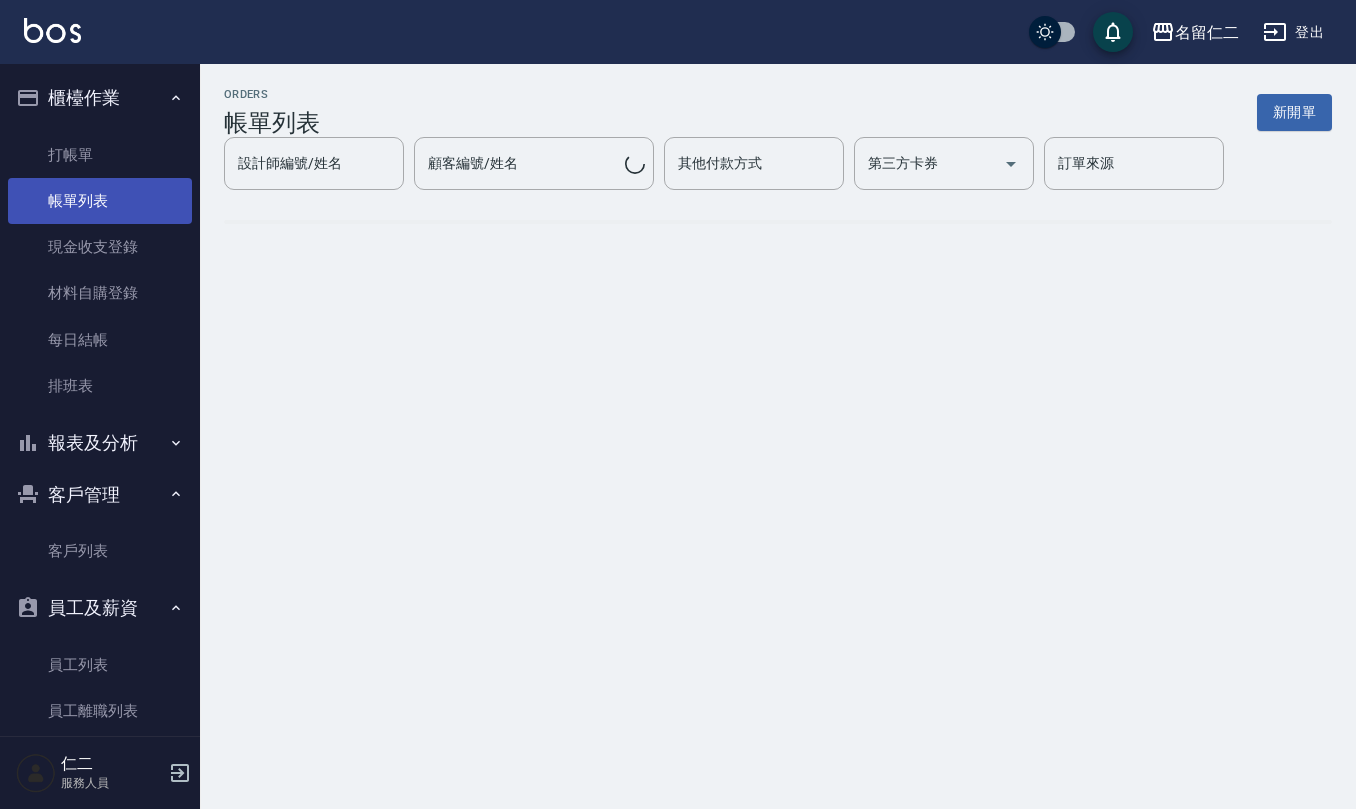 scroll, scrollTop: 0, scrollLeft: 0, axis: both 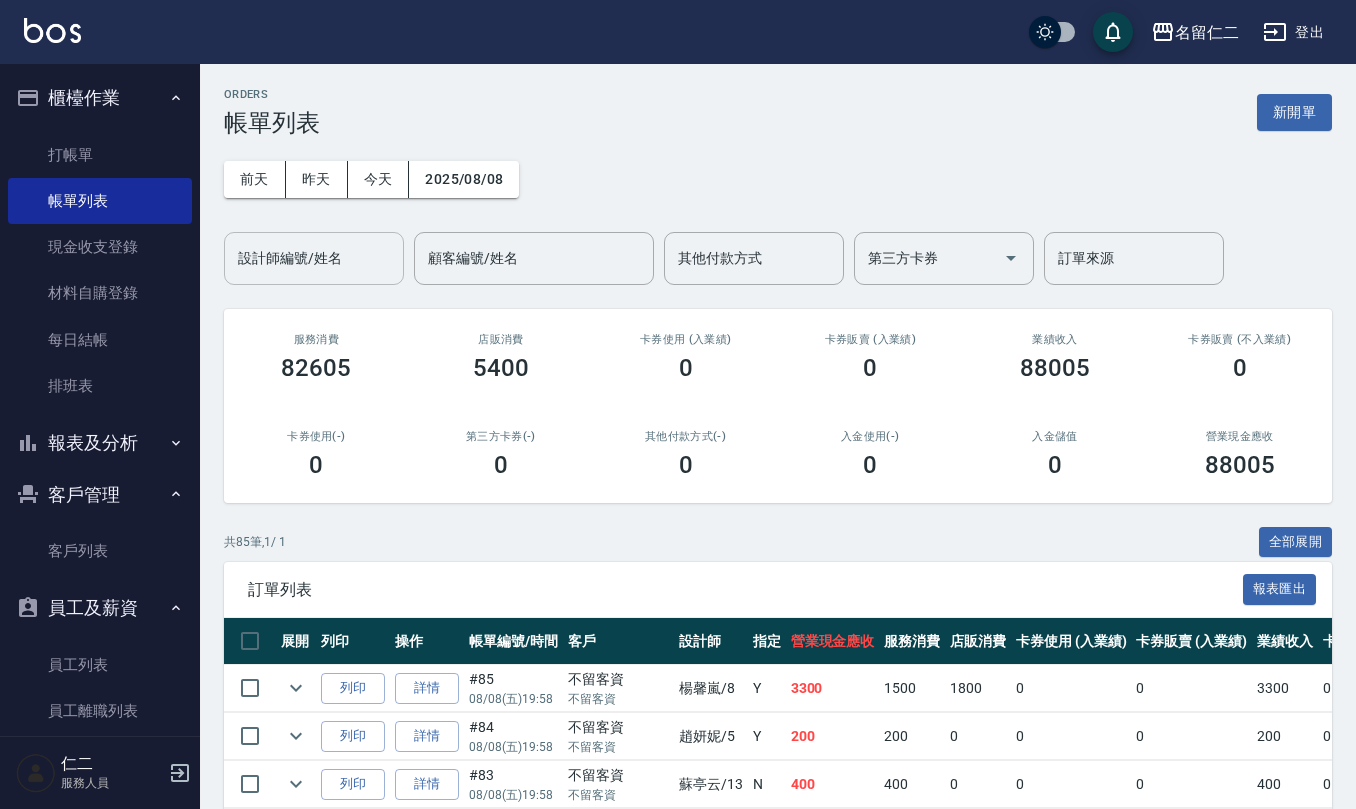 click on "設計師編號/姓名" at bounding box center (314, 258) 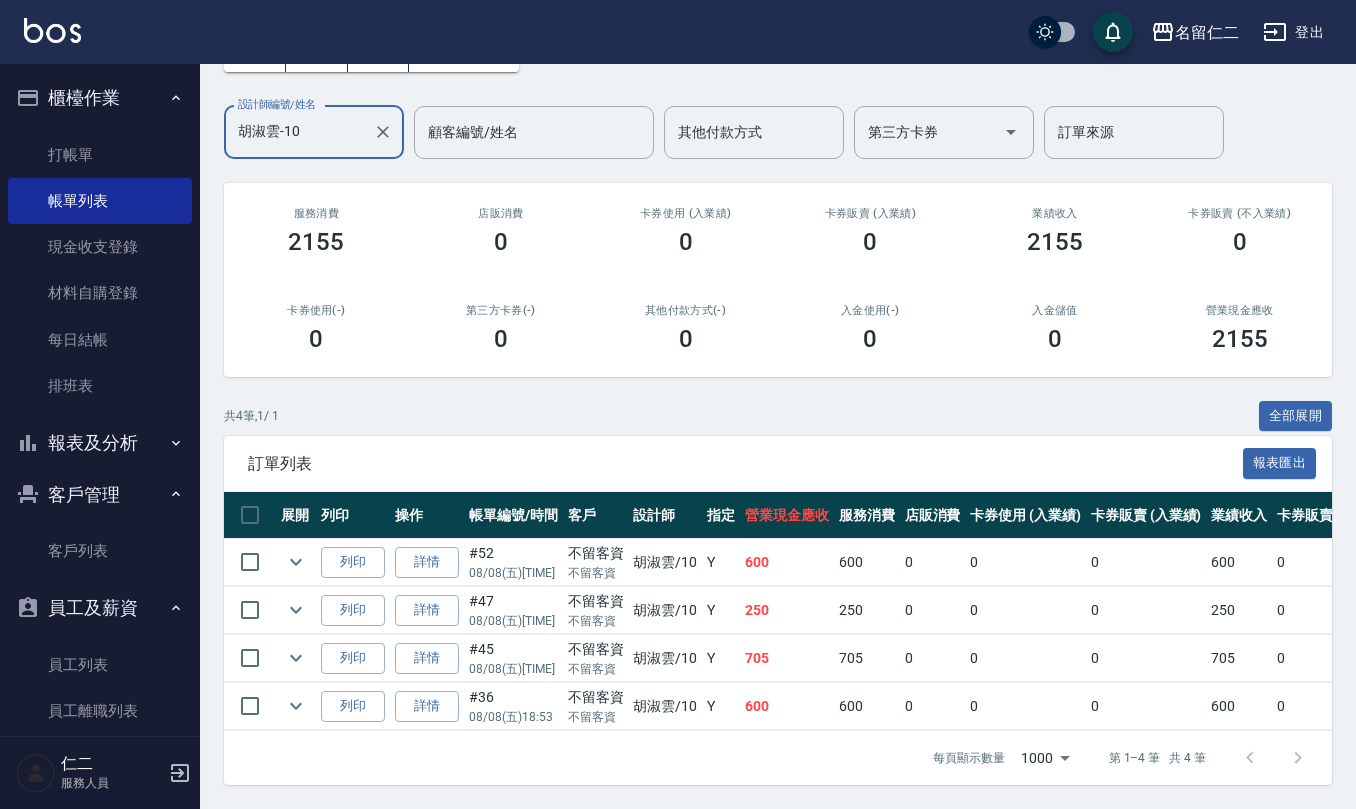 scroll, scrollTop: 149, scrollLeft: 0, axis: vertical 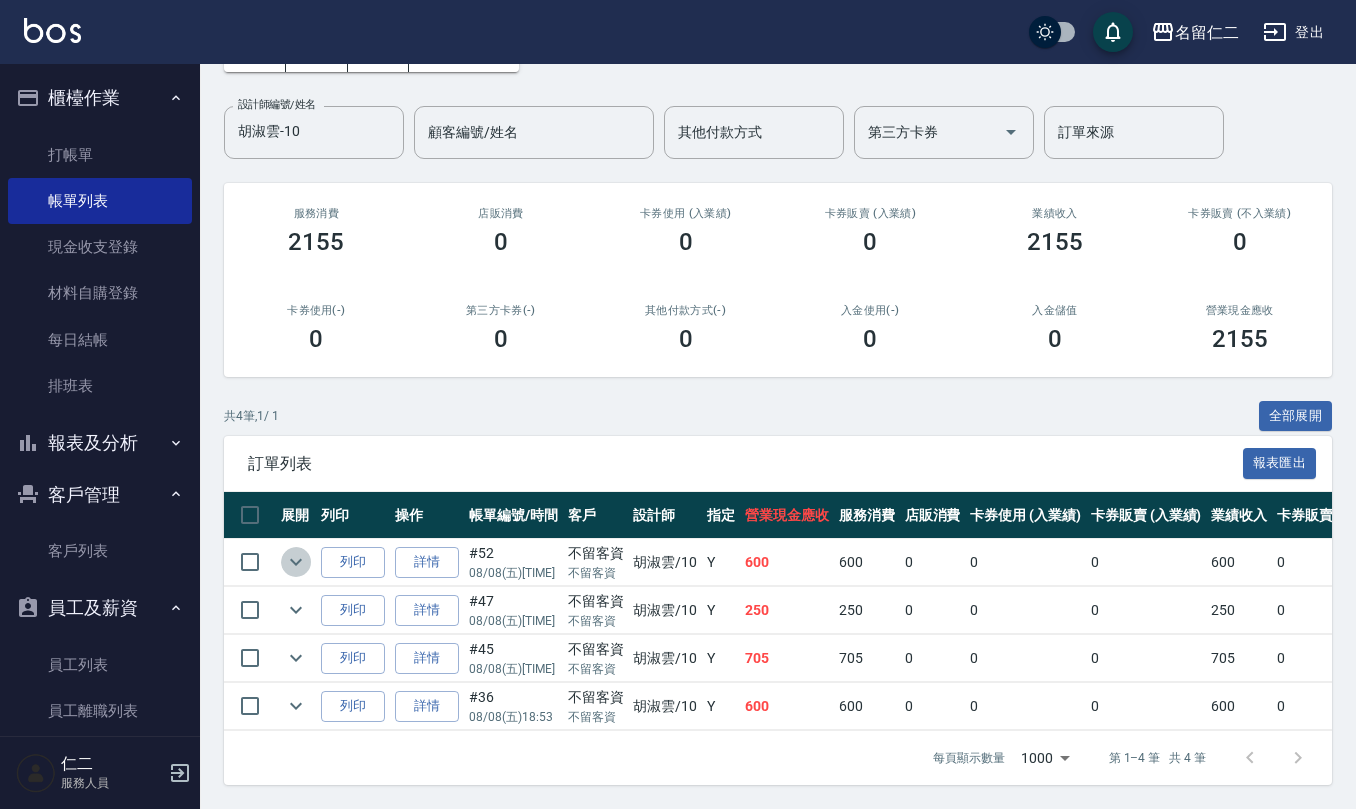click 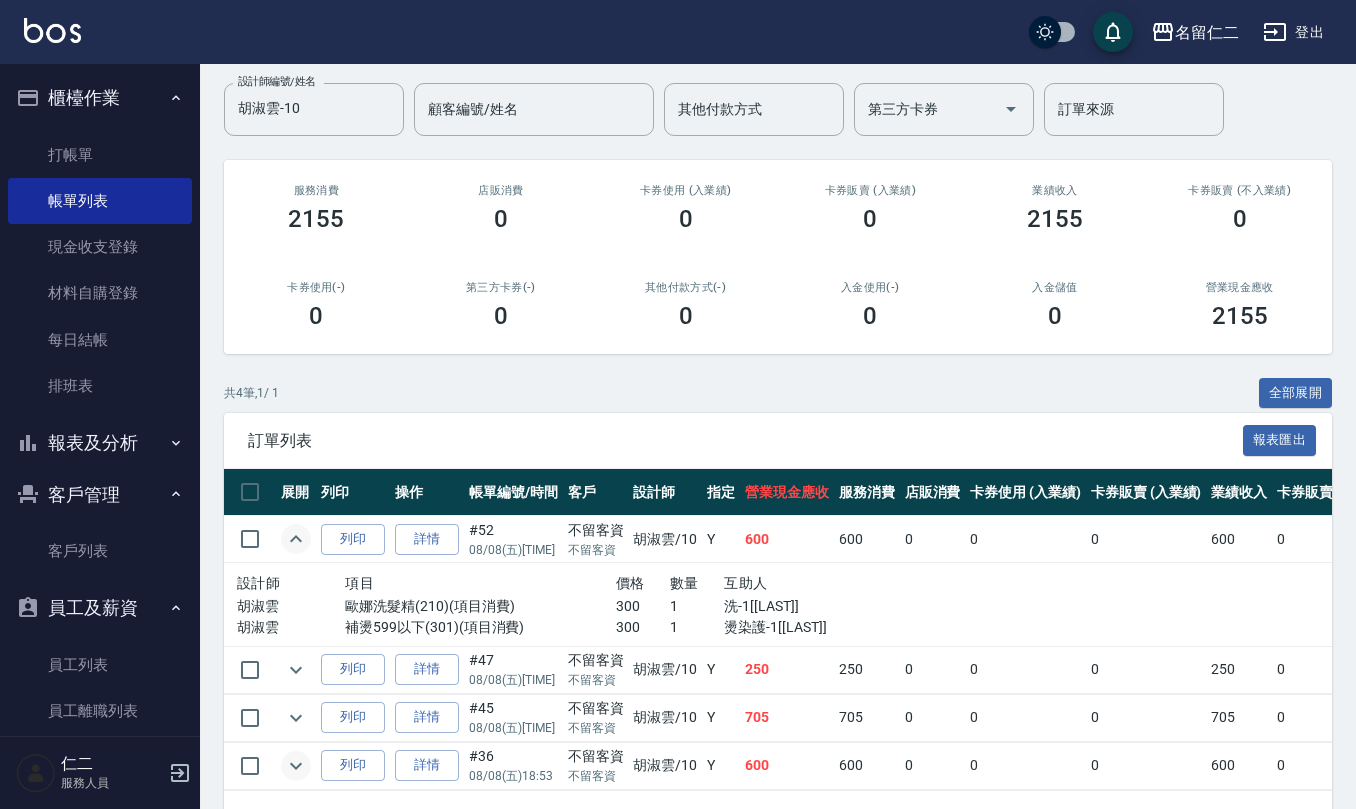 click 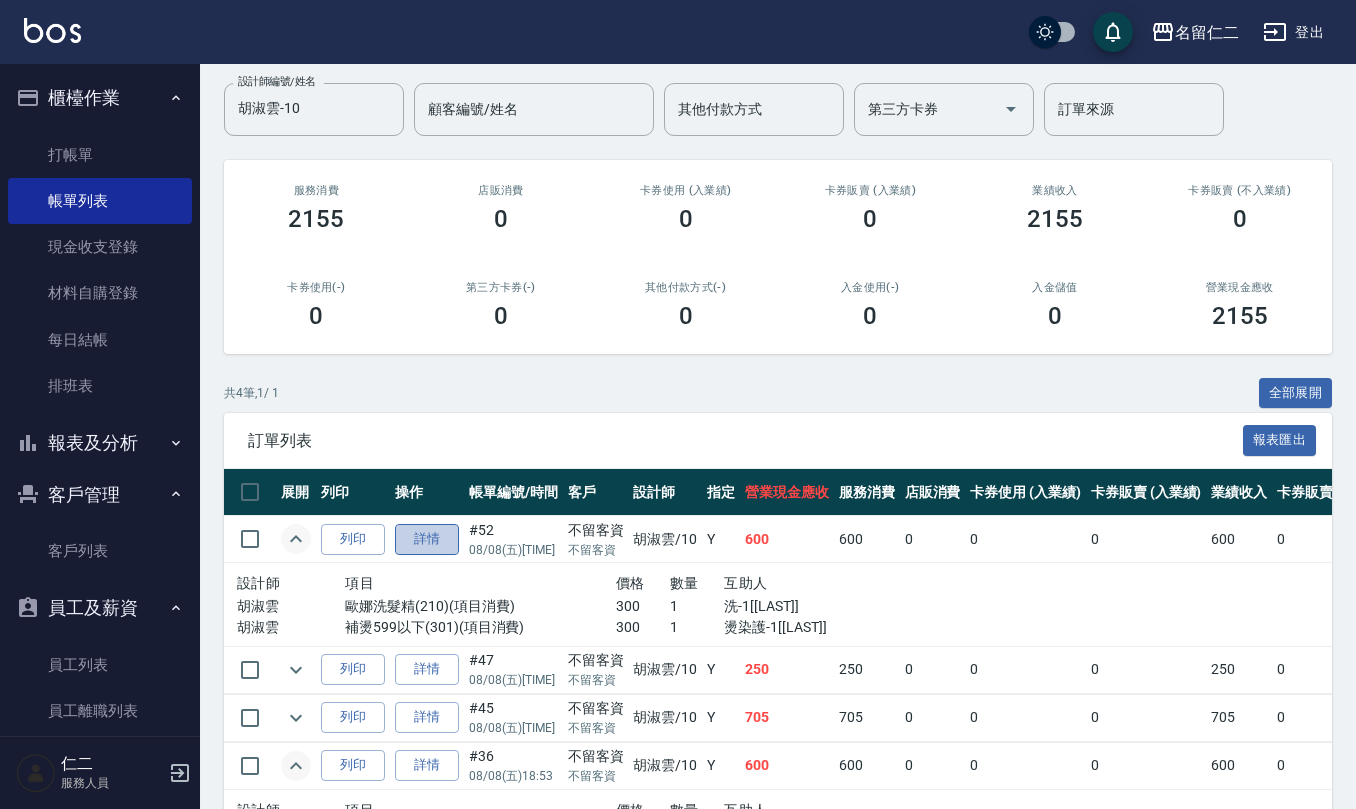 click on "詳情" at bounding box center (427, 539) 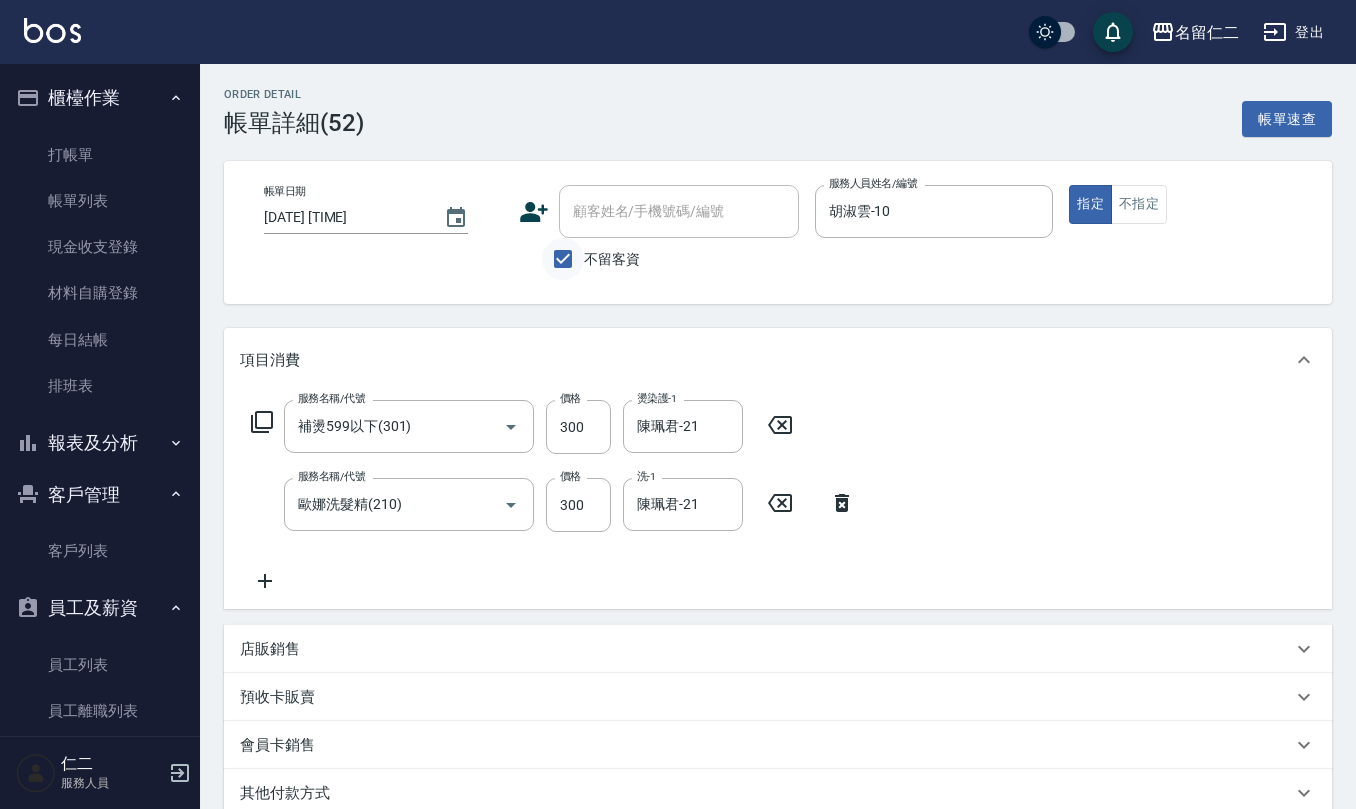 click on "不留客資" at bounding box center [563, 259] 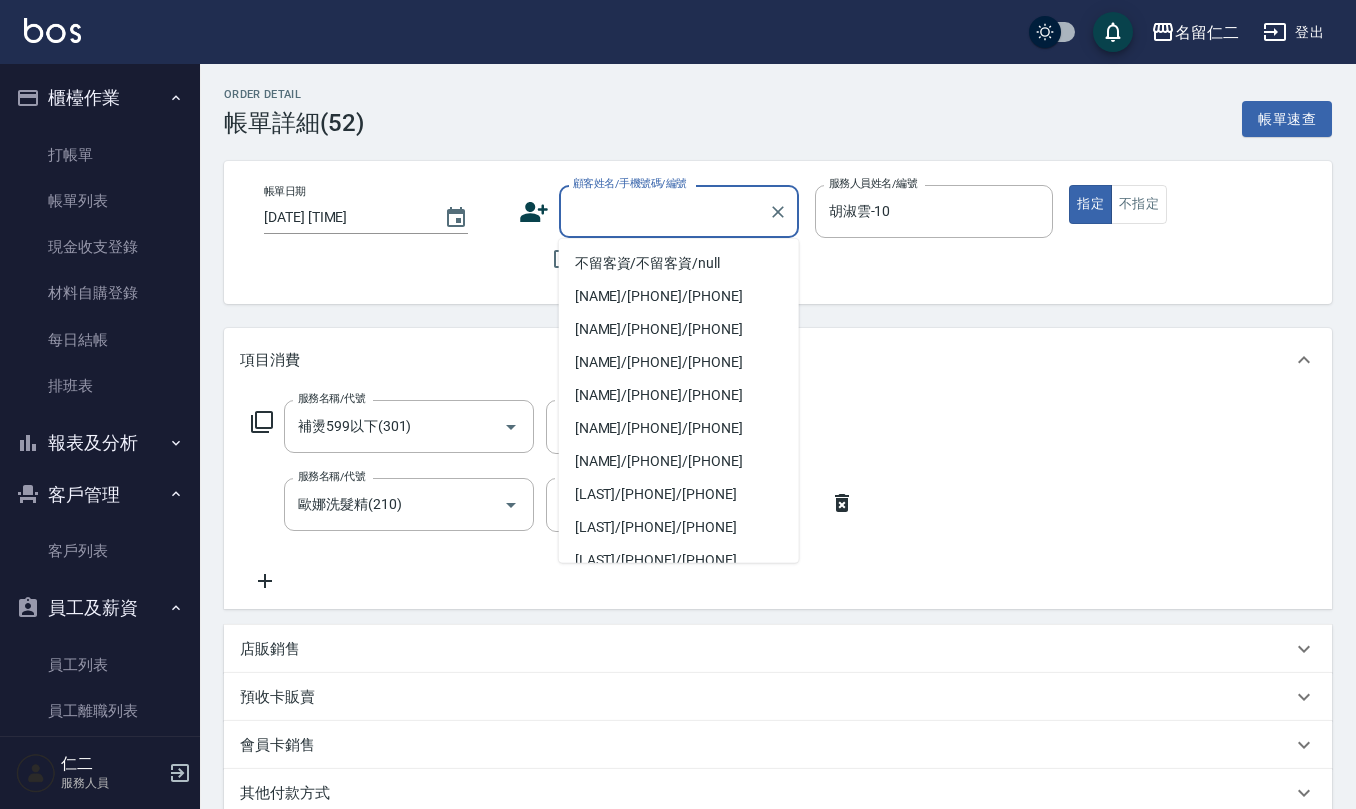 click on "顧客姓名/手機號碼/編號" at bounding box center [664, 211] 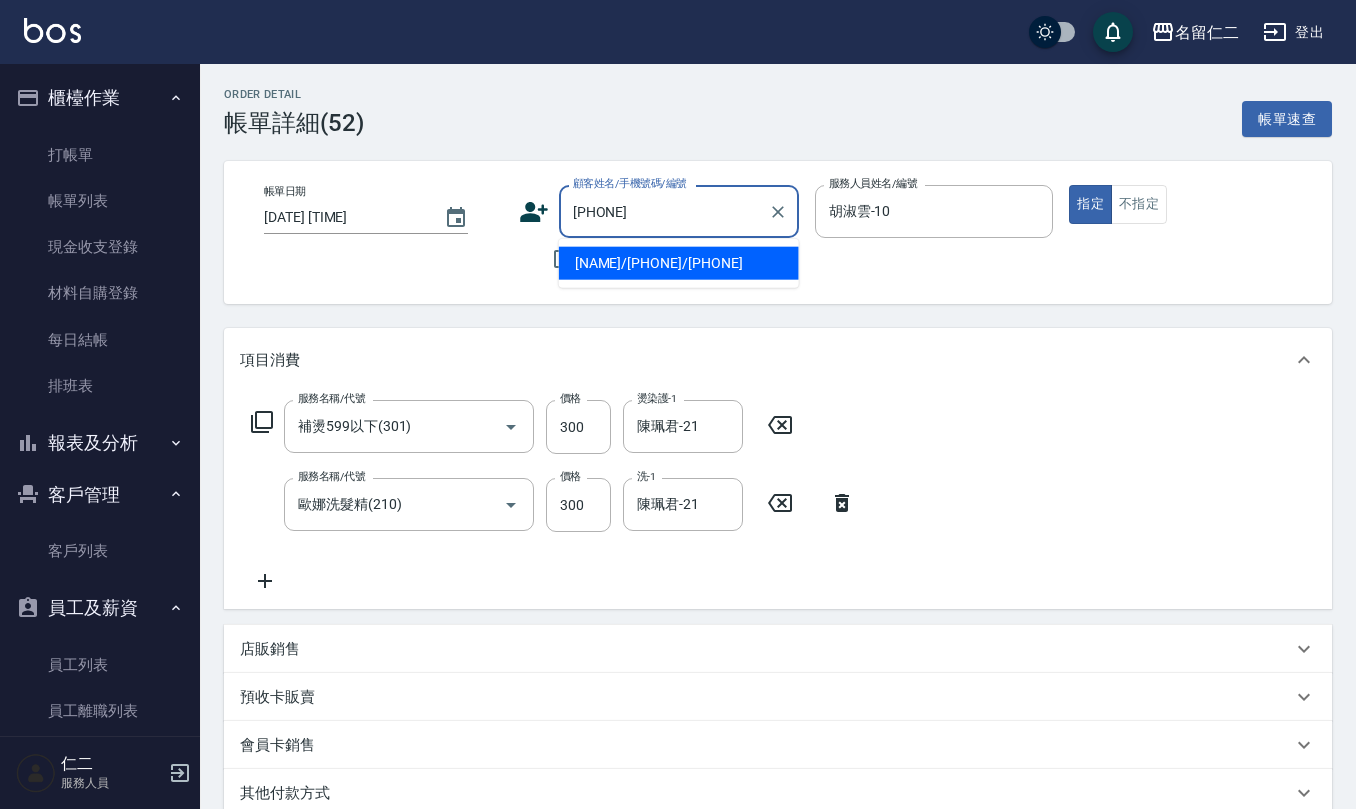 click on "[NAME]/[PHONE]/[PHONE]" at bounding box center [679, 263] 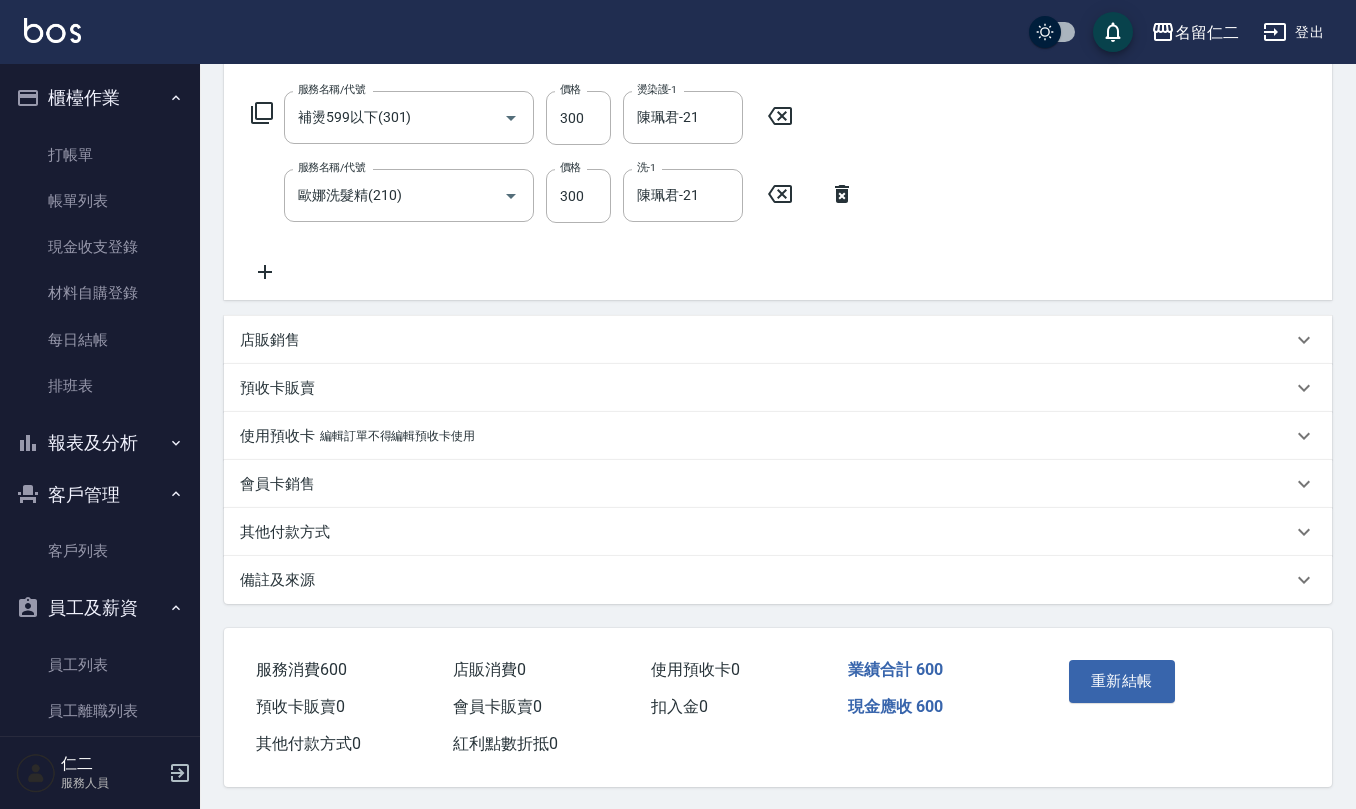 scroll, scrollTop: 316, scrollLeft: 0, axis: vertical 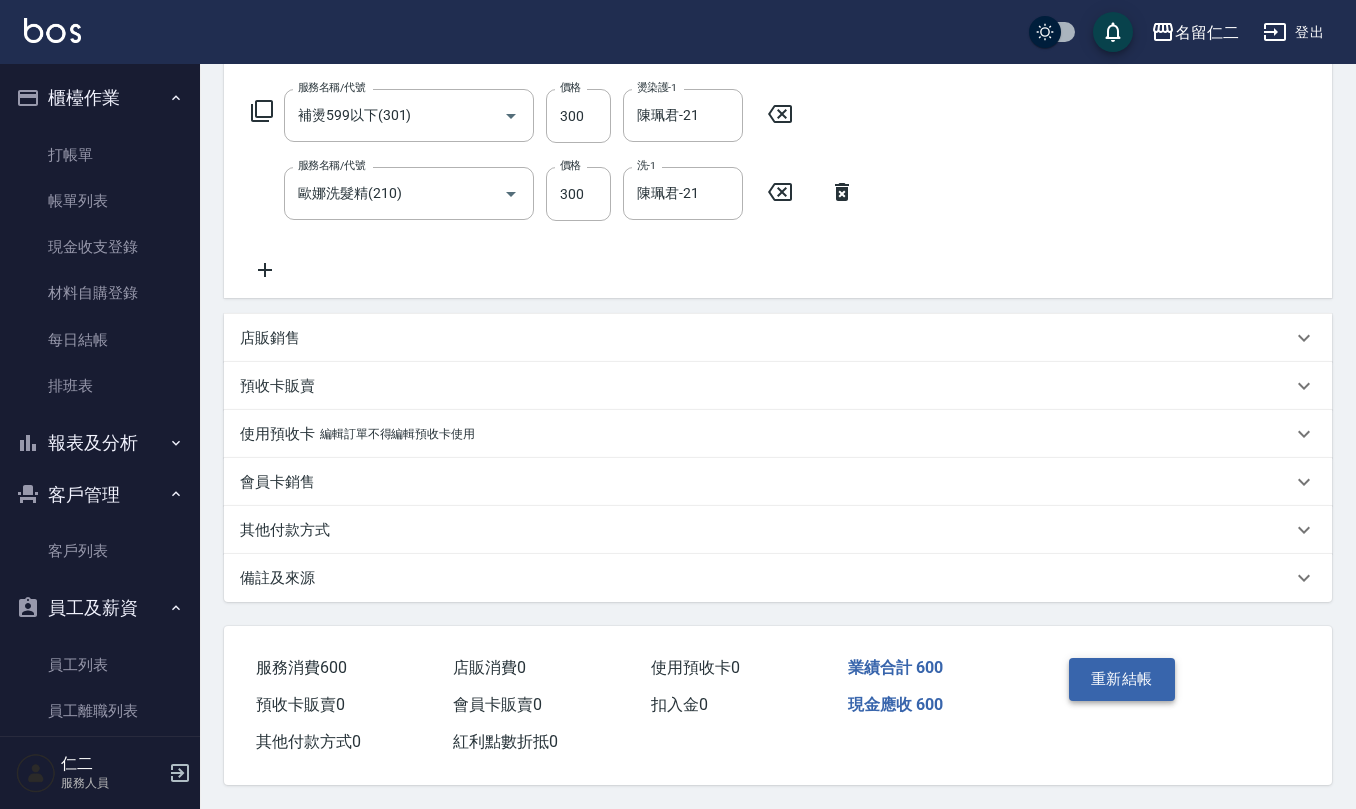 click on "重新結帳" at bounding box center [1122, 679] 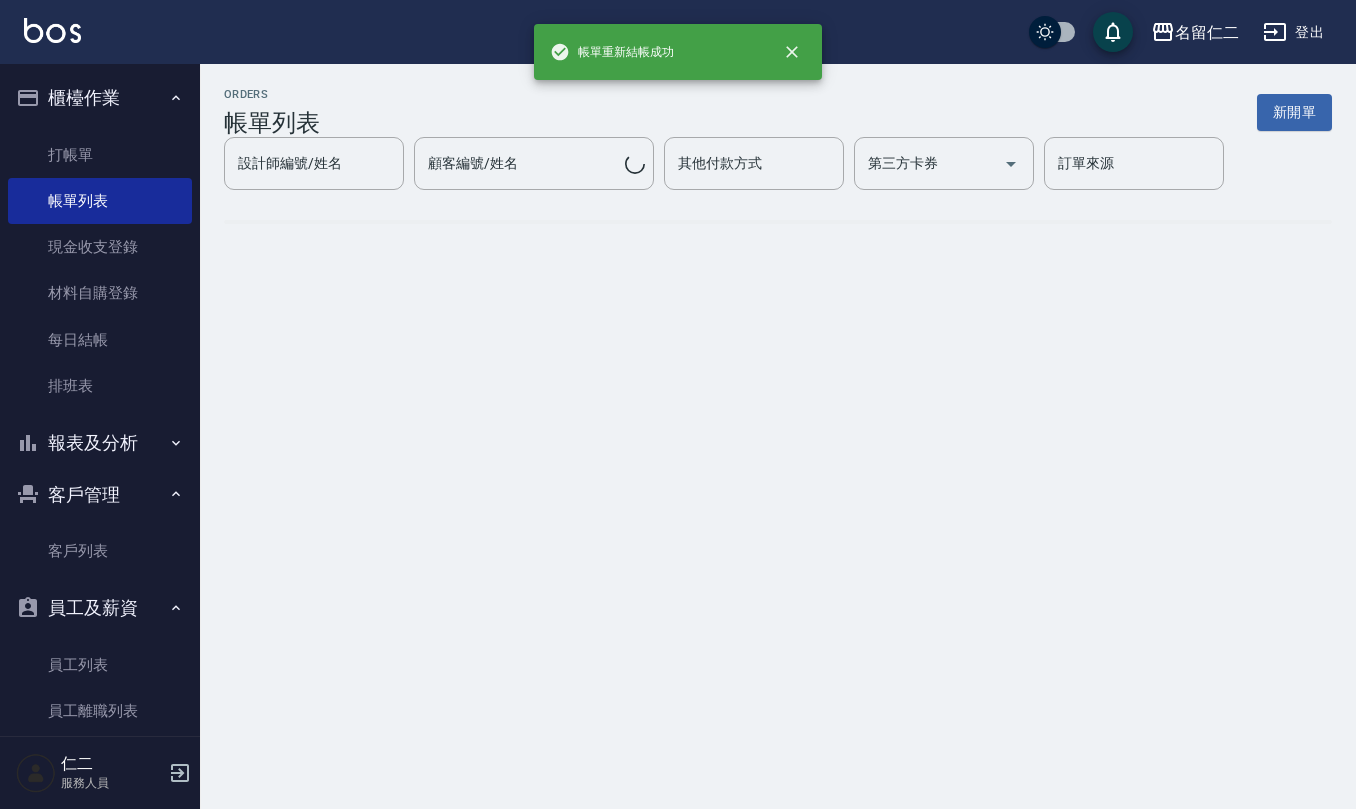scroll, scrollTop: 0, scrollLeft: 0, axis: both 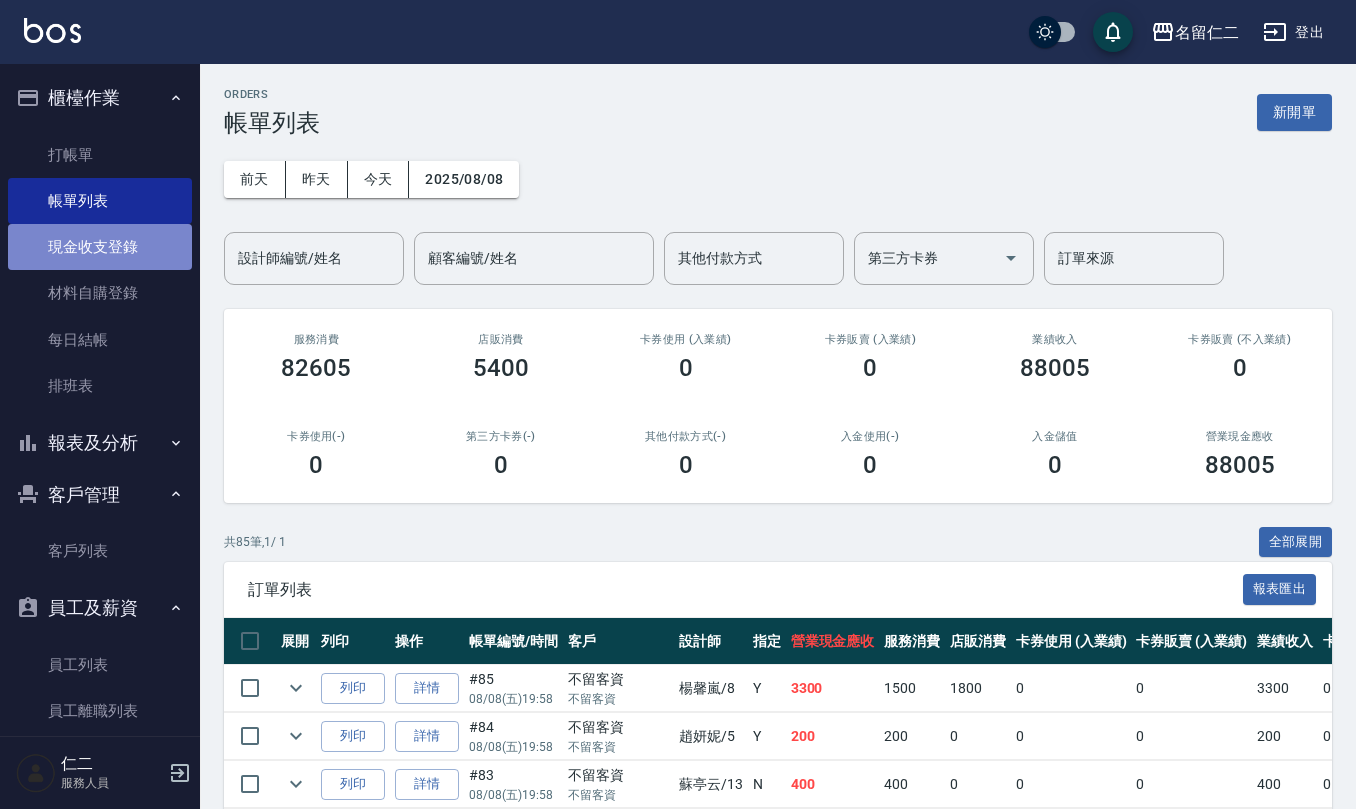 click on "現金收支登錄" at bounding box center [100, 247] 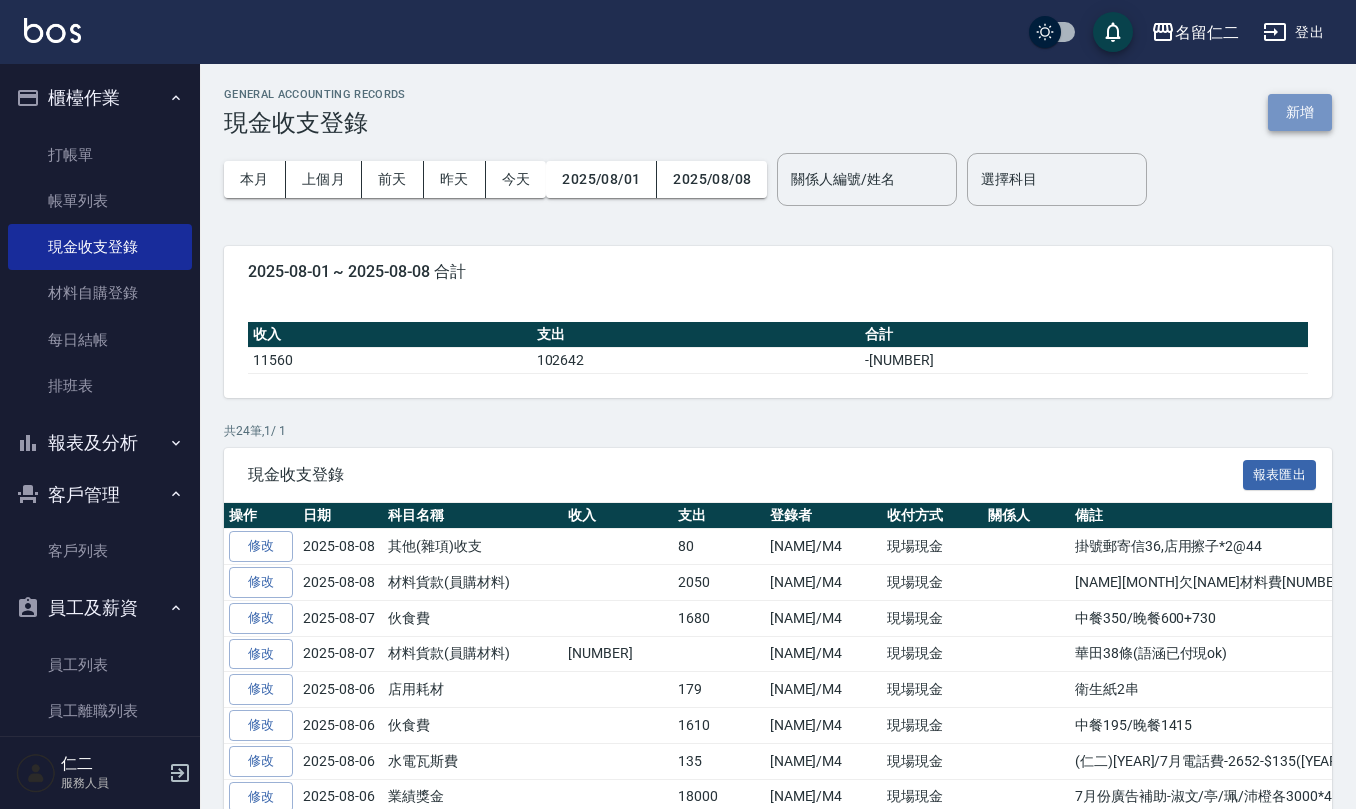 click on "新增" at bounding box center [1300, 112] 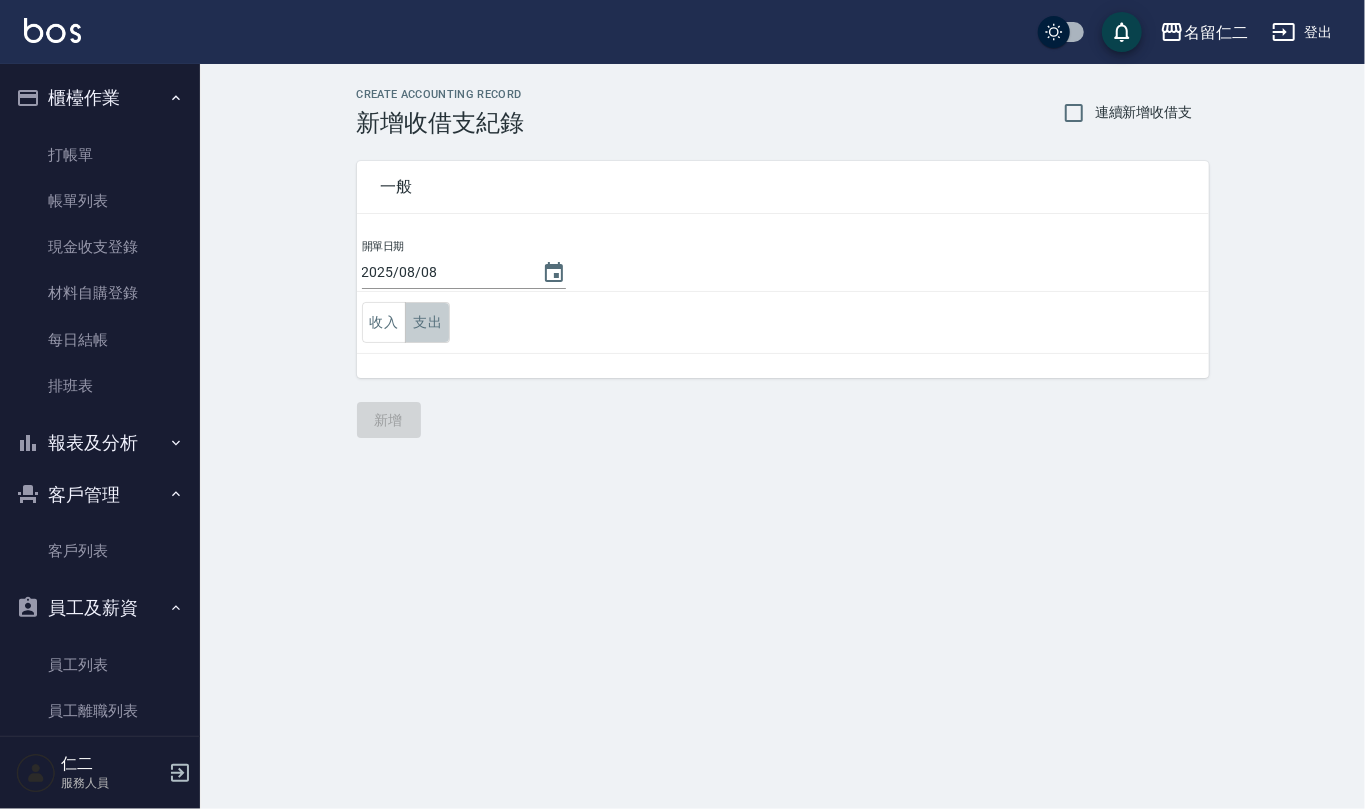 click on "支出" at bounding box center [427, 322] 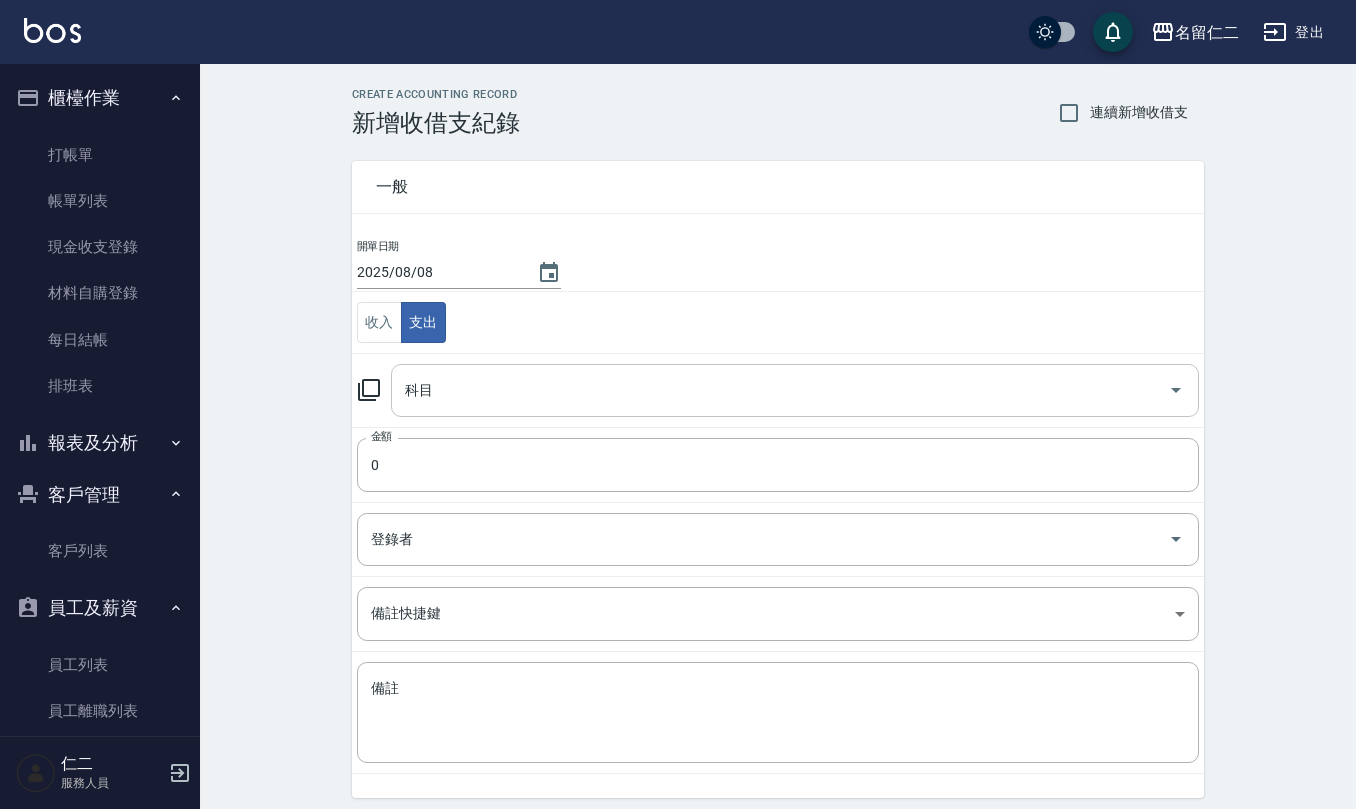 click on "科目" at bounding box center [780, 390] 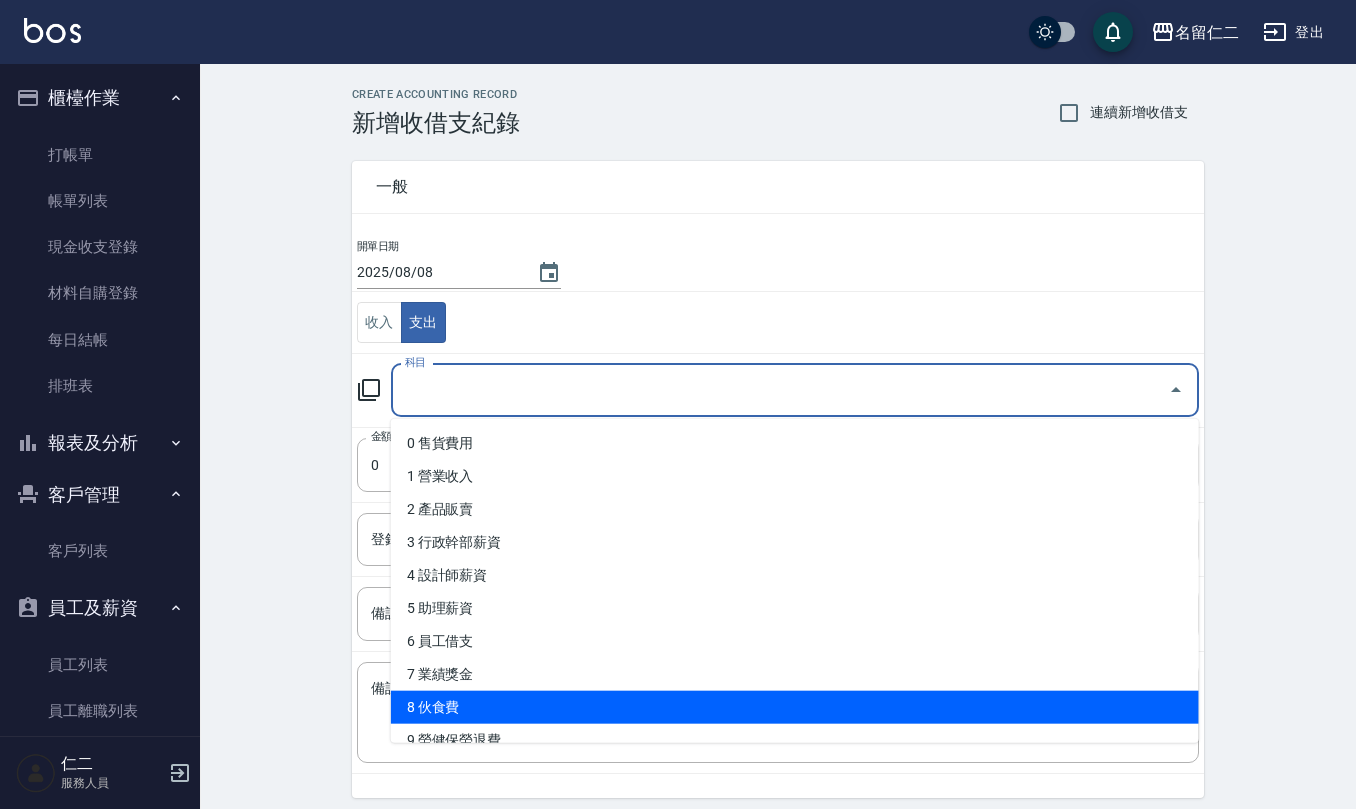 click on "8 伙食費" at bounding box center [795, 707] 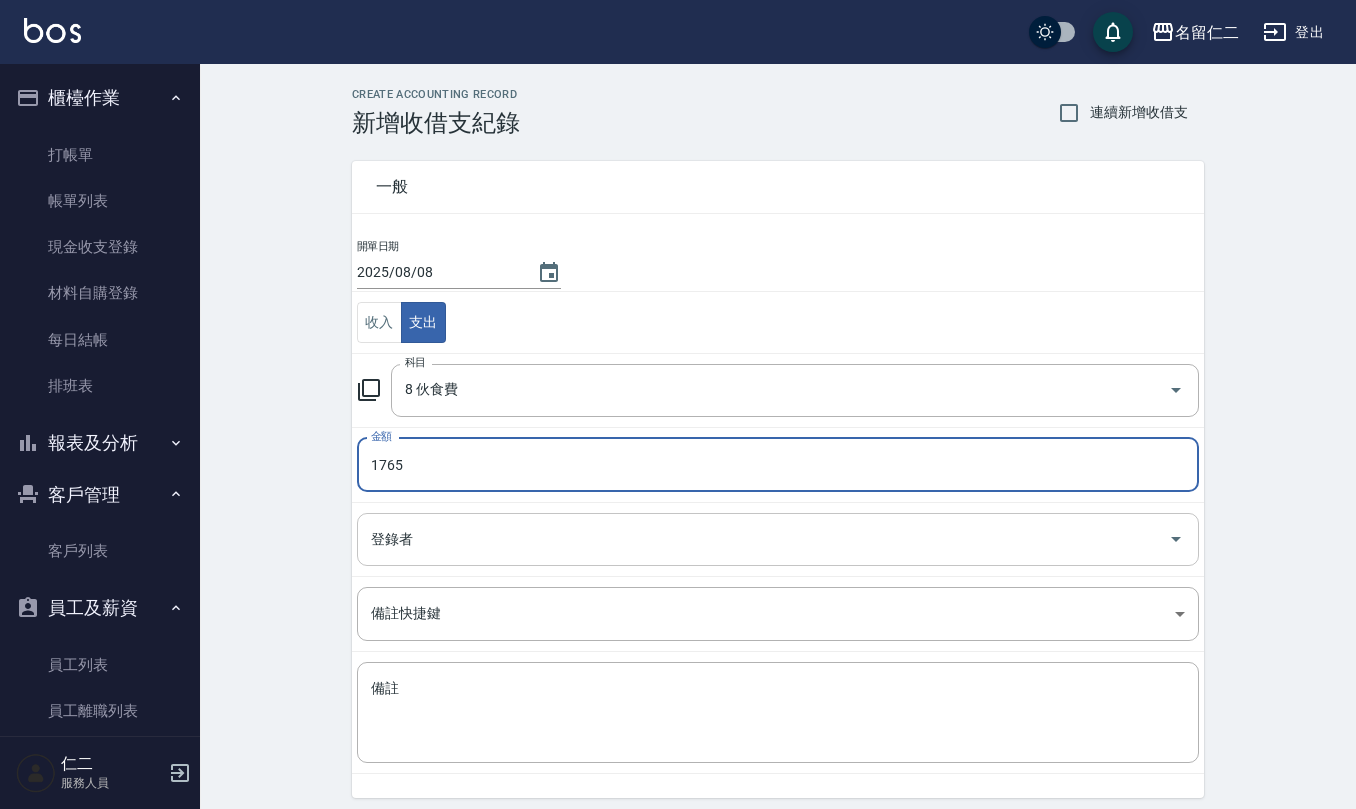 click on "登錄者" at bounding box center [778, 539] 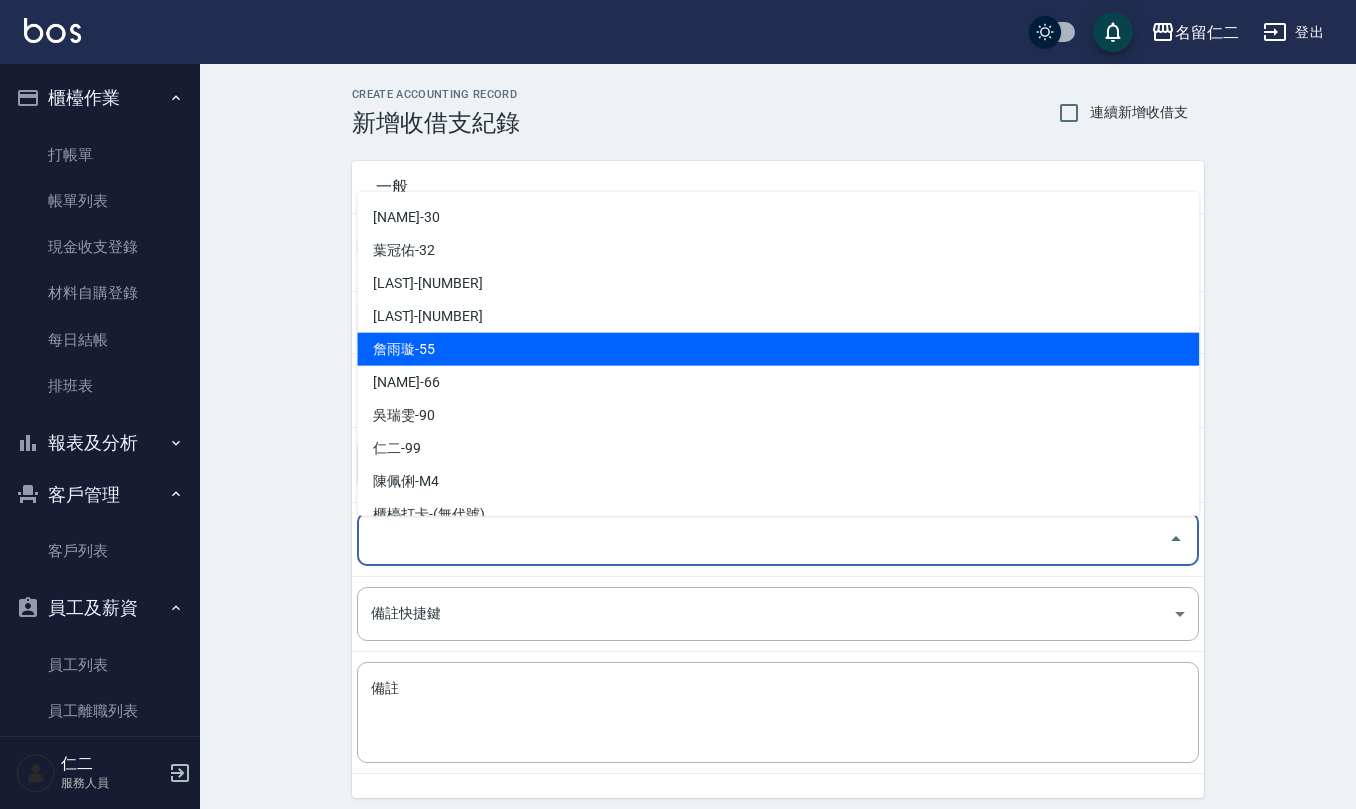 scroll, scrollTop: 846, scrollLeft: 0, axis: vertical 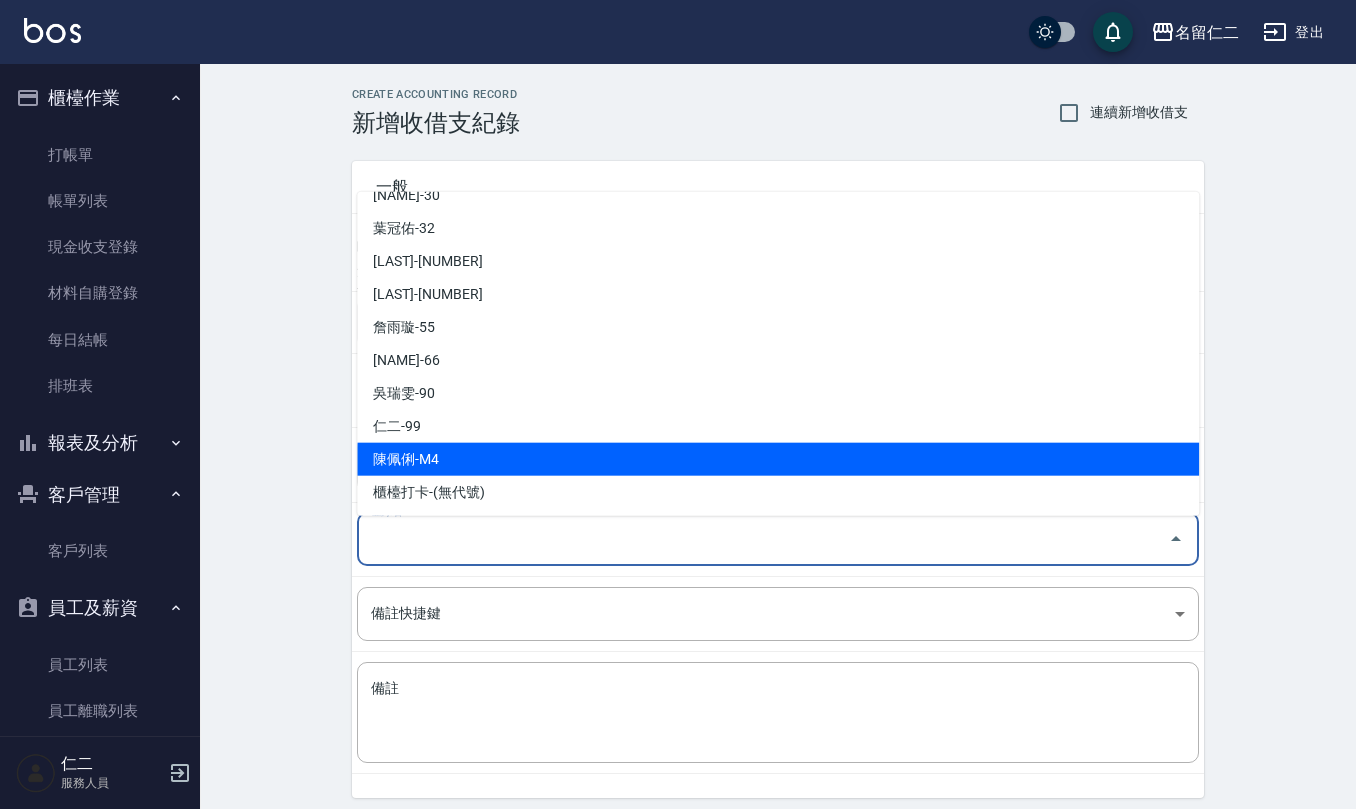 drag, startPoint x: 477, startPoint y: 453, endPoint x: 461, endPoint y: 509, distance: 58.24088 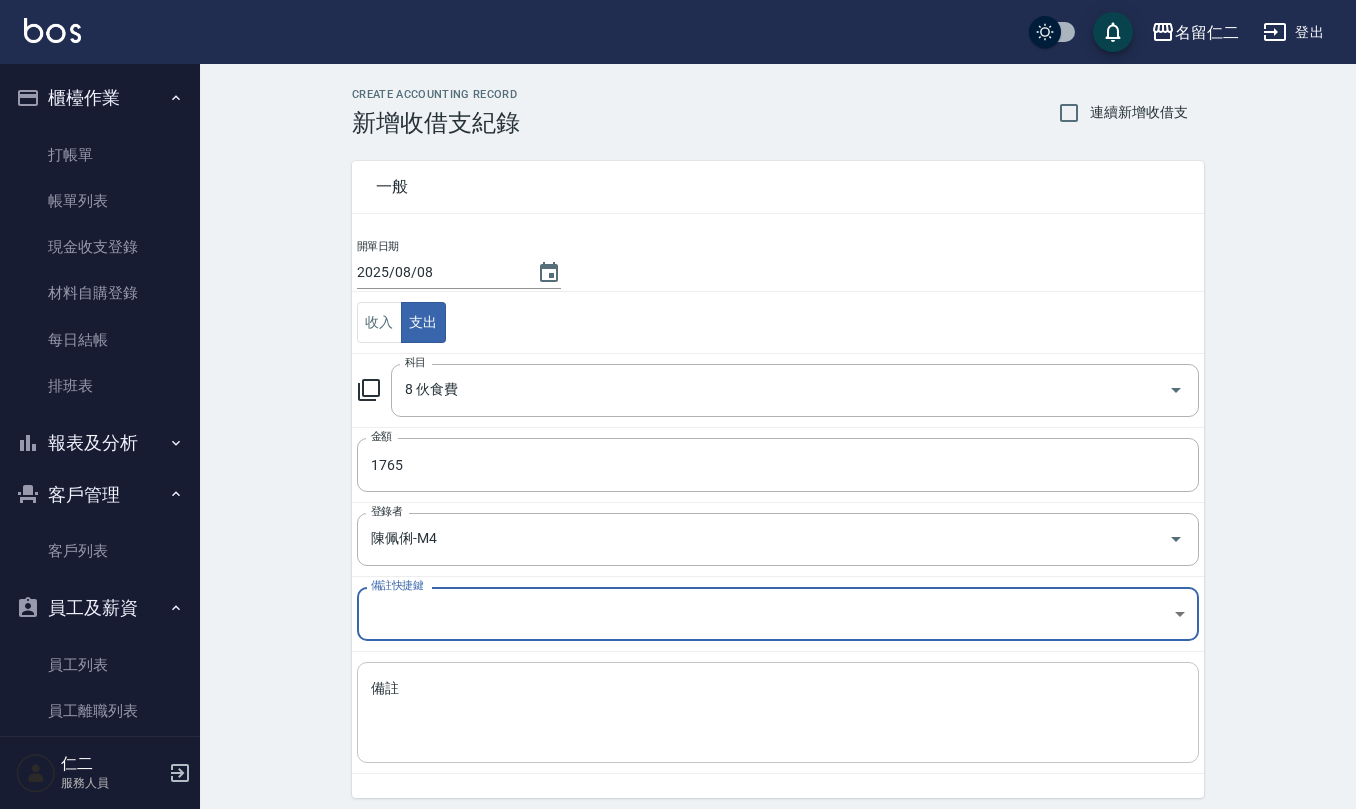 click on "備註" at bounding box center [778, 713] 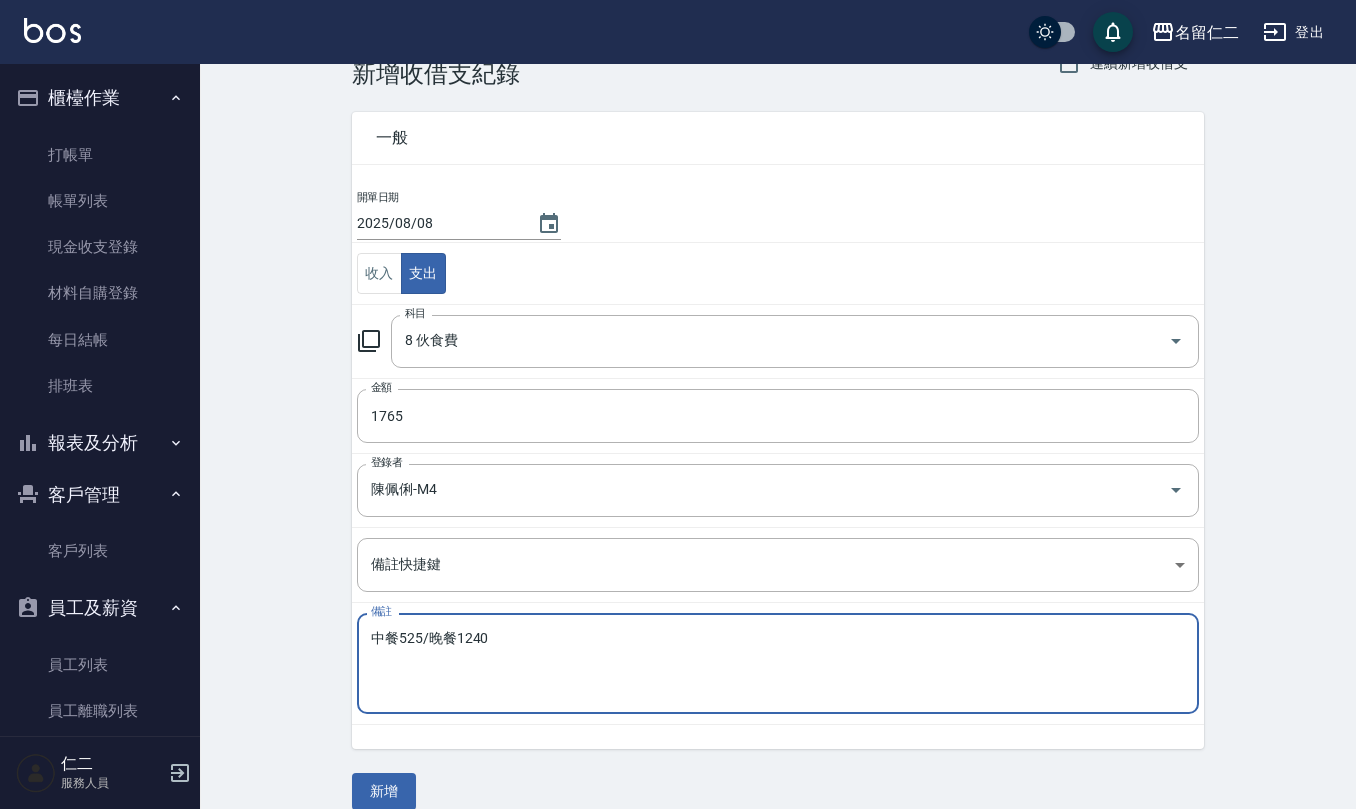 scroll, scrollTop: 76, scrollLeft: 0, axis: vertical 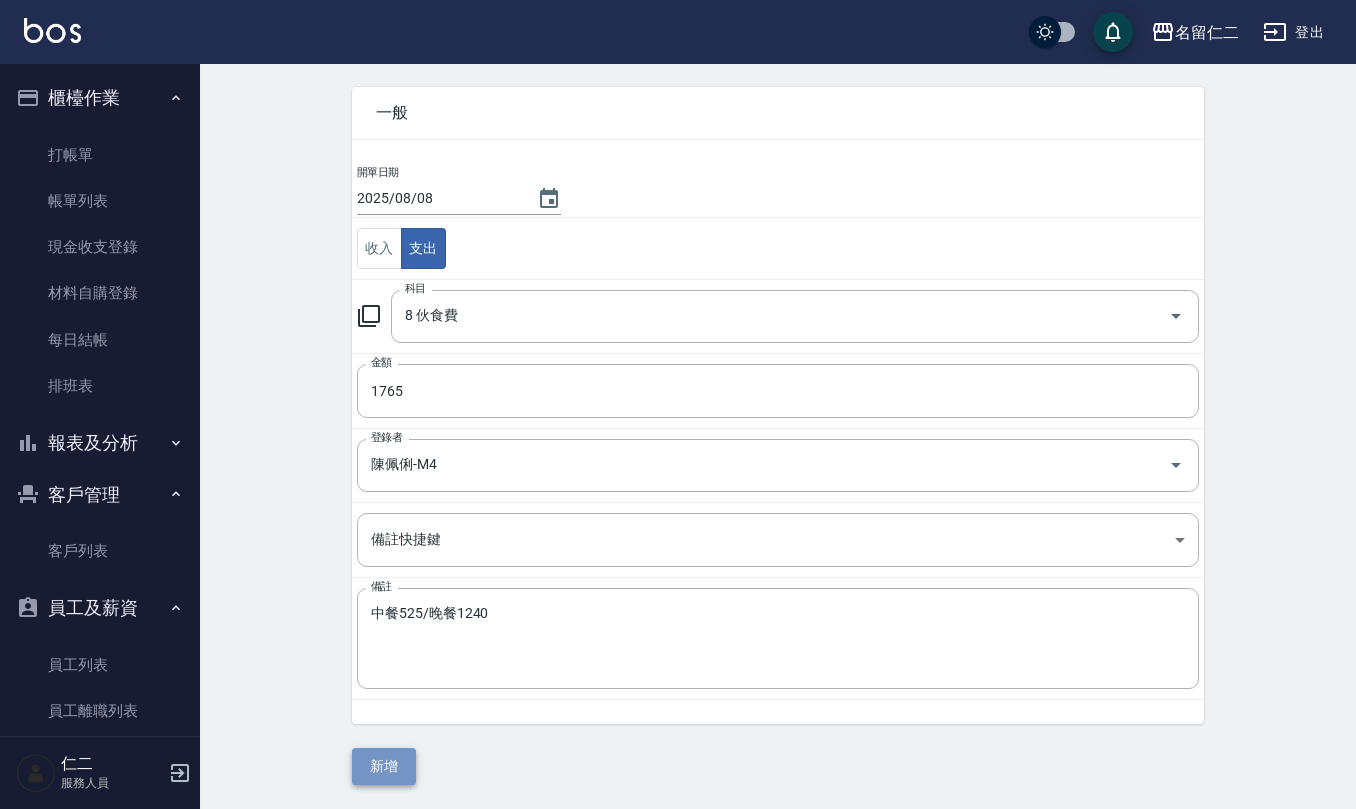 click on "新增" at bounding box center (384, 766) 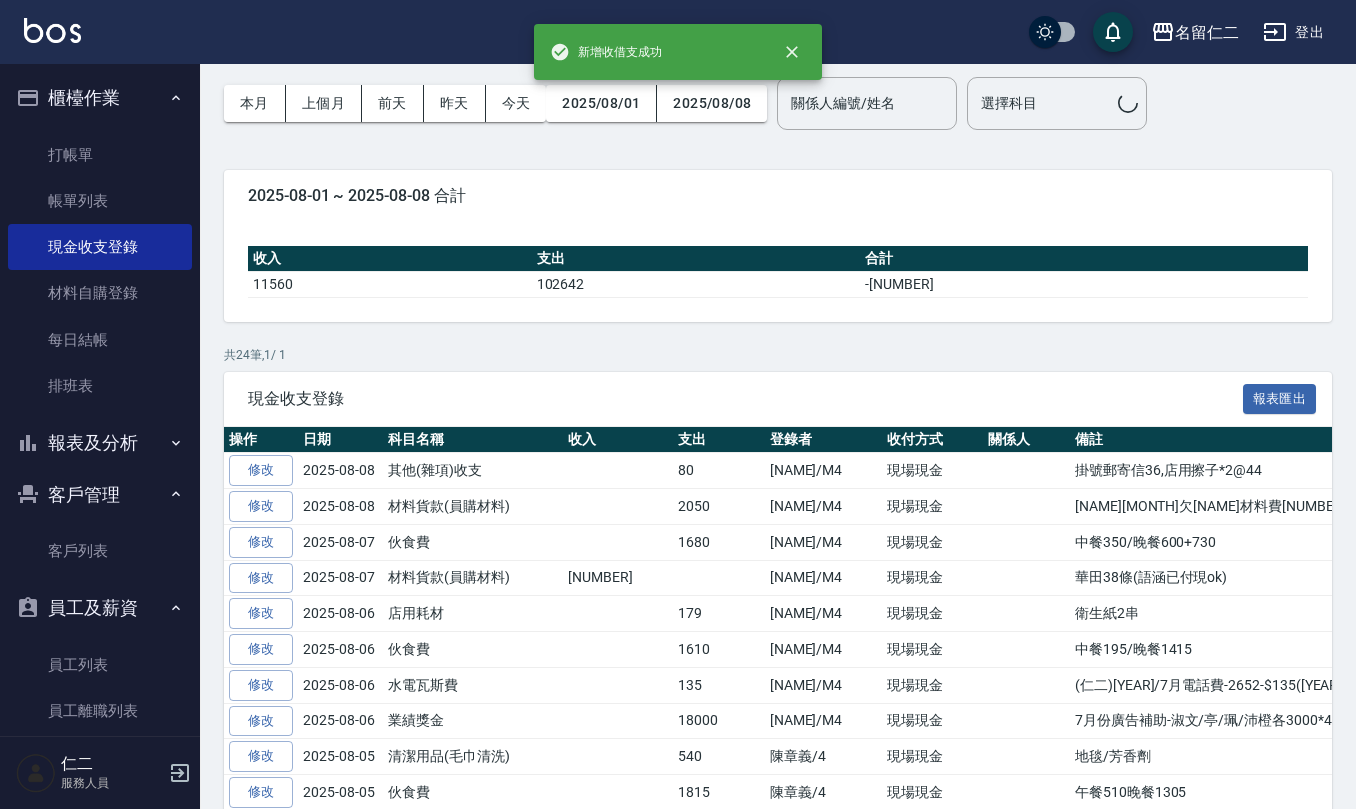 scroll, scrollTop: 0, scrollLeft: 0, axis: both 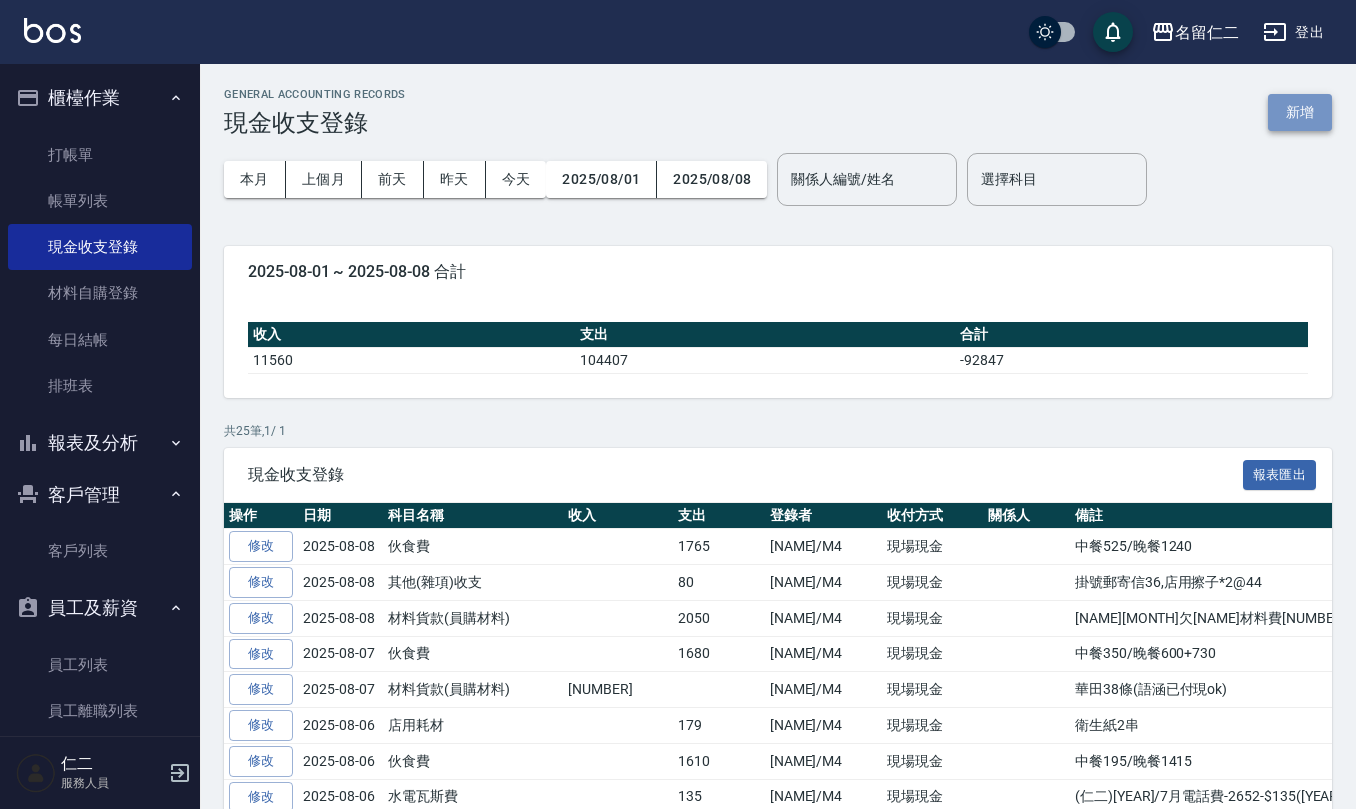 click on "新增" at bounding box center [1300, 112] 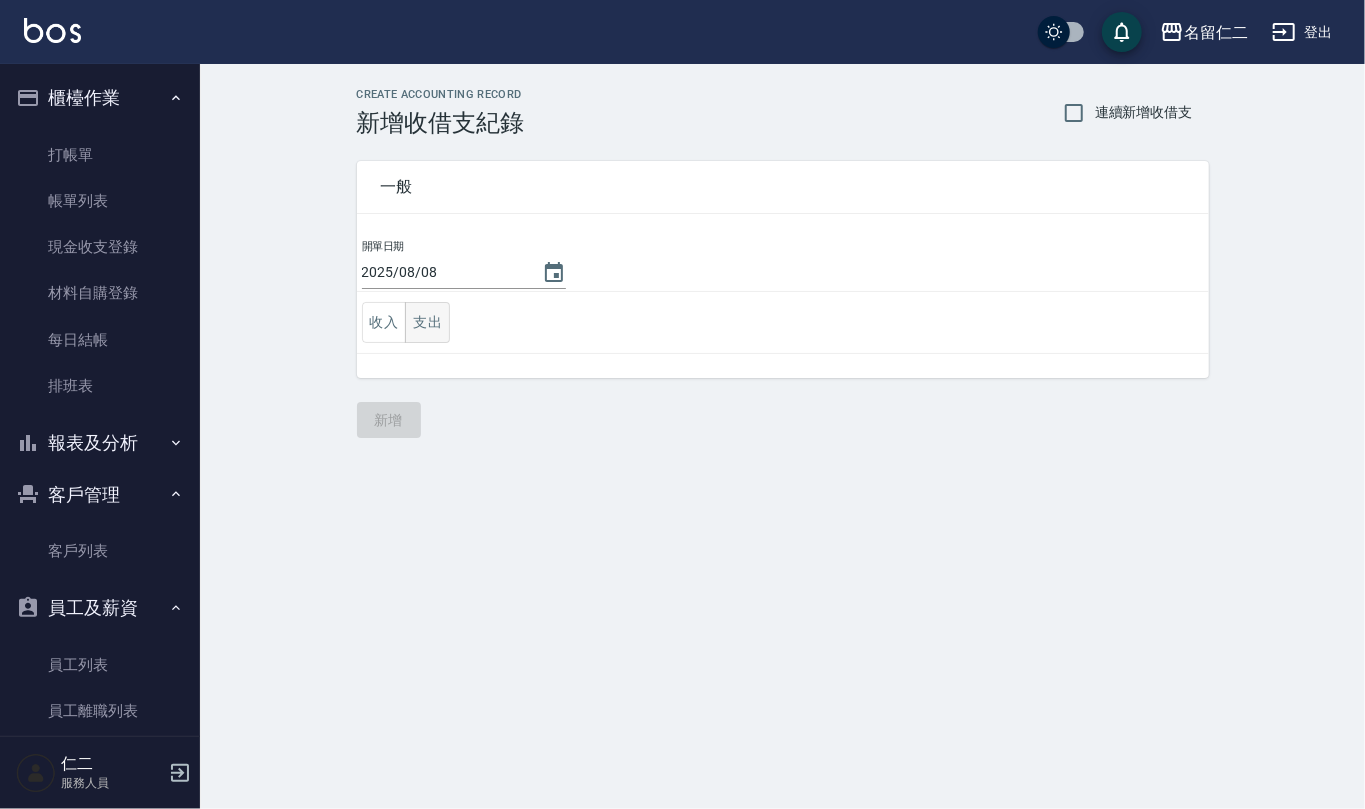 click on "支出" at bounding box center (427, 322) 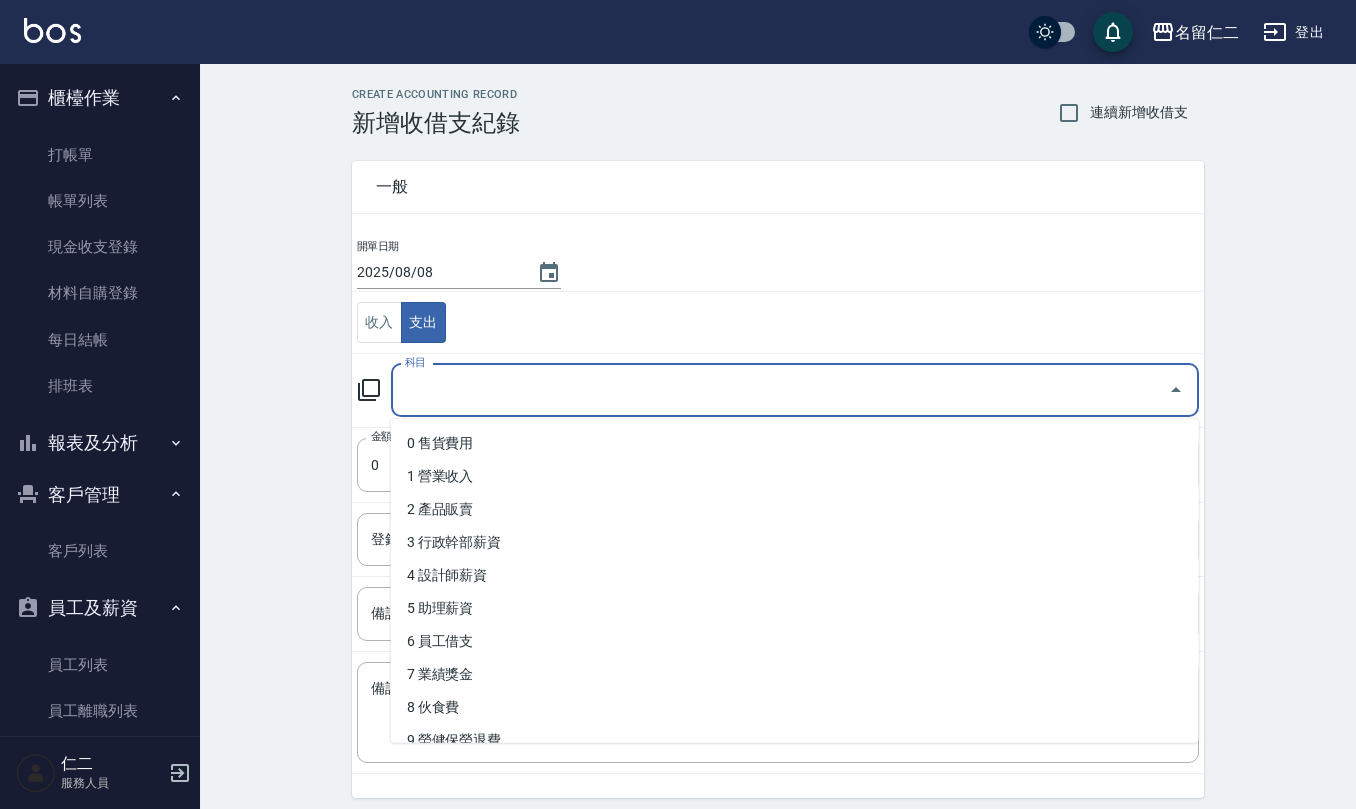 click on "科目" at bounding box center (780, 390) 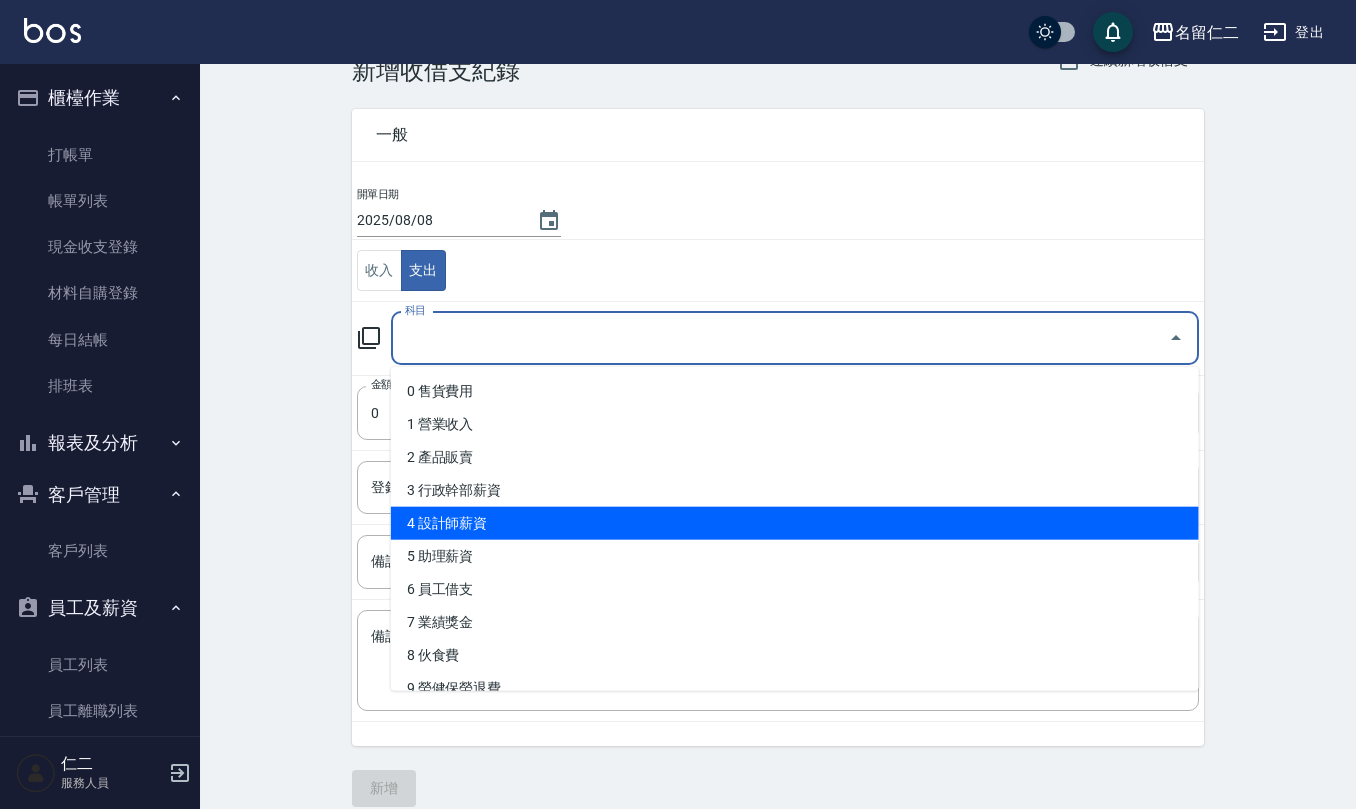 scroll, scrollTop: 76, scrollLeft: 0, axis: vertical 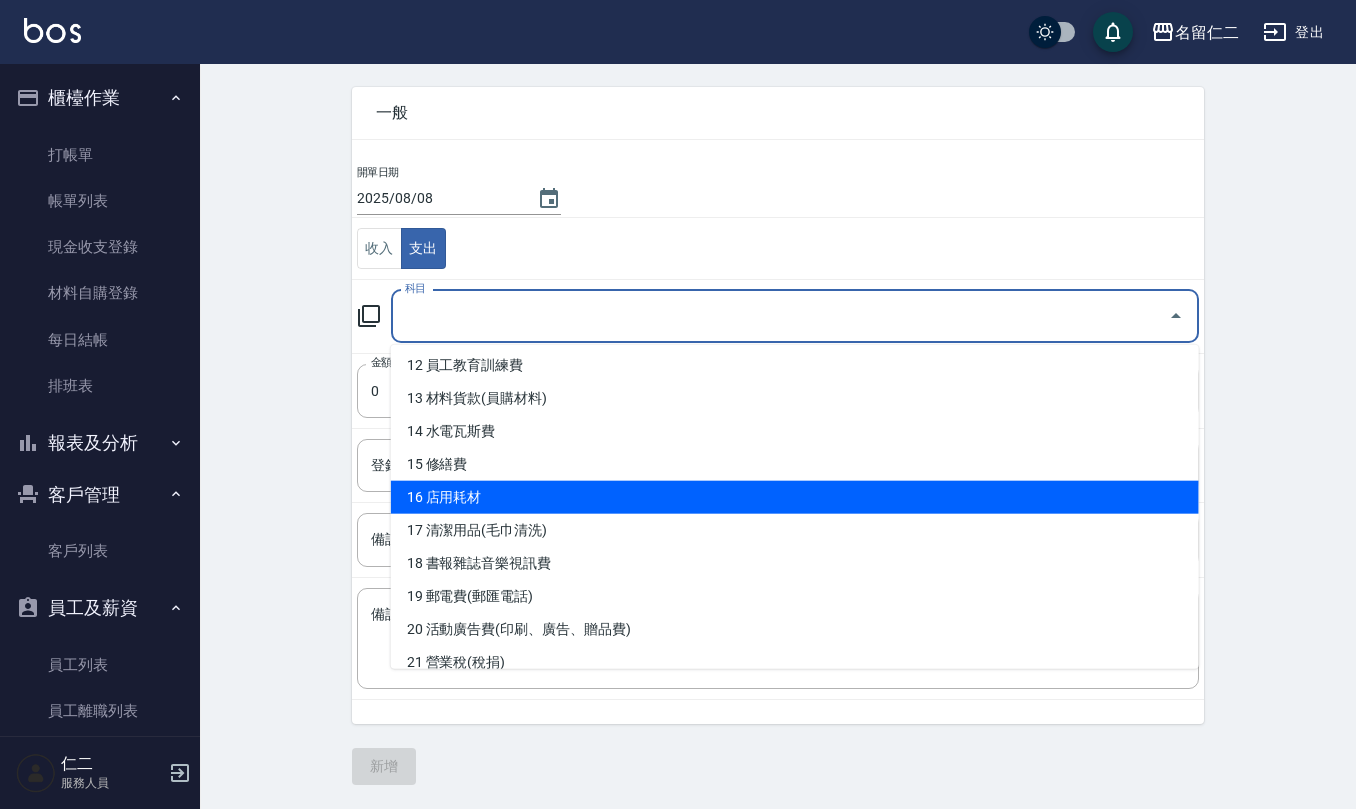 click on "16 店用耗材" at bounding box center (795, 497) 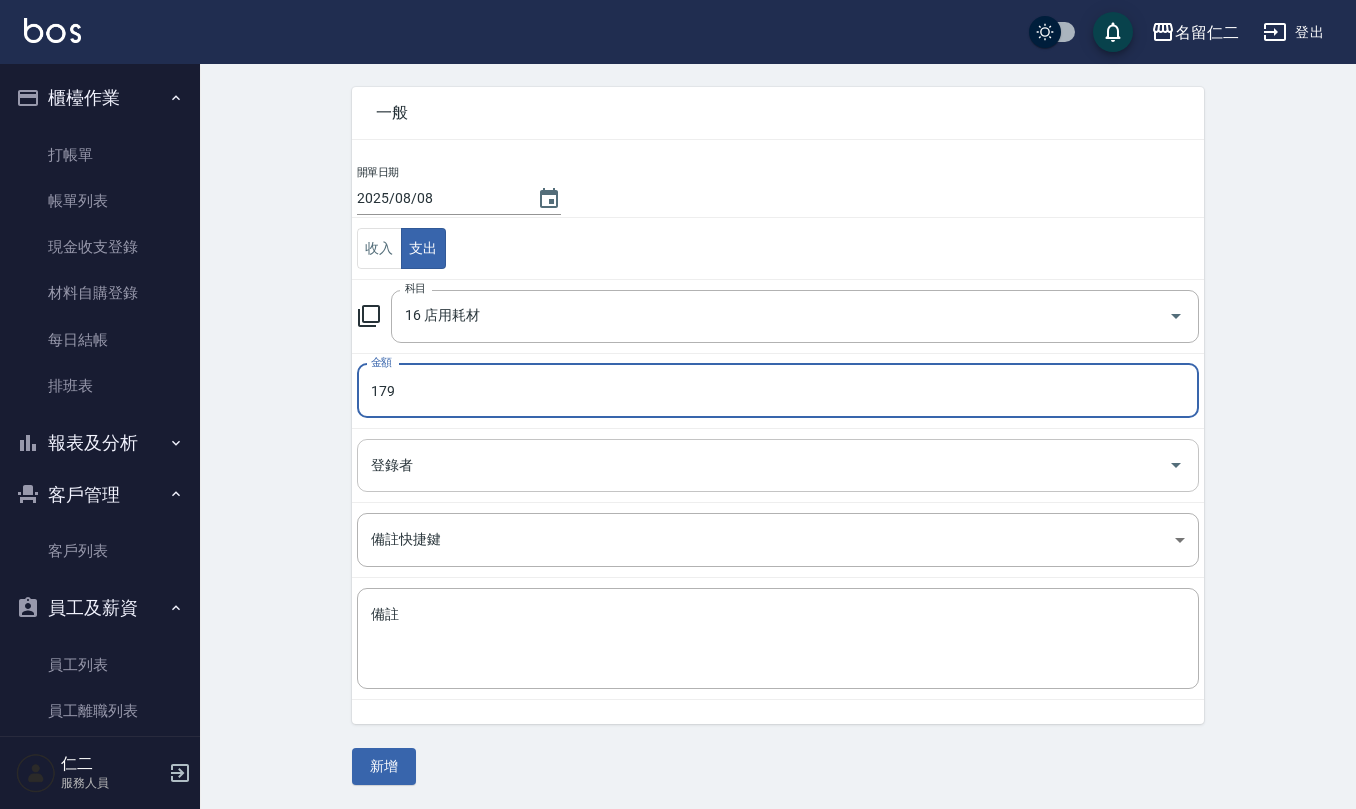 click on "登錄者" at bounding box center [763, 465] 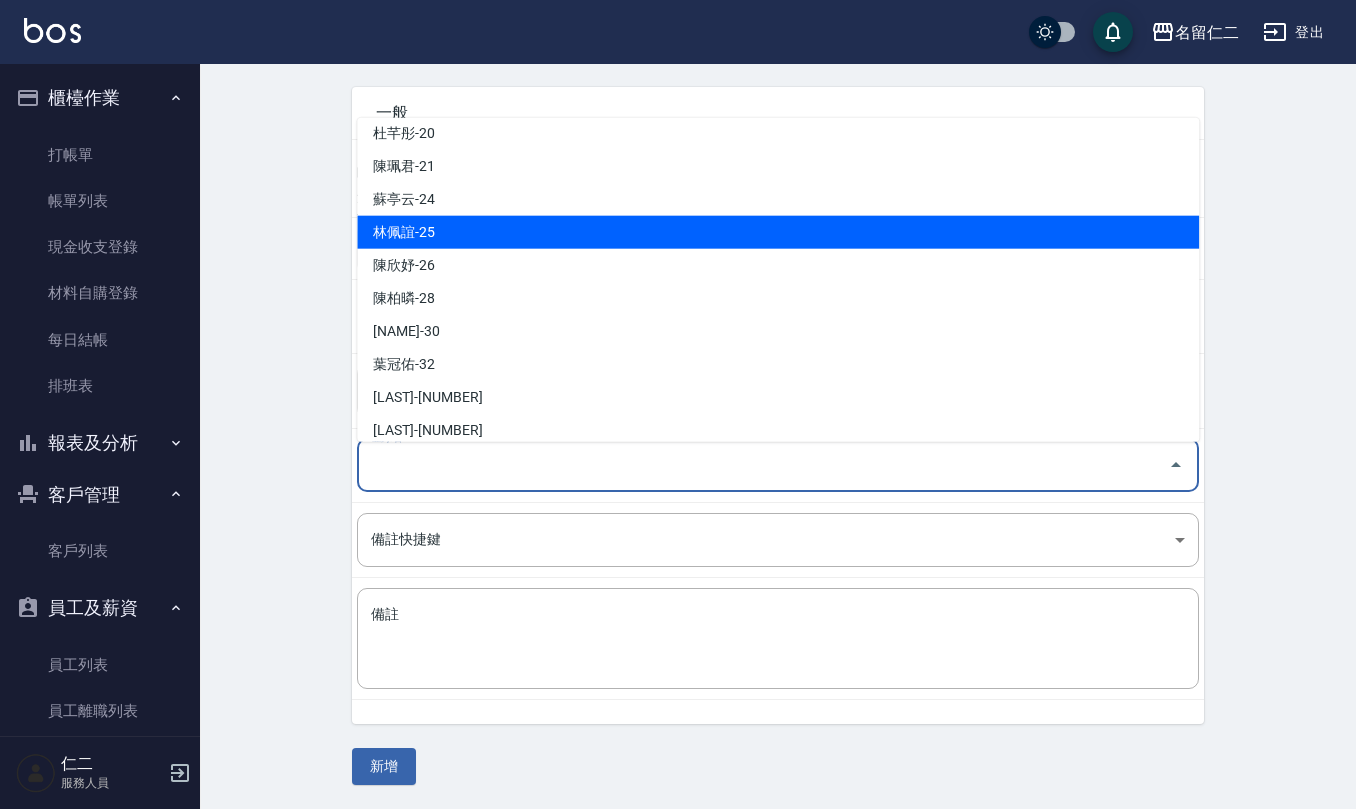 scroll, scrollTop: 846, scrollLeft: 0, axis: vertical 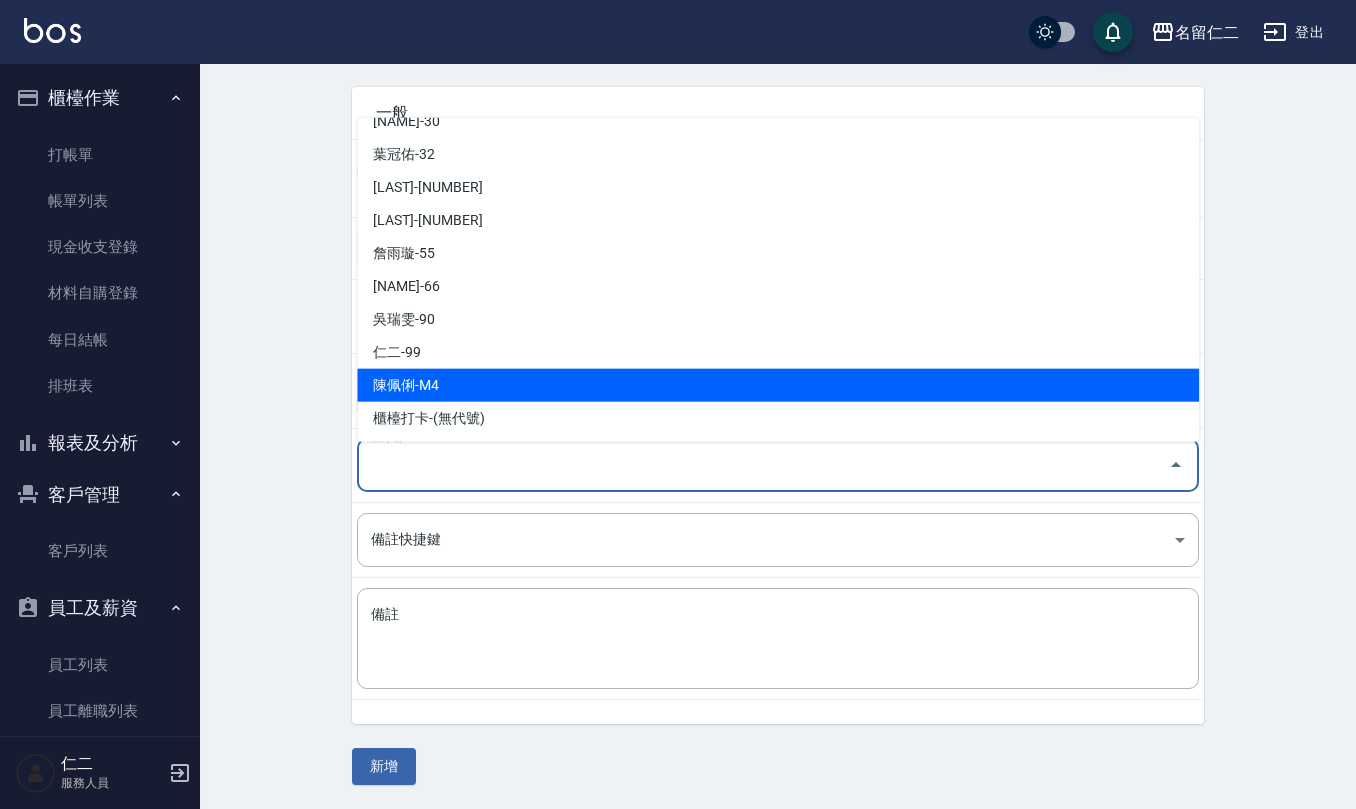 click on "陳佩俐-M4" at bounding box center (778, 385) 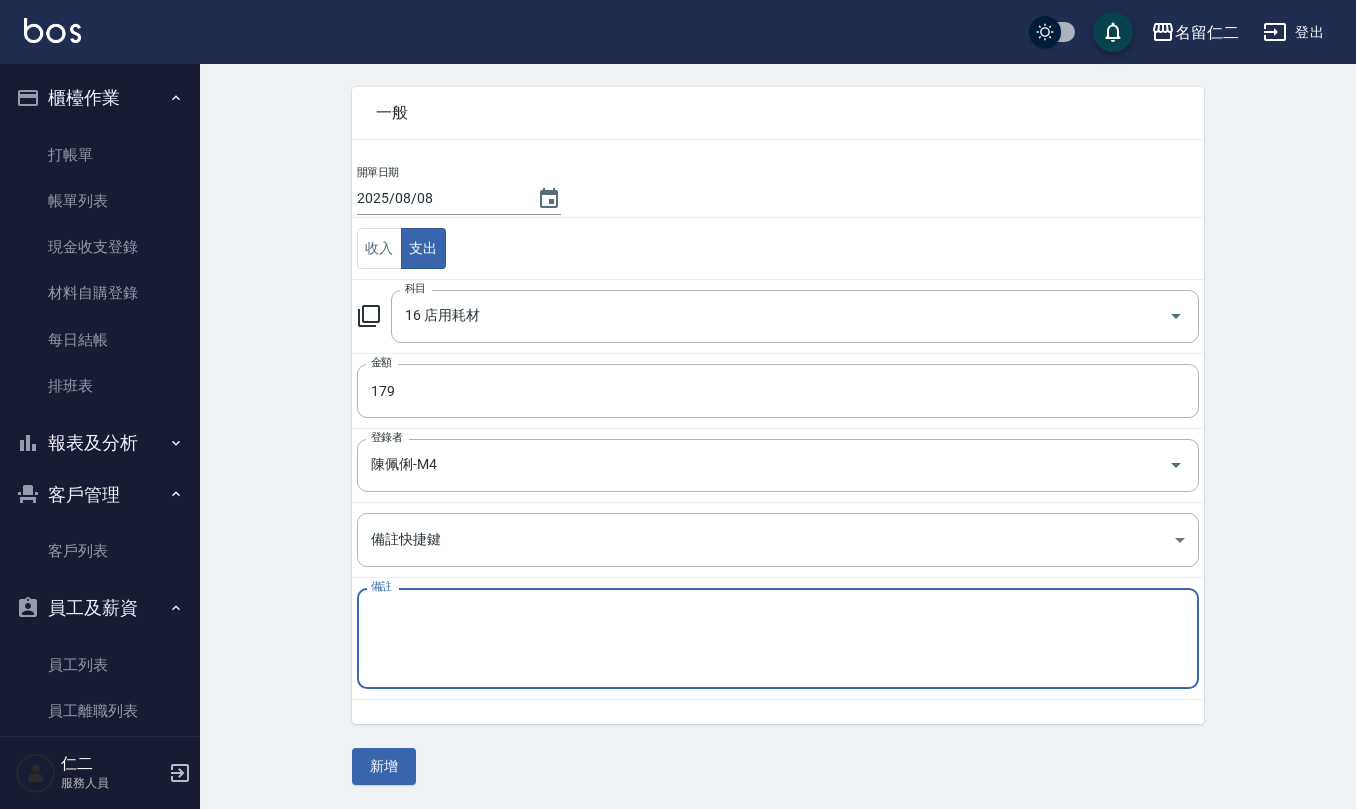 drag, startPoint x: 461, startPoint y: 629, endPoint x: 480, endPoint y: 597, distance: 37.215588 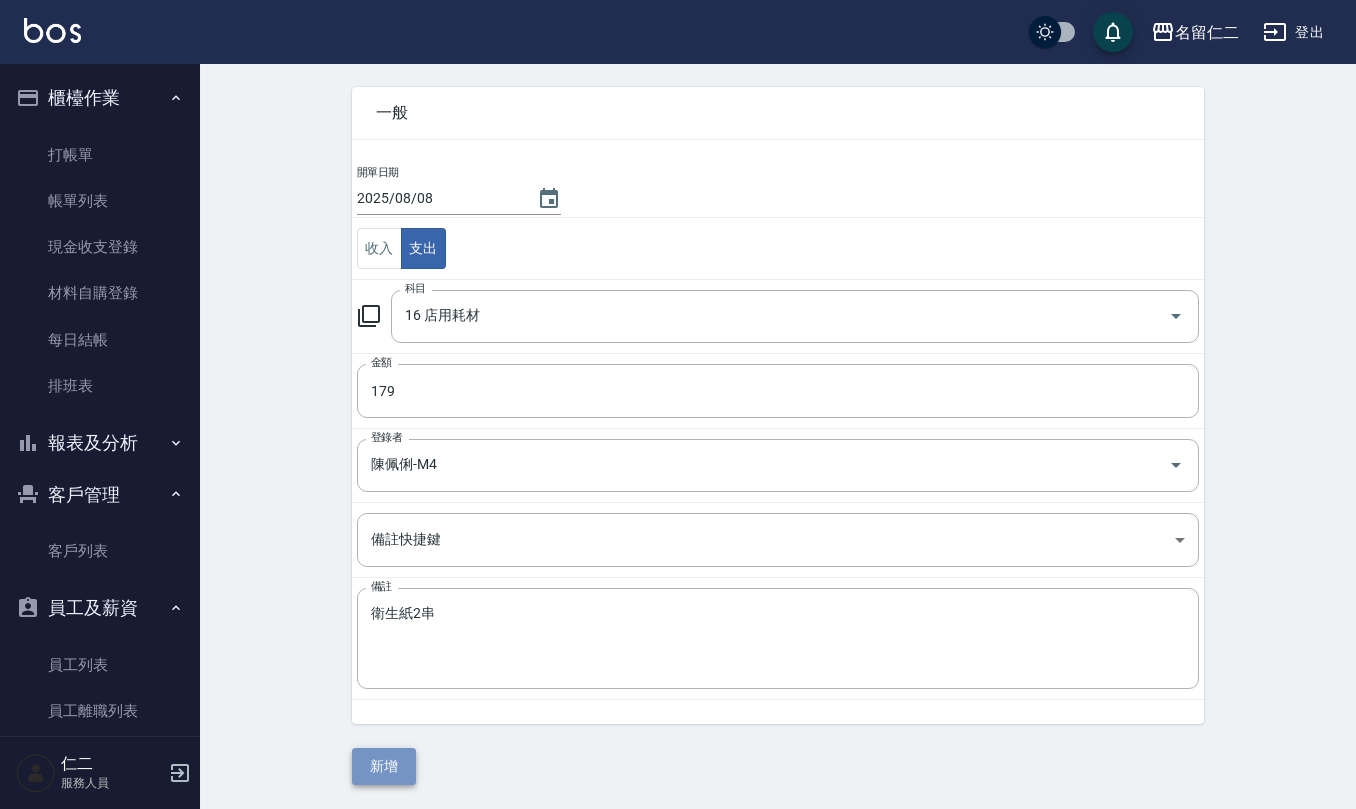 click on "新增" at bounding box center [384, 766] 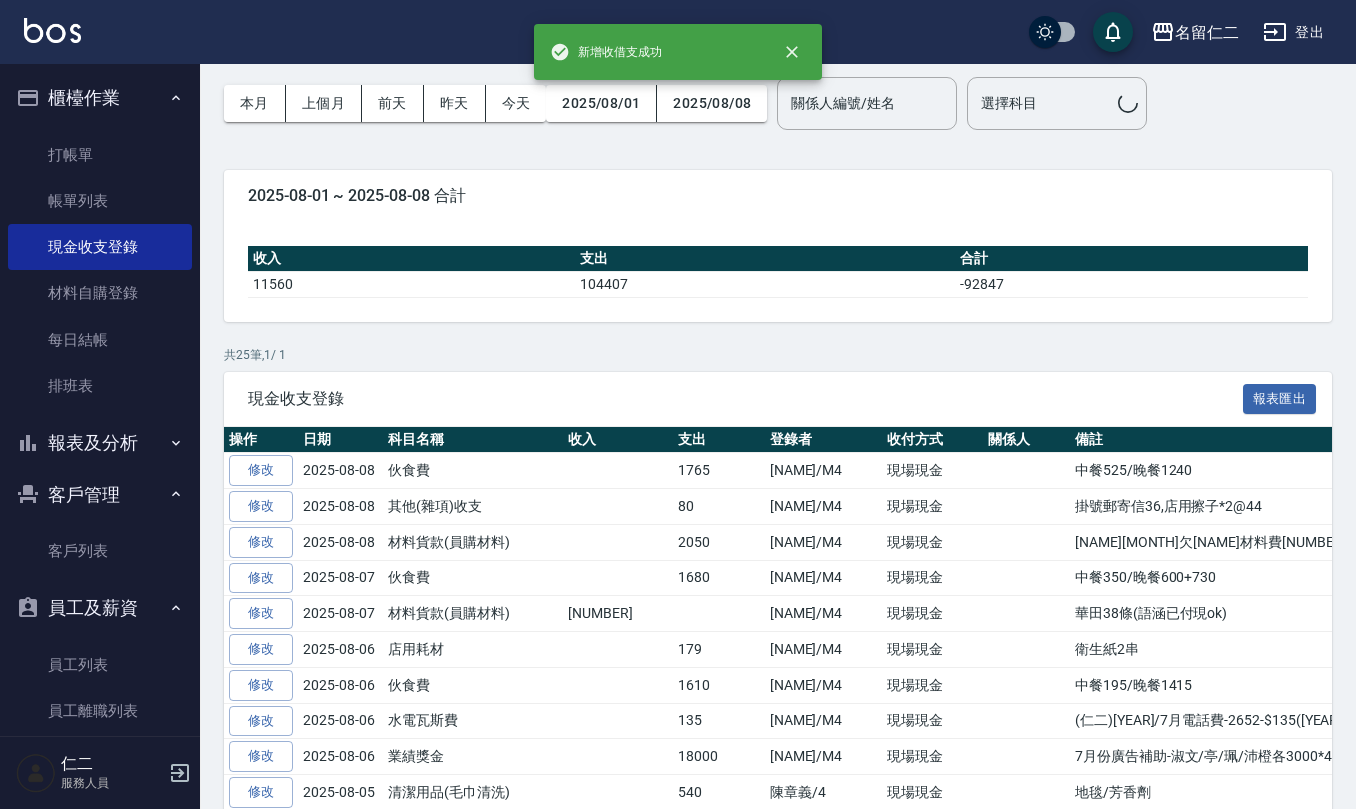 scroll, scrollTop: 0, scrollLeft: 0, axis: both 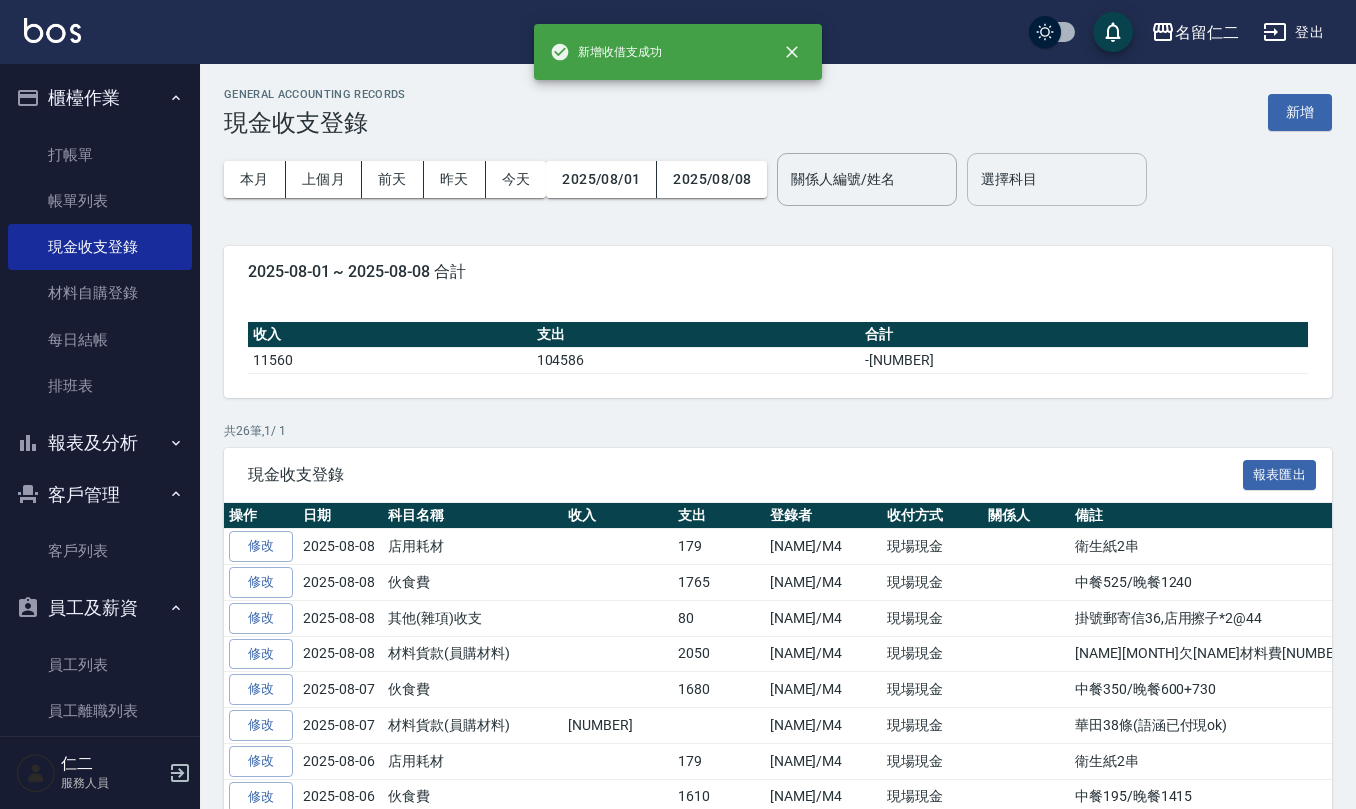 click on "選擇科目" at bounding box center (1057, 179) 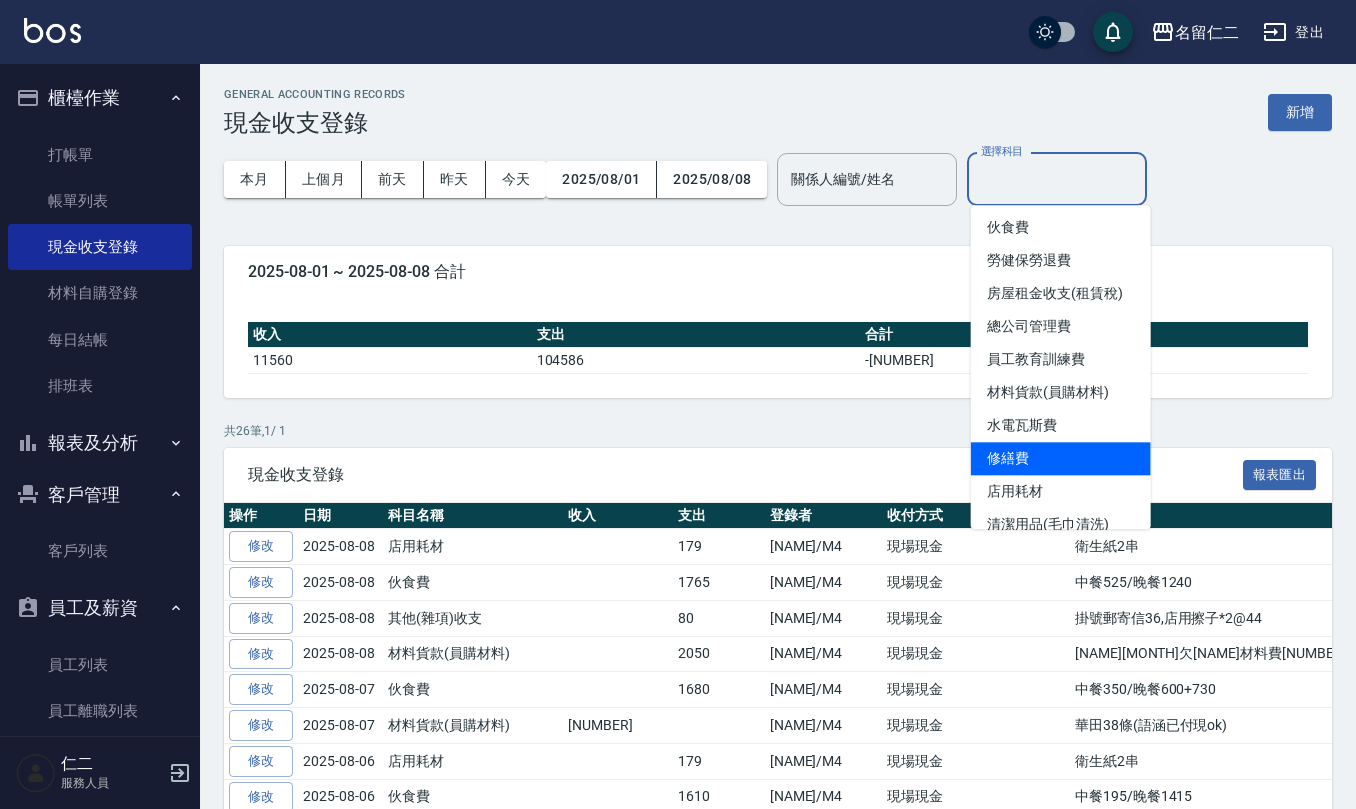 scroll, scrollTop: 400, scrollLeft: 0, axis: vertical 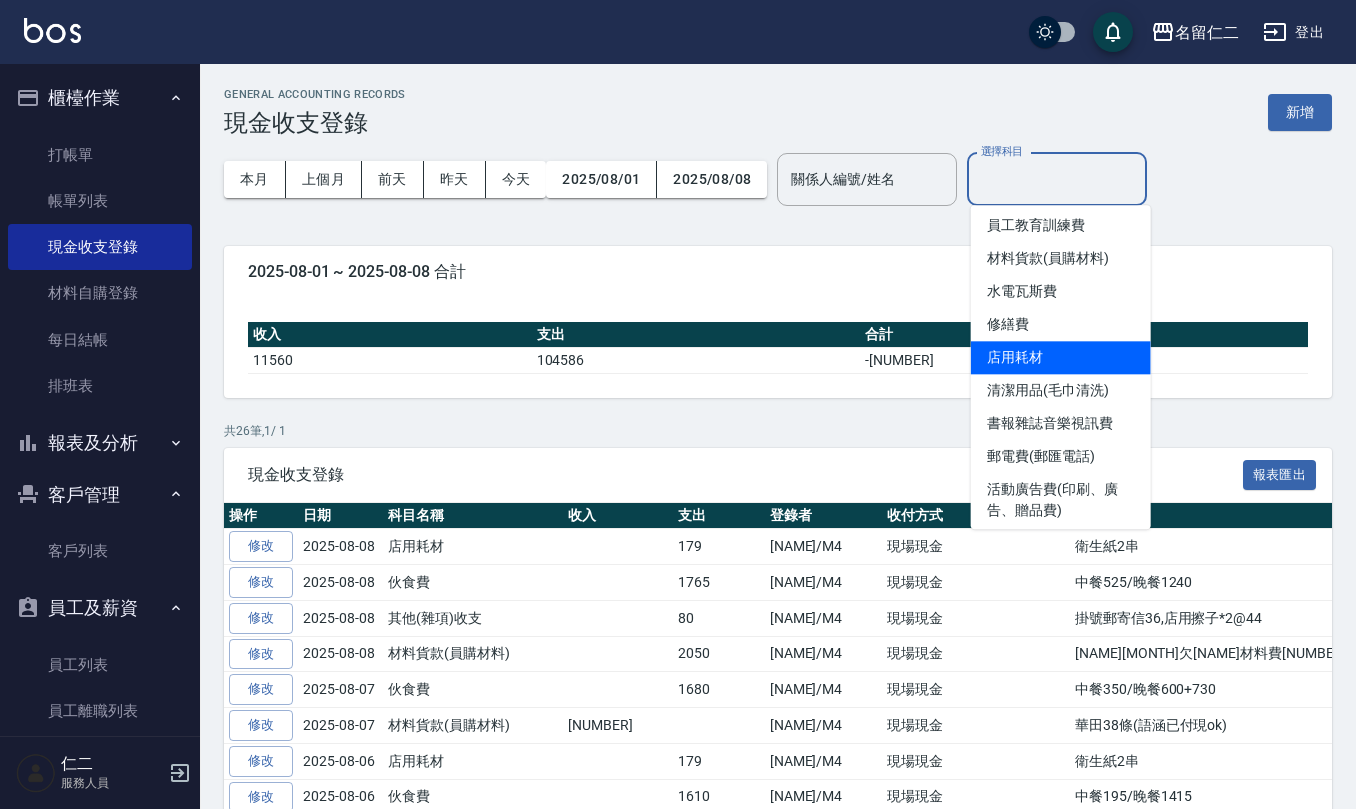 click on "店用耗材" at bounding box center [1061, 357] 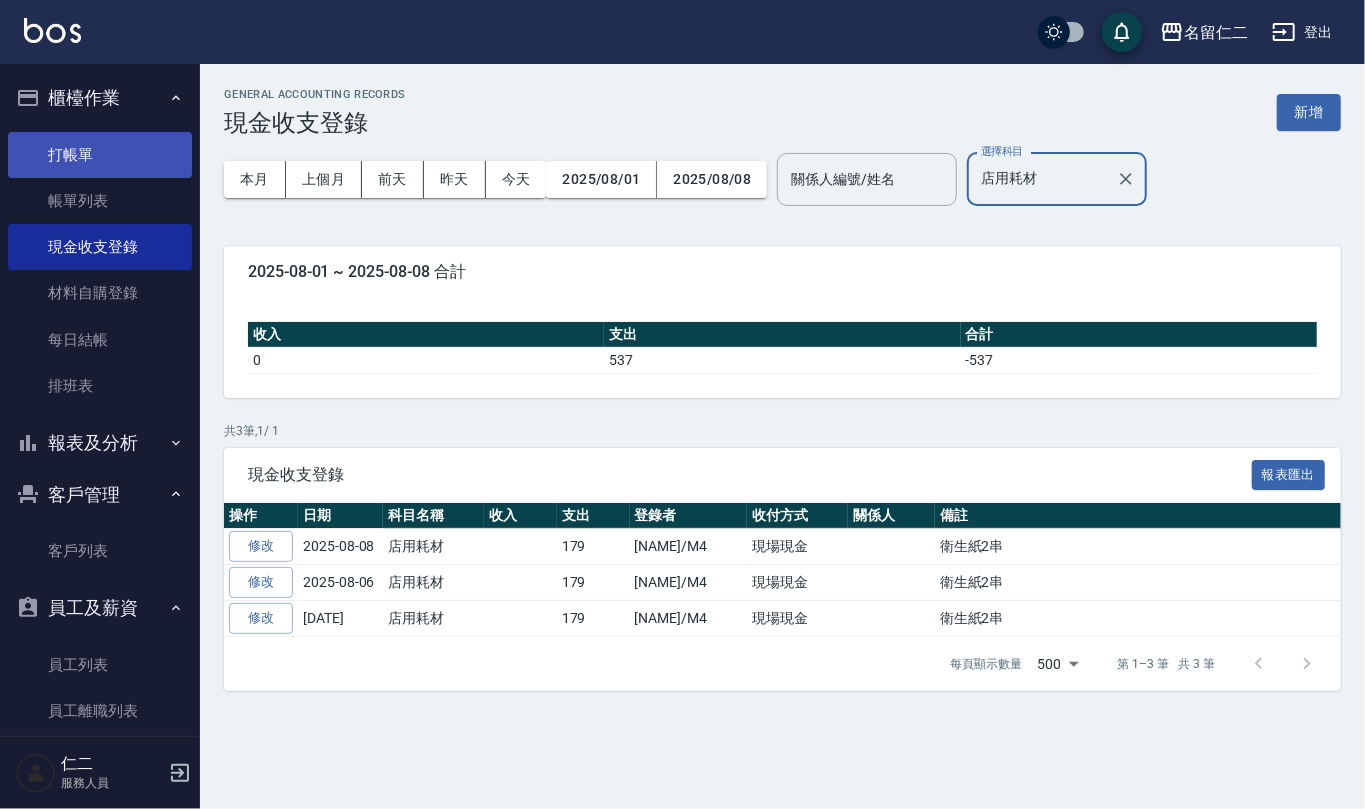 click on "打帳單" at bounding box center (100, 155) 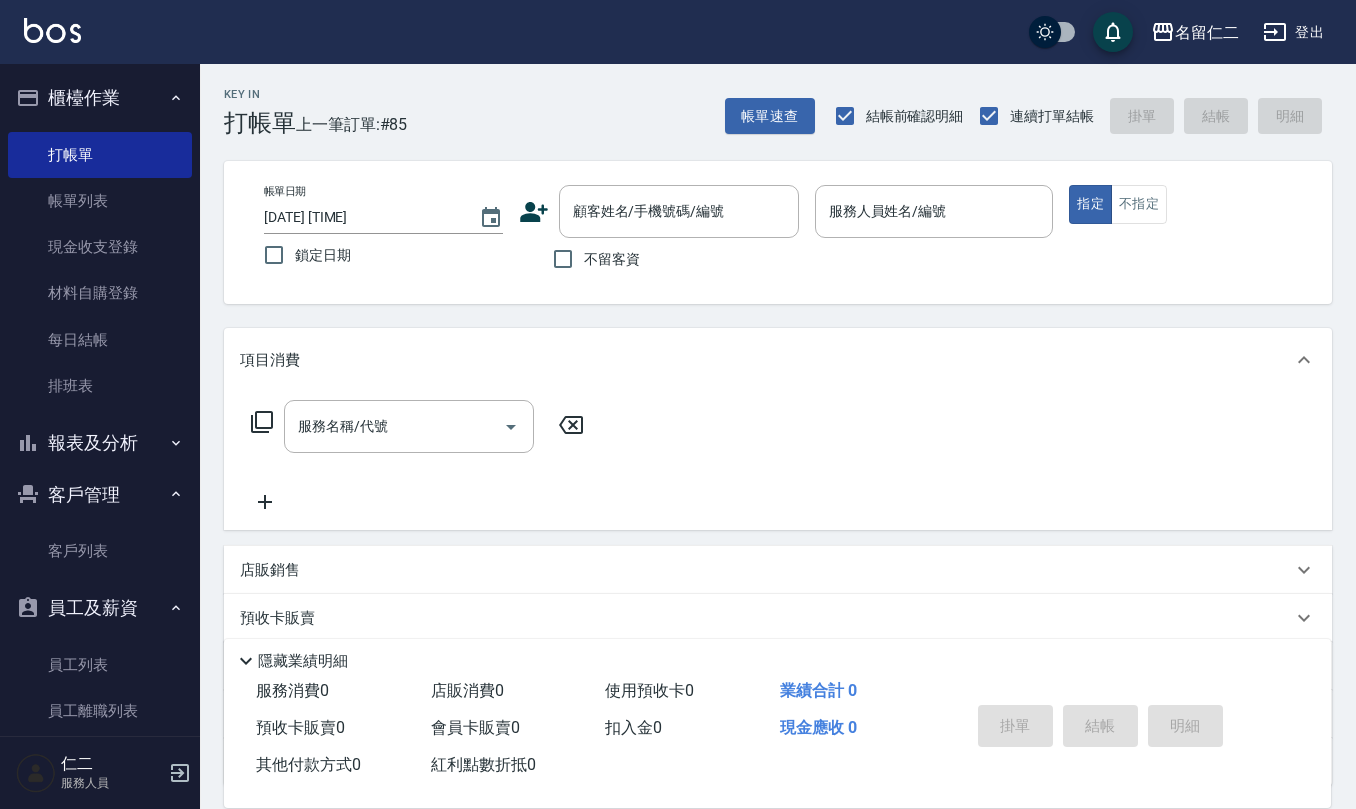 click on "不留客資" at bounding box center (591, 259) 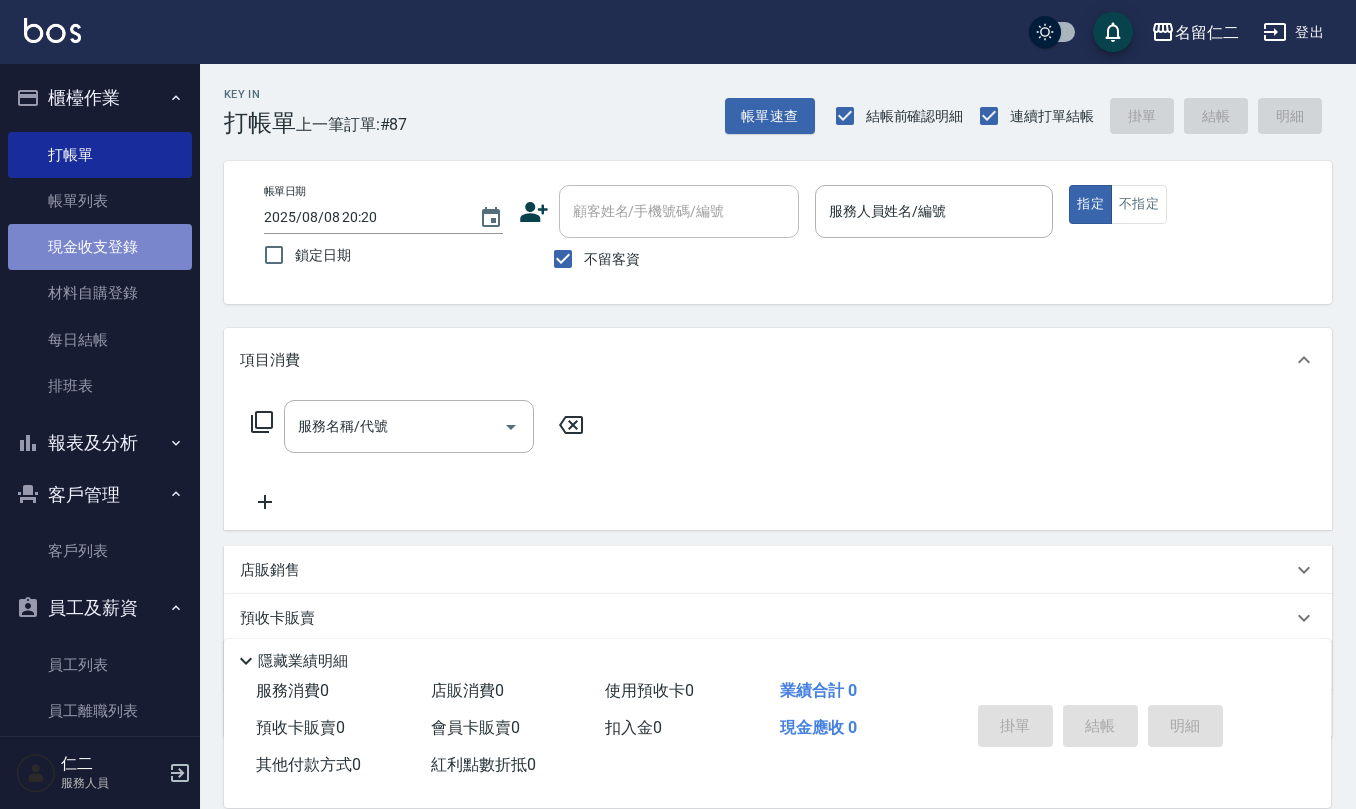 click on "現金收支登錄" at bounding box center [100, 247] 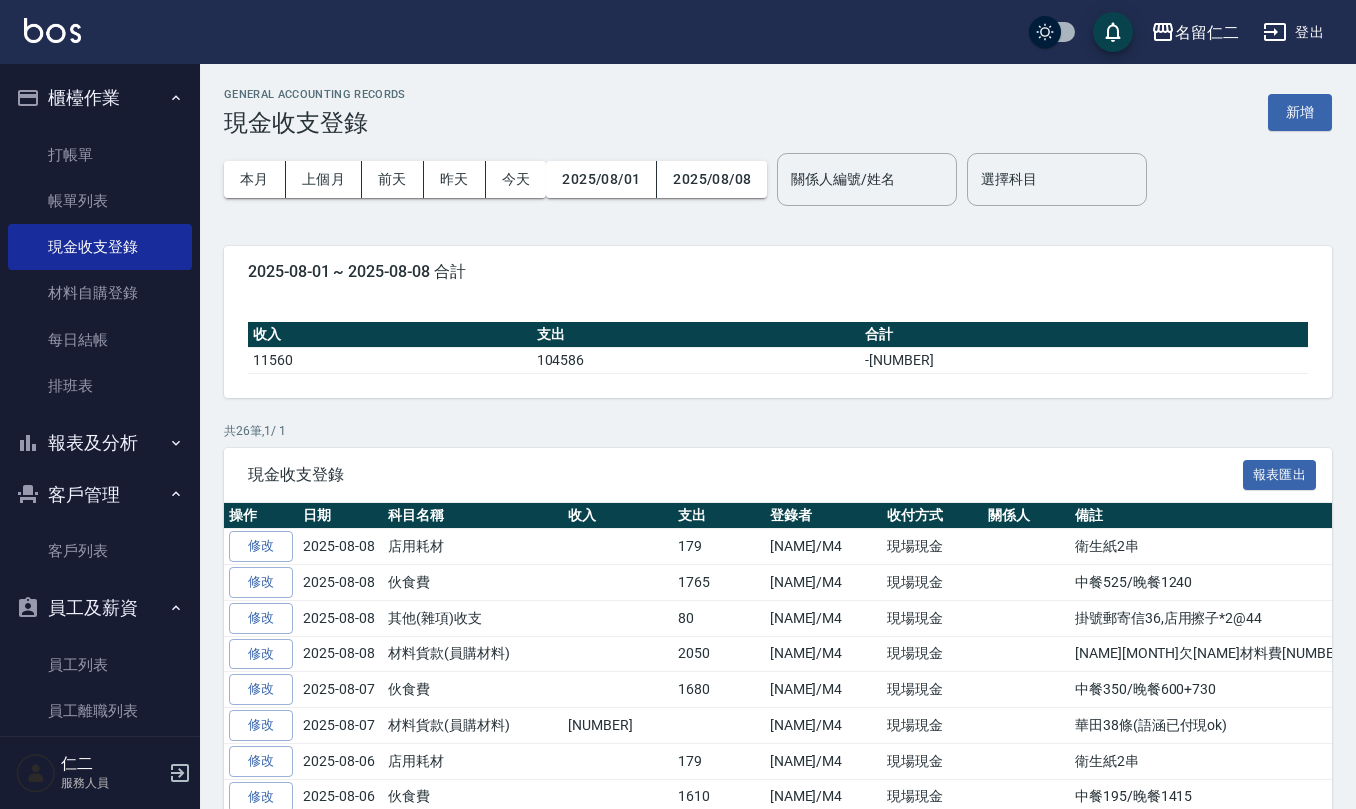 drag, startPoint x: 1121, startPoint y: 200, endPoint x: 1077, endPoint y: 213, distance: 45.88028 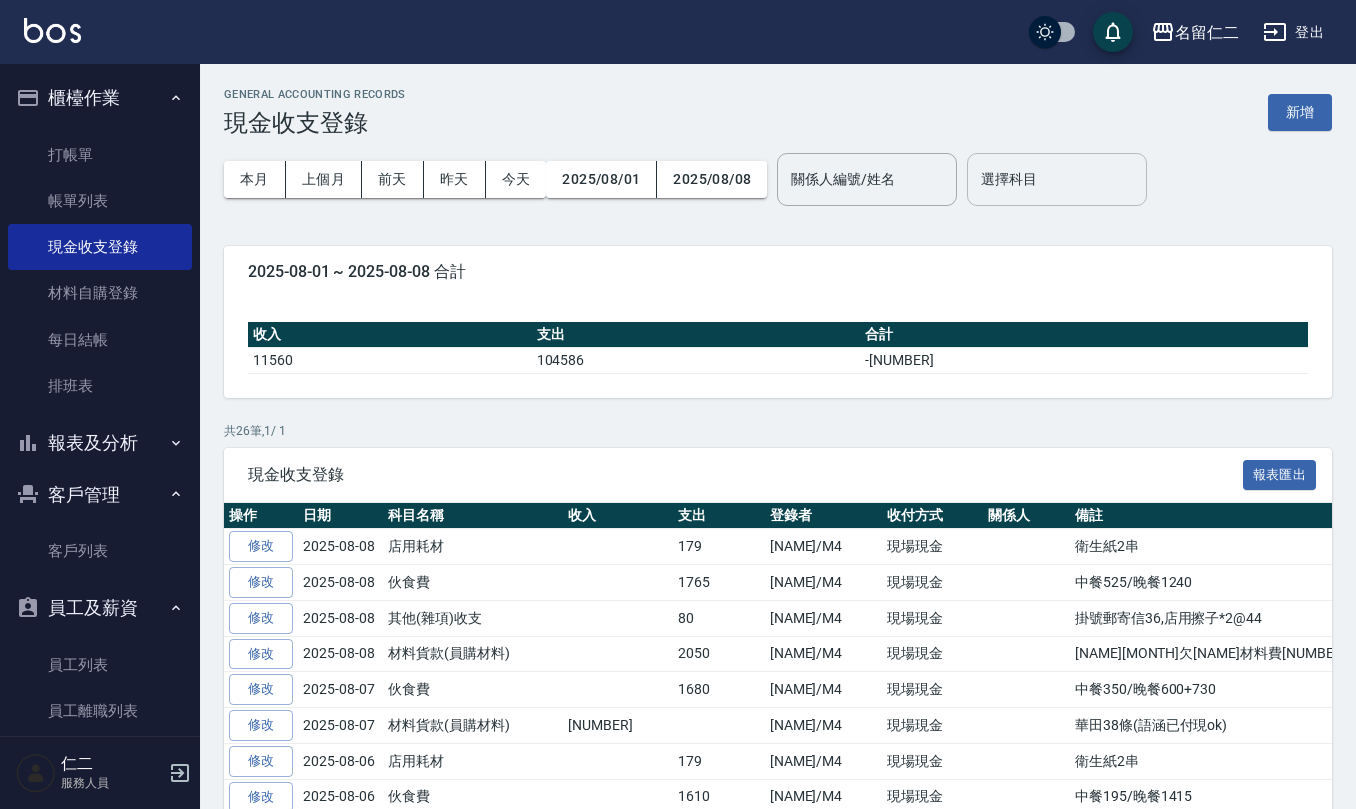 click on "選擇科目" at bounding box center (1057, 179) 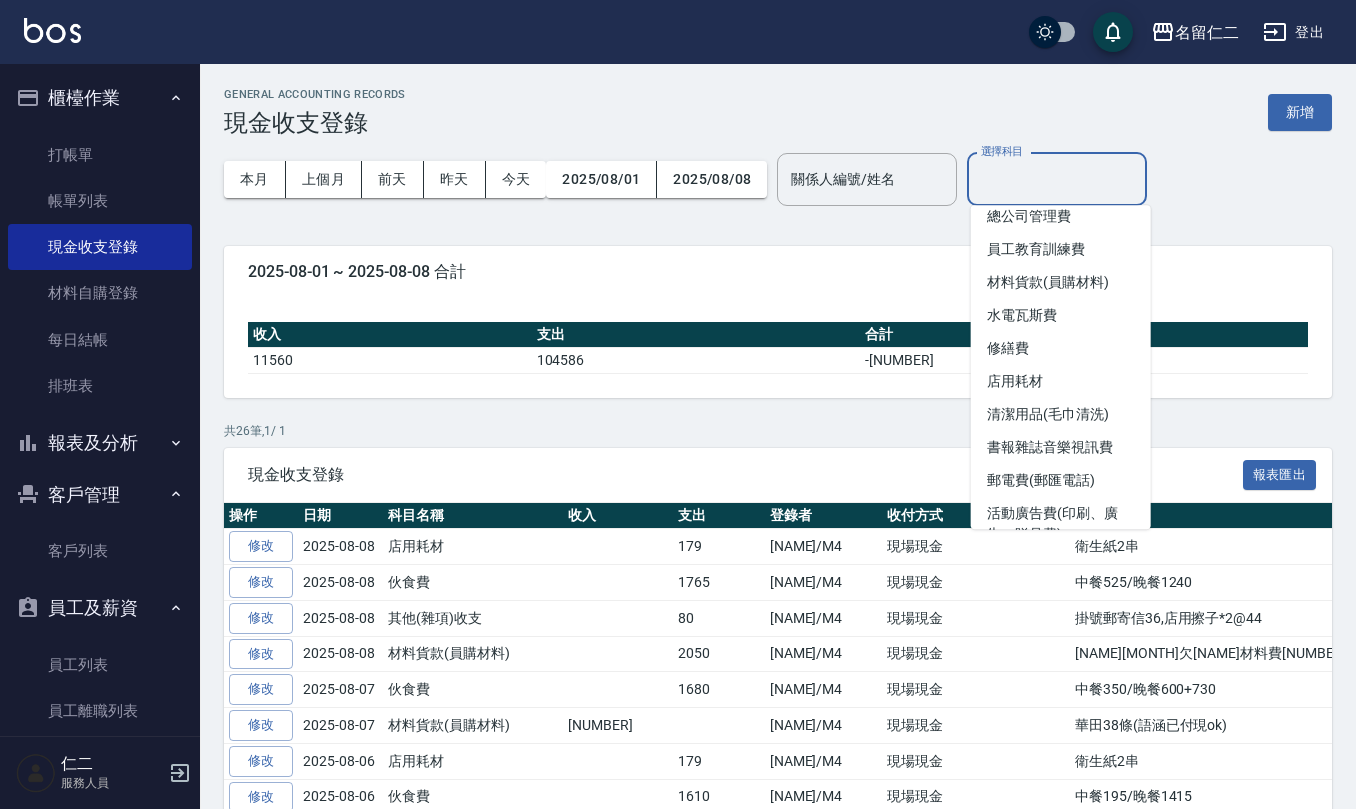 scroll, scrollTop: 400, scrollLeft: 0, axis: vertical 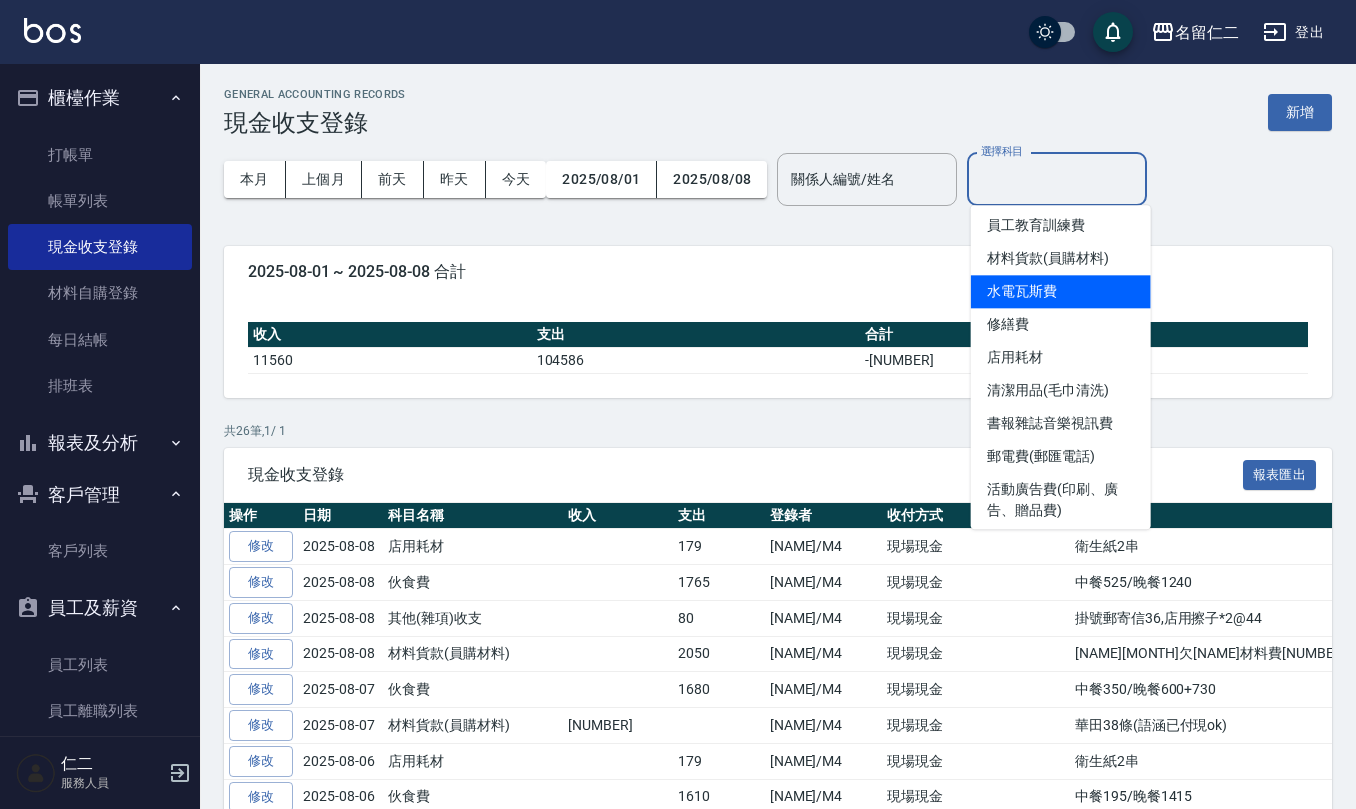 click on "水電瓦斯費" at bounding box center [1061, 291] 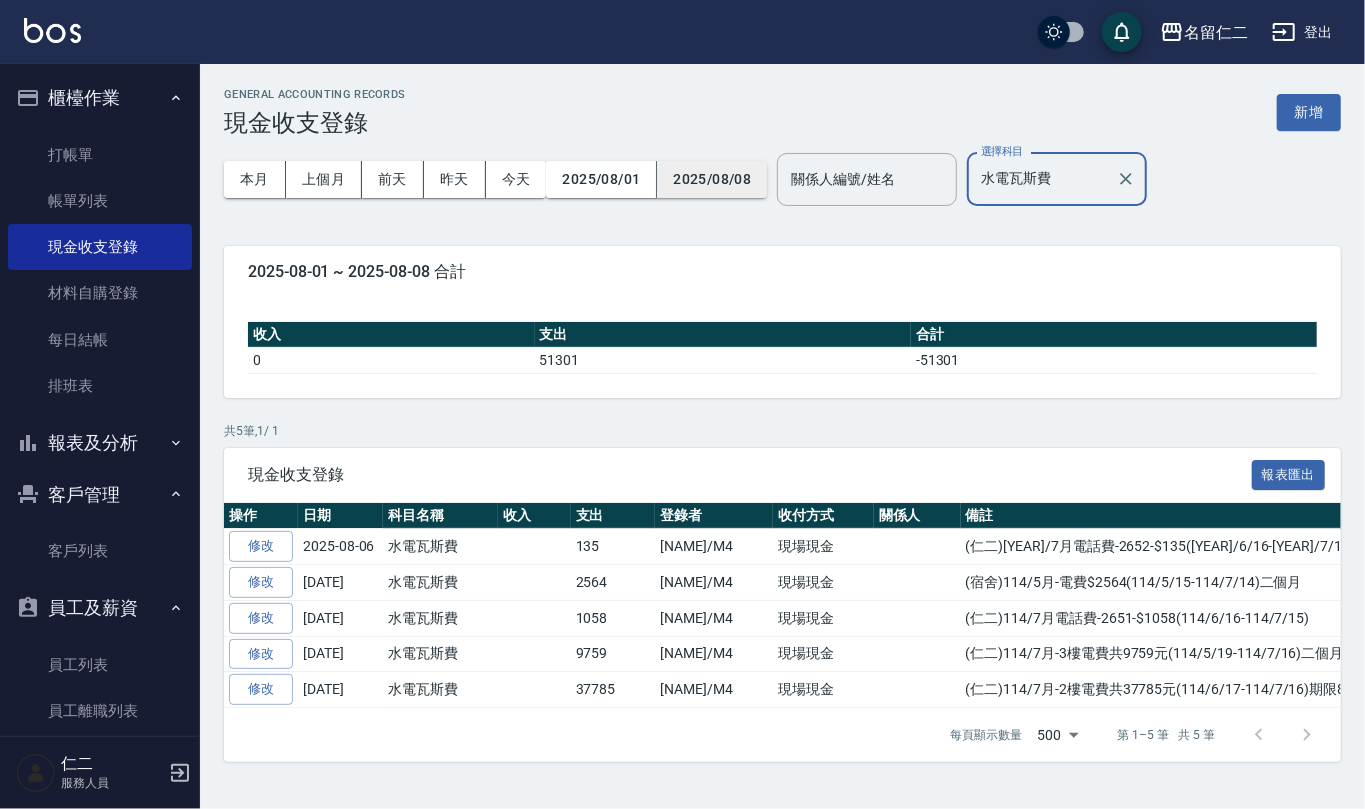 click on "2025/08/08" at bounding box center (712, 179) 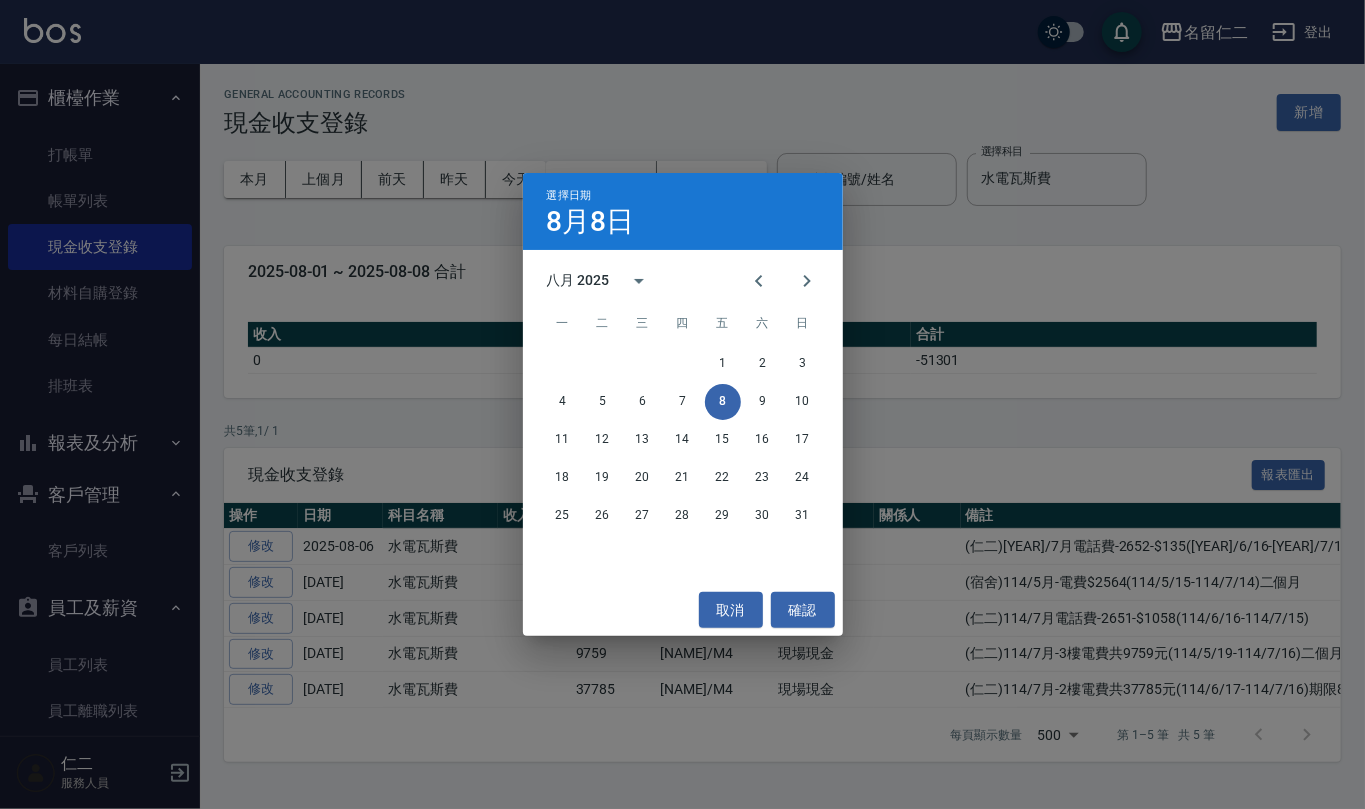 click on "選擇日期 8月8日 八月 2025 一 二 三 四 五 六 日 1 2 3 4 5 6 7 8 9 10 11 12 13 14 15 16 17 18 19 20 21 22 23 24 25 26 27 28 29 30 31 取消 確認" at bounding box center [682, 404] 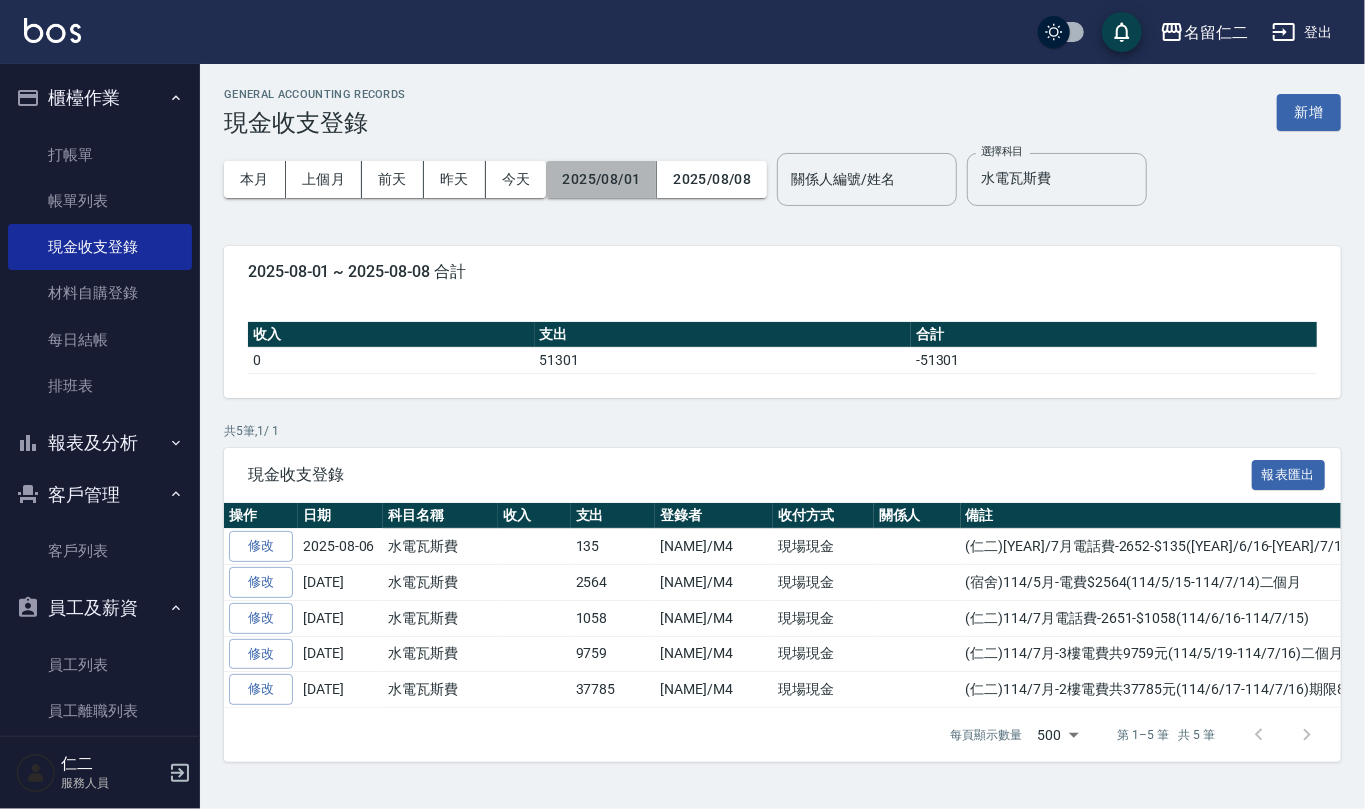 click on "2025/08/01" at bounding box center (601, 179) 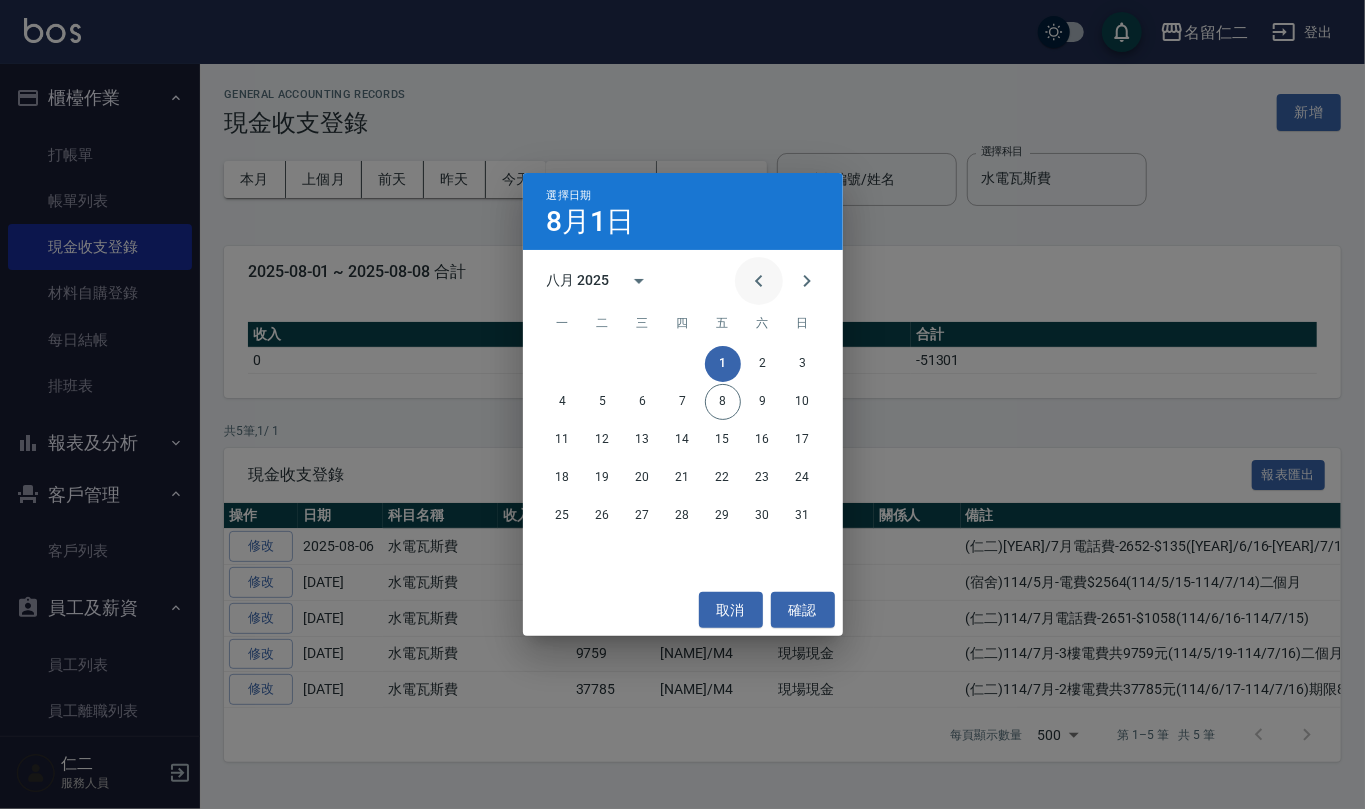 click 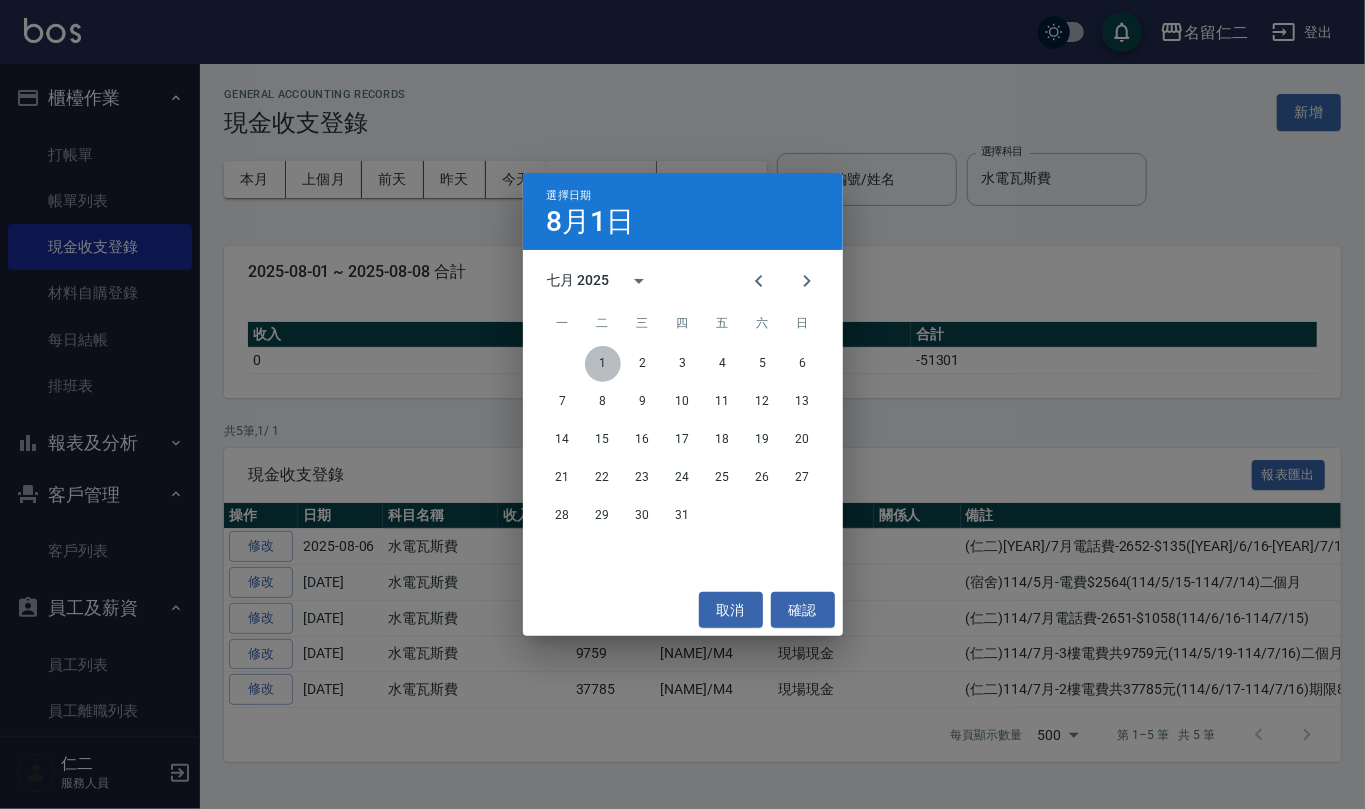 click on "1" at bounding box center (603, 364) 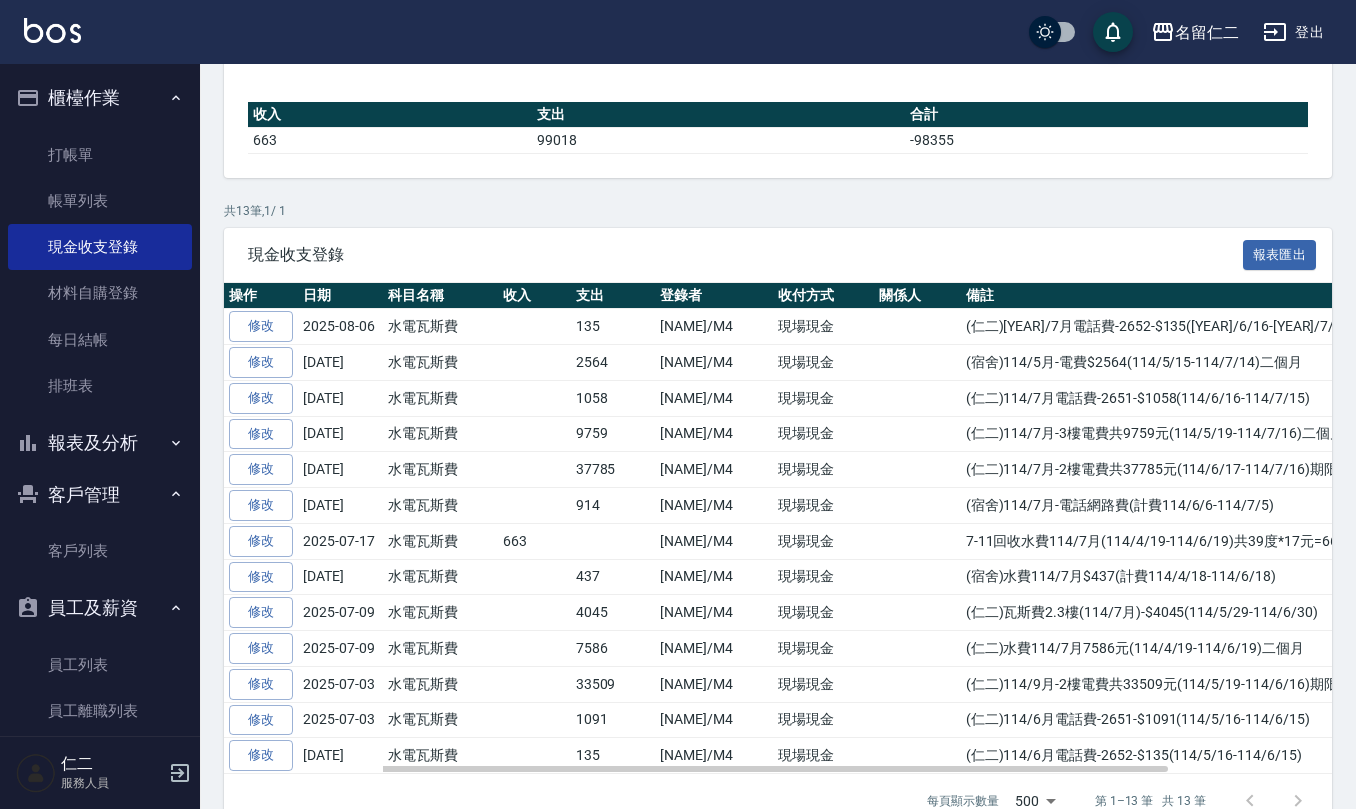 scroll, scrollTop: 266, scrollLeft: 0, axis: vertical 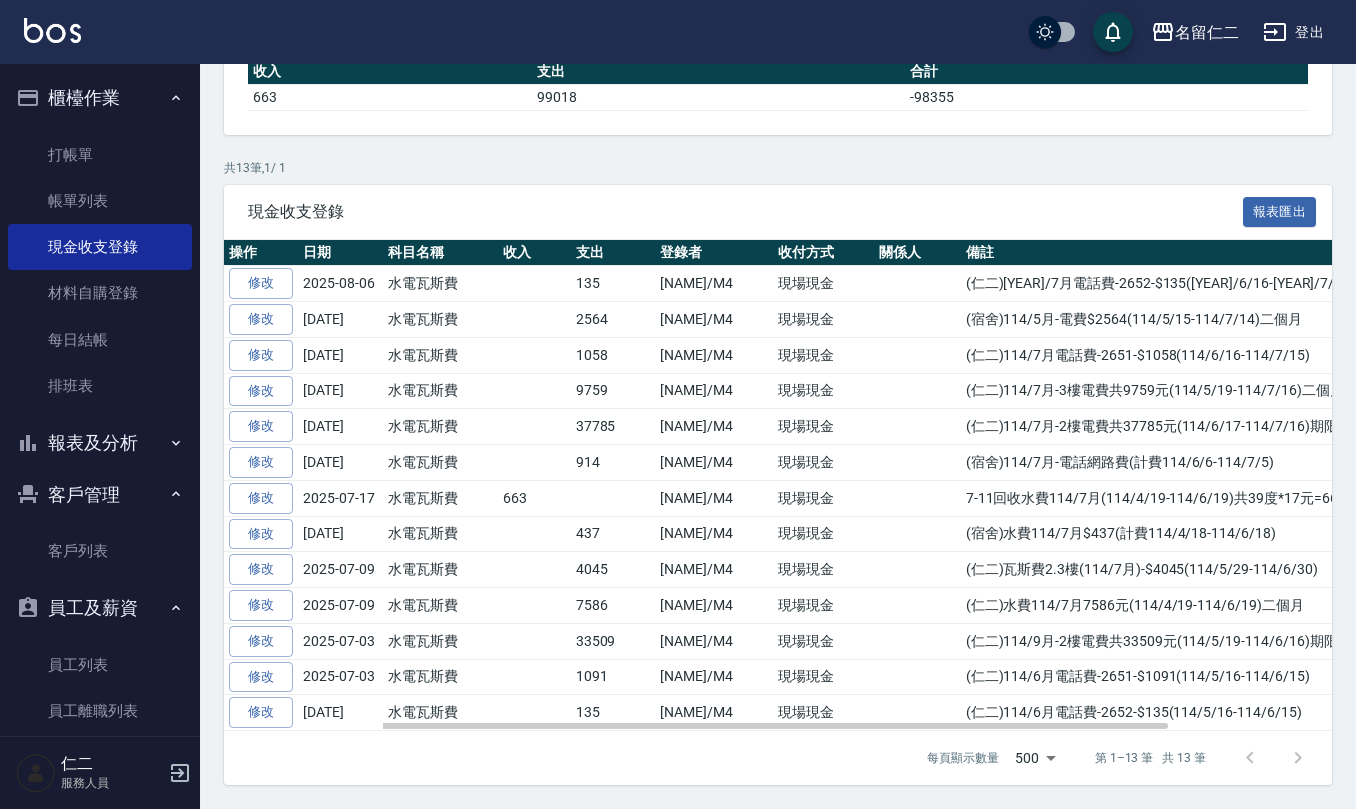 click on "(仁二)瓦斯費2.3樓(114/7月)-$4045(114/5/29-114/6/30)" at bounding box center [1242, 570] 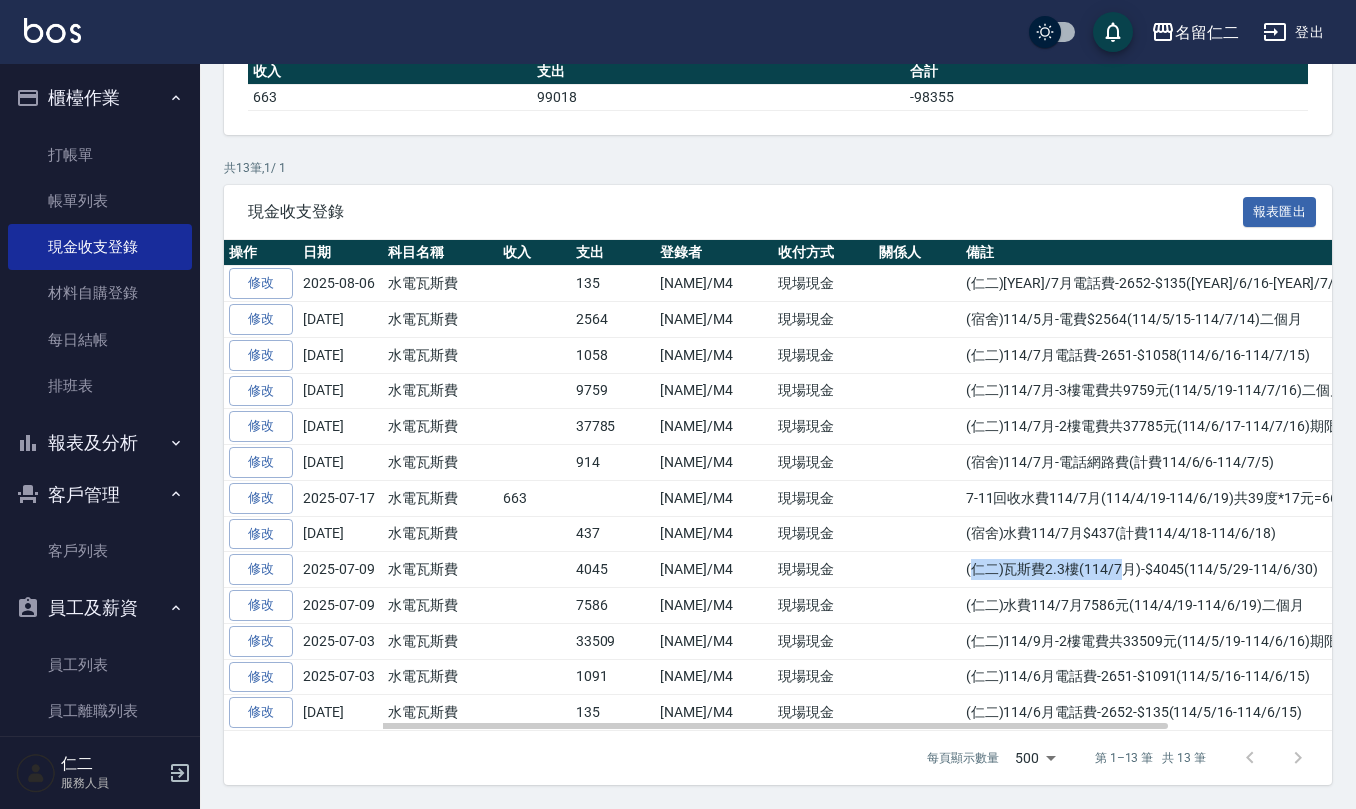 drag, startPoint x: 962, startPoint y: 574, endPoint x: 1110, endPoint y: 584, distance: 148.33745 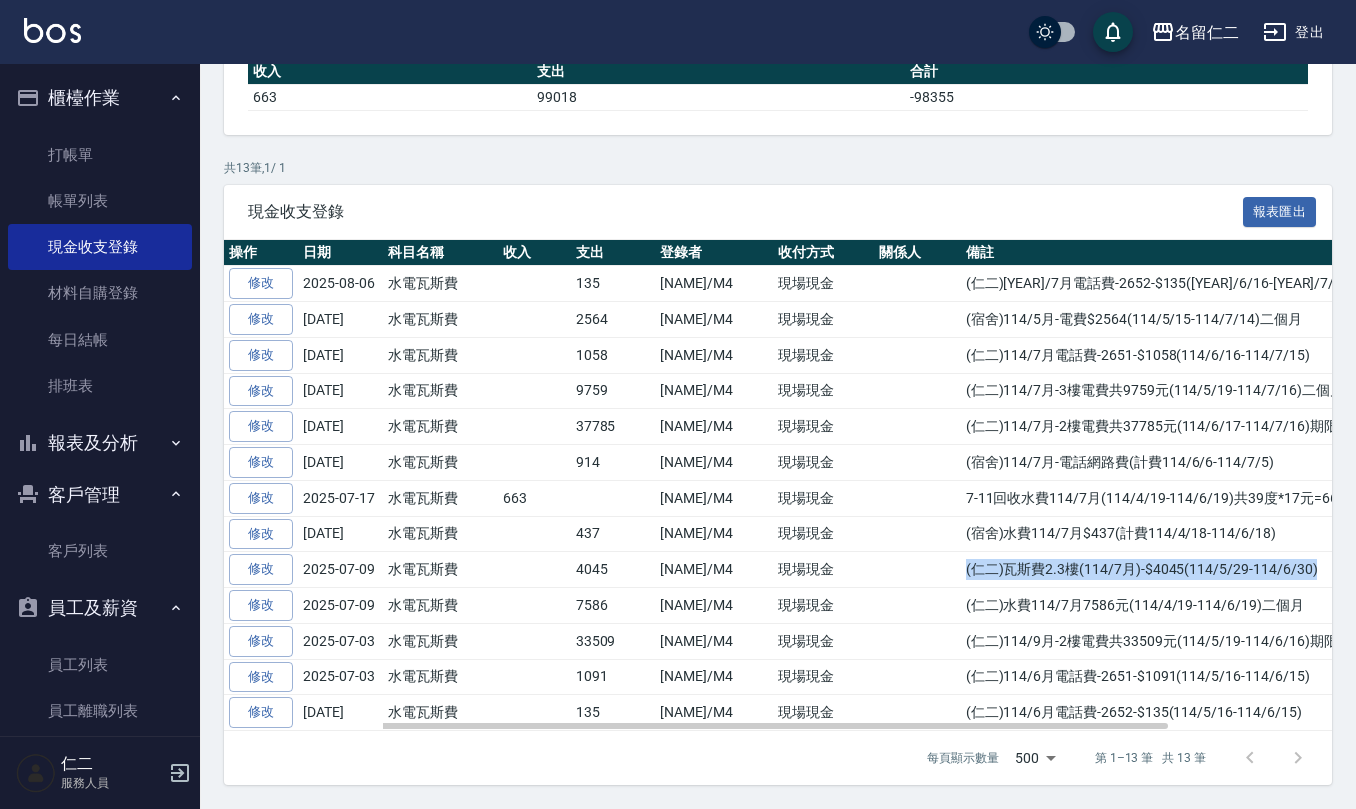 drag, startPoint x: 953, startPoint y: 584, endPoint x: 1304, endPoint y: 577, distance: 351.0698 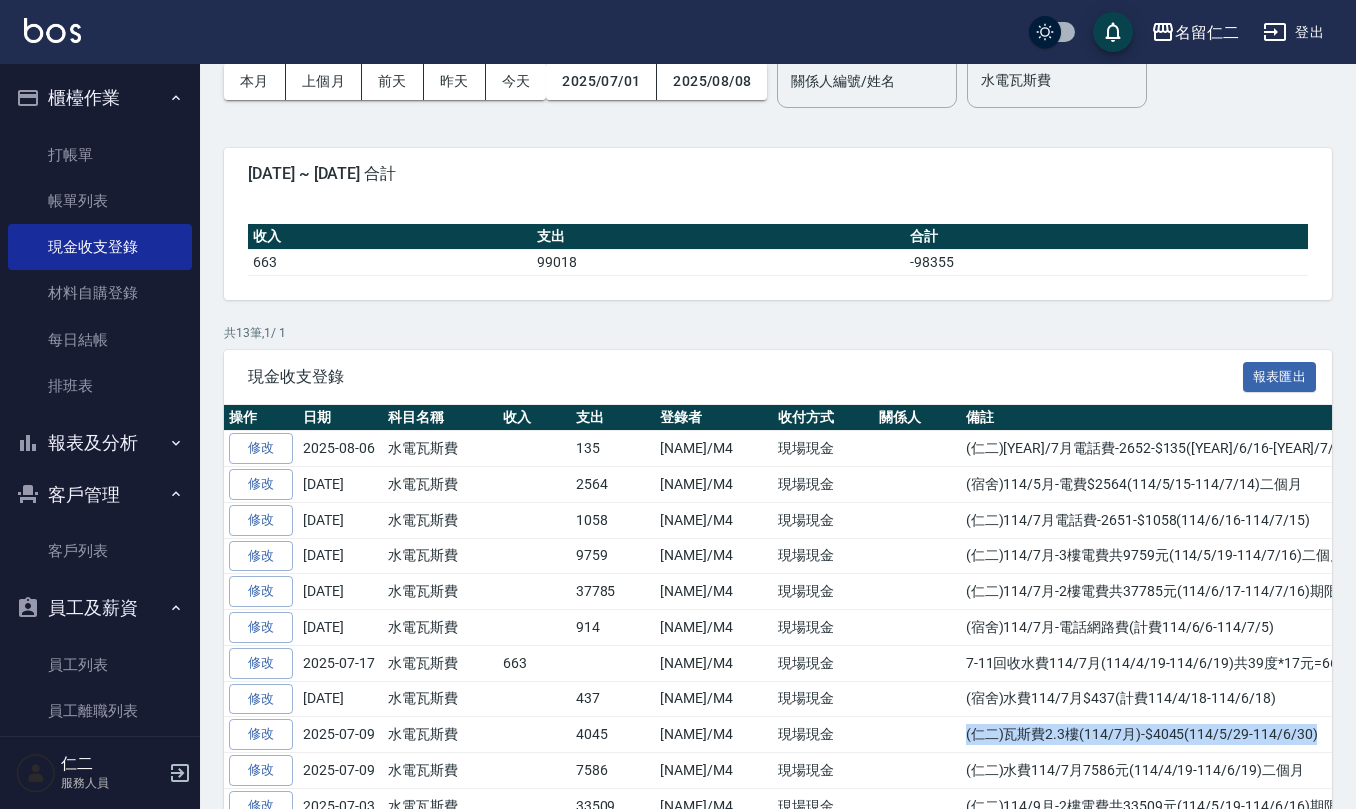 scroll, scrollTop: 0, scrollLeft: 0, axis: both 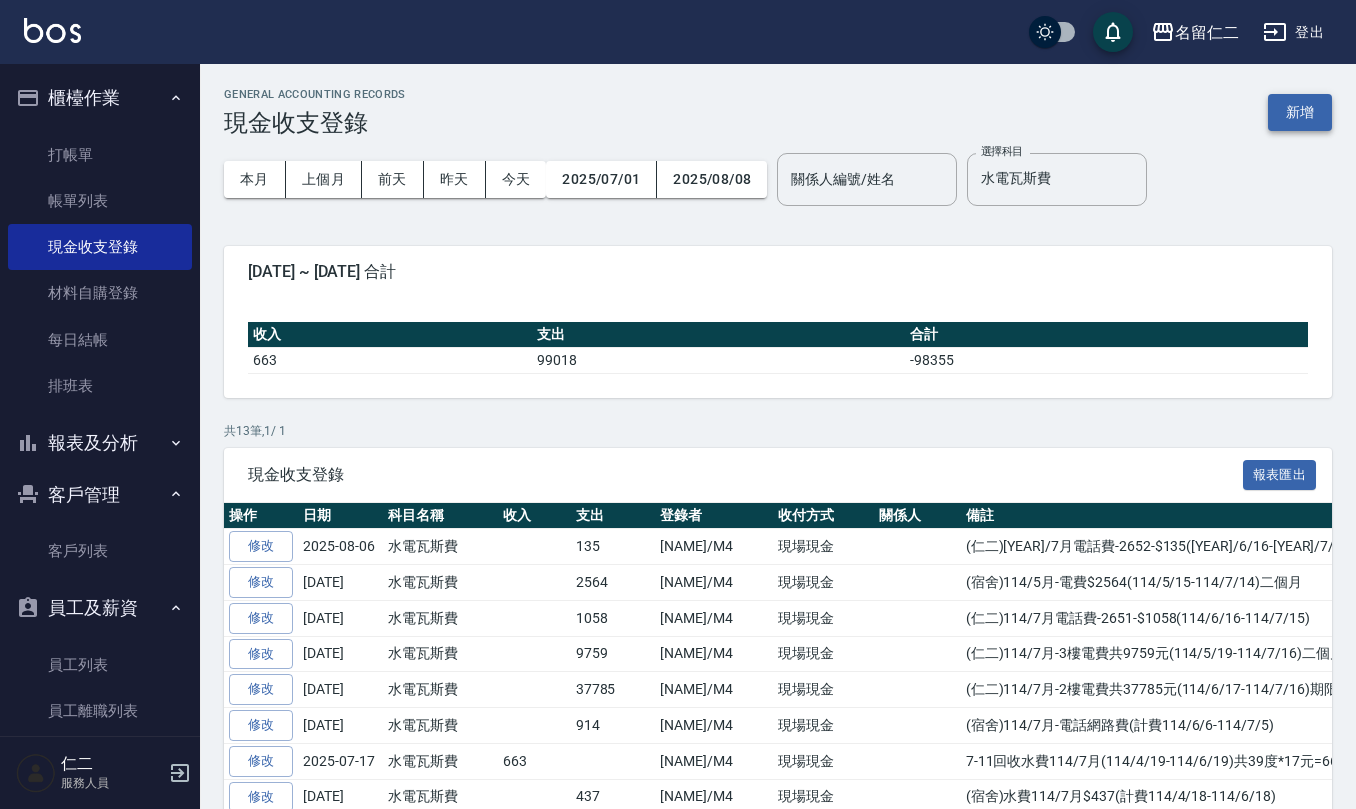 click on "新增" at bounding box center (1300, 112) 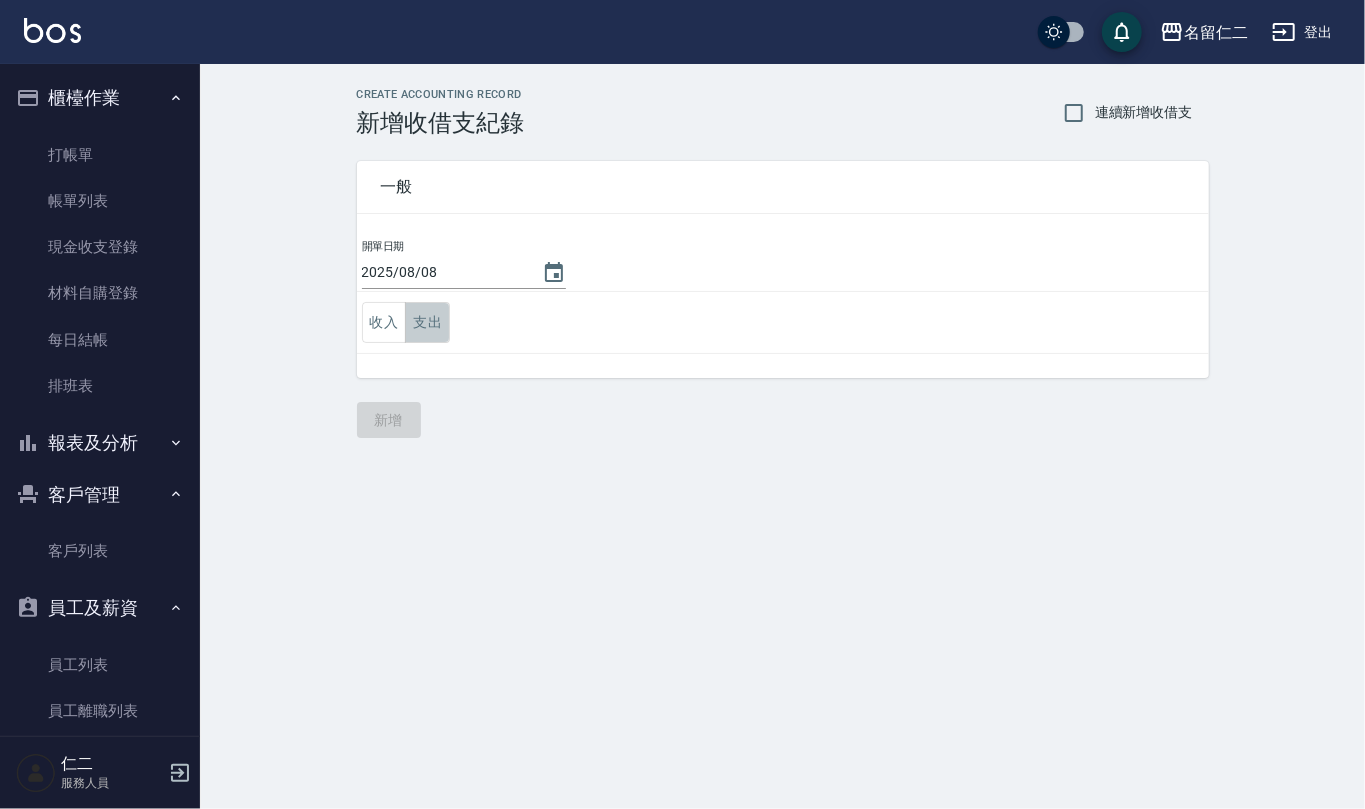 click on "支出" at bounding box center (427, 322) 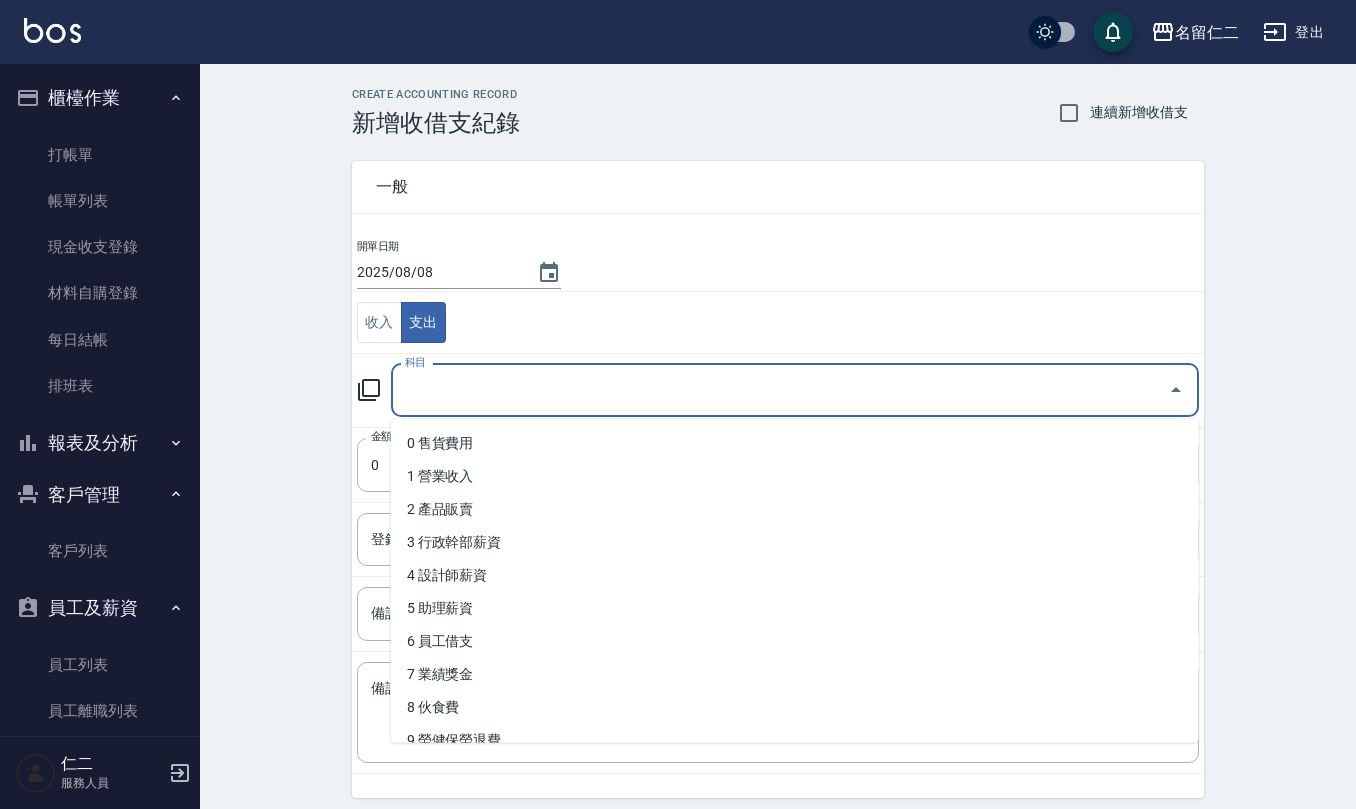 click on "科目" at bounding box center [780, 390] 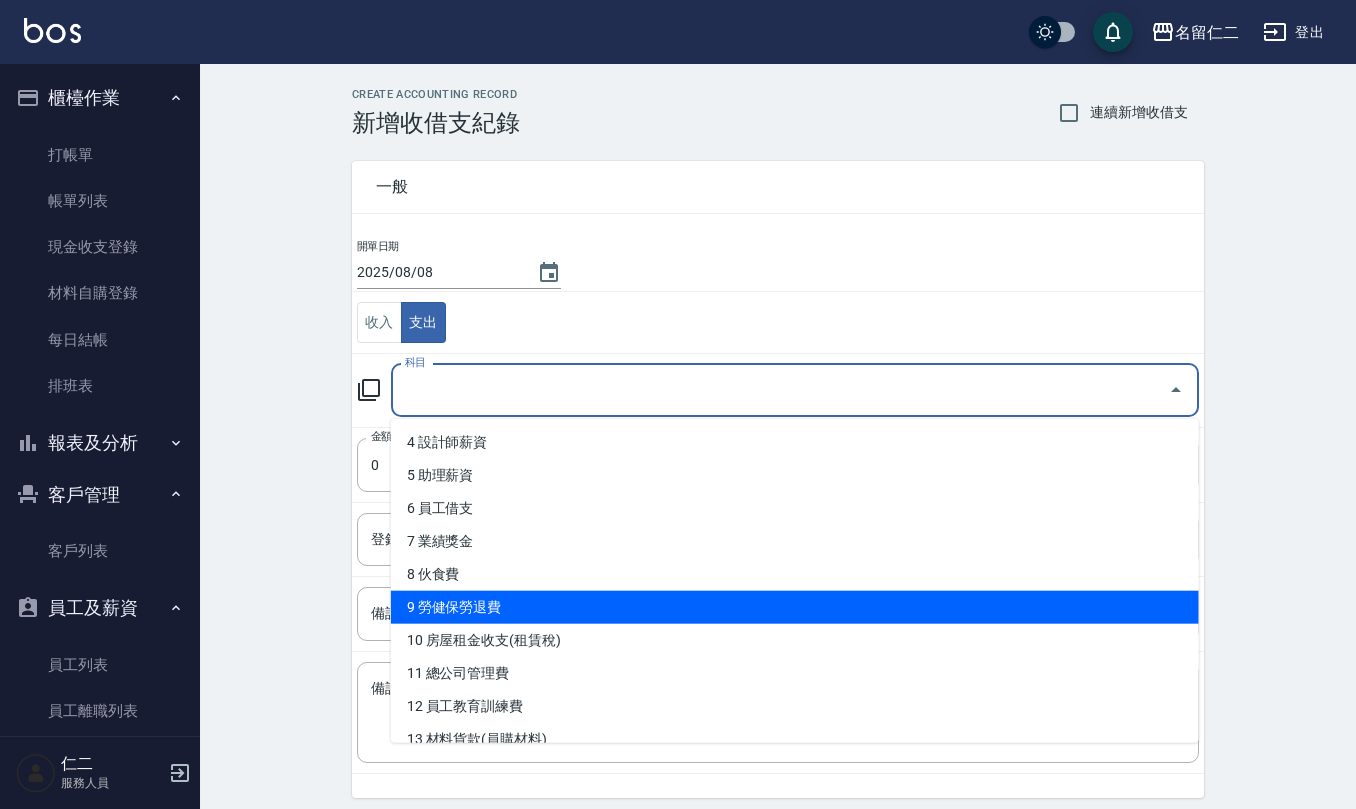 scroll, scrollTop: 266, scrollLeft: 0, axis: vertical 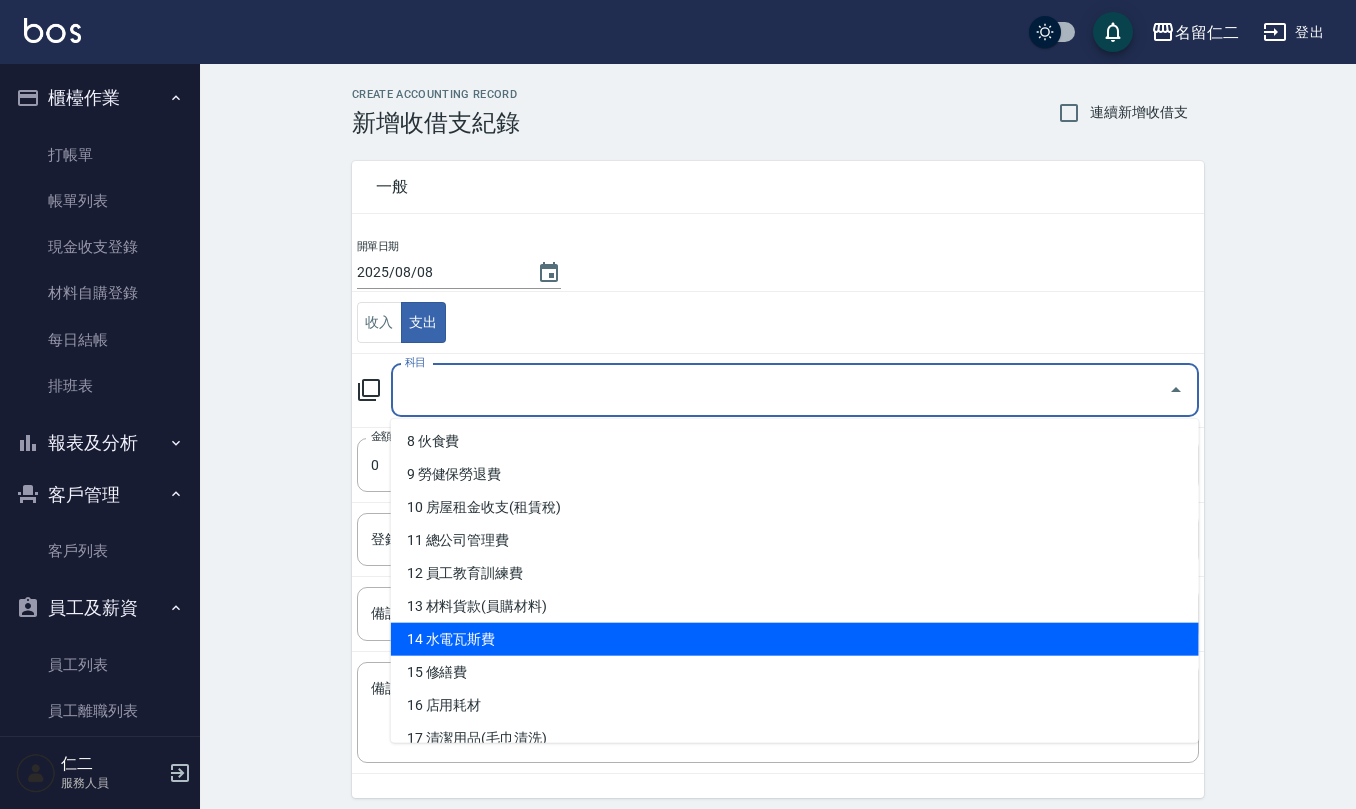 click on "14 水電瓦斯費" at bounding box center (795, 639) 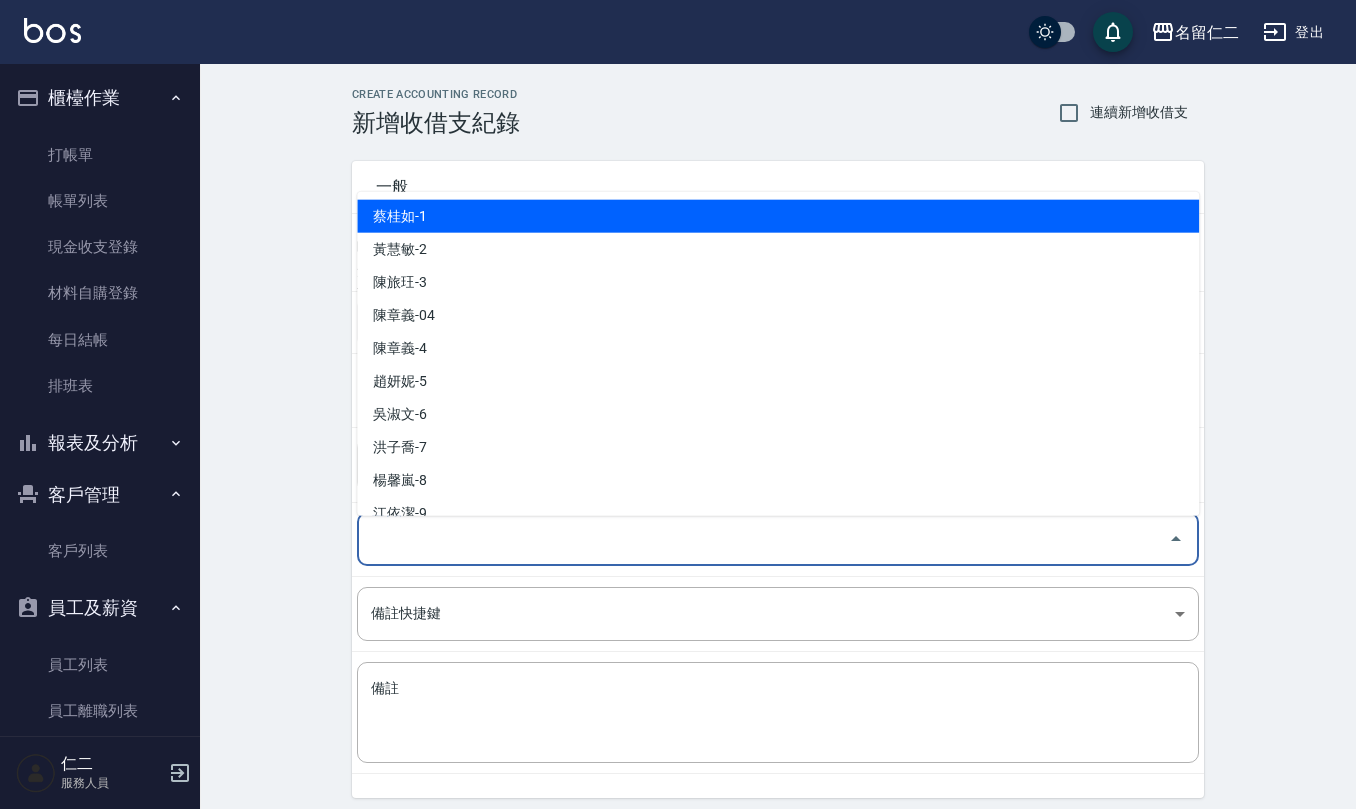 click on "登錄者" at bounding box center [763, 539] 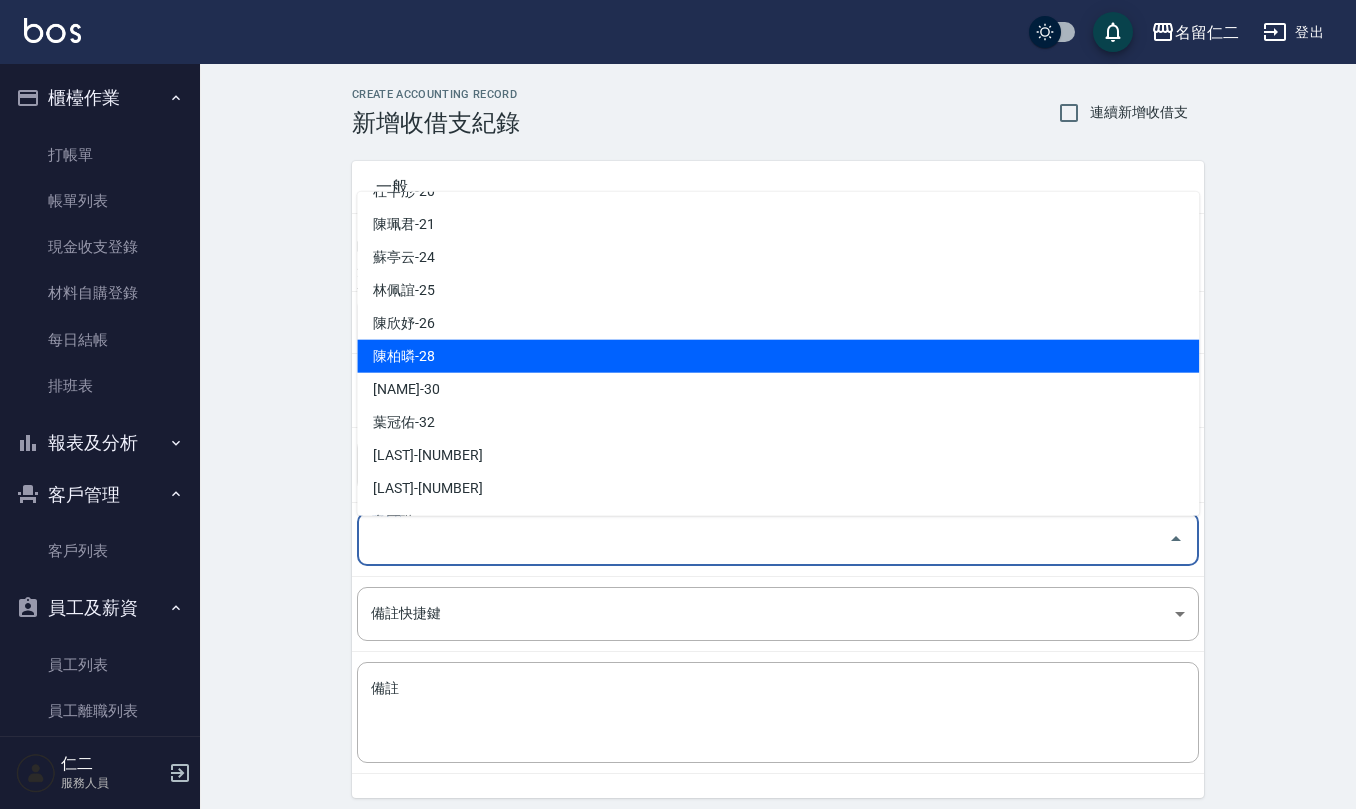 scroll, scrollTop: 846, scrollLeft: 0, axis: vertical 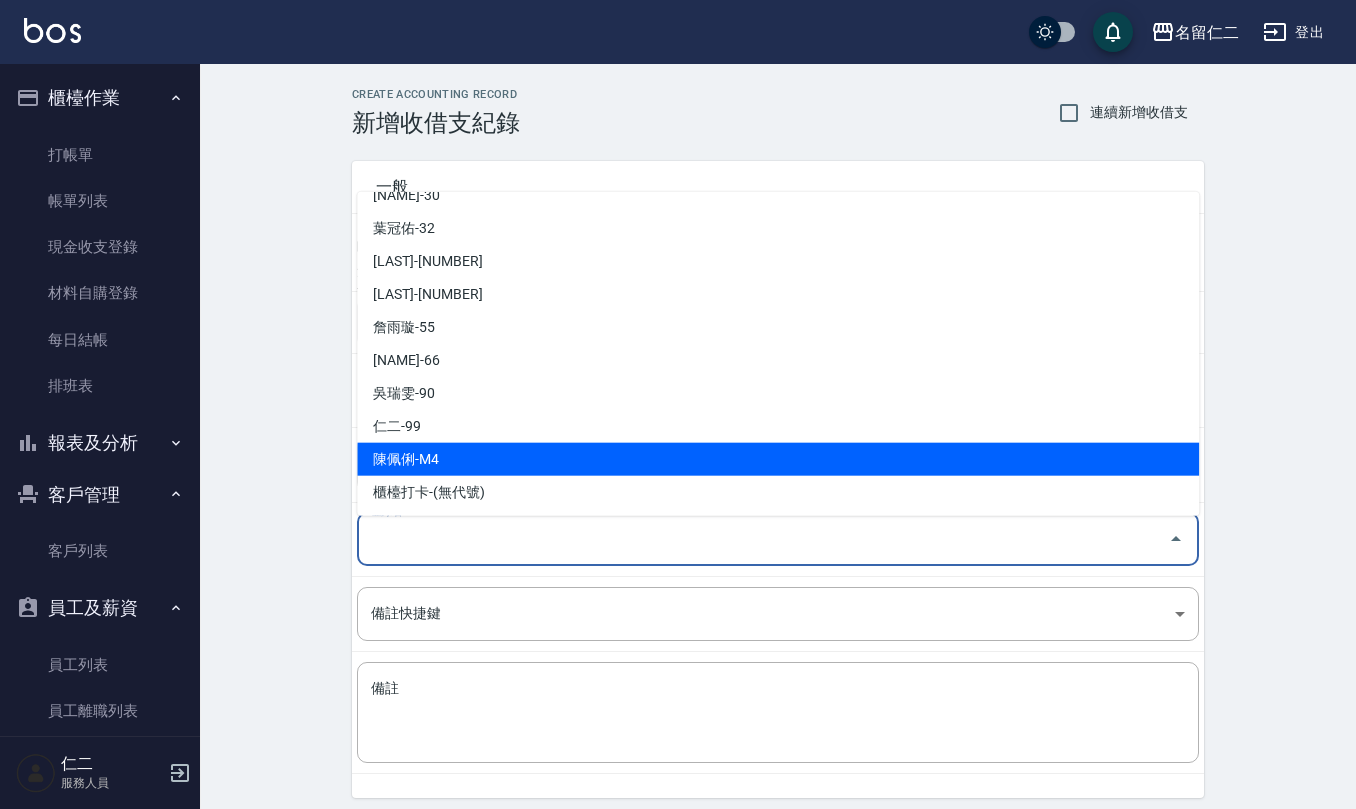 click on "陳佩俐-M4" at bounding box center [778, 459] 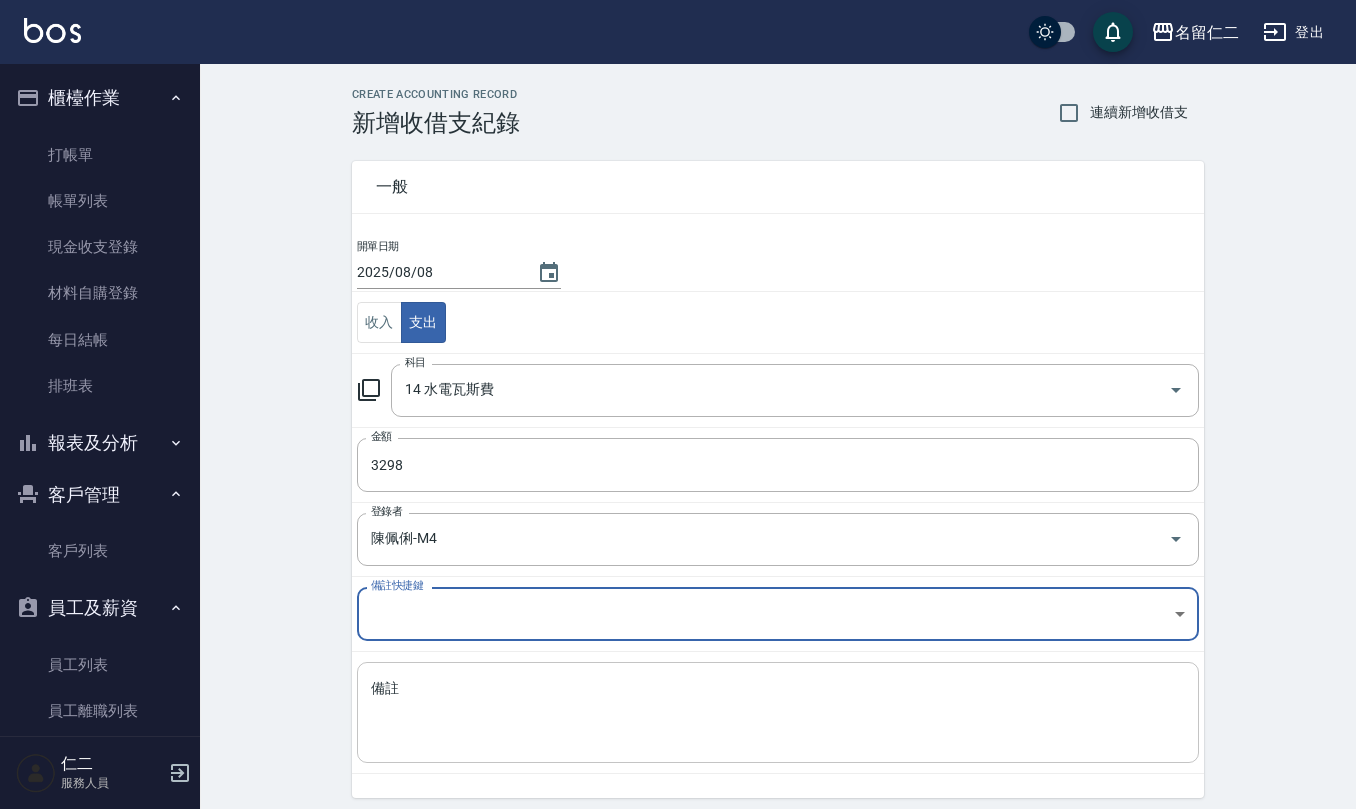 click on "備註" at bounding box center [778, 713] 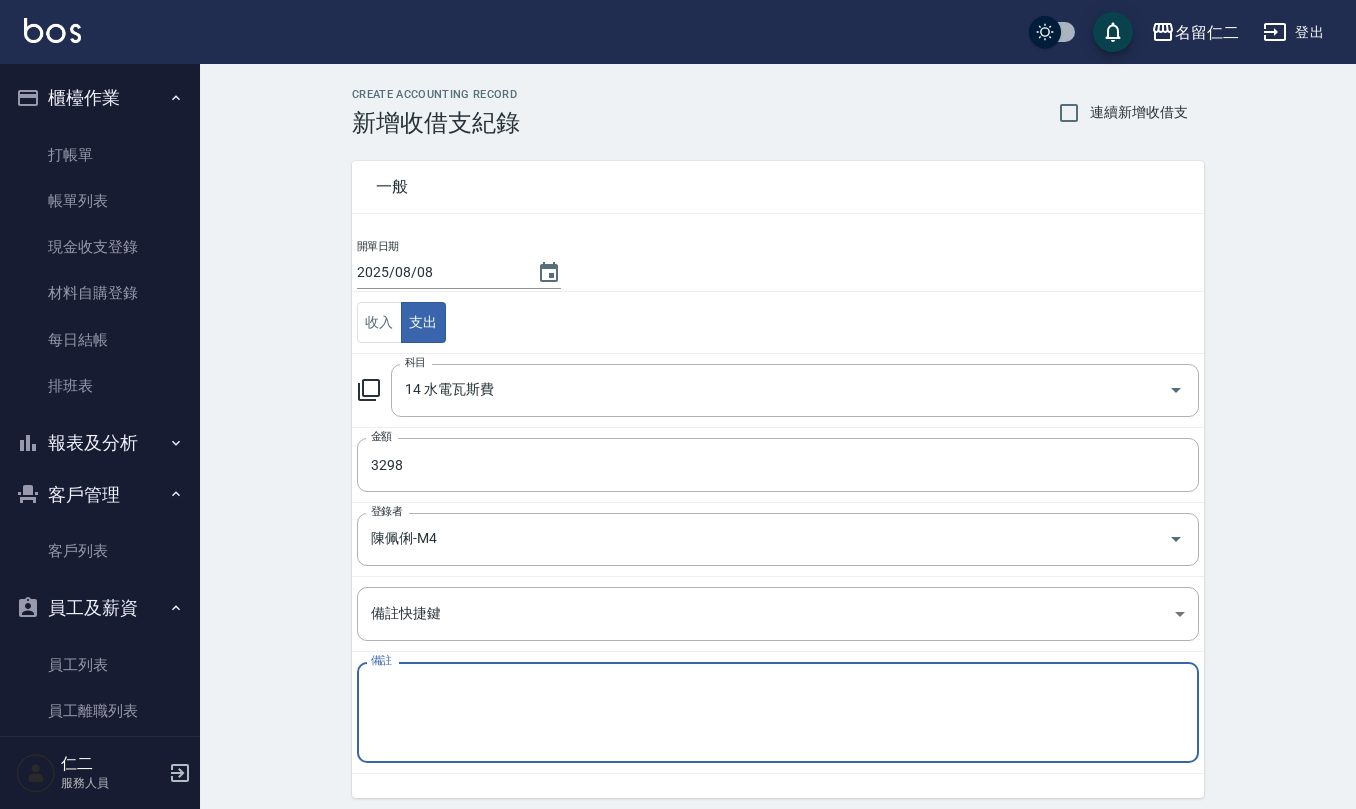 paste on "(仁二)瓦斯費2.3樓(114/7月)-$4045(114/5/29-114/6/30)" 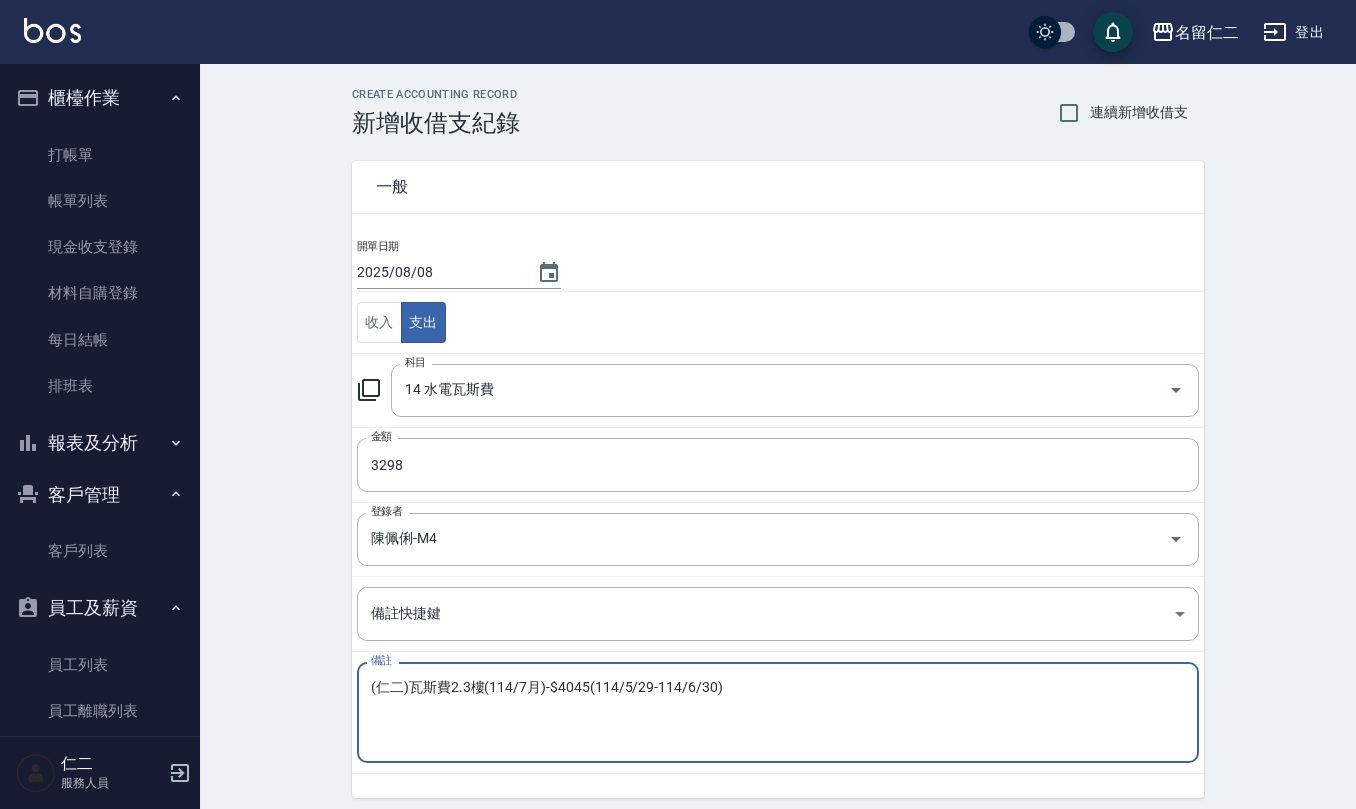 click on "(仁二)瓦斯費2.3樓(114/7月)-$4045(114/5/29-114/6/30)" at bounding box center (778, 713) 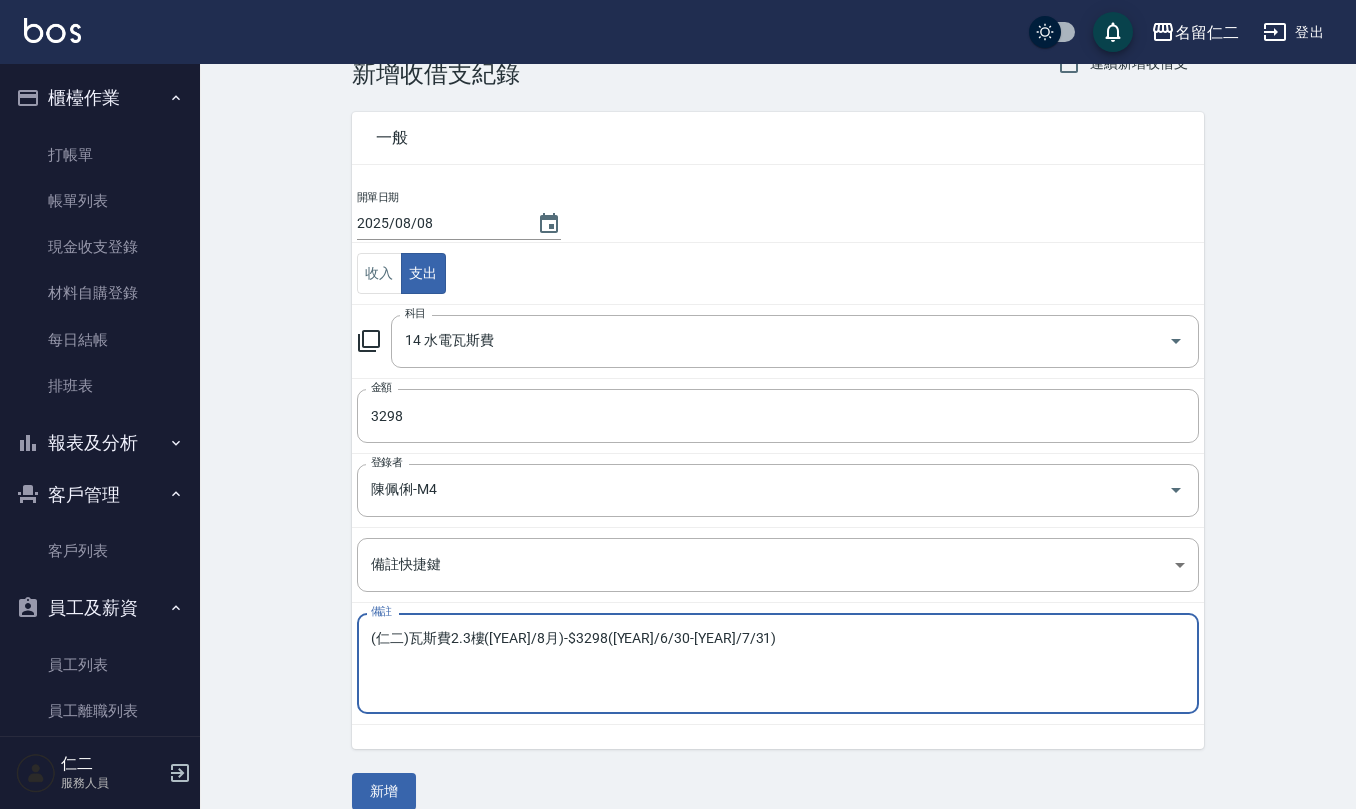 scroll, scrollTop: 76, scrollLeft: 0, axis: vertical 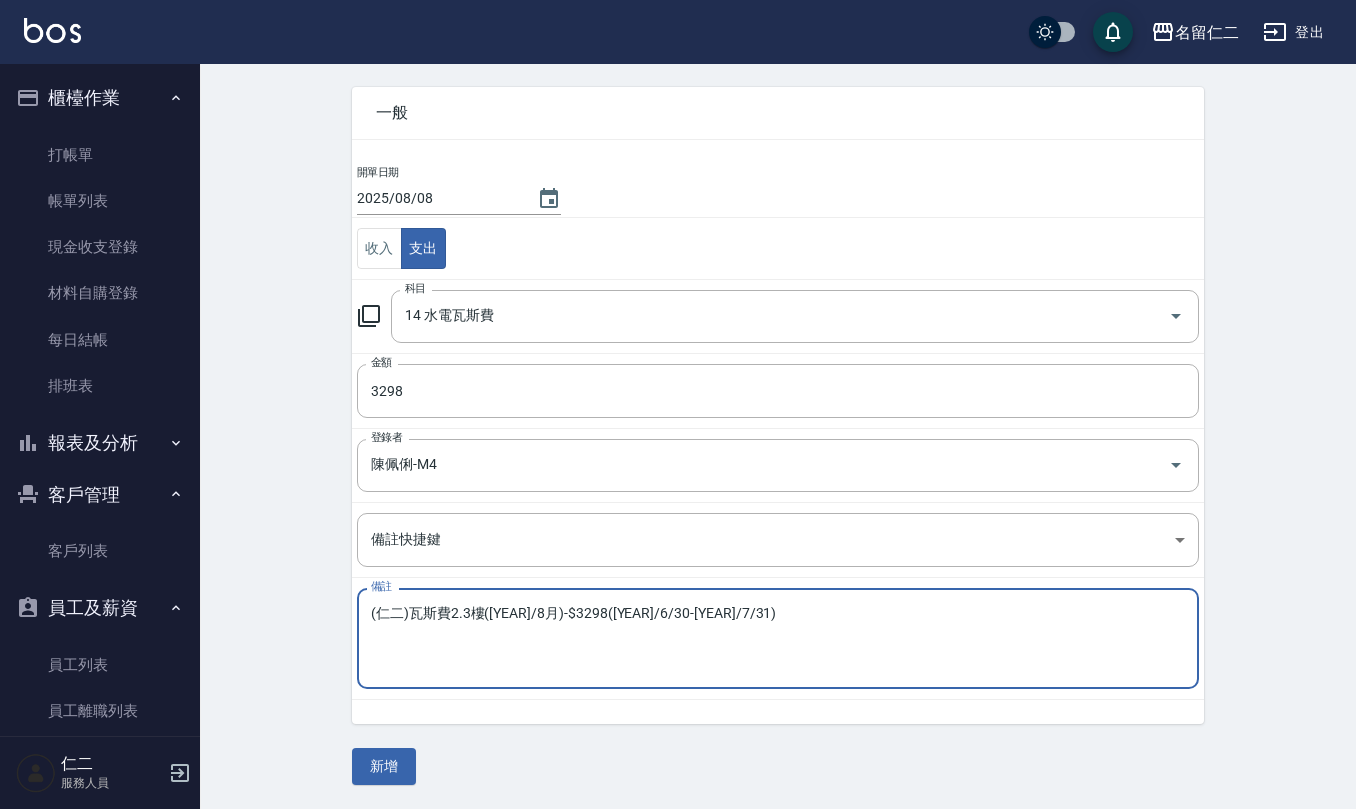click on "一般 開單日期 [DATE] 收入 支出 科目 14 水電瓦斯費 科目 金額 [NUMBER] 金額 登錄者 [NAME]-M4 登錄者 備註快捷鍵 ​ 備註快捷鍵 備註 (仁二)瓦斯費2.3樓(114/8月)-$3298(114/6/30-114/7/31) x 備註 新增" at bounding box center (778, 424) 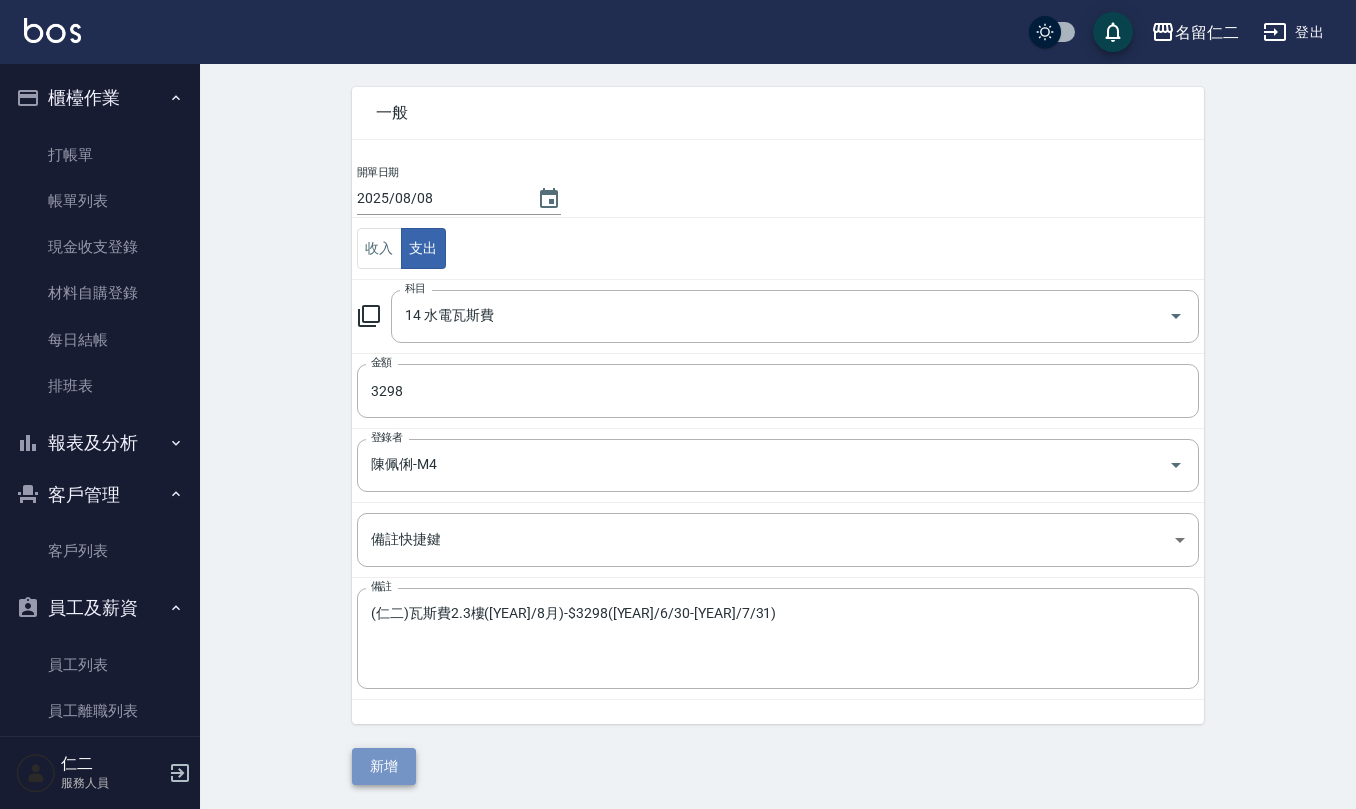 click on "新增" at bounding box center (384, 766) 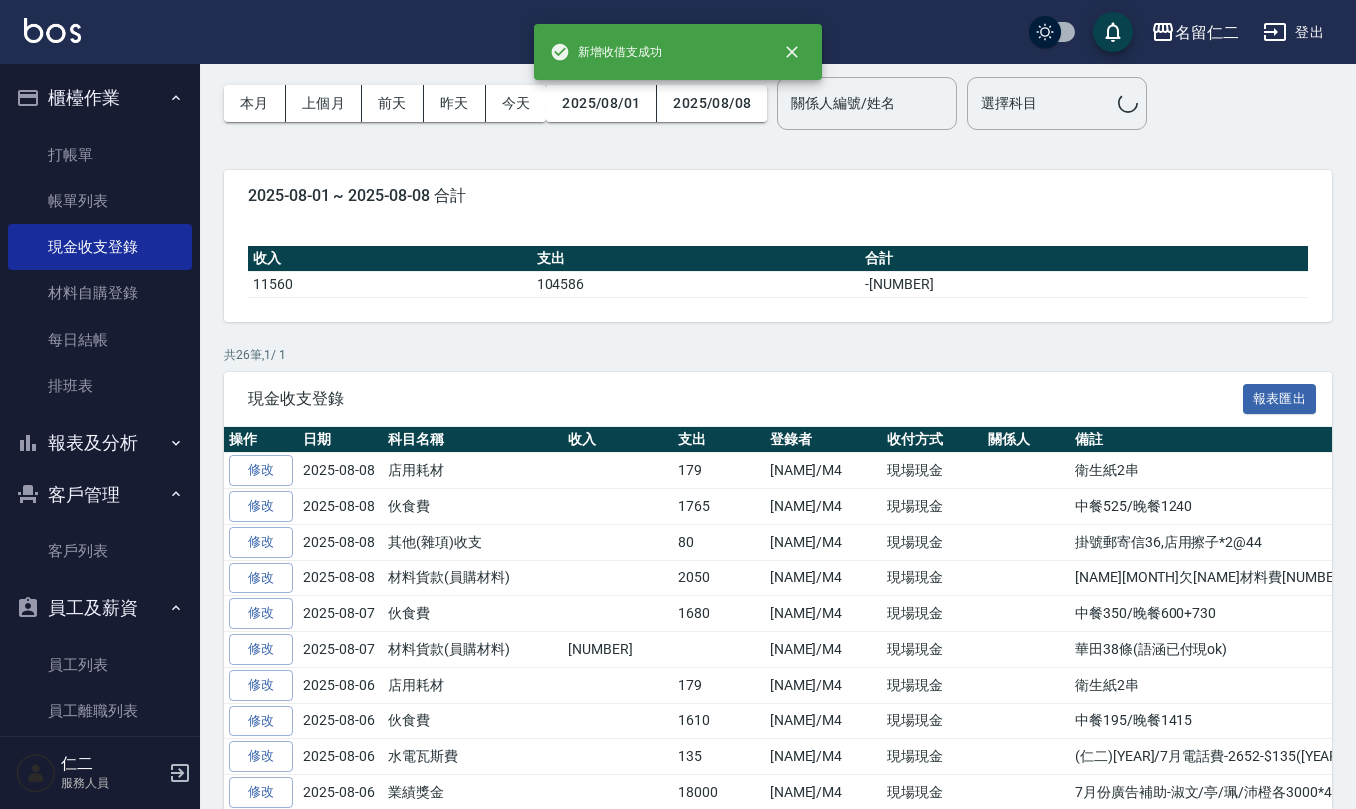 scroll, scrollTop: 0, scrollLeft: 0, axis: both 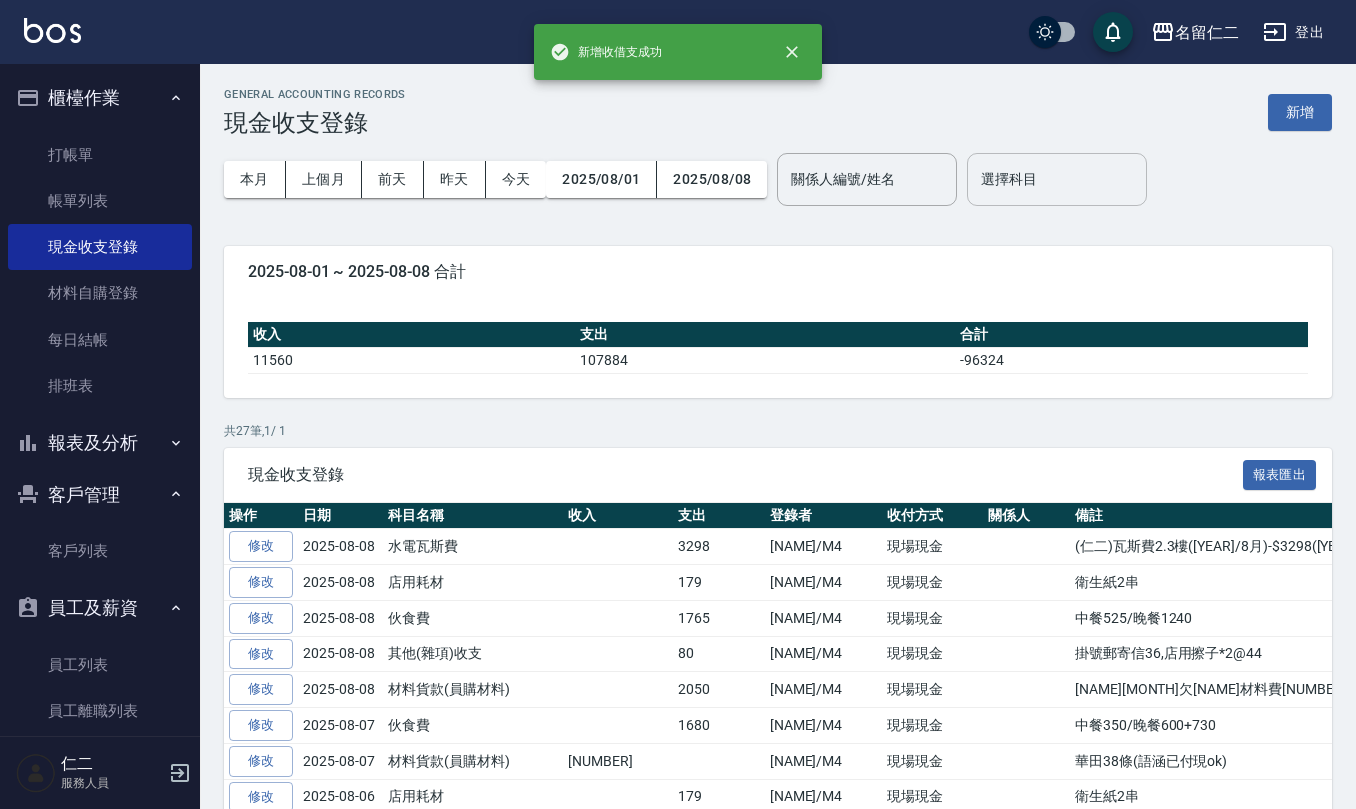 click on "選擇科目" at bounding box center [1057, 179] 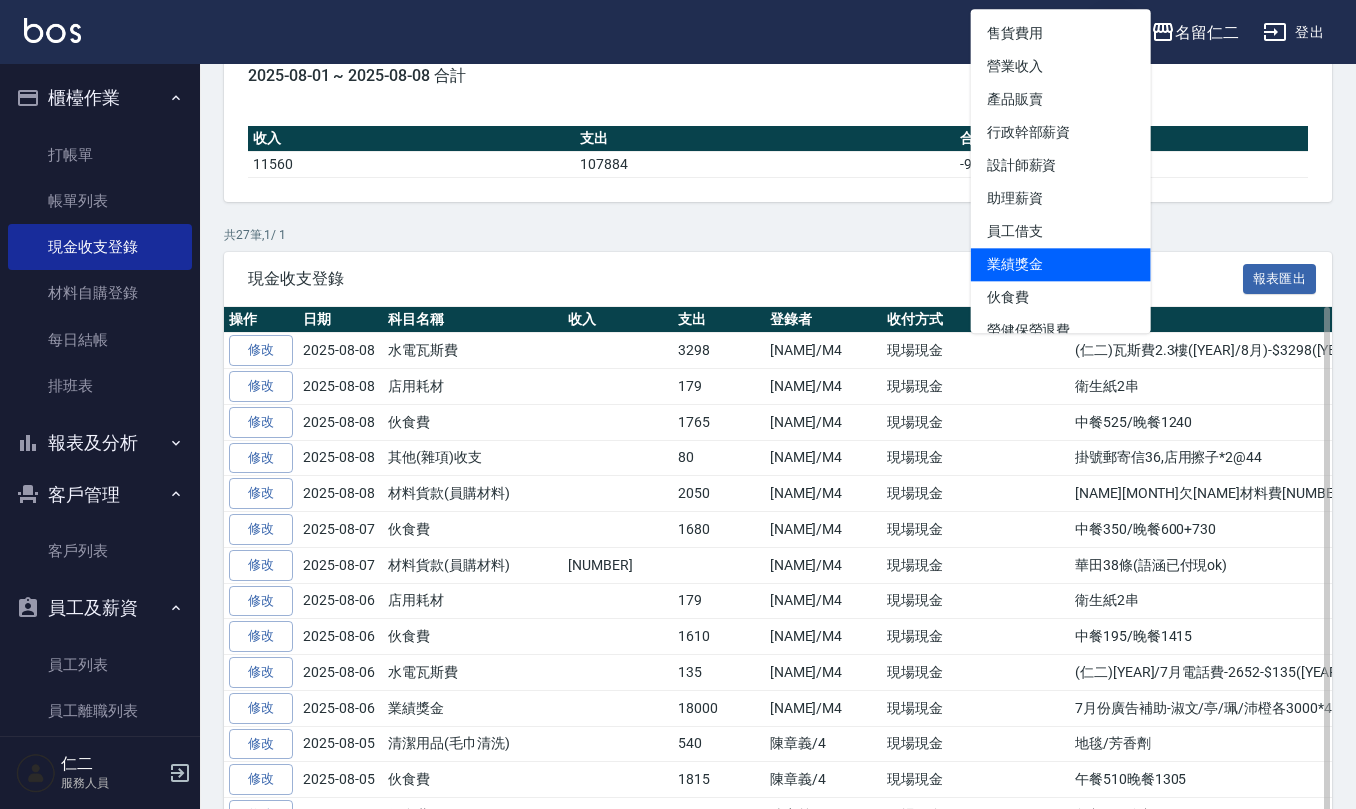 scroll, scrollTop: 266, scrollLeft: 0, axis: vertical 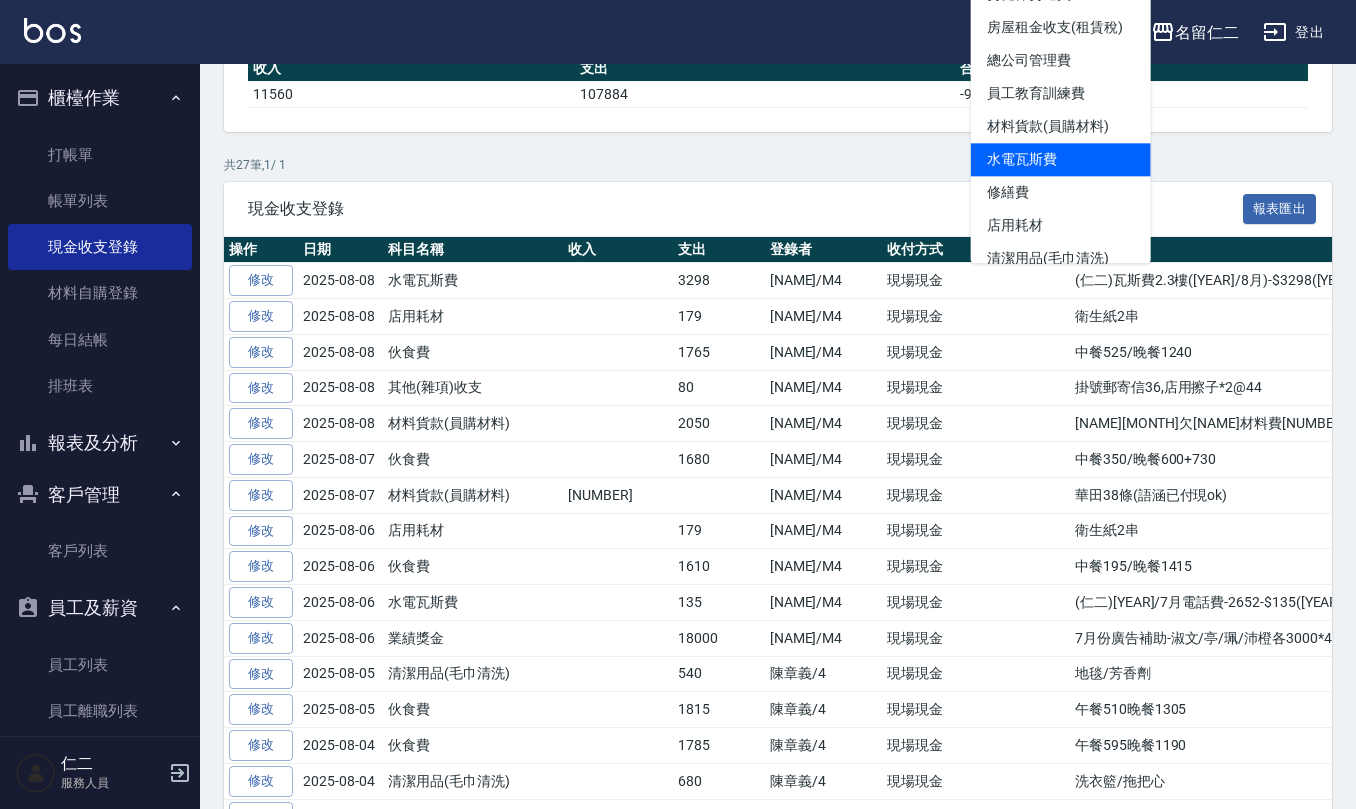 click on "水電瓦斯費" at bounding box center (1061, 159) 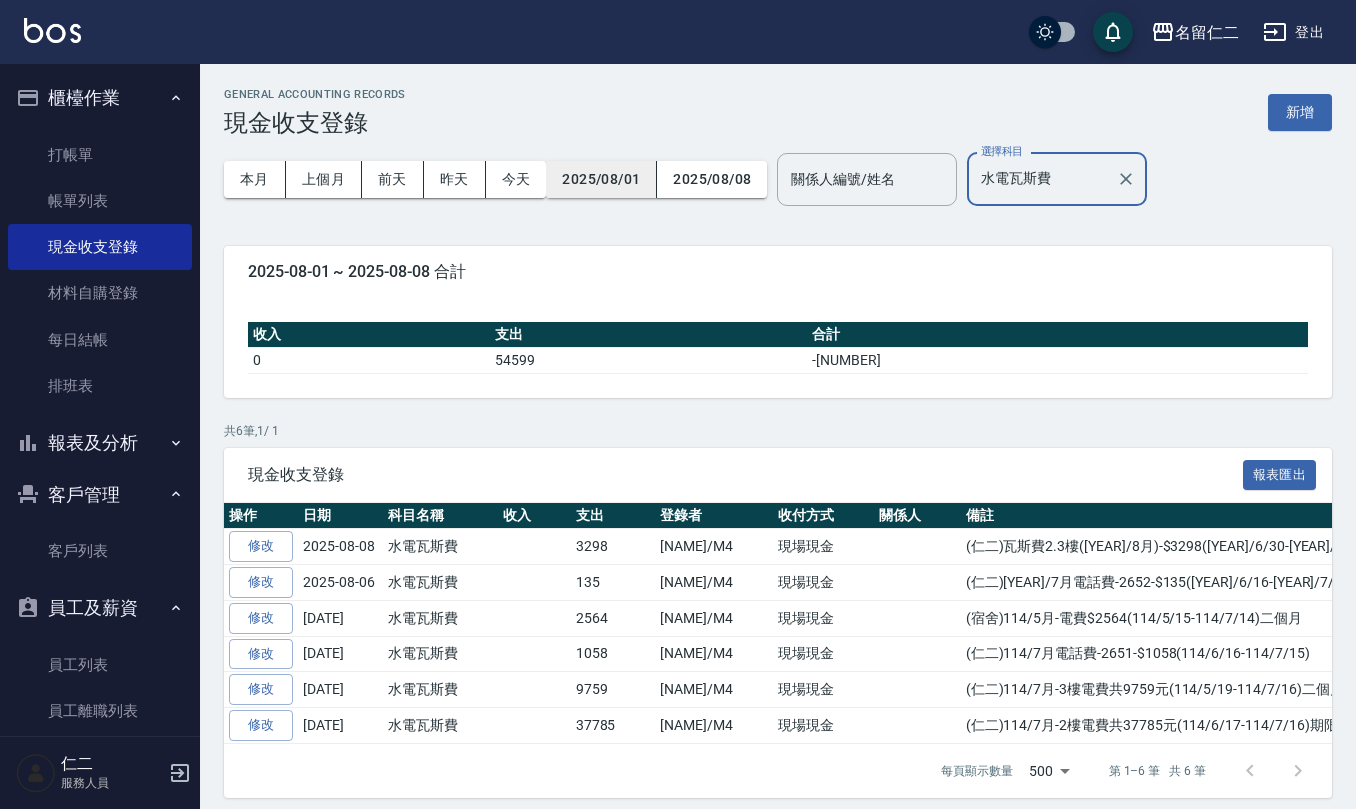 click on "2025/08/01" at bounding box center (601, 179) 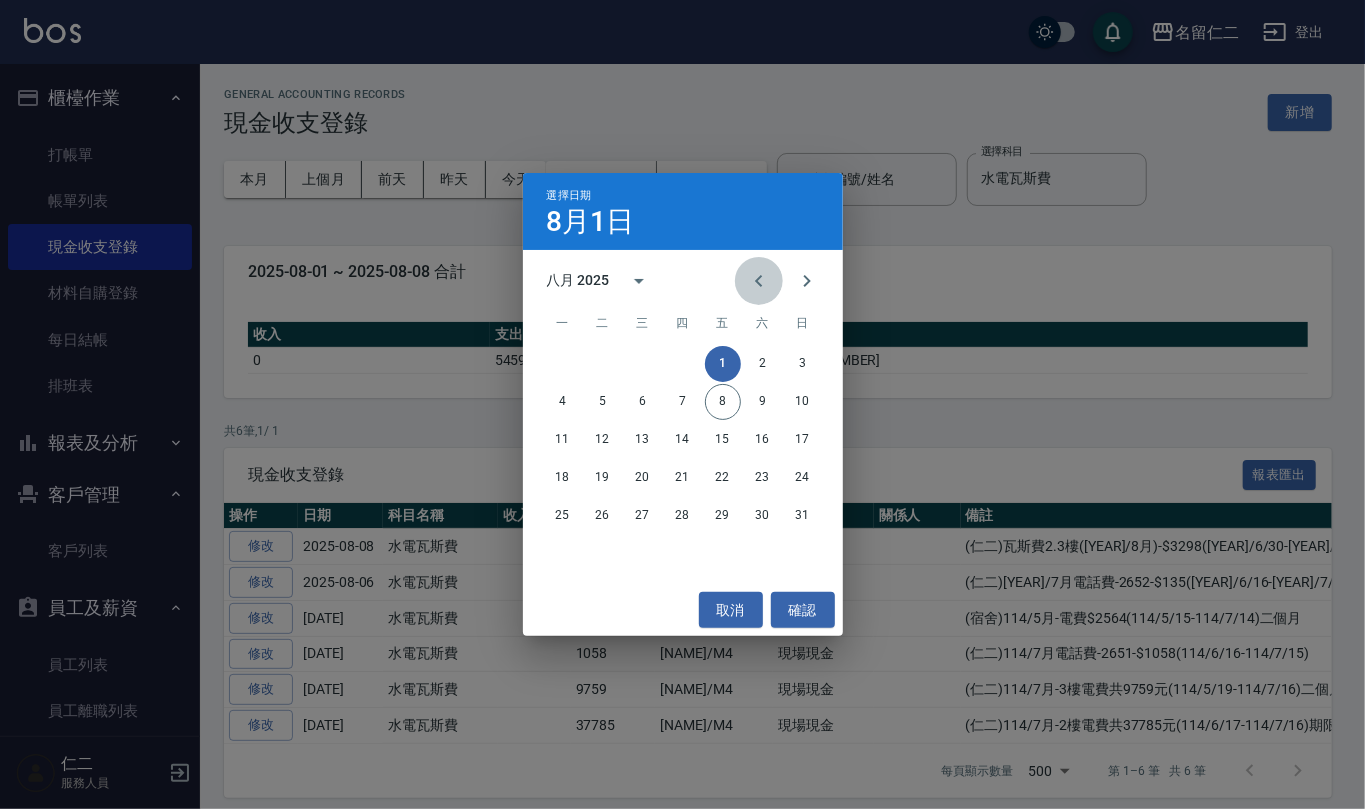 click 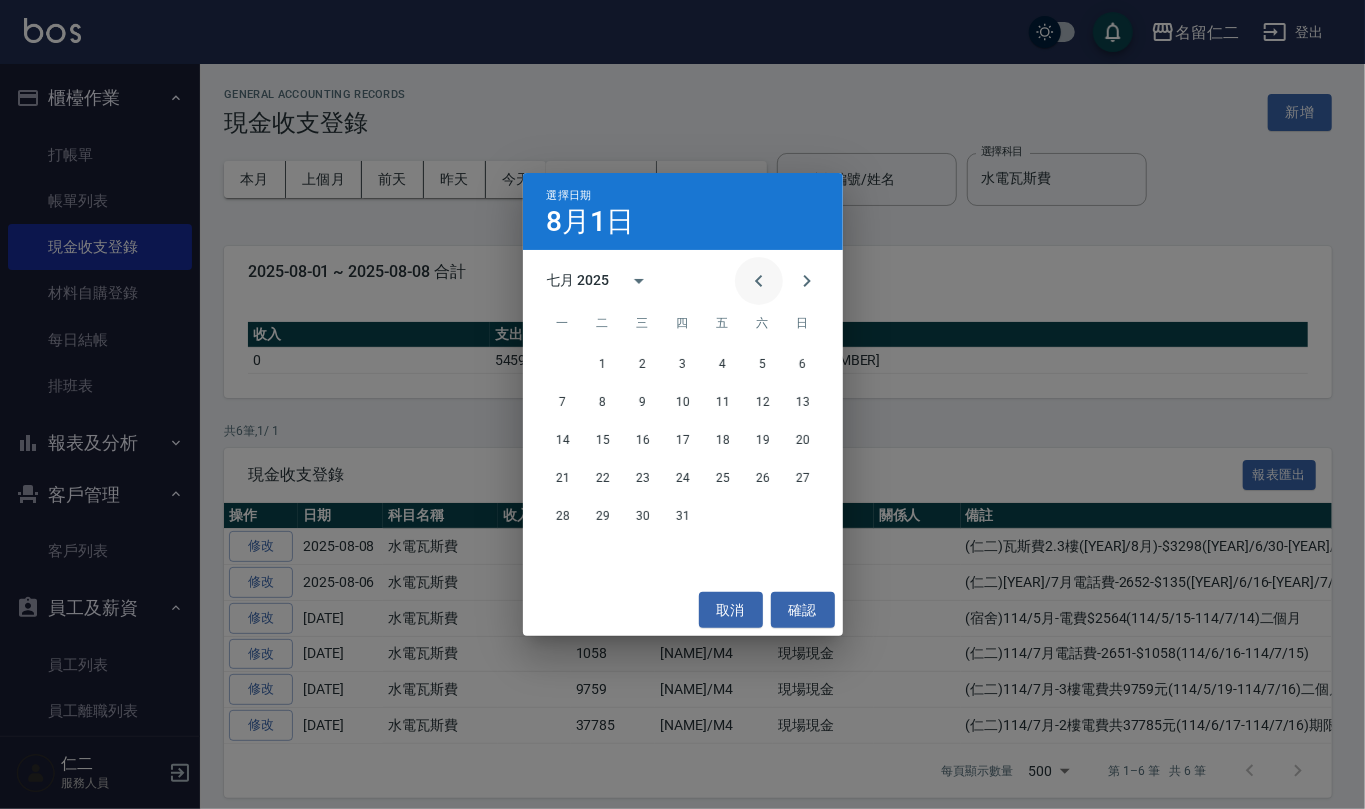 click 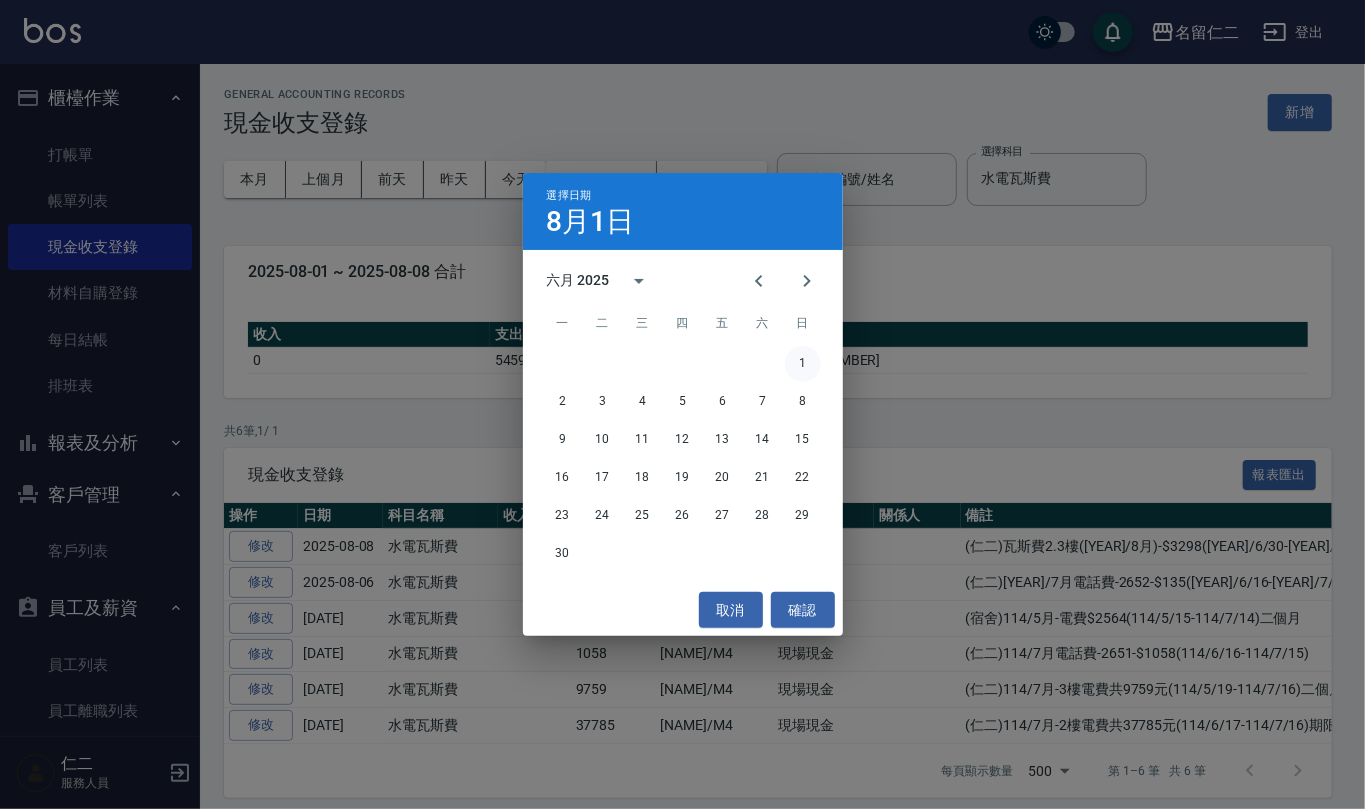 click on "1" at bounding box center (803, 364) 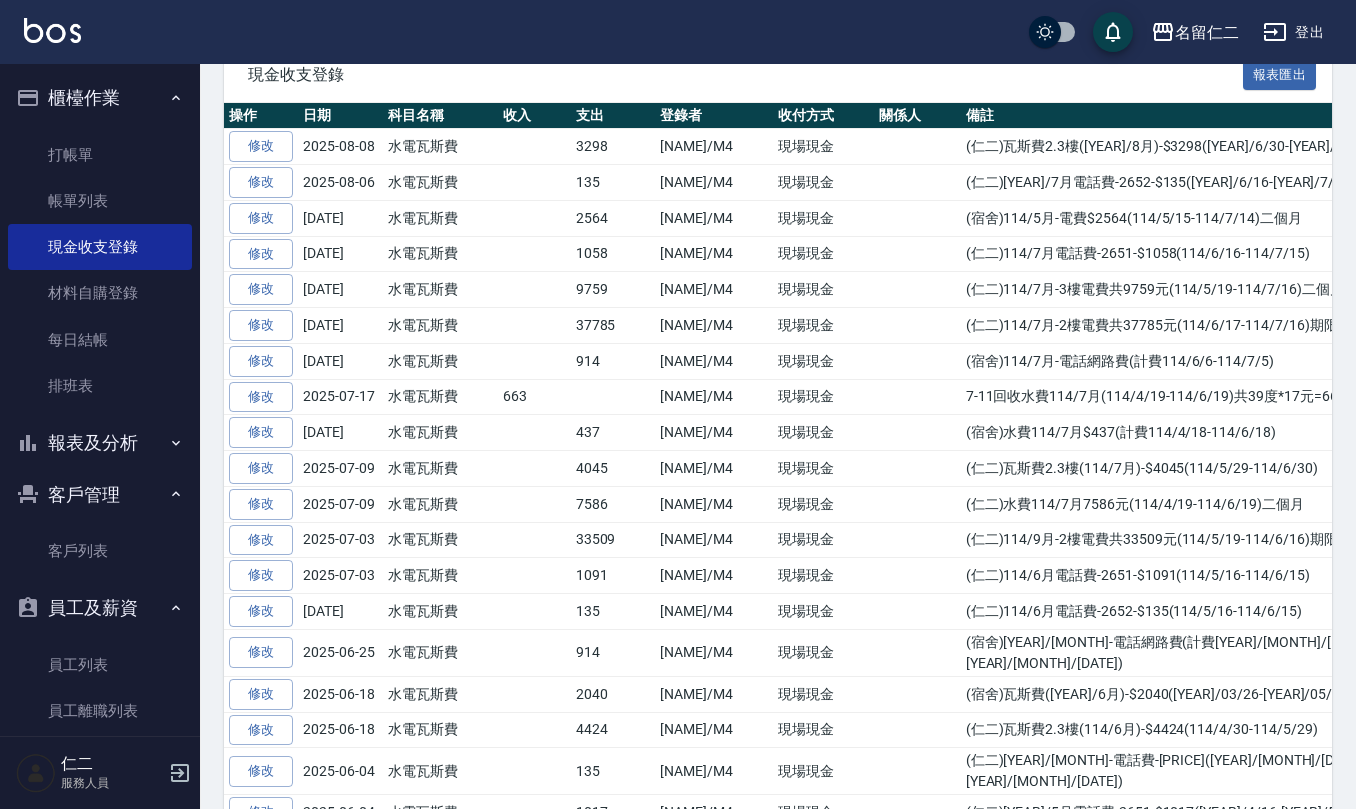 scroll, scrollTop: 533, scrollLeft: 0, axis: vertical 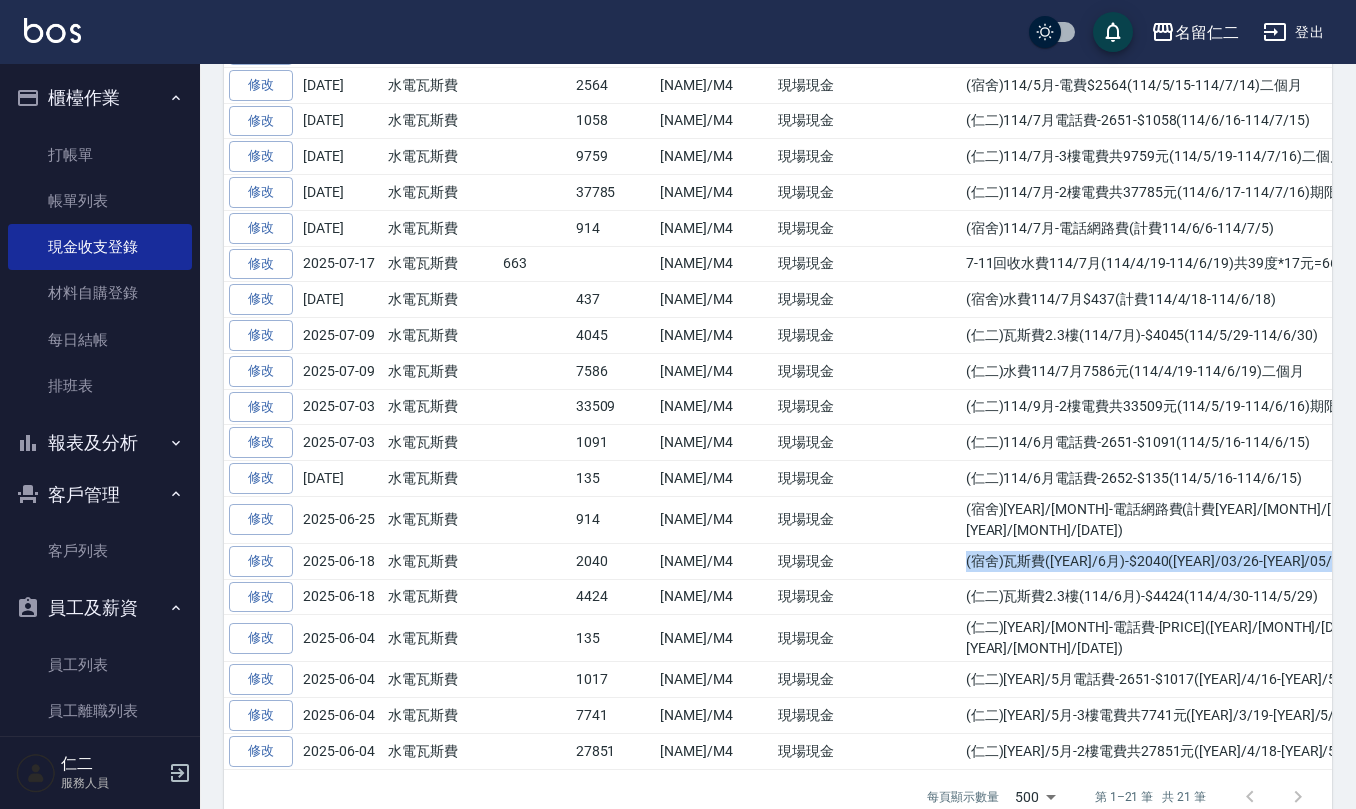 drag, startPoint x: 958, startPoint y: 569, endPoint x: 1364, endPoint y: 578, distance: 406.09973 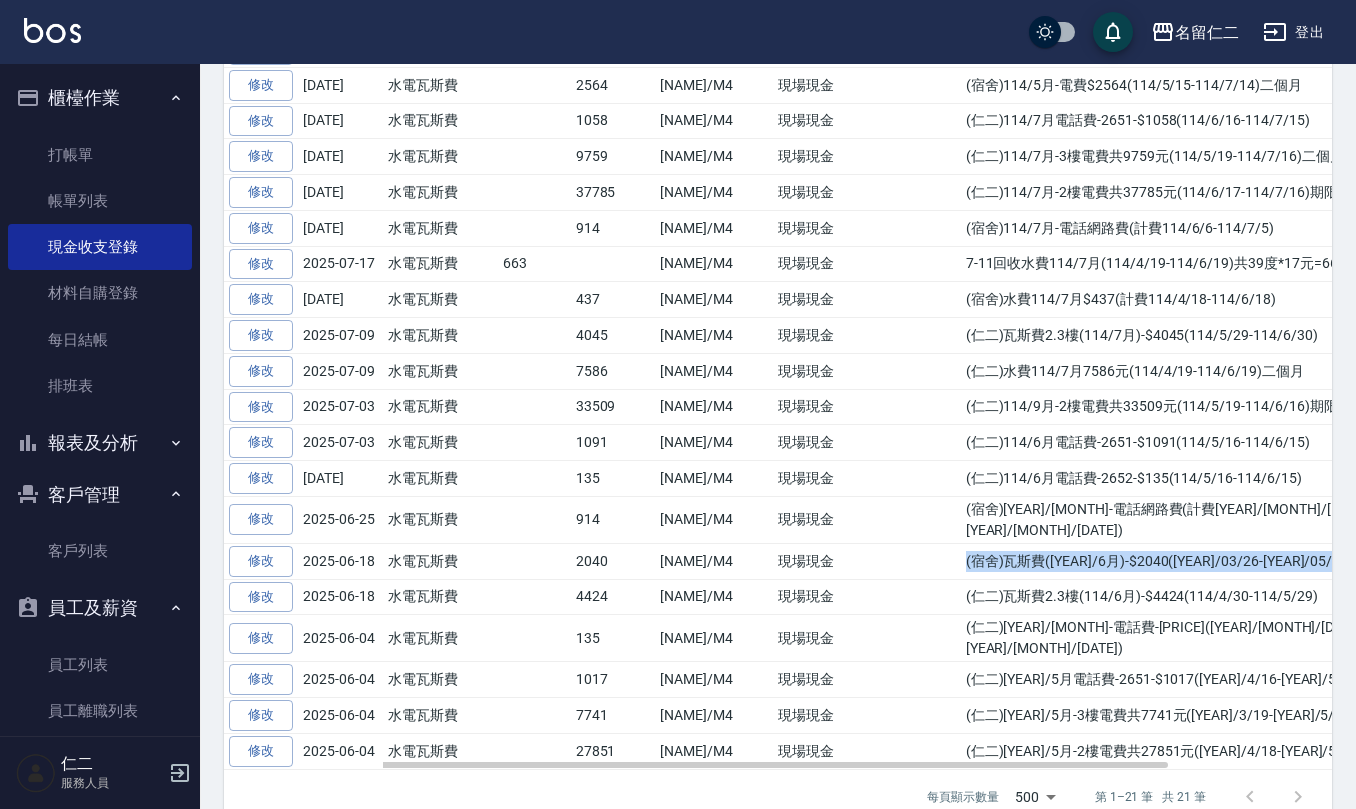 copy on "(宿舍)瓦斯費([YEAR]/[MONTH])-$[PRICE]([YEAR]/[MONTH]/[DATE]-[YEAR]/[MONTH]/[DATE])二個月*瓦斯" 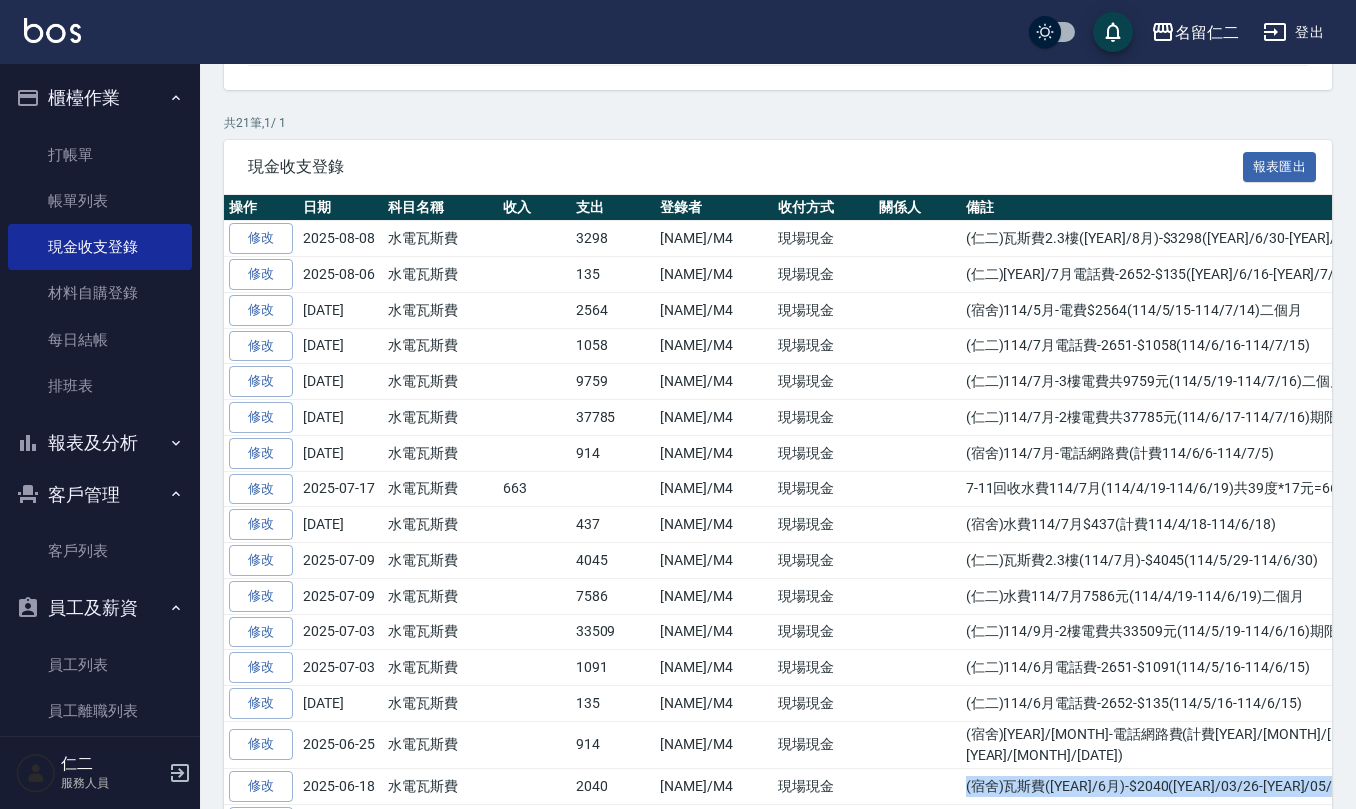 scroll, scrollTop: 0, scrollLeft: 0, axis: both 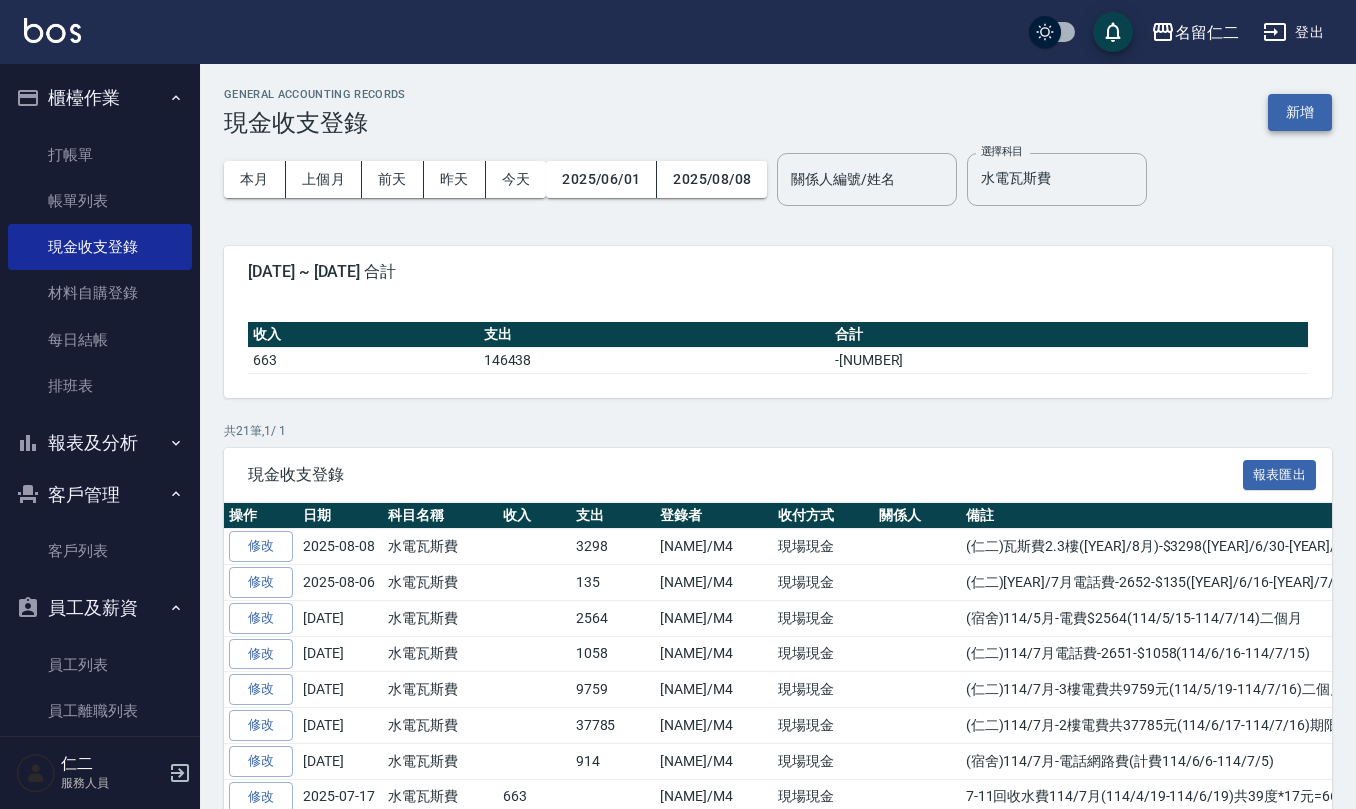 click on "新增" at bounding box center (1300, 112) 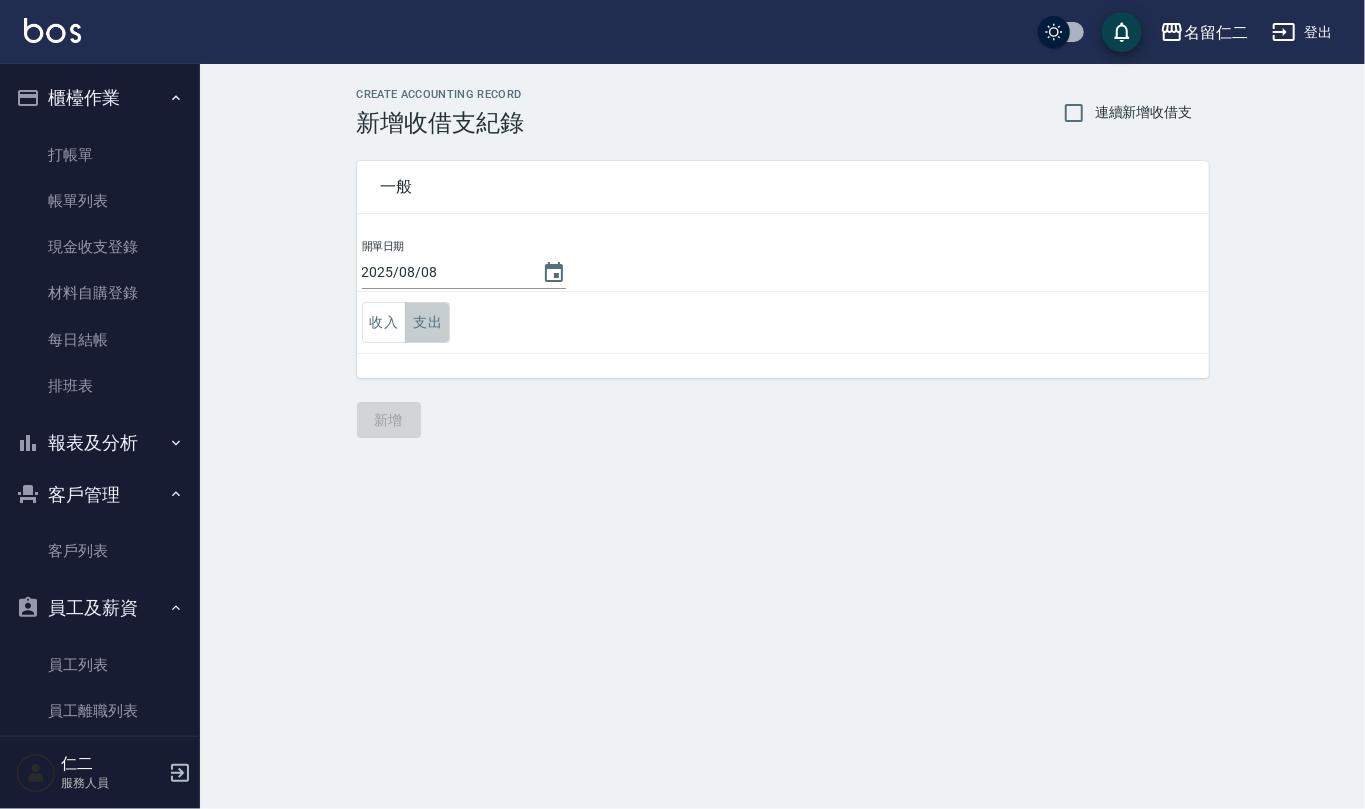 click on "支出" at bounding box center (427, 322) 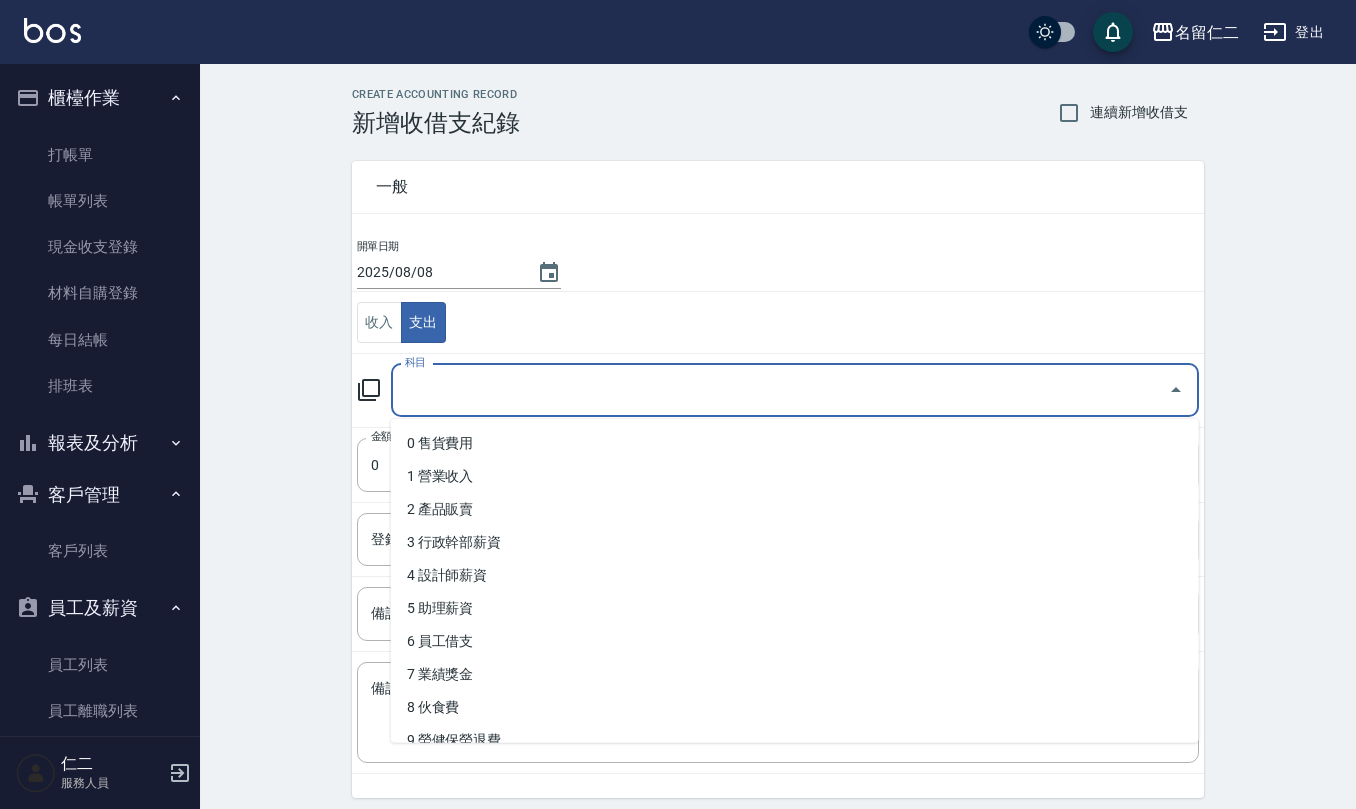 click on "科目" at bounding box center (780, 390) 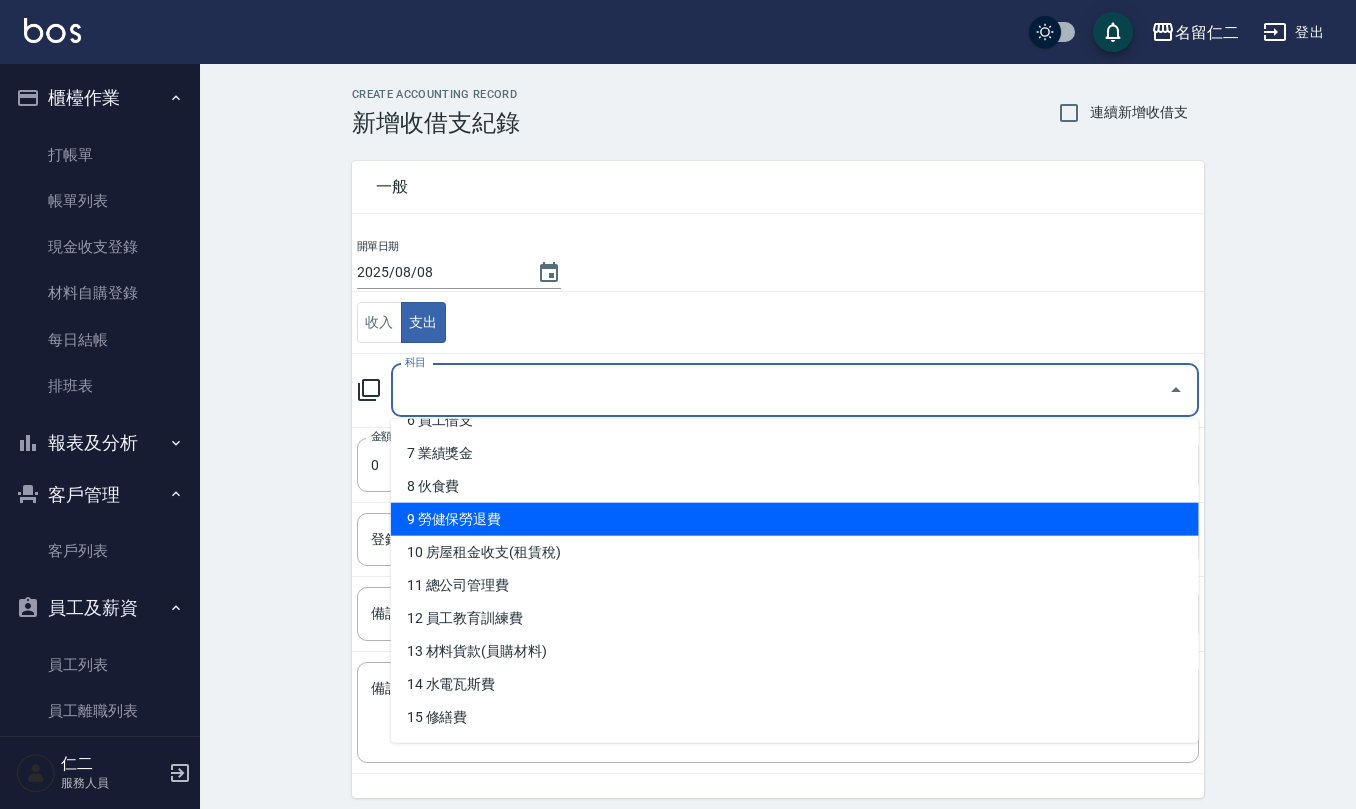scroll, scrollTop: 266, scrollLeft: 0, axis: vertical 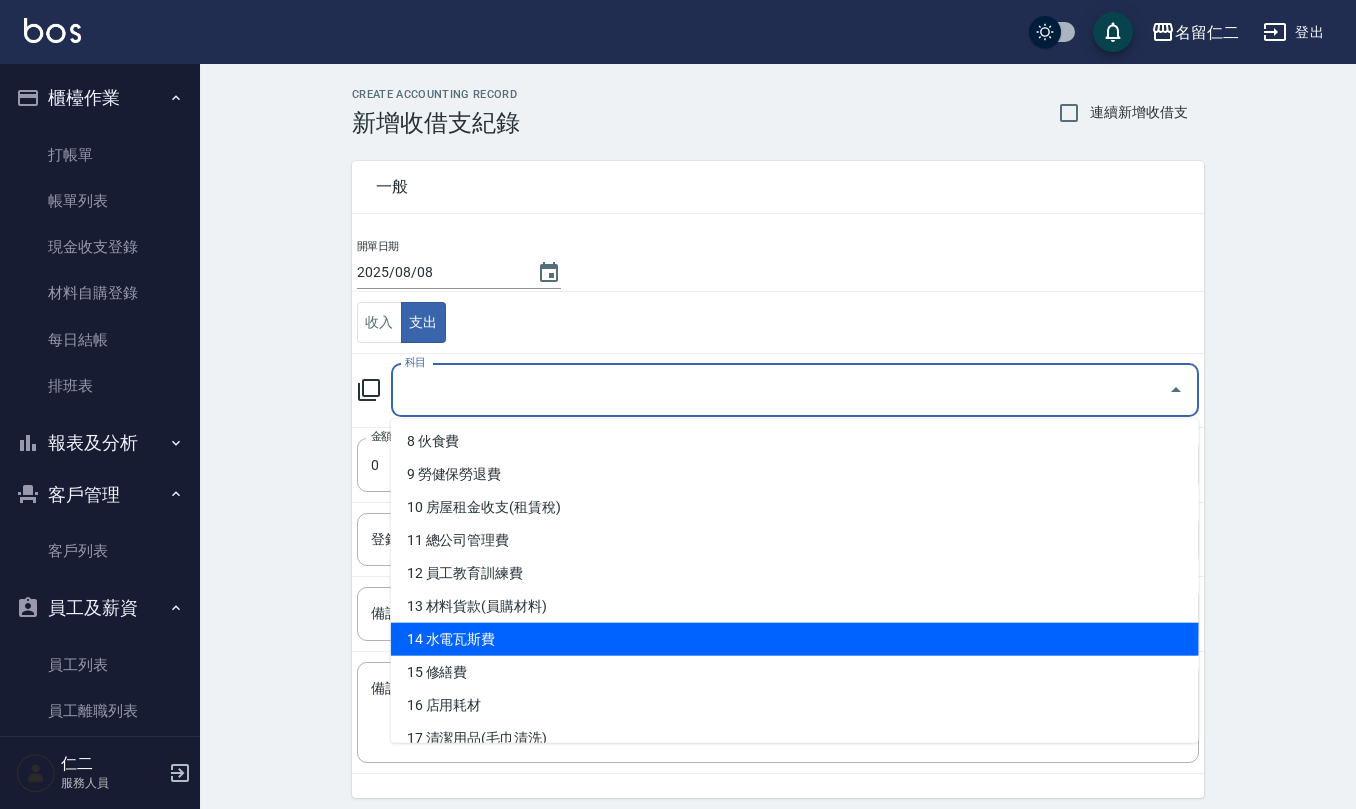 click on "14 水電瓦斯費" at bounding box center [795, 639] 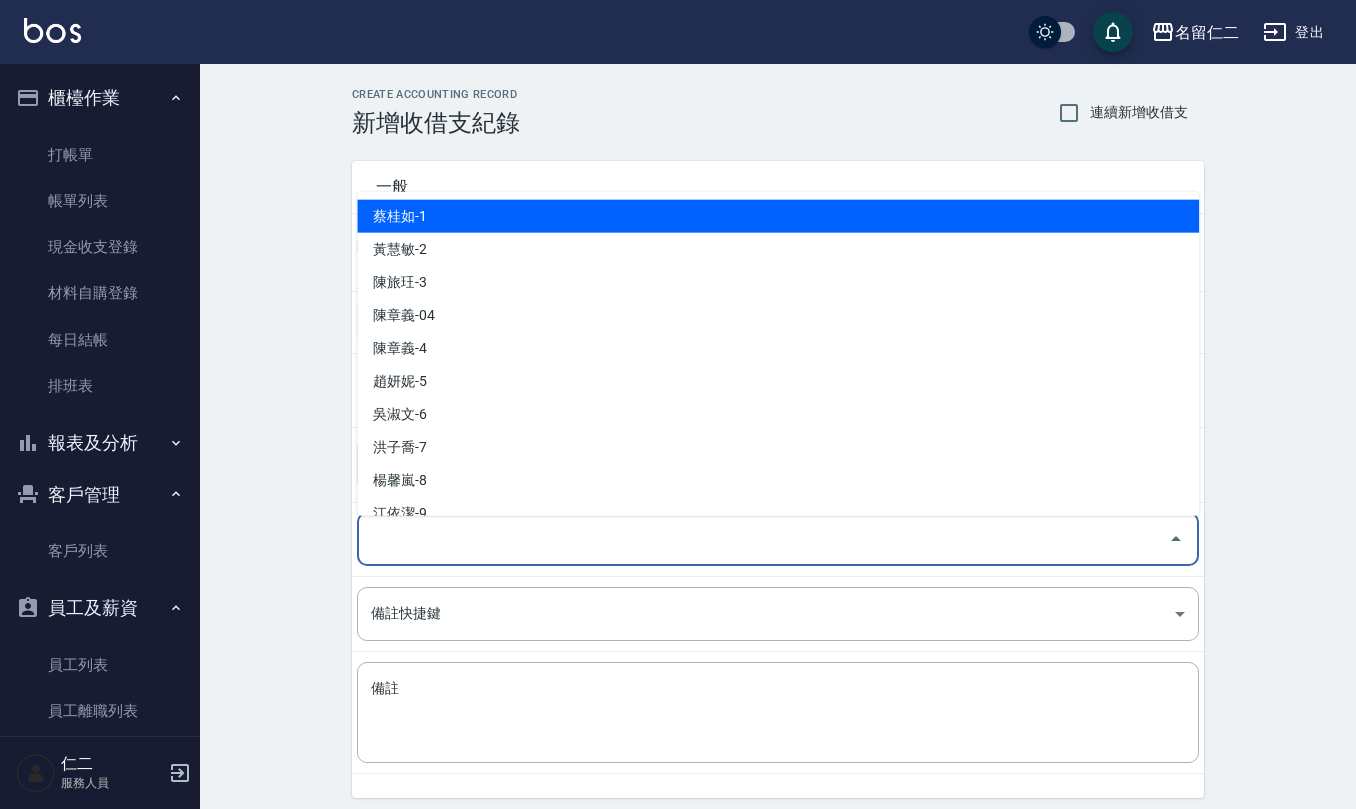 click on "登錄者" at bounding box center (763, 539) 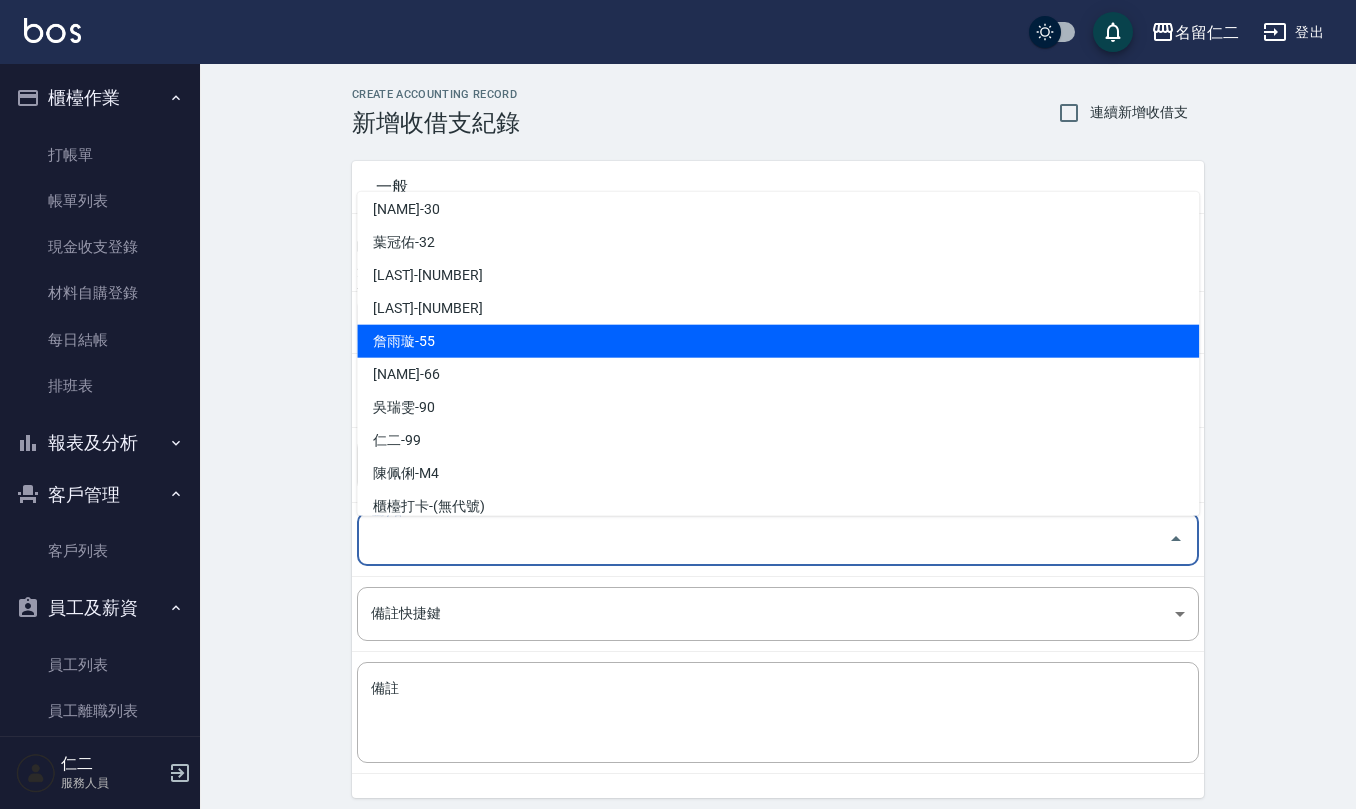 scroll, scrollTop: 846, scrollLeft: 0, axis: vertical 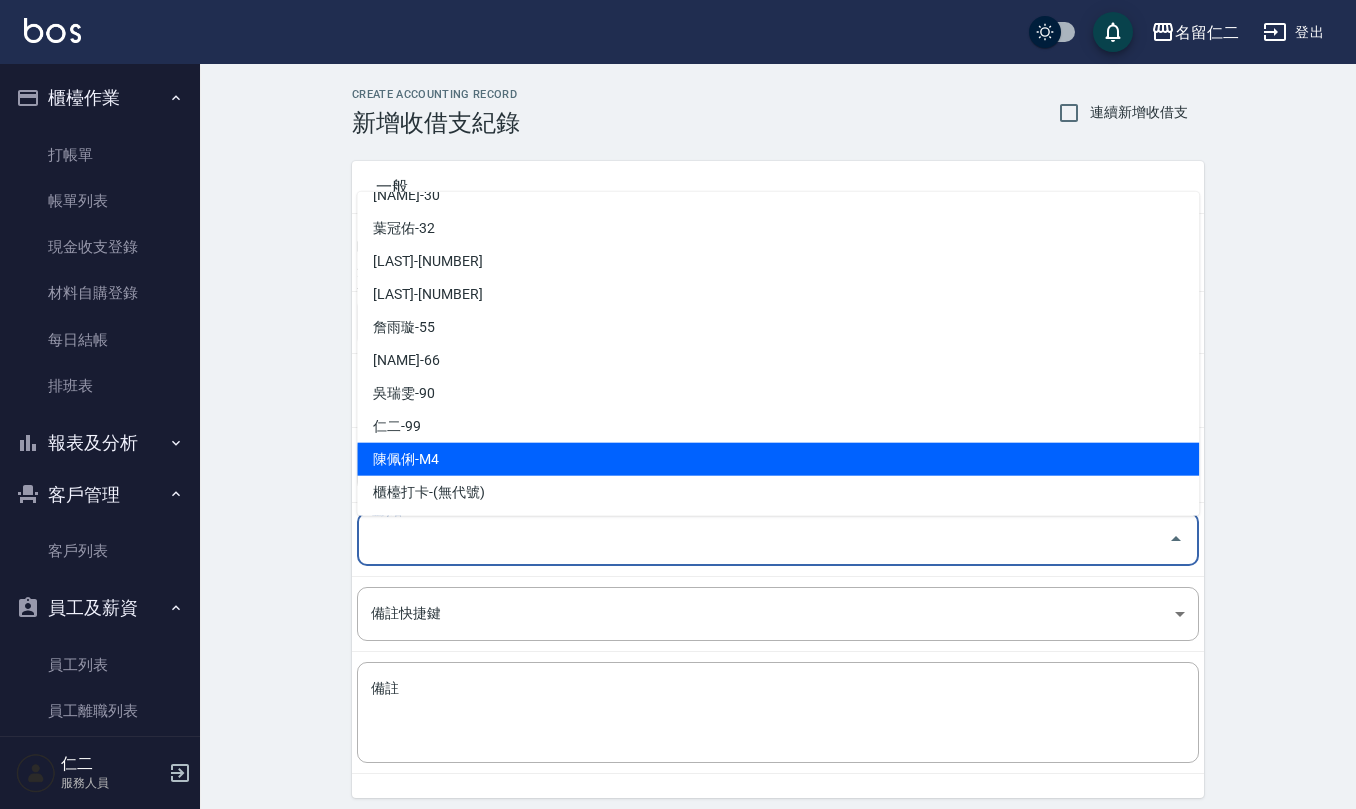 click on "陳佩俐-M4" at bounding box center [778, 459] 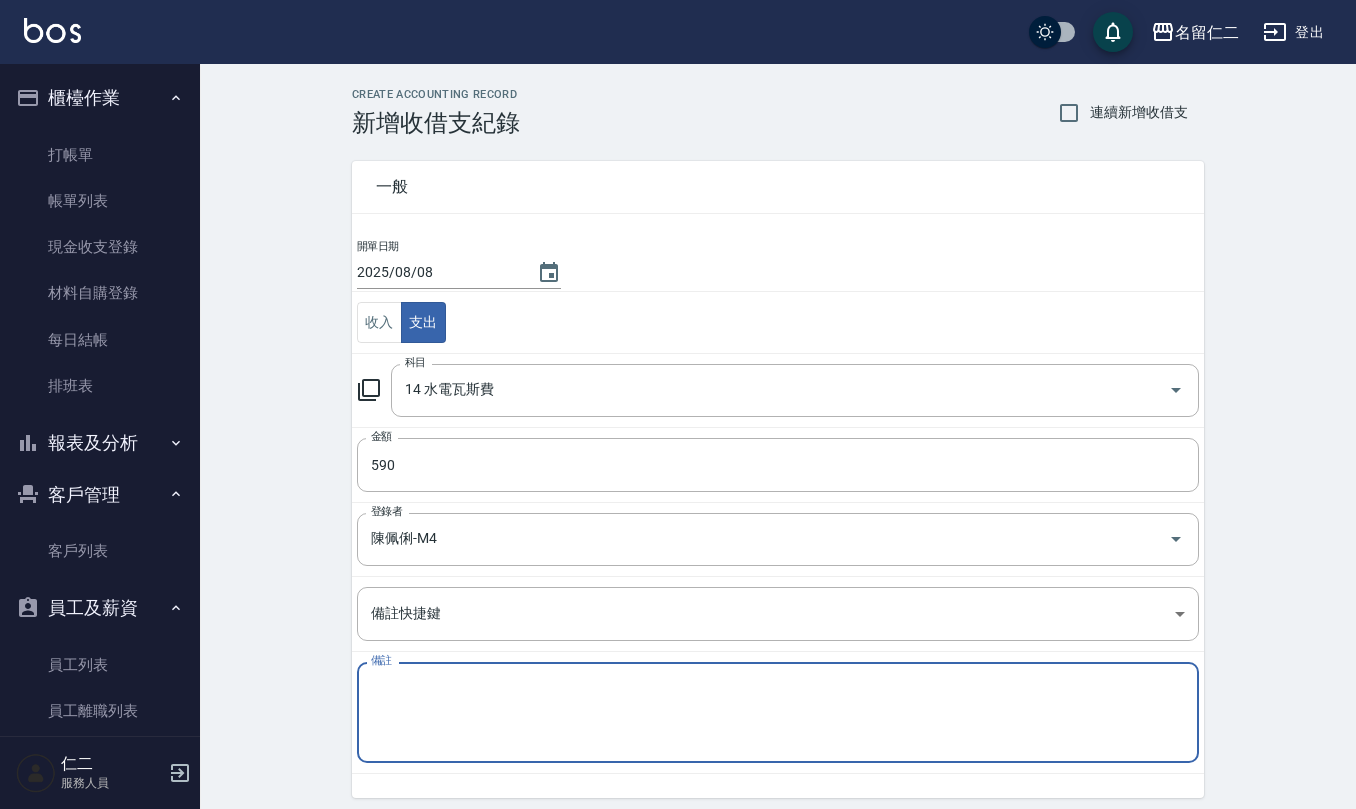 click on "備註" at bounding box center [778, 713] 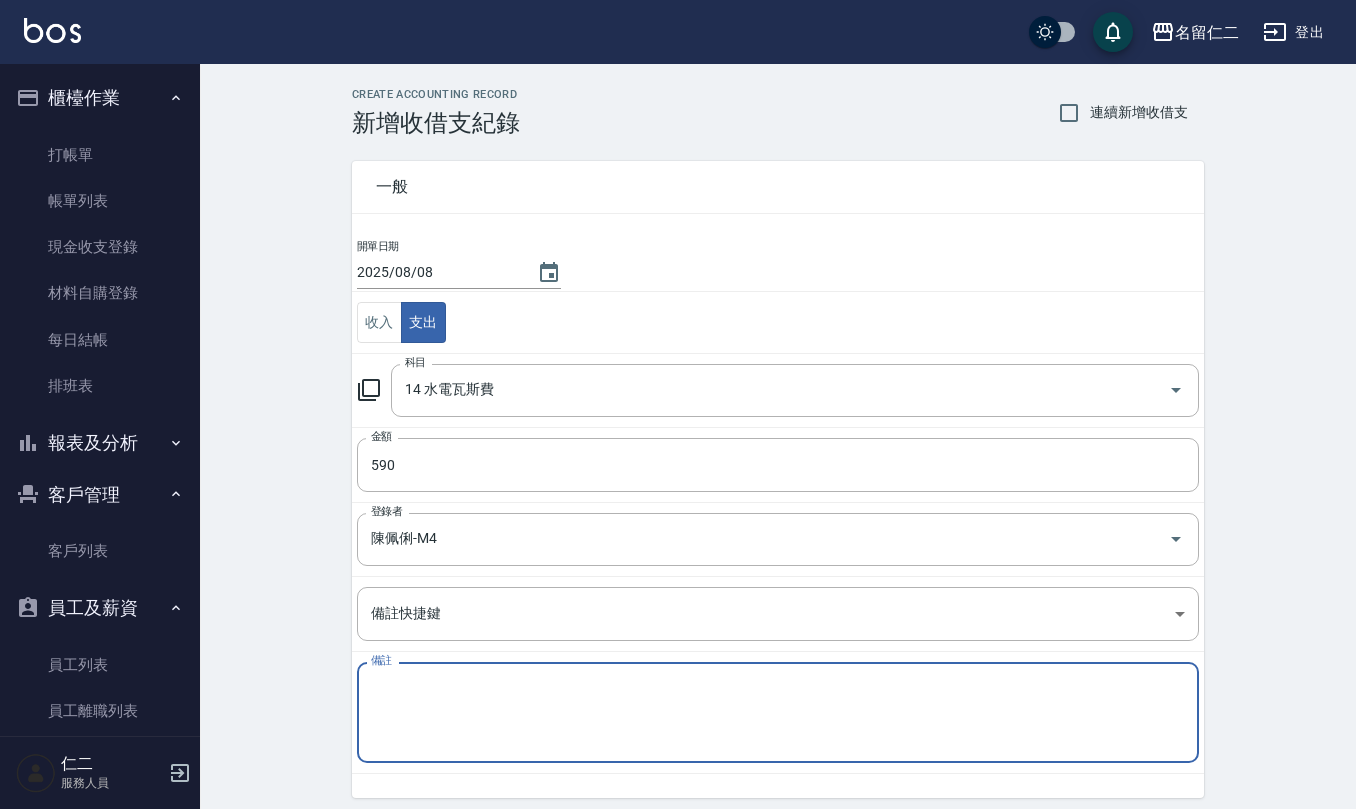 paste on "(宿舍)瓦斯費([YEAR]/[MONTH])-$[PRICE]([YEAR]/[MONTH]/[DATE]-[YEAR]/[MONTH]/[DATE])二個月*瓦斯" 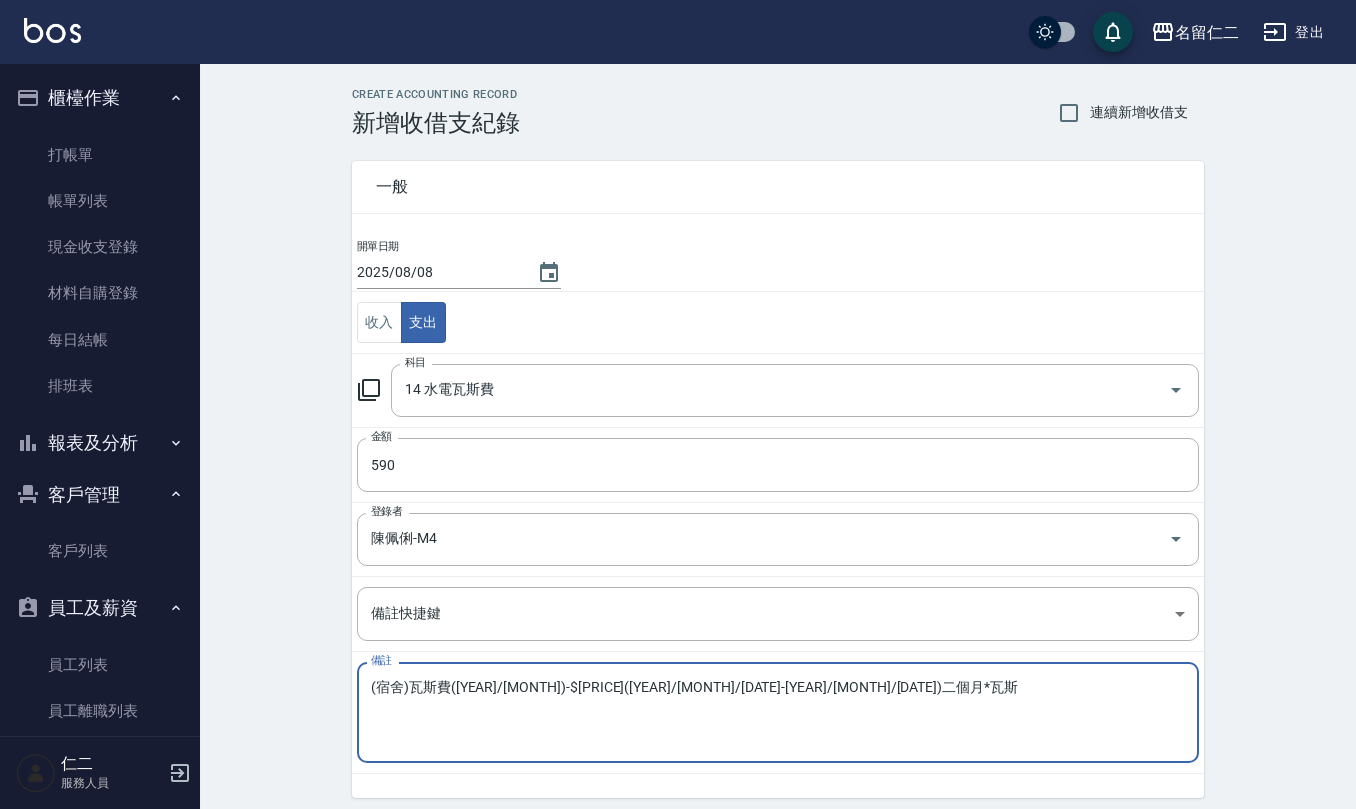click on "(宿舍)瓦斯費([YEAR]/[MONTH])-$[PRICE]([YEAR]/[MONTH]/[DATE]-[YEAR]/[MONTH]/[DATE])二個月*瓦斯" at bounding box center [778, 713] 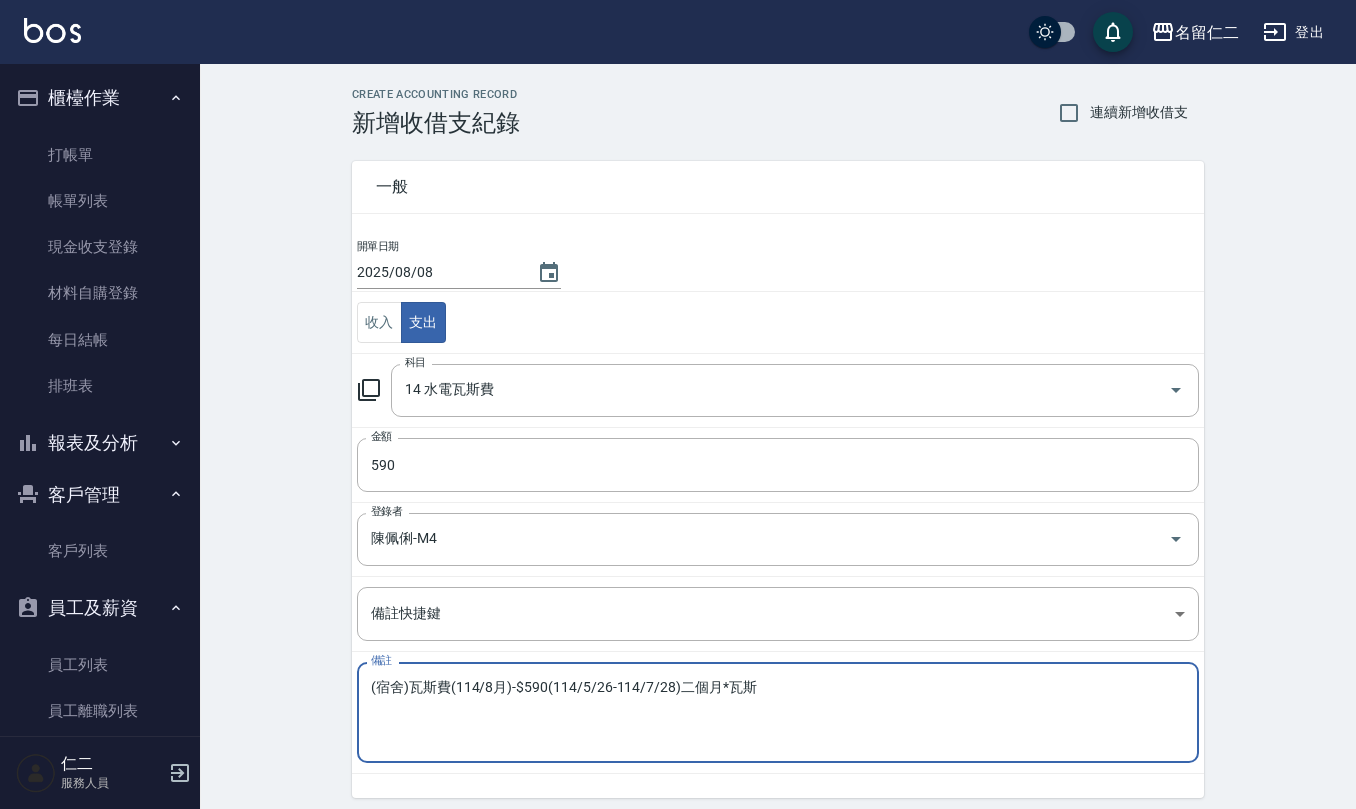 click on "(宿舍)瓦斯費(114/8月)-$590(114/5/26-114/7/28)二個月*瓦斯" at bounding box center [778, 713] 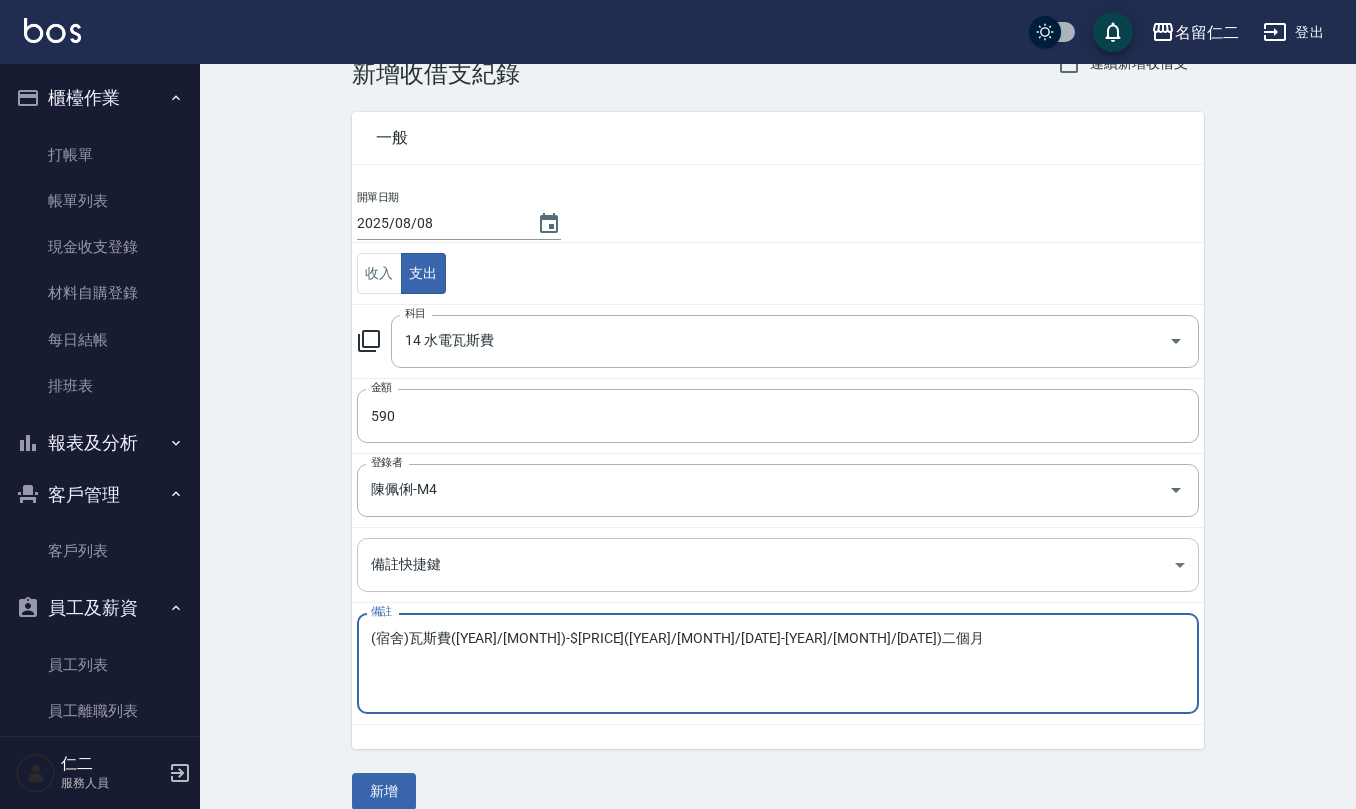scroll, scrollTop: 76, scrollLeft: 0, axis: vertical 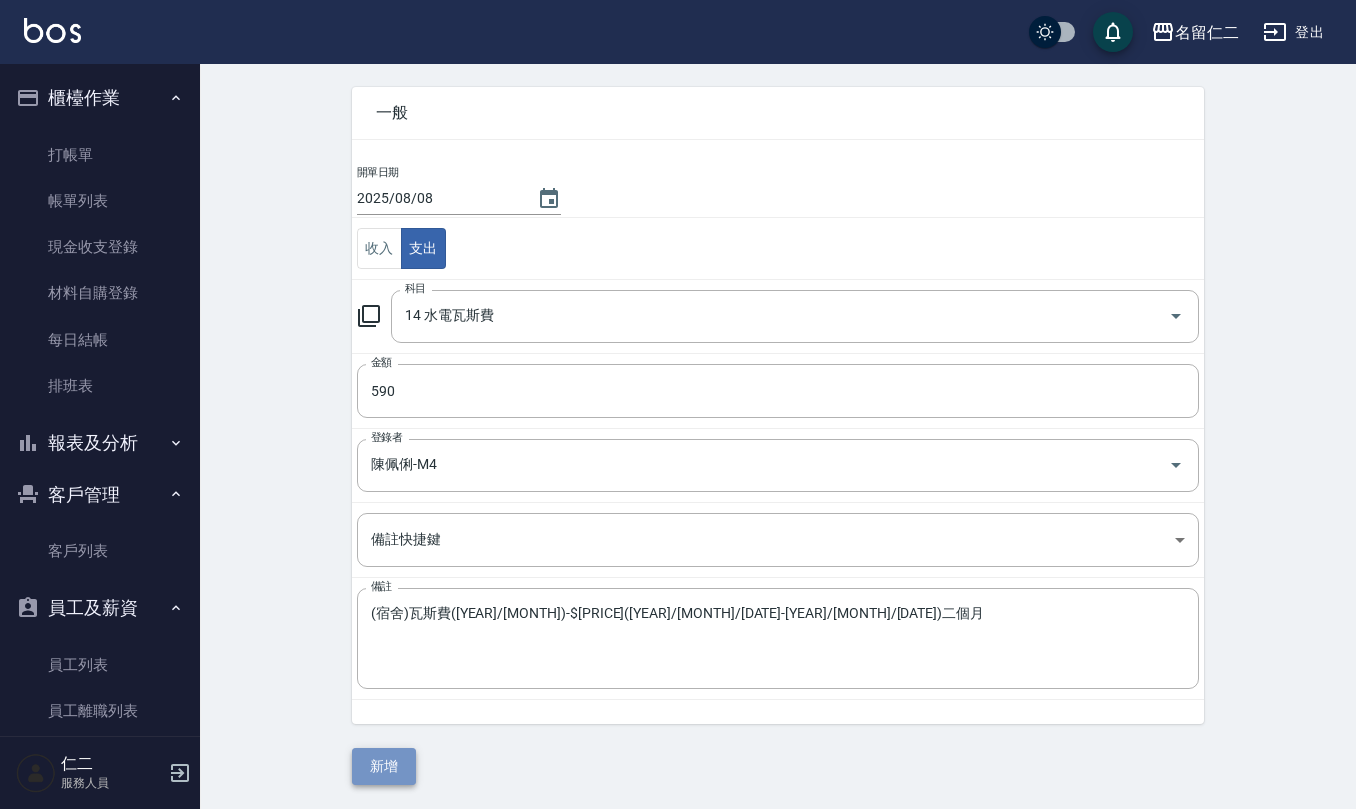 click on "新增" at bounding box center [384, 766] 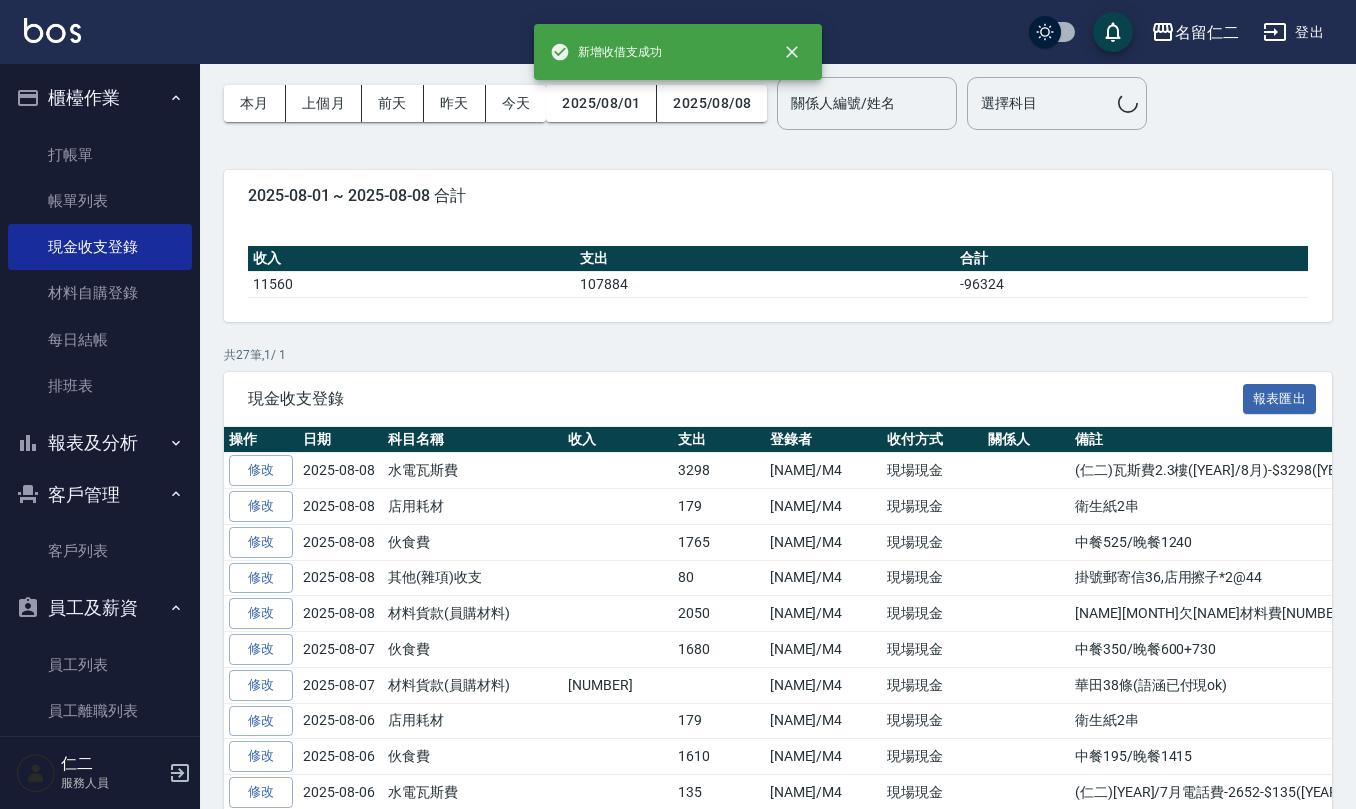 scroll, scrollTop: 0, scrollLeft: 0, axis: both 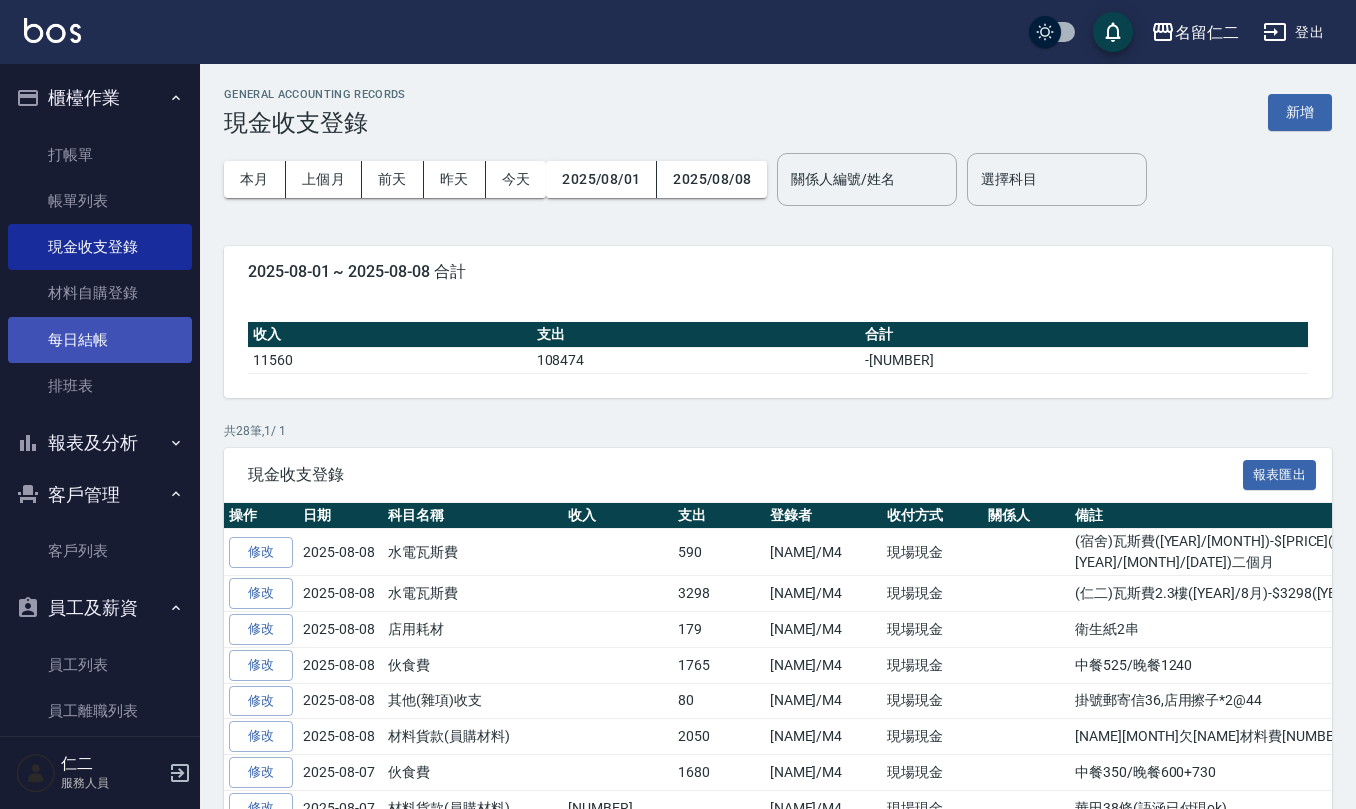 click on "每日結帳" at bounding box center [100, 340] 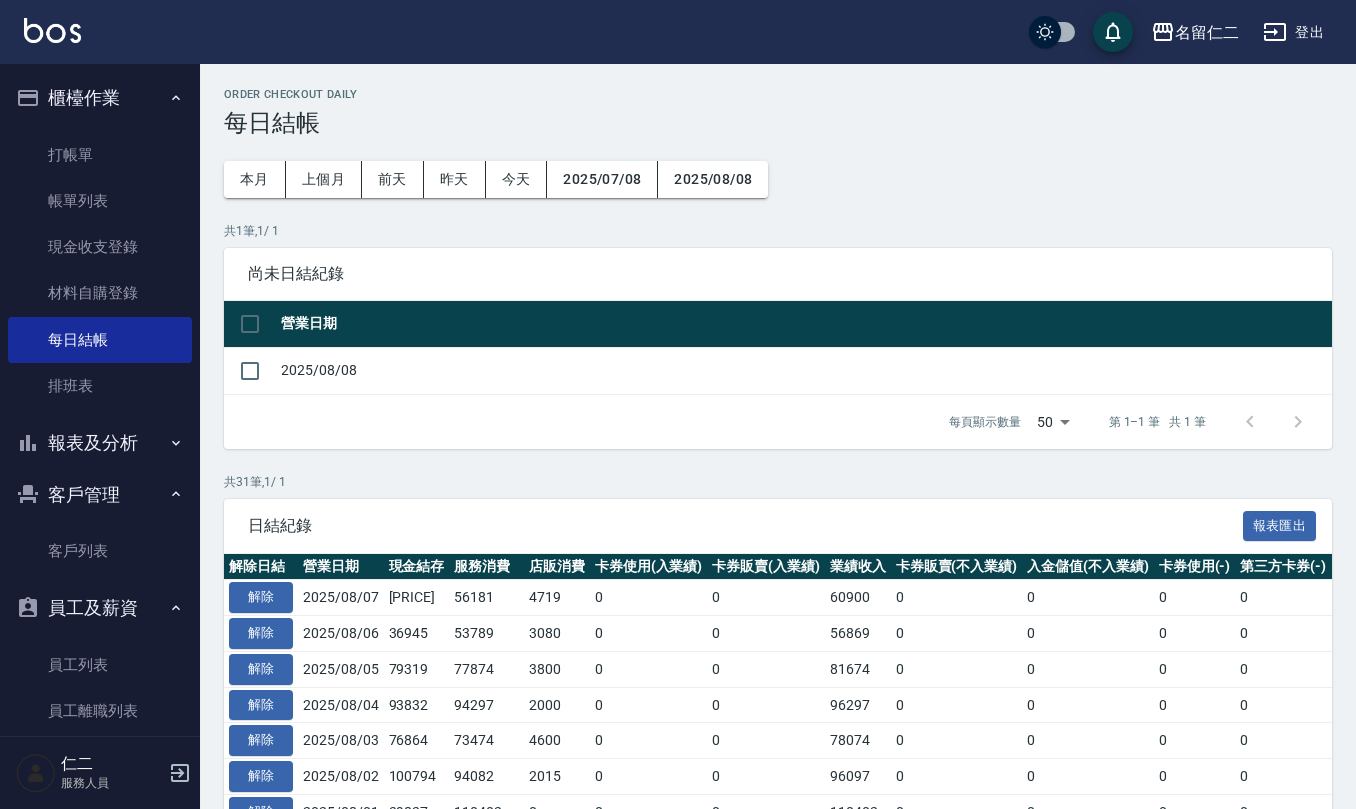 click on "報表及分析" at bounding box center (100, 443) 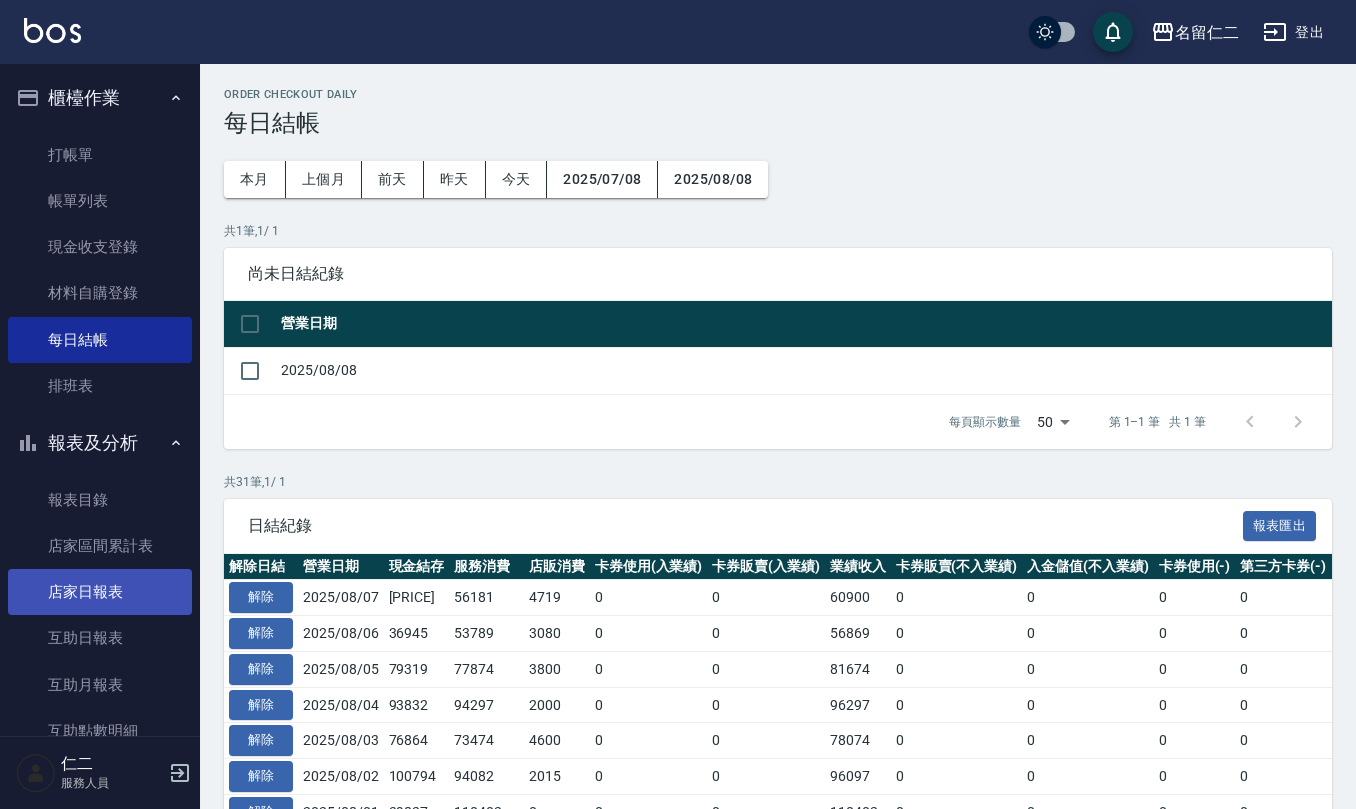 click on "店家日報表" at bounding box center [100, 592] 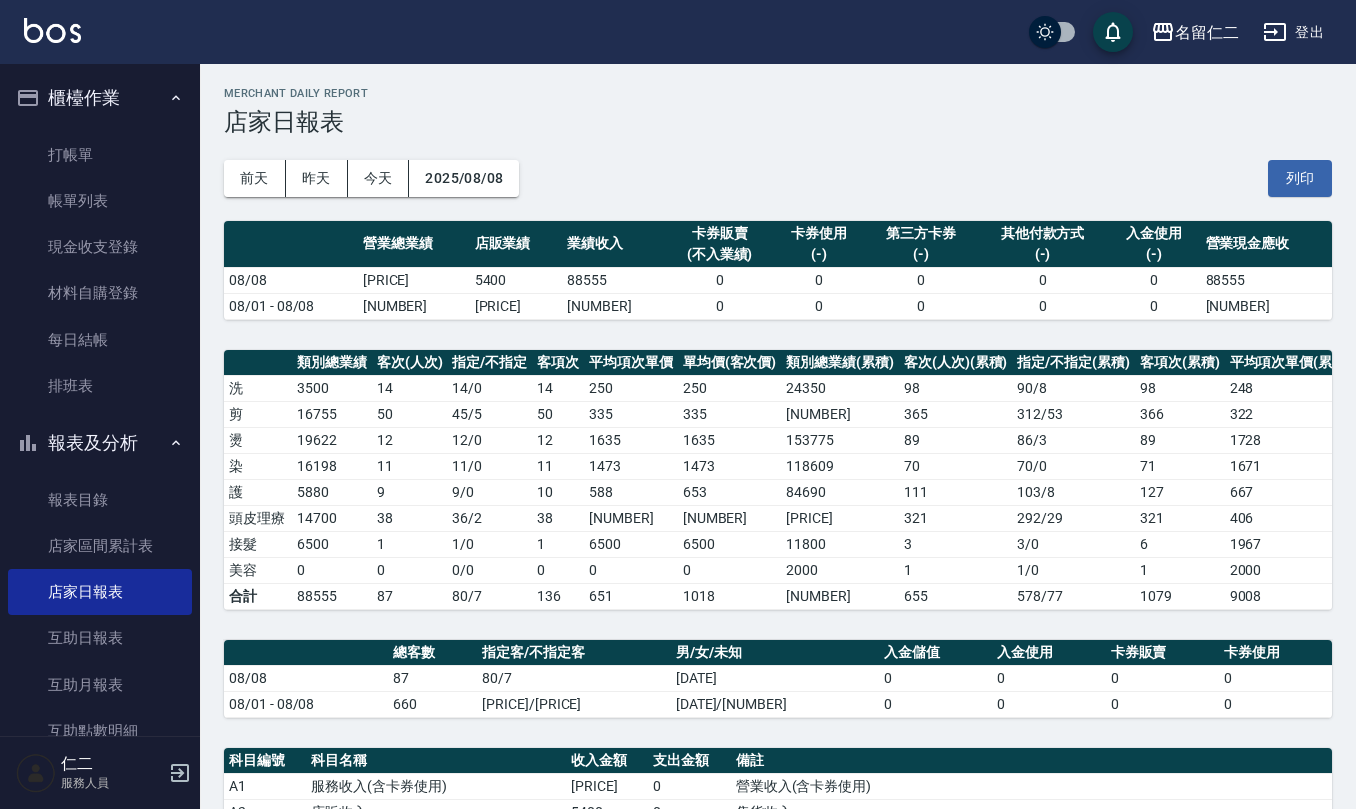 scroll, scrollTop: 0, scrollLeft: 0, axis: both 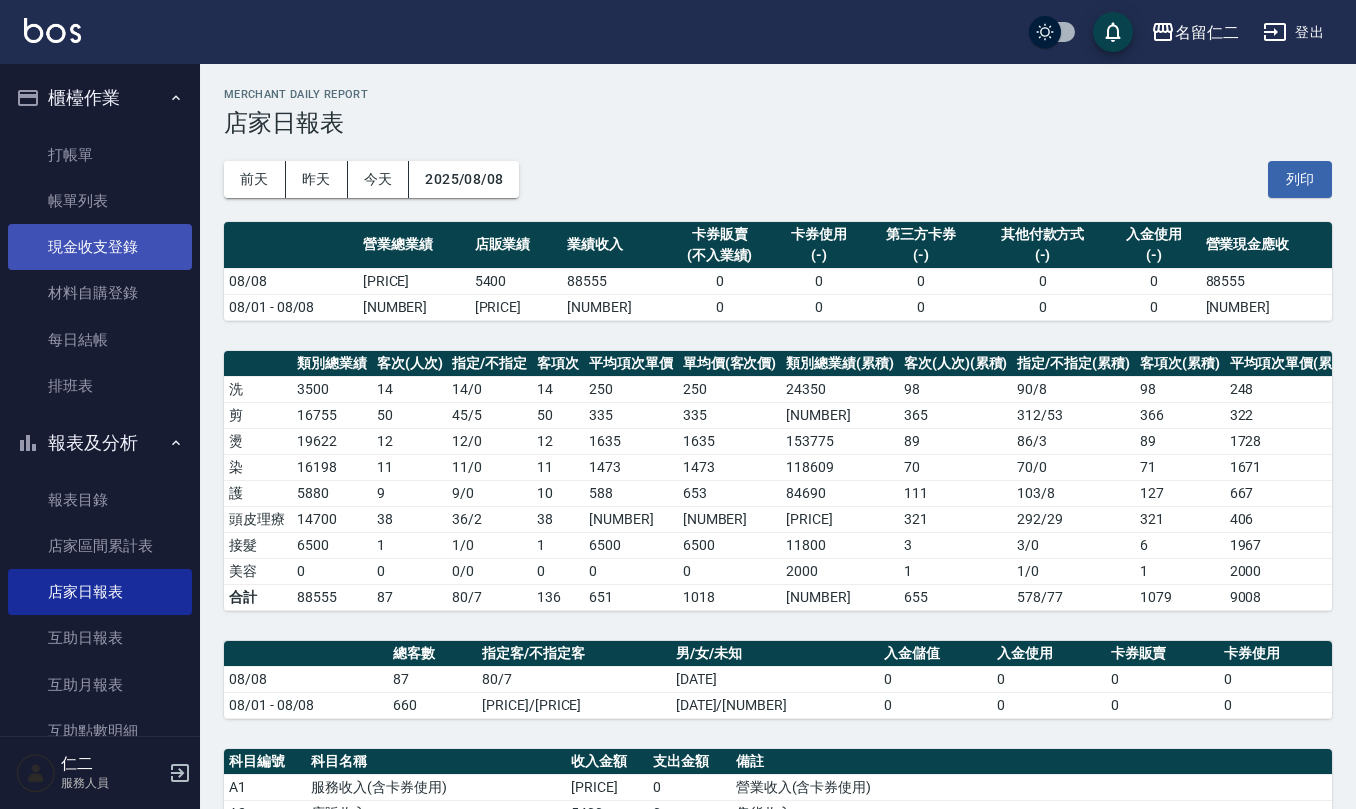 click on "現金收支登錄" at bounding box center (100, 247) 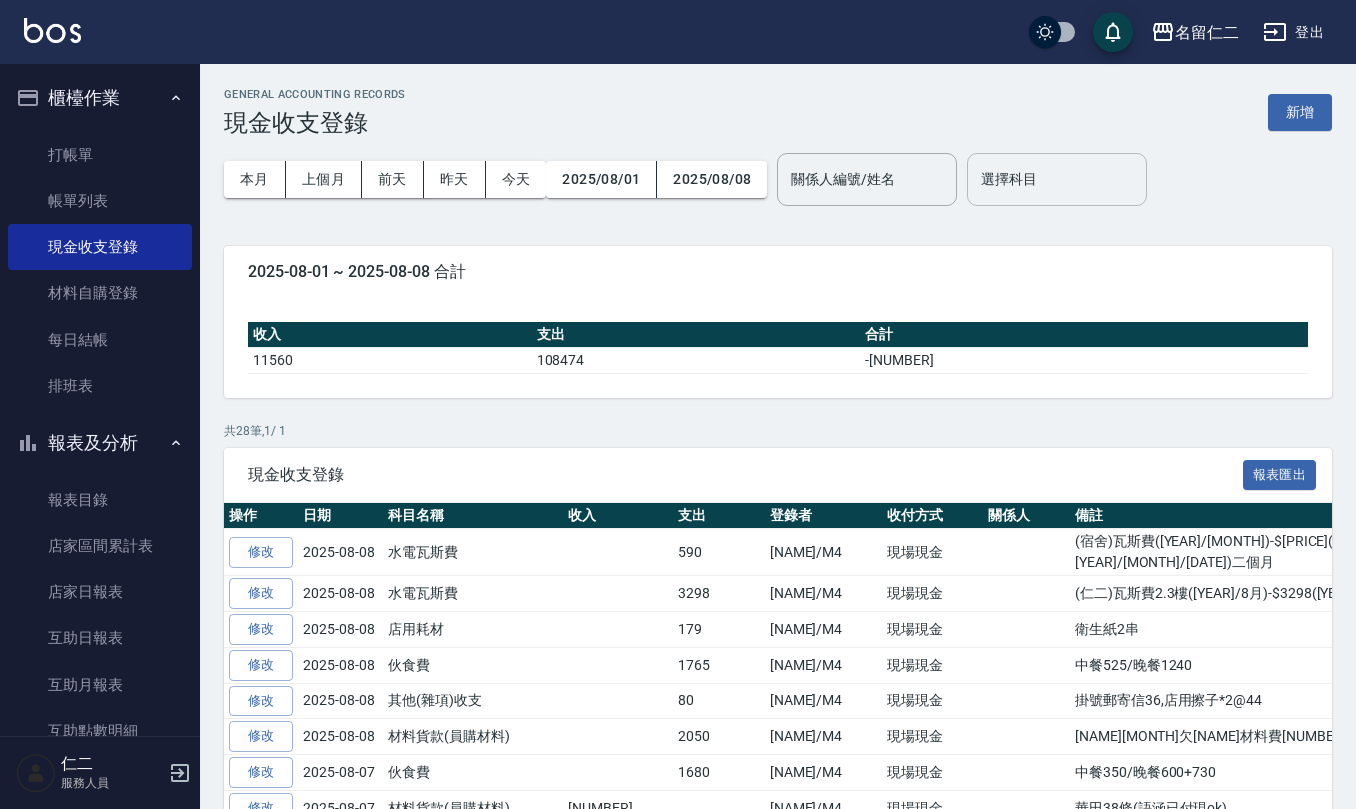 click on "選擇科目" at bounding box center [1057, 179] 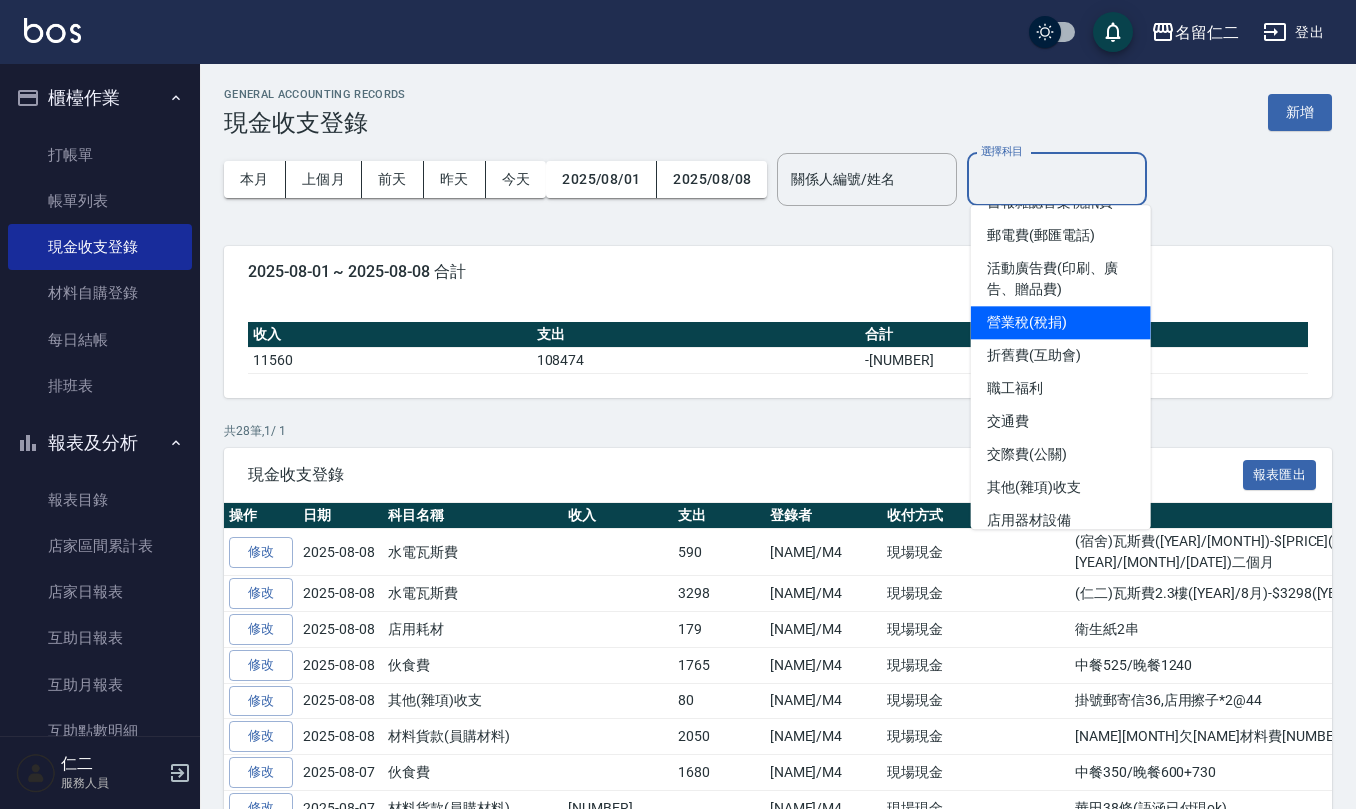 scroll, scrollTop: 666, scrollLeft: 0, axis: vertical 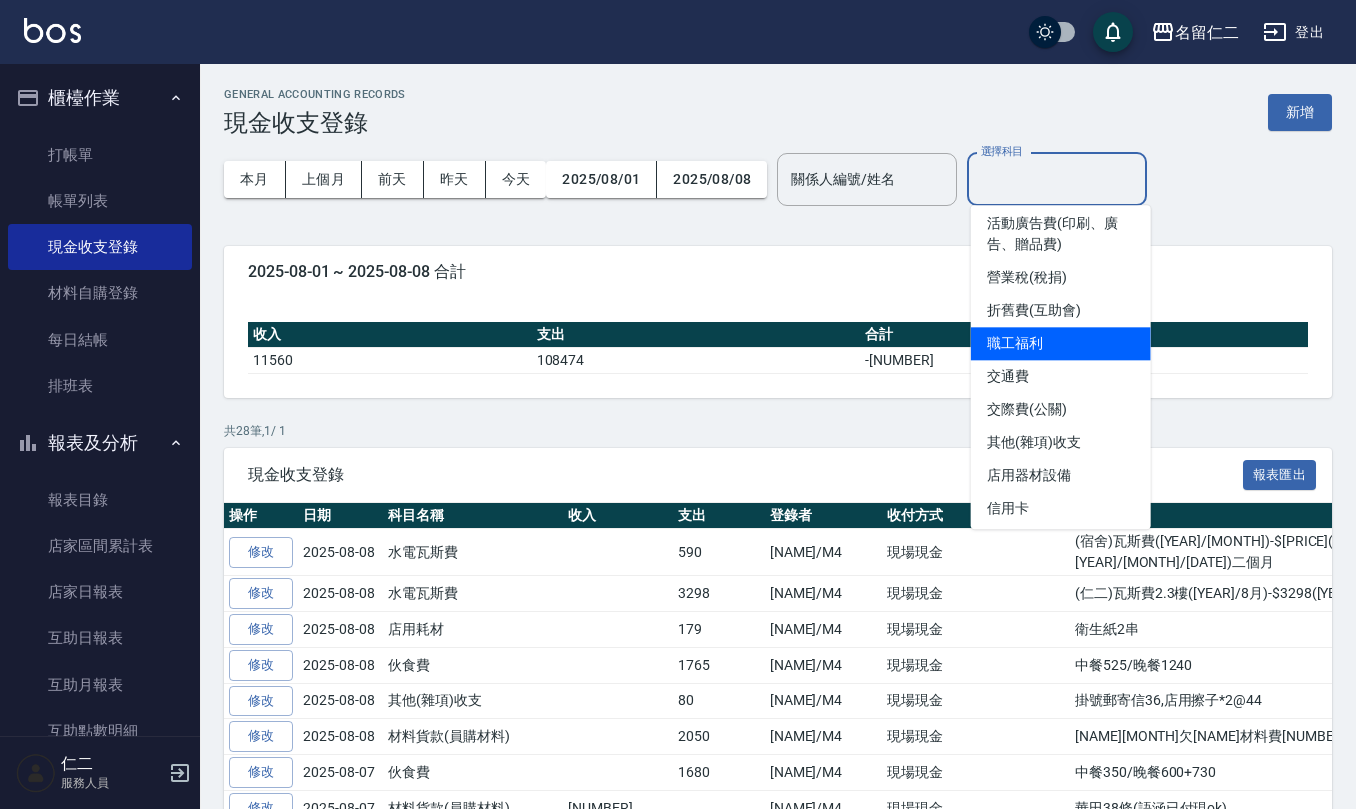 click on "職工福利" at bounding box center (1061, 343) 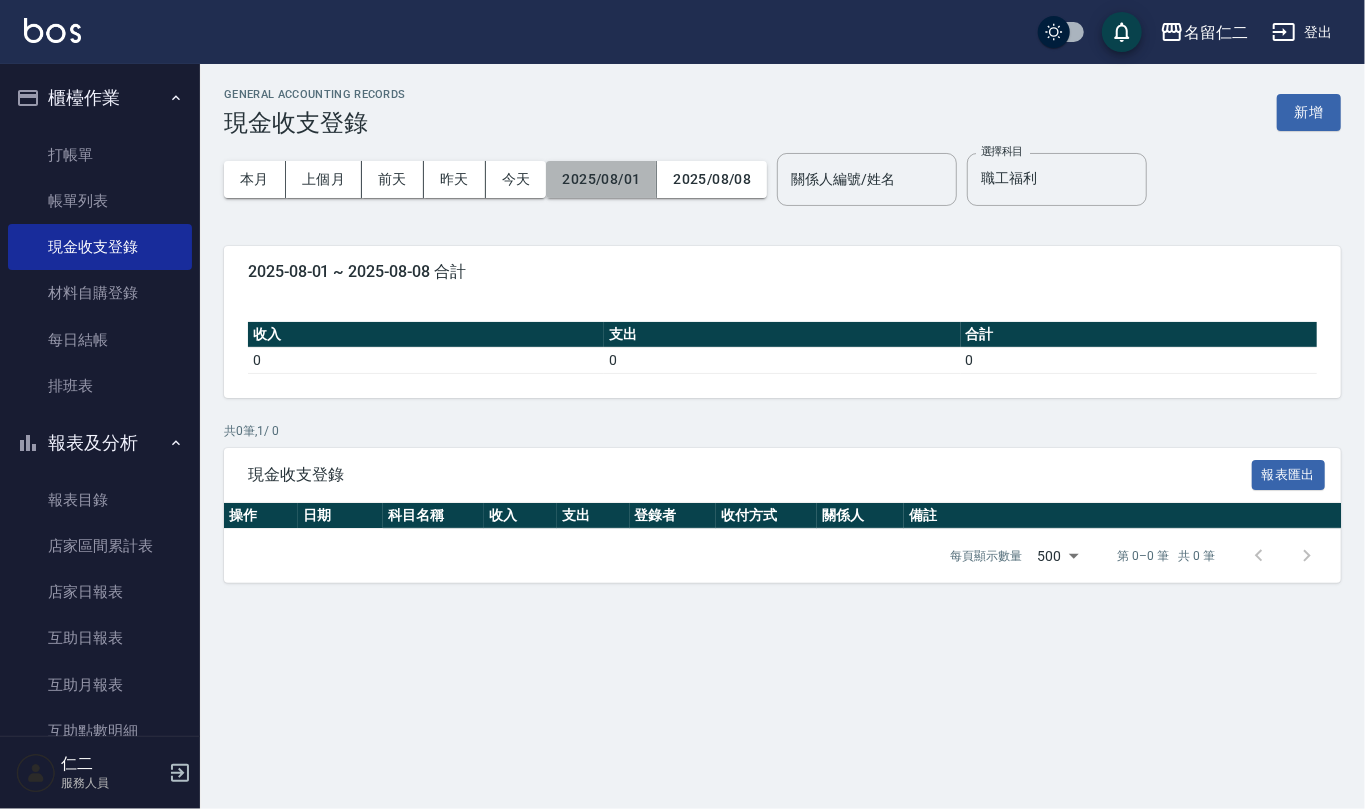 click on "2025/08/01" at bounding box center (601, 179) 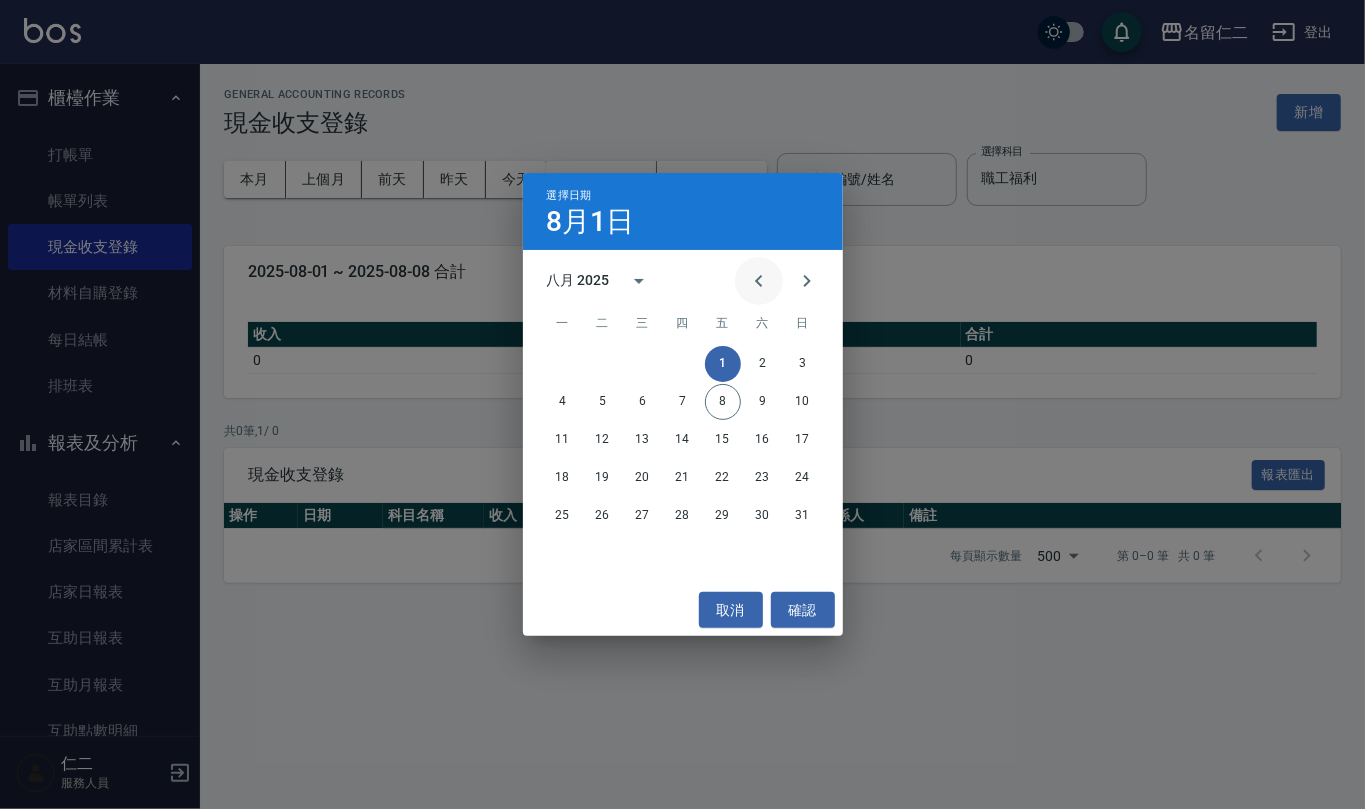 click 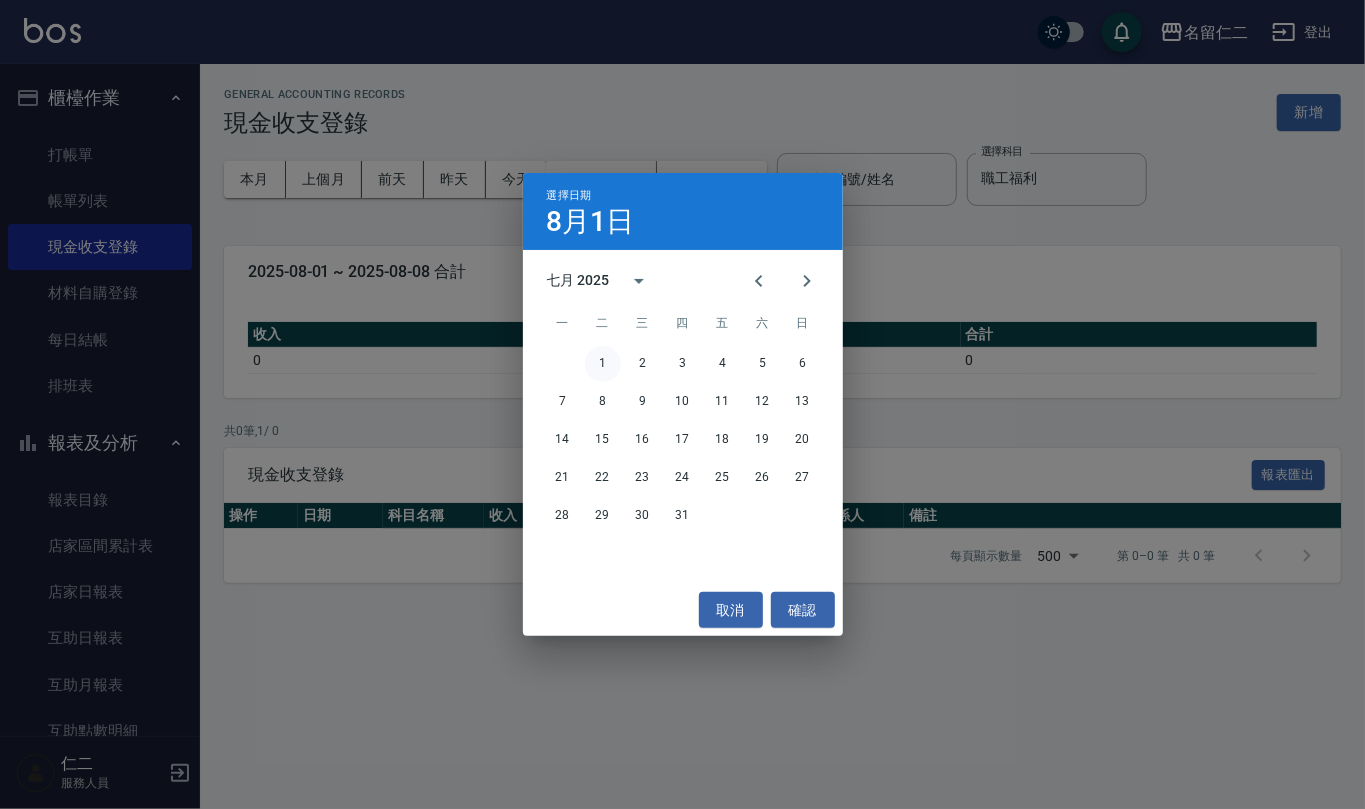 click on "1" at bounding box center (603, 364) 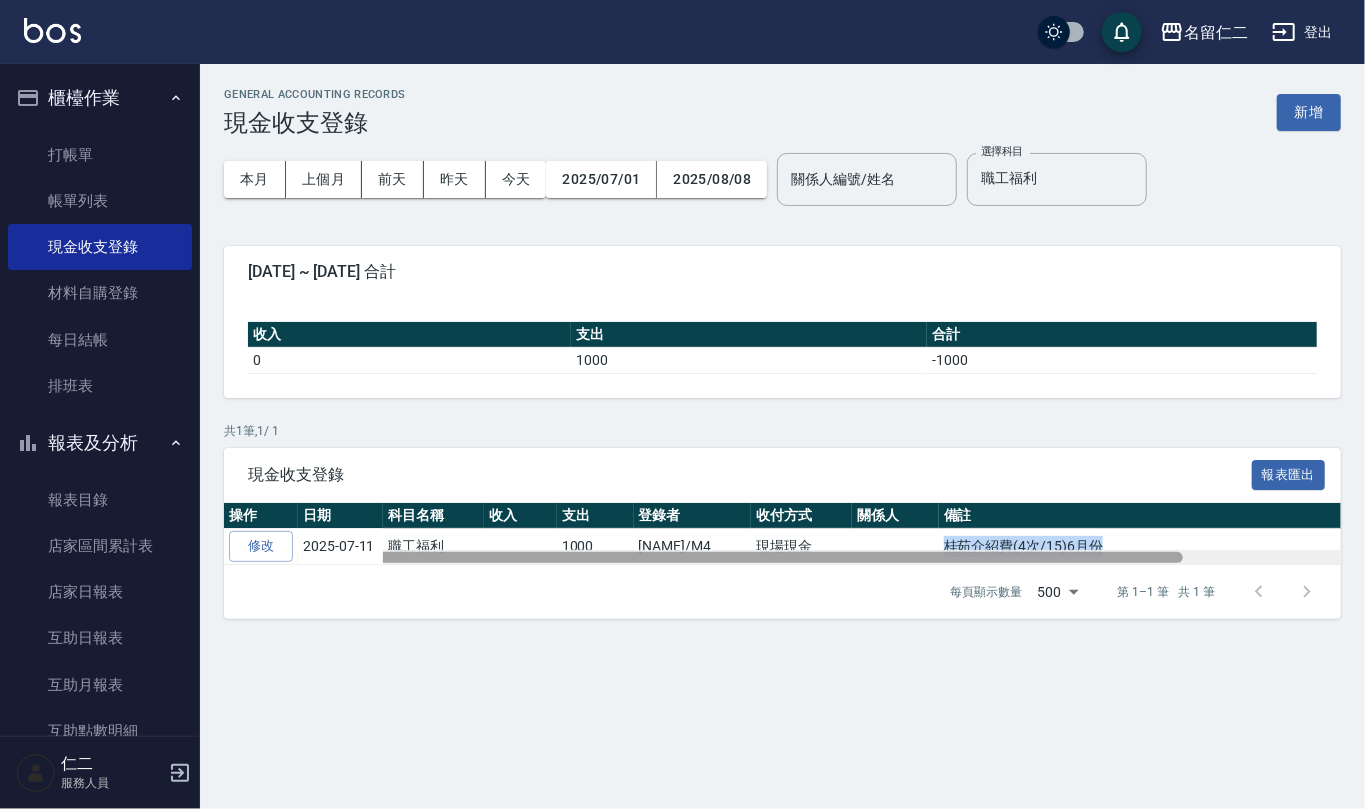drag, startPoint x: 940, startPoint y: 545, endPoint x: 1109, endPoint y: 561, distance: 169.7557 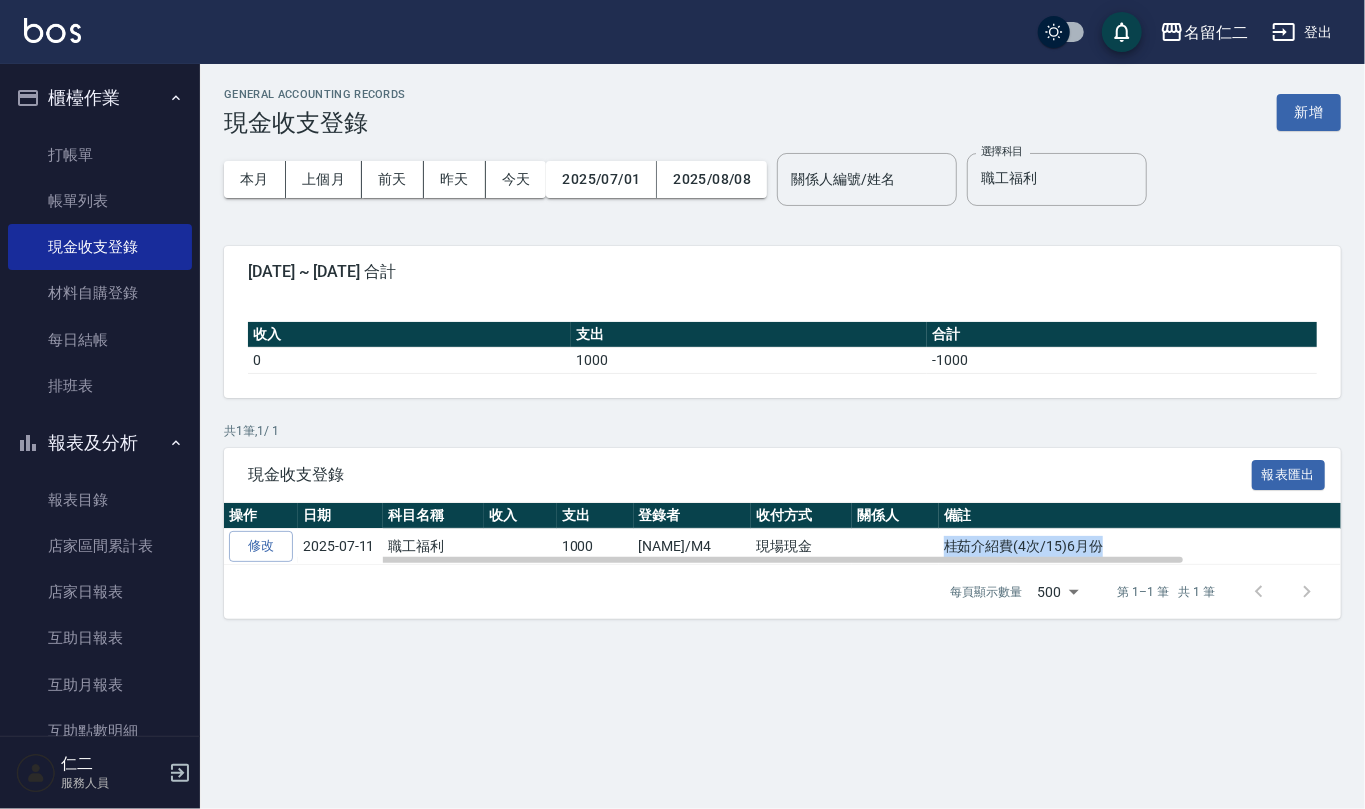 copy on "桂茹介紹費(4次/15)6月份" 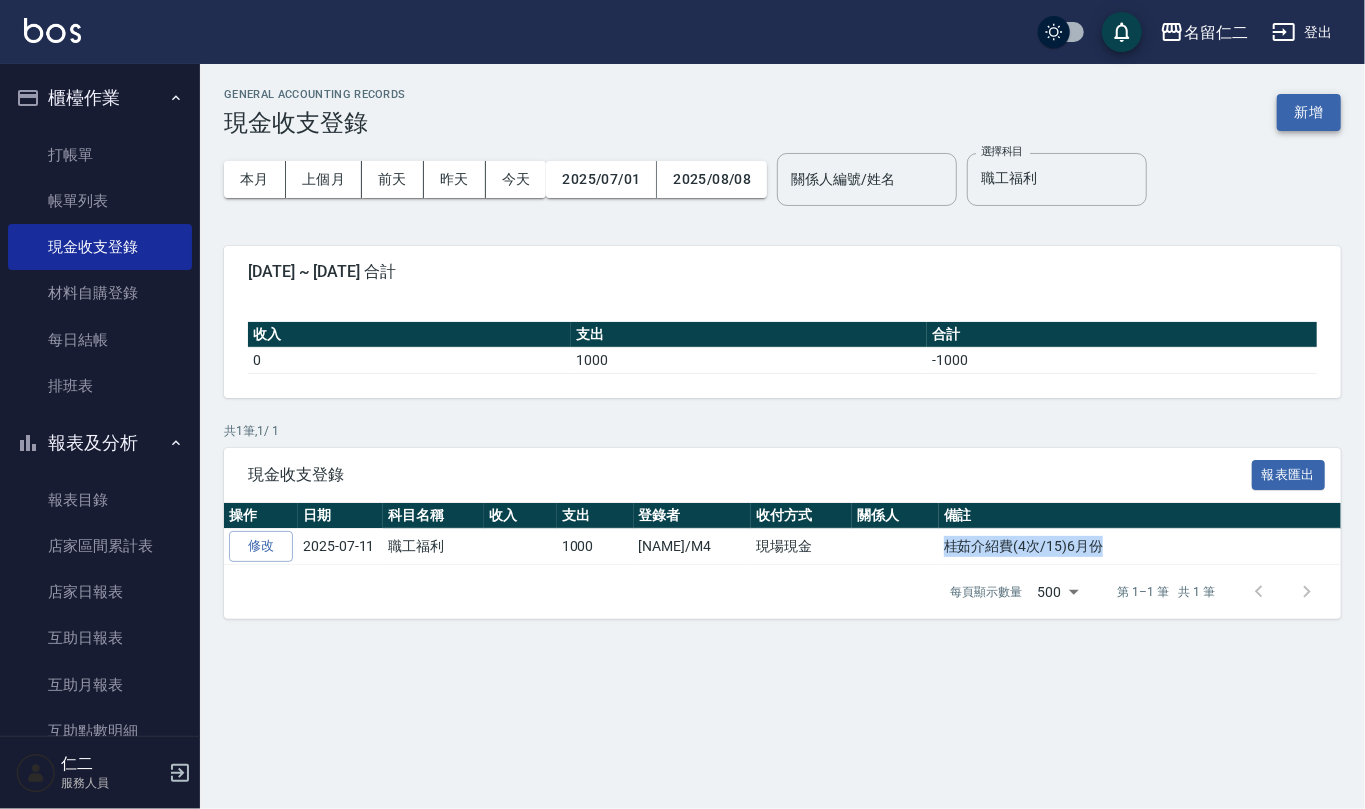 click on "新增" at bounding box center (1309, 112) 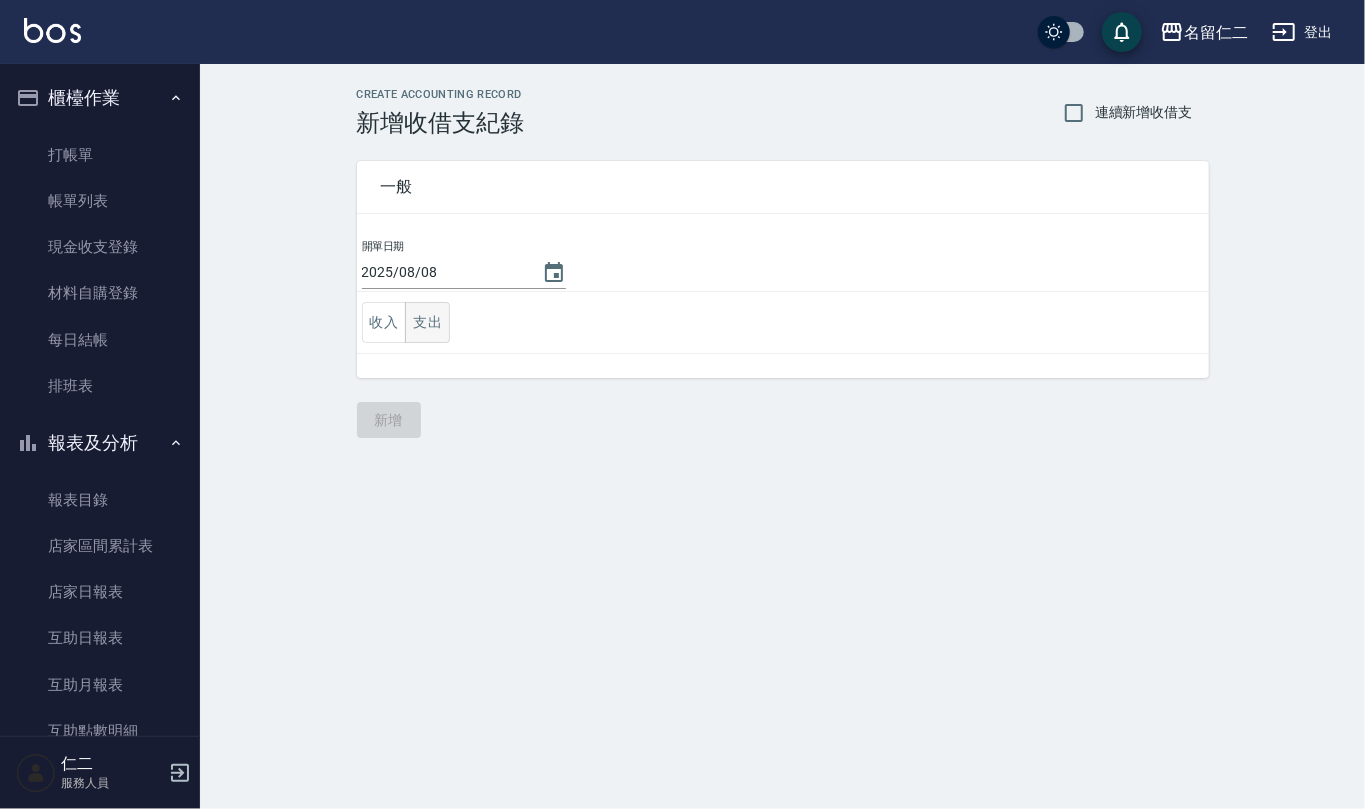 click on "支出" at bounding box center (427, 322) 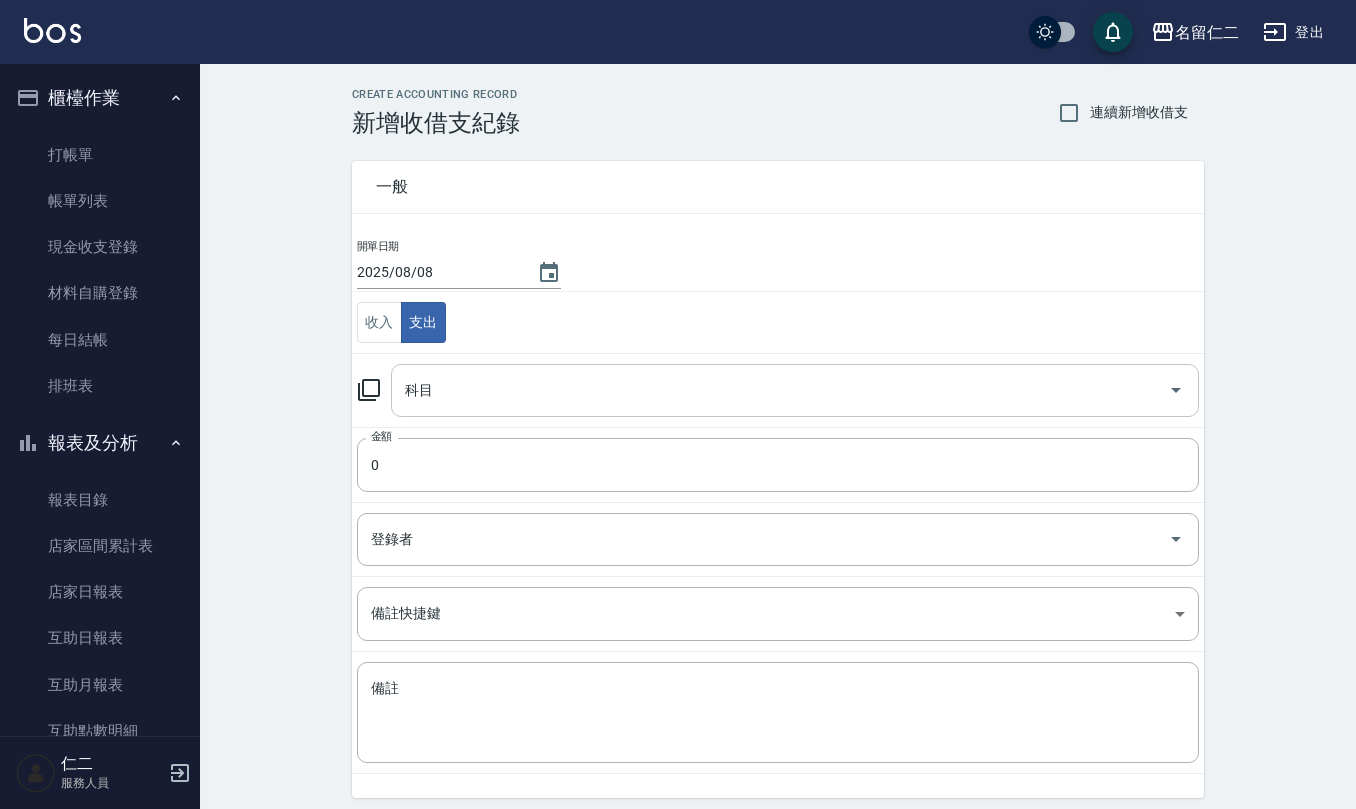 click on "科目" at bounding box center (795, 390) 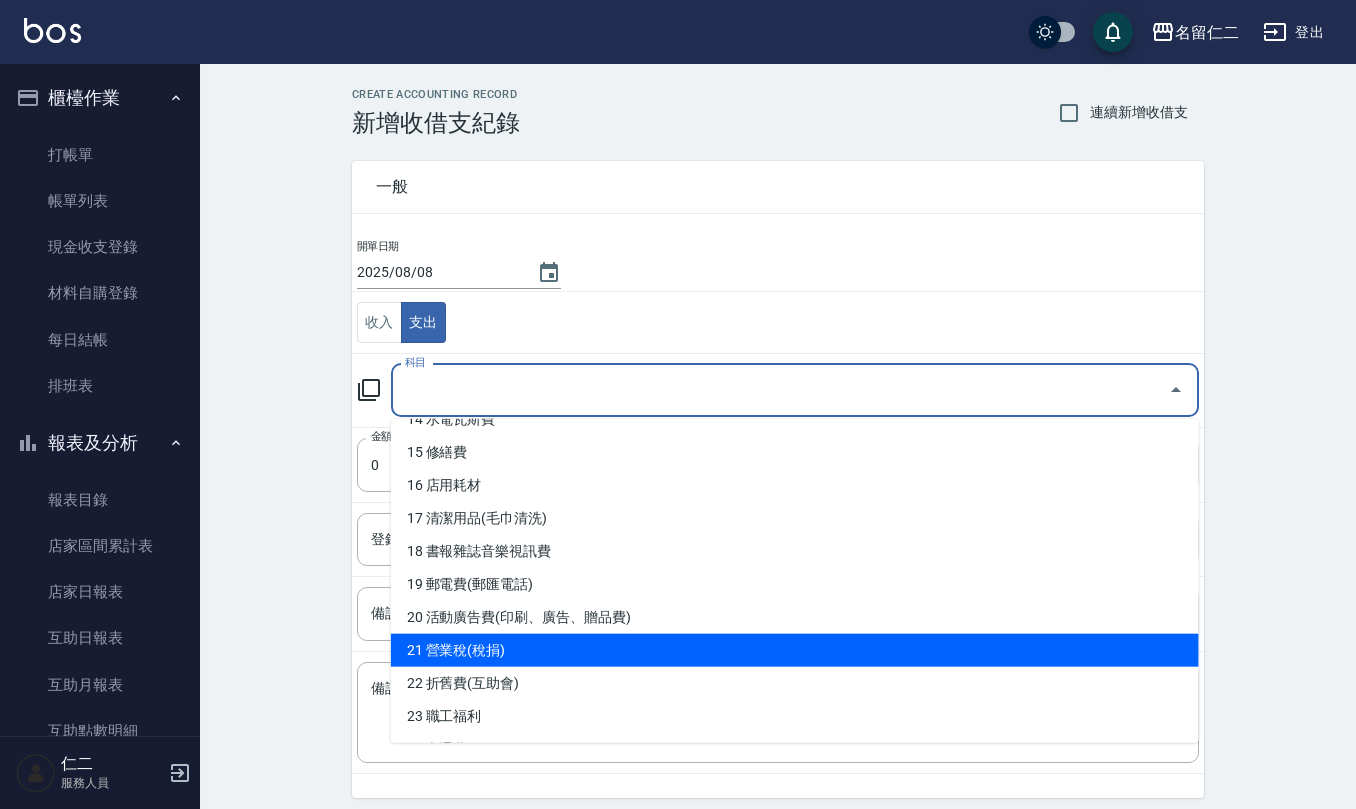 scroll, scrollTop: 533, scrollLeft: 0, axis: vertical 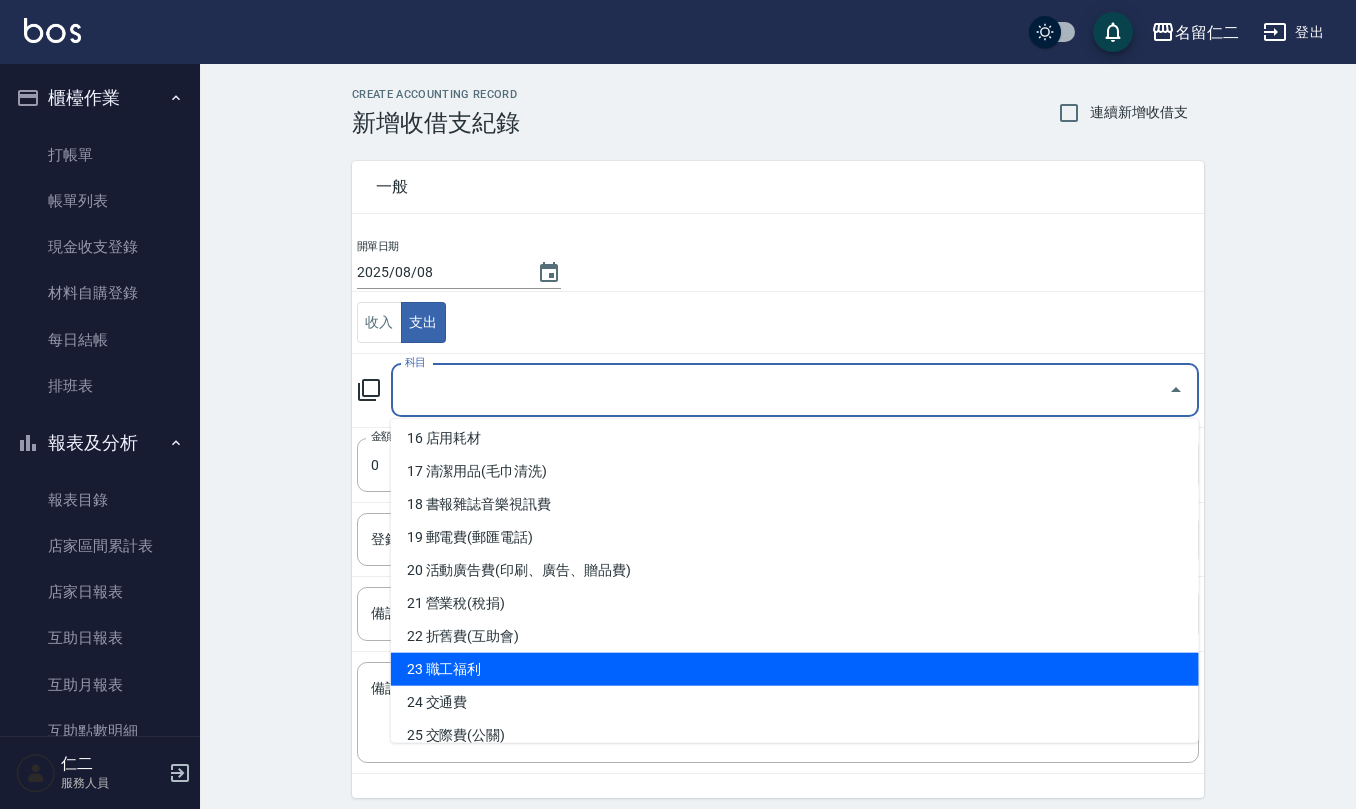 click on "23 職工福利" at bounding box center [795, 669] 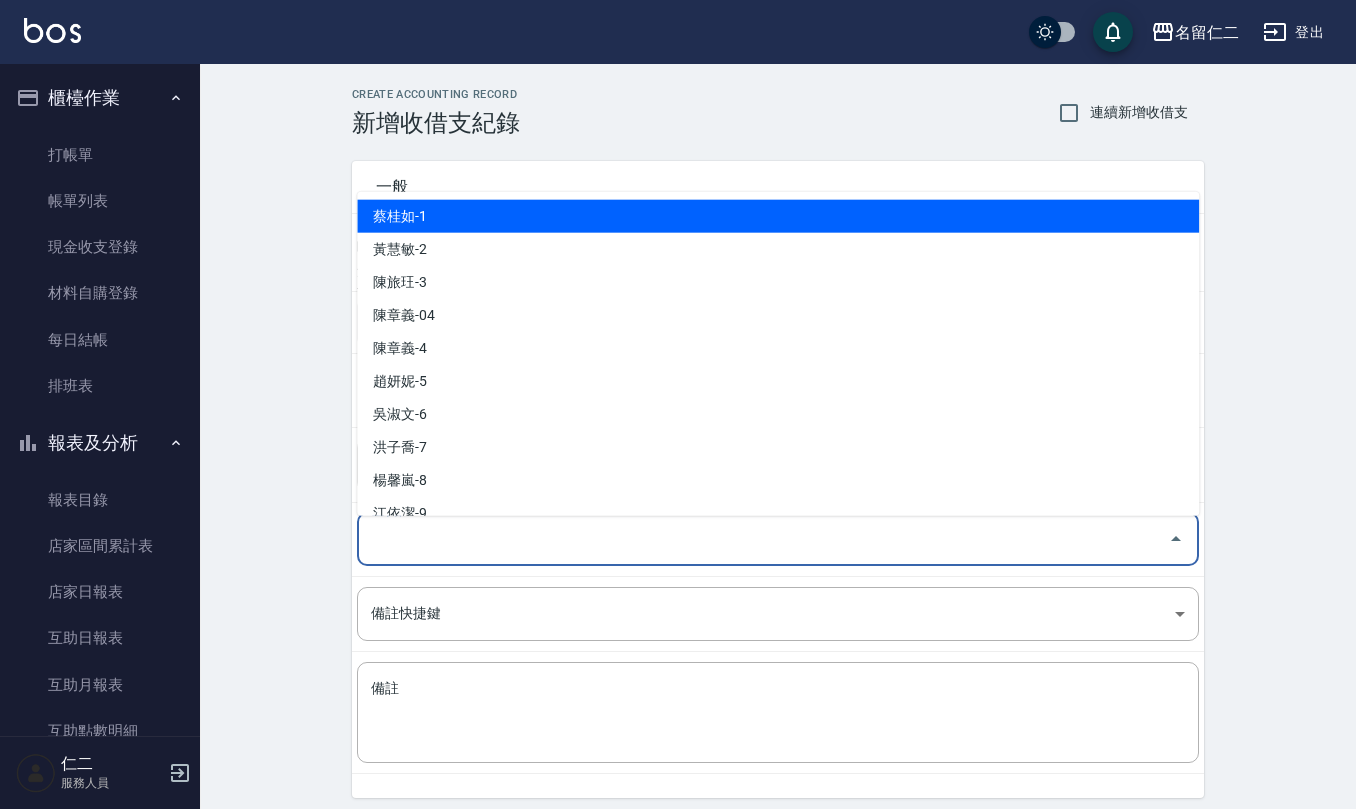 click on "登錄者" at bounding box center [763, 539] 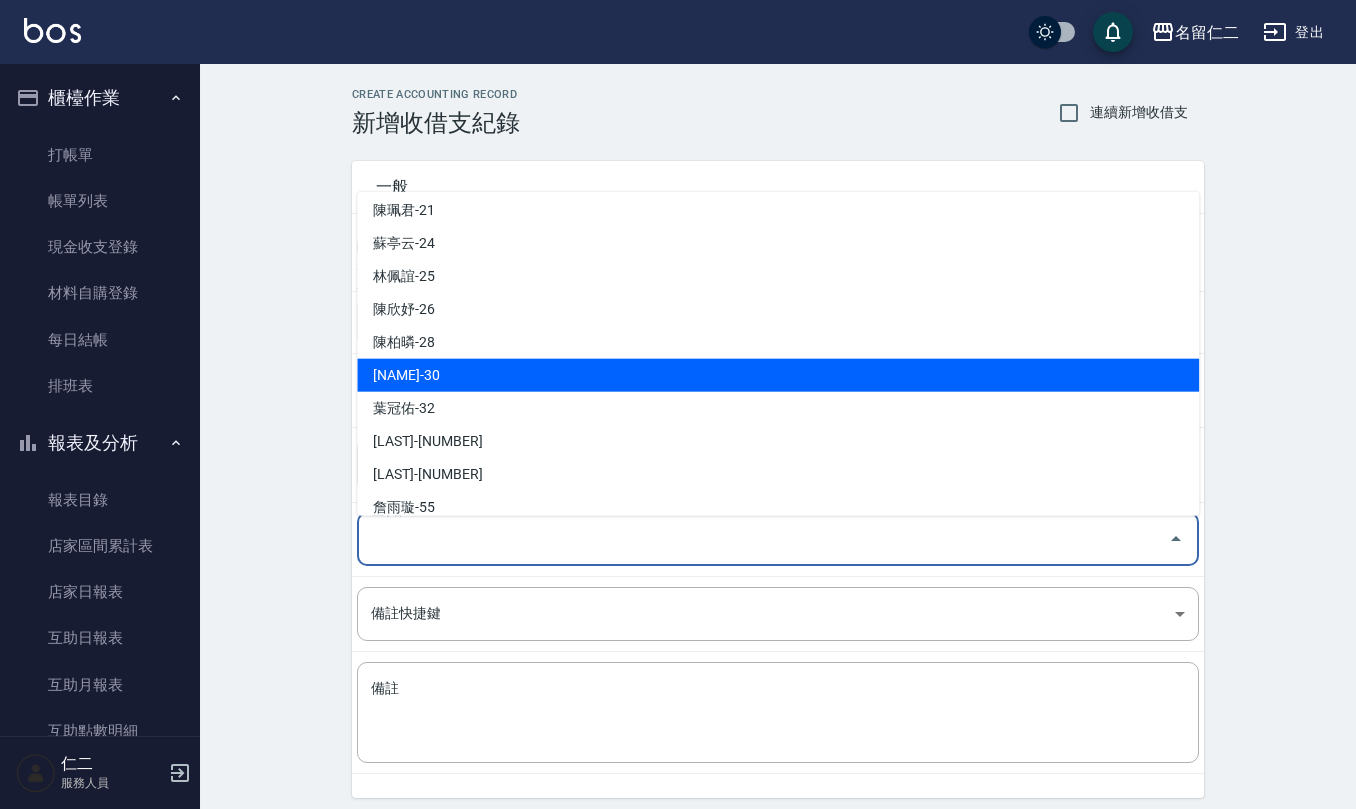 scroll, scrollTop: 846, scrollLeft: 0, axis: vertical 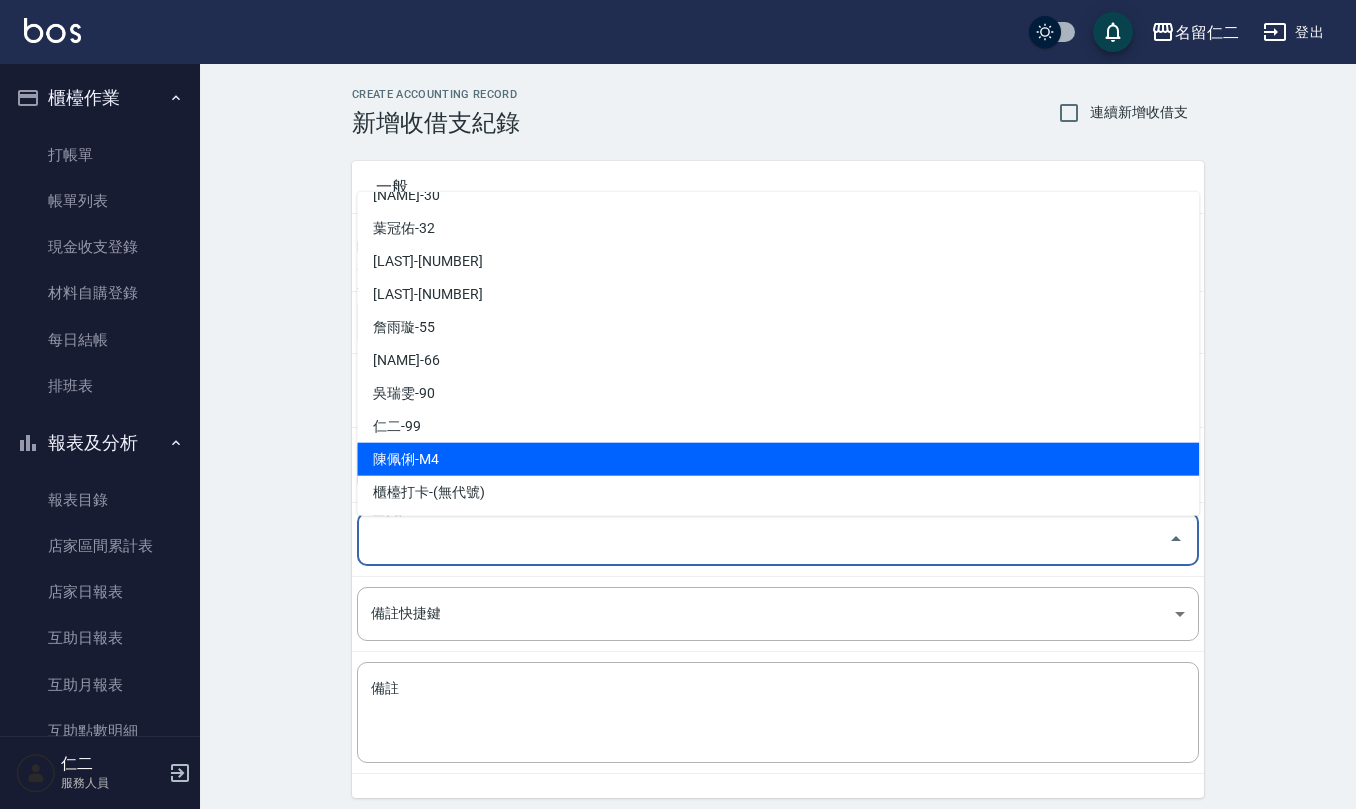click on "陳佩俐-M4" at bounding box center [778, 459] 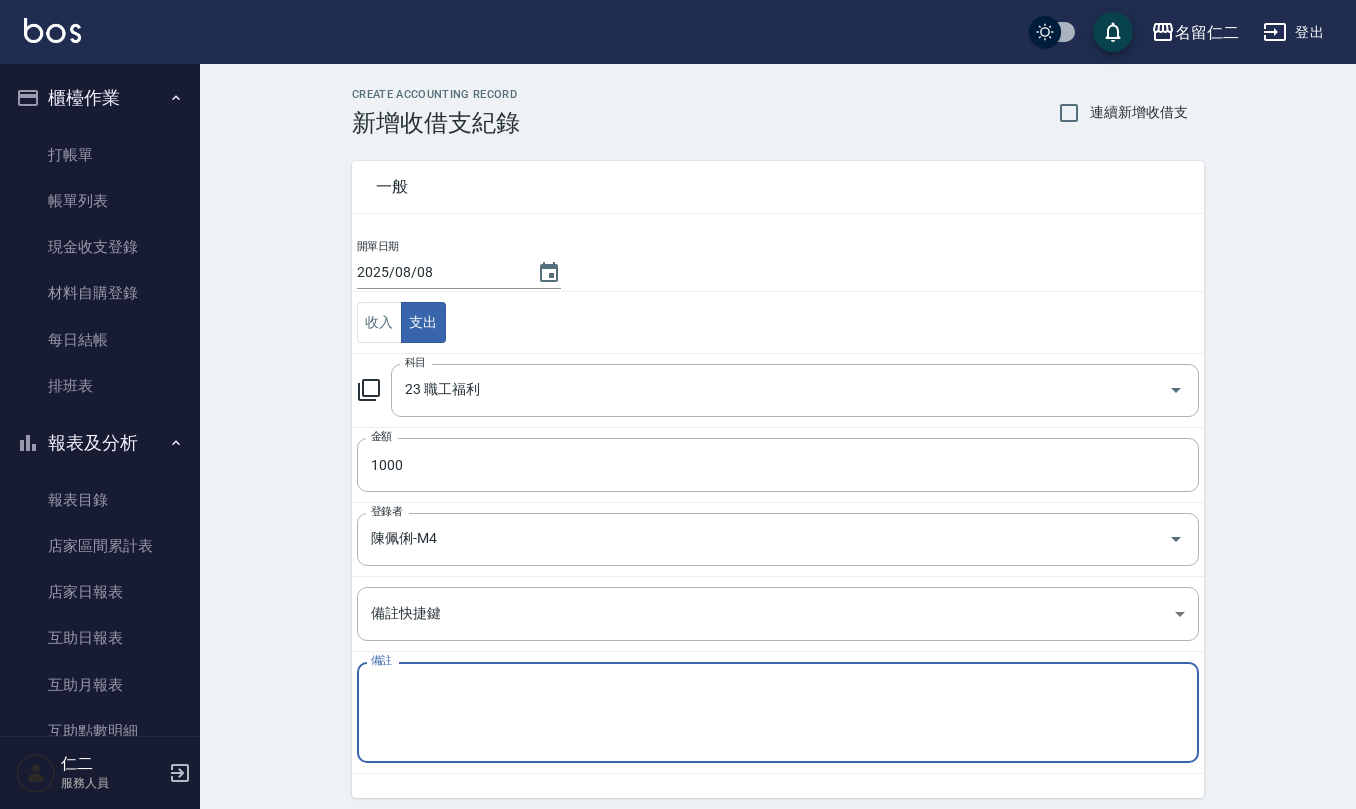 click on "備註" at bounding box center (778, 713) 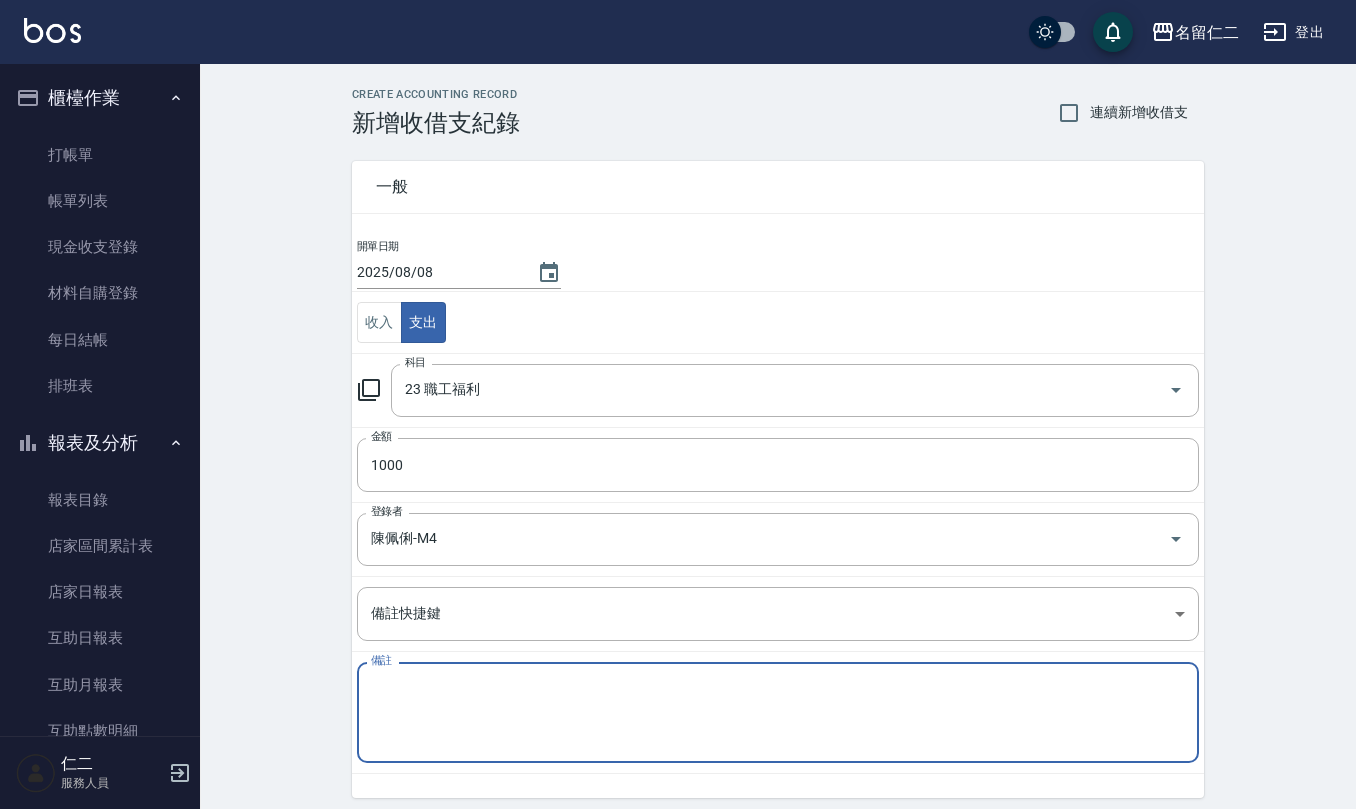 paste on "桂茹介紹費(4次/15)6月份" 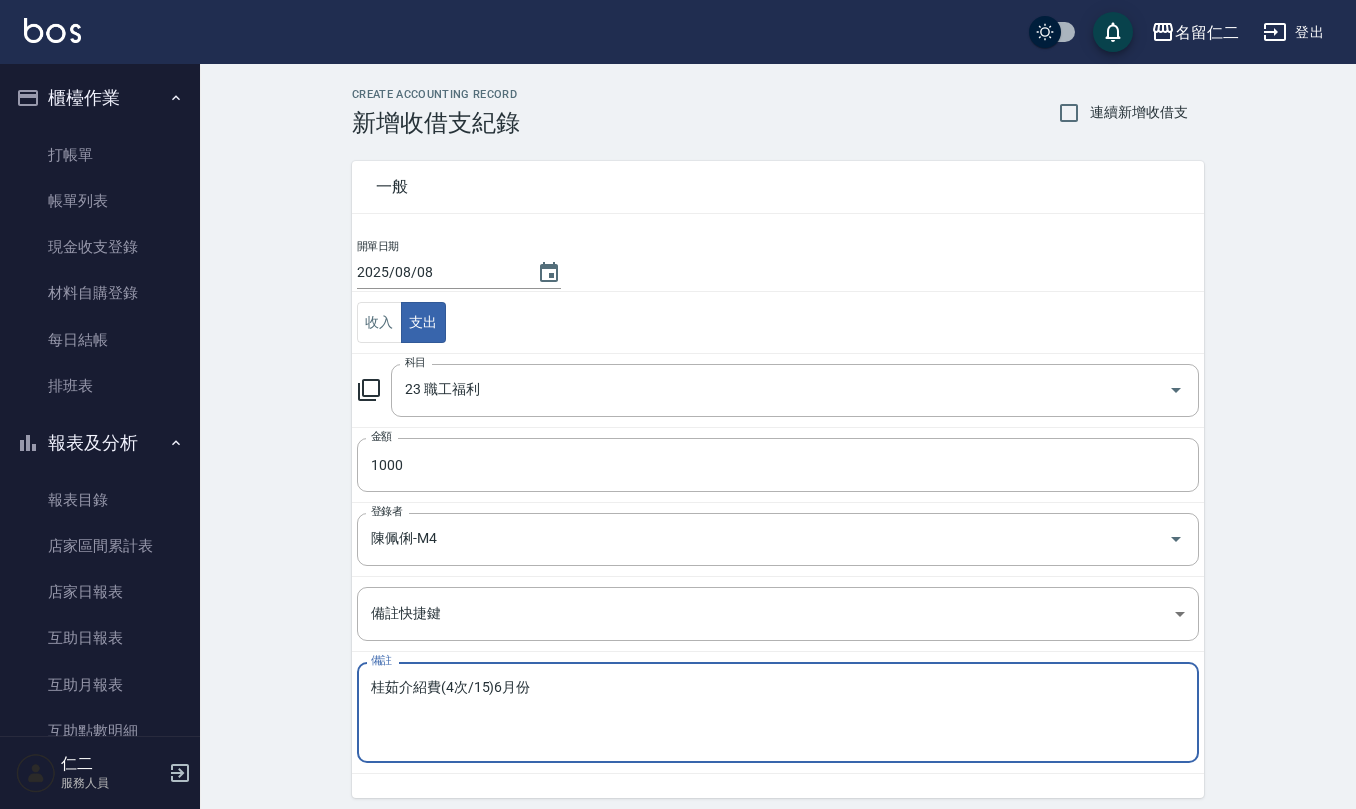 click on "桂茹介紹費(4次/15)6月份" at bounding box center [778, 713] 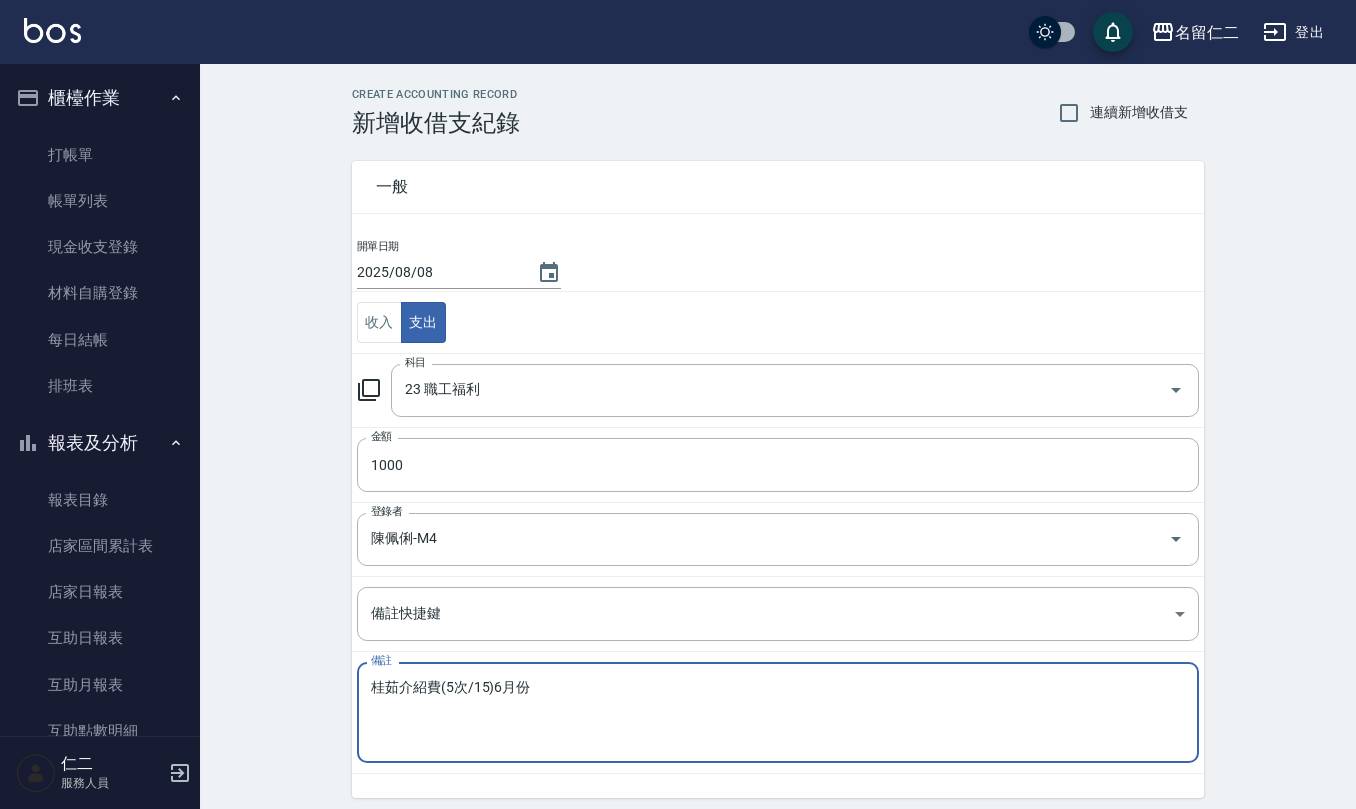 click on "桂茹介紹費(5次/15)6月份" at bounding box center [778, 713] 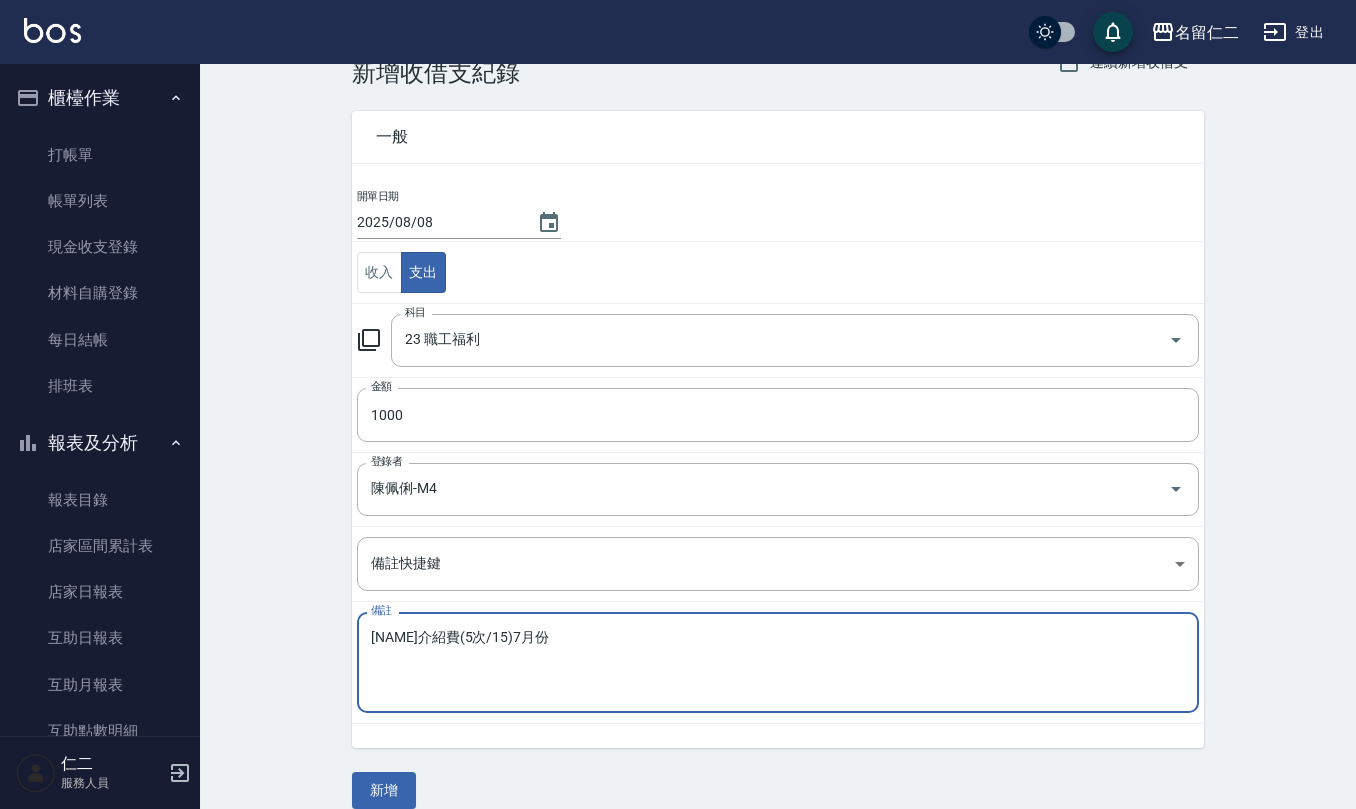 scroll, scrollTop: 76, scrollLeft: 0, axis: vertical 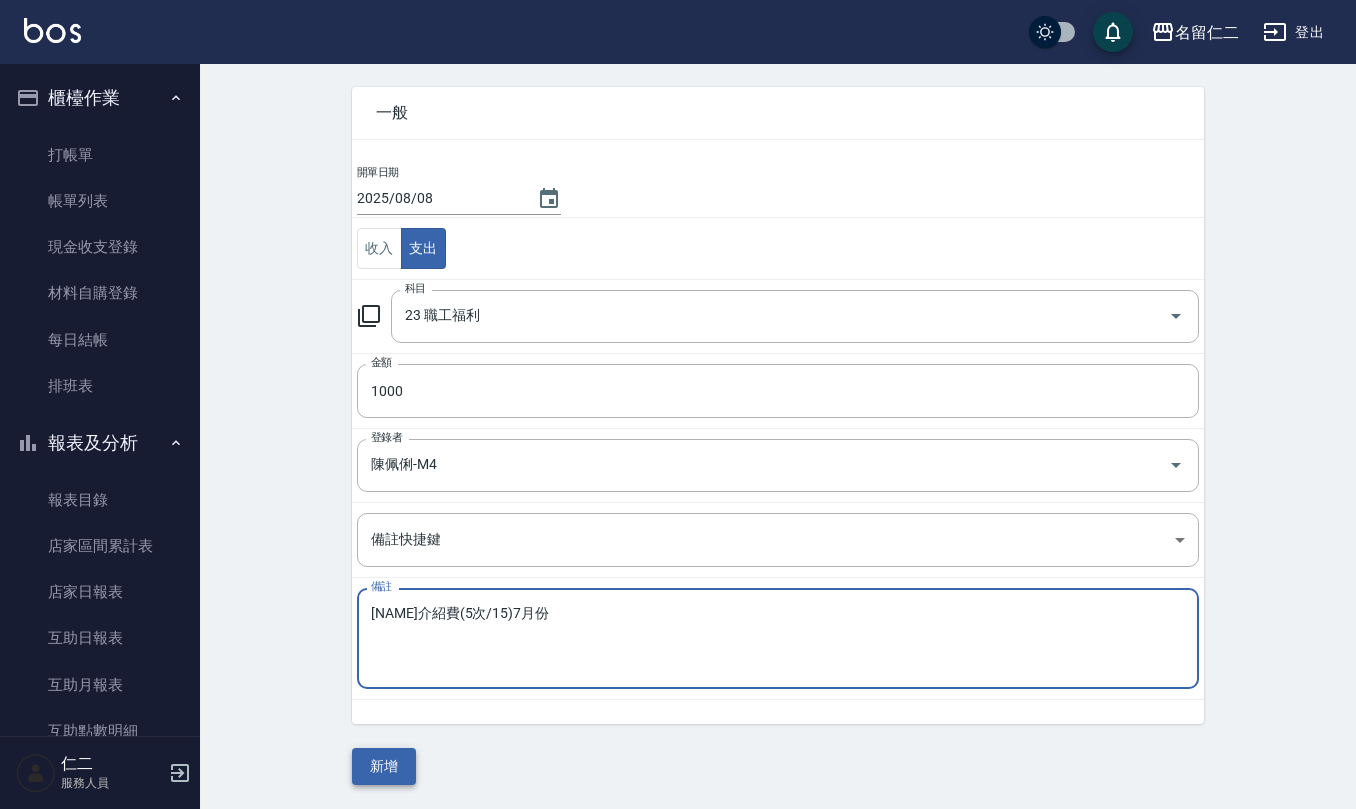 click on "新增" at bounding box center [384, 766] 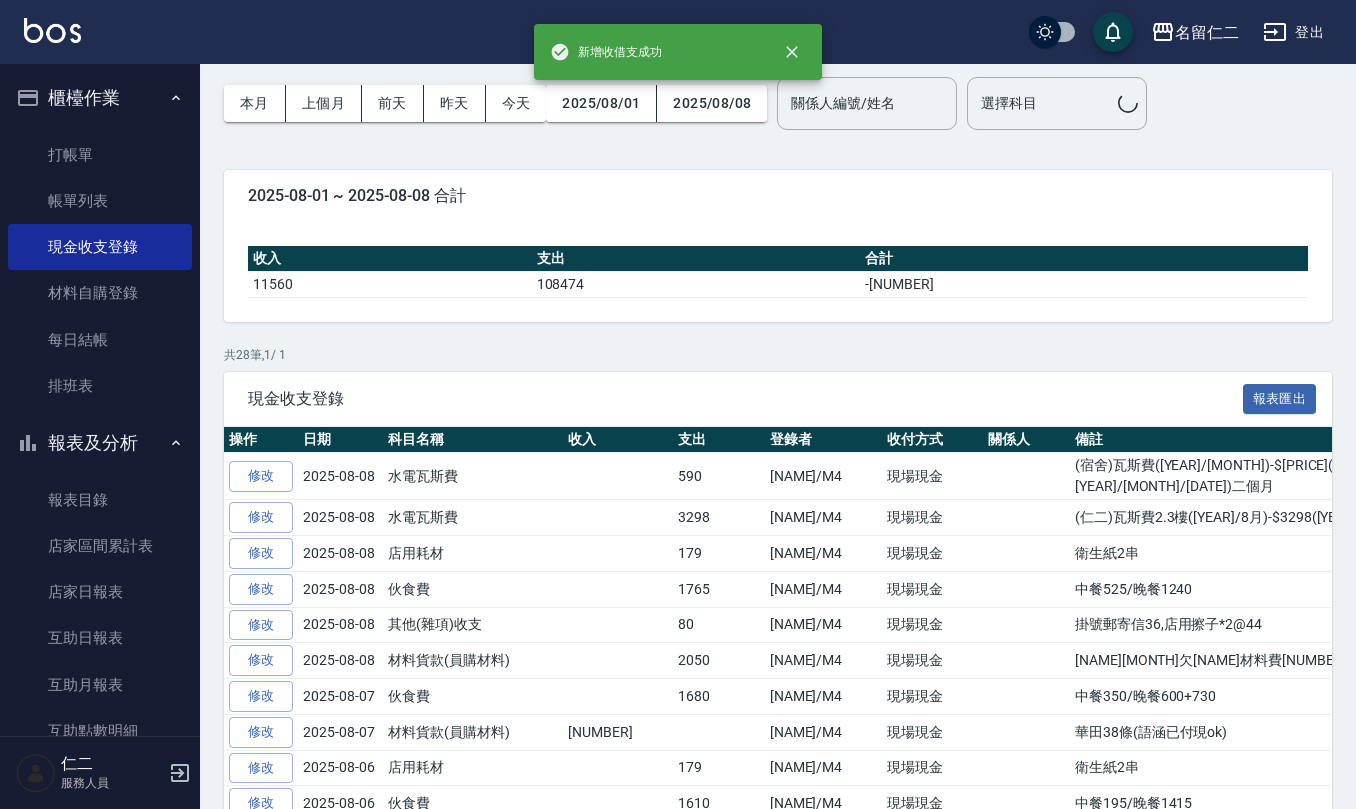 scroll, scrollTop: 0, scrollLeft: 0, axis: both 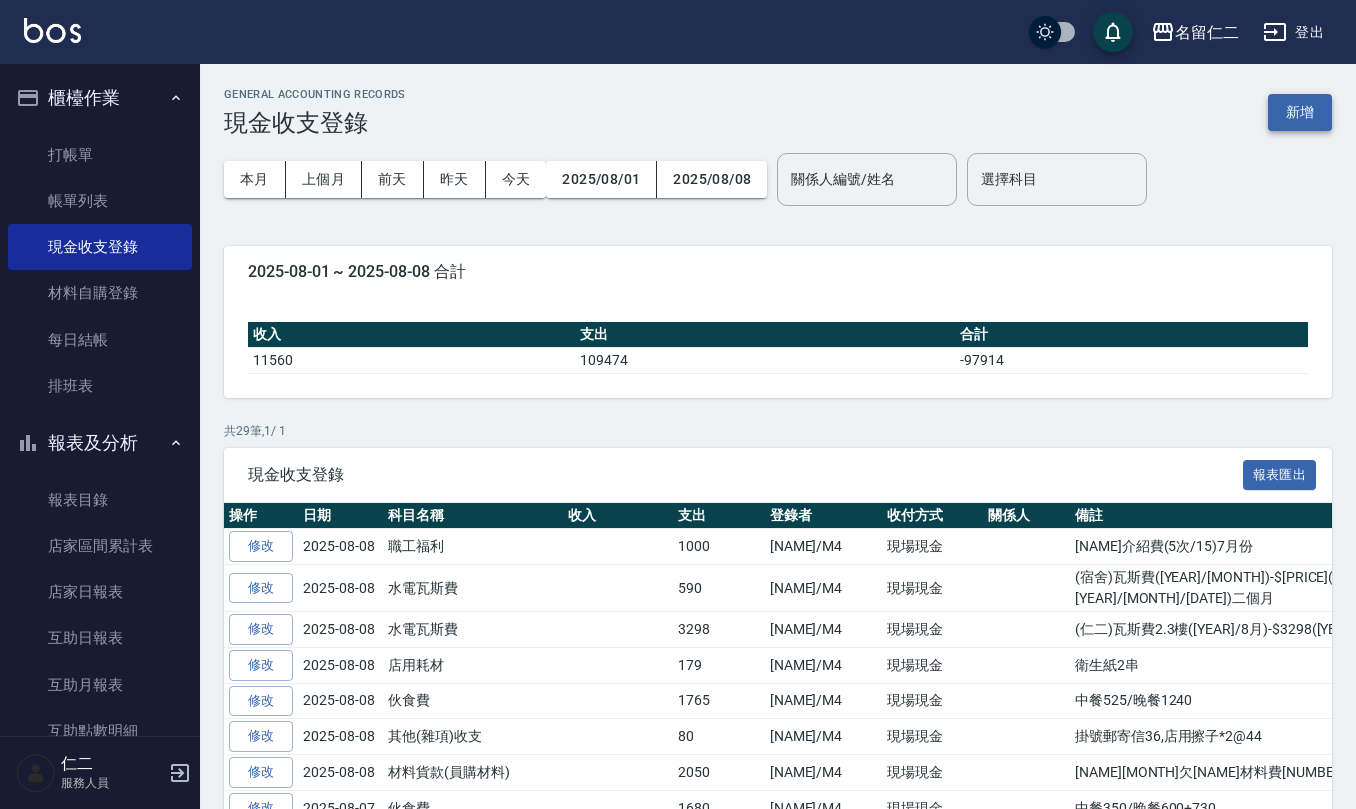 click on "新增" at bounding box center (1300, 112) 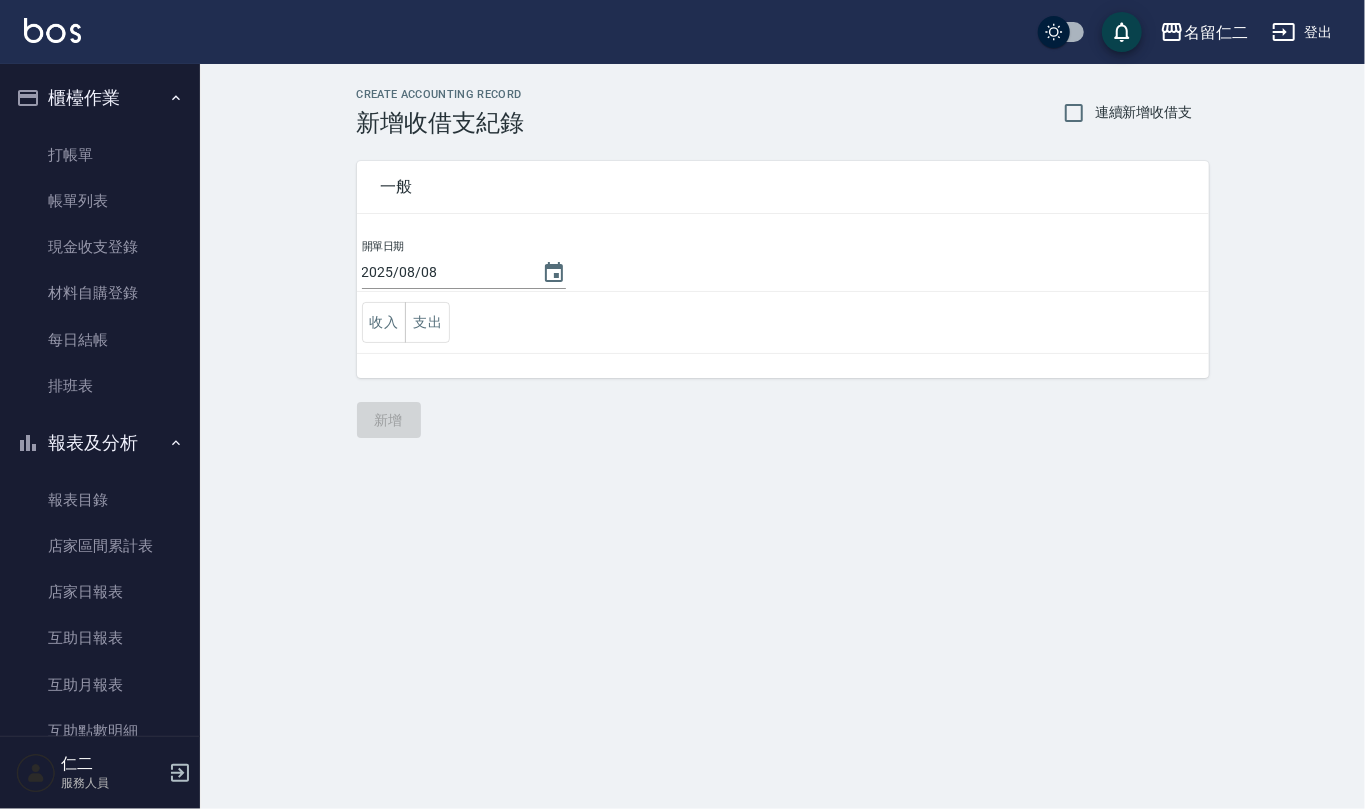 click on "收入 支出" at bounding box center (783, 323) 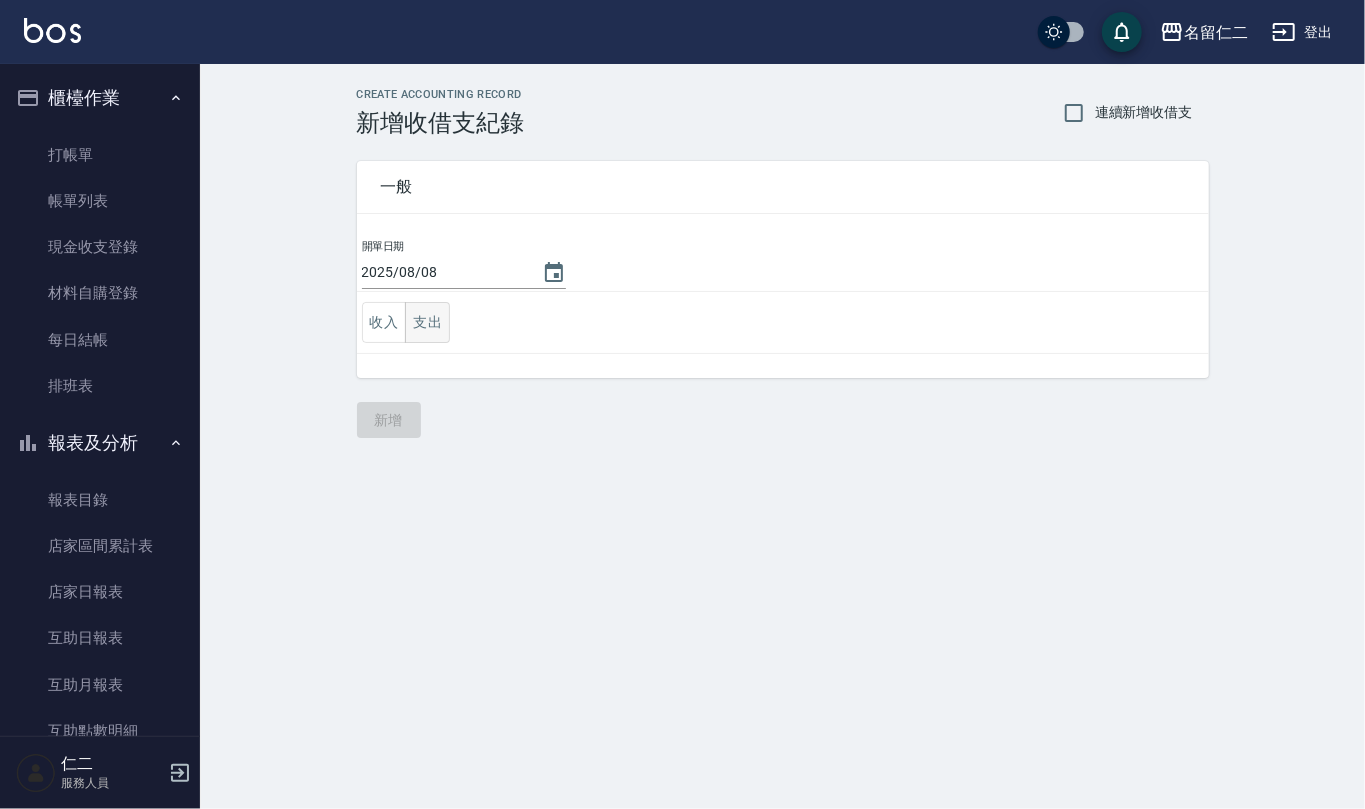 click on "支出" at bounding box center (427, 322) 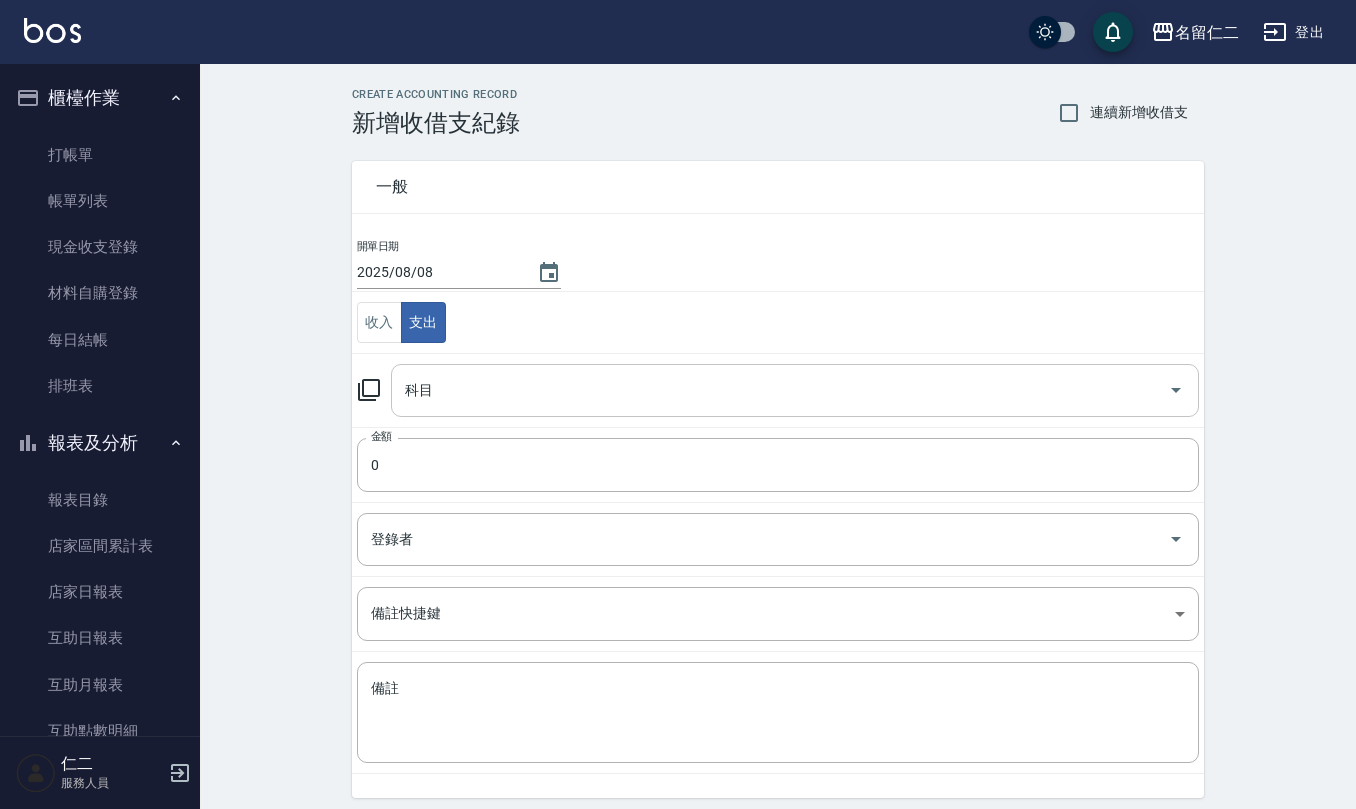 click on "科目" at bounding box center (780, 390) 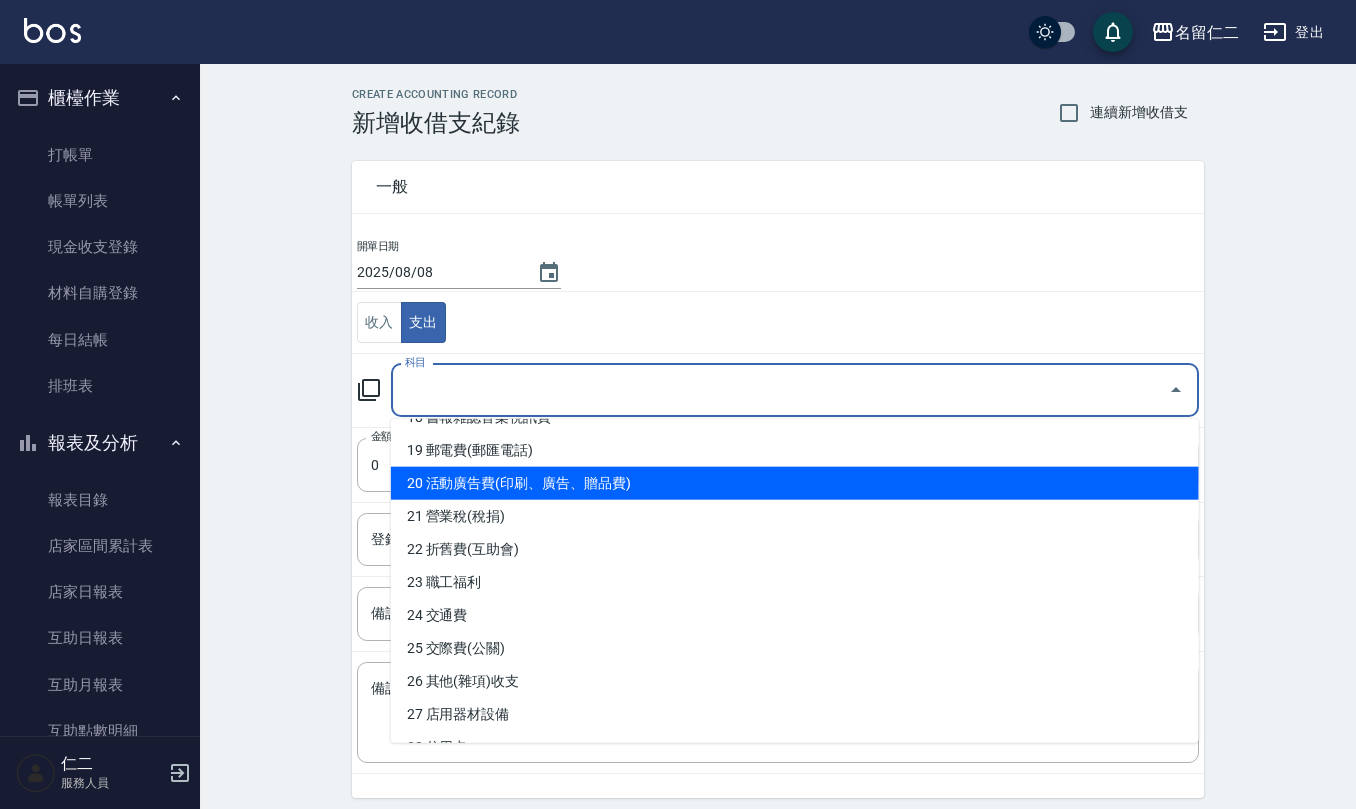 scroll, scrollTop: 666, scrollLeft: 0, axis: vertical 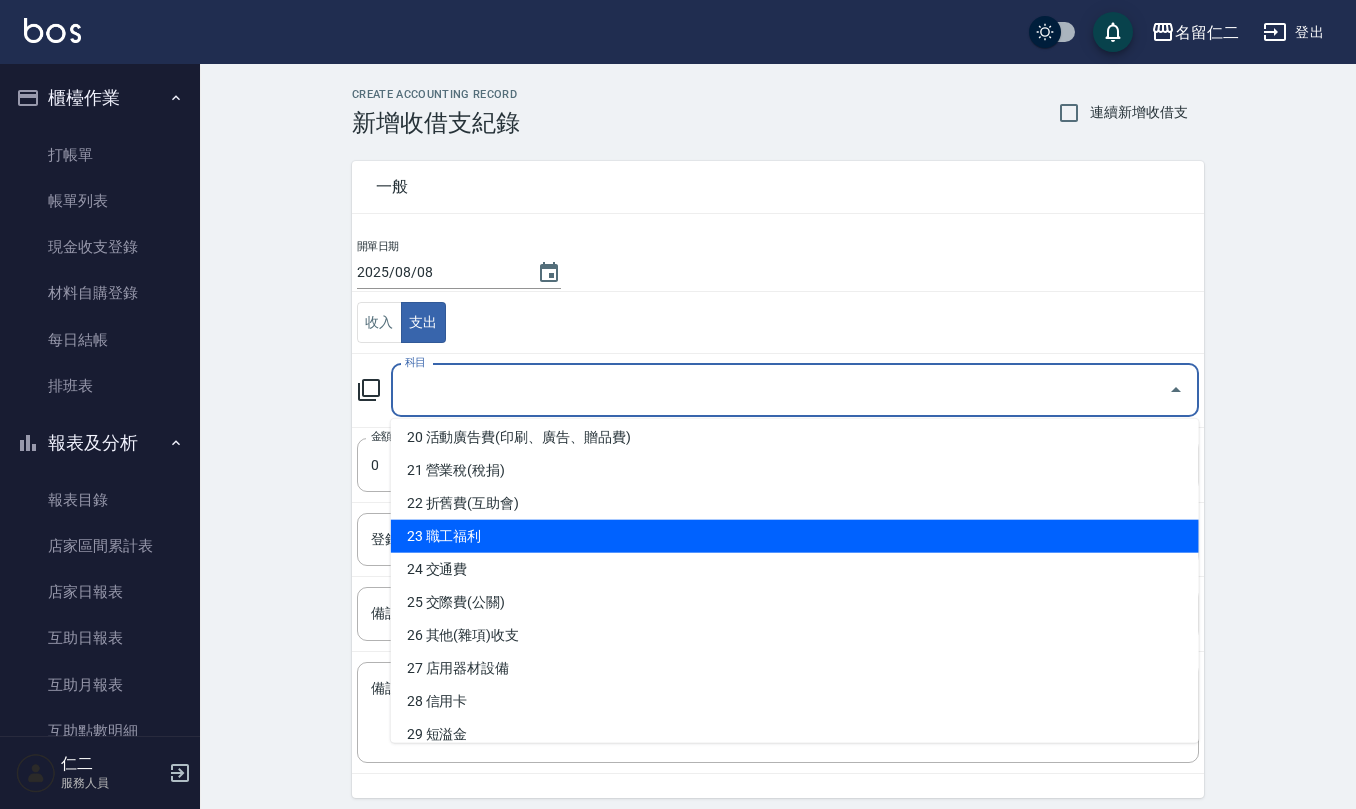 click on "23 職工福利" at bounding box center [795, 536] 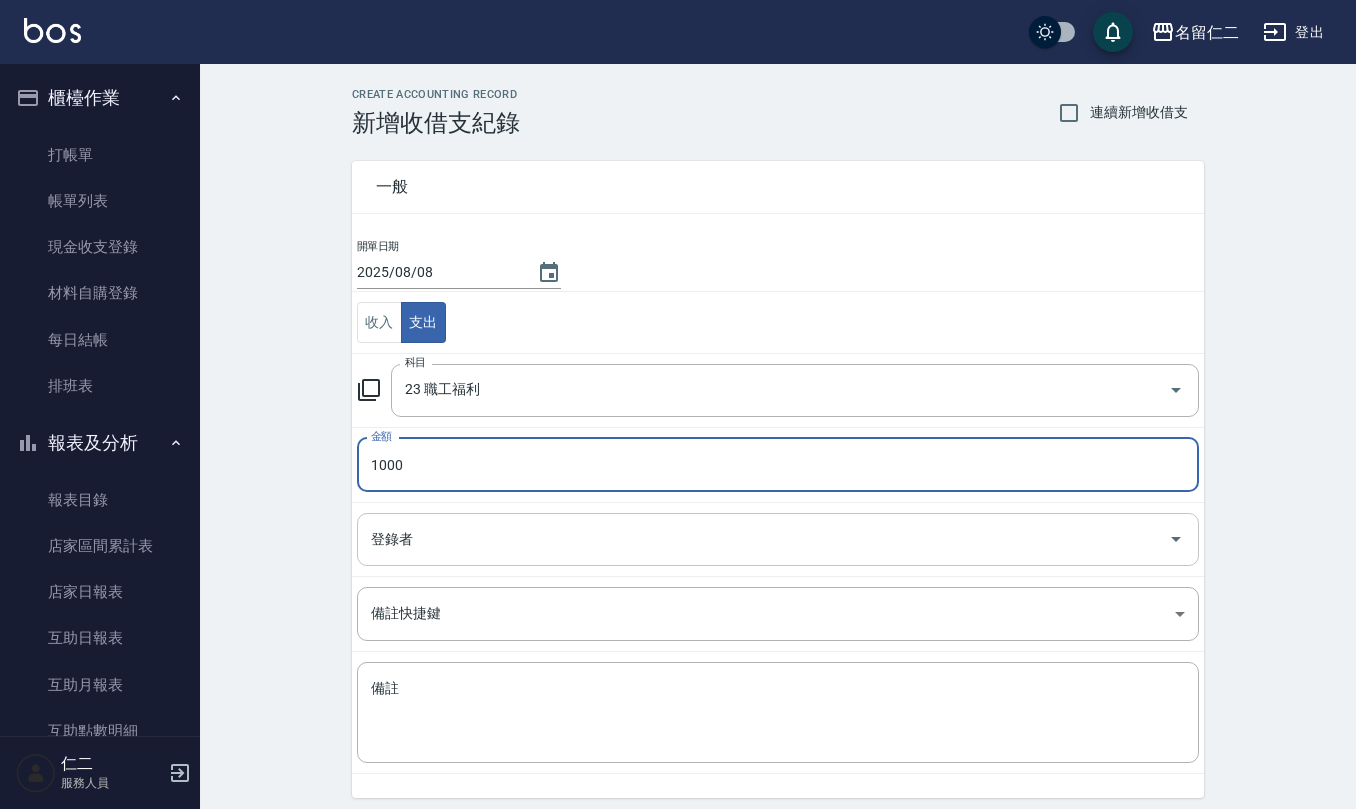 click on "登錄者" at bounding box center (763, 539) 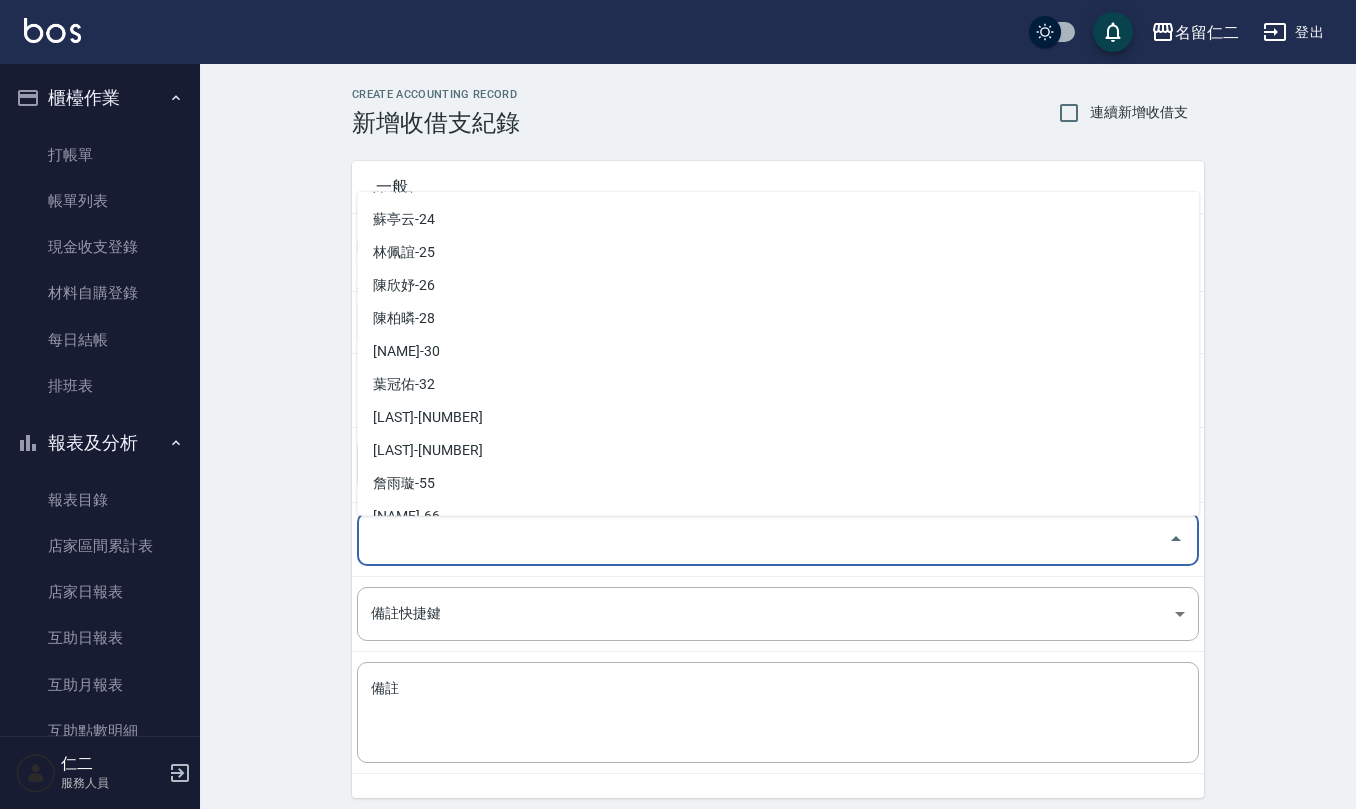 scroll, scrollTop: 846, scrollLeft: 0, axis: vertical 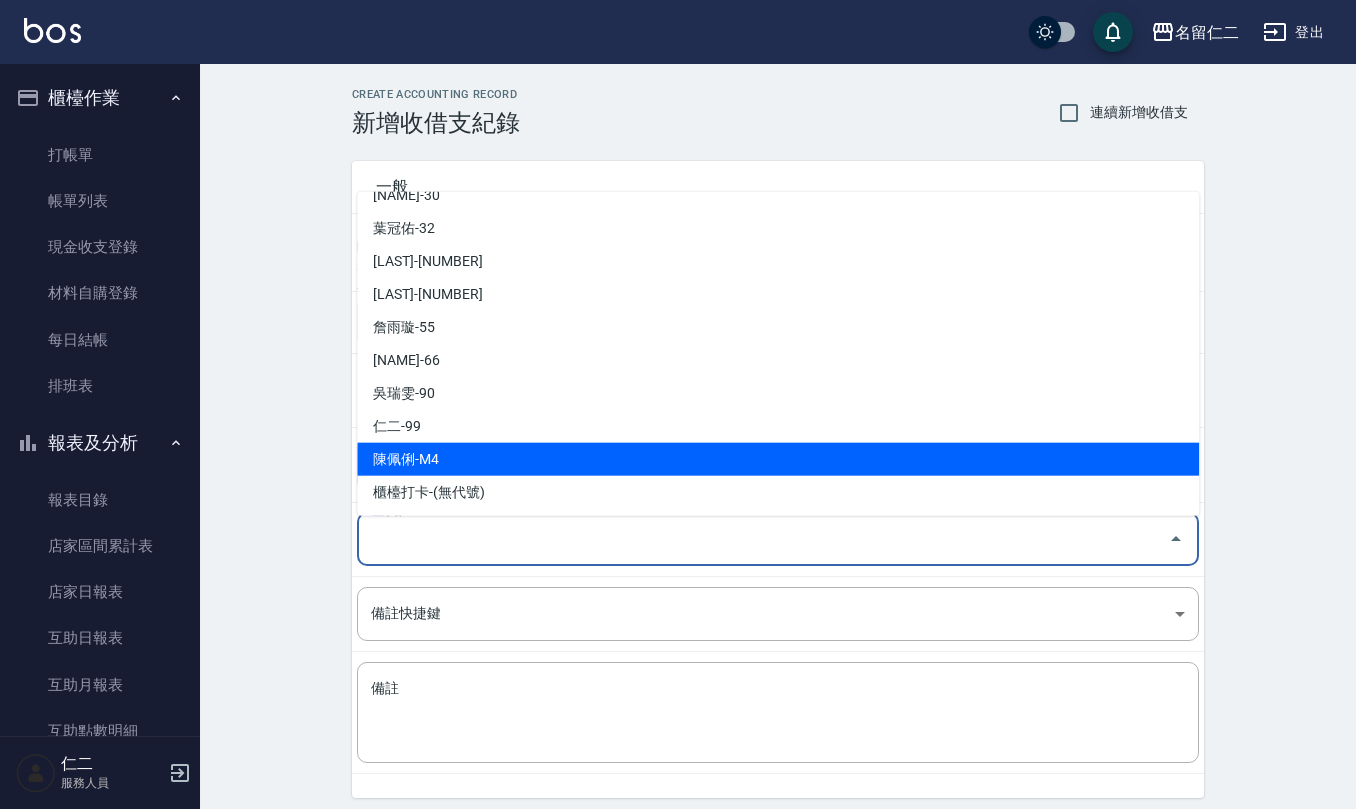 click on "陳佩俐-M4" at bounding box center [778, 459] 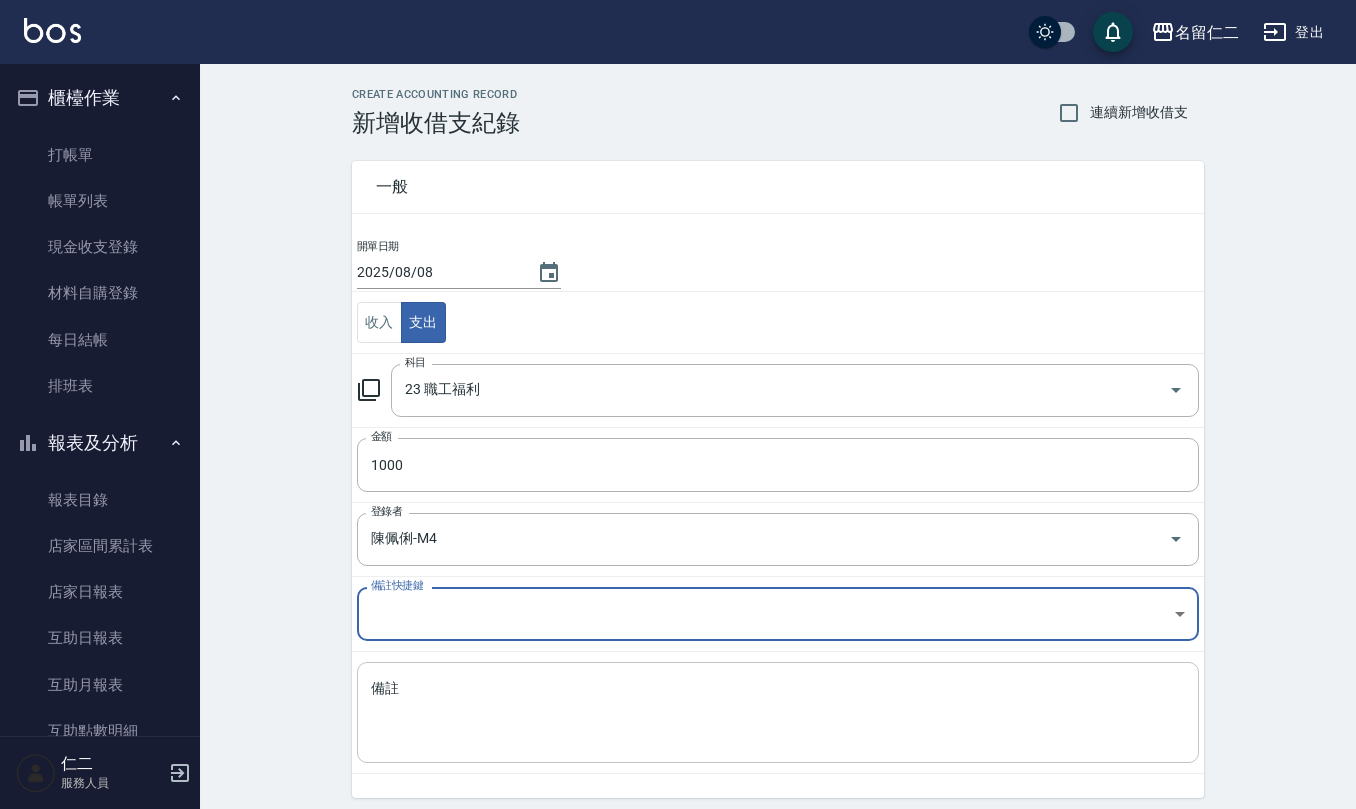 click on "備註" at bounding box center (778, 713) 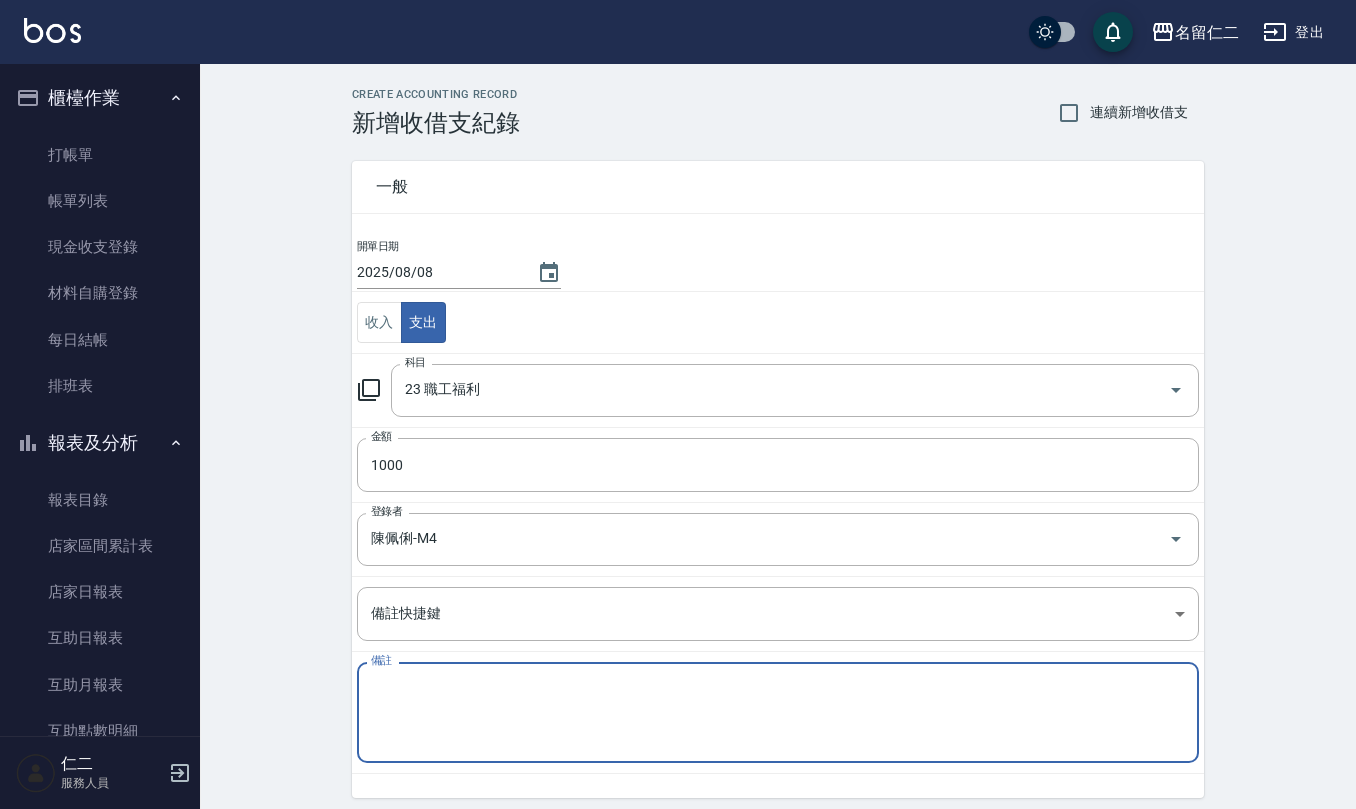 paste on "桂茹介紹費(4次/15)6月份" 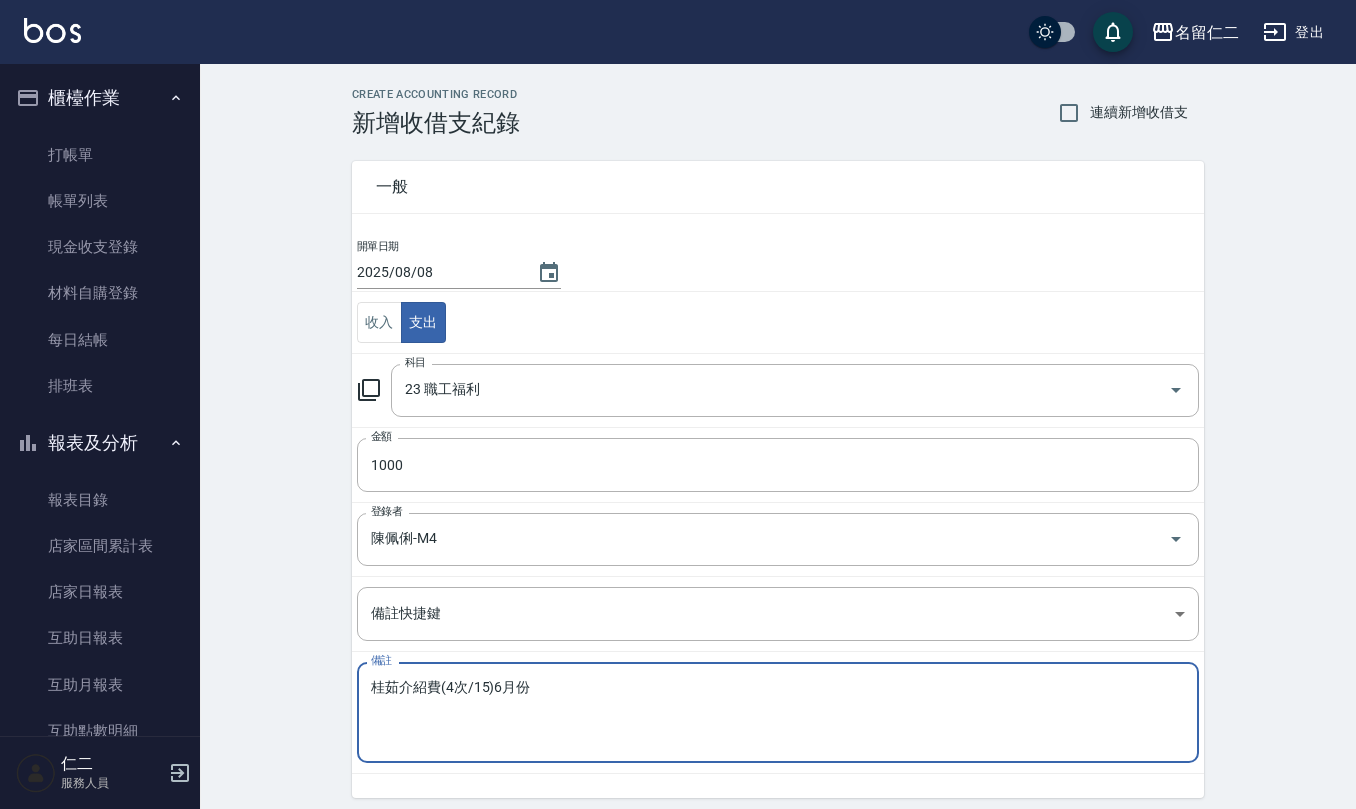 click on "桂茹介紹費(4次/15)6月份" at bounding box center [778, 713] 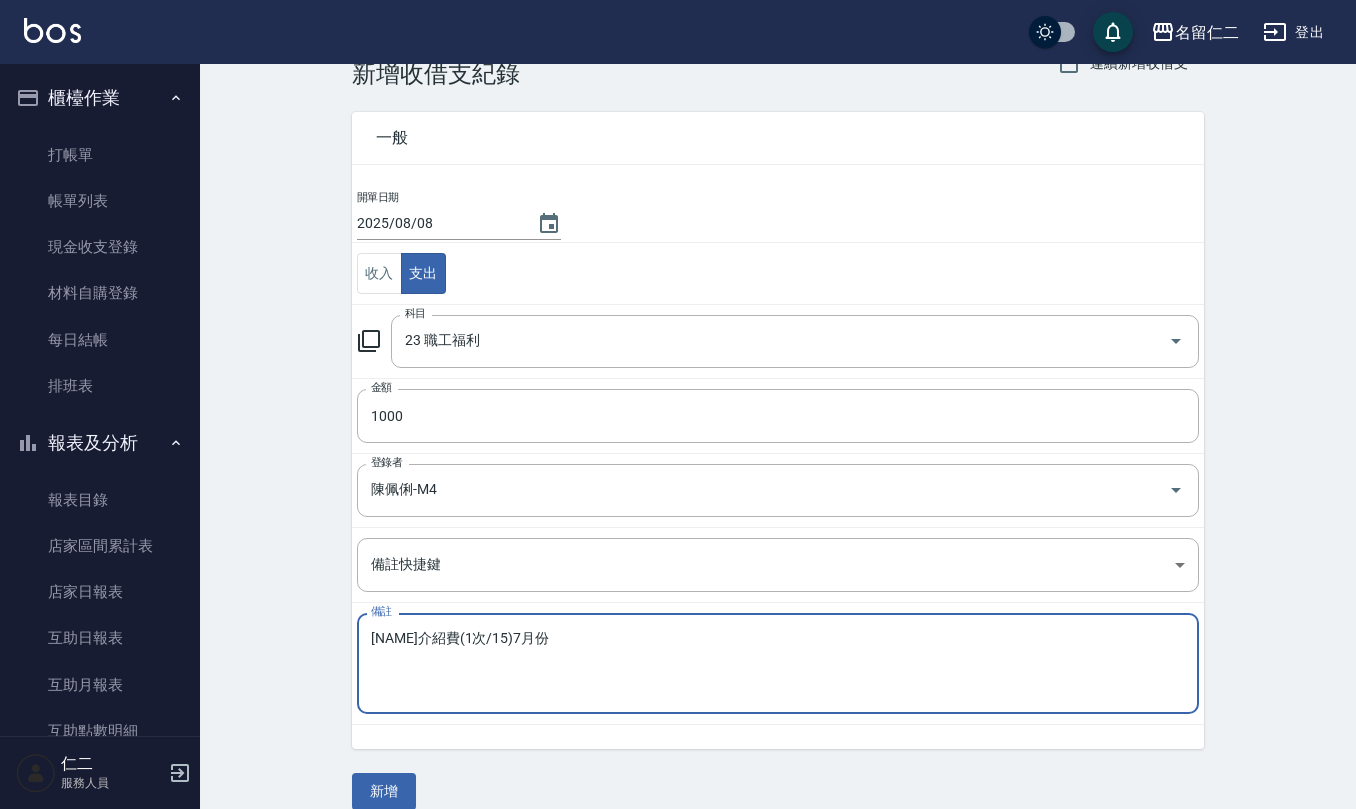 scroll, scrollTop: 76, scrollLeft: 0, axis: vertical 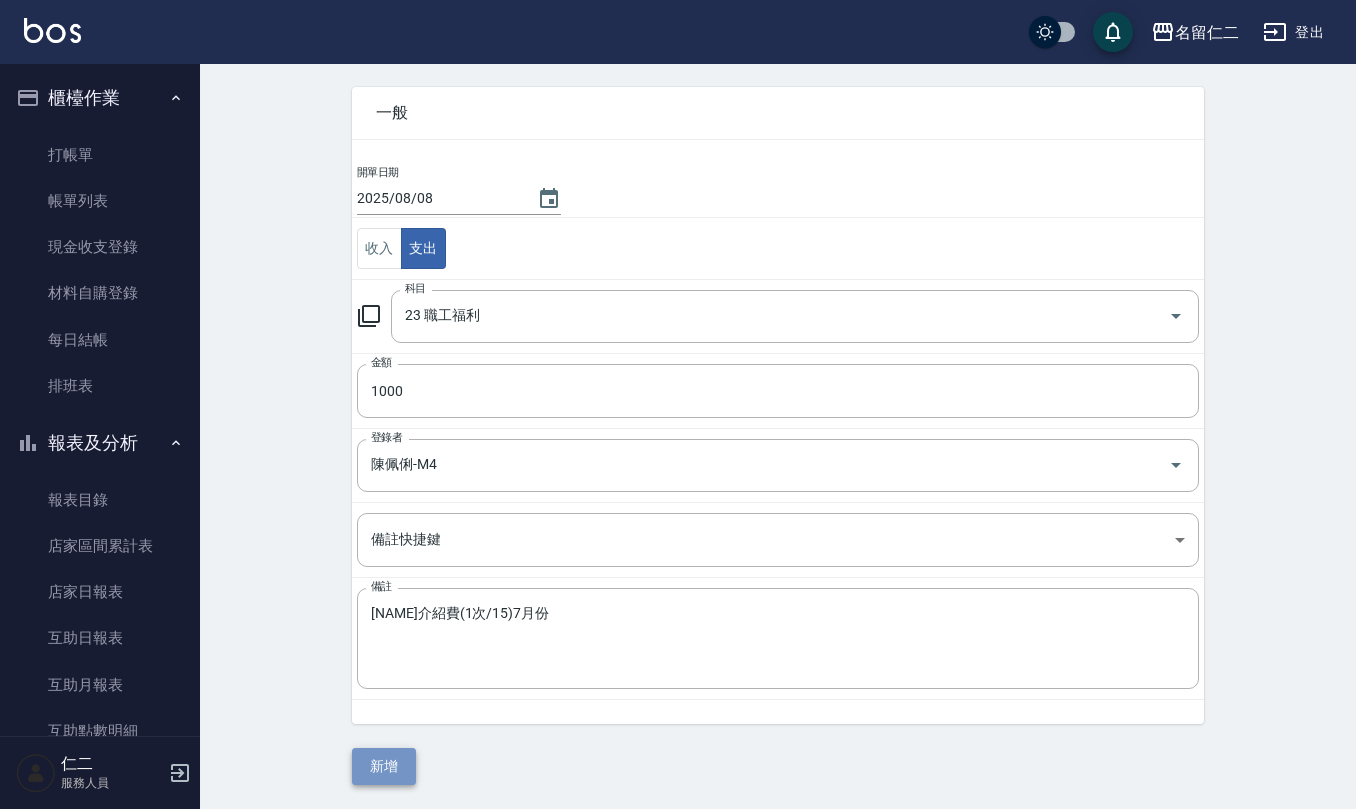 click on "新增" at bounding box center [384, 766] 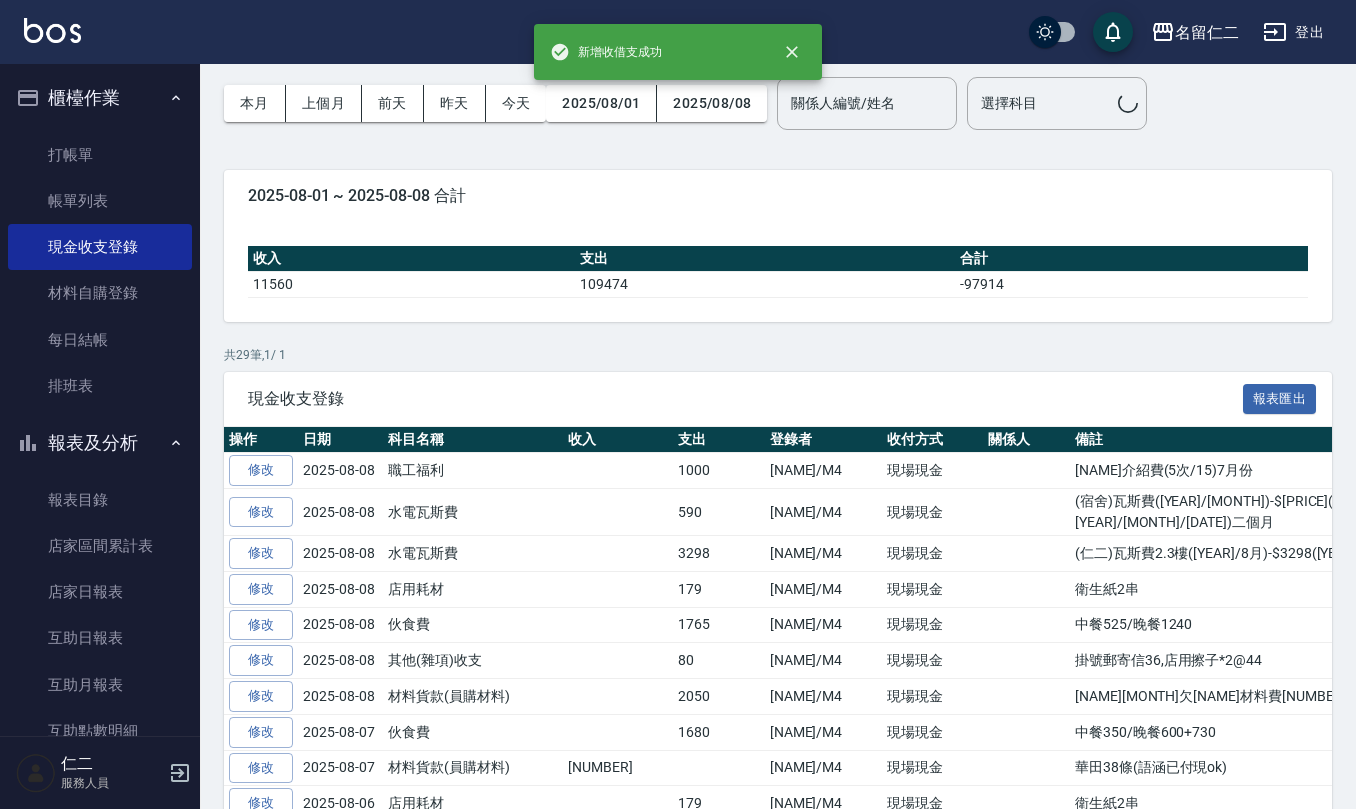 scroll, scrollTop: 0, scrollLeft: 0, axis: both 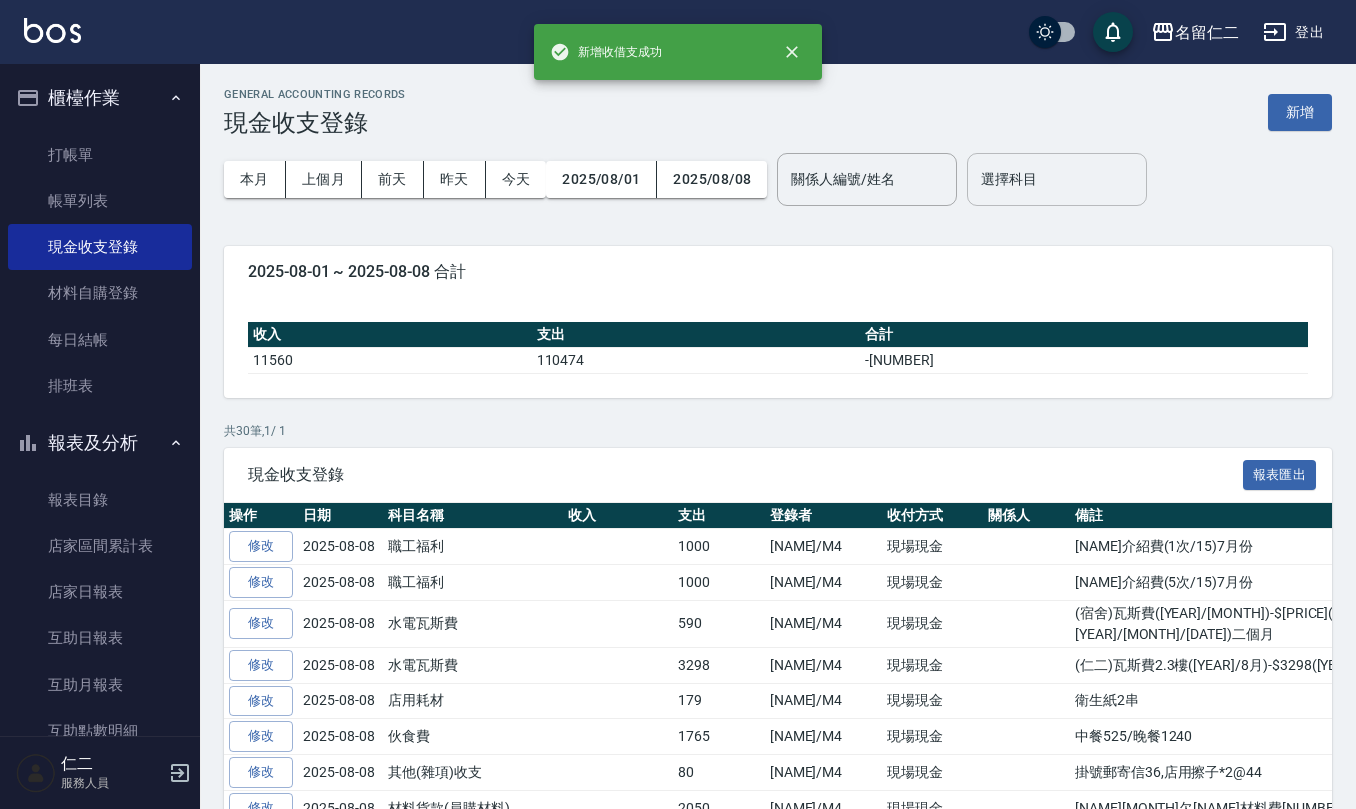 click on "選擇科目" at bounding box center [1057, 179] 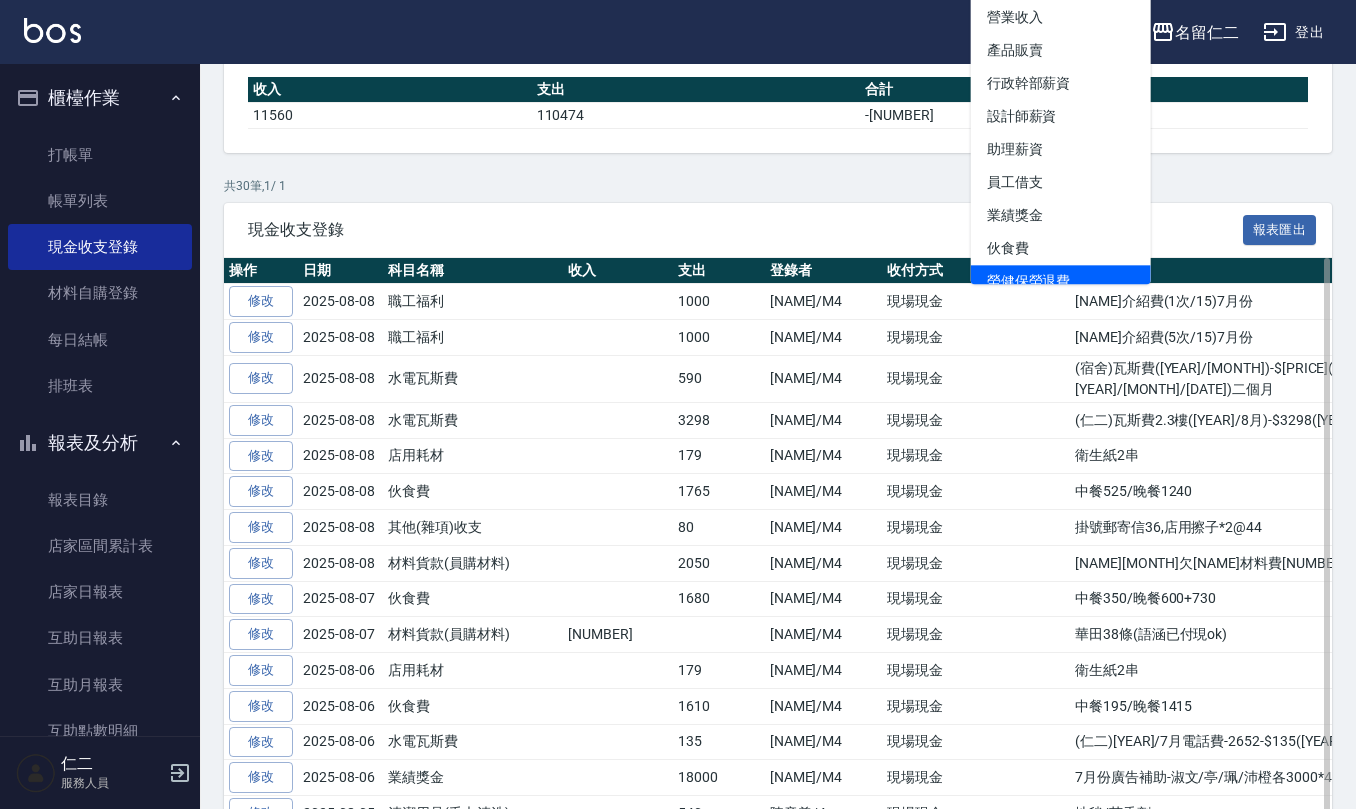 scroll, scrollTop: 266, scrollLeft: 0, axis: vertical 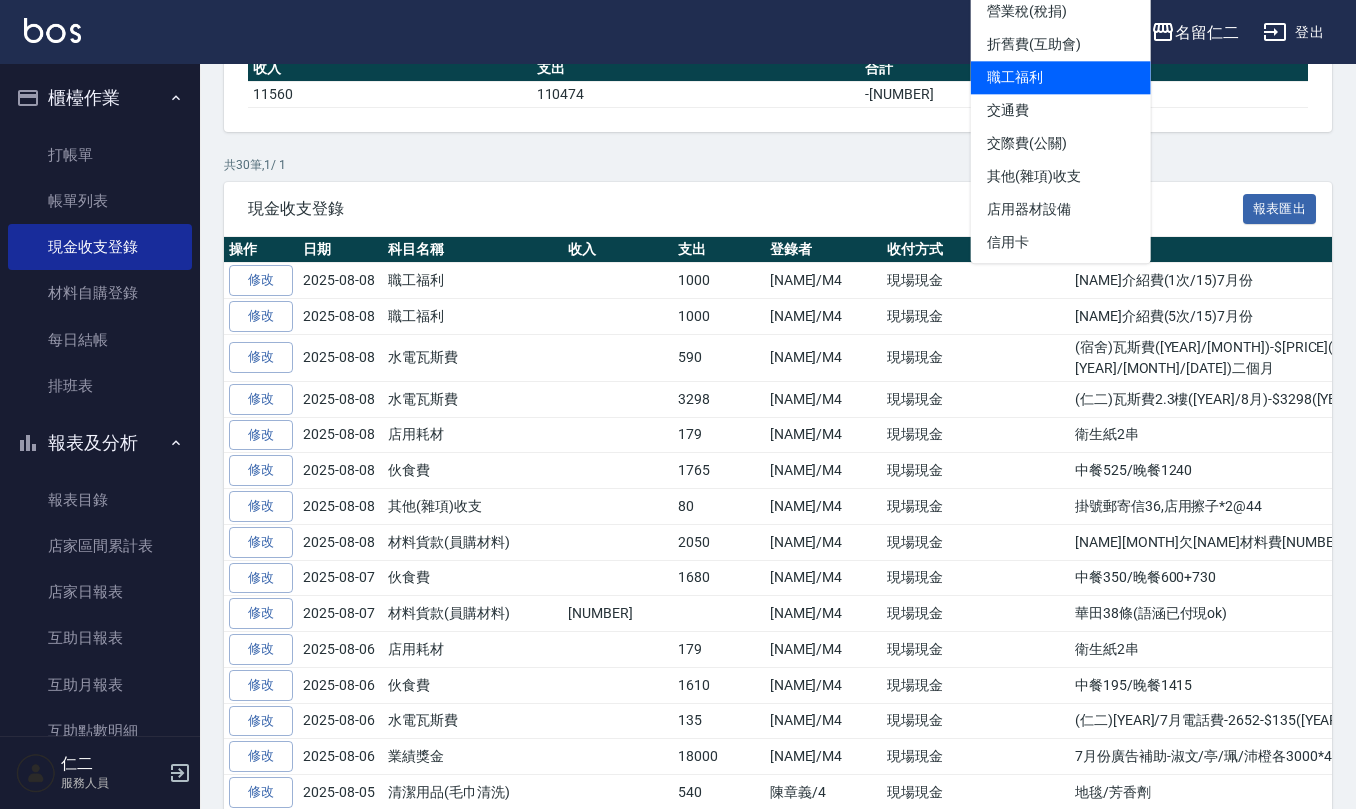 click on "職工福利" at bounding box center [1061, 77] 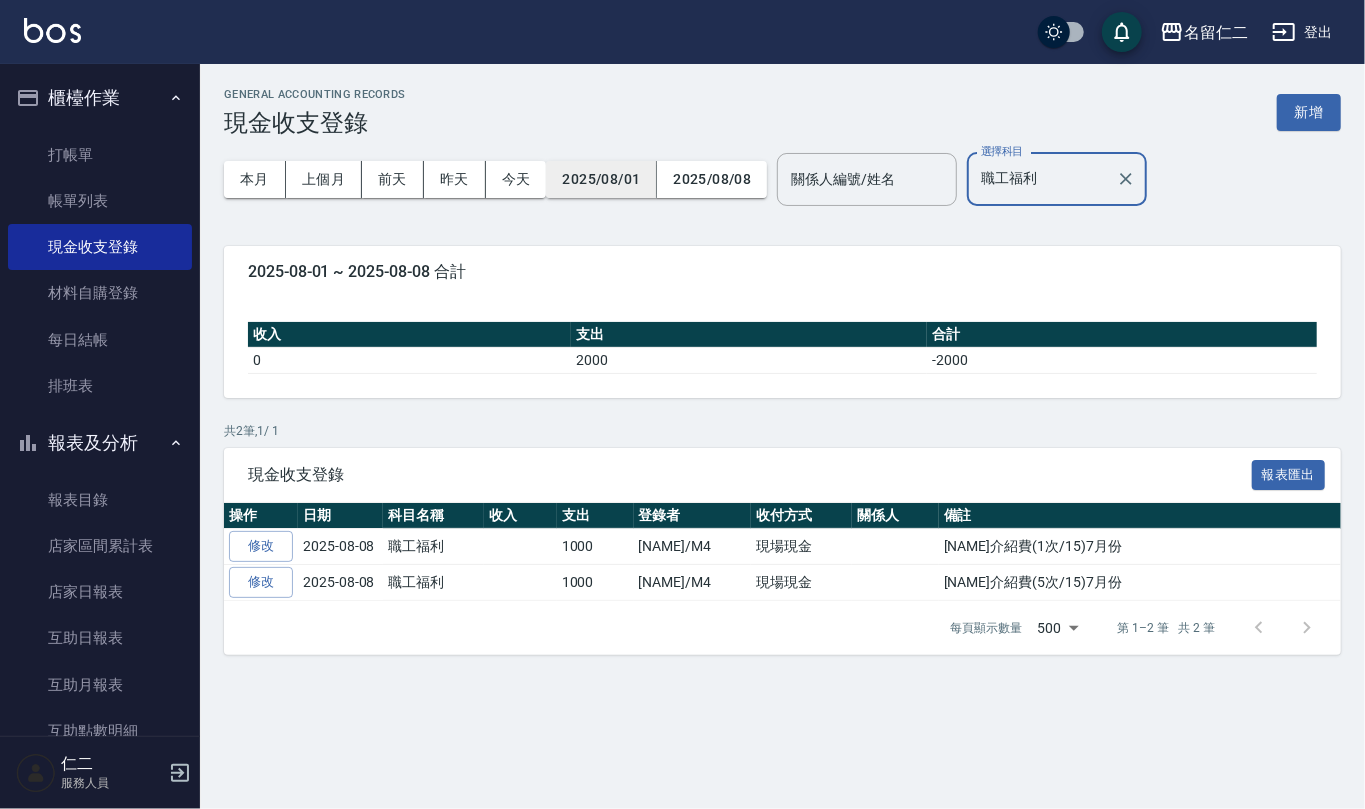 click on "2025/08/01" at bounding box center [601, 179] 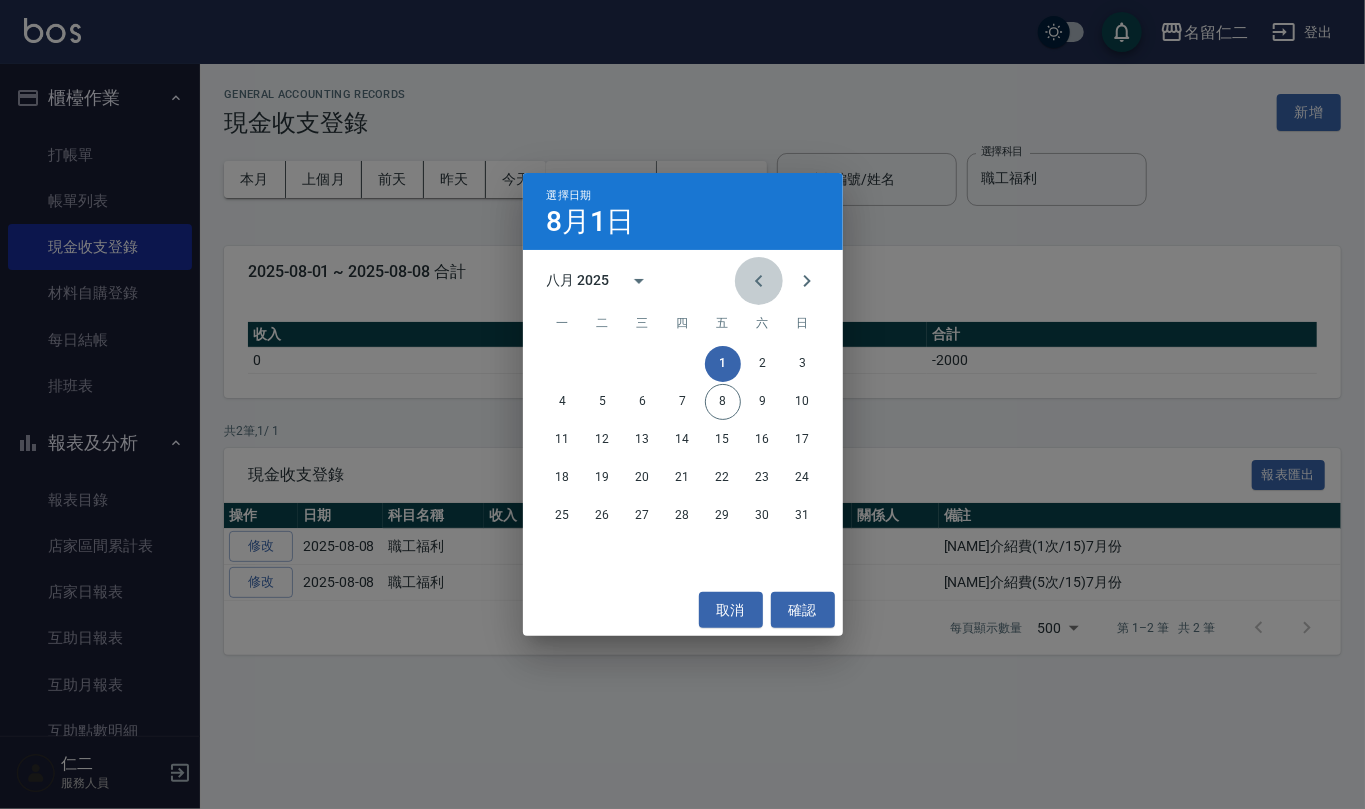 click 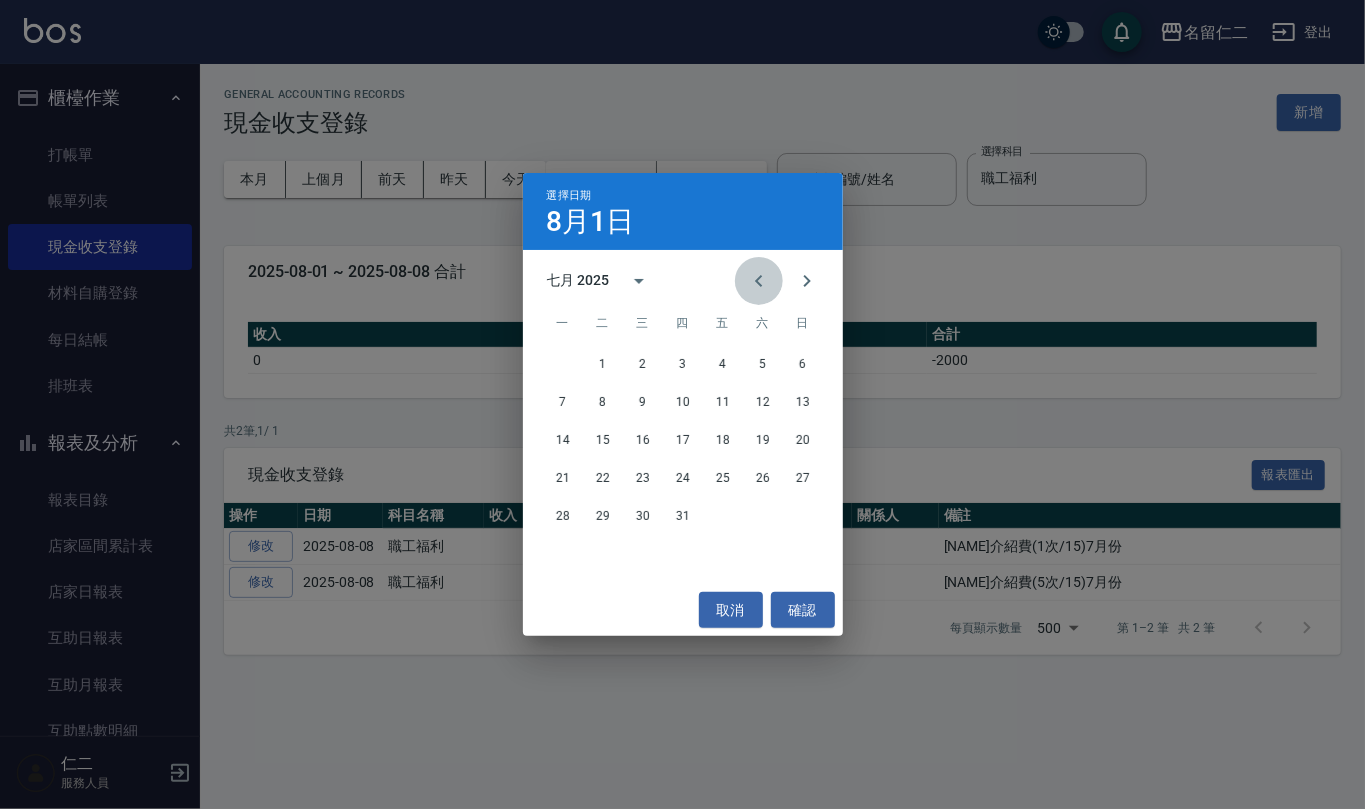 click 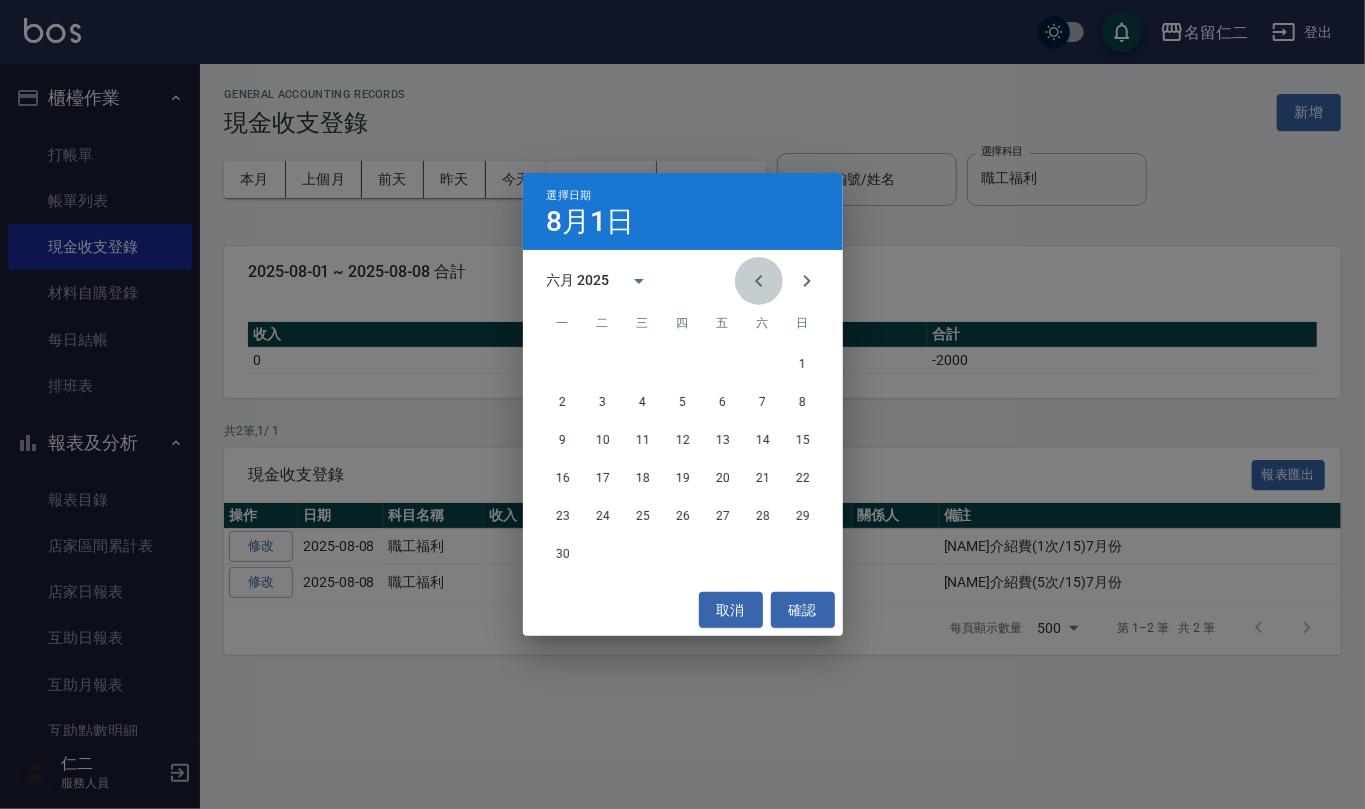 click 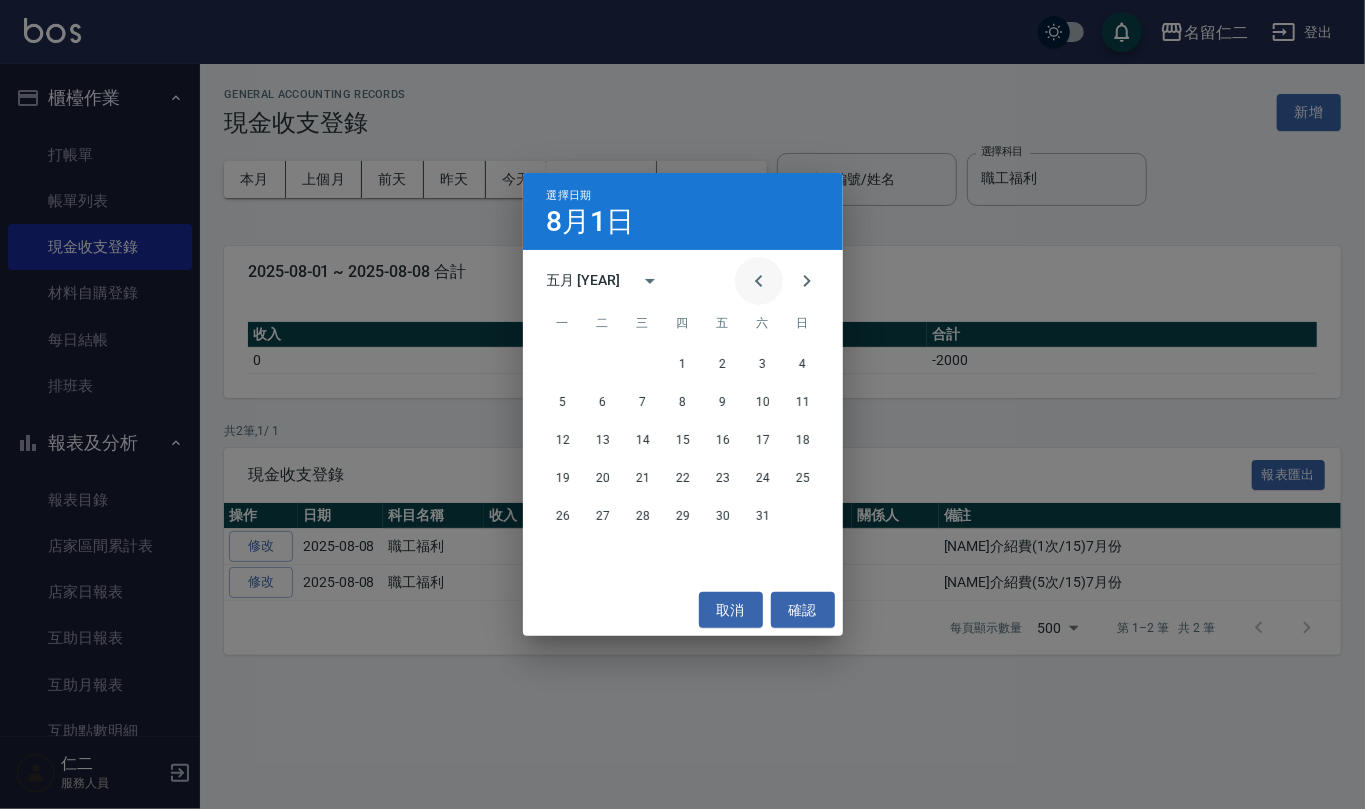 click 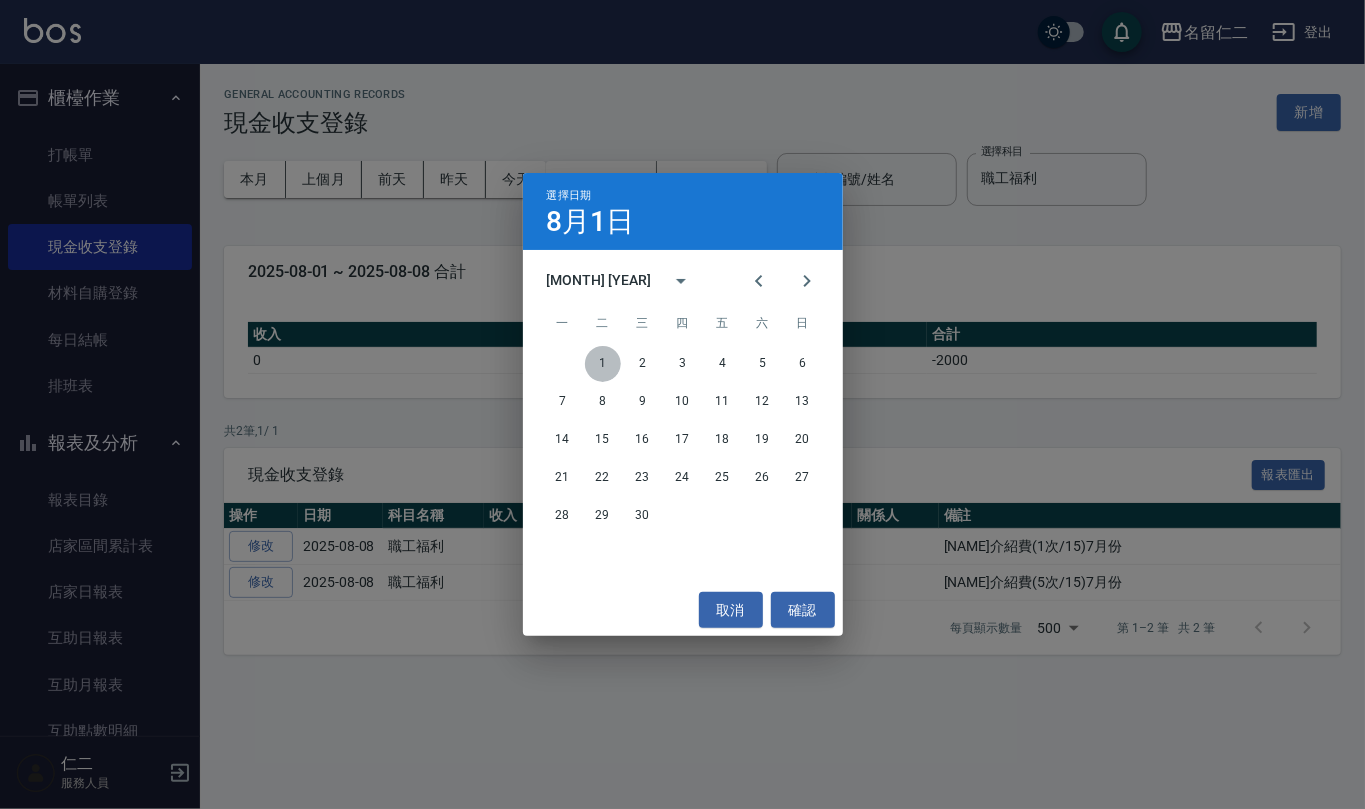 click on "1" at bounding box center [603, 364] 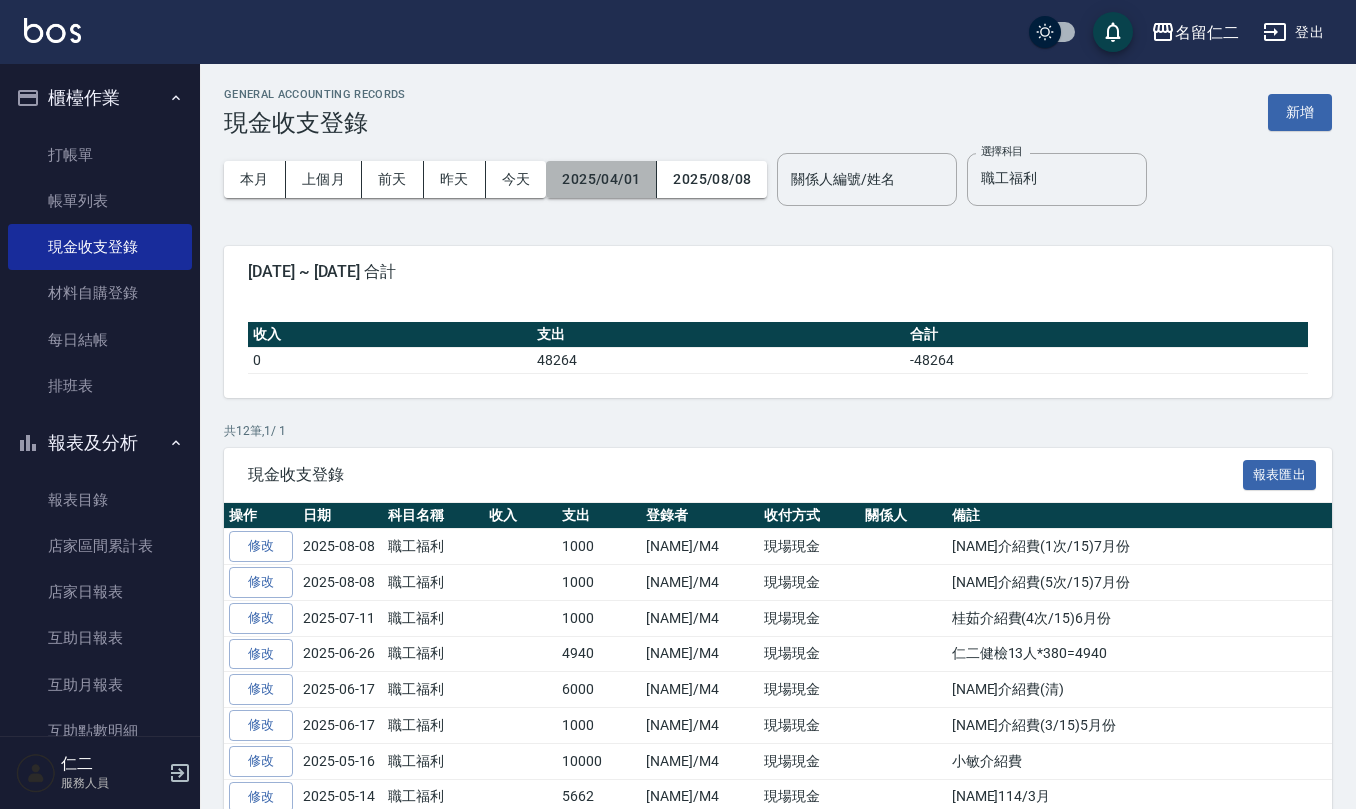 click on "2025/04/01" at bounding box center (601, 179) 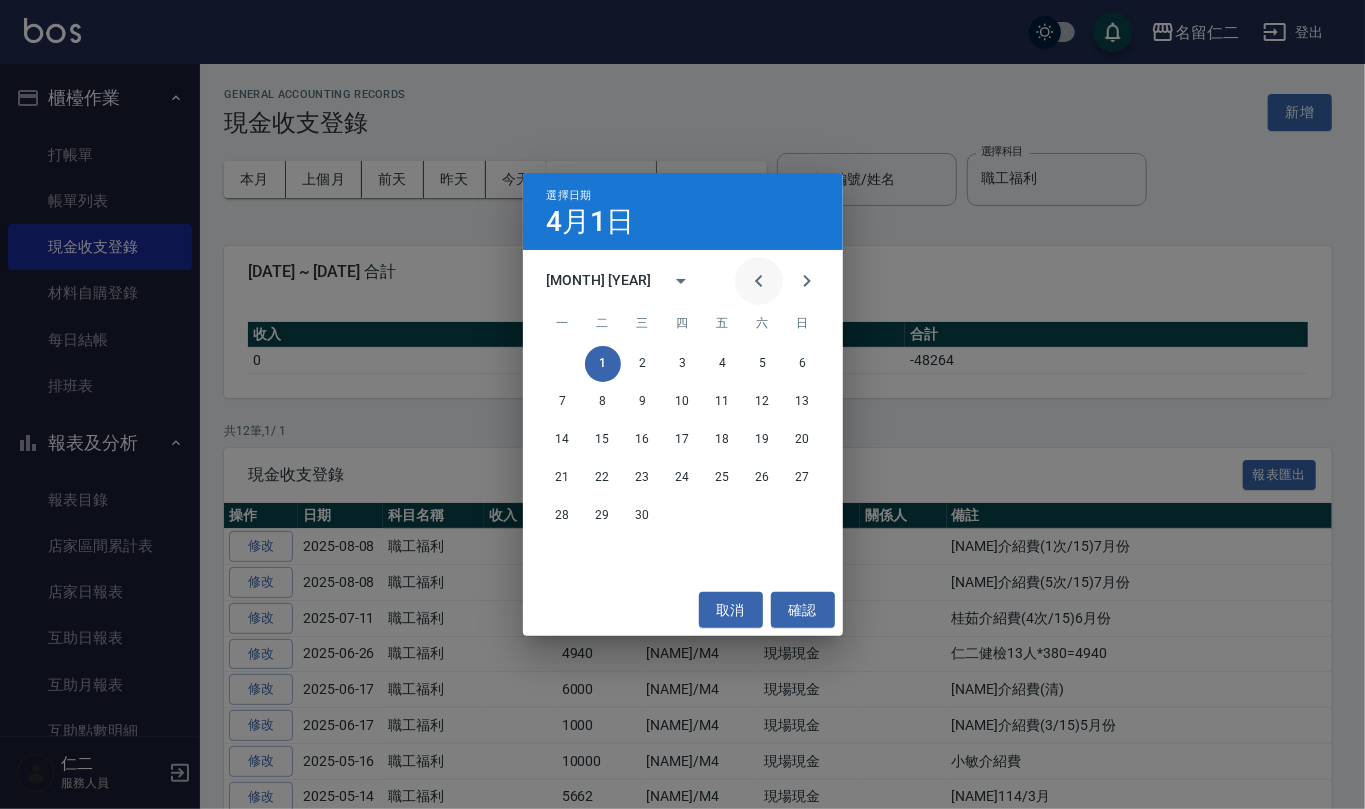 click at bounding box center [759, 281] 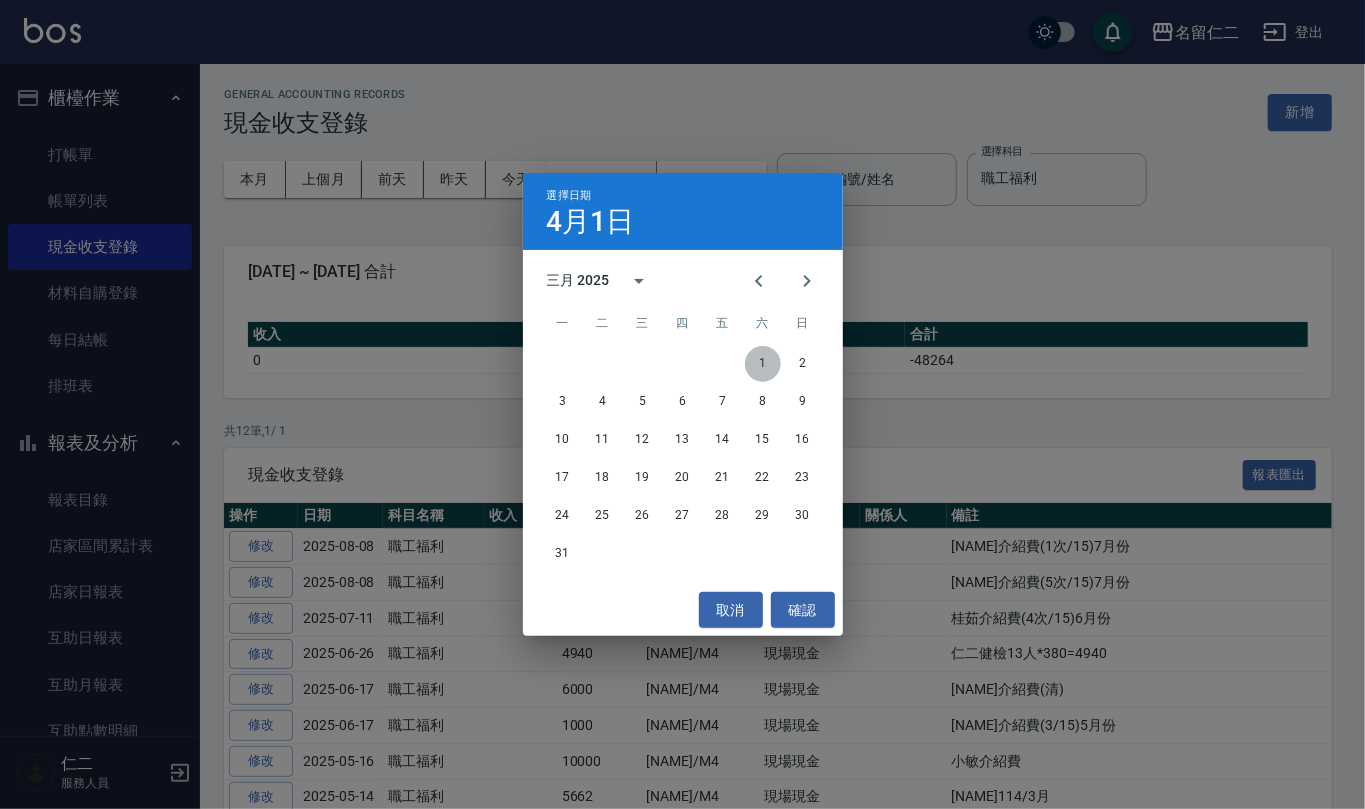 click on "1" at bounding box center [763, 364] 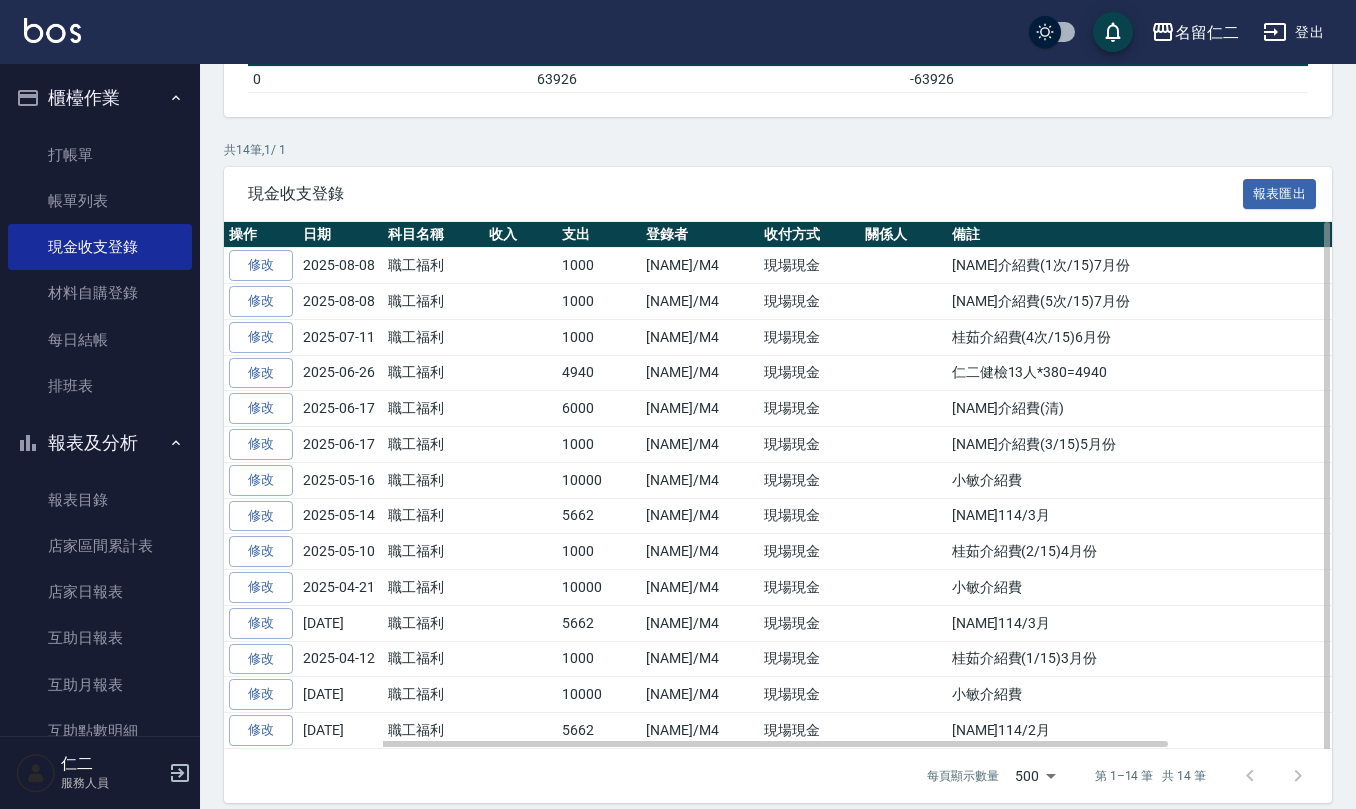 scroll, scrollTop: 313, scrollLeft: 0, axis: vertical 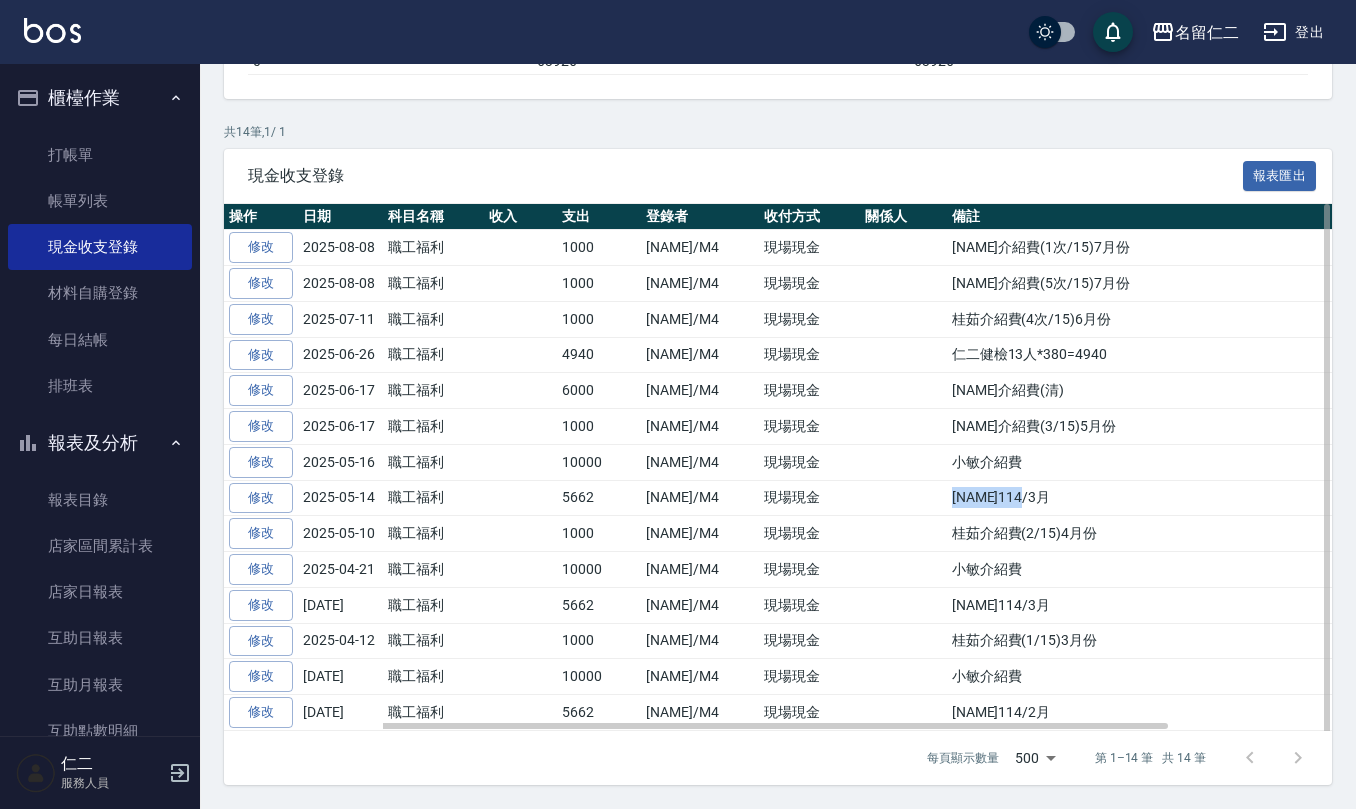 drag, startPoint x: 948, startPoint y: 492, endPoint x: 1045, endPoint y: 493, distance: 97.00516 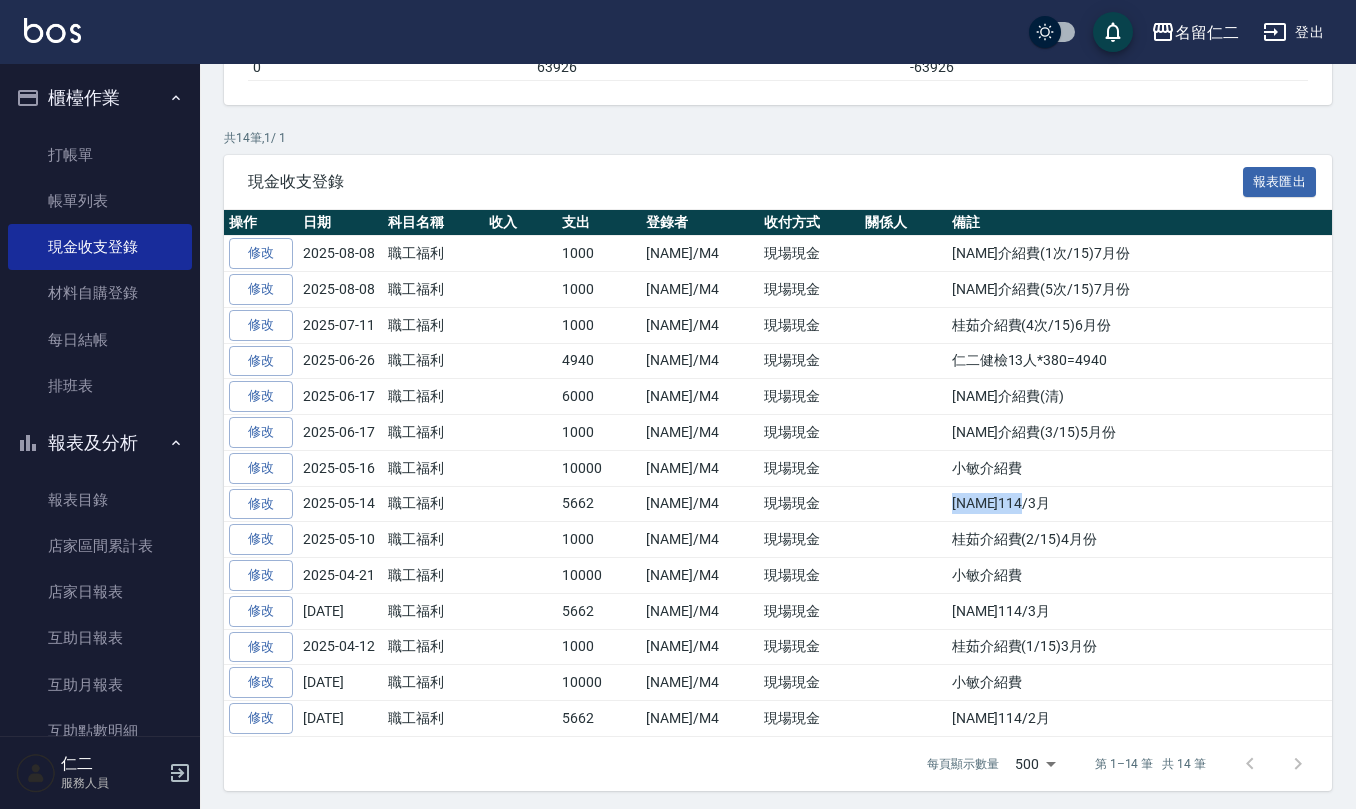 scroll, scrollTop: 0, scrollLeft: 0, axis: both 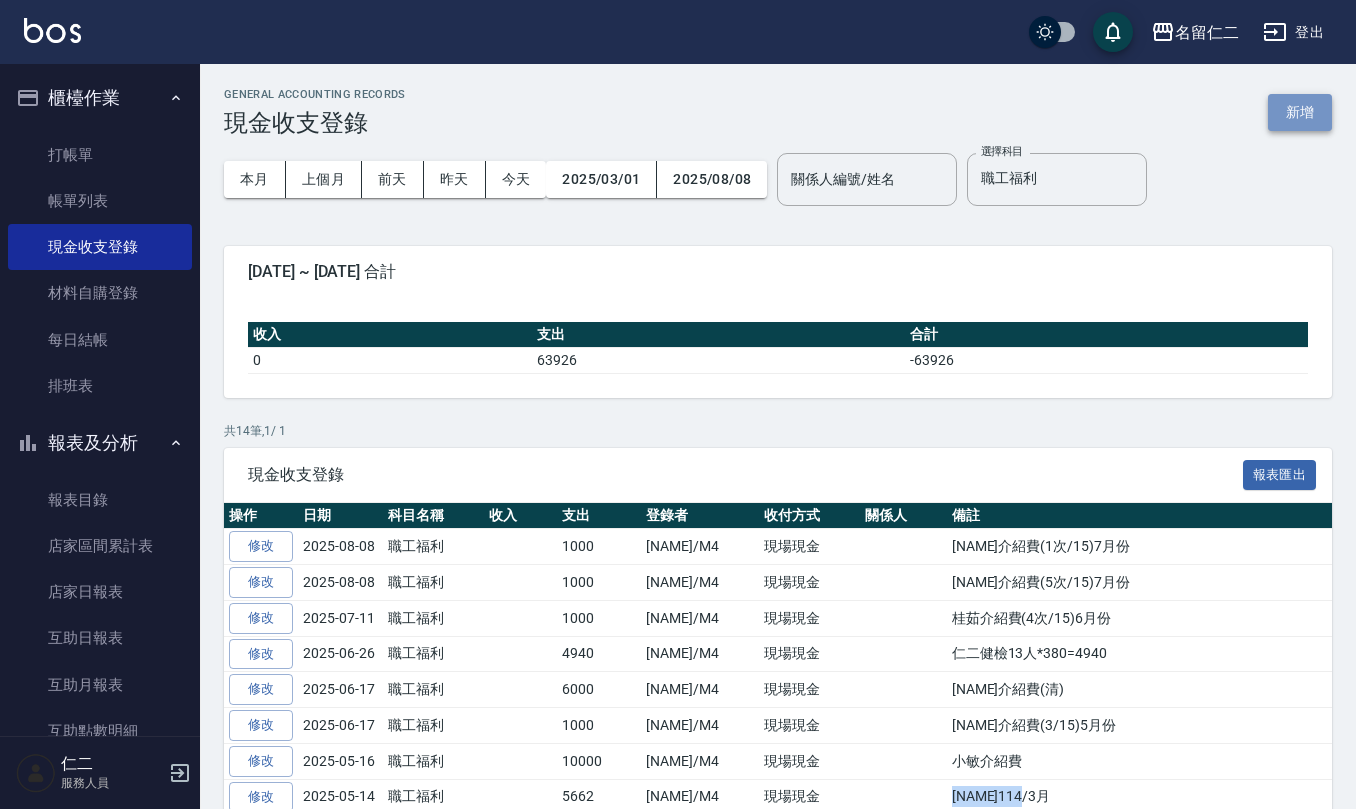 click on "新增" at bounding box center (1300, 112) 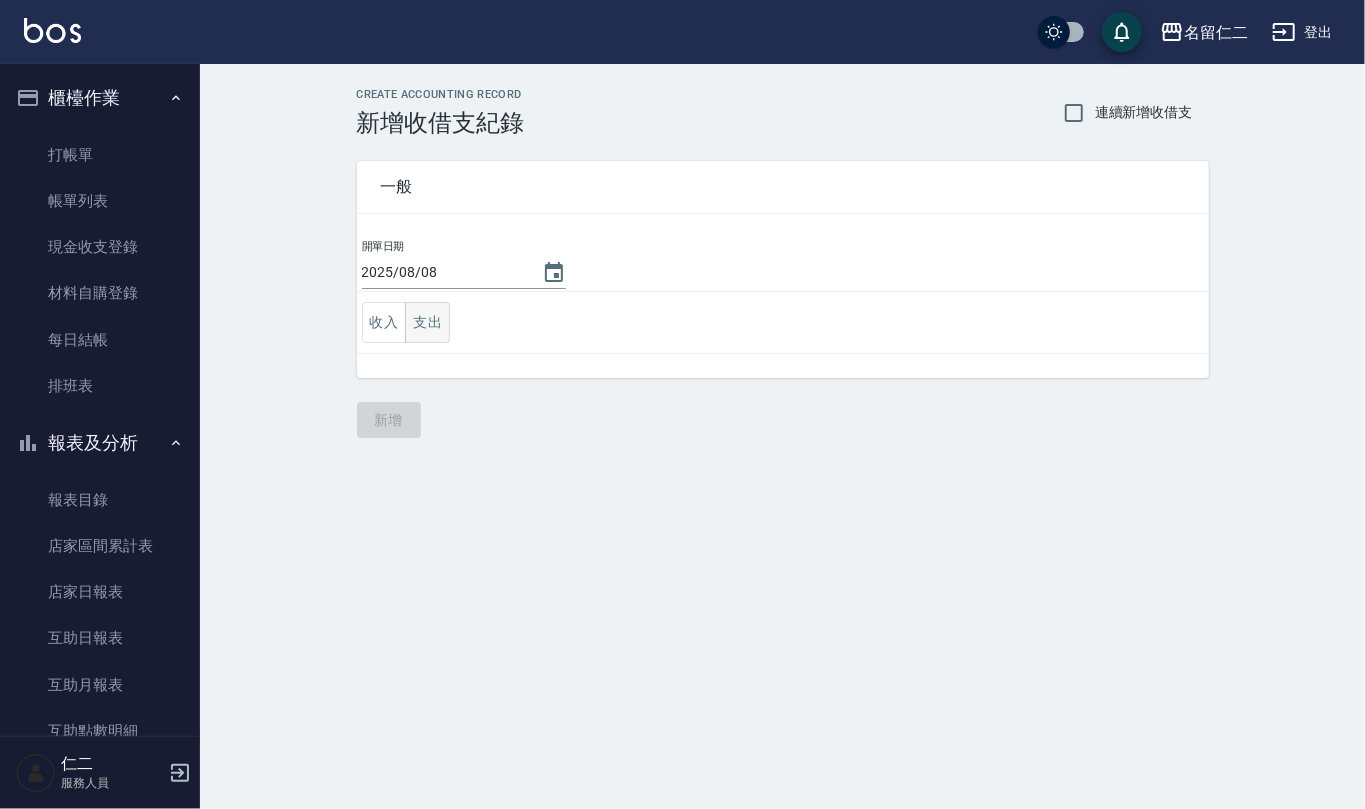 click on "支出" at bounding box center [427, 322] 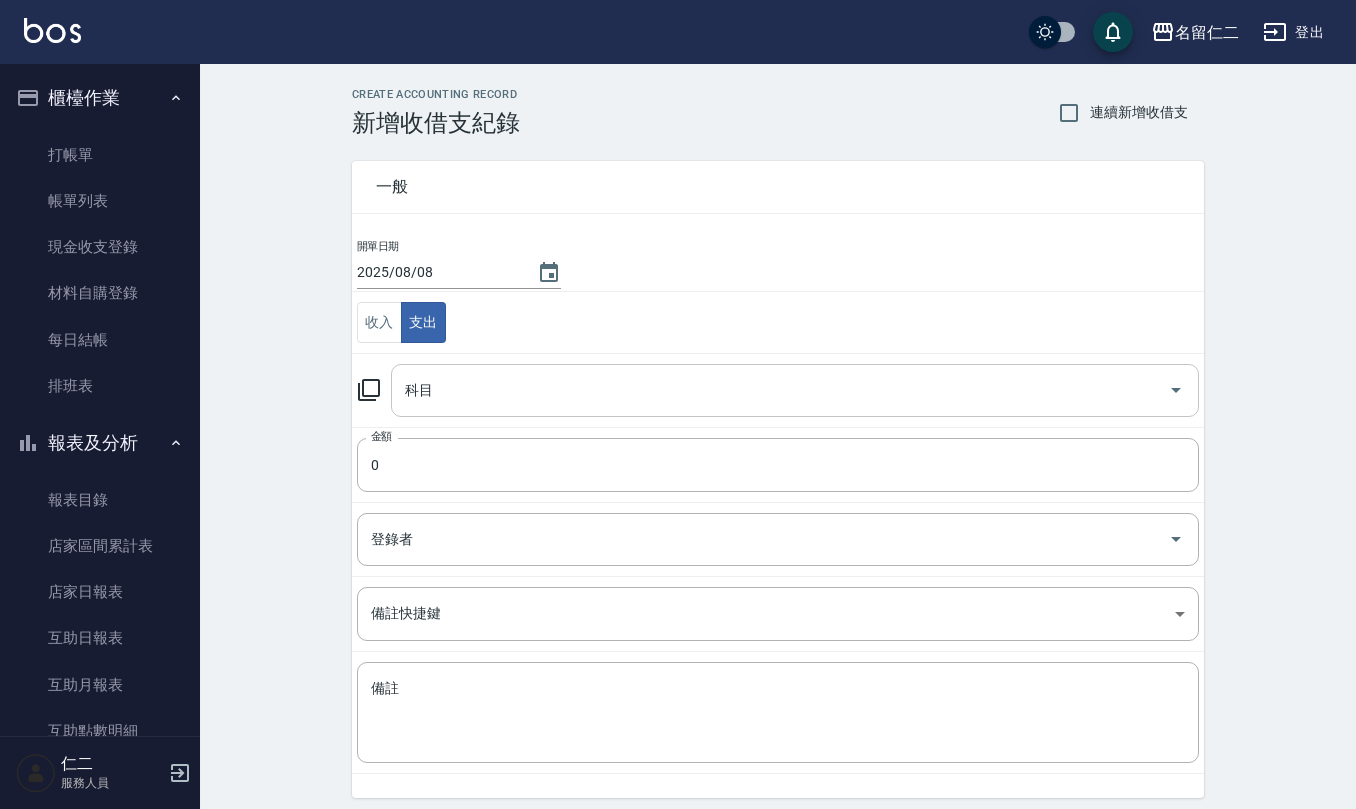 click on "科目" at bounding box center [780, 390] 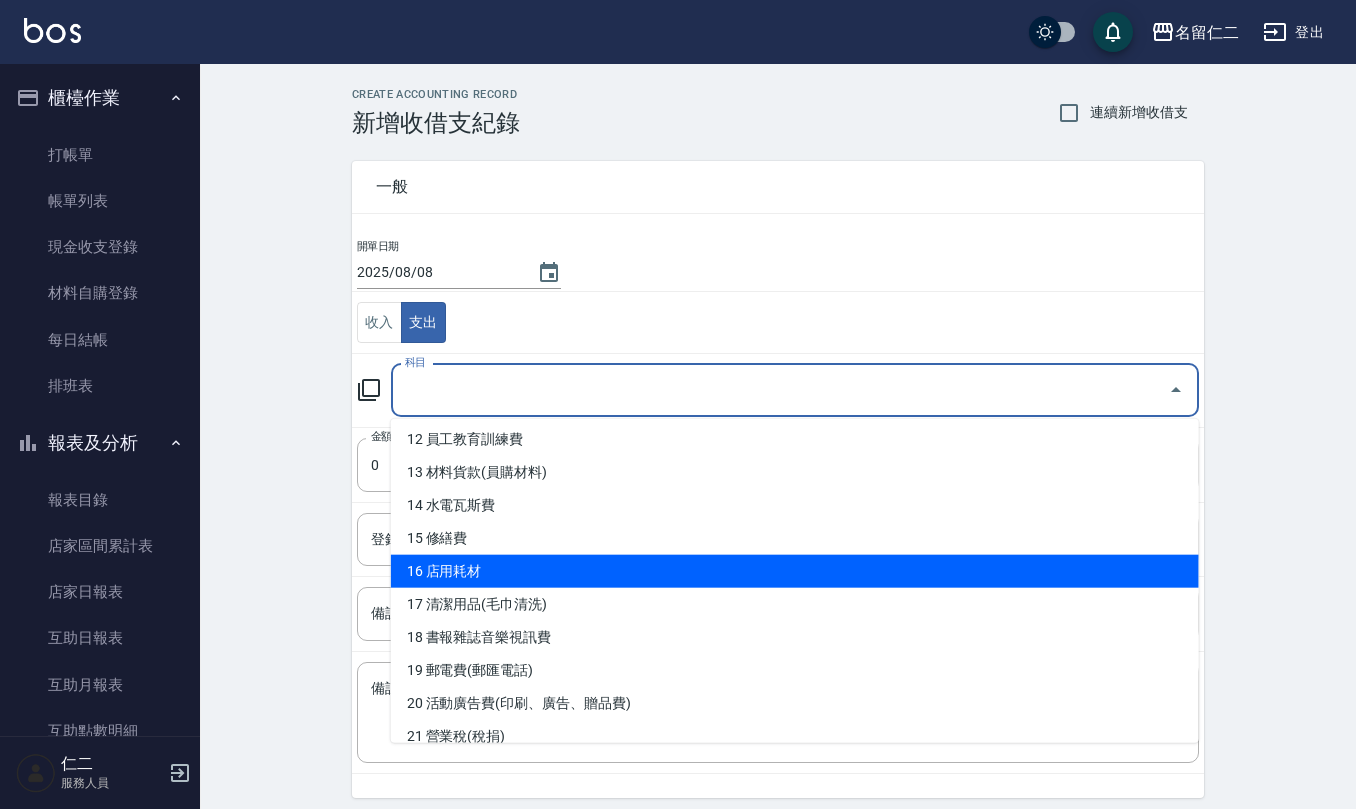 scroll, scrollTop: 533, scrollLeft: 0, axis: vertical 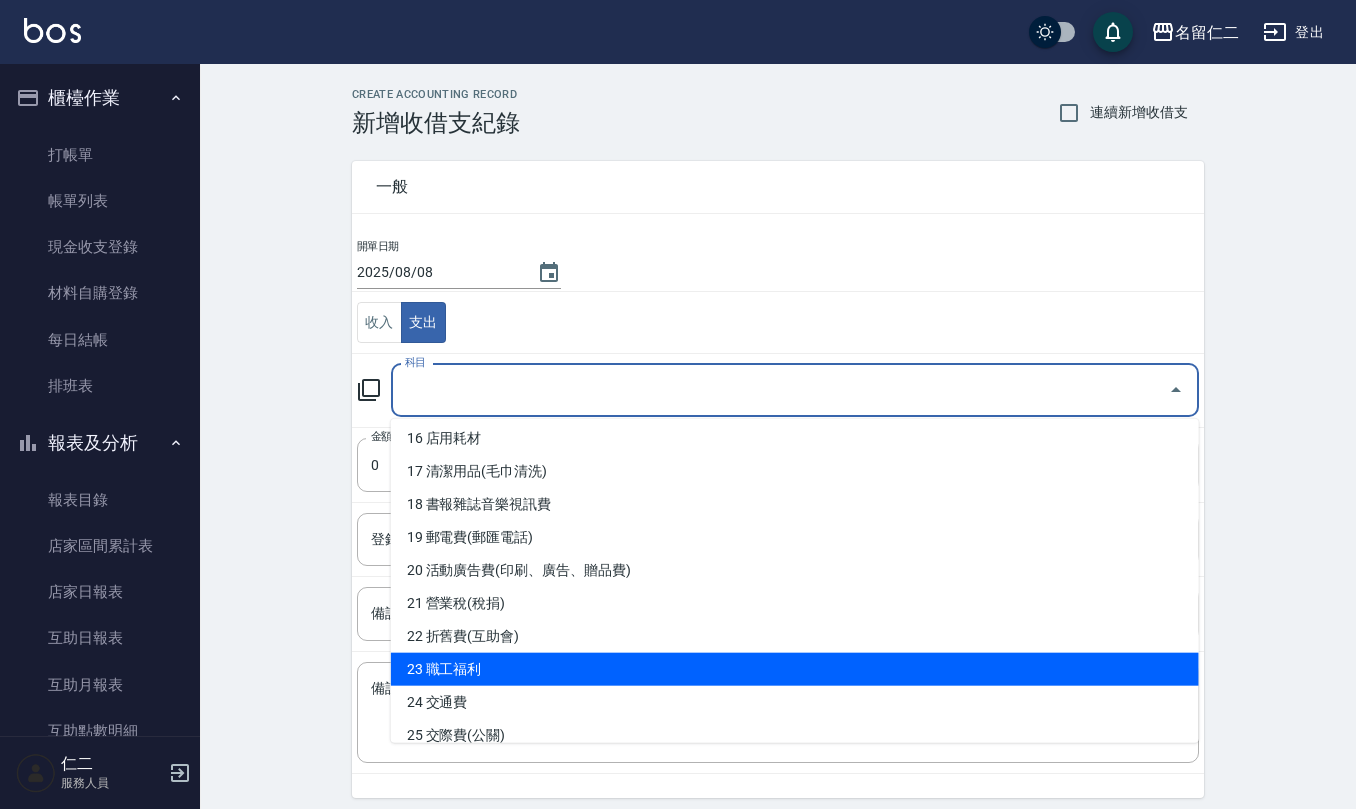 click on "23 職工福利" at bounding box center [795, 669] 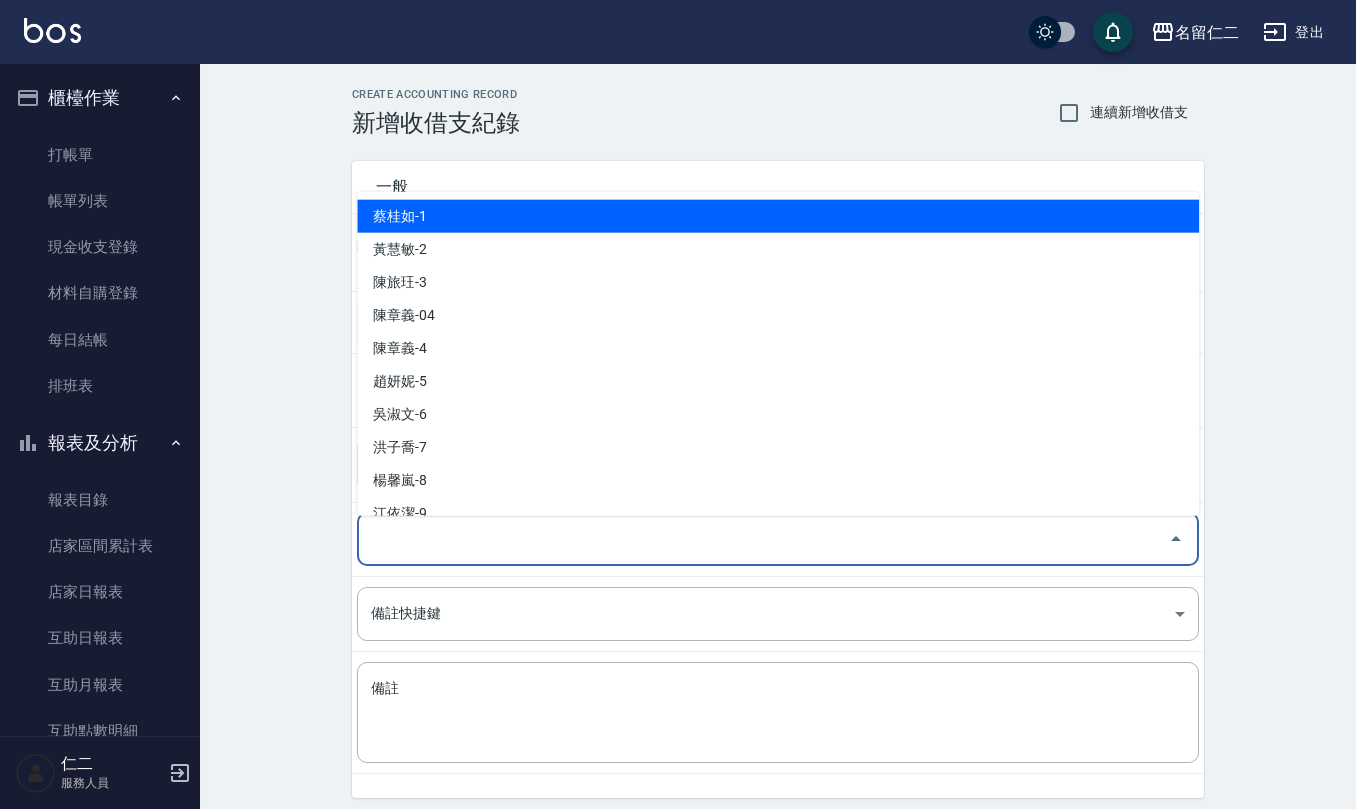 click on "登錄者" at bounding box center (763, 539) 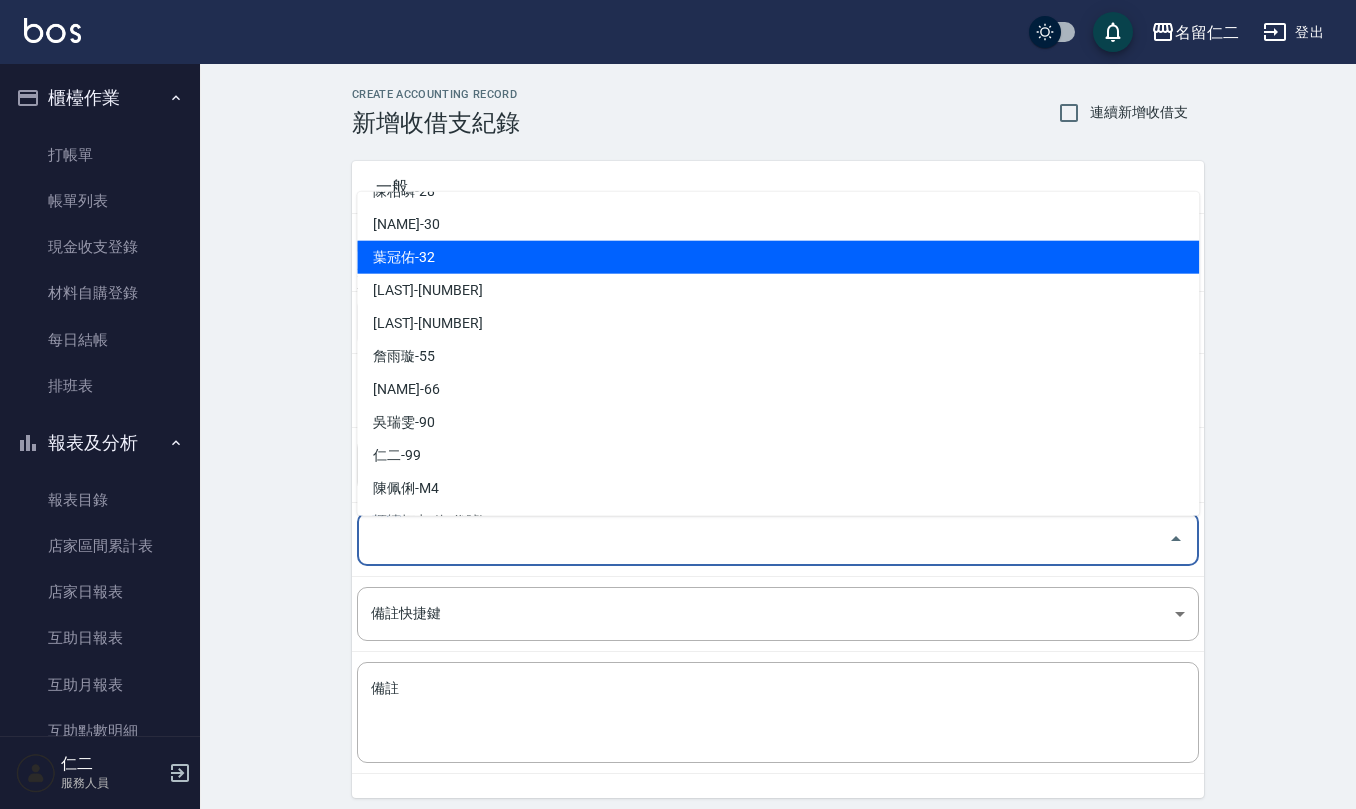 scroll, scrollTop: 846, scrollLeft: 0, axis: vertical 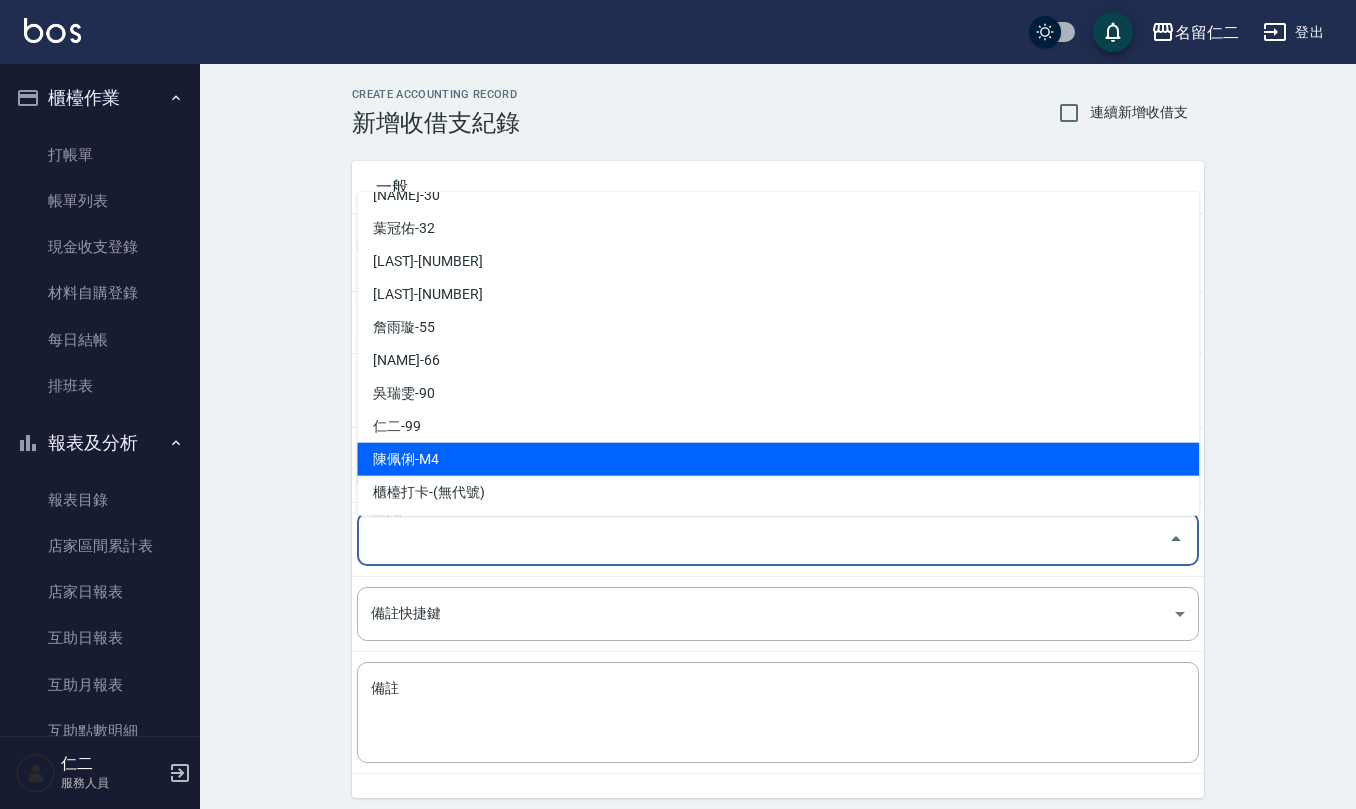 click on "陳佩俐-M4" at bounding box center [778, 459] 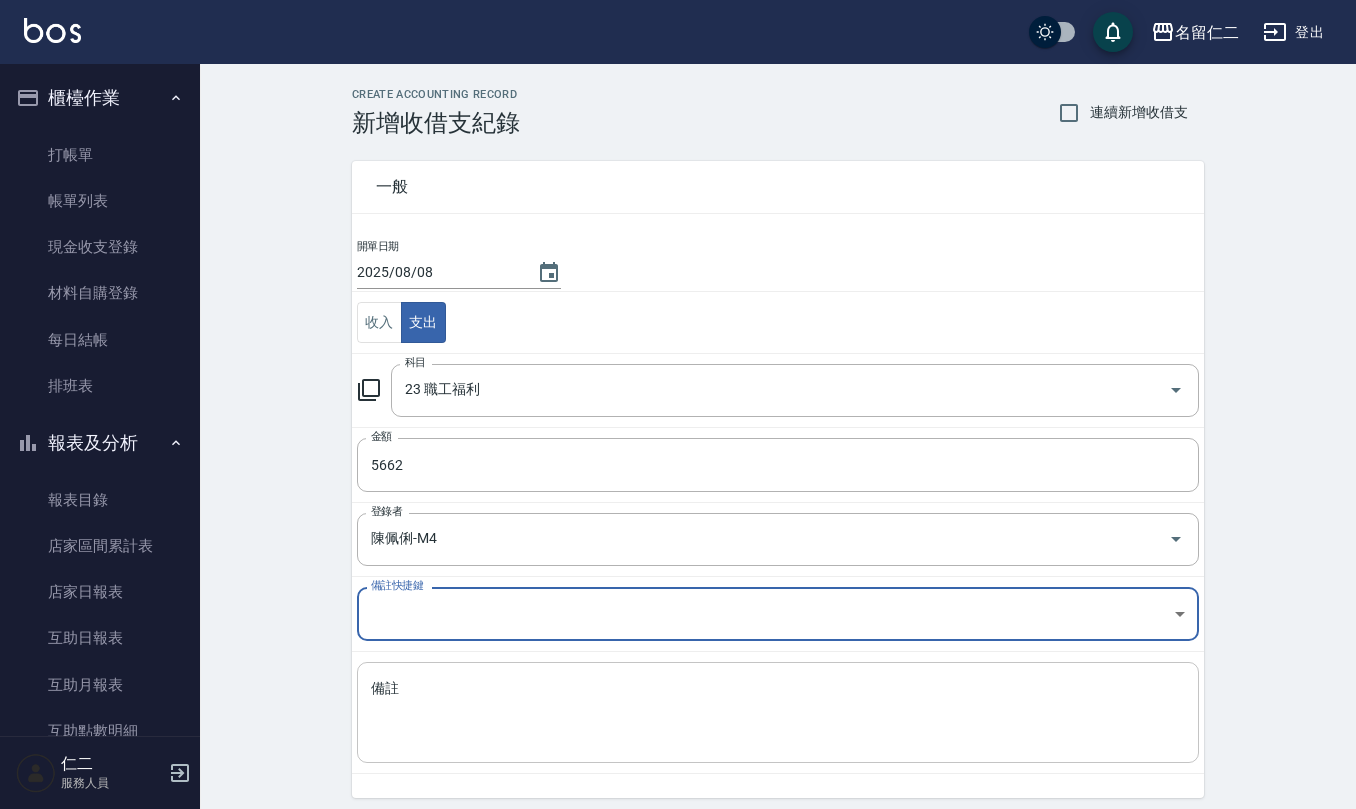 click on "備註" at bounding box center (778, 713) 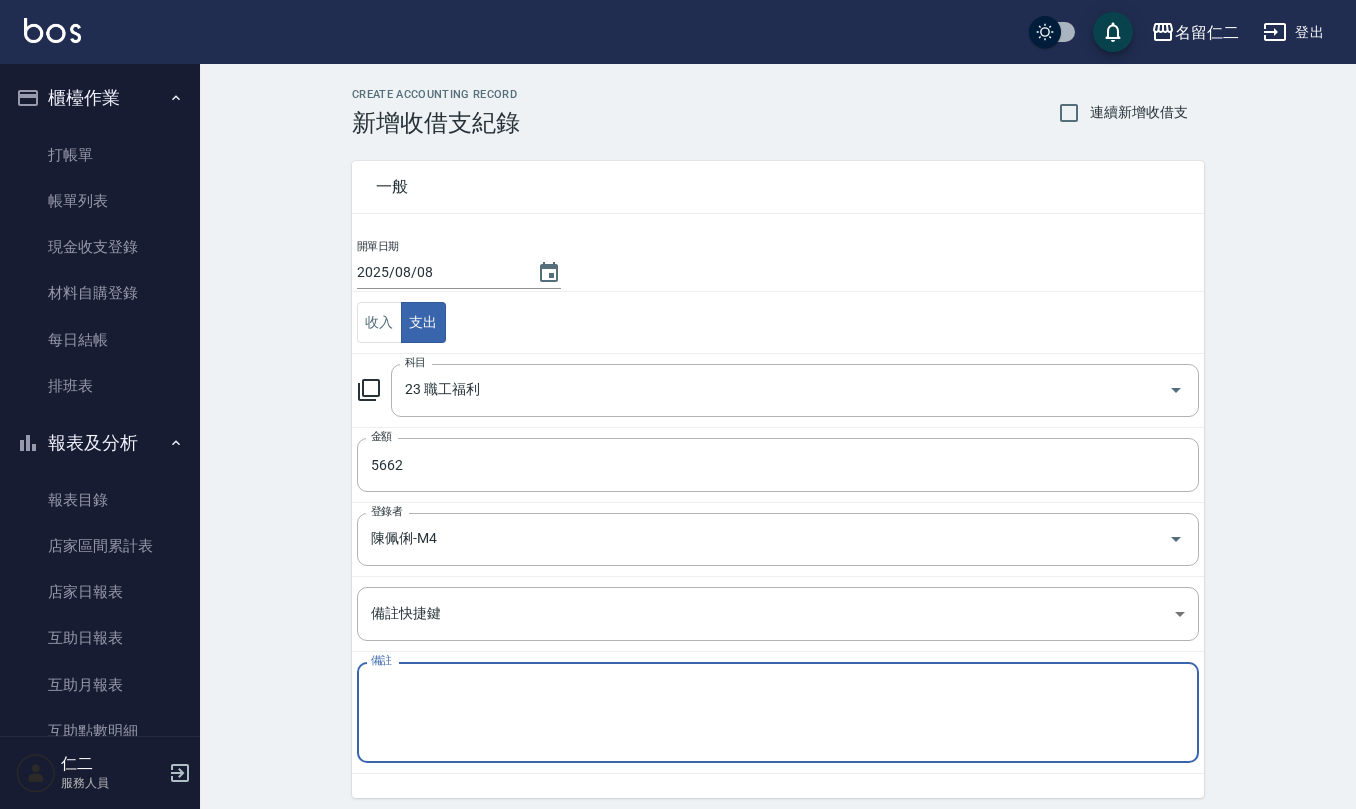 paste on "[NAME]114/3月" 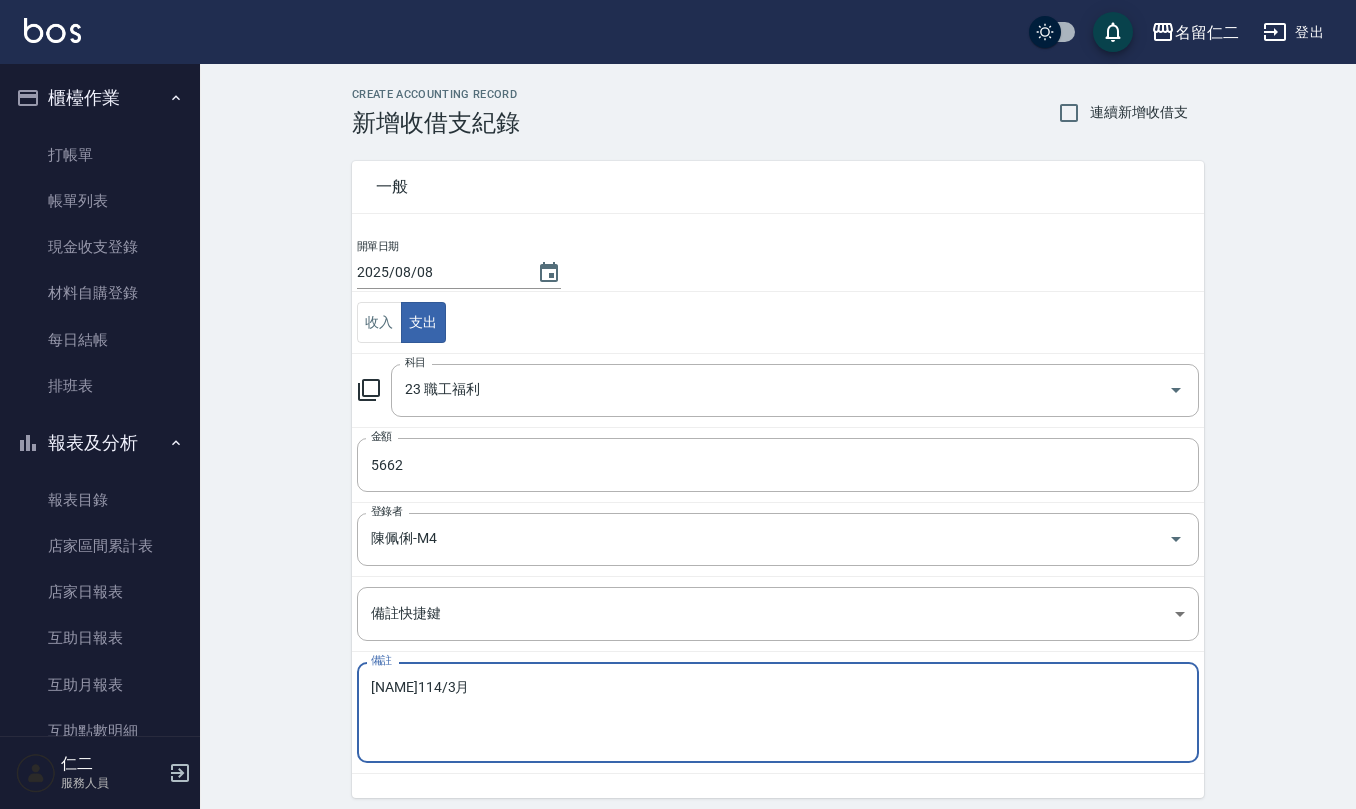 drag, startPoint x: 454, startPoint y: 698, endPoint x: 460, endPoint y: 716, distance: 18.973665 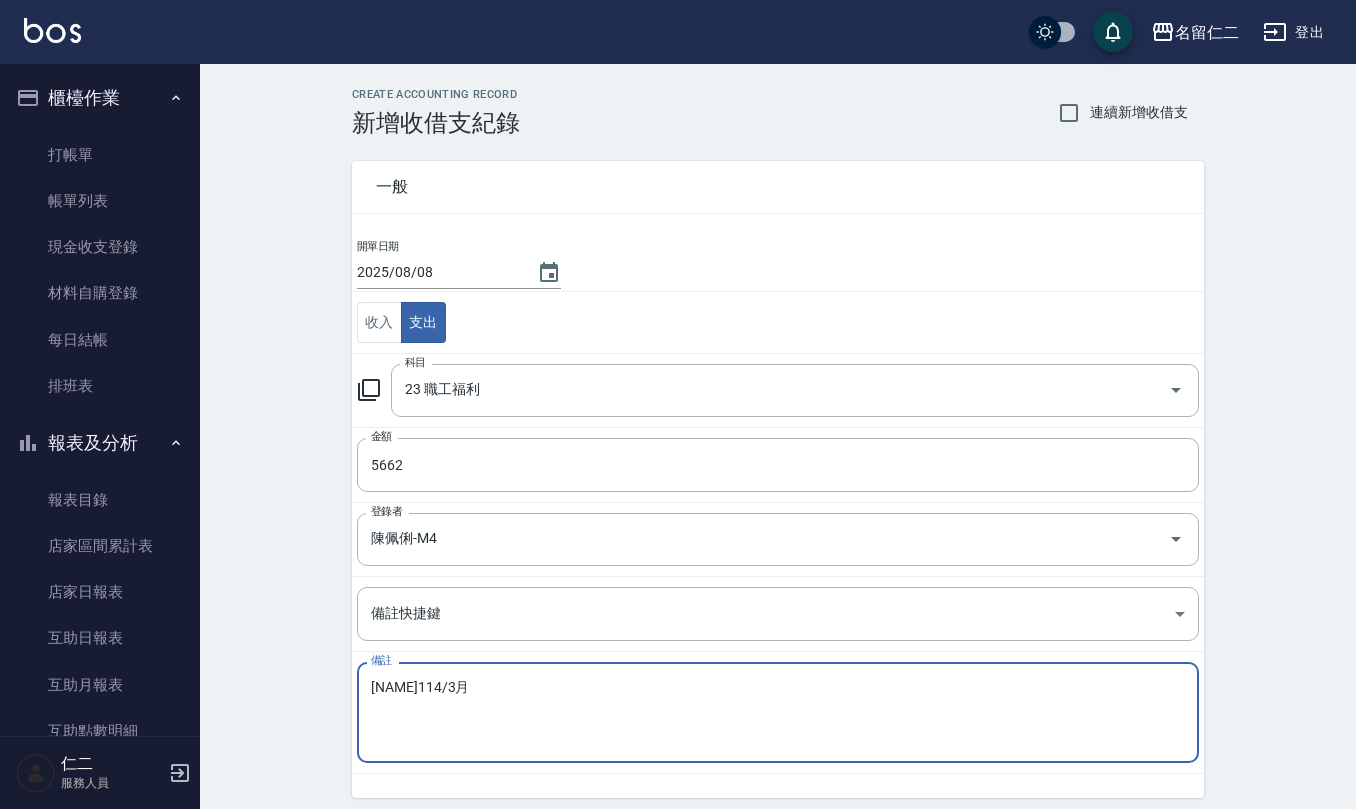 click on "[NAME]114/3月" at bounding box center (778, 713) 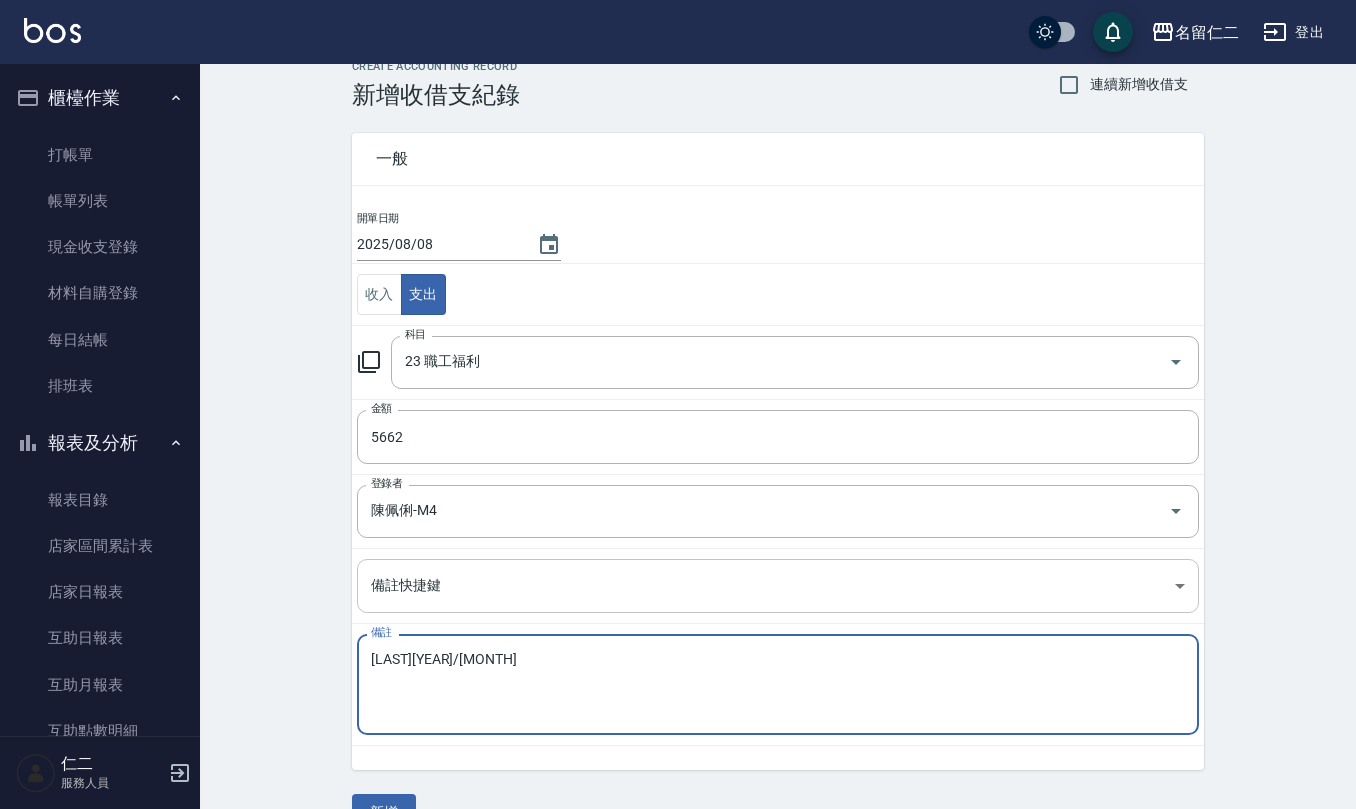 scroll, scrollTop: 76, scrollLeft: 0, axis: vertical 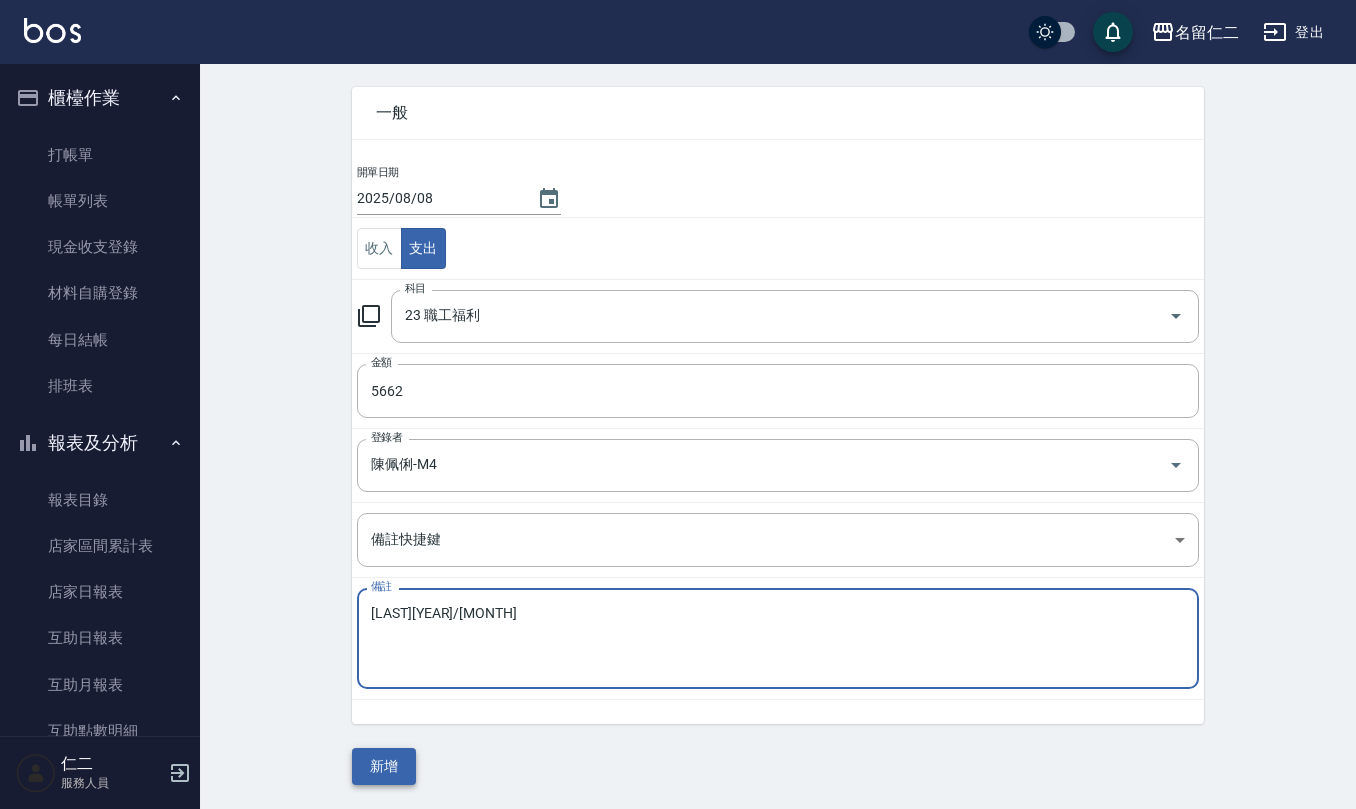 click on "新增" at bounding box center (384, 766) 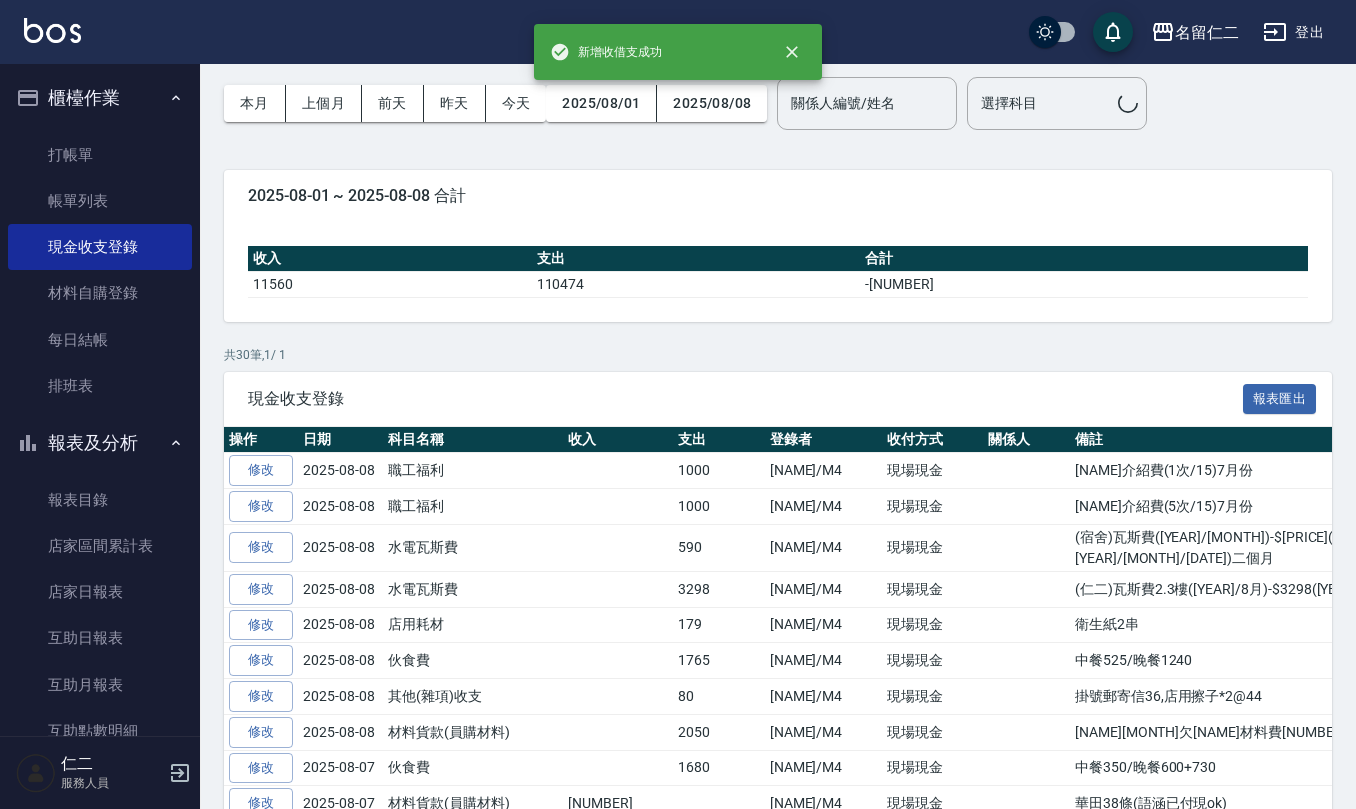 scroll, scrollTop: 0, scrollLeft: 0, axis: both 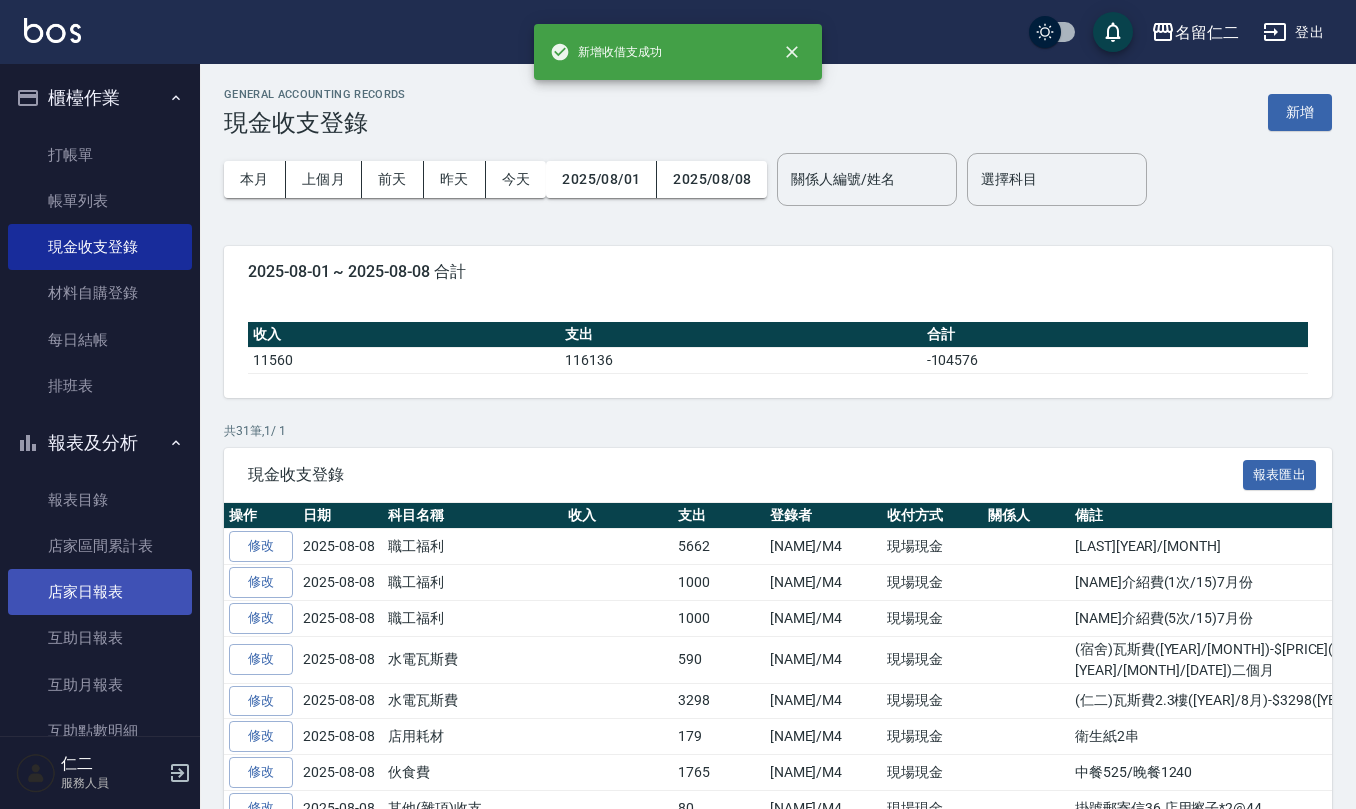 click on "店家日報表" at bounding box center [100, 592] 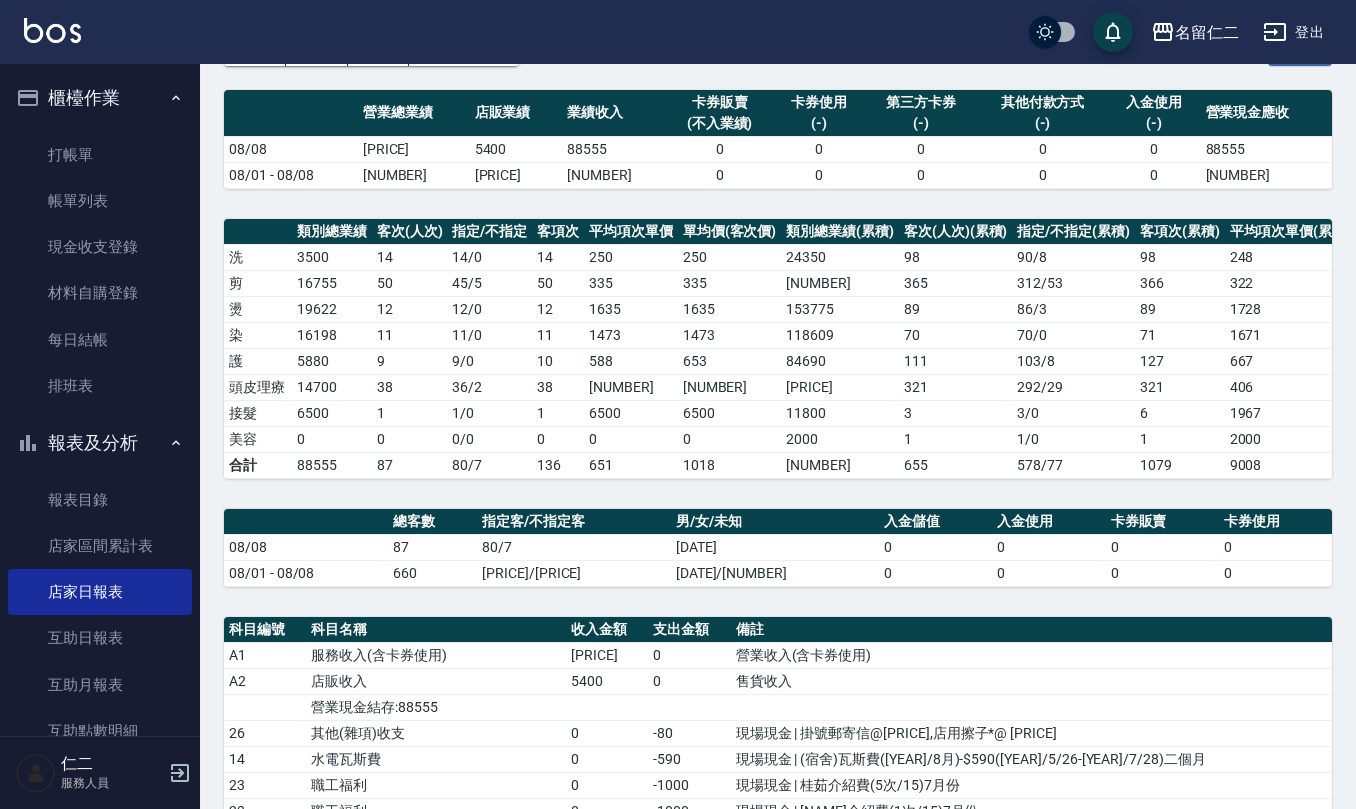 scroll, scrollTop: 0, scrollLeft: 0, axis: both 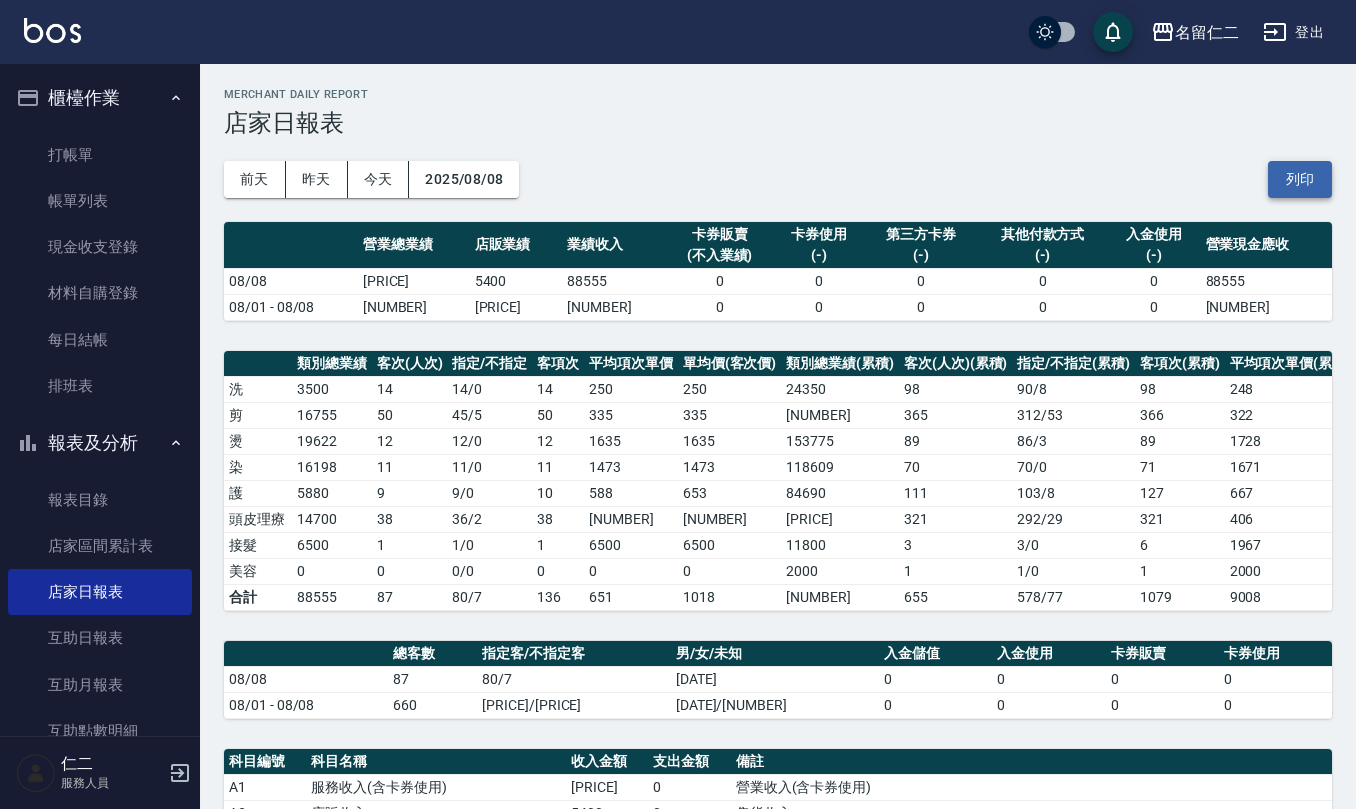 click on "列印" at bounding box center (1300, 179) 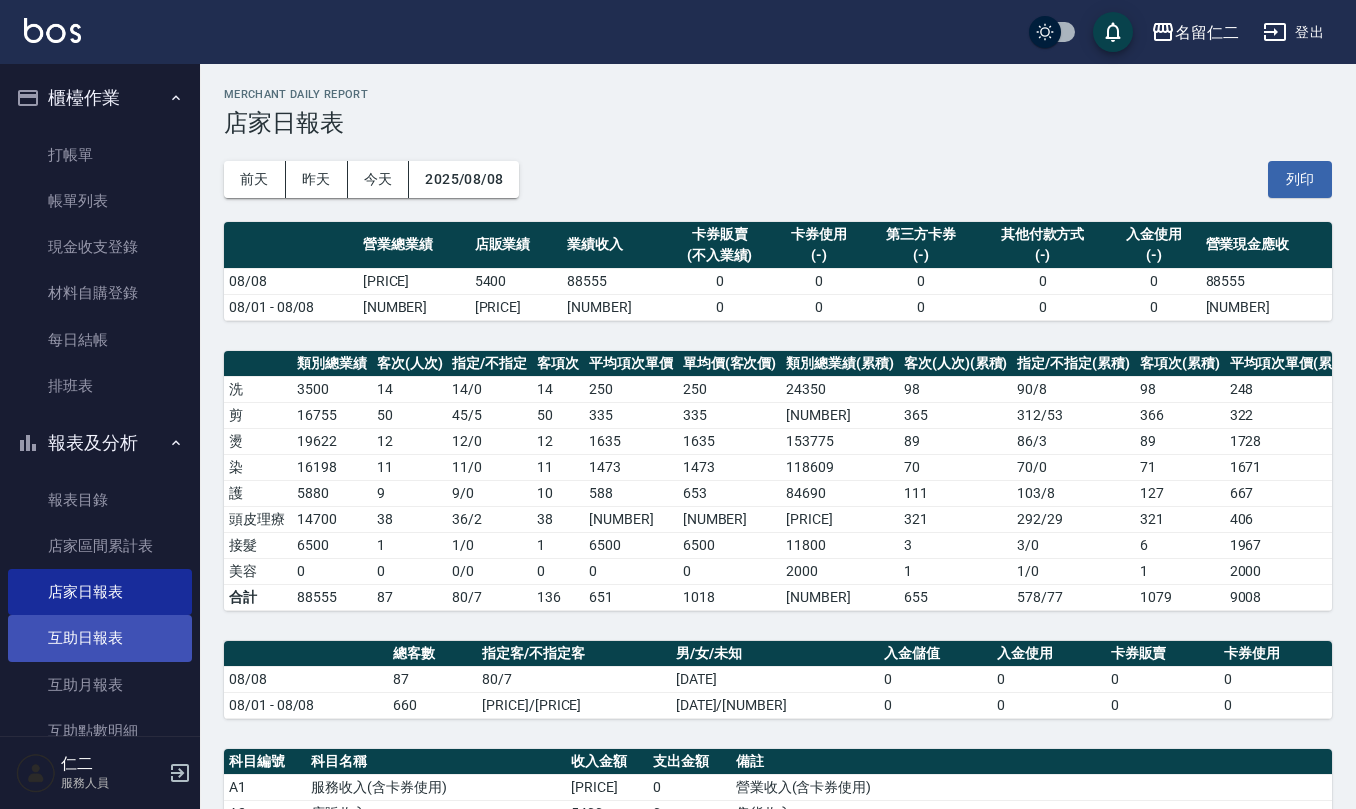 click on "互助日報表" at bounding box center [100, 638] 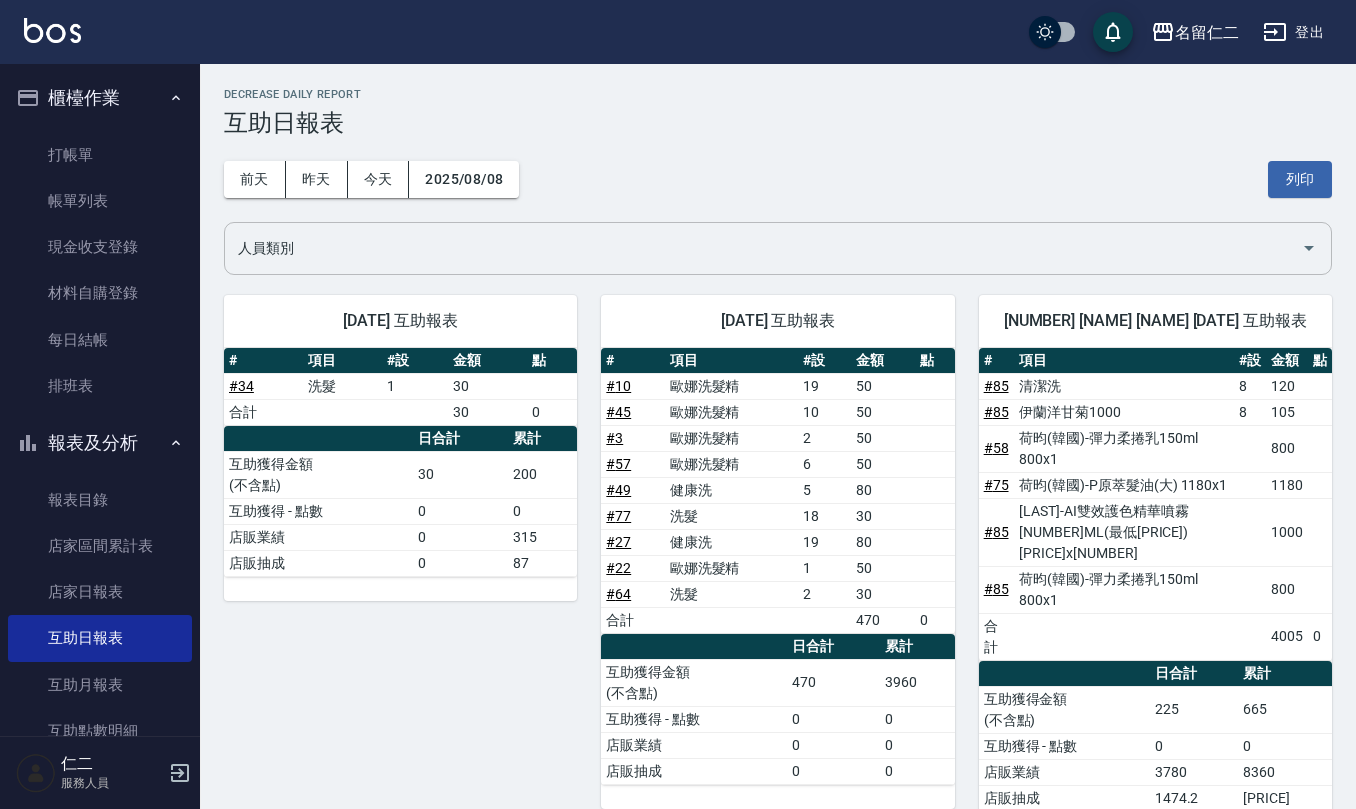 click on "人員類別" at bounding box center [763, 248] 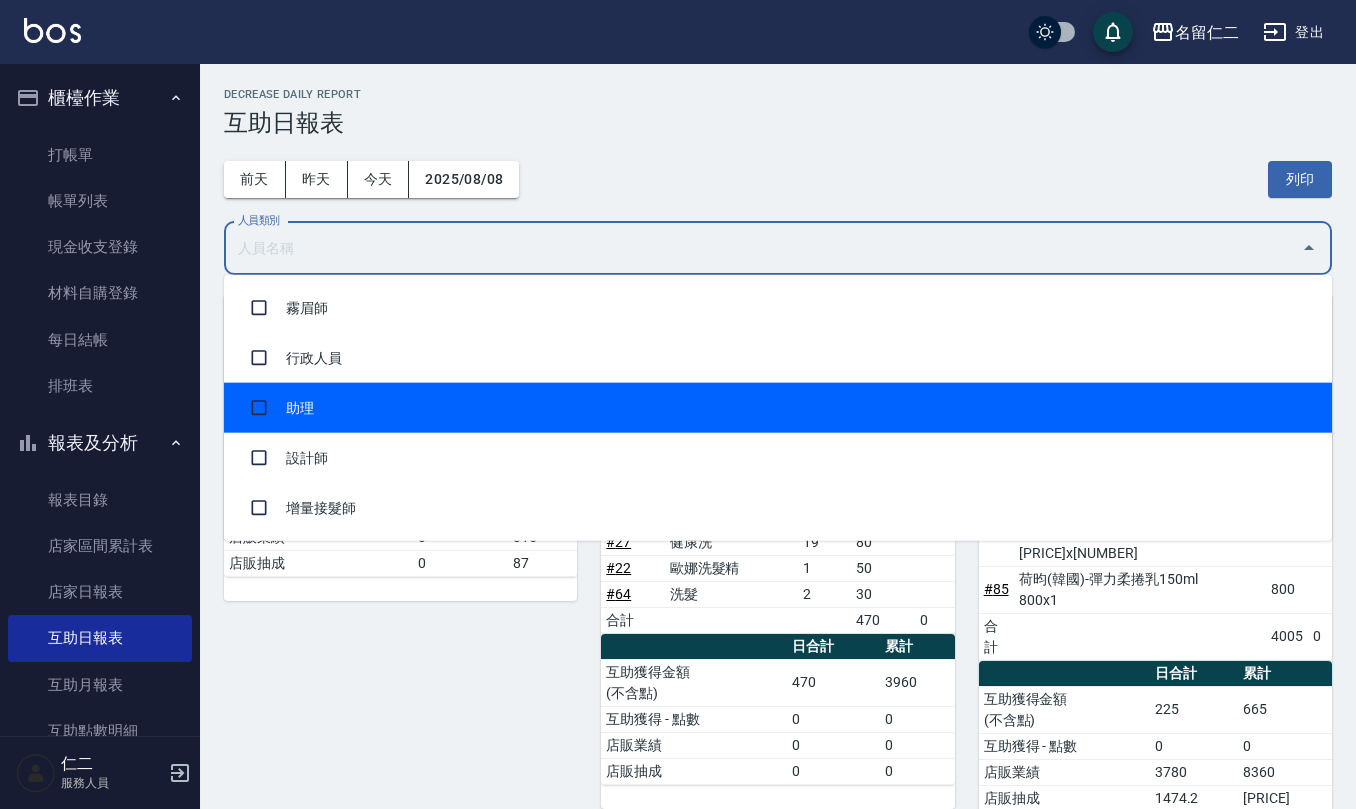 click on "助理" at bounding box center [778, 408] 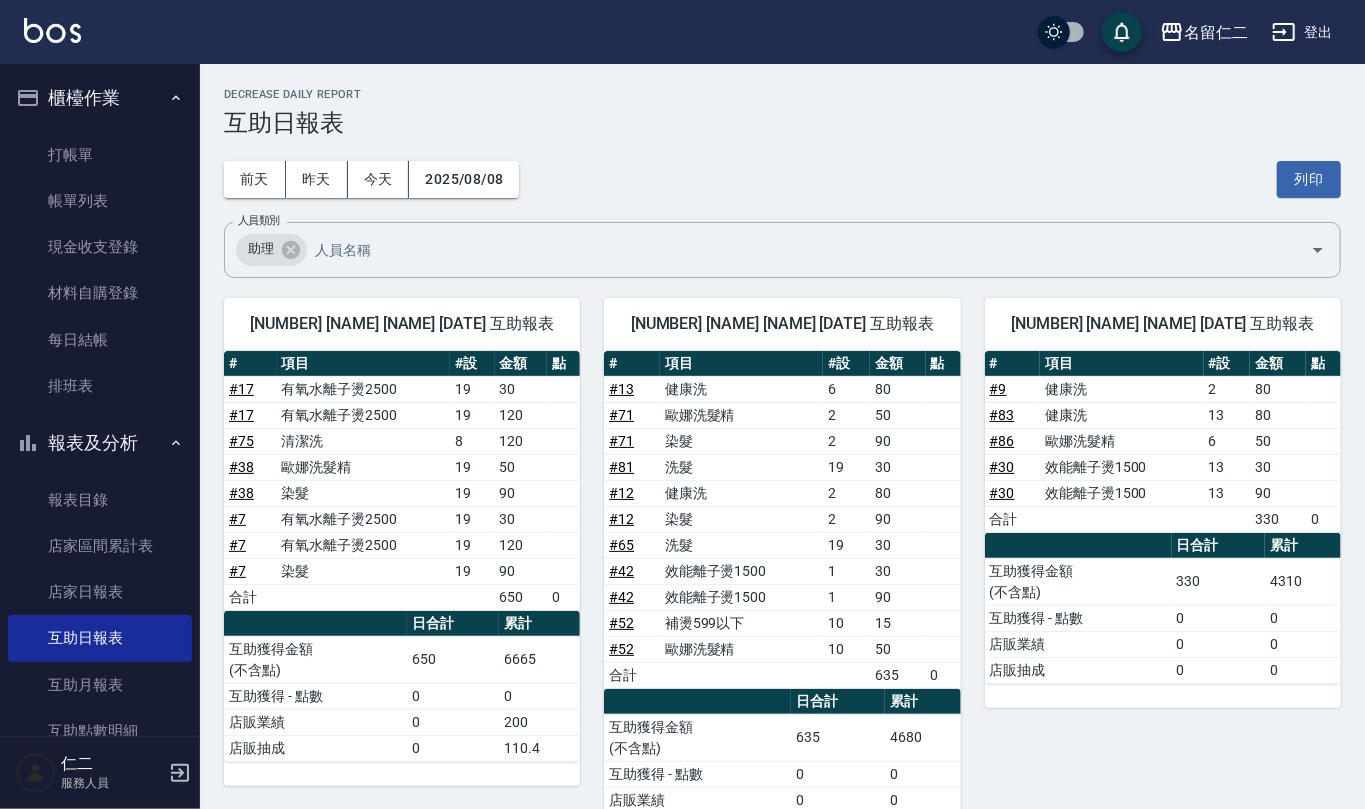 click on "互助日報表" at bounding box center (782, 123) 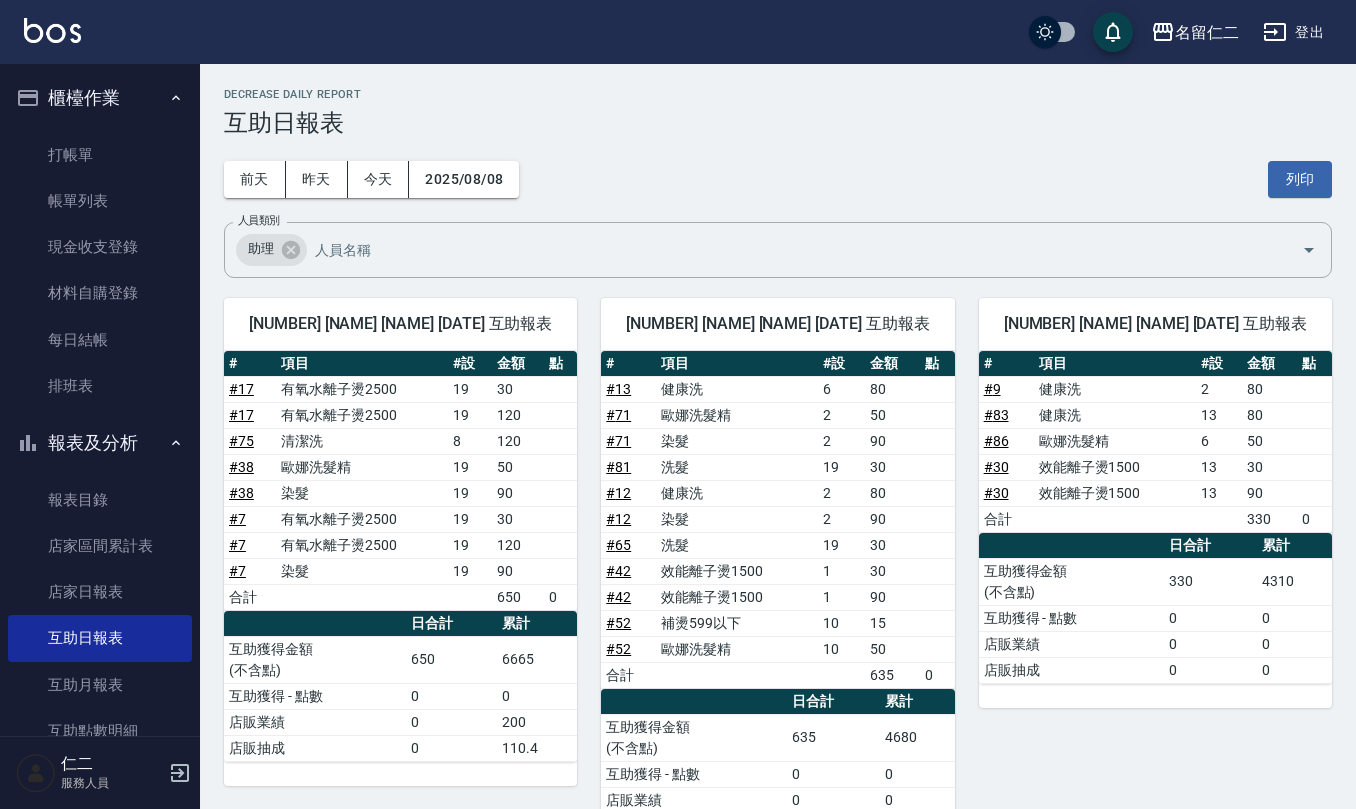 drag, startPoint x: 1293, startPoint y: 174, endPoint x: 1157, endPoint y: 728, distance: 570.449 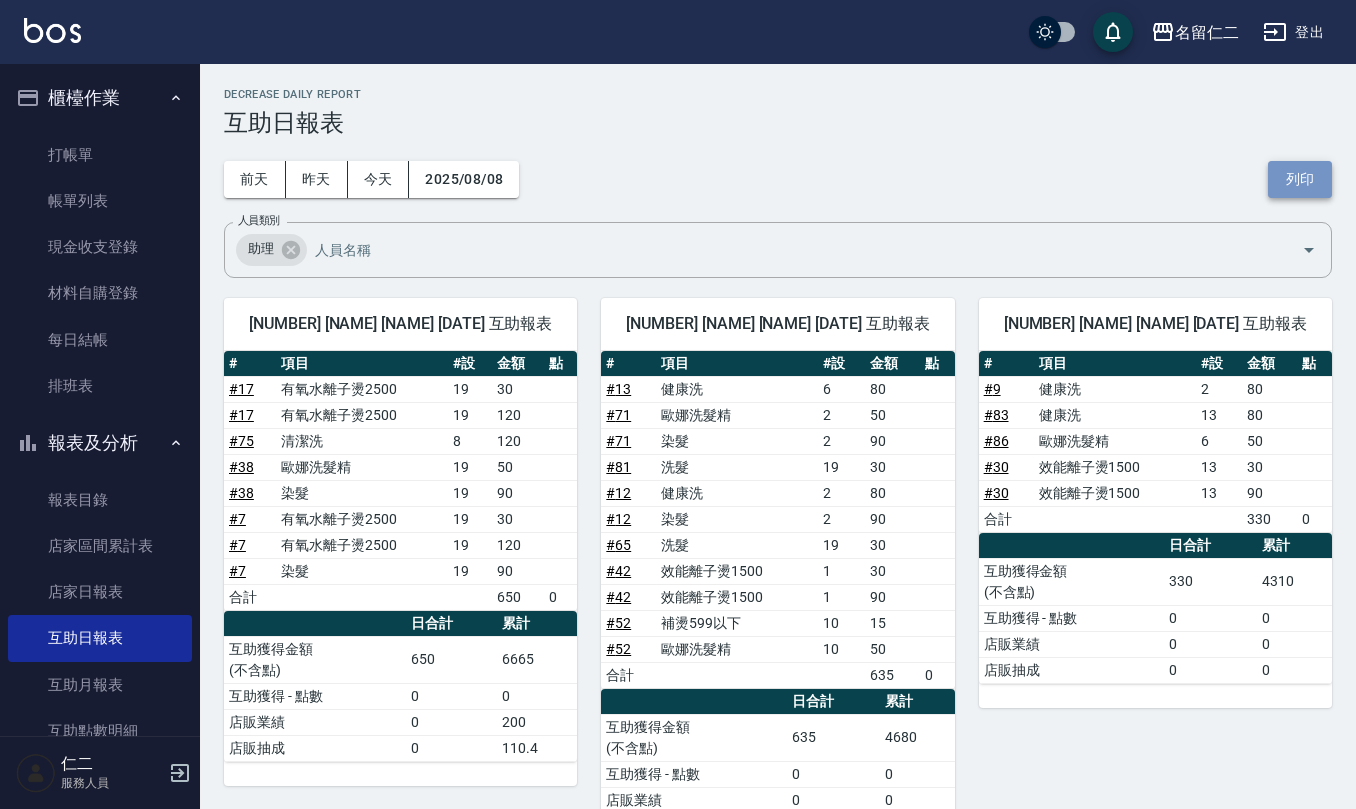 click on "列印" at bounding box center [1300, 179] 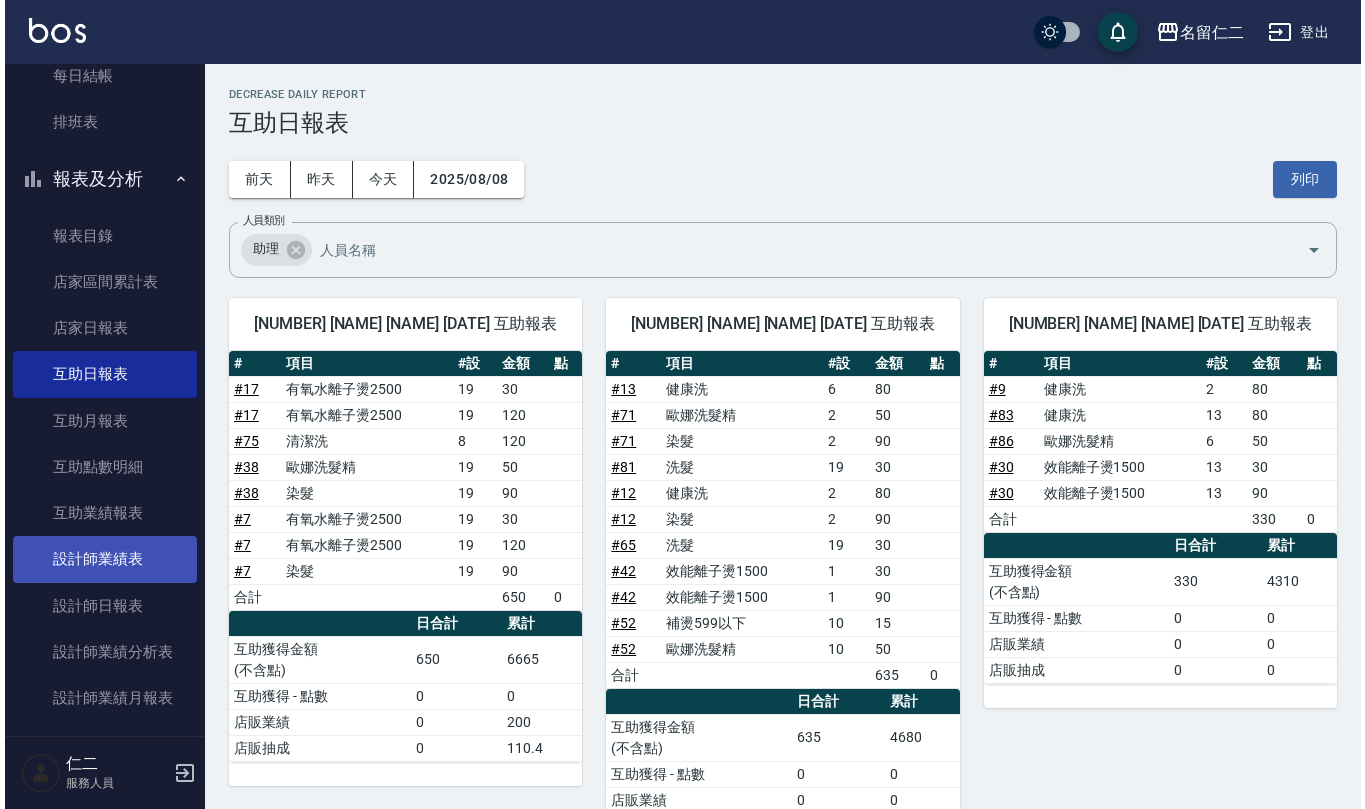 scroll, scrollTop: 266, scrollLeft: 0, axis: vertical 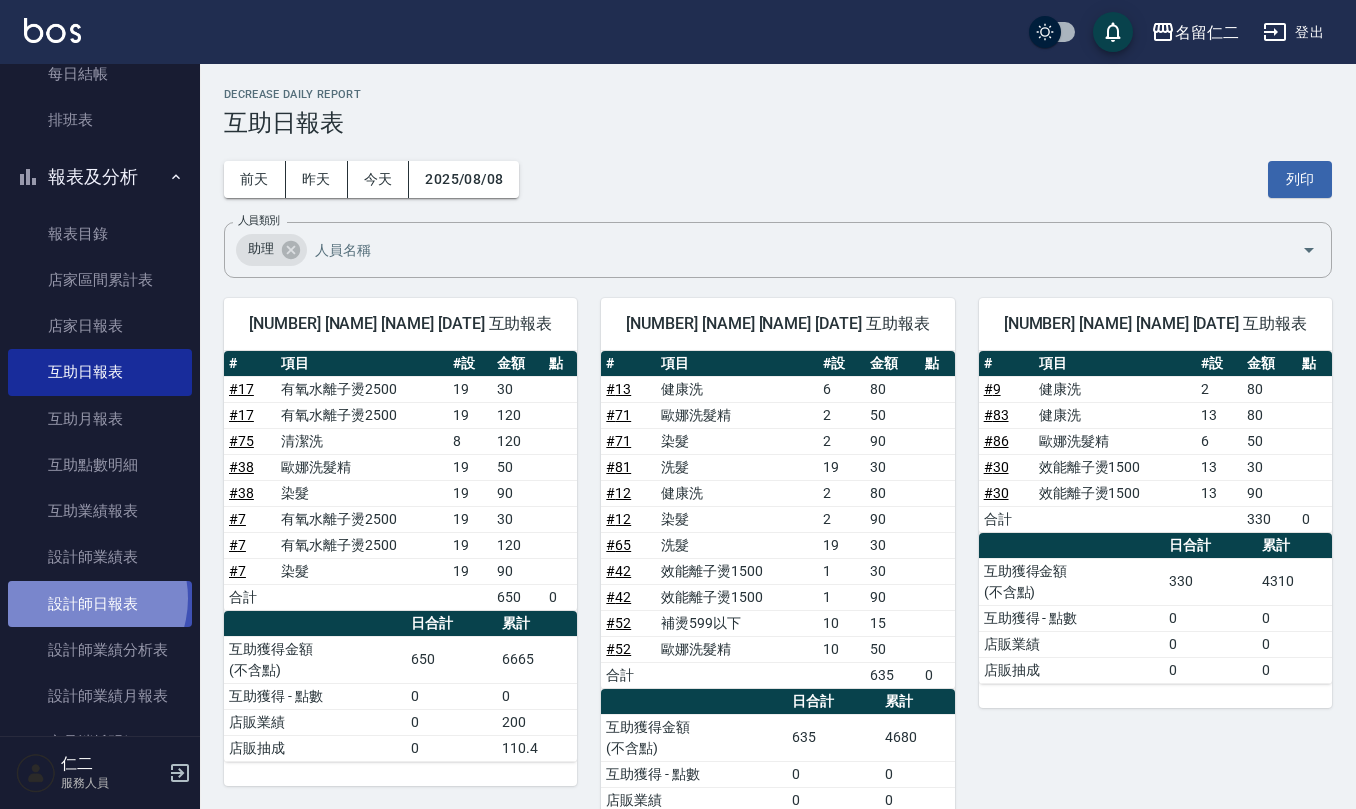 click on "設計師日報表" at bounding box center [100, 604] 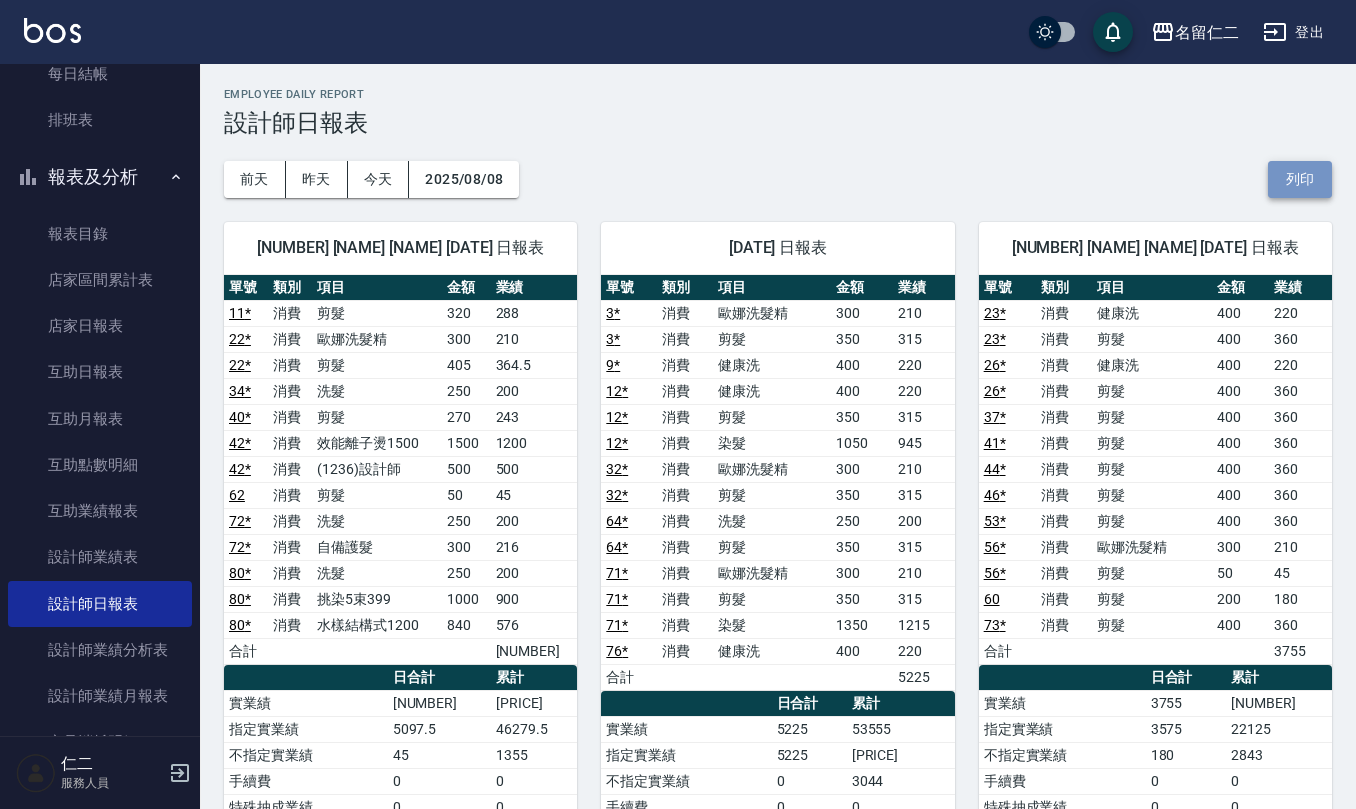 click on "列印" at bounding box center (1300, 179) 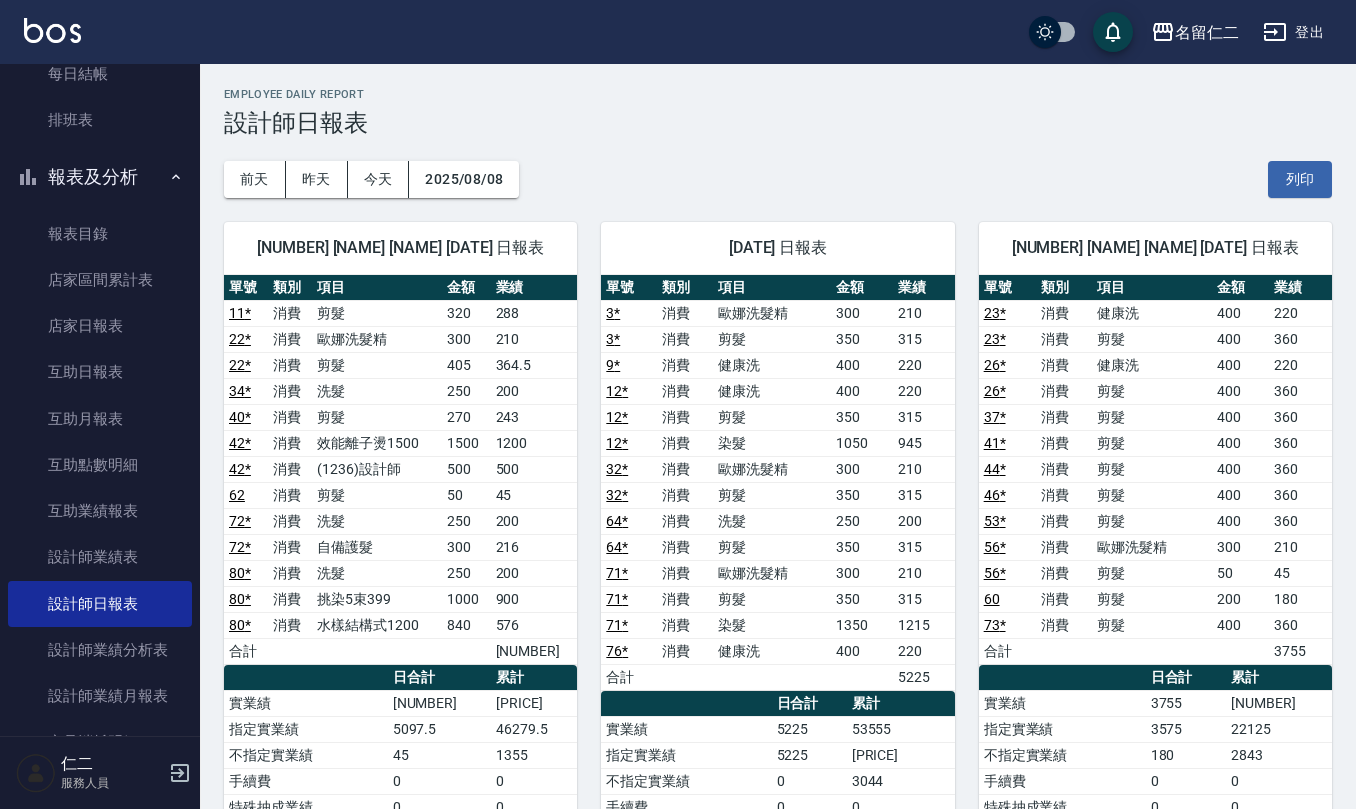 click on "打帳單" at bounding box center [100, -111] 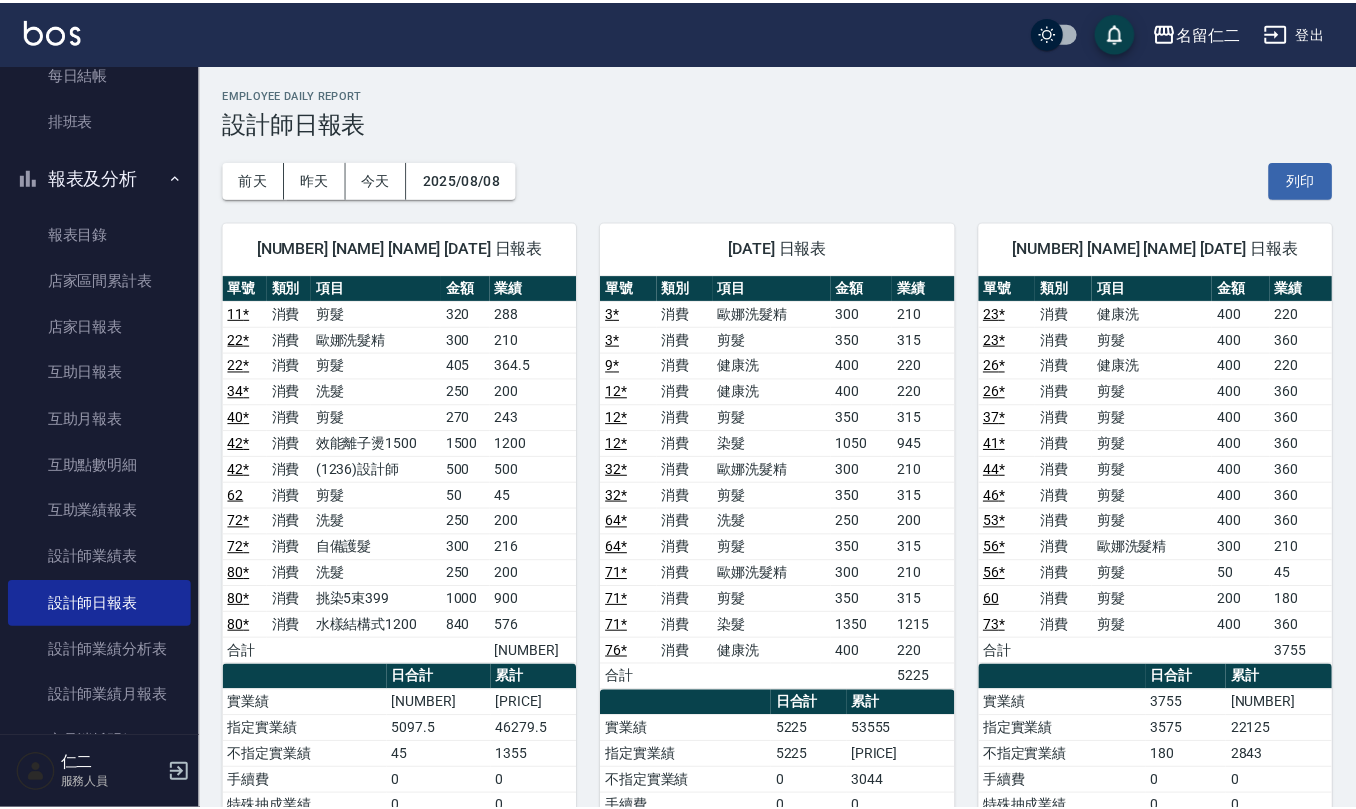 scroll, scrollTop: 0, scrollLeft: 0, axis: both 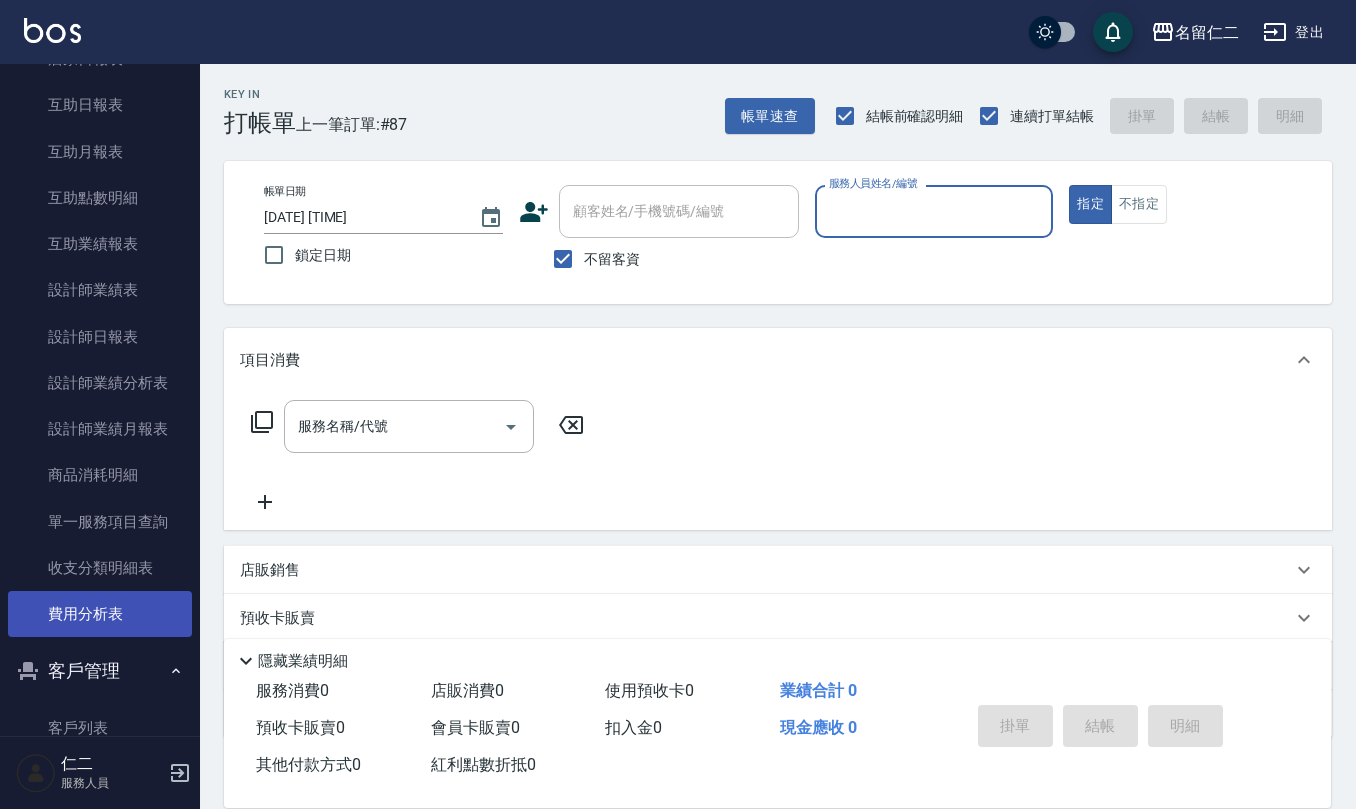 click on "費用分析表" at bounding box center (100, 614) 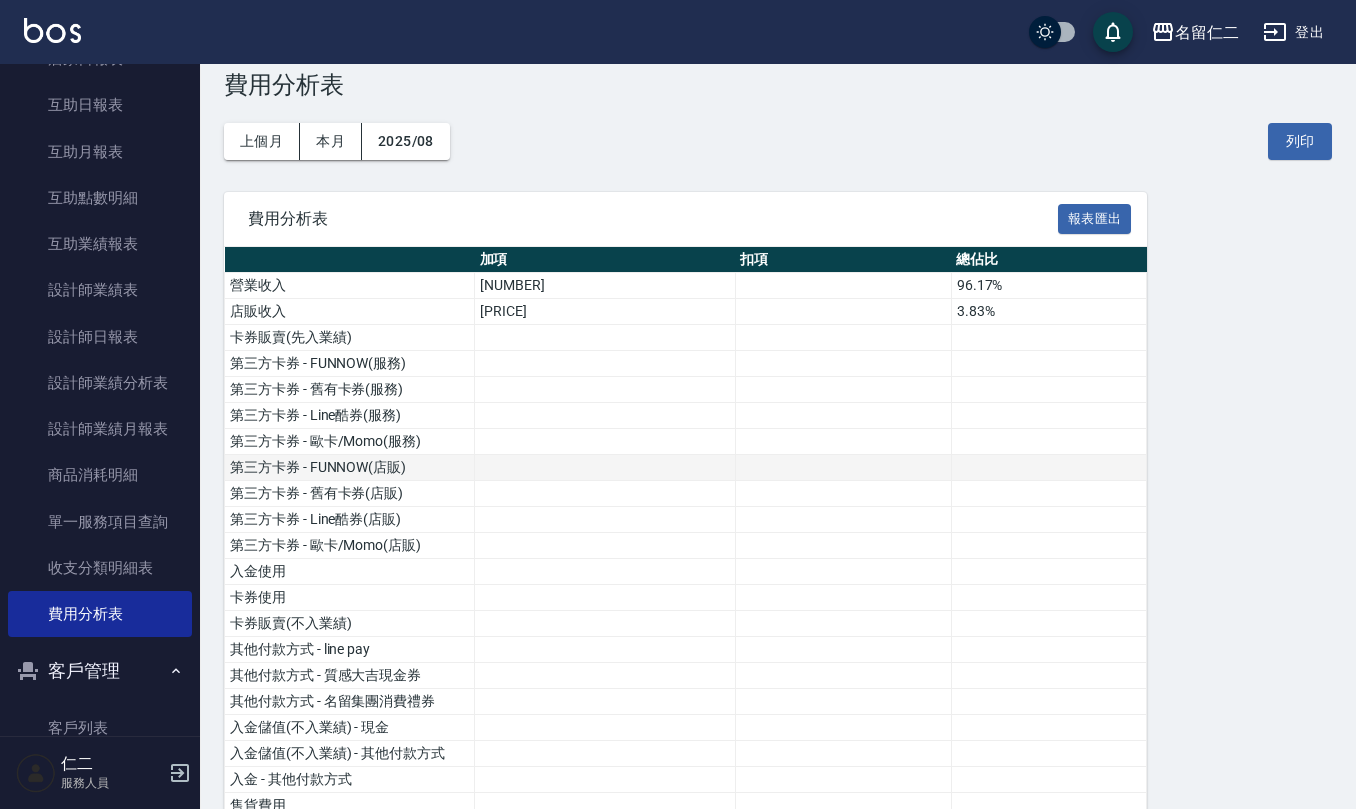 scroll, scrollTop: 0, scrollLeft: 0, axis: both 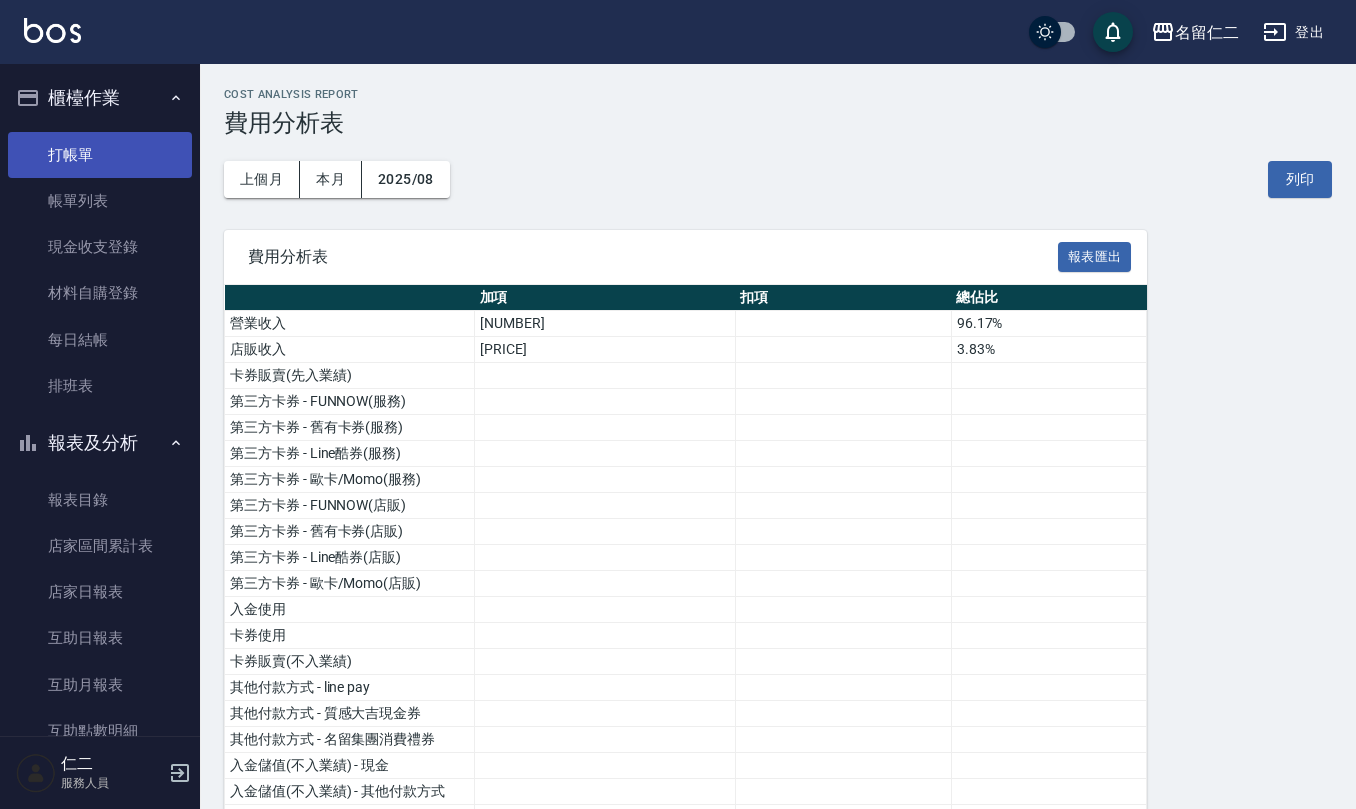 click on "打帳單" at bounding box center [100, 155] 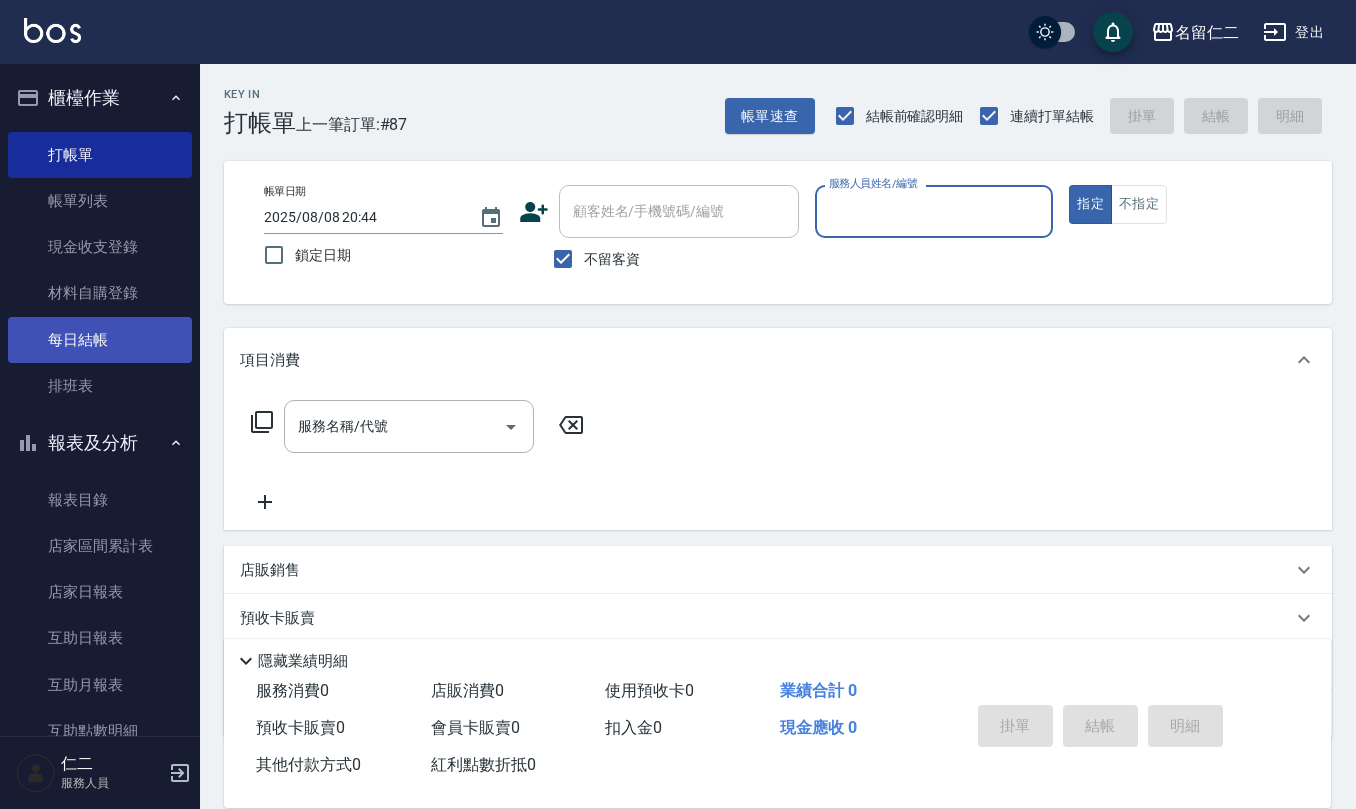 click on "每日結帳" at bounding box center (100, 340) 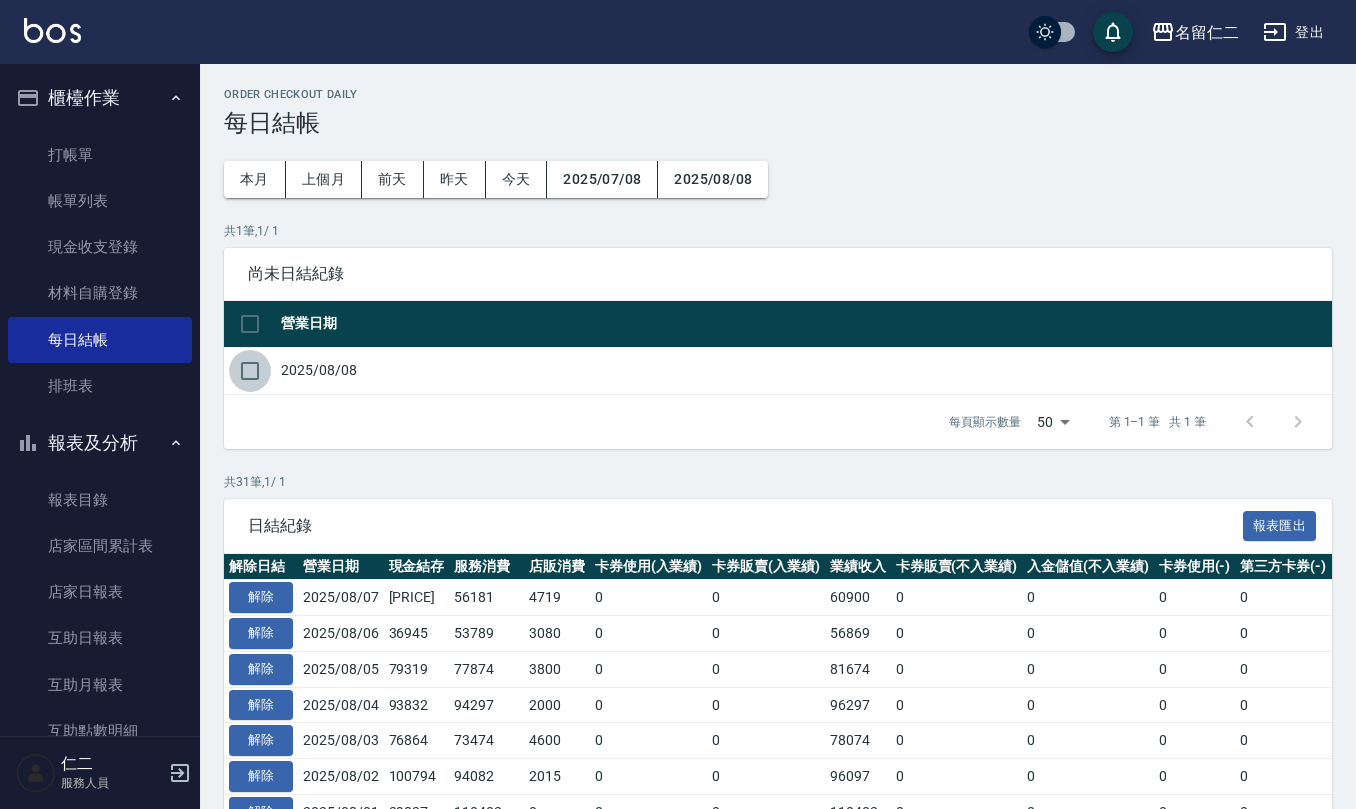 click at bounding box center [250, 371] 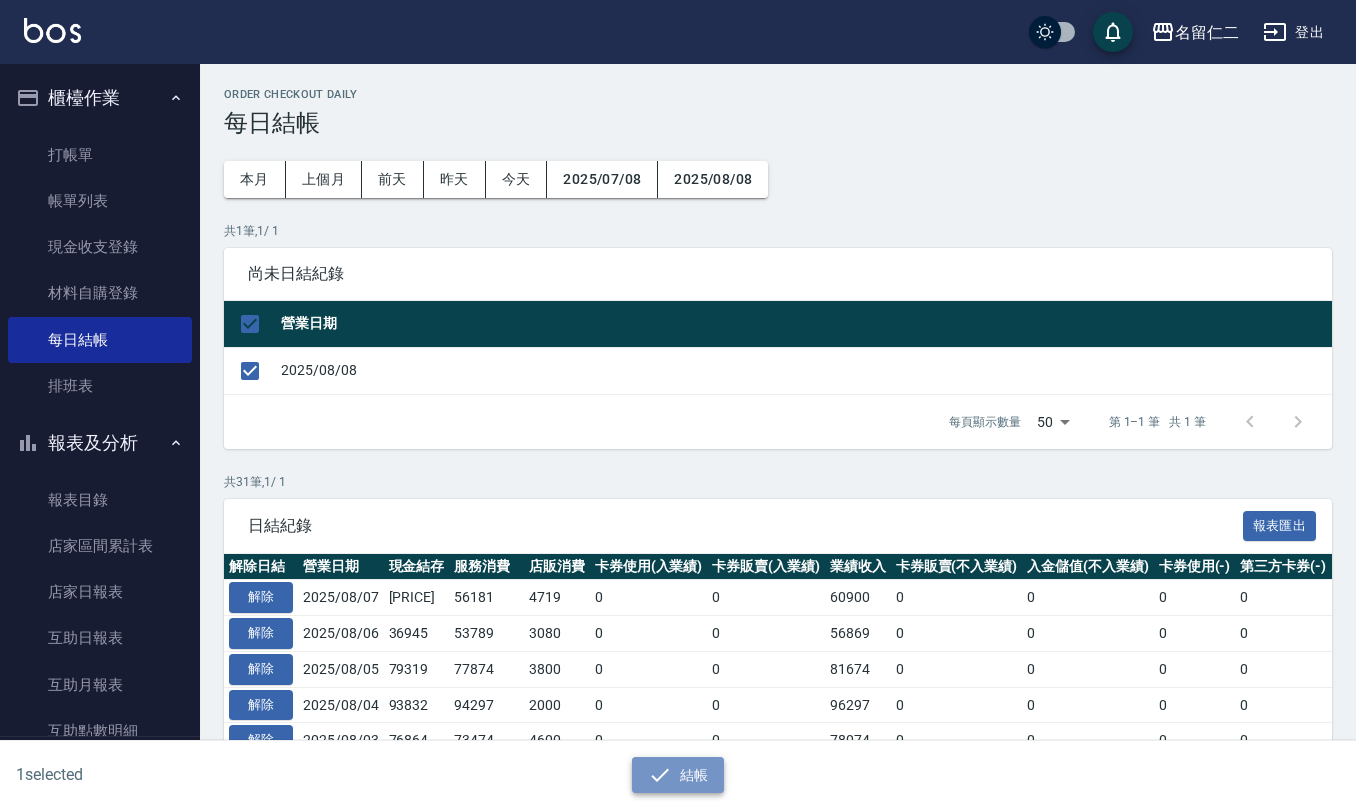 click on "結帳" at bounding box center [678, 775] 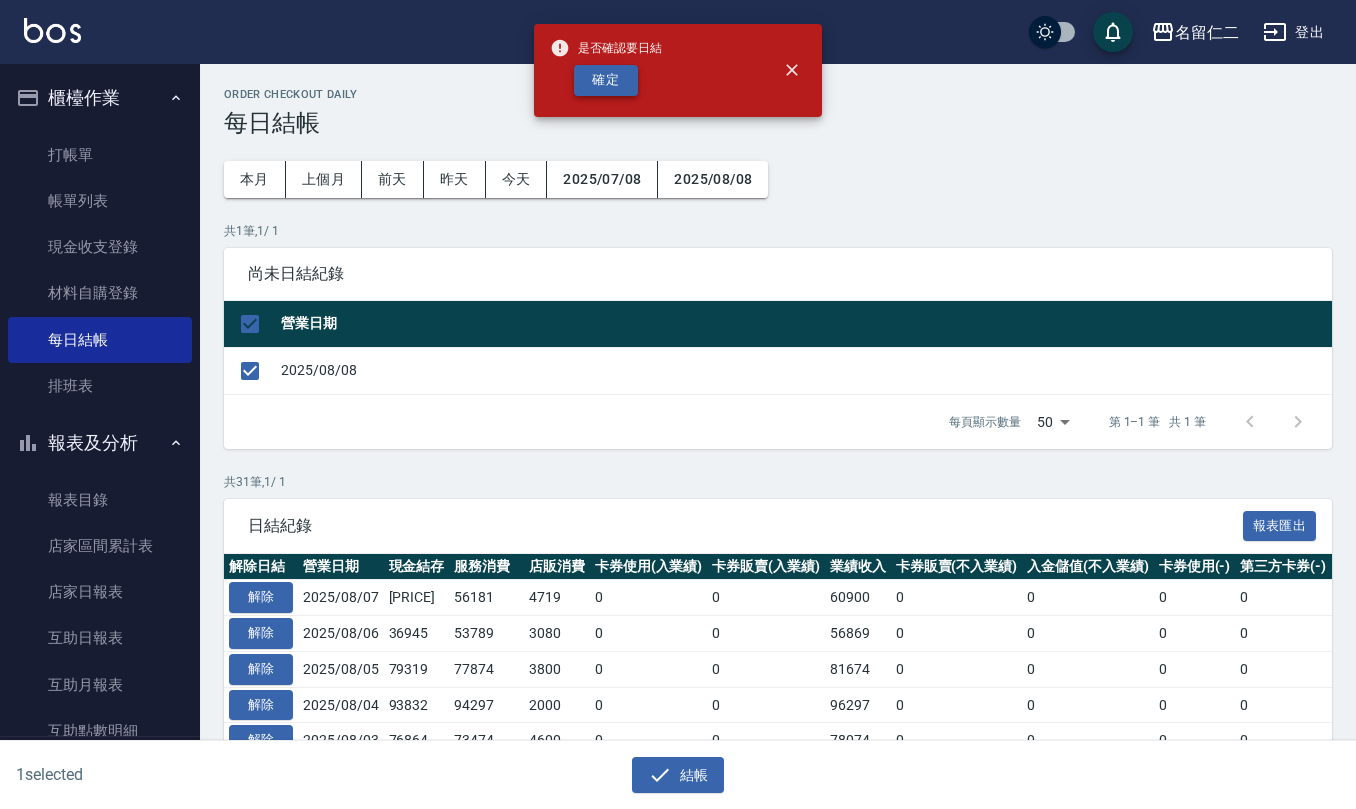 click on "確定" at bounding box center (606, 80) 